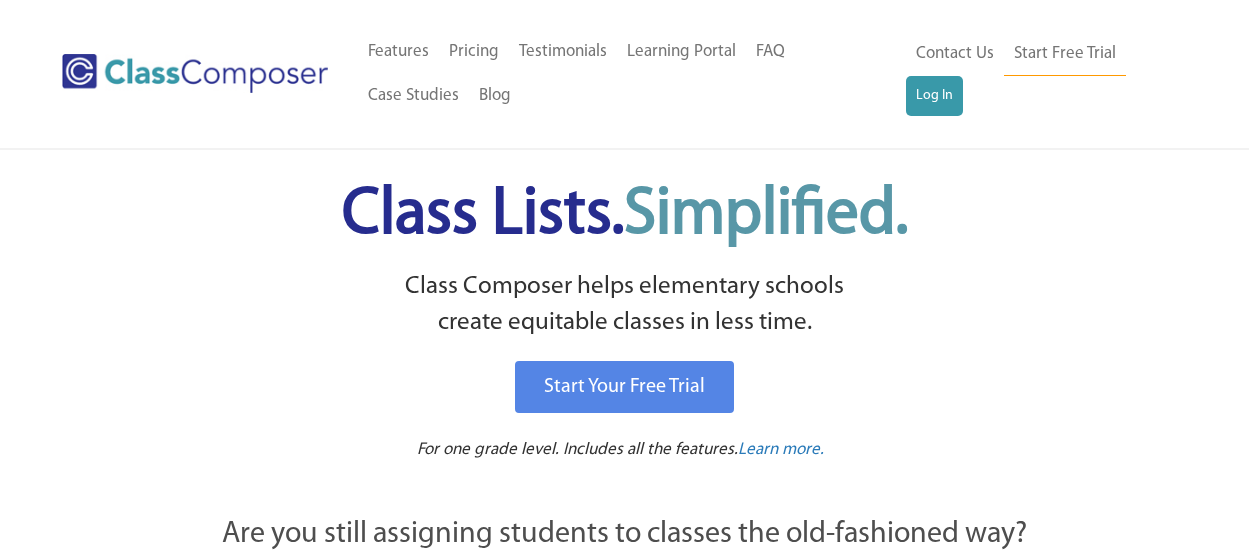 scroll, scrollTop: 0, scrollLeft: 0, axis: both 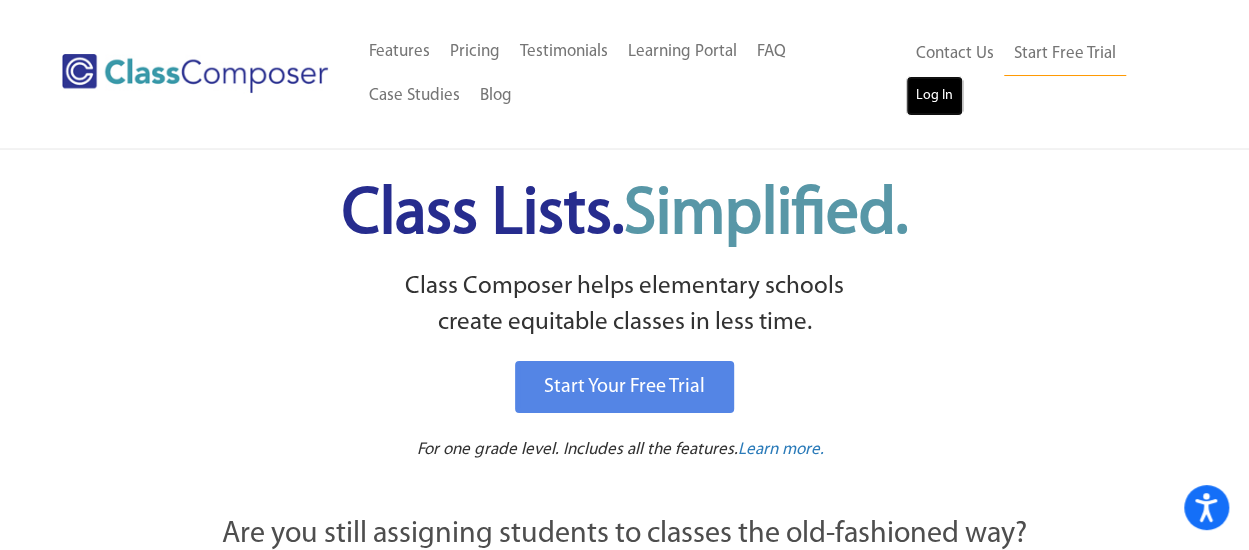 click on "Log In" at bounding box center [934, 96] 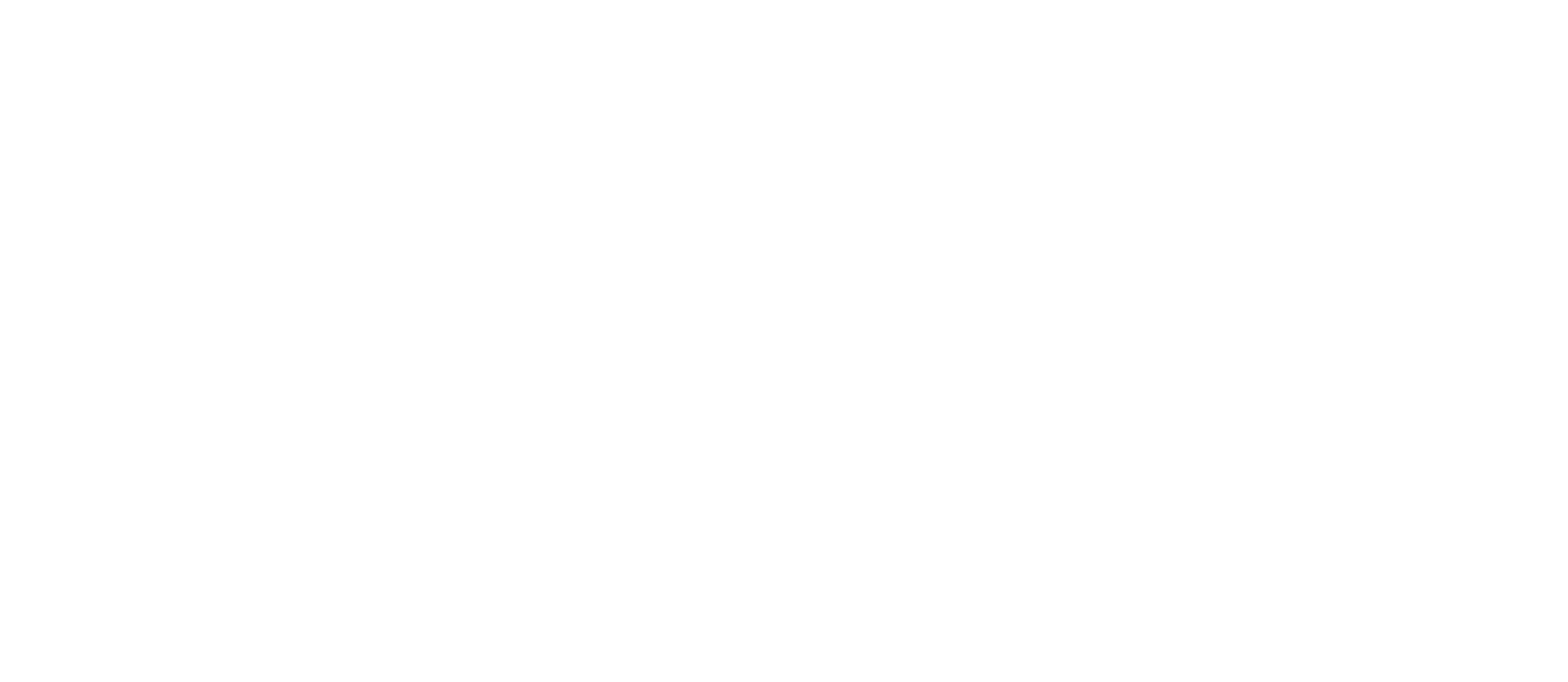 scroll, scrollTop: 0, scrollLeft: 0, axis: both 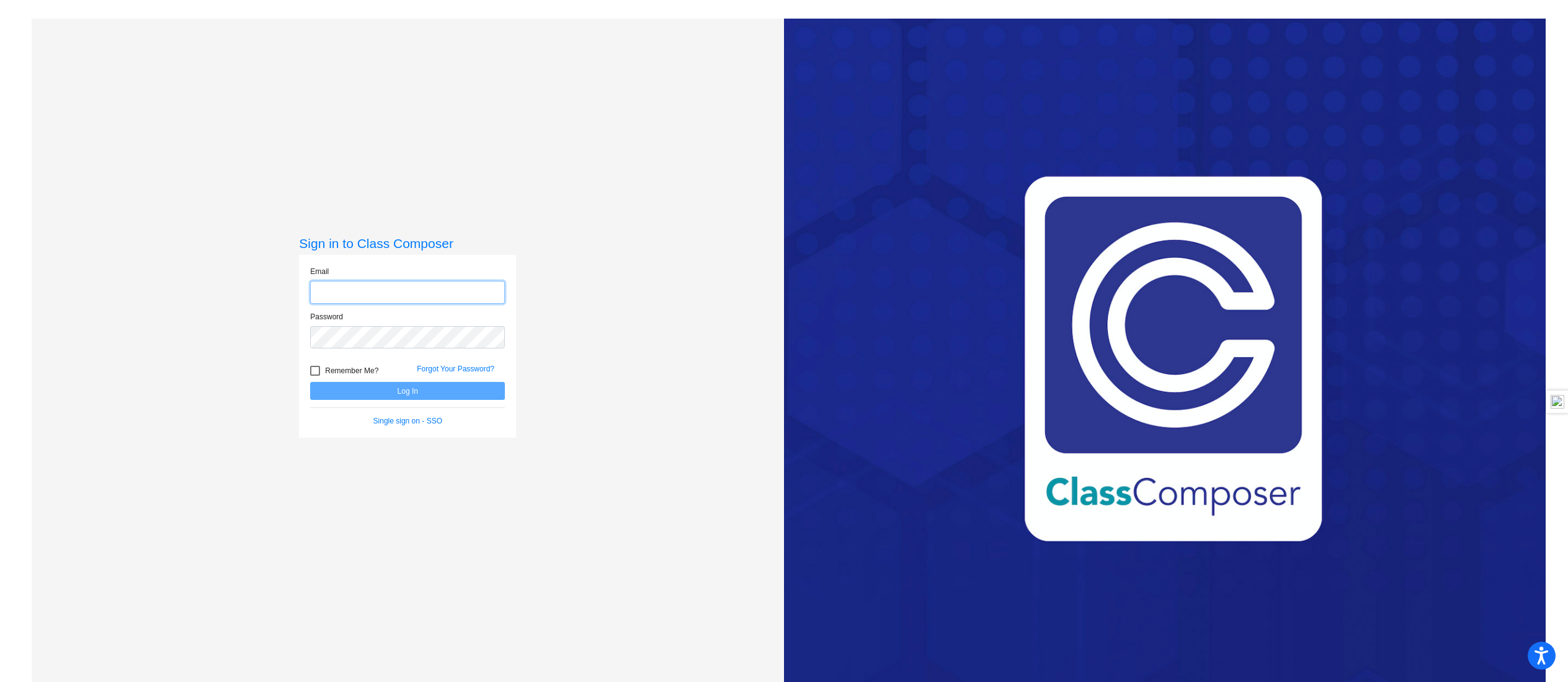 type on "[EMAIL]" 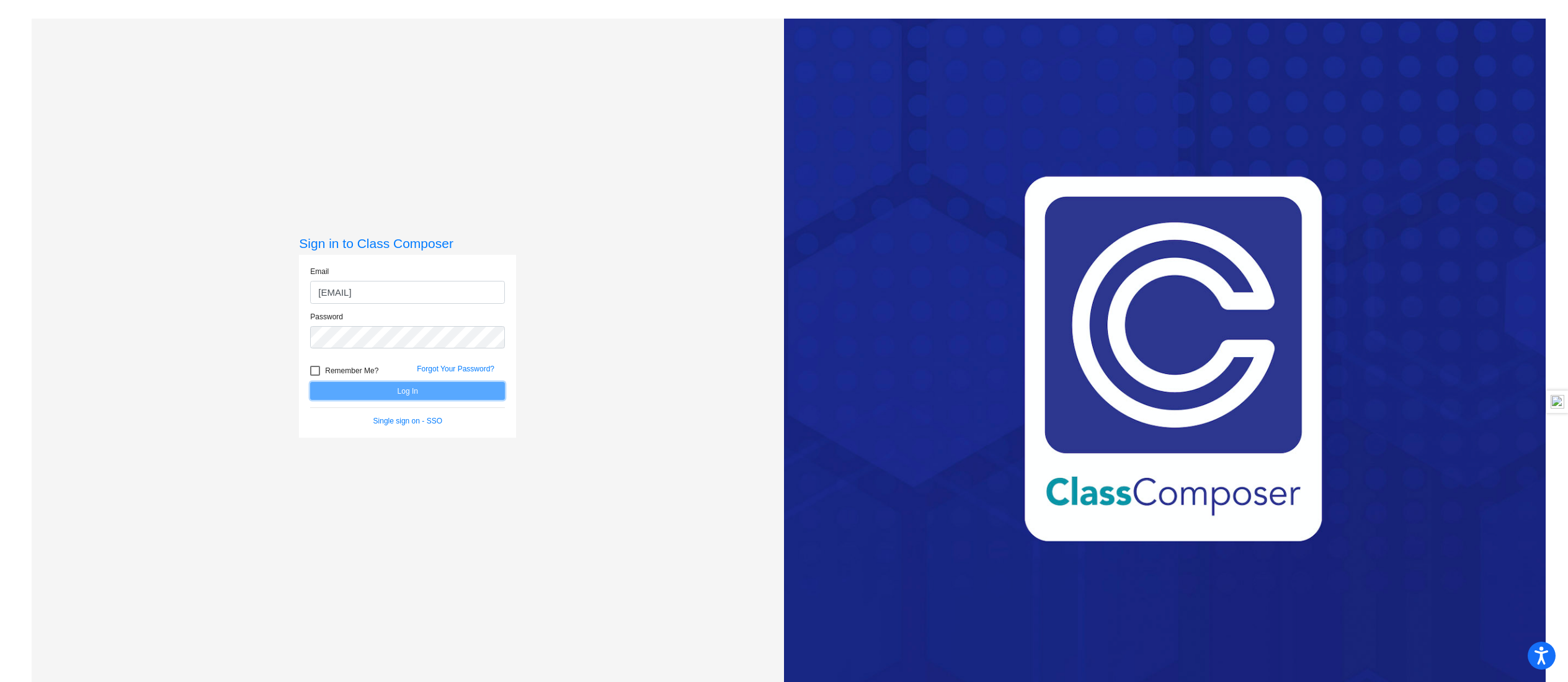 click on "Log In" 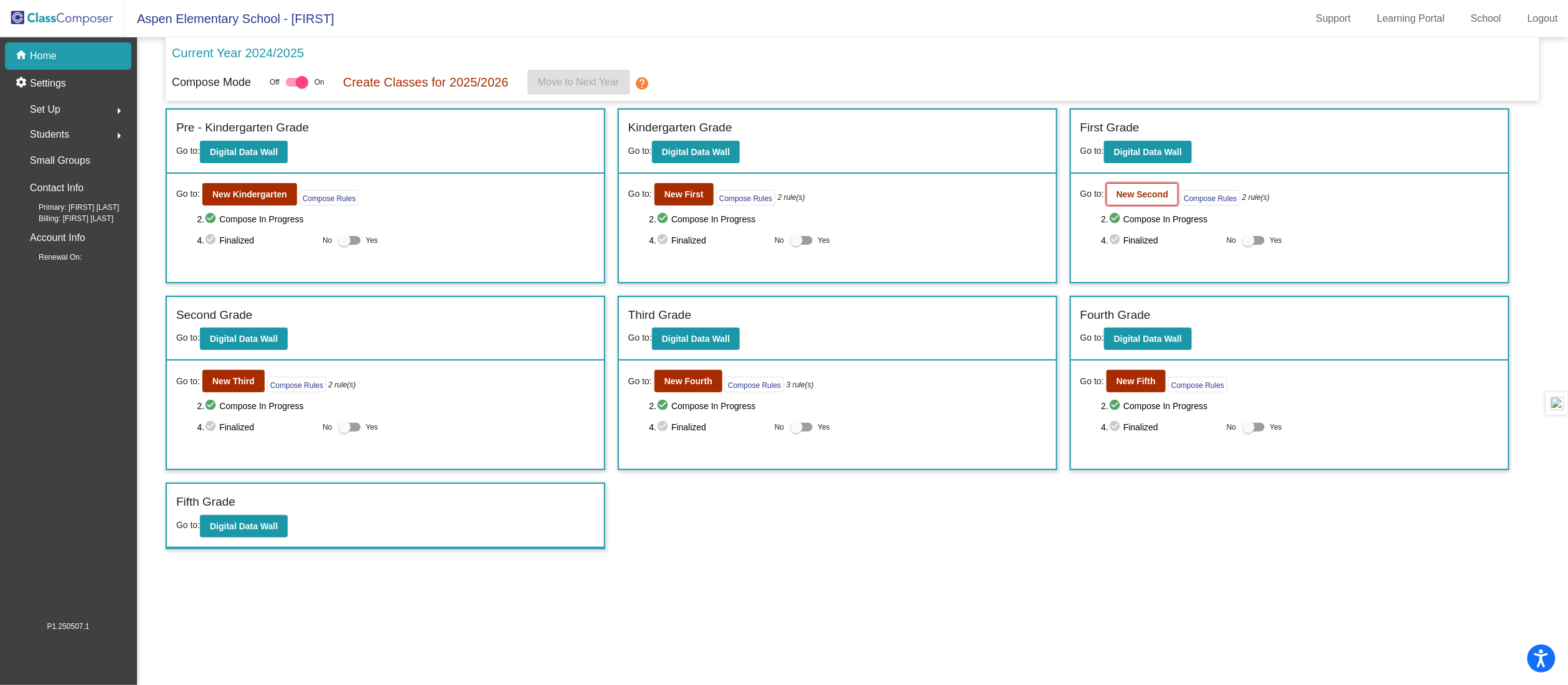 click on "New Second" 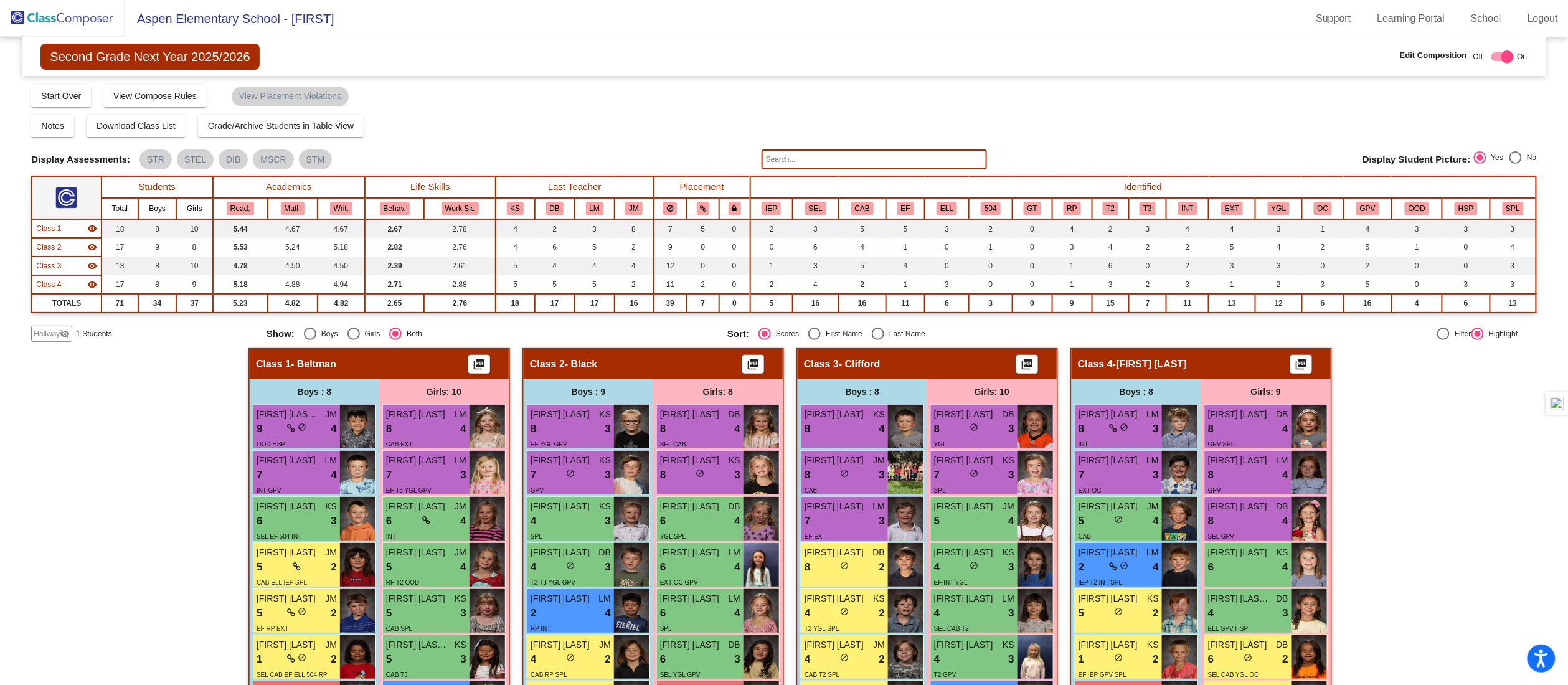 click 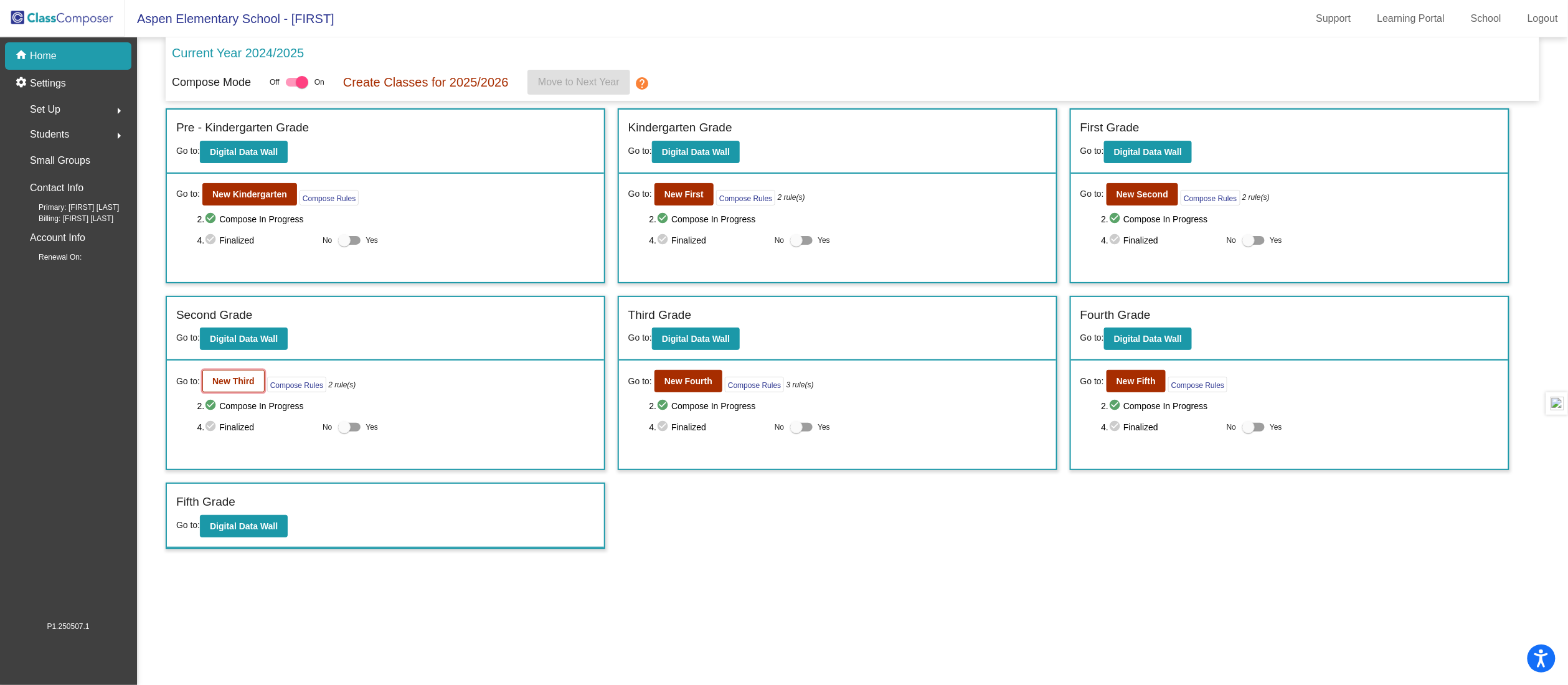 click on "New Third" 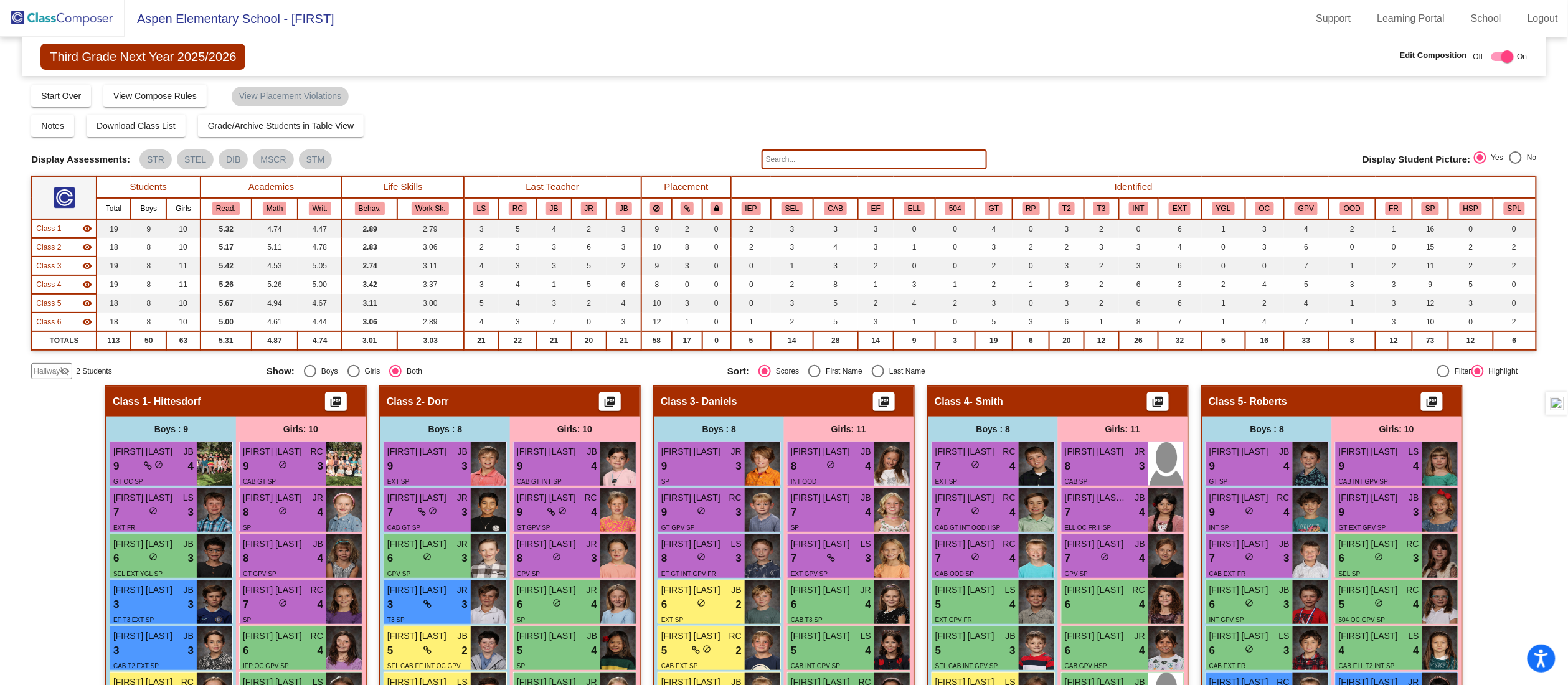 click on "Hallway   - Hallway Class  picture_as_pdf  Add Student  First Name Last Name Student Id  (Recommended)   Boy   Girl   Non Binary Add Close  Boys : 1  Theo Jefferys lock do_not_disturb_alt Girls: 1 Lilliana Najera lock do_not_disturb_alt Class 1   - Hittesdorf  picture_as_pdf  Add Student  First Name Last Name Student Id  (Recommended)   Boy   Girl   Non Binary Add Close  Boys : 9  Weston Kay JB 9 lock do_not_disturb_alt 4 GT OC SP Arlo Duncan LS 7 lock do_not_disturb_alt 3 EXT FR Anthony Frederick JB 6 lock do_not_disturb_alt 3 SEL EXT YGL SP Myles Shea JB 3 lock do_not_disturb_alt 3 EF T3 EXT SP Hudson Moerke JB 3 lock do_not_disturb_alt 3 CAB T2 EXT SP Cameron Trane RC 9 lock do_not_disturb_alt 2 EF OOD SP Odin Freeberg JB 5 lock do_not_disturb_alt 2 SEL T2 EXT OC GPV SP William Crary JB 5 lock do_not_disturb_alt 1 IEP CAB EF GT OOD SP Augustus Arias lock do_not_disturb_alt Girls: 10 Vivian Simpson RC 9 lock do_not_disturb_alt 3 CAB GT SP Georgia Giles JR 8 lock do_not_disturb_alt 4 SP JB 8 lock 4 RC" 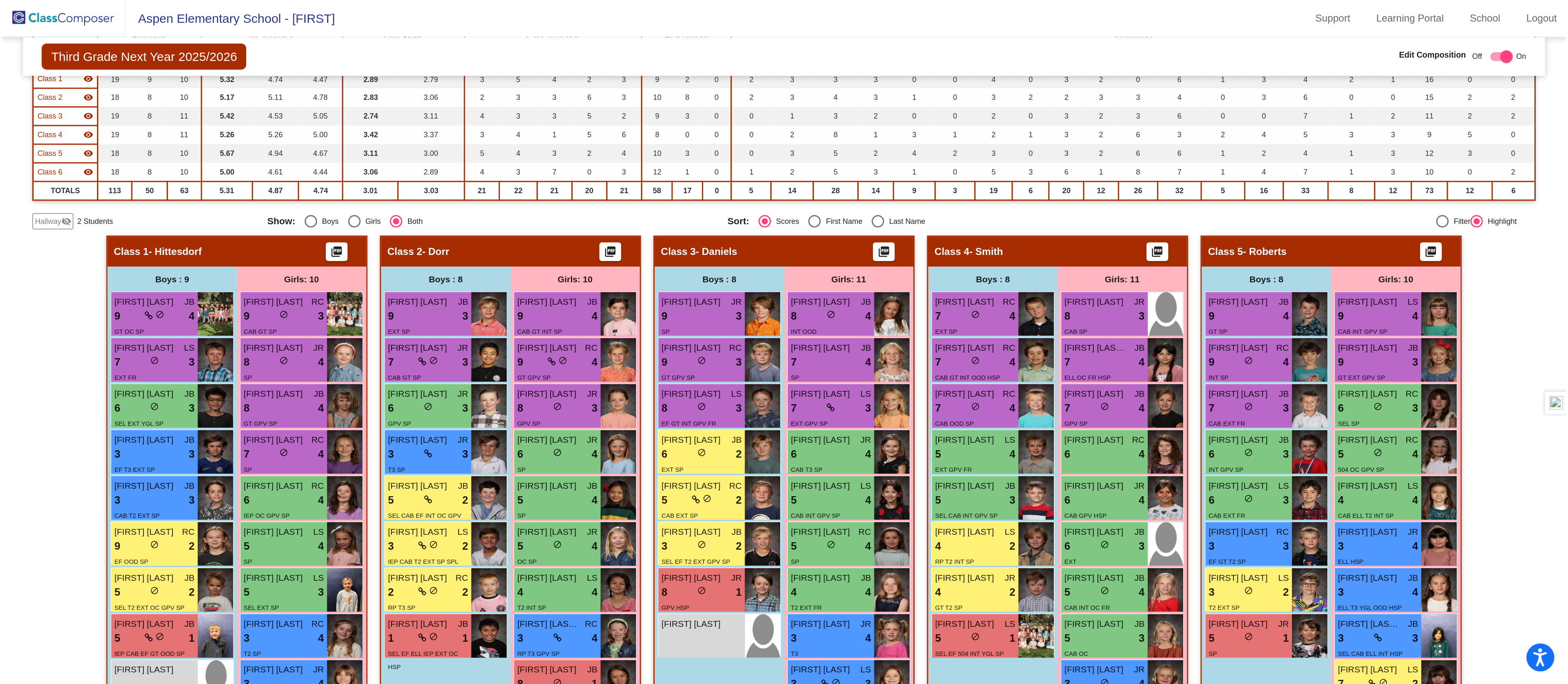 scroll, scrollTop: 133, scrollLeft: 0, axis: vertical 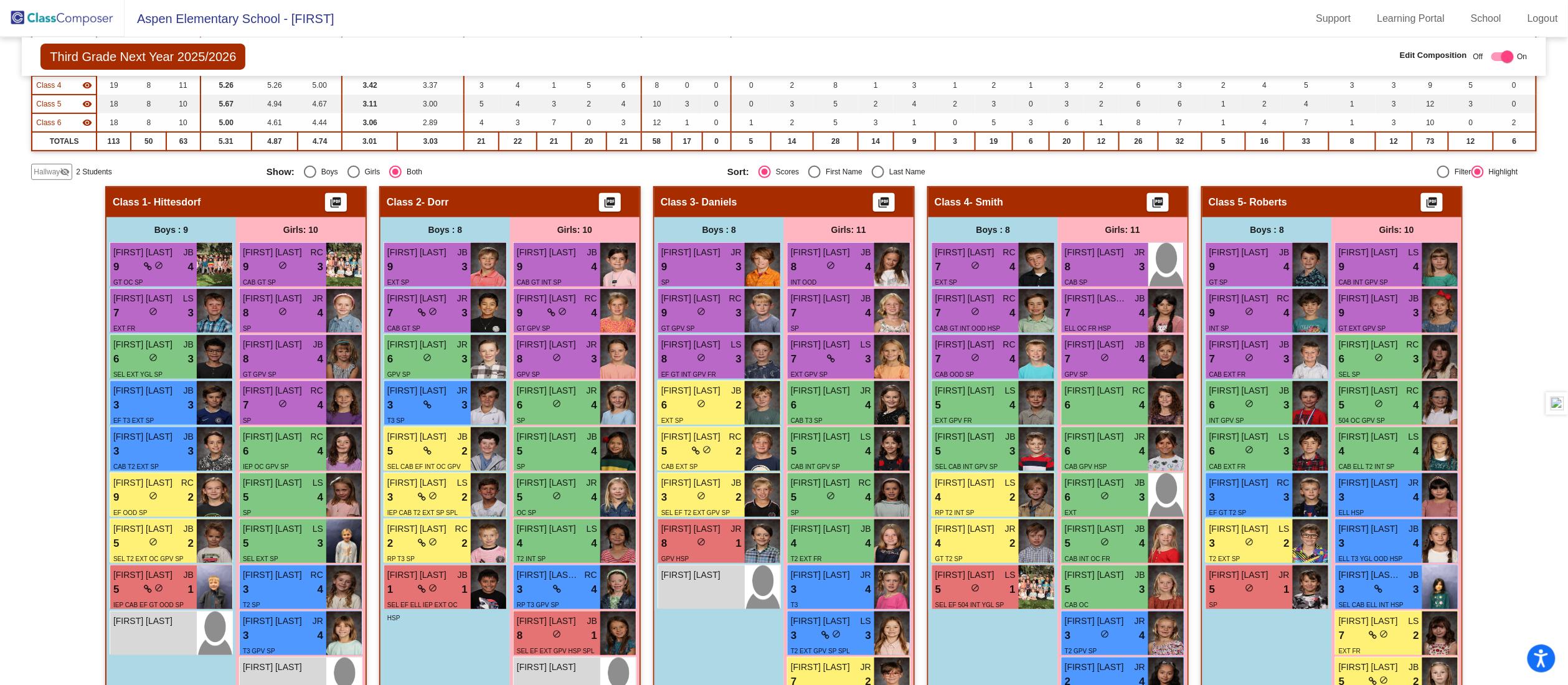 drag, startPoint x: 1518, startPoint y: 380, endPoint x: 1514, endPoint y: 403, distance: 23.345235 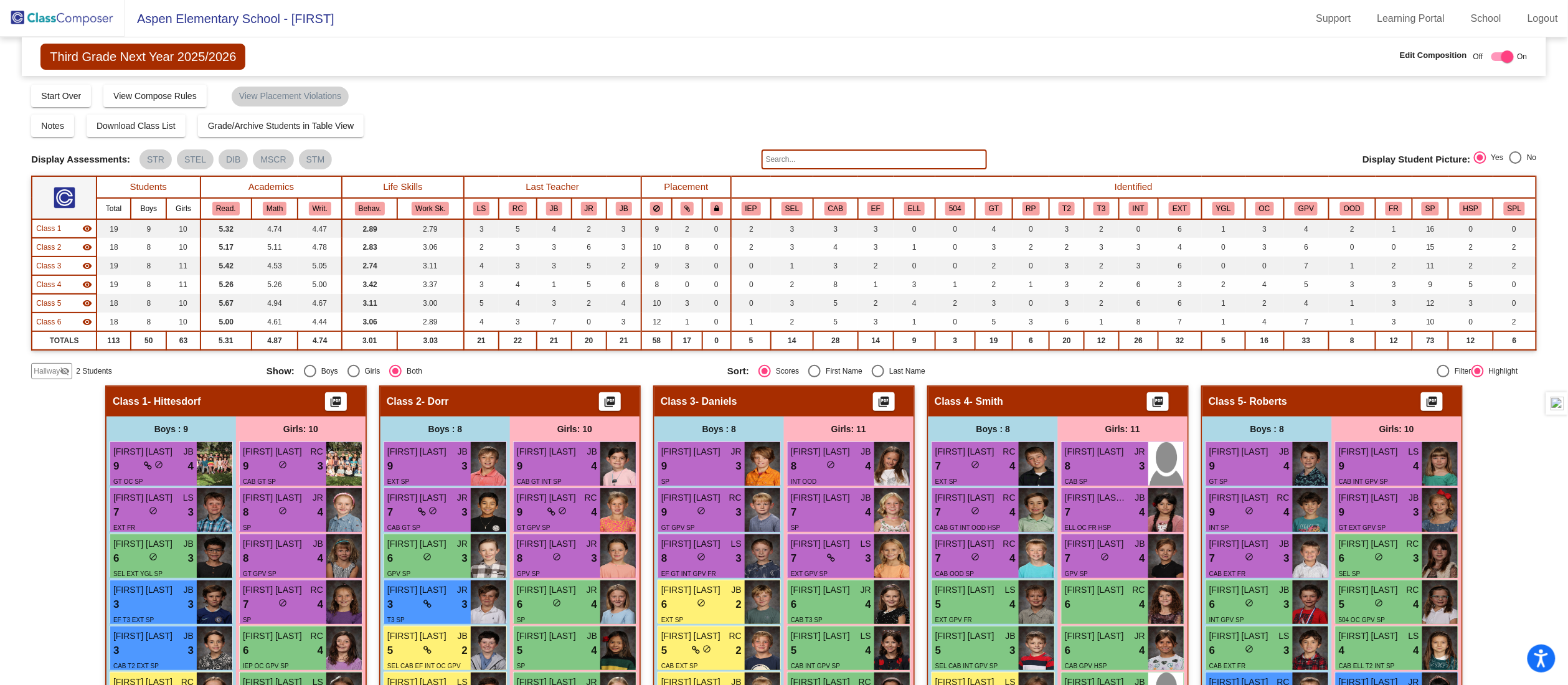 click on "Hallway   - Hallway Class  picture_as_pdf  Add Student  First Name Last Name Student Id  (Recommended)   Boy   Girl   Non Binary Add Close  Boys : 1  Theo Jefferys lock do_not_disturb_alt Girls: 1 Lilliana Najera lock do_not_disturb_alt Class 1   - Hittesdorf  picture_as_pdf  Add Student  First Name Last Name Student Id  (Recommended)   Boy   Girl   Non Binary Add Close  Boys : 9  Weston Kay JB 9 lock do_not_disturb_alt 4 GT OC SP Arlo Duncan LS 7 lock do_not_disturb_alt 3 EXT FR Anthony Frederick JB 6 lock do_not_disturb_alt 3 SEL EXT YGL SP Myles Shea JB 3 lock do_not_disturb_alt 3 EF T3 EXT SP Hudson Moerke JB 3 lock do_not_disturb_alt 3 CAB T2 EXT SP Cameron Trane RC 9 lock do_not_disturb_alt 2 EF OOD SP Odin Freeberg JB 5 lock do_not_disturb_alt 2 SEL T2 EXT OC GPV SP William Crary JB 5 lock do_not_disturb_alt 1 IEP CAB EF GT OOD SP Augustus Arias lock do_not_disturb_alt Girls: 10 Vivian Simpson RC 9 lock do_not_disturb_alt 3 CAB GT SP Georgia Giles JR 8 lock do_not_disturb_alt 4 SP JB 8 lock 4 RC" 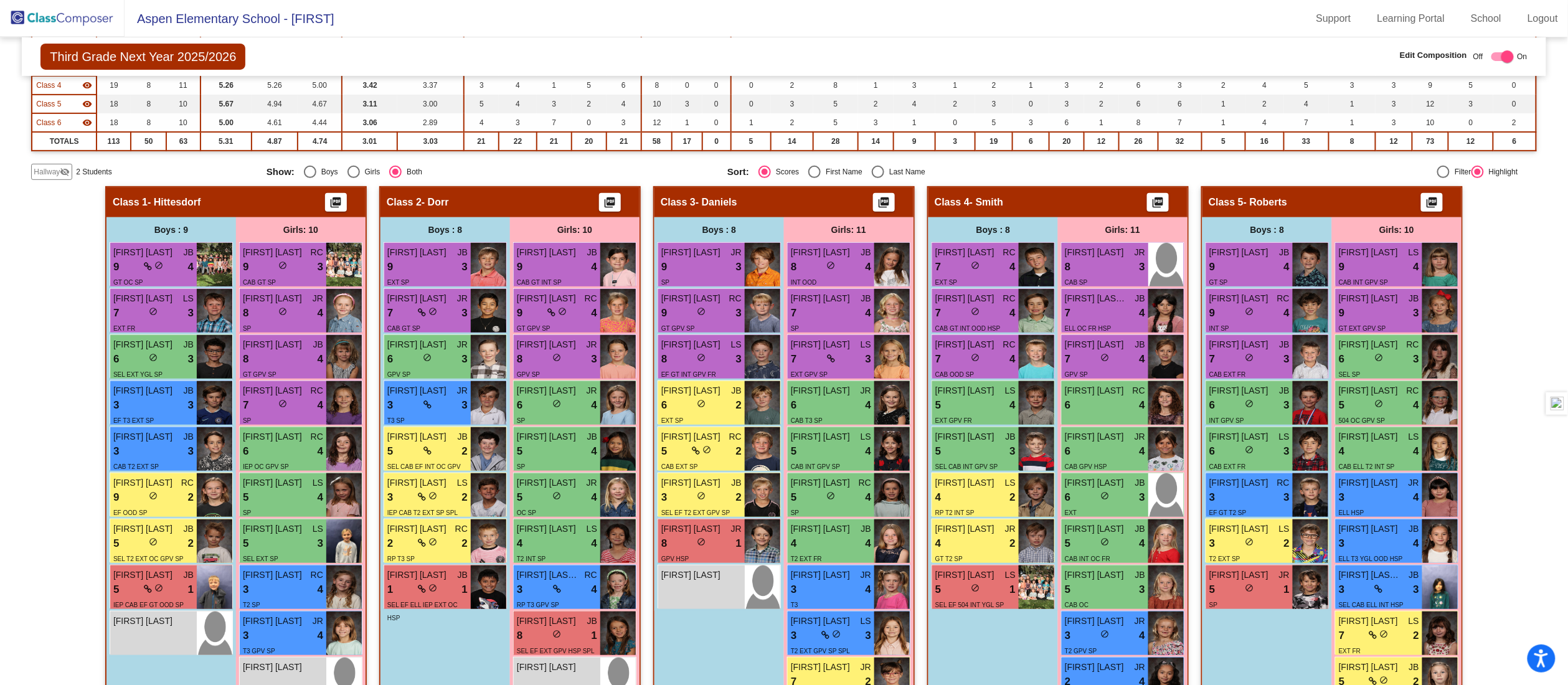 scroll, scrollTop: 249, scrollLeft: 0, axis: vertical 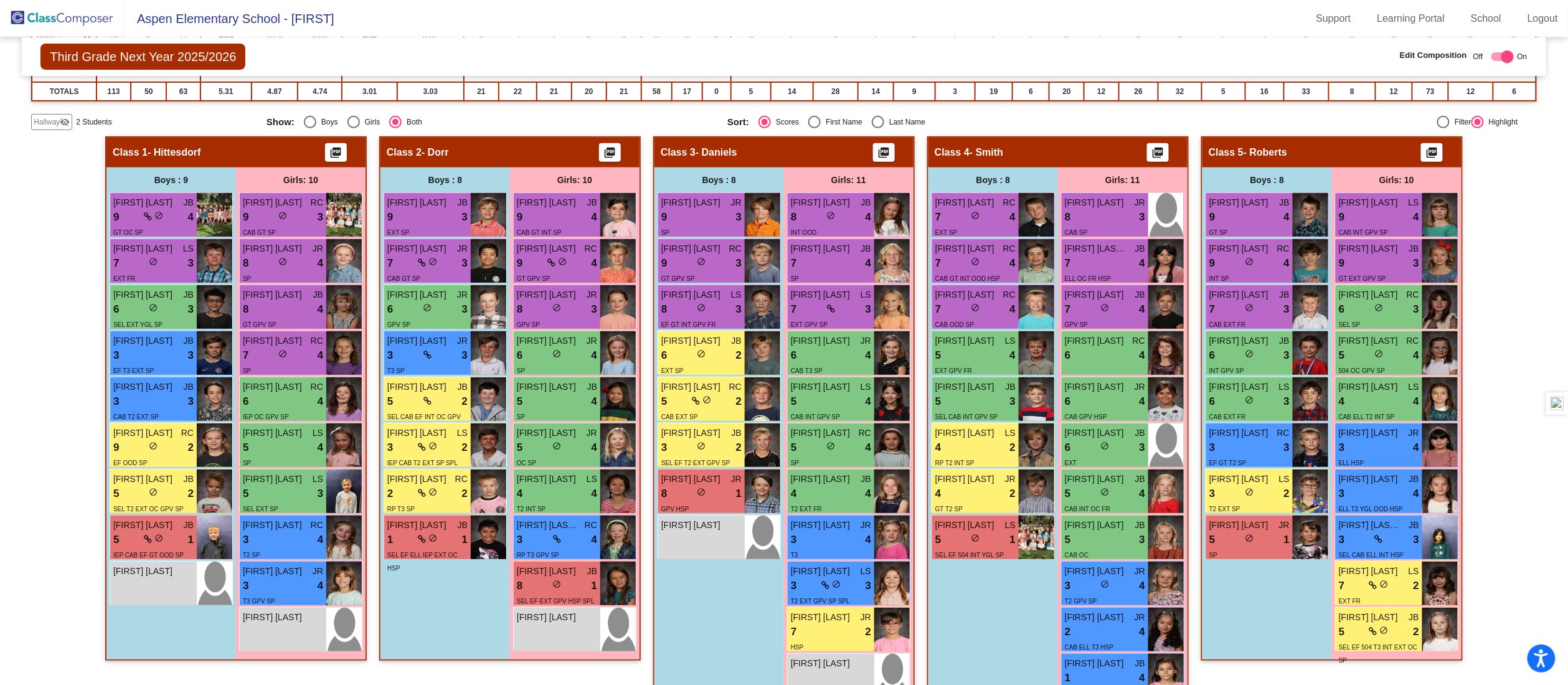 click on "Hallway   - Hallway Class  picture_as_pdf  Add Student  First Name Last Name Student Id  (Recommended)   Boy   Girl   Non Binary Add Close  Boys : 1  Theo Jefferys lock do_not_disturb_alt Girls: 1 Lilliana Najera lock do_not_disturb_alt Class 1   - Hittesdorf  picture_as_pdf  Add Student  First Name Last Name Student Id  (Recommended)   Boy   Girl   Non Binary Add Close  Boys : 9  Weston Kay JB 9 lock do_not_disturb_alt 4 GT OC SP Arlo Duncan LS 7 lock do_not_disturb_alt 3 EXT FR Anthony Frederick JB 6 lock do_not_disturb_alt 3 SEL EXT YGL SP Myles Shea JB 3 lock do_not_disturb_alt 3 EF T3 EXT SP Hudson Moerke JB 3 lock do_not_disturb_alt 3 CAB T2 EXT SP Cameron Trane RC 9 lock do_not_disturb_alt 2 EF OOD SP Odin Freeberg JB 5 lock do_not_disturb_alt 2 SEL T2 EXT OC GPV SP William Crary JB 5 lock do_not_disturb_alt 1 IEP CAB EF GT OOD SP Augustus Arias lock do_not_disturb_alt Girls: 10 Vivian Simpson RC 9 lock do_not_disturb_alt 3 CAB GT SP Georgia Giles JR 8 lock do_not_disturb_alt 4 SP JB 8 lock 4 RC" 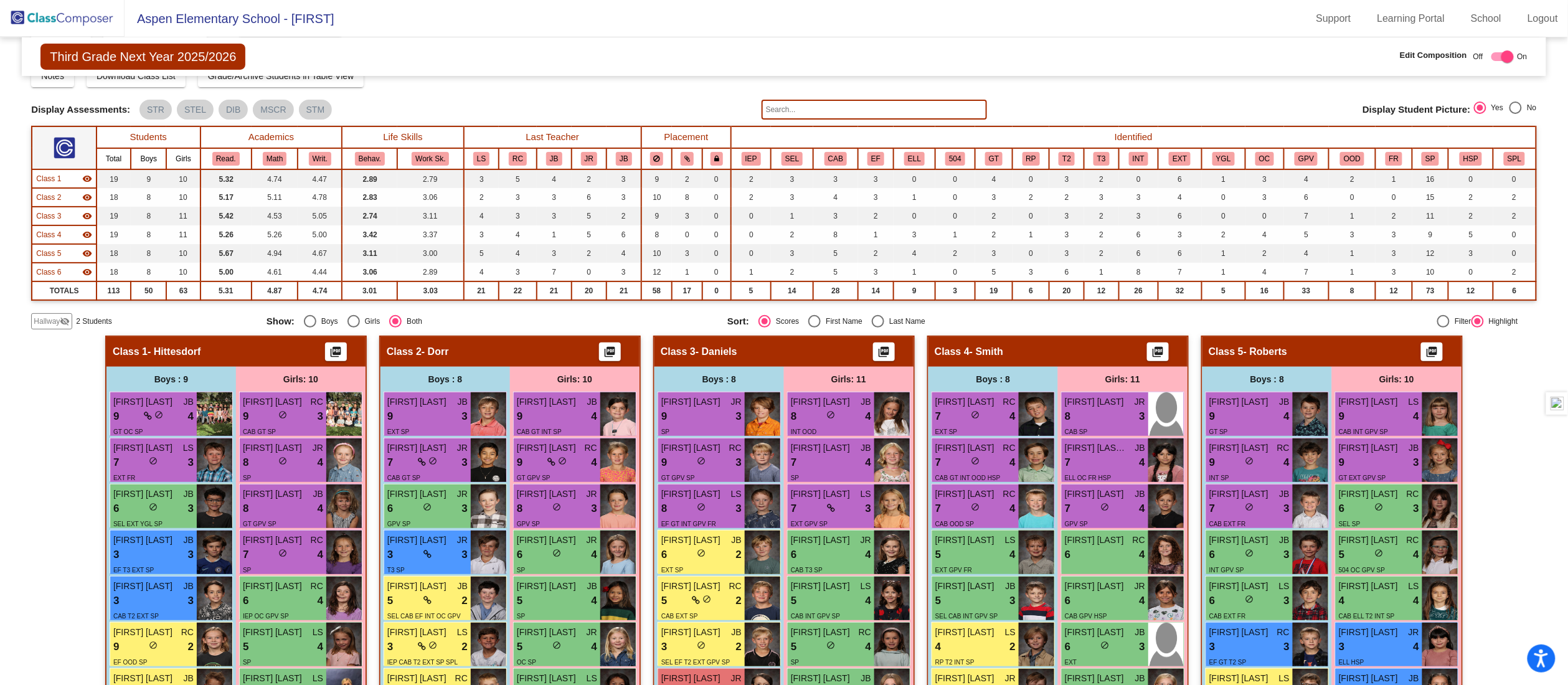 scroll, scrollTop: 0, scrollLeft: 0, axis: both 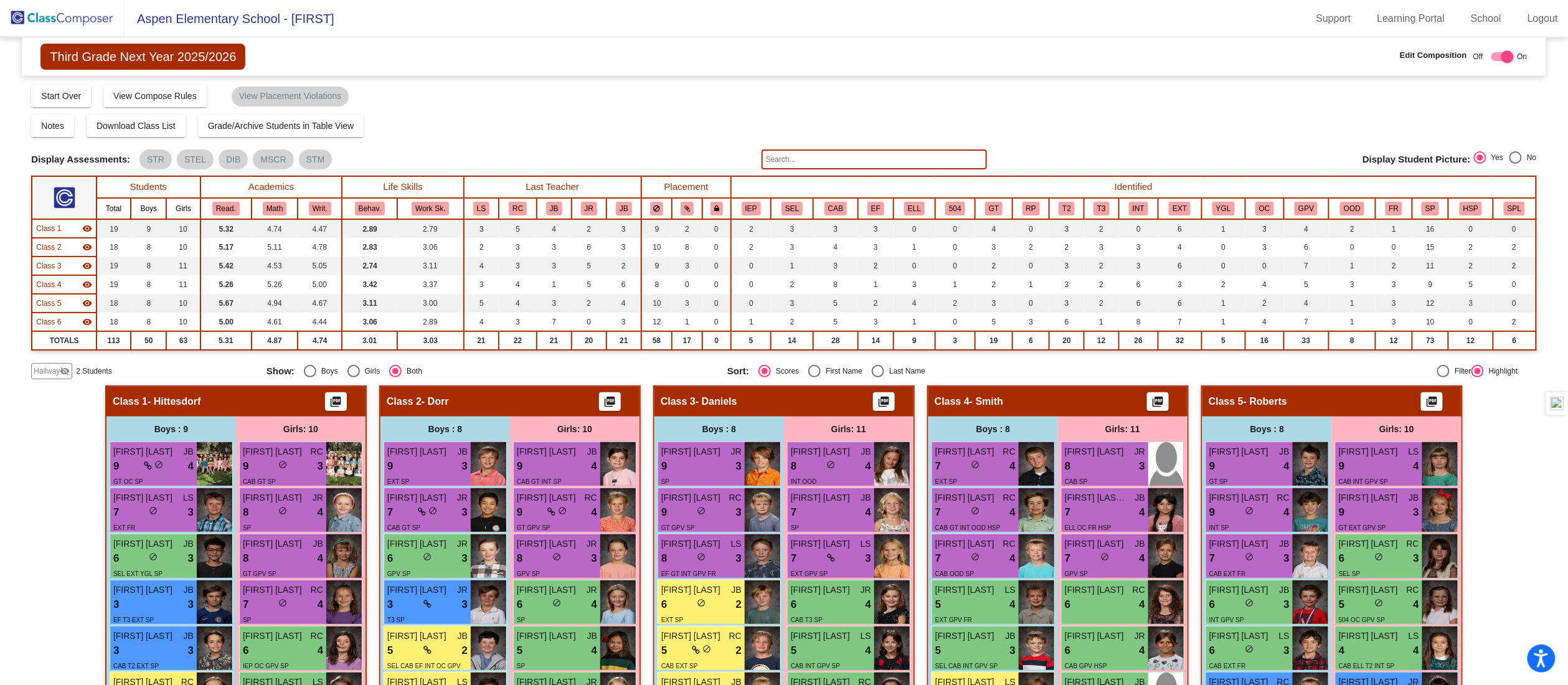 click 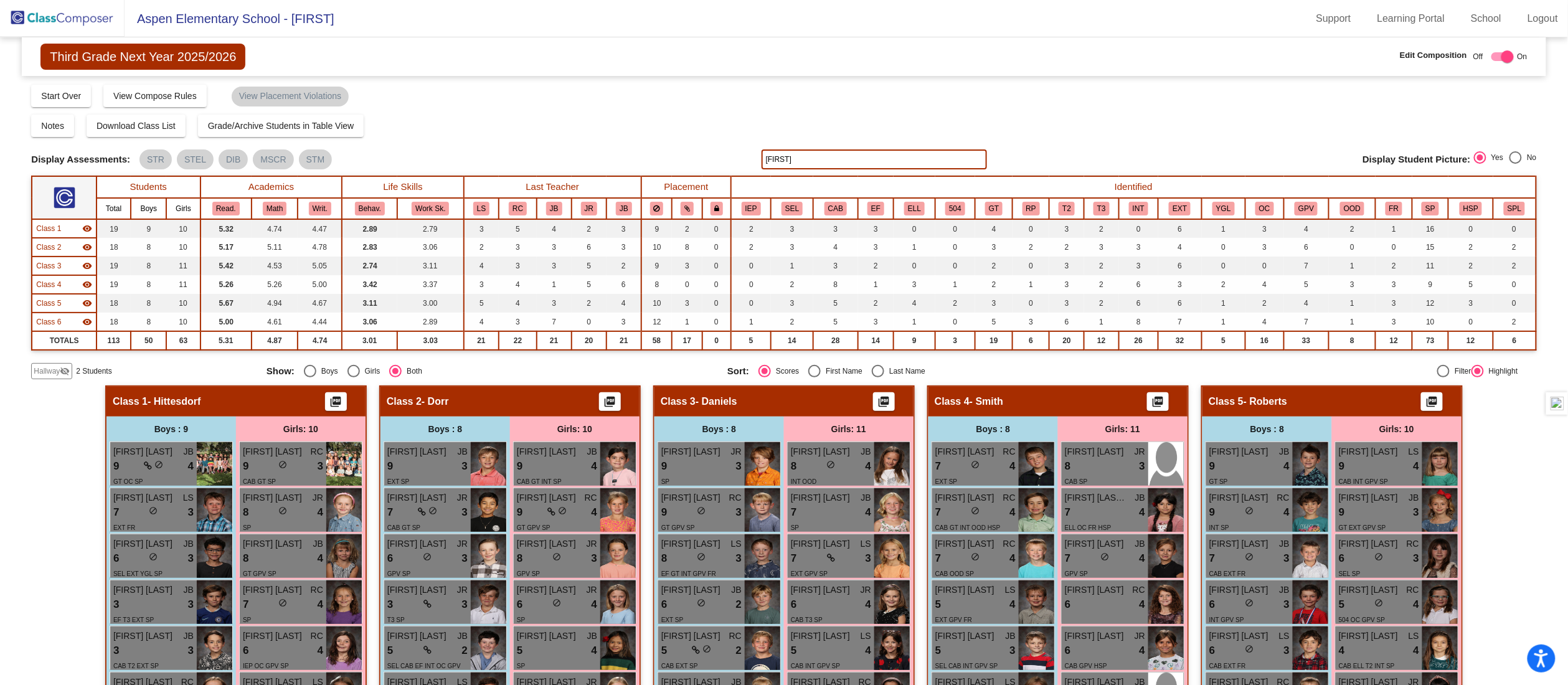 click on "Third Grade Next Year 2025/2026  Edit Composition Off   On  Incoming   Digital Data Wall    Display Scores for Years:   2023 - 2024   2024 - 2025  Grade/Archive Students in Table View   Download   New Small Group   Saved Small Group   Compose   Start Over   Submit Classes  Compose has been submitted  Check for Incomplete Scores  View Compose Rules   View Placement Violations  Notes   Download Class List   Import Students   Grade/Archive Students in Table View   New Small Group   Saved Small Group  Display Scores for Years:   2023 - 2024   2024 - 2025 Display Assessments: STR STEL DIB MSCR STM maisy Display Student Picture:    Yes     No  Students Academics Life Skills  Last Teacher  Placement  Identified  Total Boys Girls  Read.   Math   Writ.   Behav.   Work Sk.   LS   RC   JB   JR   JB   IEP   SEL   CAB   EF   ELL   504   GT   RP   T2   T3   INT   EXT   YGL   OC   GPV   OOD   FR   SP   HSP   SPL  Hallway  visibility_off  2 1 1                 0   0   0   0   0   0   0   0   0   0   0   0   0   0  19" 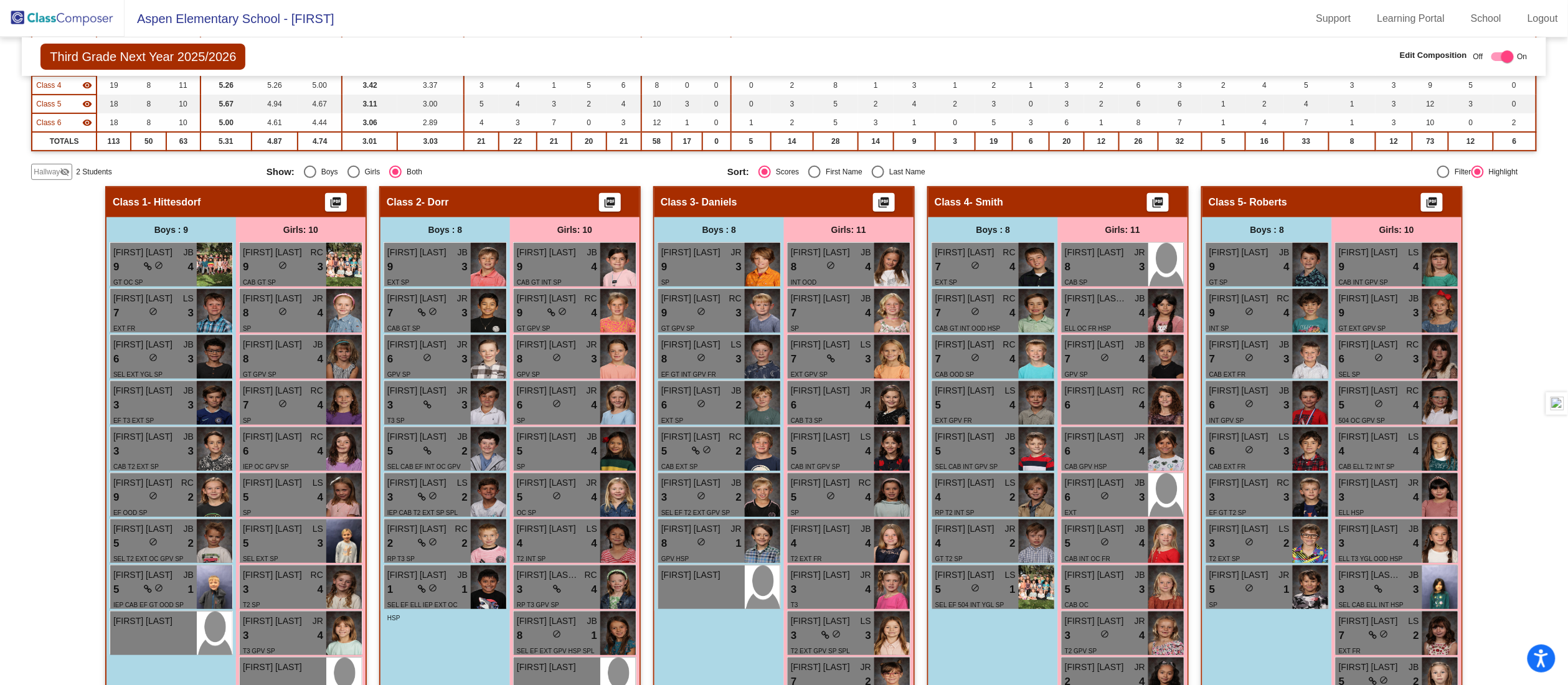 scroll, scrollTop: 249, scrollLeft: 0, axis: vertical 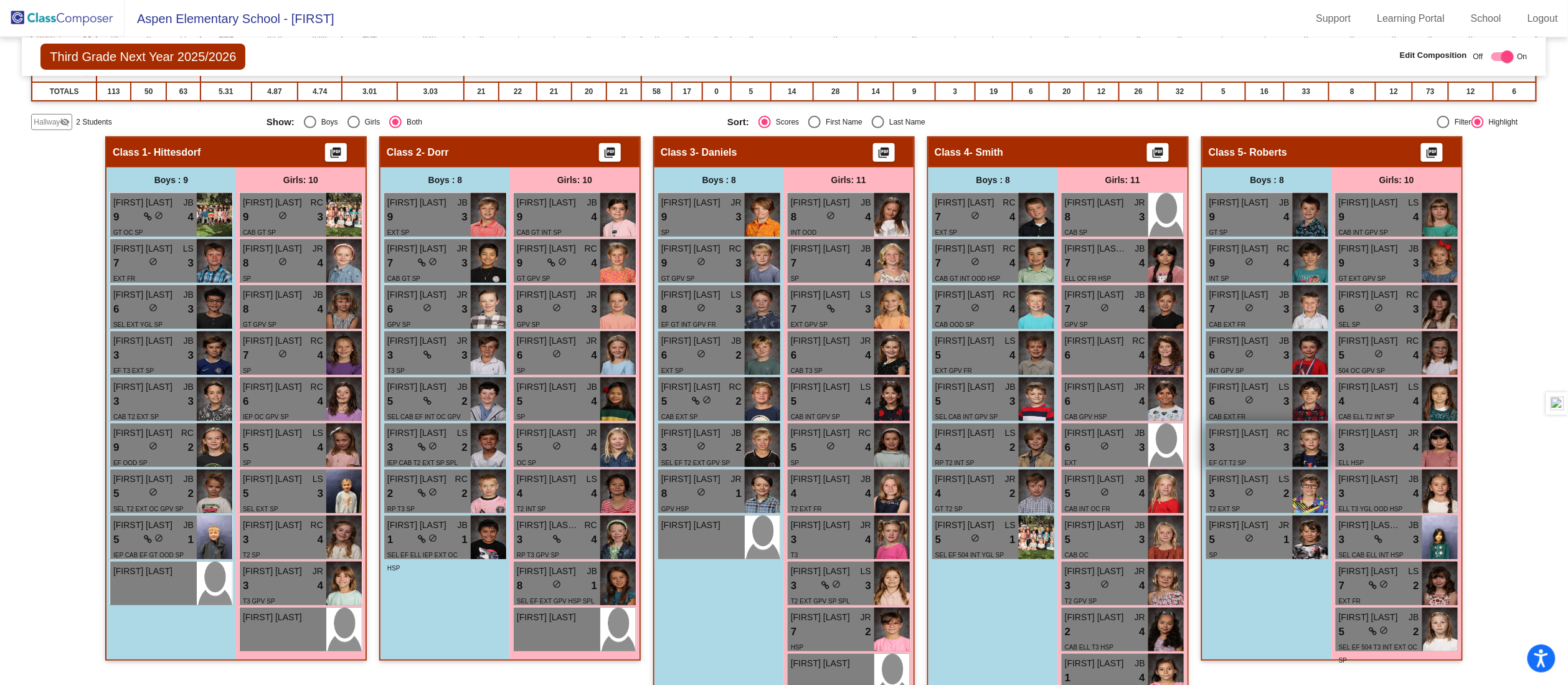 click on "3 lock do_not_disturb_alt 3" at bounding box center [1249, 448] 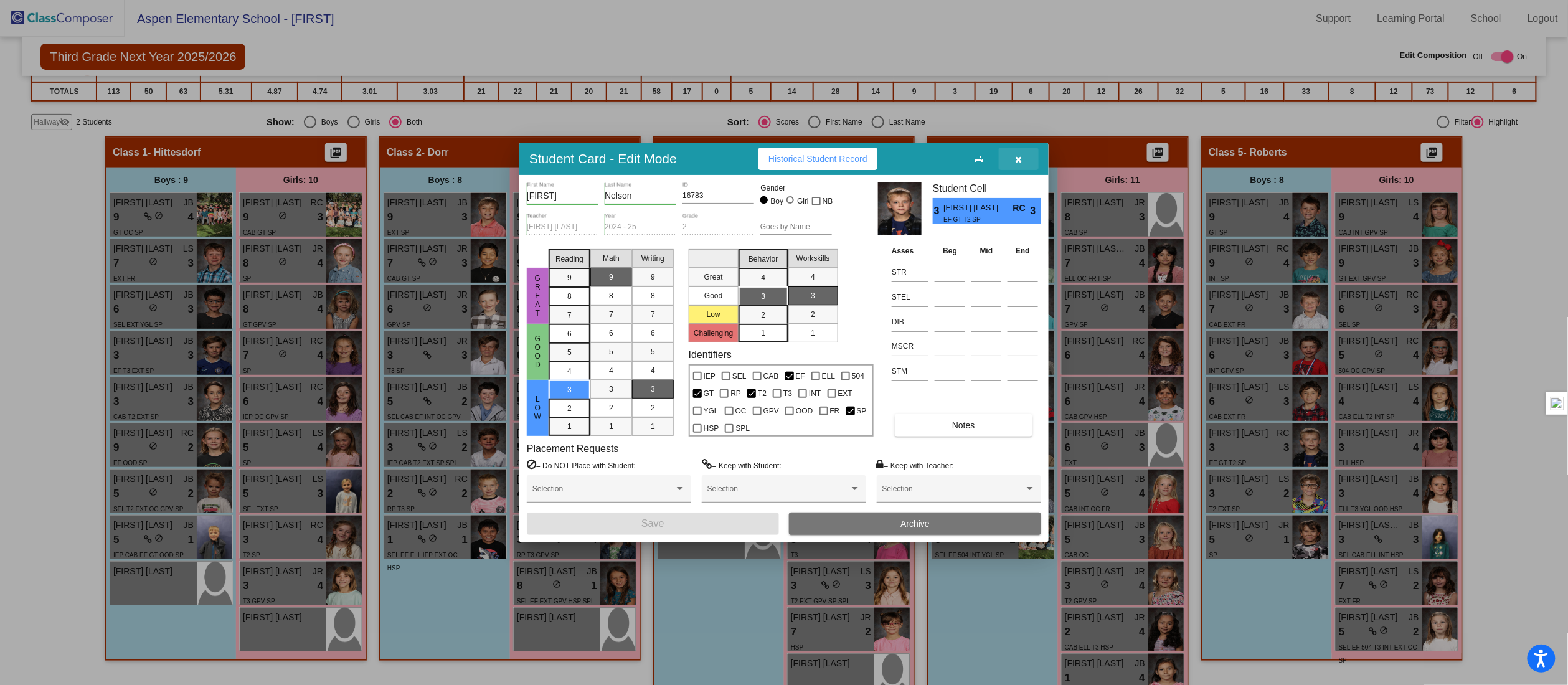 click at bounding box center [1019, 159] 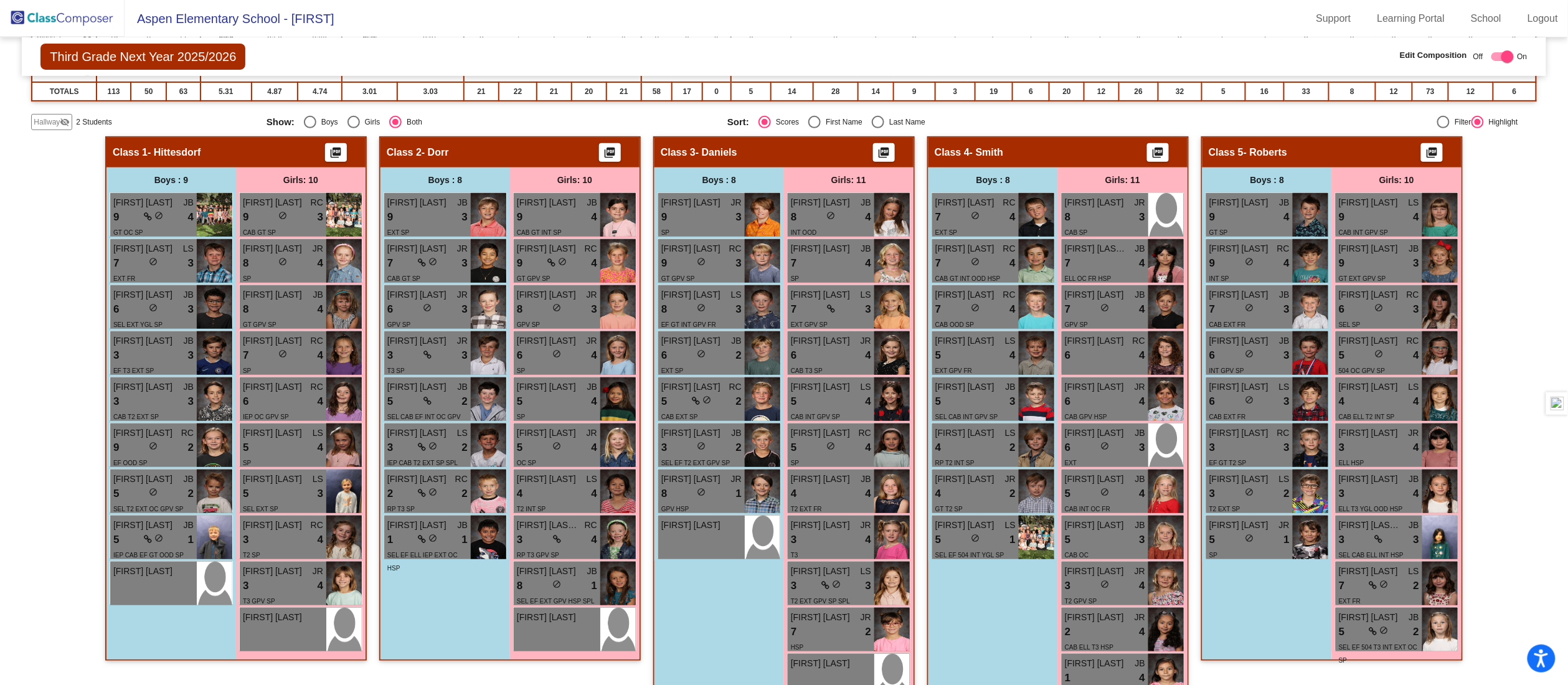 click on "Third Grade Next Year 2025/2026  Edit Composition Off   On  Incoming   Digital Data Wall    Display Scores for Years:   2023 - 2024   2024 - 2025  Grade/Archive Students in Table View   Download   New Small Group   Saved Small Group   Compose   Start Over   Submit Classes  Compose has been submitted  Check for Incomplete Scores  View Compose Rules   View Placement Violations  Notes   Download Class List   Import Students   Grade/Archive Students in Table View   New Small Group   Saved Small Group  Display Scores for Years:   2023 - 2024   2024 - 2025 Display Assessments: STR STEL DIB MSCR STM maisy Display Student Picture:    Yes     No  Students Academics Life Skills  Last Teacher  Placement  Identified  Total Boys Girls  Read.   Math   Writ.   Behav.   Work Sk.   LS   RC   JB   JR   JB   IEP   SEL   CAB   EF   ELL   504   GT   RP   T2   T3   INT   EXT   YGL   OC   GPV   OOD   FR   SP   HSP   SPL  Hallway  visibility_off  2 1 1                 0   0   0   0   0   0   0   0   0   0   0   0   0   0  19" 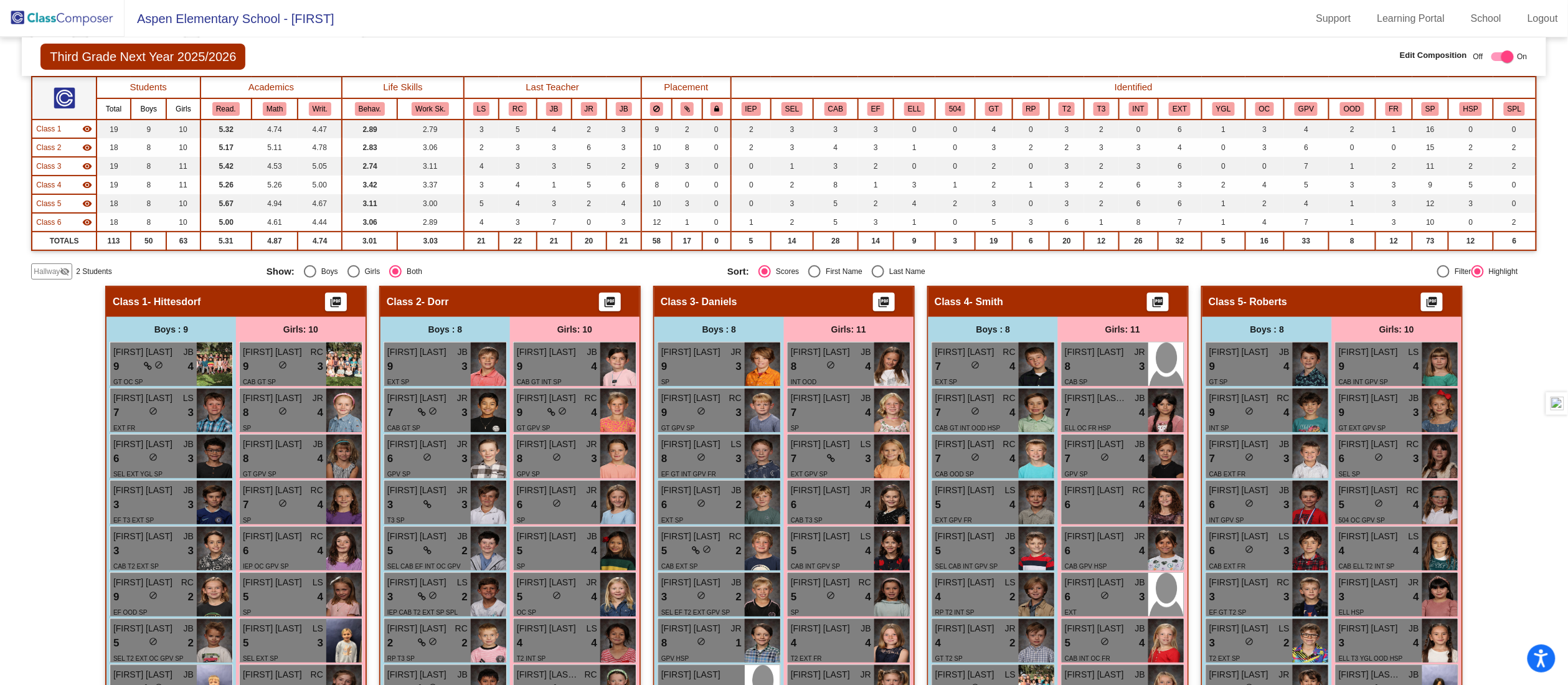 scroll, scrollTop: 0, scrollLeft: 0, axis: both 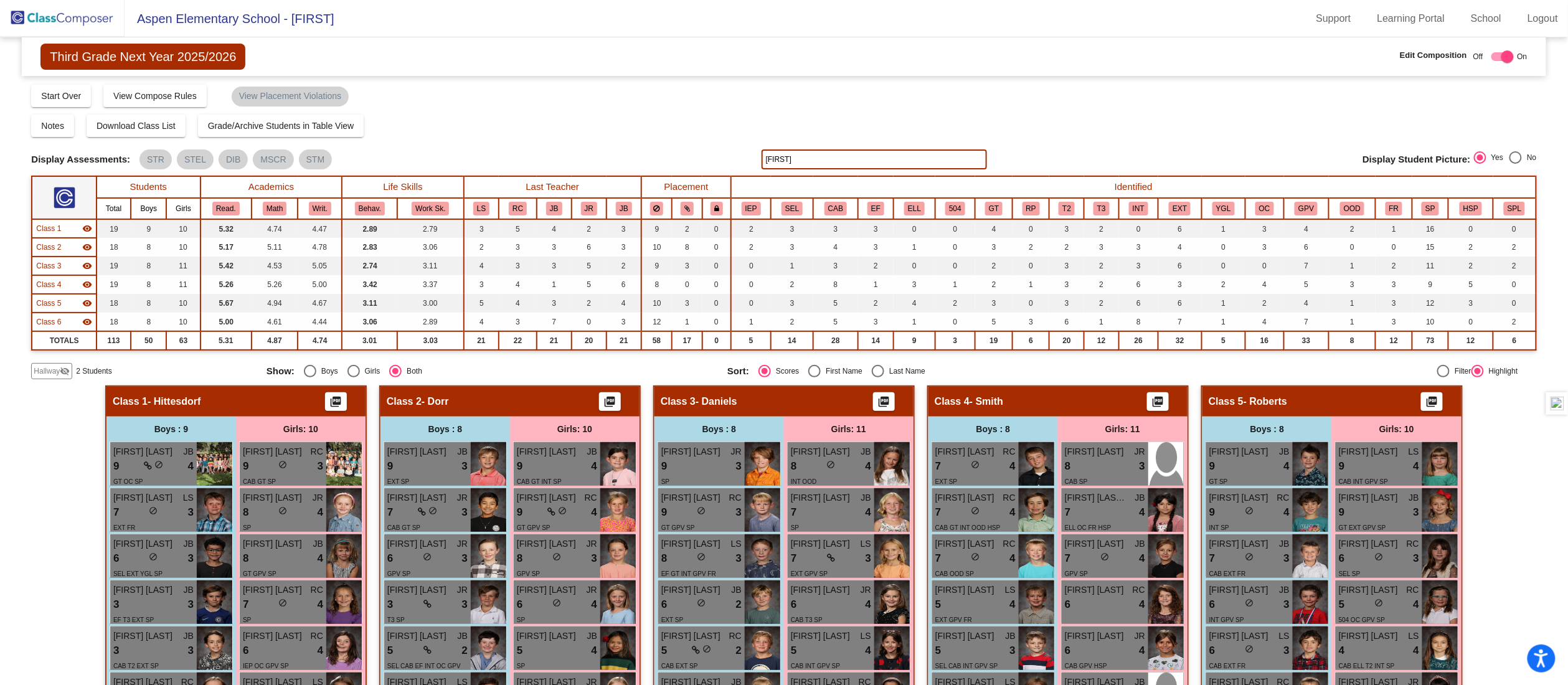 click on "maisy" 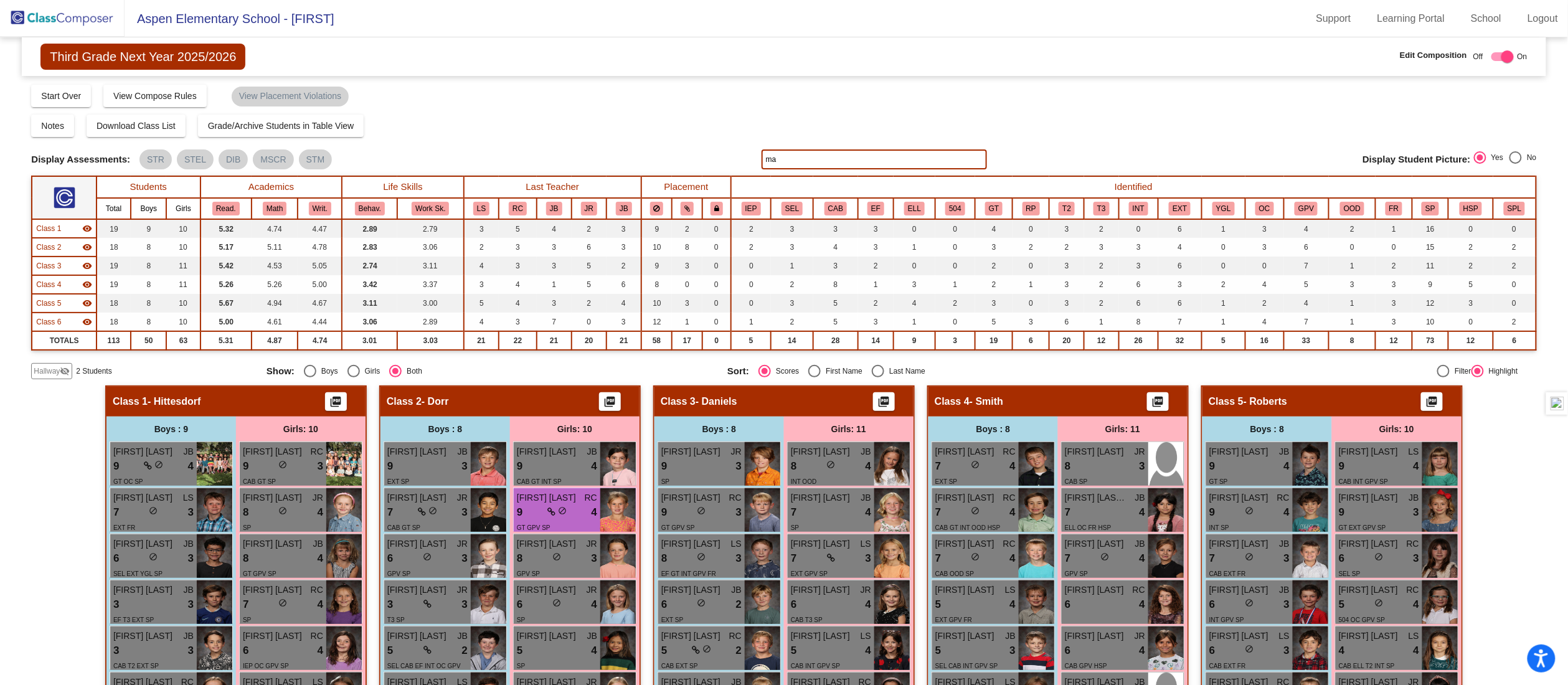 type on "m" 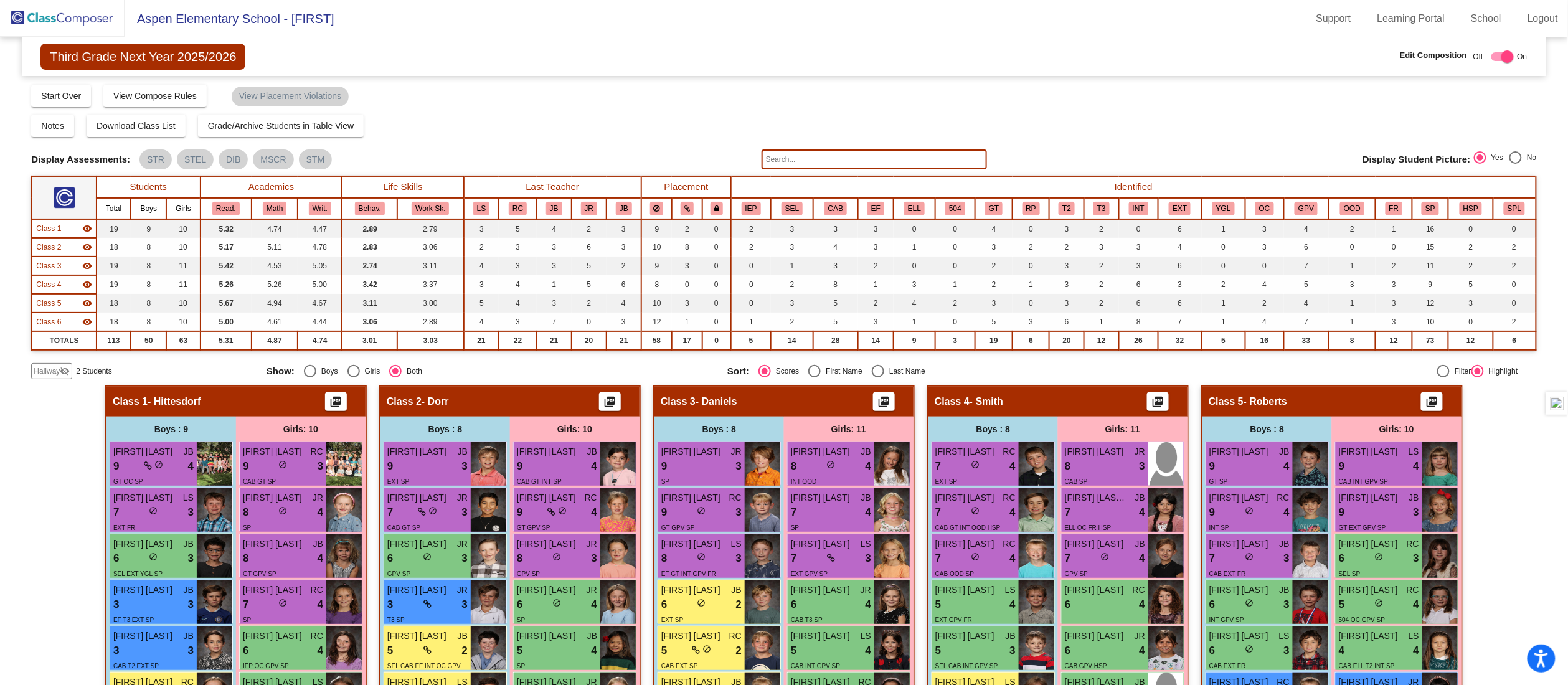 click on "Hallway   - Hallway Class  picture_as_pdf  Add Student  First Name Last Name Student Id  (Recommended)   Boy   Girl   Non Binary Add Close  Boys : 1  Theo Jefferys lock do_not_disturb_alt Girls: 1 Lilliana Najera lock do_not_disturb_alt Class 1   - Hittesdorf  picture_as_pdf  Add Student  First Name Last Name Student Id  (Recommended)   Boy   Girl   Non Binary Add Close  Boys : 9  Weston Kay JB 9 lock do_not_disturb_alt 4 GT OC SP Arlo Duncan LS 7 lock do_not_disturb_alt 3 EXT FR Anthony Frederick JB 6 lock do_not_disturb_alt 3 SEL EXT YGL SP Myles Shea JB 3 lock do_not_disturb_alt 3 EF T3 EXT SP Hudson Moerke JB 3 lock do_not_disturb_alt 3 CAB T2 EXT SP Cameron Trane RC 9 lock do_not_disturb_alt 2 EF OOD SP Odin Freeberg JB 5 lock do_not_disturb_alt 2 SEL T2 EXT OC GPV SP William Crary JB 5 lock do_not_disturb_alt 1 IEP CAB EF GT OOD SP Augustus Arias lock do_not_disturb_alt Girls: 10 Vivian Simpson RC 9 lock do_not_disturb_alt 3 CAB GT SP Georgia Giles JR 8 lock do_not_disturb_alt 4 SP JB 8 lock 4 RC" 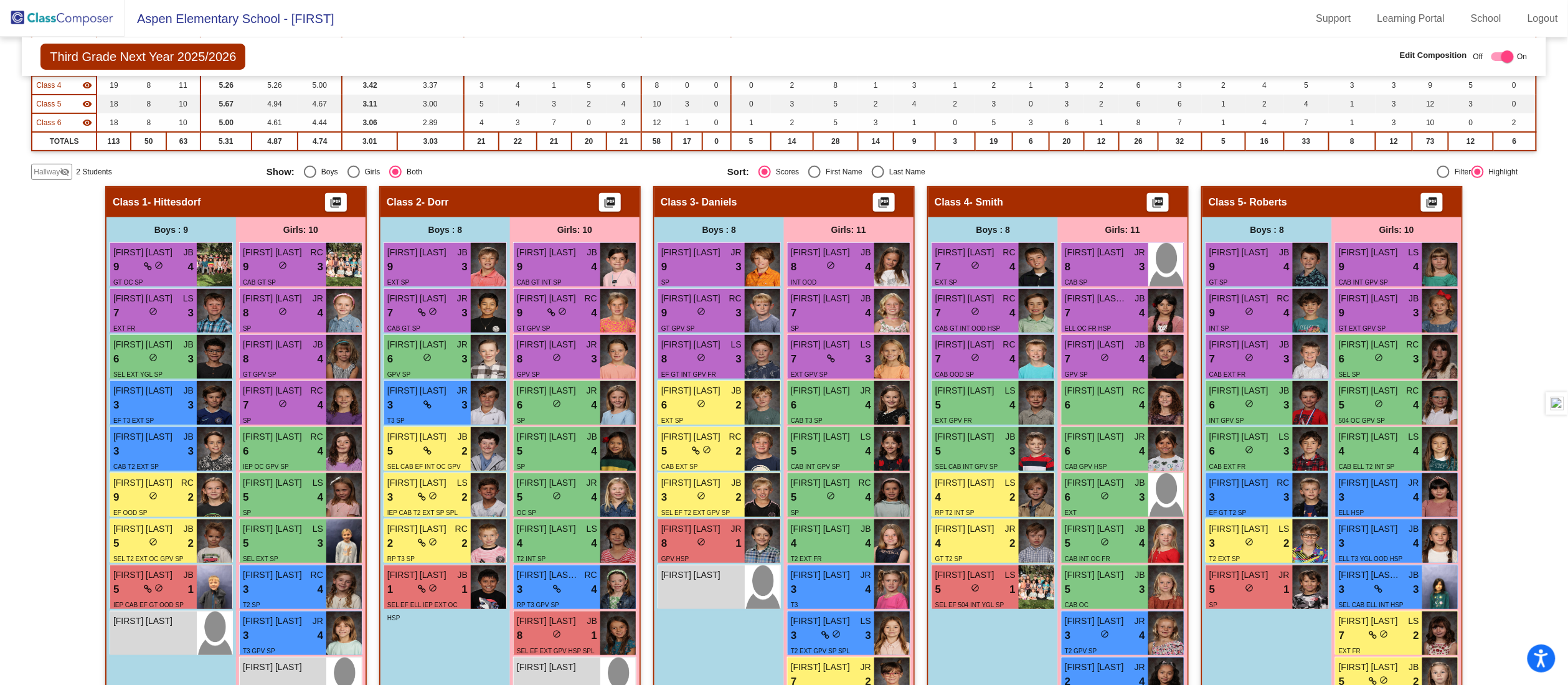 scroll, scrollTop: 249, scrollLeft: 0, axis: vertical 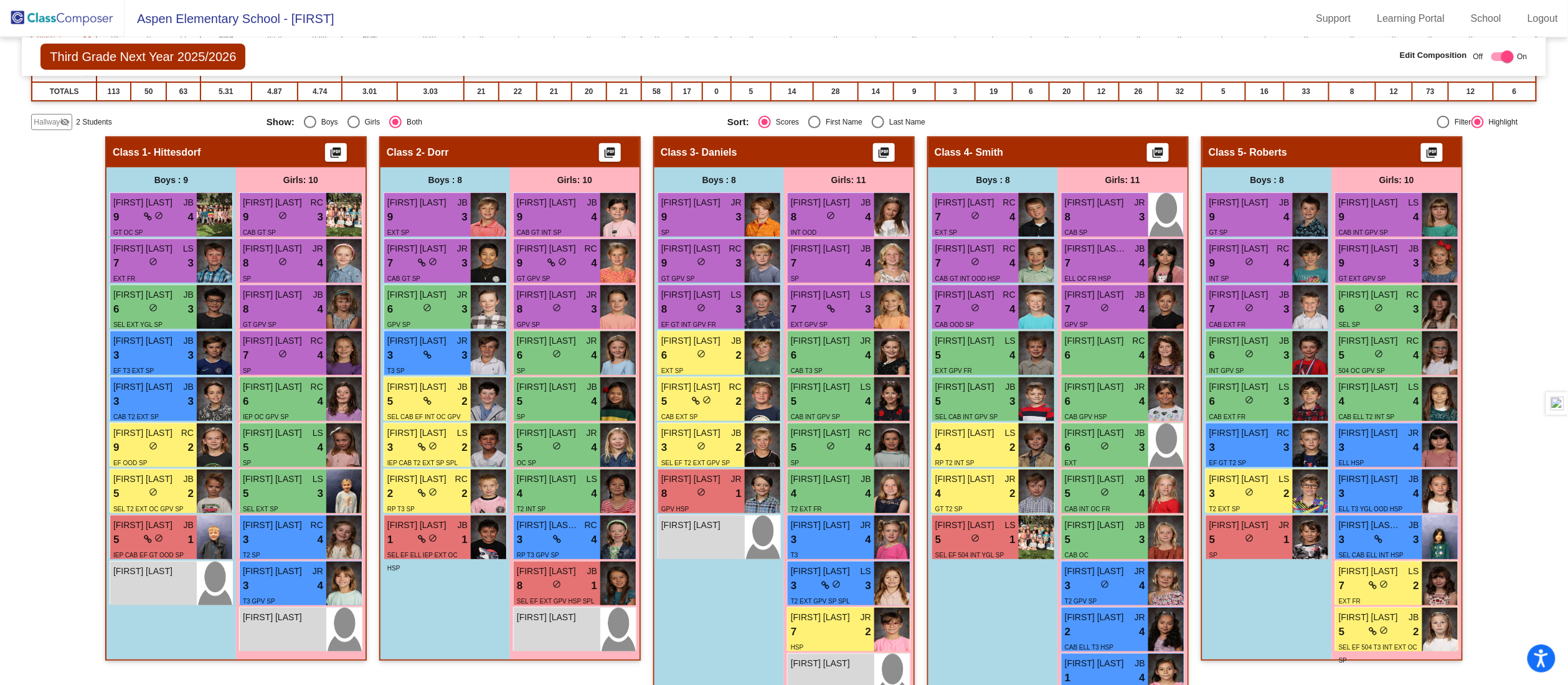 click on "Hallway   - Hallway Class  picture_as_pdf  Add Student  First Name Last Name Student Id  (Recommended)   Boy   Girl   Non Binary Add Close  Boys : 1  Theo Jefferys lock do_not_disturb_alt Girls: 1 Lilliana Najera lock do_not_disturb_alt Class 1   - Hittesdorf  picture_as_pdf  Add Student  First Name Last Name Student Id  (Recommended)   Boy   Girl   Non Binary Add Close  Boys : 9  Weston Kay JB 9 lock do_not_disturb_alt 4 GT OC SP Arlo Duncan LS 7 lock do_not_disturb_alt 3 EXT FR Anthony Frederick JB 6 lock do_not_disturb_alt 3 SEL EXT YGL SP Myles Shea JB 3 lock do_not_disturb_alt 3 EF T3 EXT SP Hudson Moerke JB 3 lock do_not_disturb_alt 3 CAB T2 EXT SP Cameron Trane RC 9 lock do_not_disturb_alt 2 EF OOD SP Odin Freeberg JB 5 lock do_not_disturb_alt 2 SEL T2 EXT OC GPV SP William Crary JB 5 lock do_not_disturb_alt 1 IEP CAB EF GT OOD SP Augustus Arias lock do_not_disturb_alt Girls: 10 Vivian Simpson RC 9 lock do_not_disturb_alt 3 CAB GT SP Georgia Giles JR 8 lock do_not_disturb_alt 4 SP JB 8 lock 4 RC" 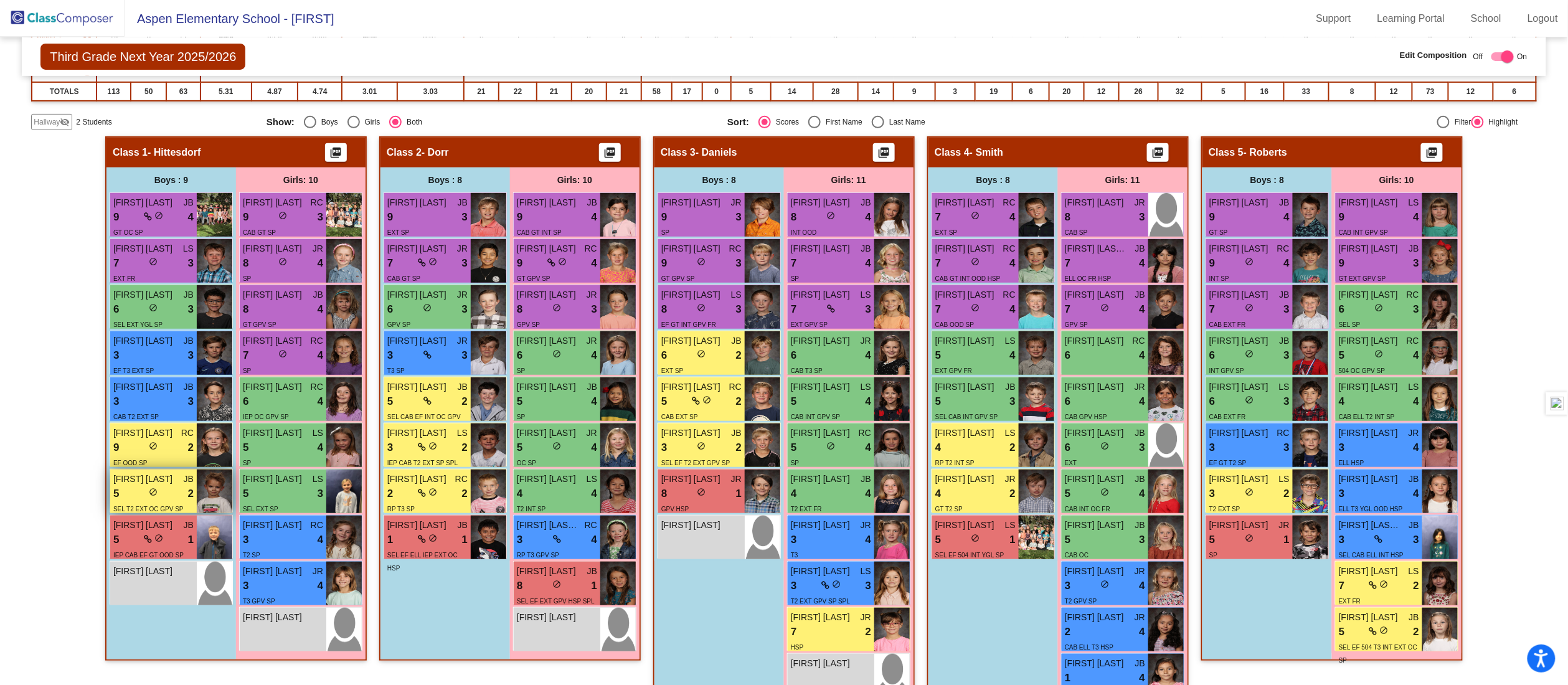 click on "5 lock do_not_disturb_alt 2" at bounding box center (153, 494) 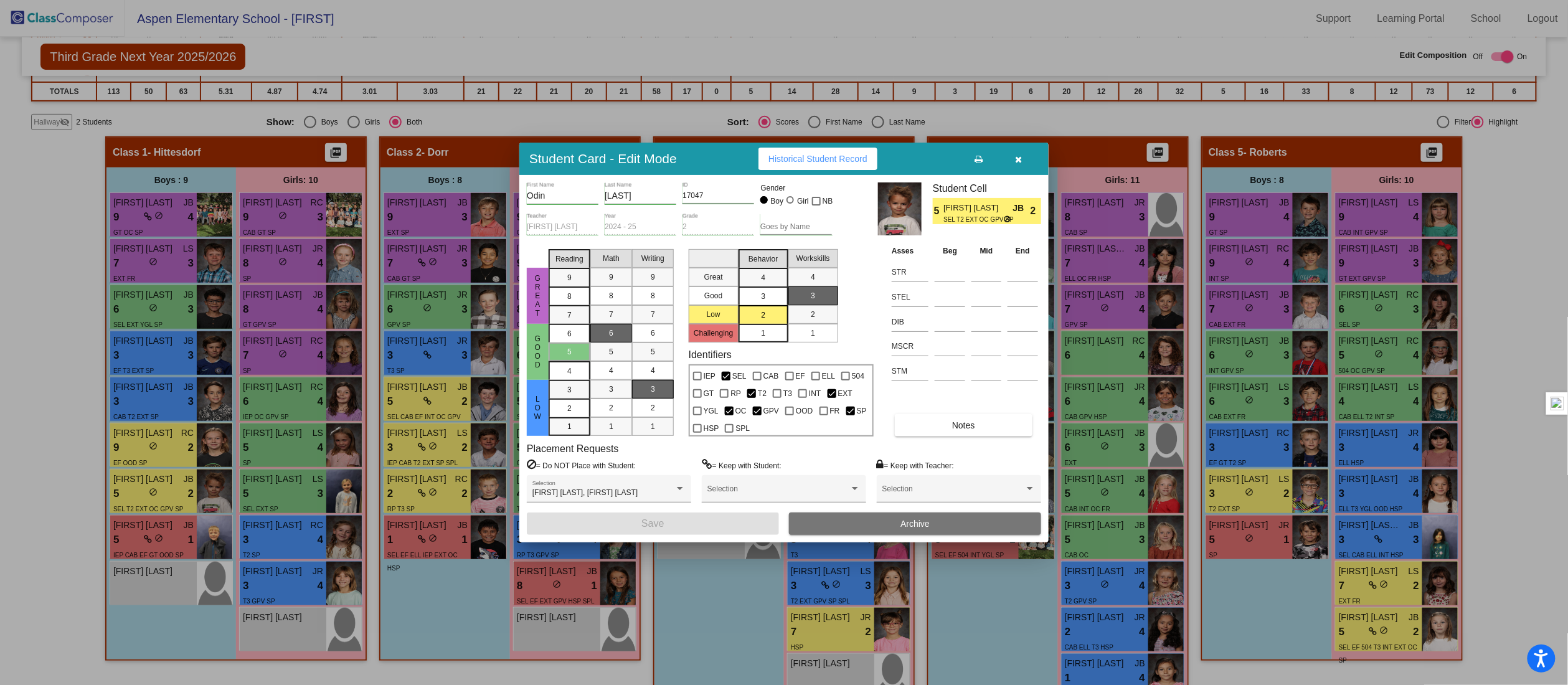 click at bounding box center [1019, 159] 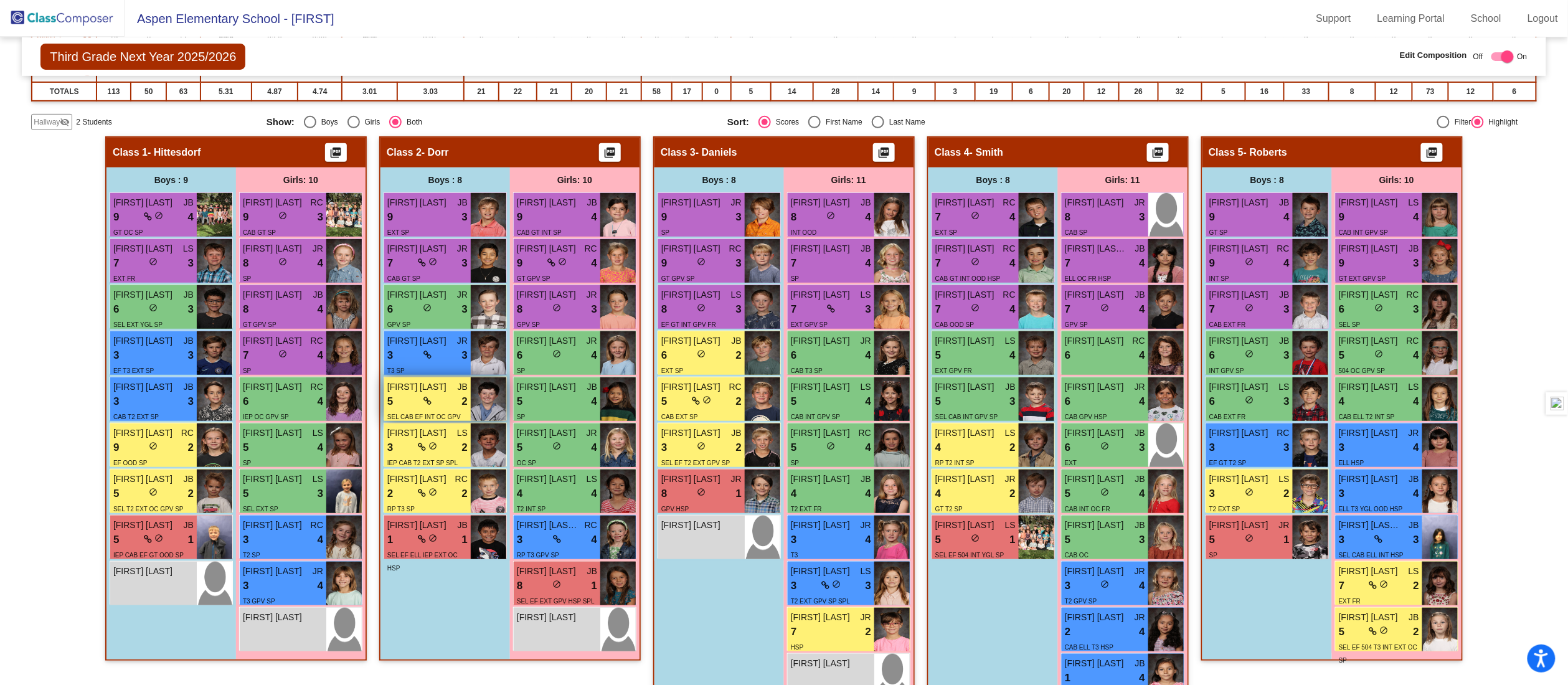 click on "5 lock do_not_disturb_alt 2" at bounding box center (427, 402) 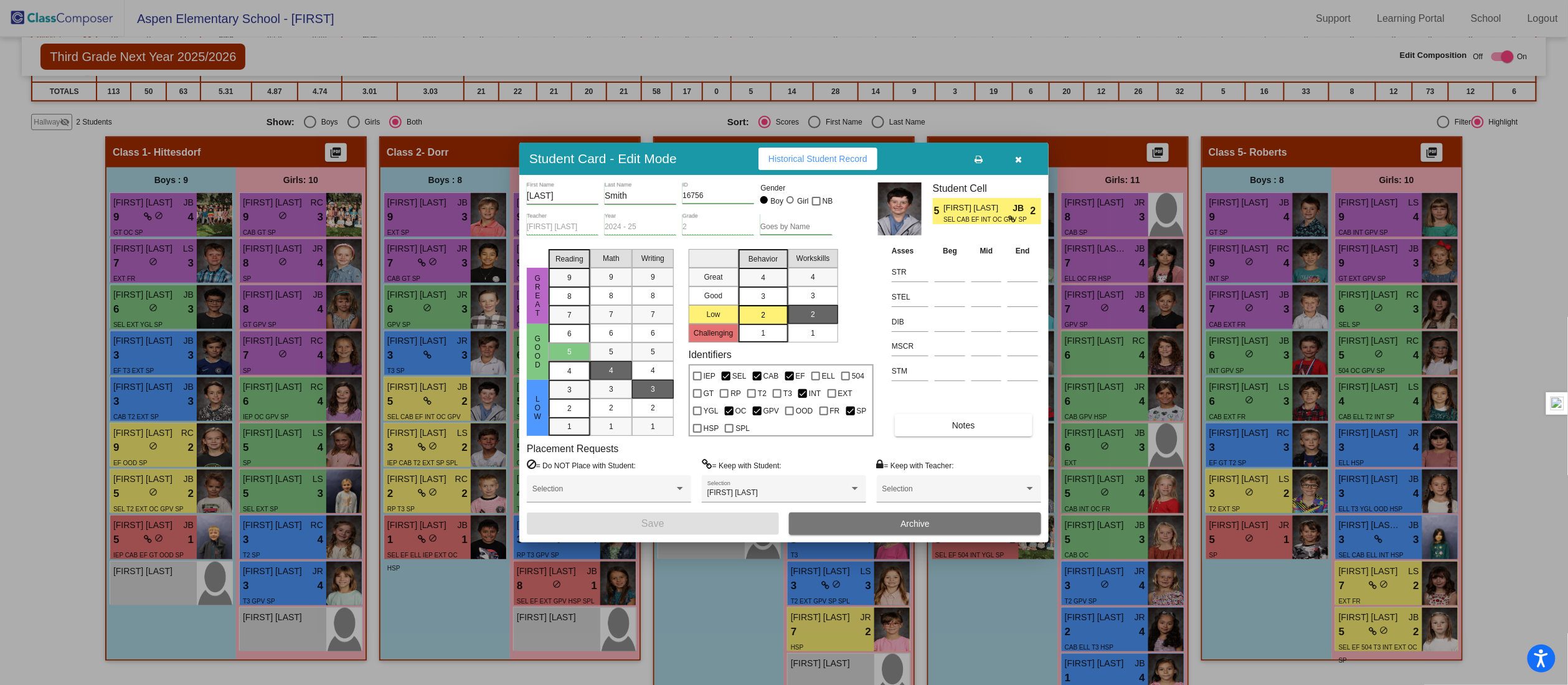 click at bounding box center (1019, 159) 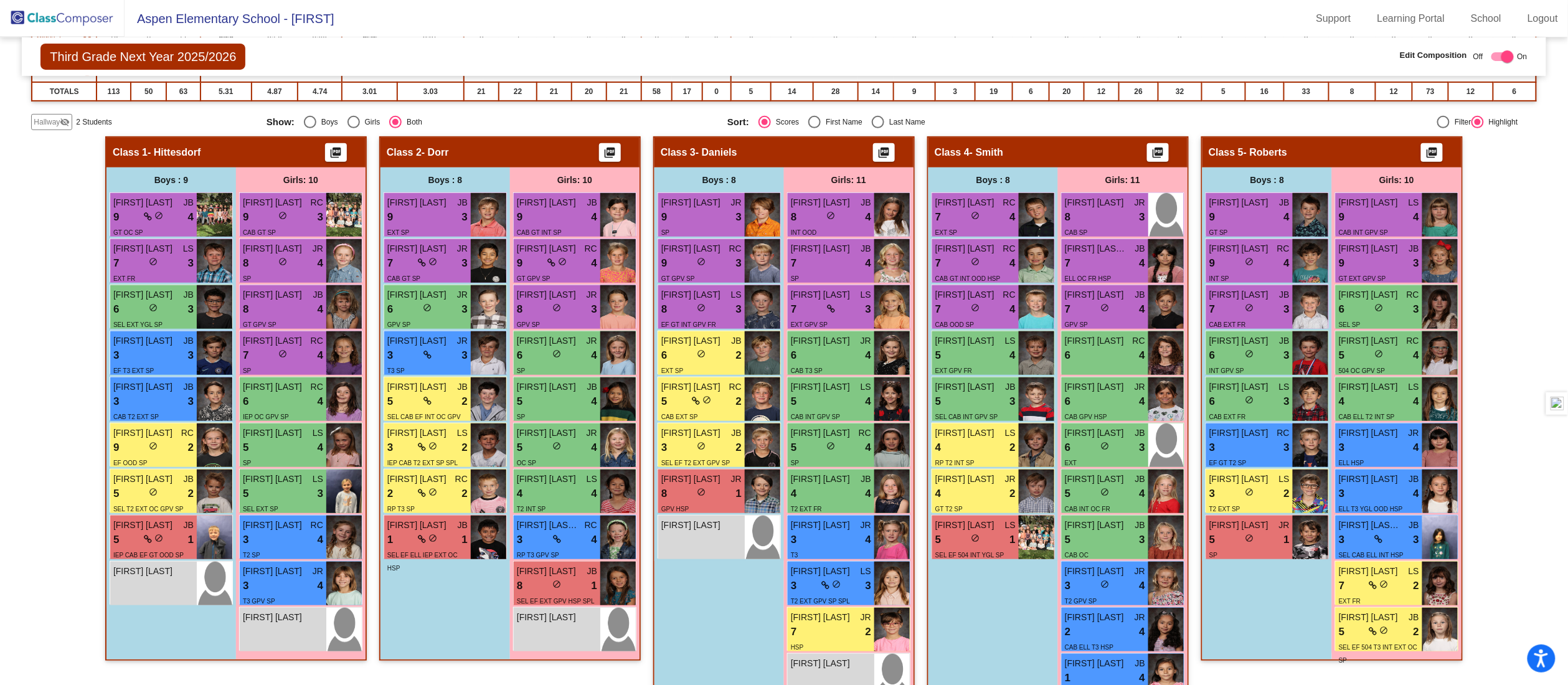 click on "Hallway   - Hallway Class  picture_as_pdf  Add Student  First Name Last Name Student Id  (Recommended)   Boy   Girl   Non Binary Add Close  Boys : 1  Theo Jefferys lock do_not_disturb_alt Girls: 1 Lilliana Najera lock do_not_disturb_alt Class 1   - Hittesdorf  picture_as_pdf  Add Student  First Name Last Name Student Id  (Recommended)   Boy   Girl   Non Binary Add Close  Boys : 9  Weston Kay JB 9 lock do_not_disturb_alt 4 GT OC SP Arlo Duncan LS 7 lock do_not_disturb_alt 3 EXT FR Anthony Frederick JB 6 lock do_not_disturb_alt 3 SEL EXT YGL SP Myles Shea JB 3 lock do_not_disturb_alt 3 EF T3 EXT SP Hudson Moerke JB 3 lock do_not_disturb_alt 3 CAB T2 EXT SP Cameron Trane RC 9 lock do_not_disturb_alt 2 EF OOD SP Odin Freeberg JB 5 lock do_not_disturb_alt 2 SEL T2 EXT OC GPV SP William Crary JB 5 lock do_not_disturb_alt 1 IEP CAB EF GT OOD SP Augustus Arias lock do_not_disturb_alt Girls: 10 Vivian Simpson RC 9 lock do_not_disturb_alt 3 CAB GT SP Georgia Giles JR 8 lock do_not_disturb_alt 4 SP JB 8 lock 4 RC" 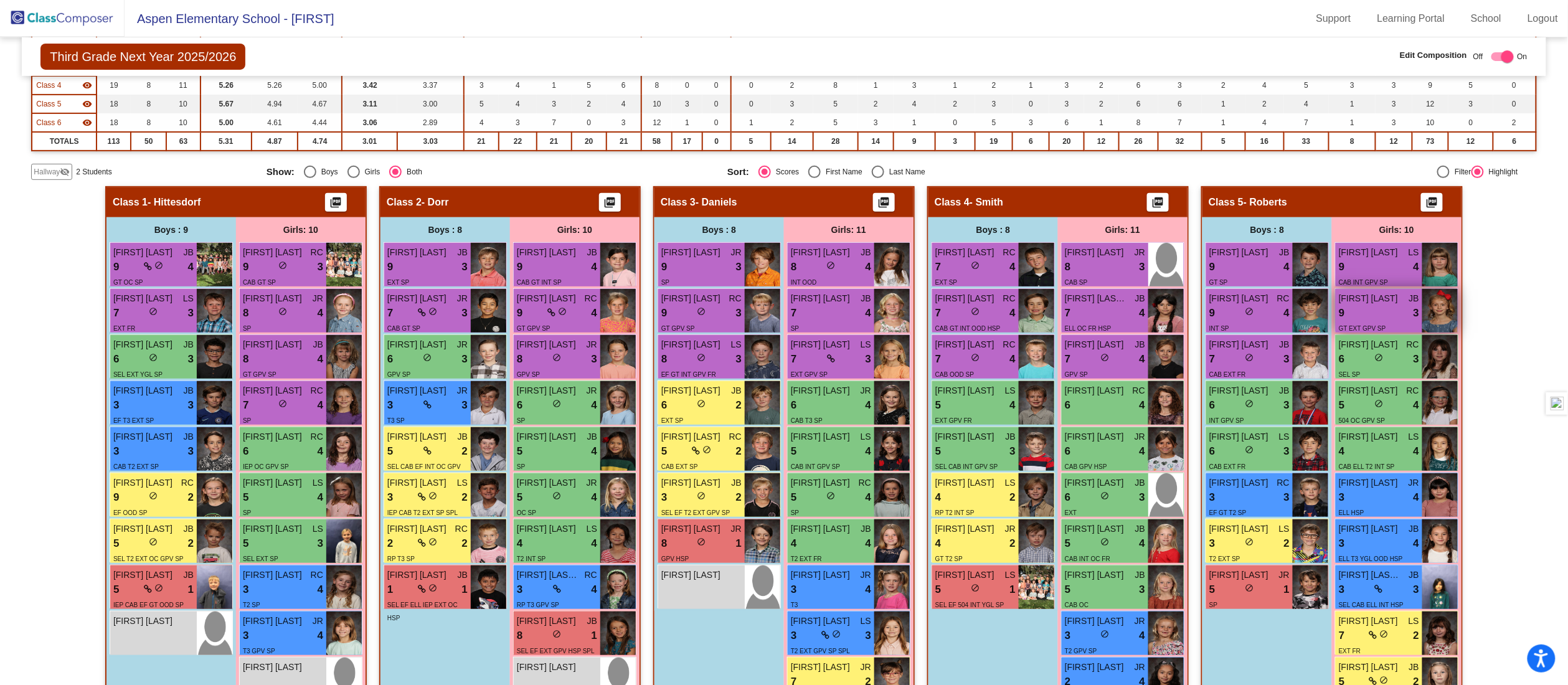 scroll, scrollTop: 249, scrollLeft: 0, axis: vertical 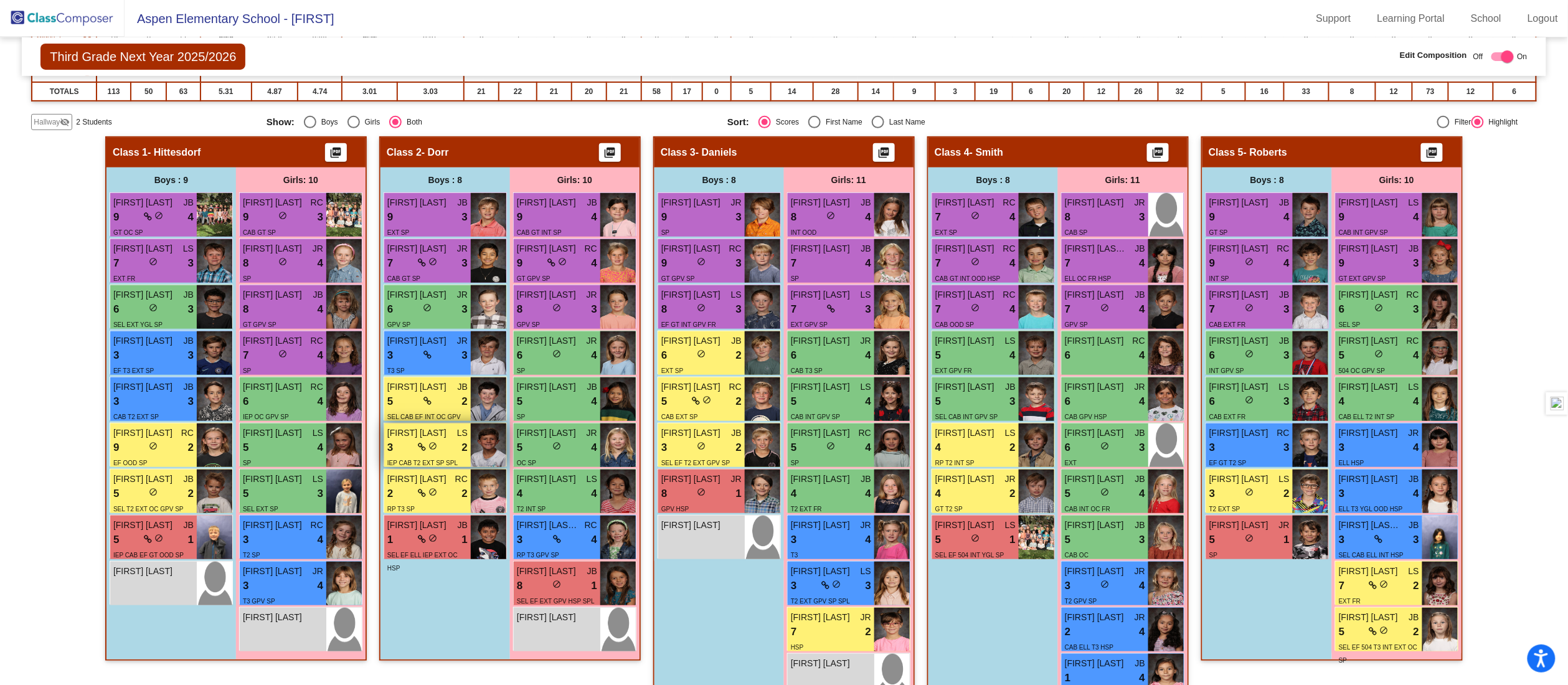 click on "3 lock do_not_disturb_alt 2" at bounding box center [427, 448] 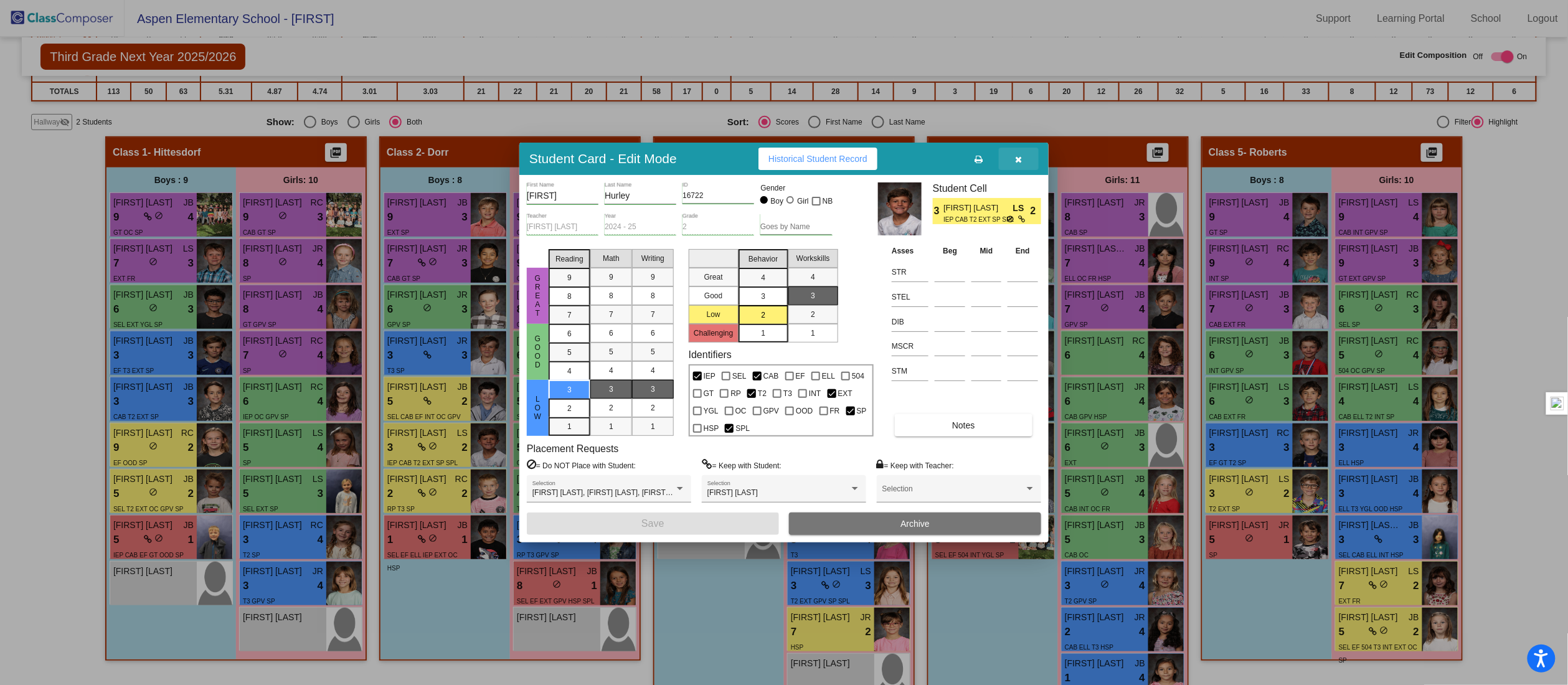 click at bounding box center [1019, 159] 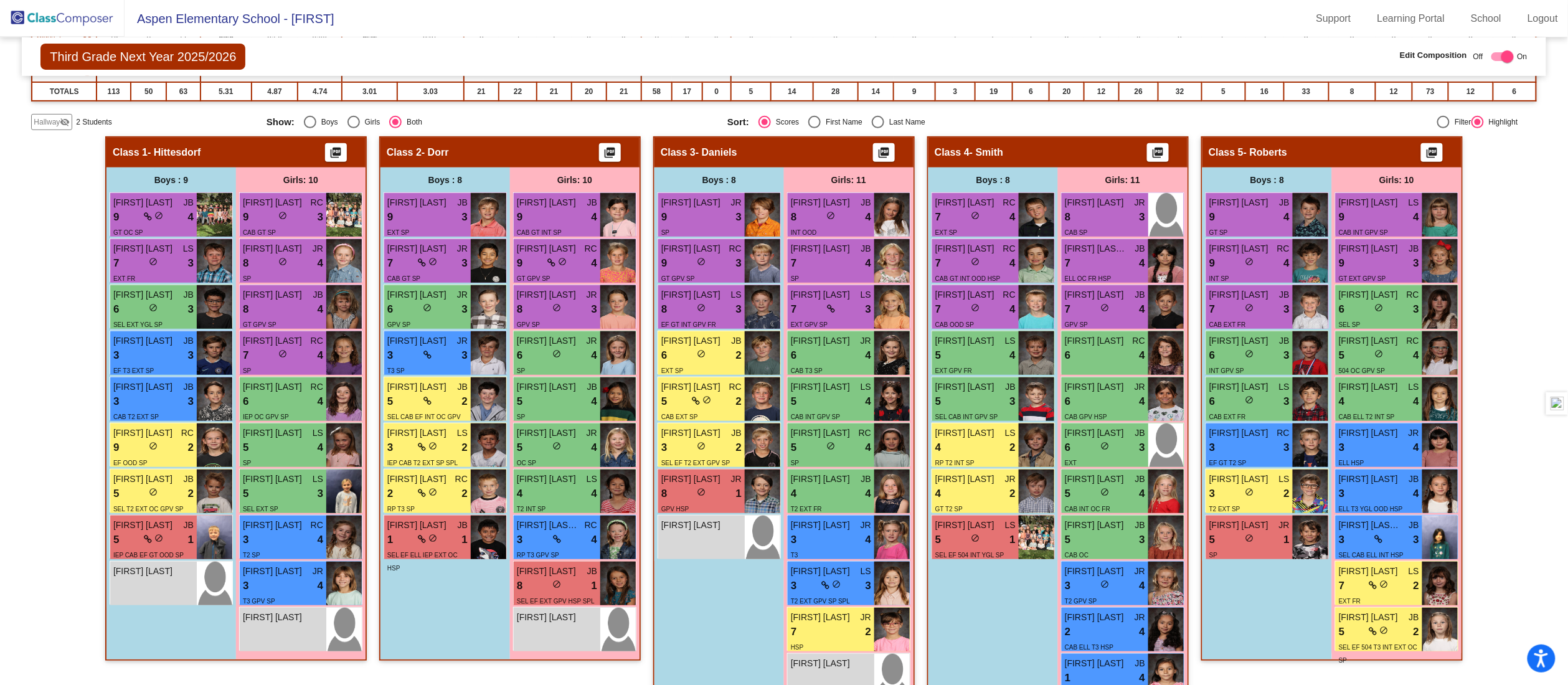 click on "Third Grade Next Year 2025/2026  Edit Composition Off   On  Incoming   Digital Data Wall    Display Scores for Years:   2023 - 2024   2024 - 2025  Grade/Archive Students in Table View   Download   New Small Group   Saved Small Group   Compose   Start Over   Submit Classes  Compose has been submitted  Check for Incomplete Scores  View Compose Rules   View Placement Violations  Notes   Download Class List   Import Students   Grade/Archive Students in Table View   New Small Group   Saved Small Group  Display Scores for Years:   2023 - 2024   2024 - 2025 Display Assessments: STR STEL DIB MSCR STM Display Student Picture:    Yes     No  Students Academics Life Skills  Last Teacher  Placement  Identified  Total Boys Girls  Read.   Math   Writ.   Behav.   Work Sk.   LS   RC   JB   JR   JB   IEP   SEL   CAB   EF   ELL   504   GT   RP   T2   T3   INT   EXT   YGL   OC   GPV   OOD   FR   SP   HSP   SPL  Hallway  visibility_off  2 1 1                 0   0   0   0   0   0   0   0   0   0   0   0   0   0   0   0" 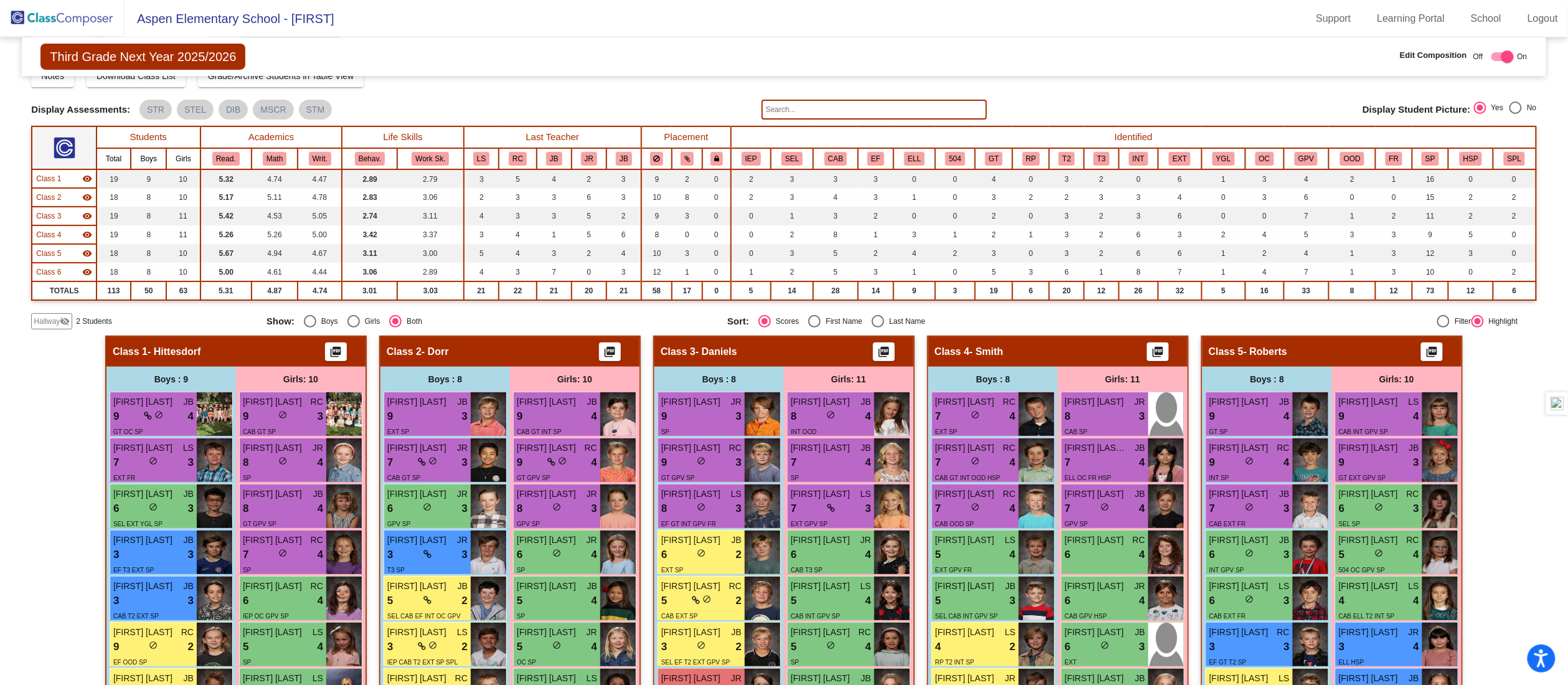 scroll, scrollTop: 0, scrollLeft: 0, axis: both 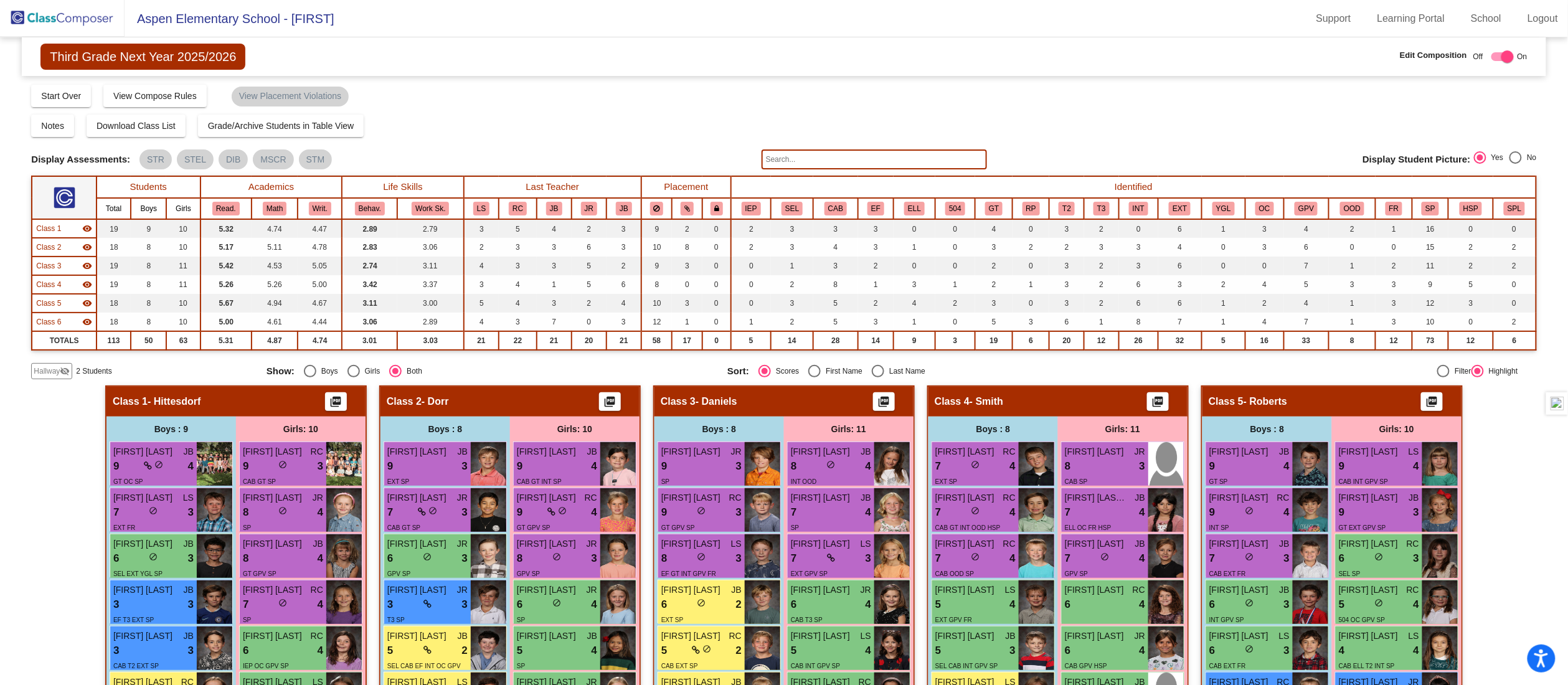 click on "Display Scores for Years:   2023 - 2024   2024 - 2025  Grade/Archive Students in Table View   Download   New Small Group   Saved Small Group   Compose   Start Over   Submit Classes  Compose has been submitted  Check for Incomplete Scores  View Compose Rules   View Placement Violations  Notes   Download Class List   Import Students   Grade/Archive Students in Table View   New Small Group   Saved Small Group  Display Scores for Years:   2023 - 2024   2024 - 2025 Display Assessments: STR STEL DIB MSCR STM Display Student Picture:    Yes     No  Students Academics Life Skills  Last Teacher  Placement  Identified  Total Boys Girls  Read.   Math   Writ.   Behav.   Work Sk.   LS   RC   JB   JR   JB   IEP   SEL   CAB   EF   ELL   504   GT   RP   T2   T3   INT   EXT   YGL   OC   GPV   OOD   FR   SP   HSP   SPL  Hallway  visibility_off  2 1 1                 0   0   0   0   0   0   0   0   0   0   0   0   0   0   0   0   0   0   0   0   0   0   0   0   0   0   0   0  Class 1  visibility  19 9 10  5.32   4.74  8" 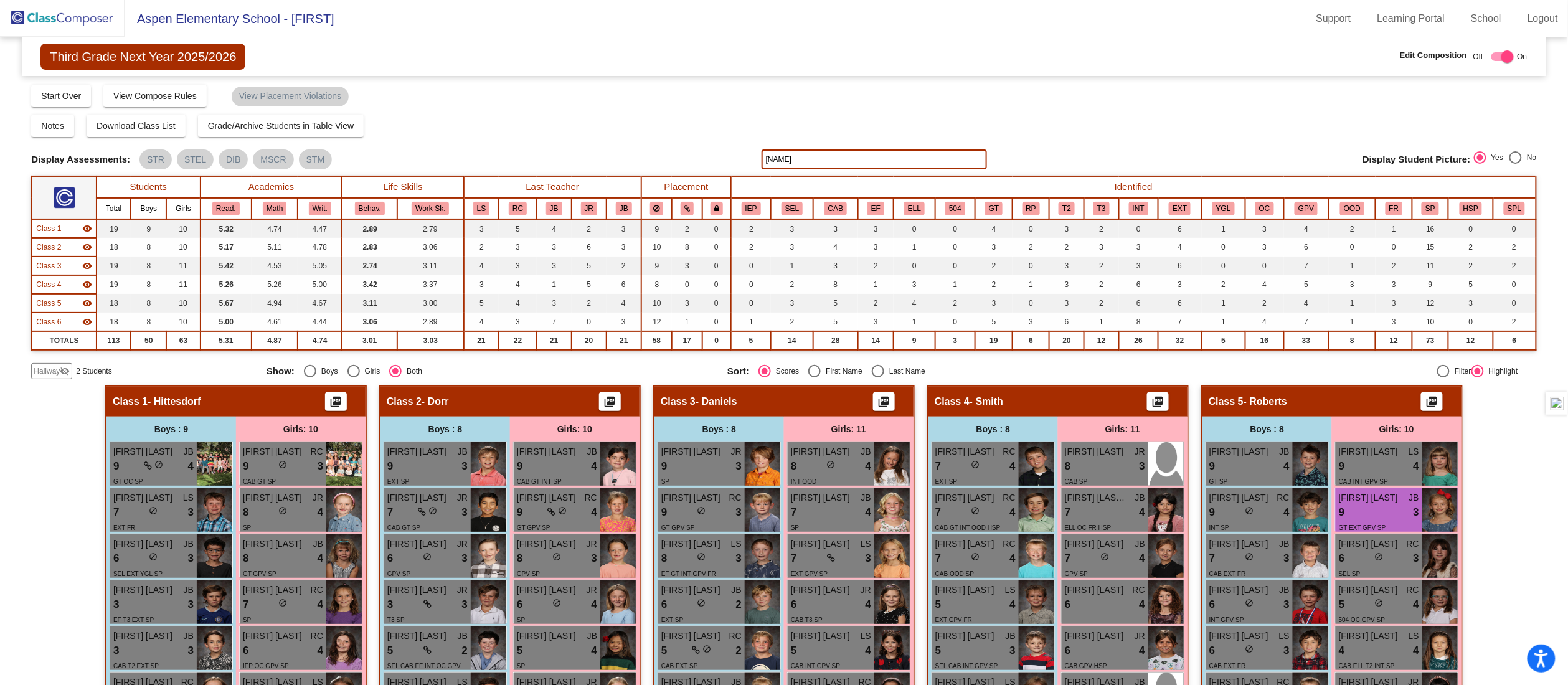 click on "Third Grade Next Year 2025/2026  Edit Composition Off   On  Incoming   Digital Data Wall    Display Scores for Years:   2023 - 2024   2024 - 2025  Grade/Archive Students in Table View   Download   New Small Group   Saved Small Group   Compose   Start Over   Submit Classes  Compose has been submitted  Check for Incomplete Scores  View Compose Rules   View Placement Violations  Notes   Download Class List   Import Students   Grade/Archive Students in Table View   New Small Group   Saved Small Group  Display Scores for Years:   2023 - 2024   2024 - 2025 Display Assessments: STR STEL DIB MSCR STM timme Display Student Picture:    Yes     No  Students Academics Life Skills  Last Teacher  Placement  Identified  Total Boys Girls  Read.   Math   Writ.   Behav.   Work Sk.   LS   RC   JB   JR   JB   IEP   SEL   CAB   EF   ELL   504   GT   RP   T2   T3   INT   EXT   YGL   OC   GPV   OOD   FR   SP   HSP   SPL  Hallway  visibility_off  2 1 1                 0   0   0   0   0   0   0   0   0   0   0   0   0   0  19" 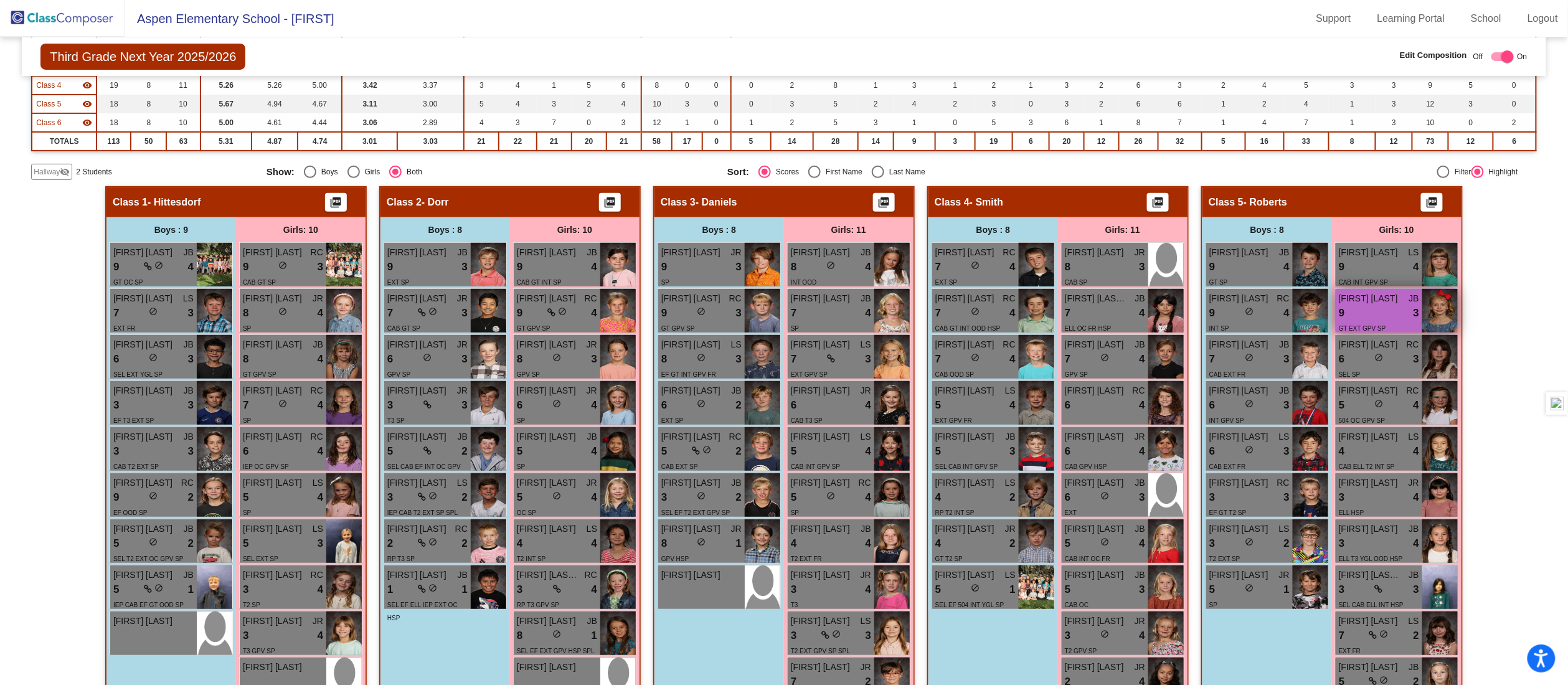 scroll, scrollTop: 249, scrollLeft: 0, axis: vertical 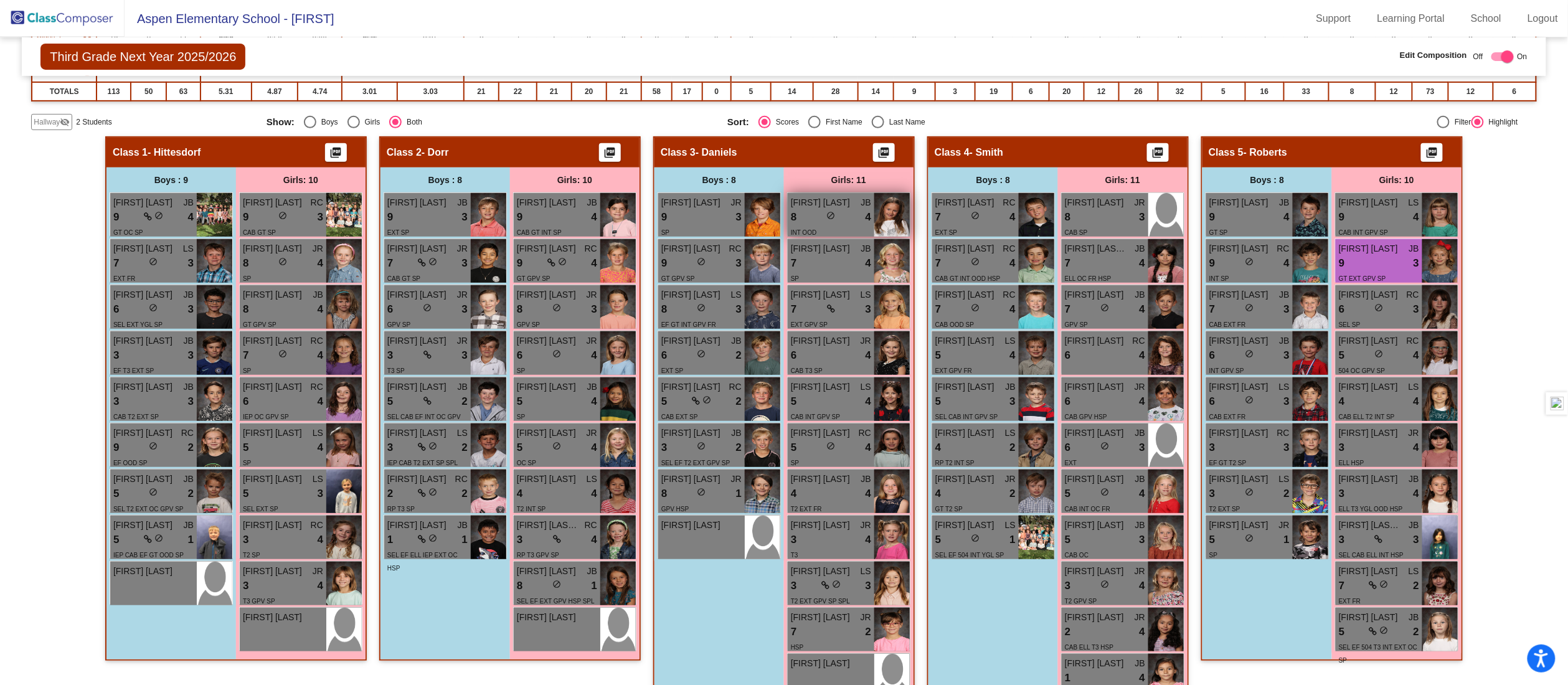 click on "8 lock do_not_disturb_alt 4" at bounding box center (831, 217) 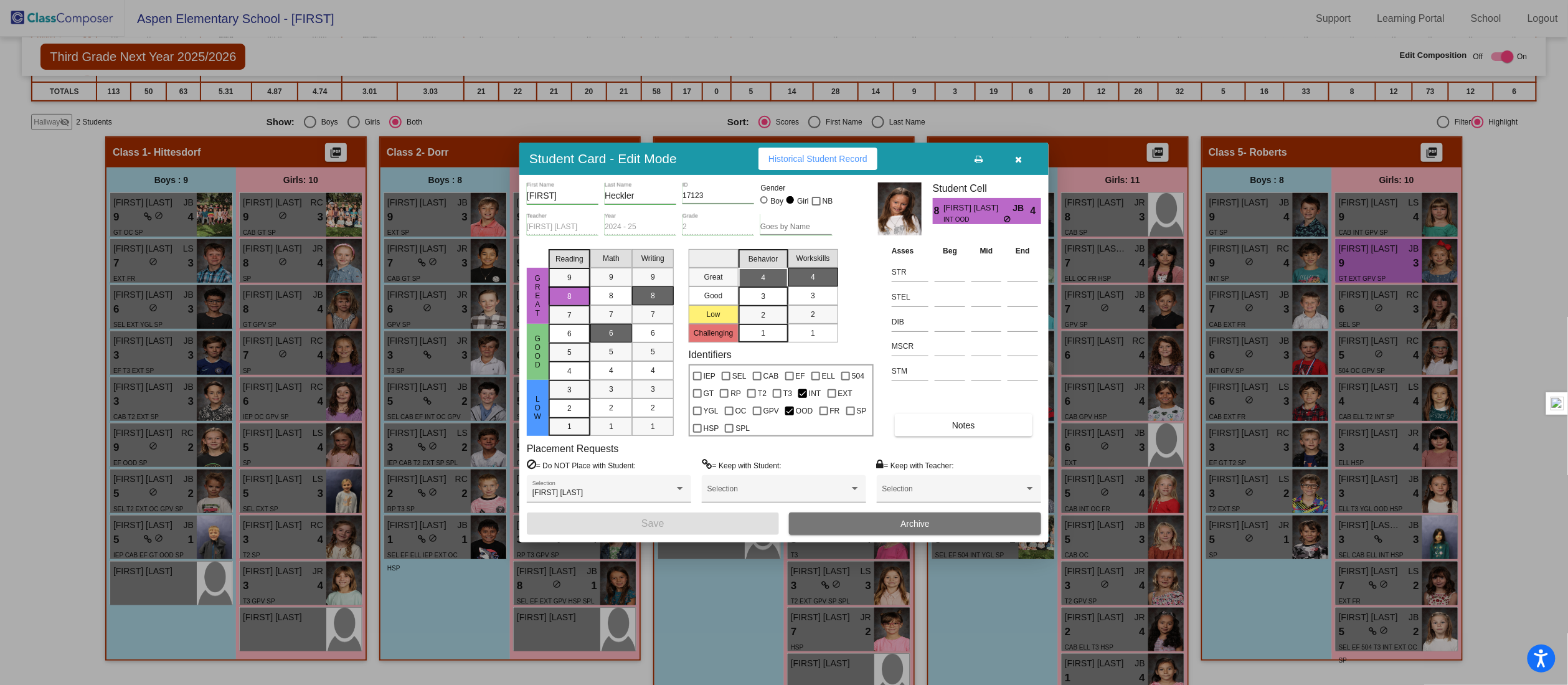 click at bounding box center [1019, 159] 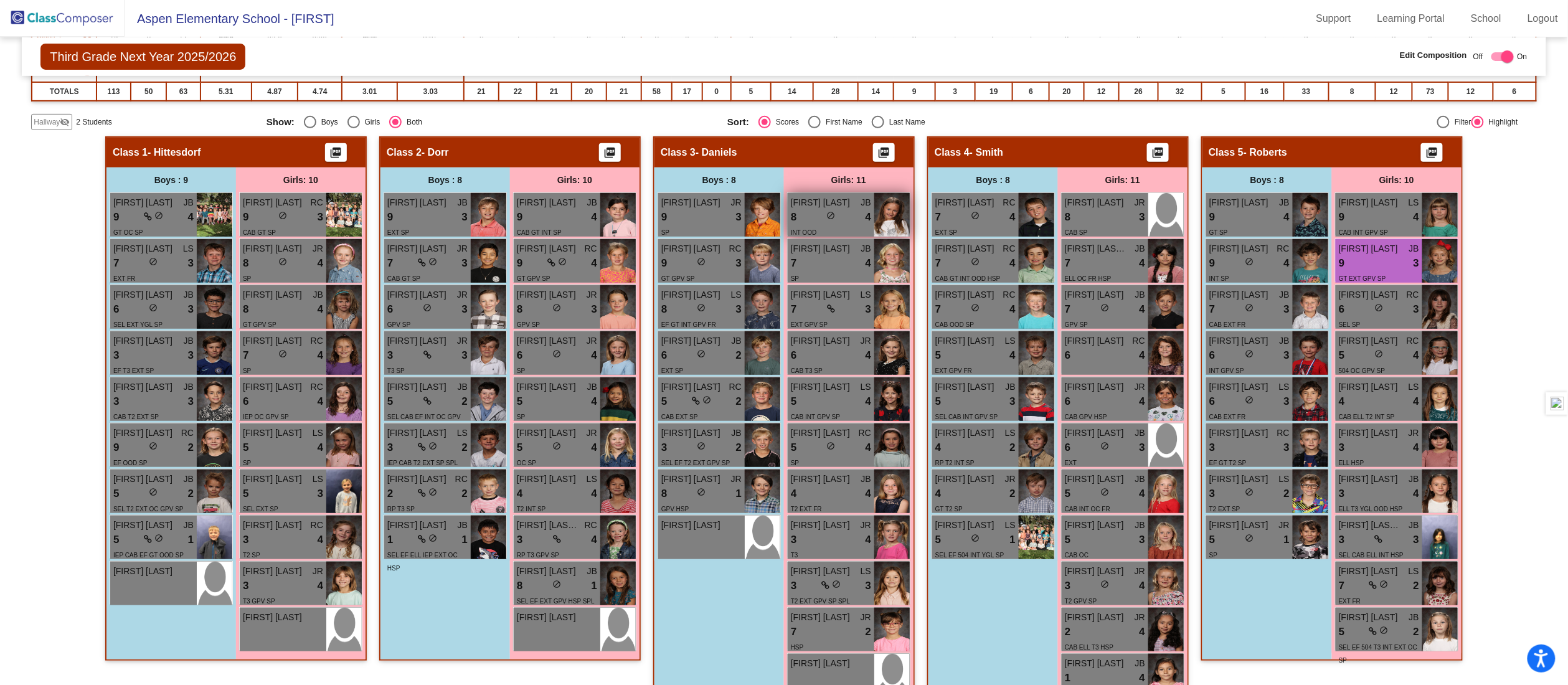 click on "do_not_disturb_alt" at bounding box center [831, 215] 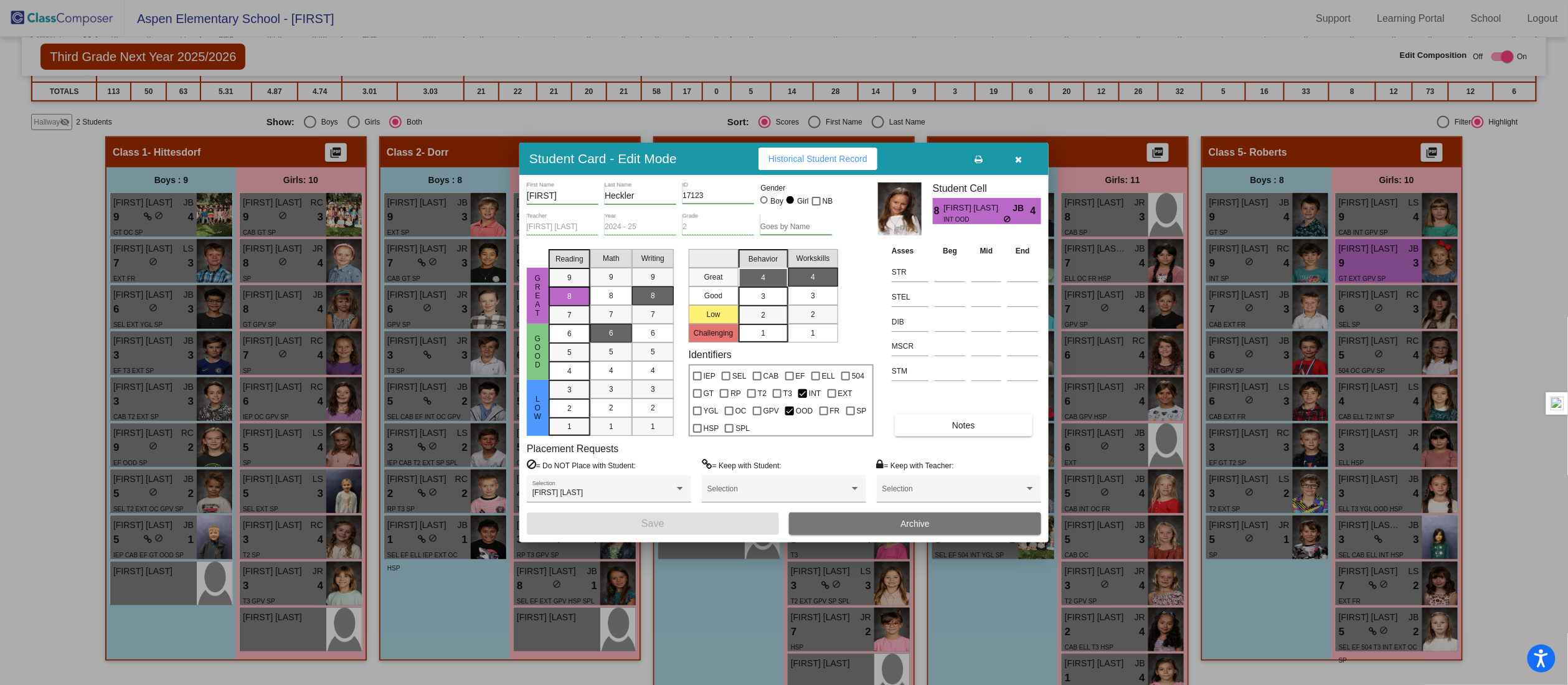 click at bounding box center (1019, 159) 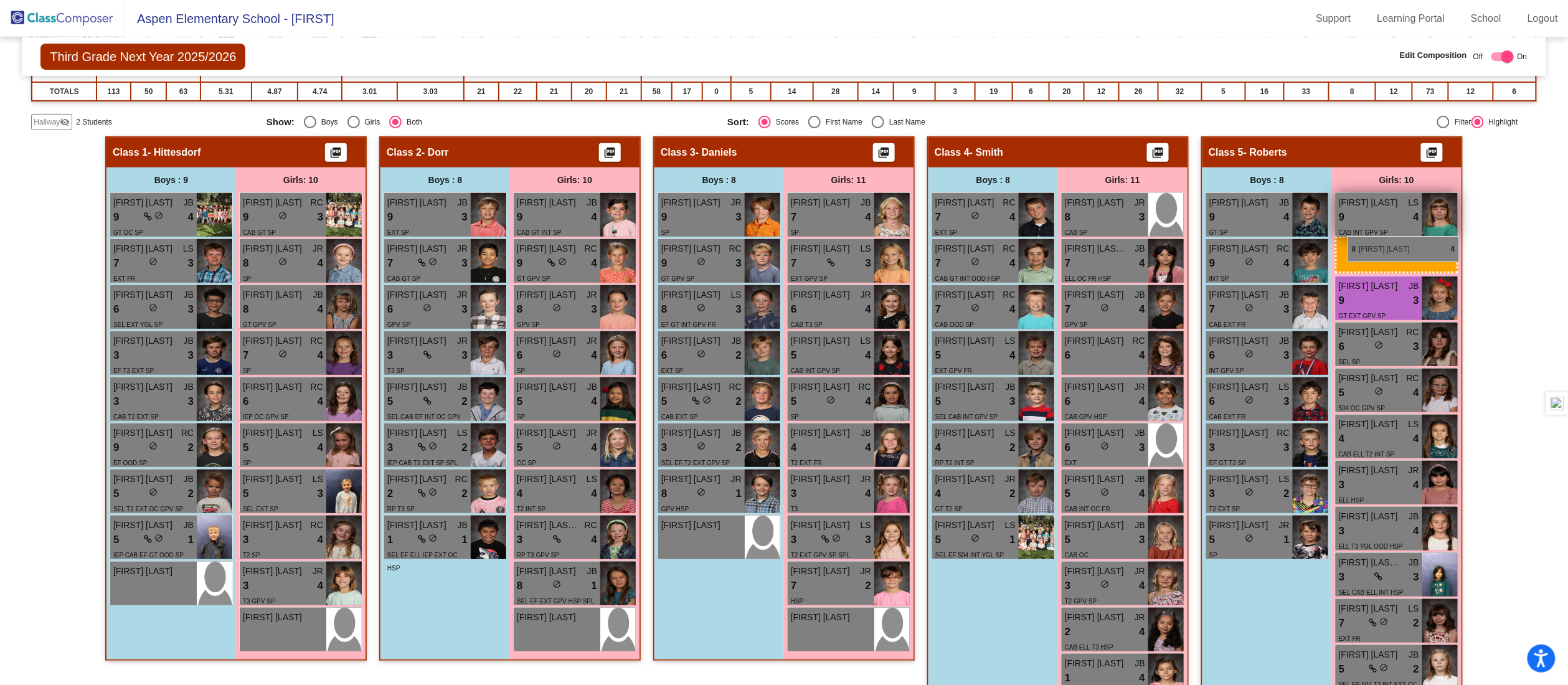 drag, startPoint x: 820, startPoint y: 209, endPoint x: 1348, endPoint y: 236, distance: 528.6899 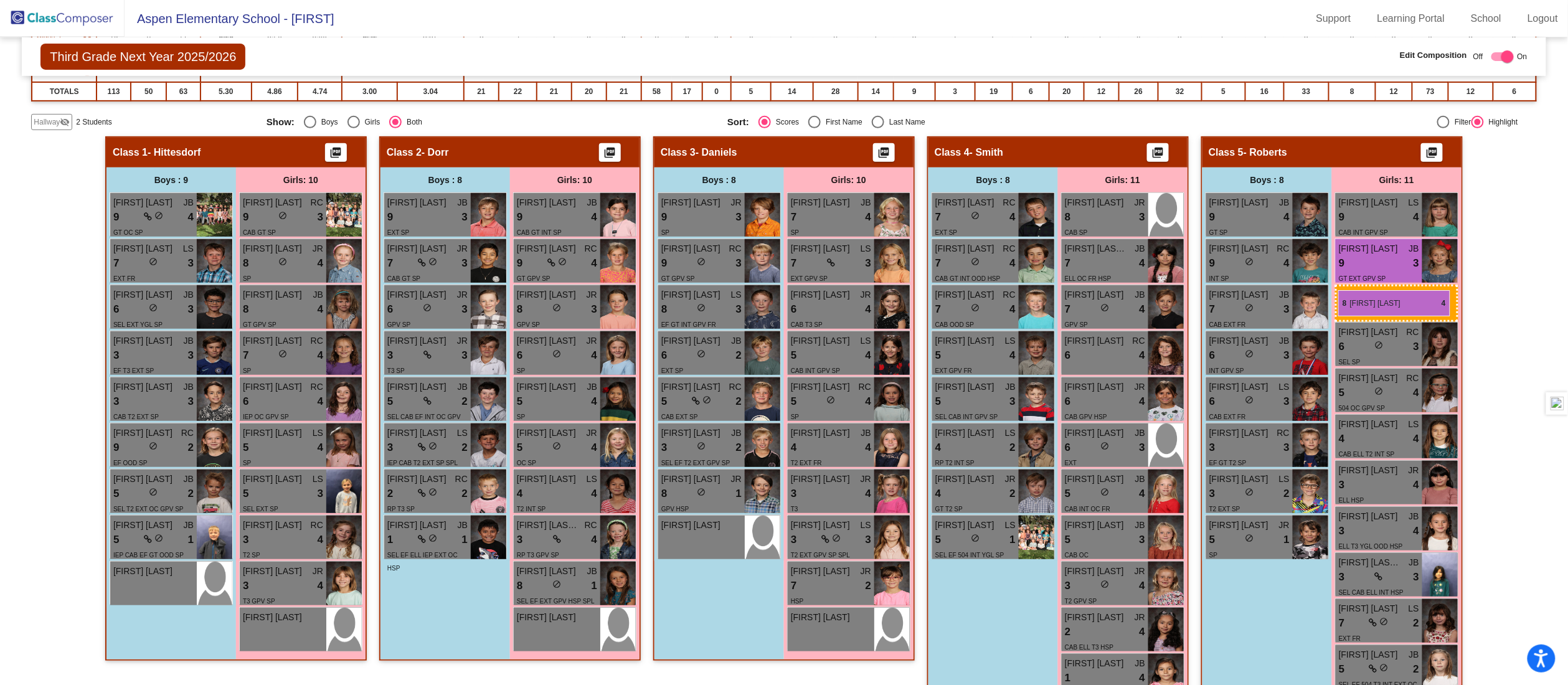 drag, startPoint x: 1373, startPoint y: 299, endPoint x: 1338, endPoint y: 290, distance: 36.13862 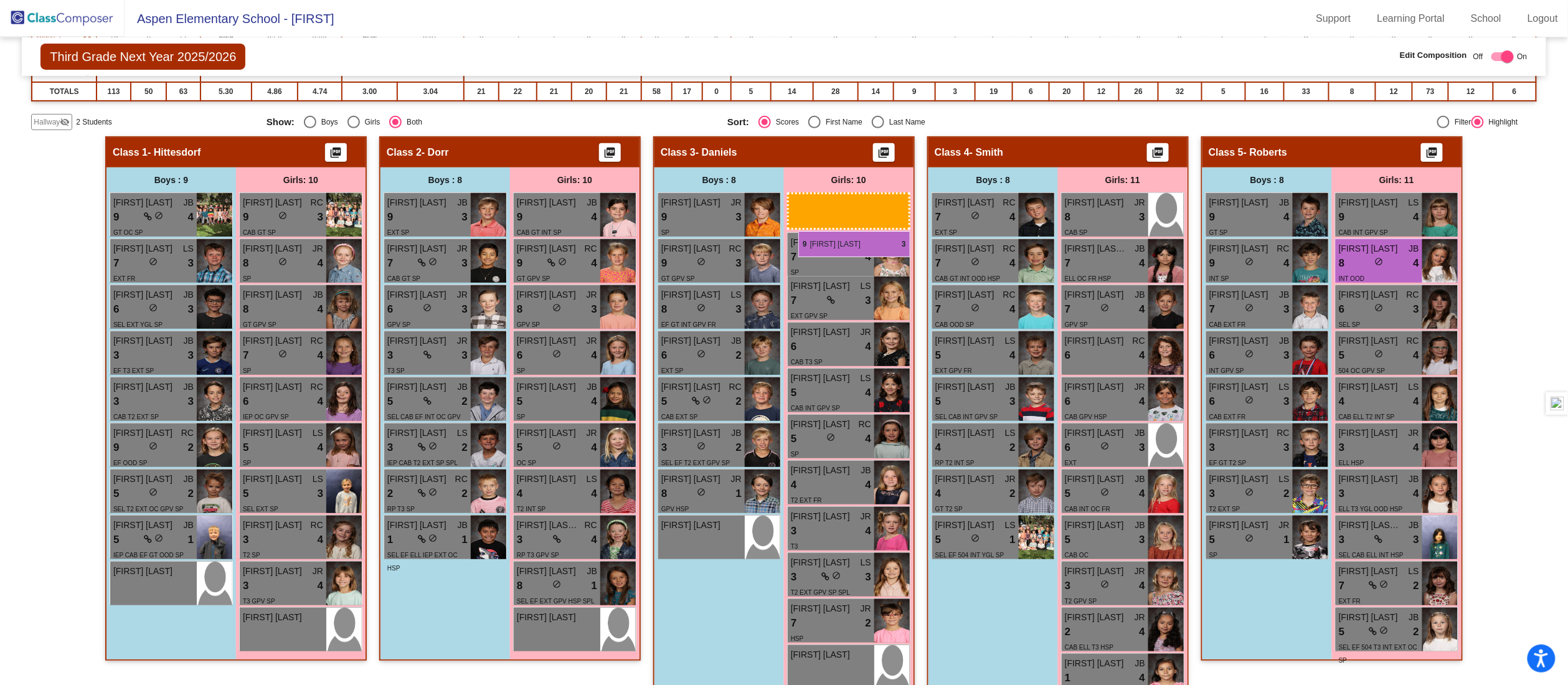 drag, startPoint x: 1351, startPoint y: 251, endPoint x: 798, endPoint y: 231, distance: 553.3615 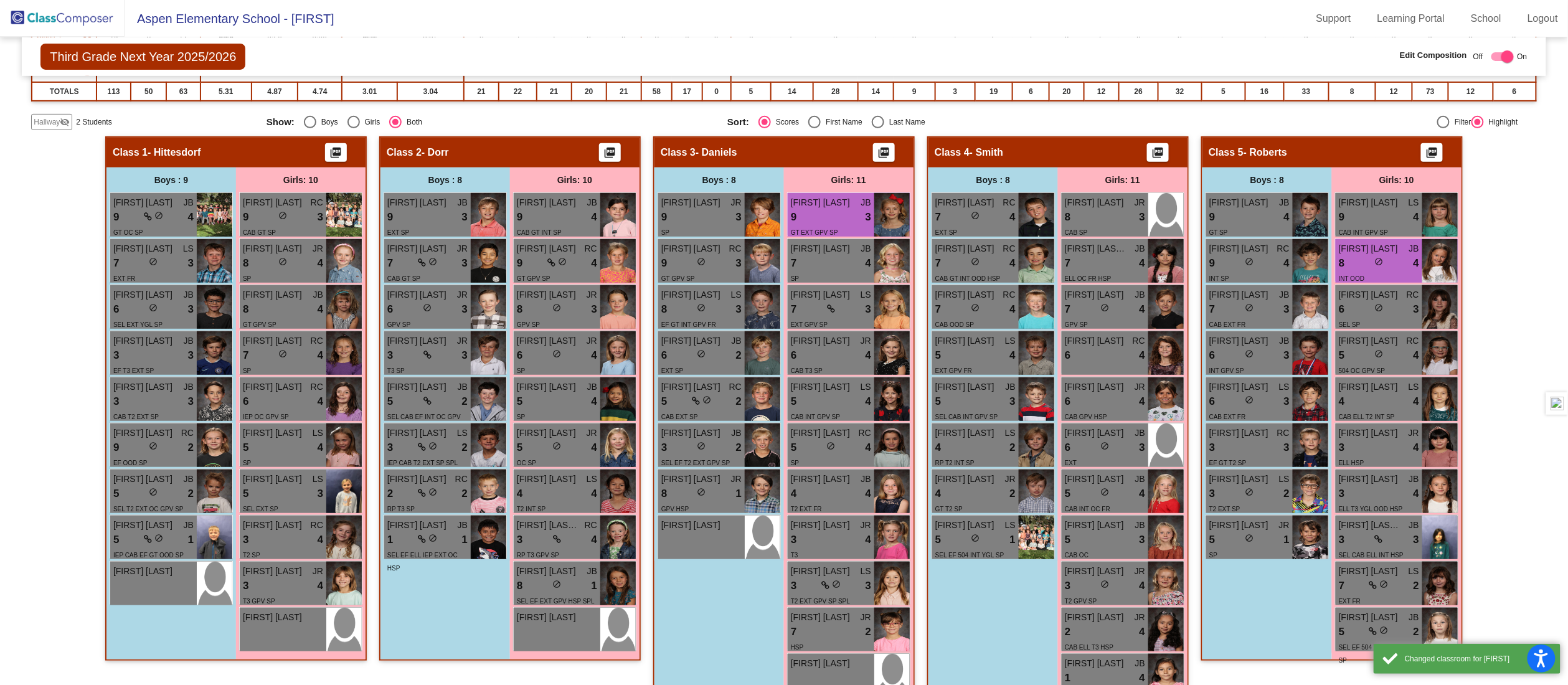 click on "Hallway   - Hallway Class  picture_as_pdf  Add Student  First Name Last Name Student Id  (Recommended)   Boy   Girl   Non Binary Add Close  Boys : 1  Theo Jefferys lock do_not_disturb_alt Girls: 1 Lilliana Najera lock do_not_disturb_alt Class 1   - Hittesdorf  picture_as_pdf  Add Student  First Name Last Name Student Id  (Recommended)   Boy   Girl   Non Binary Add Close  Boys : 9  Weston Kay JB 9 lock do_not_disturb_alt 4 GT OC SP Arlo Duncan LS 7 lock do_not_disturb_alt 3 EXT FR Anthony Frederick JB 6 lock do_not_disturb_alt 3 SEL EXT YGL SP Myles Shea JB 3 lock do_not_disturb_alt 3 EF T3 EXT SP Hudson Moerke JB 3 lock do_not_disturb_alt 3 CAB T2 EXT SP Cameron Trane RC 9 lock do_not_disturb_alt 2 EF OOD SP Odin Freeberg JB 5 lock do_not_disturb_alt 2 SEL T2 EXT OC GPV SP William Crary JB 5 lock do_not_disturb_alt 1 IEP CAB EF GT OOD SP Augustus Arias lock do_not_disturb_alt Girls: 10 Vivian Simpson RC 9 lock do_not_disturb_alt 3 CAB GT SP Georgia Giles JR 8 lock do_not_disturb_alt 4 SP JB 8 lock 4 RC" 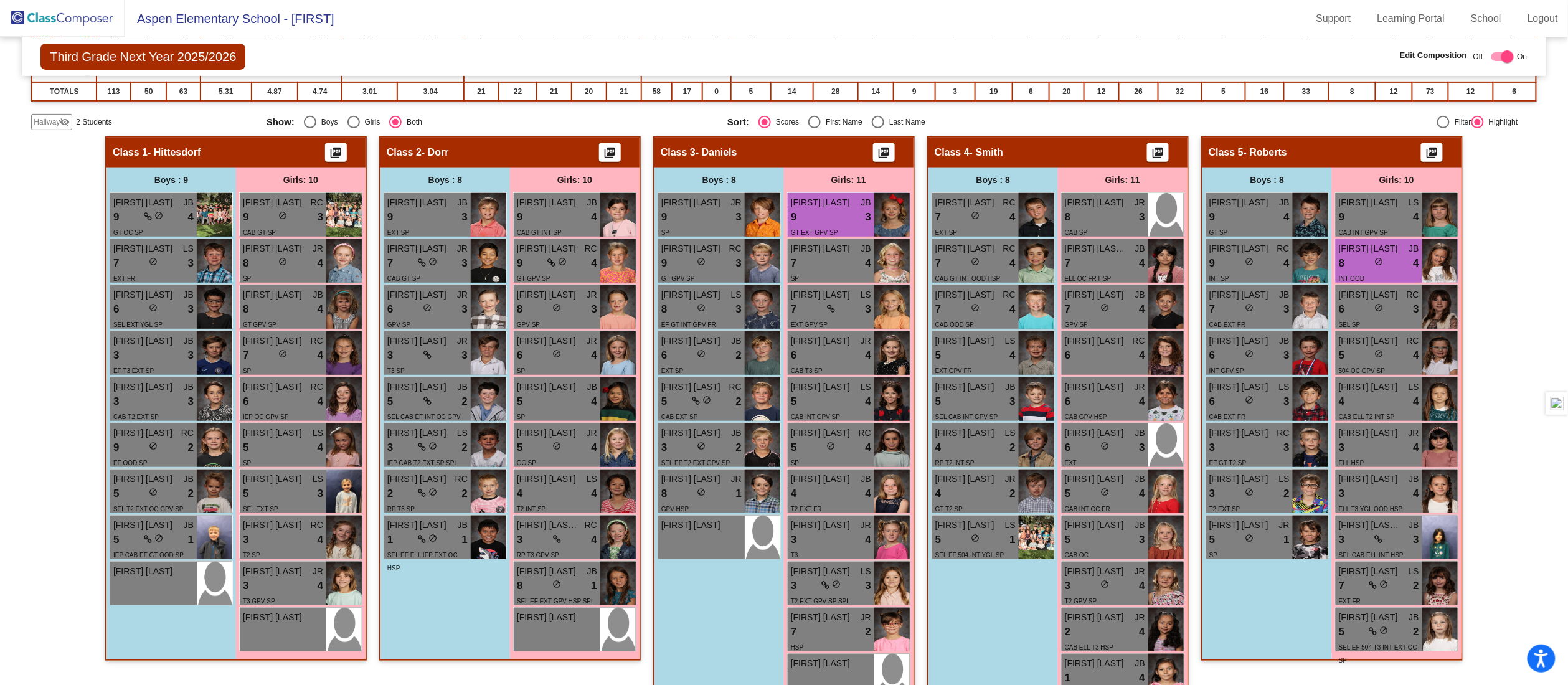 click on "Hallway   - Hallway Class  picture_as_pdf  Add Student  First Name Last Name Student Id  (Recommended)   Boy   Girl   Non Binary Add Close  Boys : 1  Theo Jefferys lock do_not_disturb_alt Girls: 1 Lilliana Najera lock do_not_disturb_alt Class 1   - Hittesdorf  picture_as_pdf  Add Student  First Name Last Name Student Id  (Recommended)   Boy   Girl   Non Binary Add Close  Boys : 9  Weston Kay JB 9 lock do_not_disturb_alt 4 GT OC SP Arlo Duncan LS 7 lock do_not_disturb_alt 3 EXT FR Anthony Frederick JB 6 lock do_not_disturb_alt 3 SEL EXT YGL SP Myles Shea JB 3 lock do_not_disturb_alt 3 EF T3 EXT SP Hudson Moerke JB 3 lock do_not_disturb_alt 3 CAB T2 EXT SP Cameron Trane RC 9 lock do_not_disturb_alt 2 EF OOD SP Odin Freeberg JB 5 lock do_not_disturb_alt 2 SEL T2 EXT OC GPV SP William Crary JB 5 lock do_not_disturb_alt 1 IEP CAB EF GT OOD SP Augustus Arias lock do_not_disturb_alt Girls: 10 Vivian Simpson RC 9 lock do_not_disturb_alt 3 CAB GT SP Georgia Giles JR 8 lock do_not_disturb_alt 4 SP JB 8 lock 4 RC" 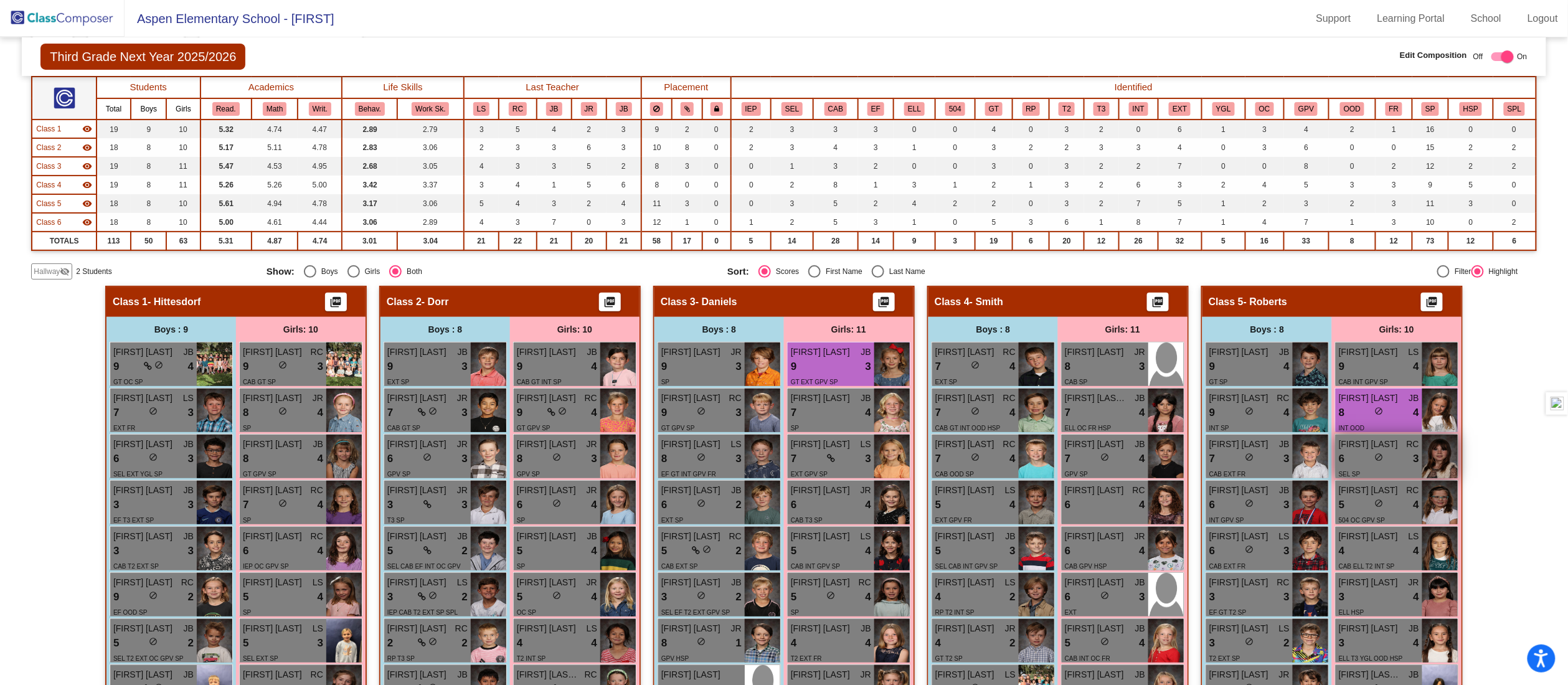 scroll, scrollTop: 50, scrollLeft: 0, axis: vertical 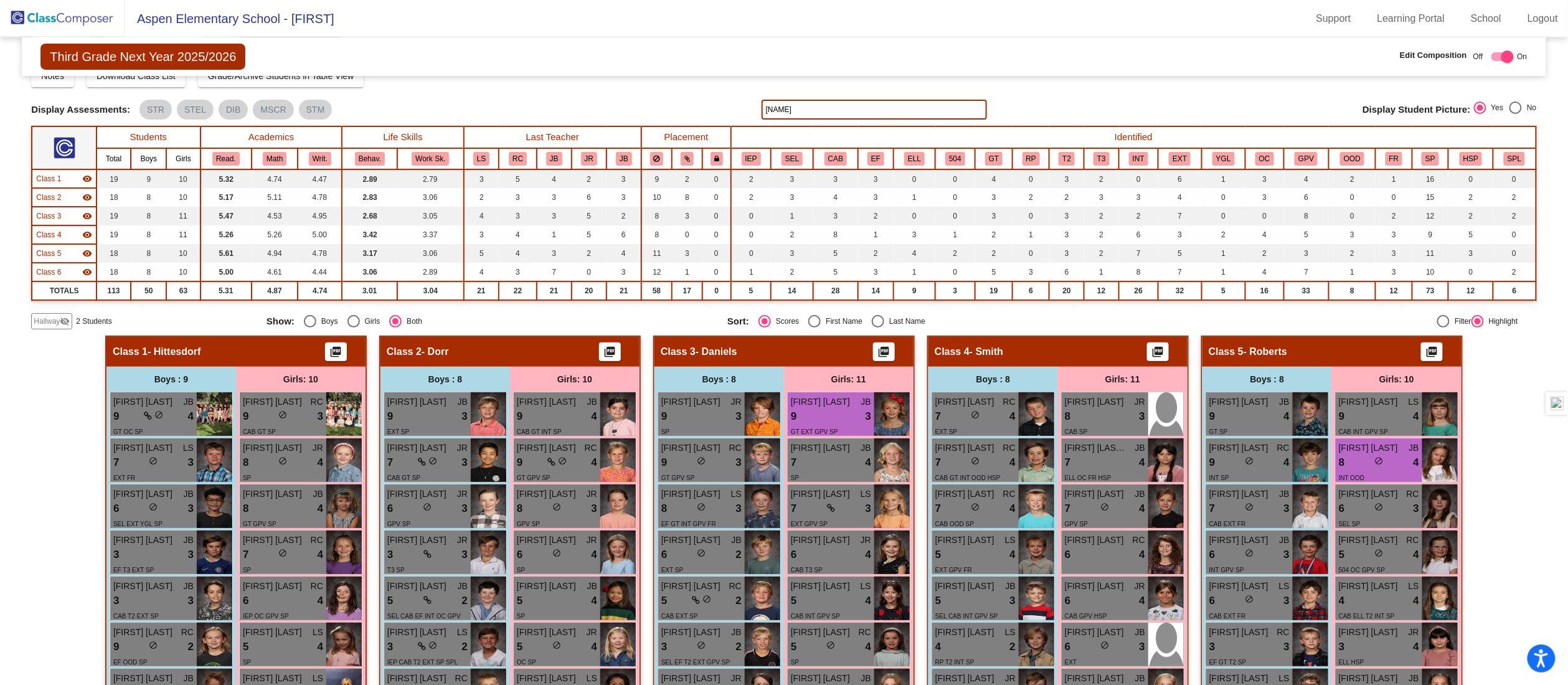 click on "timme" 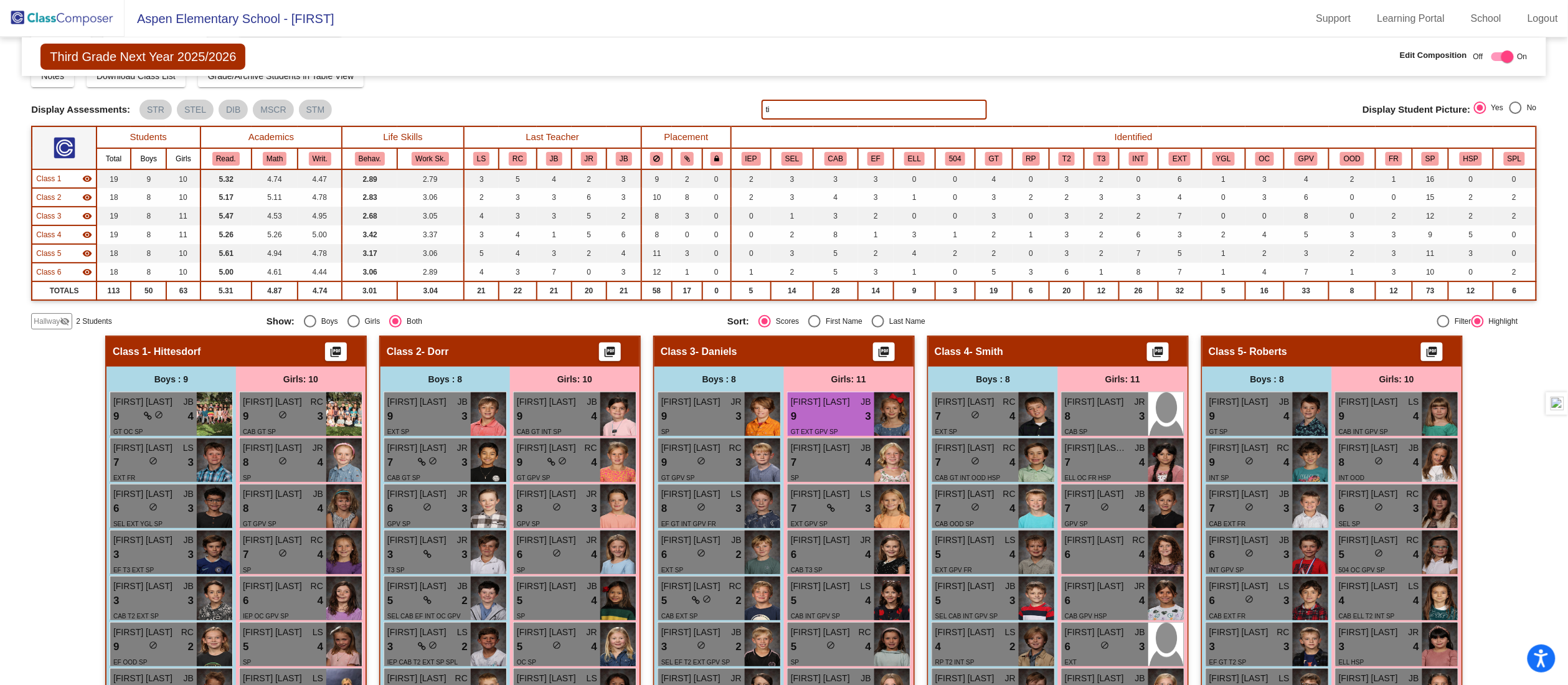 type on "t" 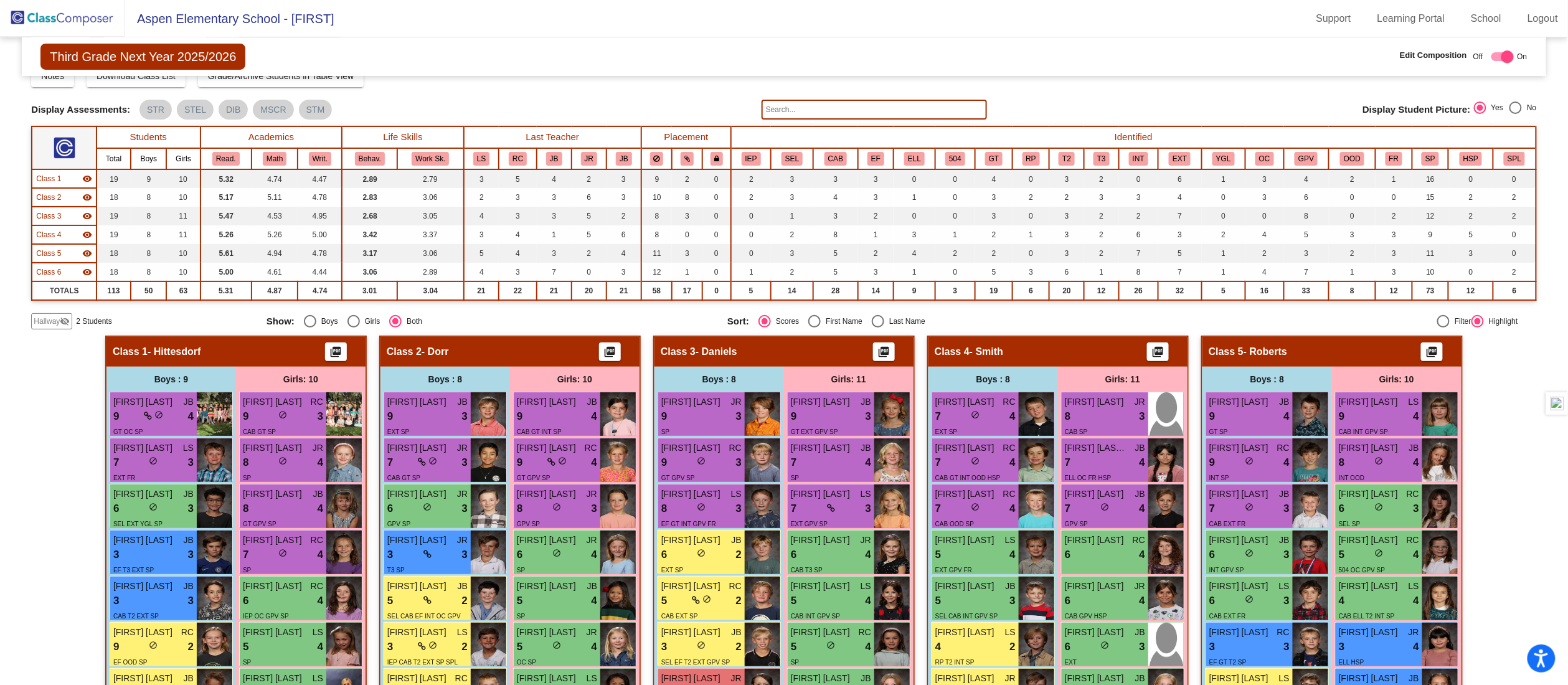 click on "Hallway   - Hallway Class  picture_as_pdf  Add Student  First Name Last Name Student Id  (Recommended)   Boy   Girl   Non Binary Add Close  Boys : 1  Theo Jefferys lock do_not_disturb_alt Girls: 1 Lilliana Najera lock do_not_disturb_alt Class 1   - Hittesdorf  picture_as_pdf  Add Student  First Name Last Name Student Id  (Recommended)   Boy   Girl   Non Binary Add Close  Boys : 9  Weston Kay JB 9 lock do_not_disturb_alt 4 GT OC SP Arlo Duncan LS 7 lock do_not_disturb_alt 3 EXT FR Anthony Frederick JB 6 lock do_not_disturb_alt 3 SEL EXT YGL SP Myles Shea JB 3 lock do_not_disturb_alt 3 EF T3 EXT SP Hudson Moerke JB 3 lock do_not_disturb_alt 3 CAB T2 EXT SP Cameron Trane RC 9 lock do_not_disturb_alt 2 EF OOD SP Odin Freeberg JB 5 lock do_not_disturb_alt 2 SEL T2 EXT OC GPV SP William Crary JB 5 lock do_not_disturb_alt 1 IEP CAB EF GT OOD SP Augustus Arias lock do_not_disturb_alt Girls: 10 Vivian Simpson RC 9 lock do_not_disturb_alt 3 CAB GT SP Georgia Giles JR 8 lock do_not_disturb_alt 4 SP JB 8 lock 4 RC" 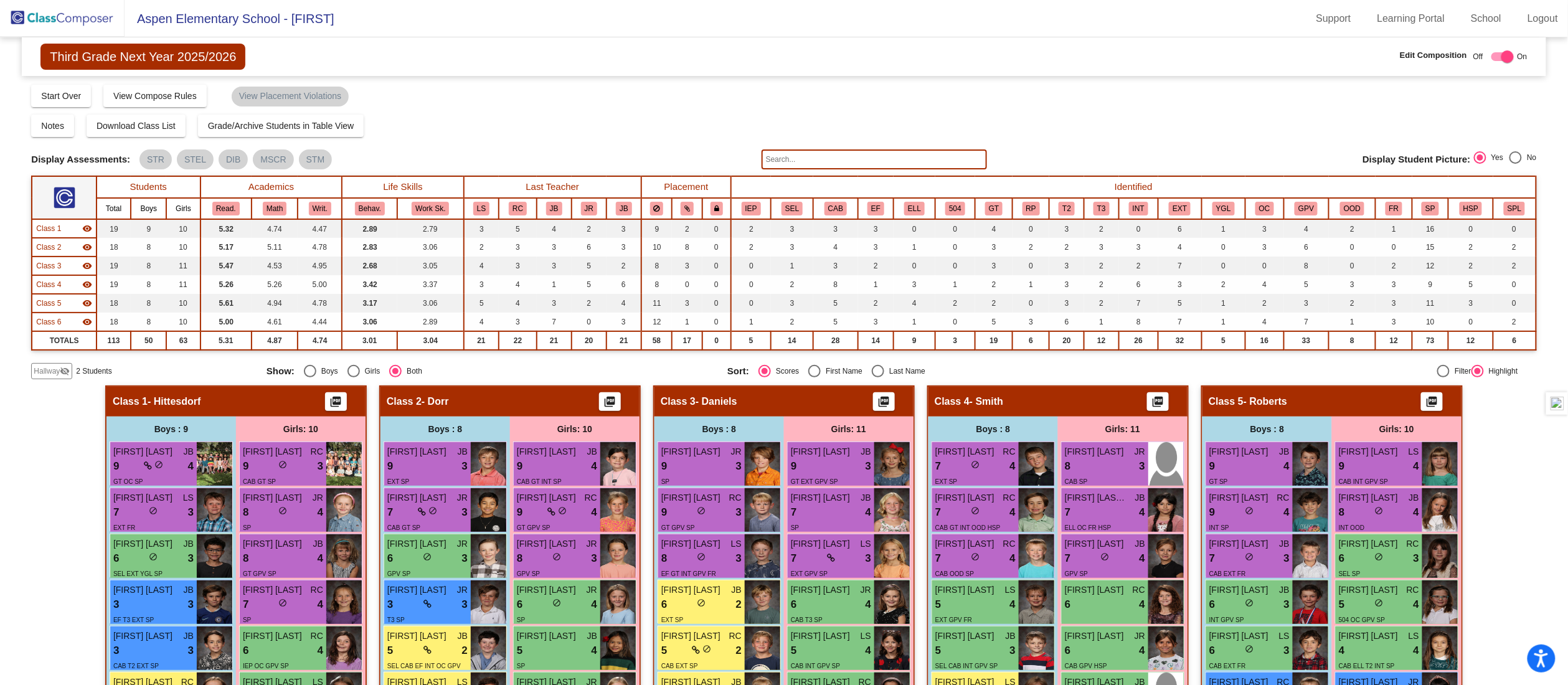 click 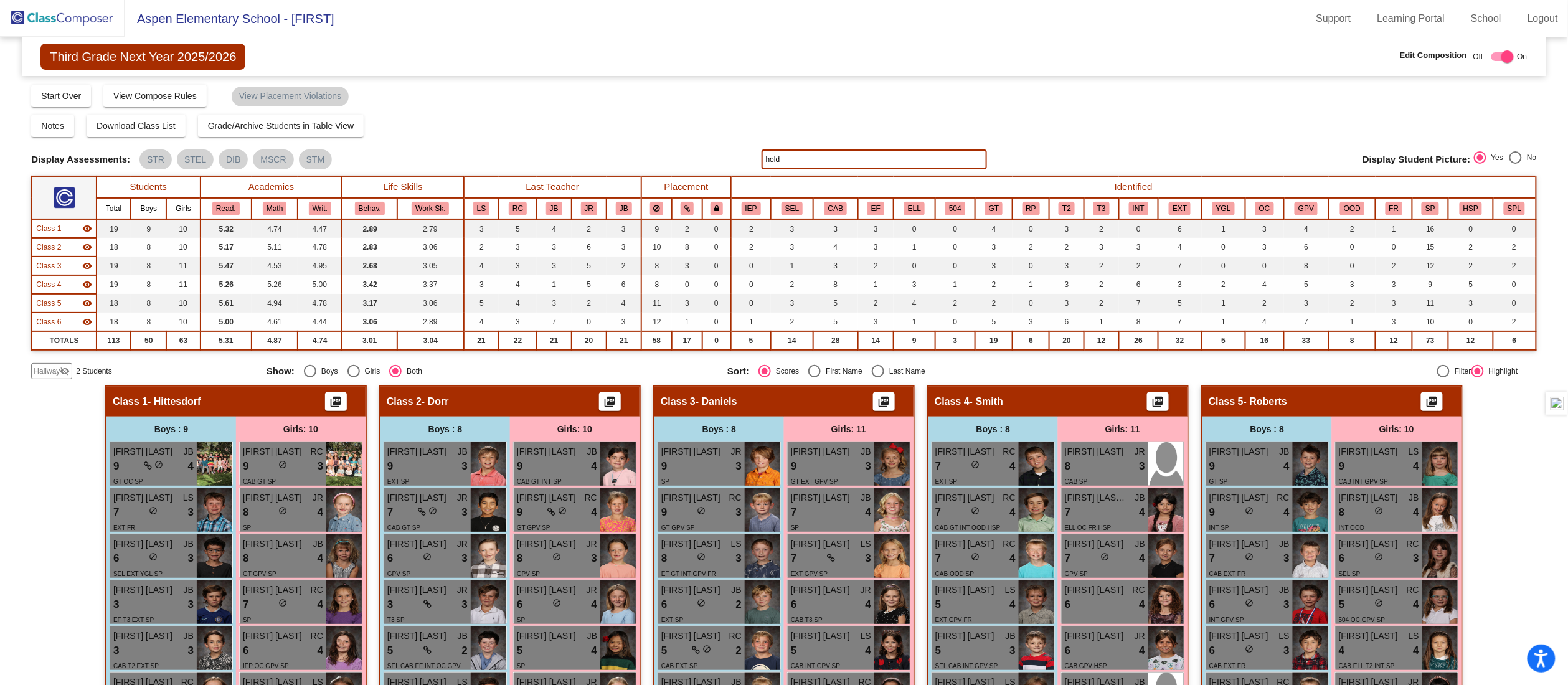 click on "Hallway   - Hallway Class  picture_as_pdf  Add Student  First Name Last Name Student Id  (Recommended)   Boy   Girl   Non Binary Add Close  Boys : 1  Theo Jefferys lock do_not_disturb_alt Girls: 1 Lilliana Najera lock do_not_disturb_alt Class 1   - Hittesdorf  picture_as_pdf  Add Student  First Name Last Name Student Id  (Recommended)   Boy   Girl   Non Binary Add Close  Boys : 9  Weston Kay JB 9 lock do_not_disturb_alt 4 GT OC SP Arlo Duncan LS 7 lock do_not_disturb_alt 3 EXT FR Anthony Frederick JB 6 lock do_not_disturb_alt 3 SEL EXT YGL SP Myles Shea JB 3 lock do_not_disturb_alt 3 EF T3 EXT SP Hudson Moerke JB 3 lock do_not_disturb_alt 3 CAB T2 EXT SP Cameron Trane RC 9 lock do_not_disturb_alt 2 EF OOD SP Odin Freeberg JB 5 lock do_not_disturb_alt 2 SEL T2 EXT OC GPV SP William Crary JB 5 lock do_not_disturb_alt 1 IEP CAB EF GT OOD SP Augustus Arias lock do_not_disturb_alt Girls: 10 Vivian Simpson RC 9 lock do_not_disturb_alt 3 CAB GT SP Georgia Giles JR 8 lock do_not_disturb_alt 4 SP JB 8 lock 4 RC" 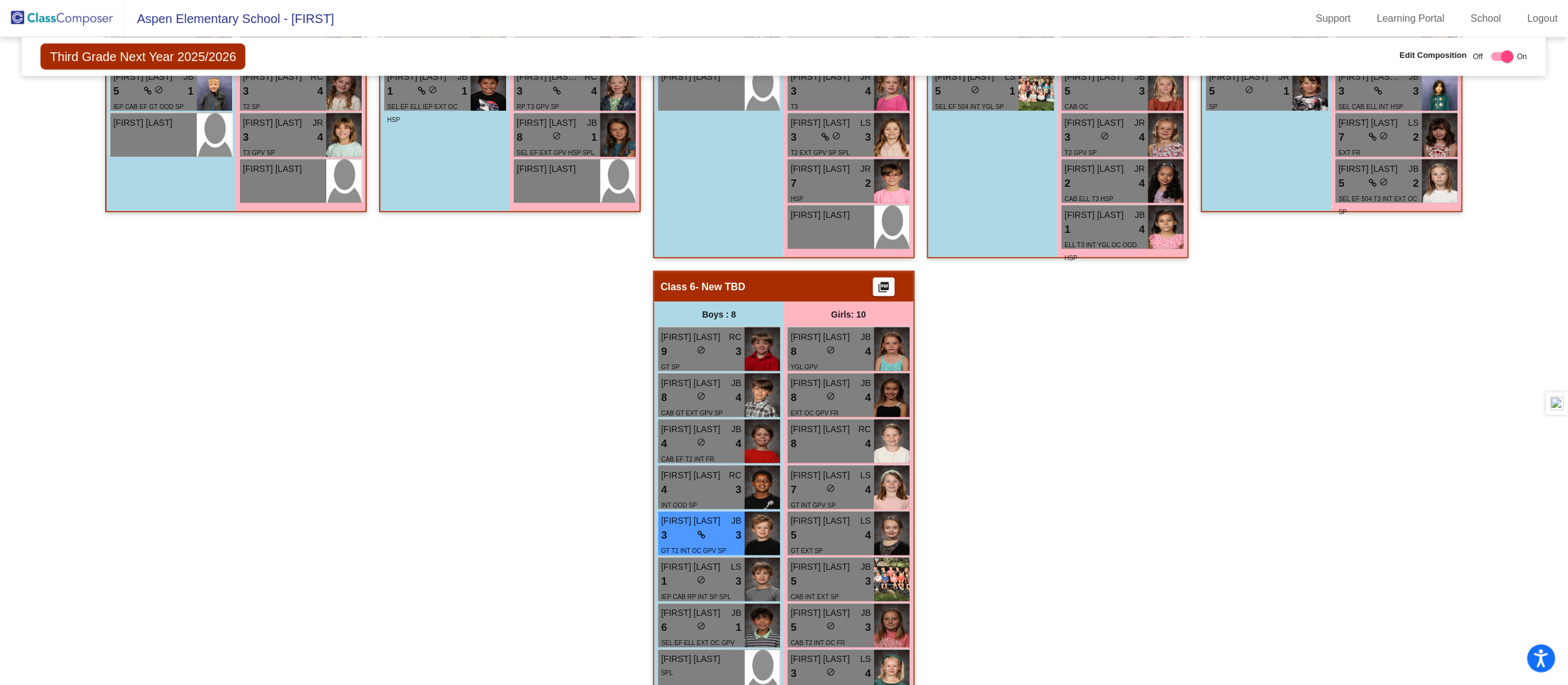 scroll, scrollTop: 747, scrollLeft: 0, axis: vertical 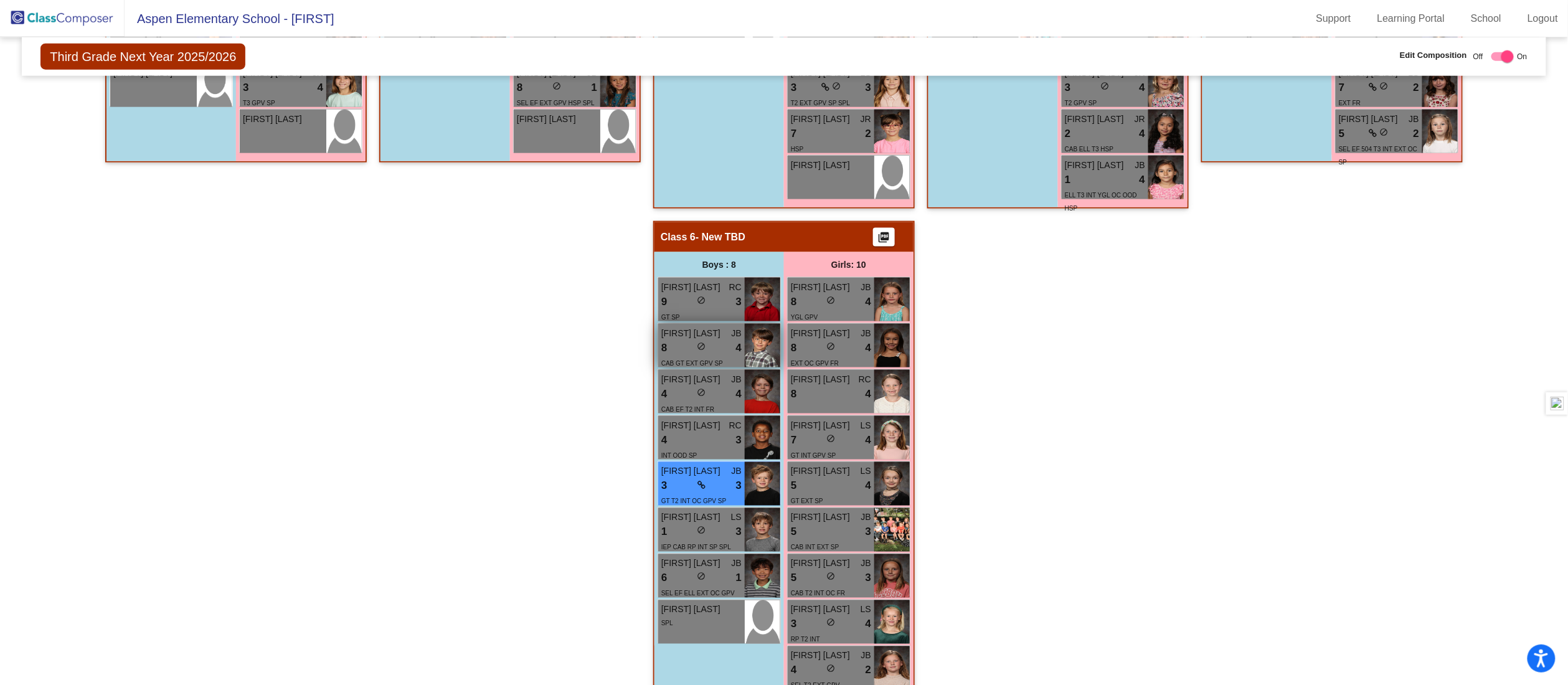 click on "8 lock do_not_disturb_alt 4" at bounding box center (701, 348) 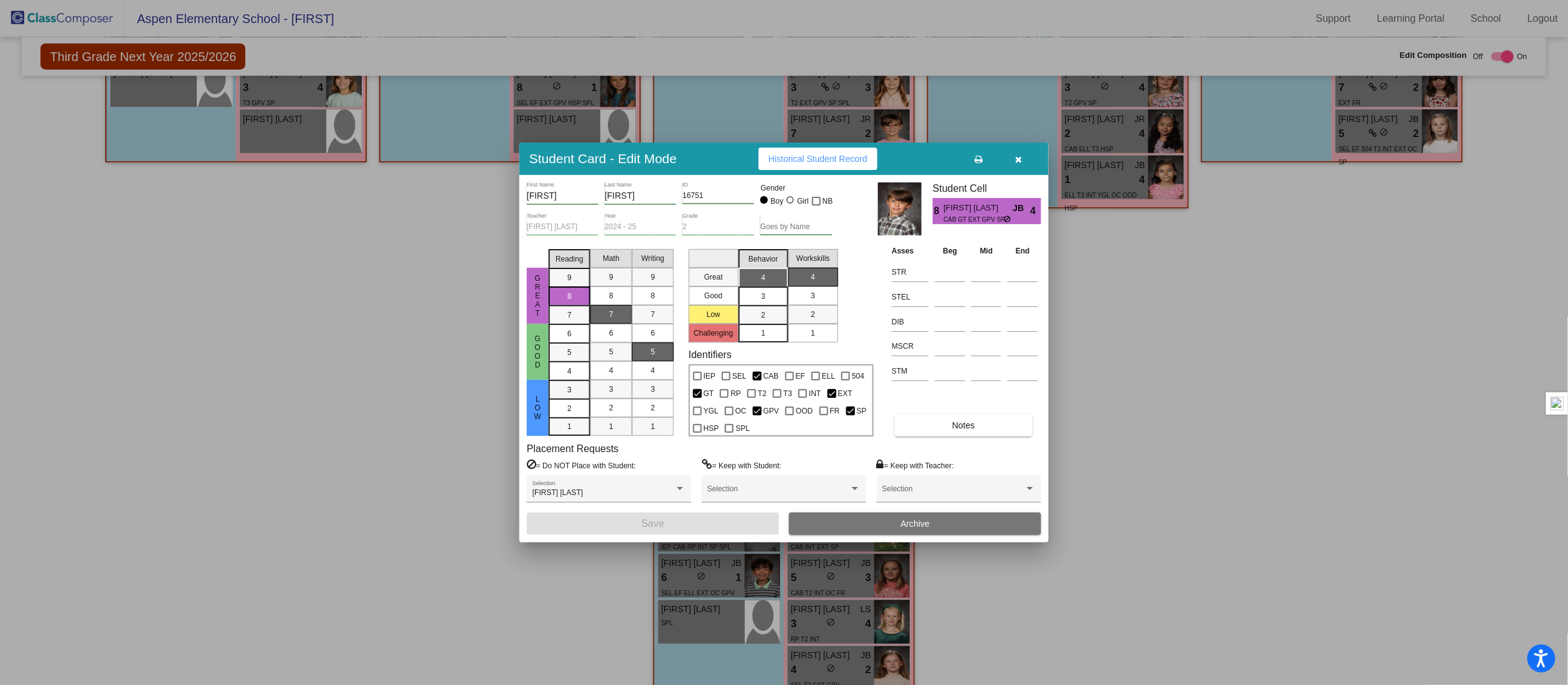 click at bounding box center (1019, 159) 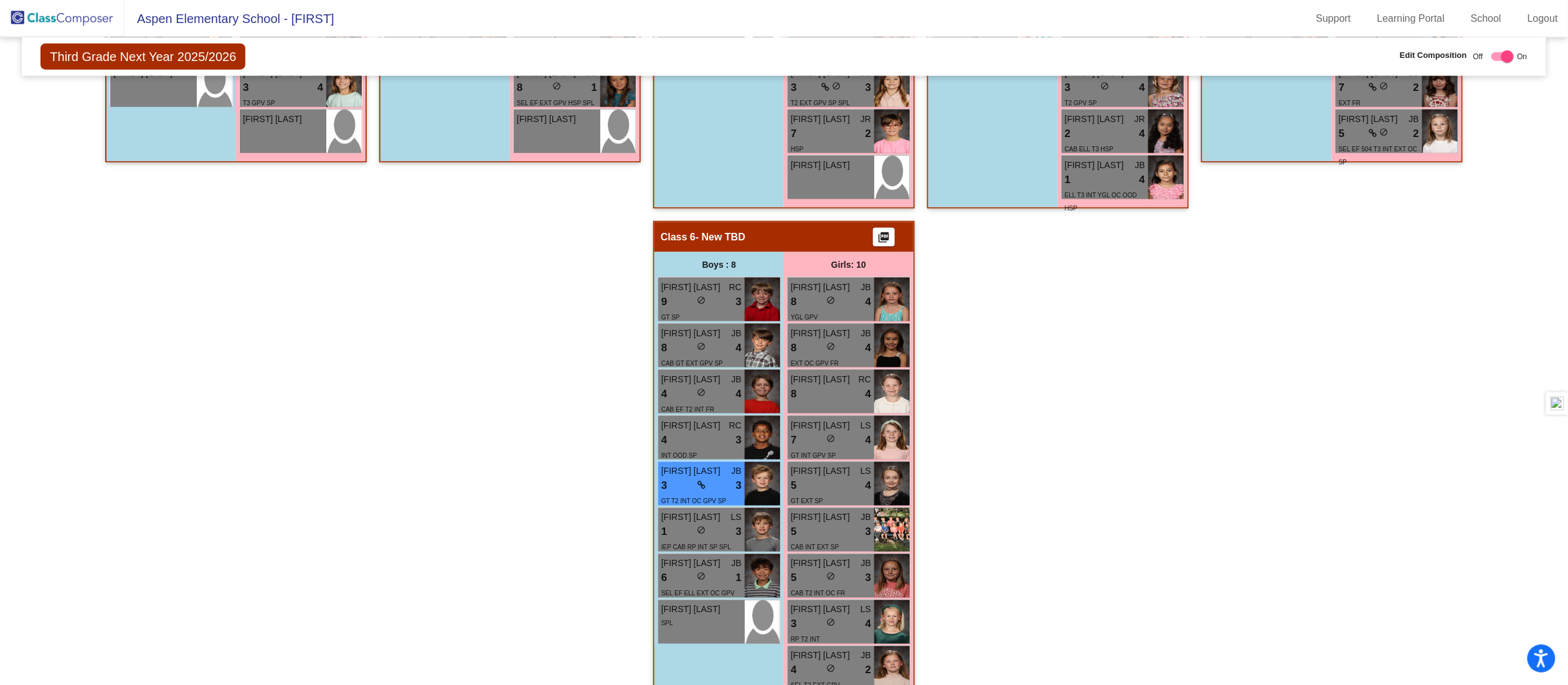 click on "Hallway   - Hallway Class  picture_as_pdf  Add Student  First Name Last Name Student Id  (Recommended)   Boy   Girl   Non Binary Add Close  Boys : 1  Theo Jefferys lock do_not_disturb_alt Girls: 1 Lilliana Najera lock do_not_disturb_alt Class 1   - Hittesdorf  picture_as_pdf  Add Student  First Name Last Name Student Id  (Recommended)   Boy   Girl   Non Binary Add Close  Boys : 9  Weston Kay JB 9 lock do_not_disturb_alt 4 GT OC SP Arlo Duncan LS 7 lock do_not_disturb_alt 3 EXT FR Anthony Frederick JB 6 lock do_not_disturb_alt 3 SEL EXT YGL SP Myles Shea JB 3 lock do_not_disturb_alt 3 EF T3 EXT SP Hudson Moerke JB 3 lock do_not_disturb_alt 3 CAB T2 EXT SP Cameron Trane RC 9 lock do_not_disturb_alt 2 EF OOD SP Odin Freeberg JB 5 lock do_not_disturb_alt 2 SEL T2 EXT OC GPV SP William Crary JB 5 lock do_not_disturb_alt 1 IEP CAB EF GT OOD SP Augustus Arias lock do_not_disturb_alt Girls: 10 Vivian Simpson RC 9 lock do_not_disturb_alt 3 CAB GT SP Georgia Giles JR 8 lock do_not_disturb_alt 4 SP JB 8 lock 4 RC" 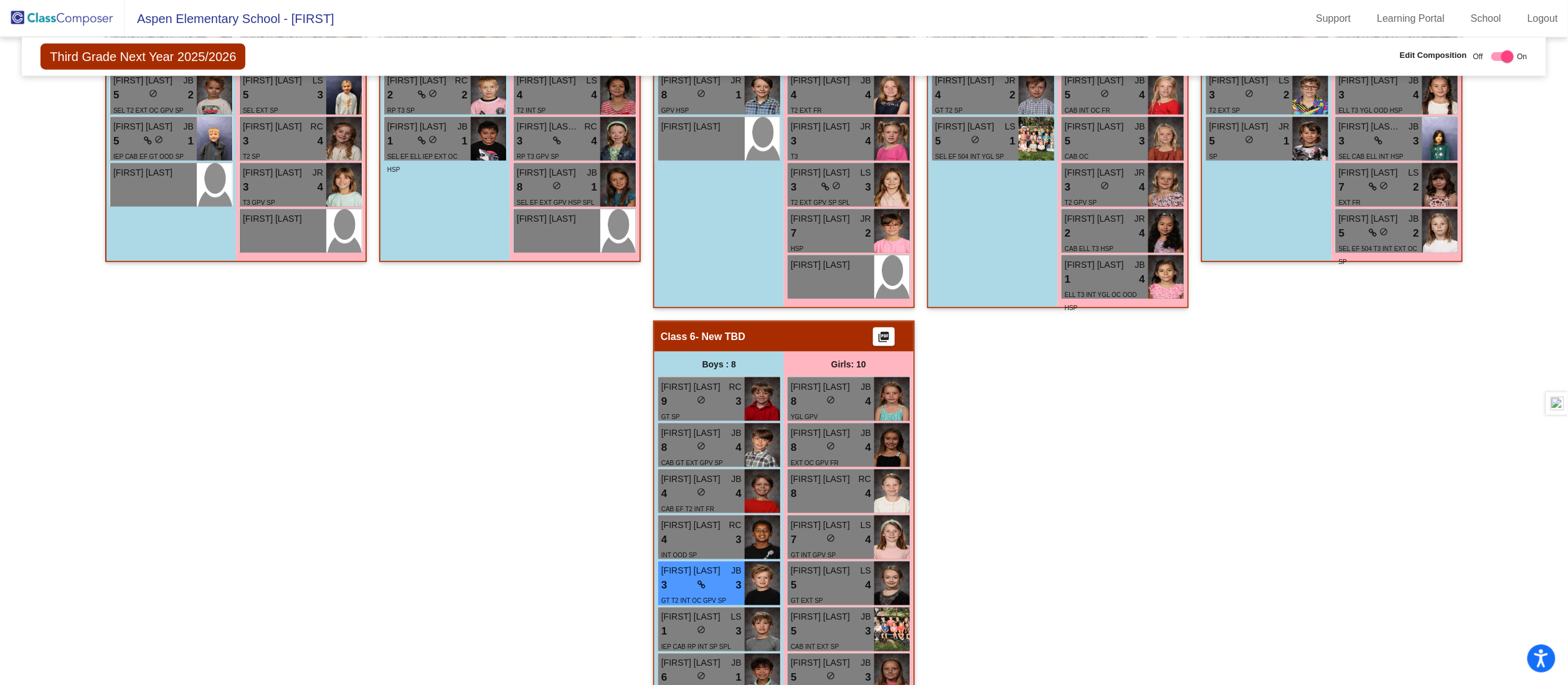 scroll, scrollTop: 598, scrollLeft: 0, axis: vertical 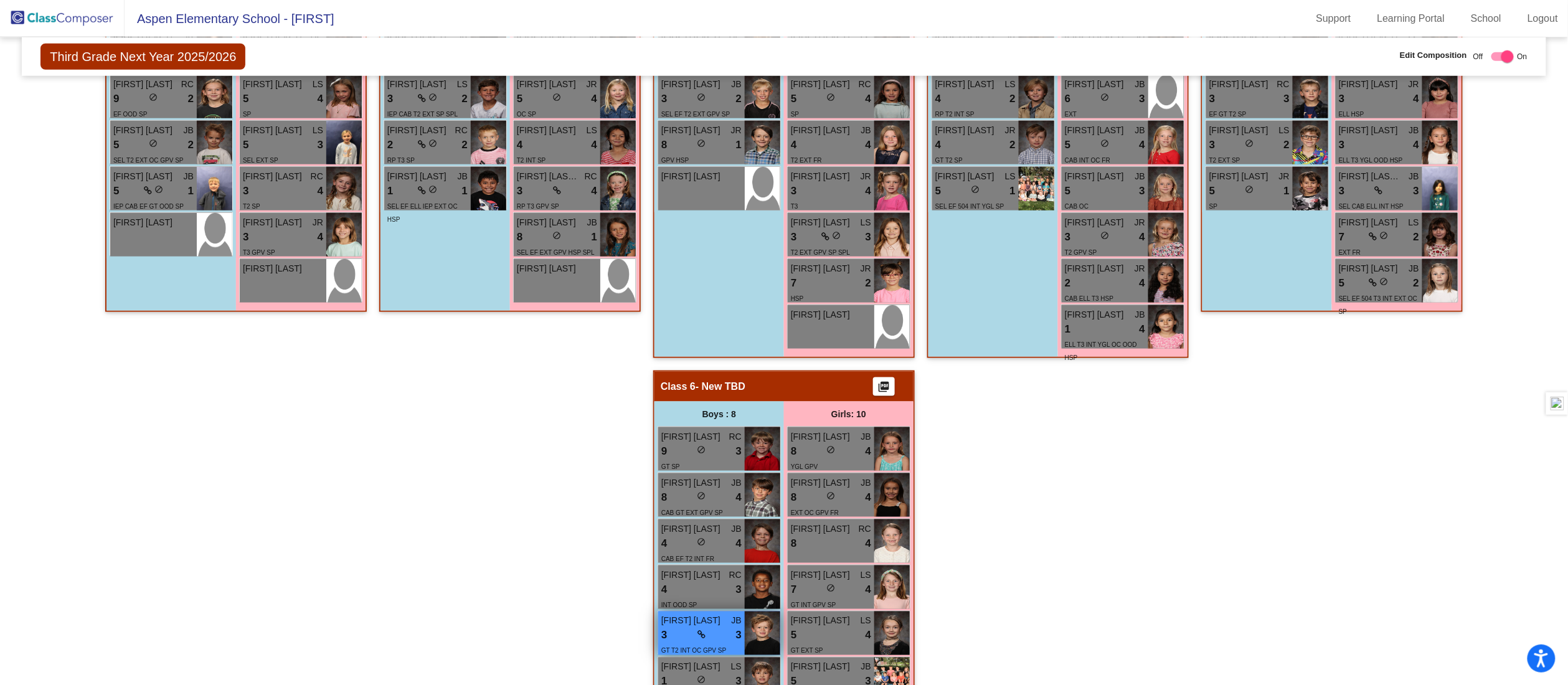 click on "Holden Bory" at bounding box center [692, 621] 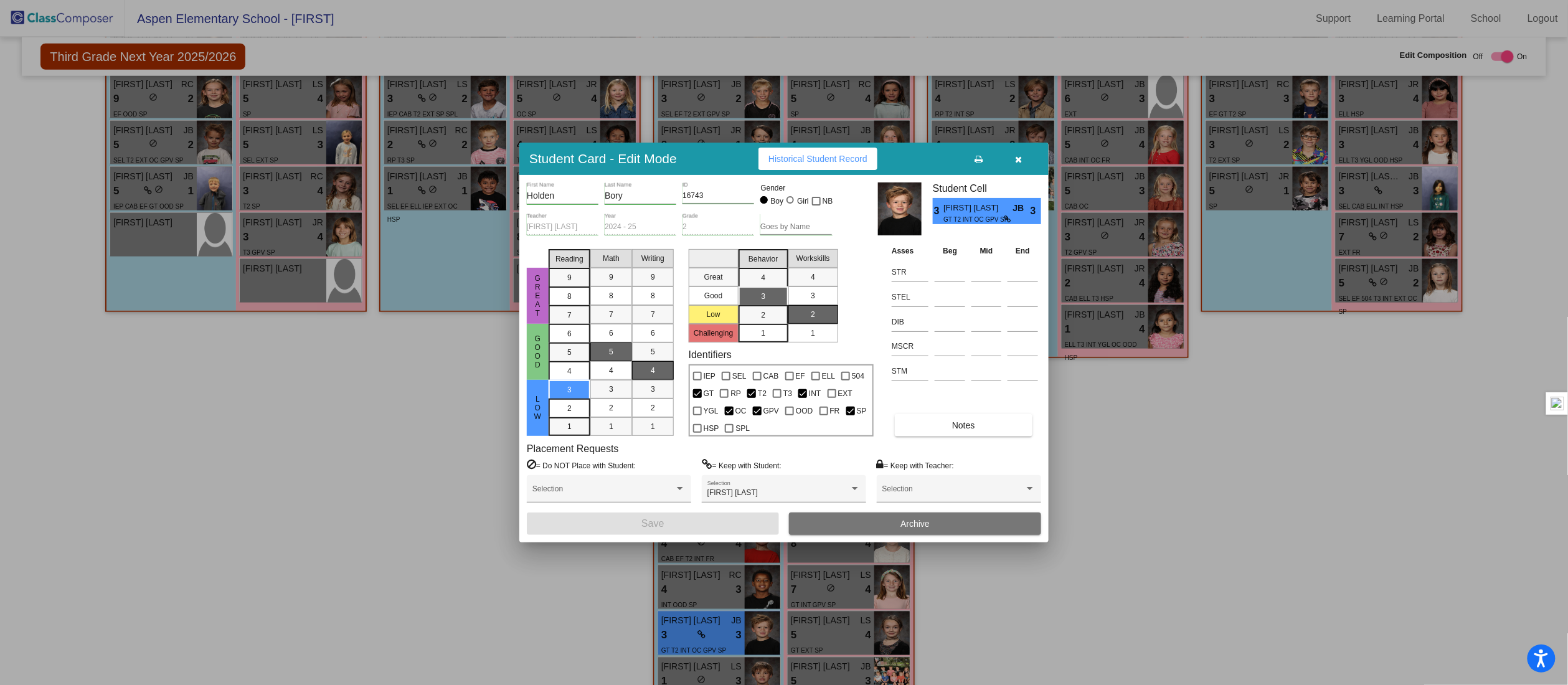 click at bounding box center (784, 342) 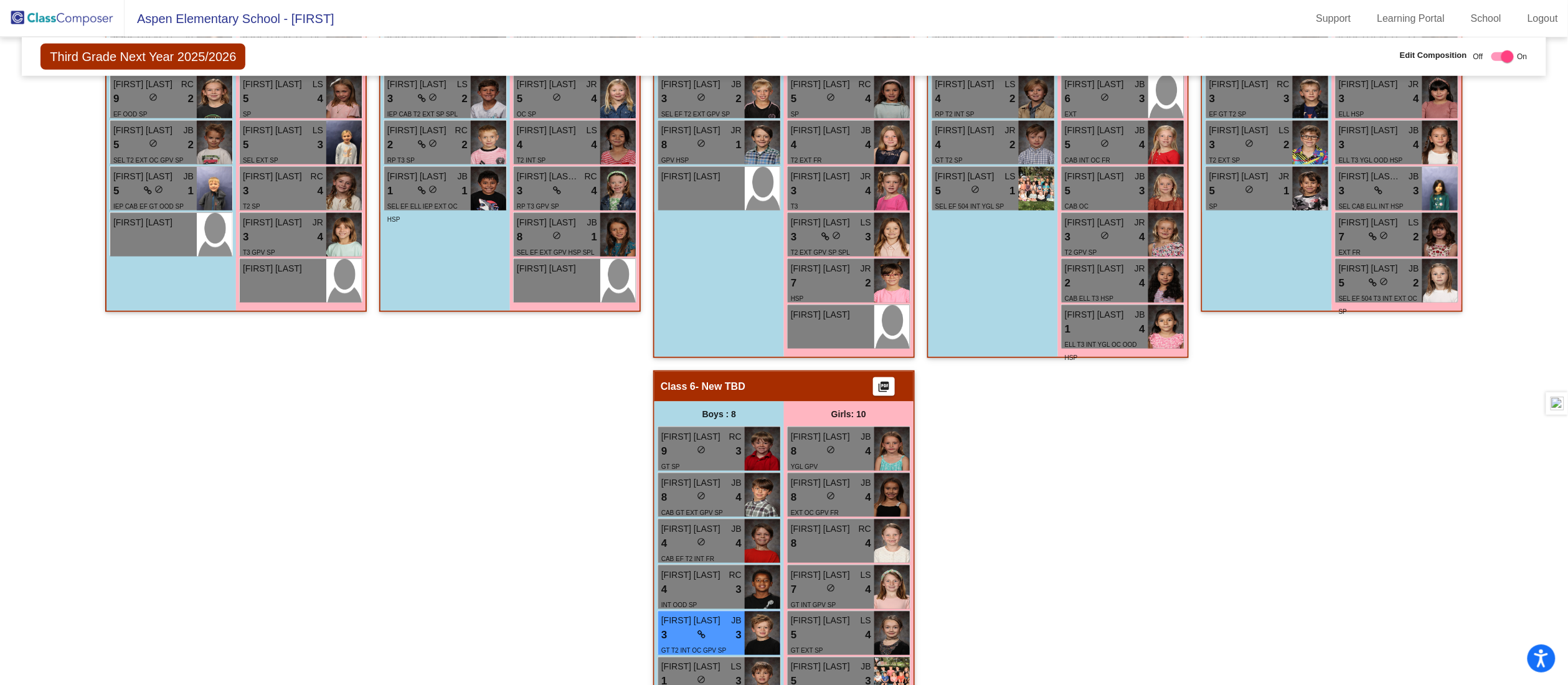 scroll, scrollTop: 1, scrollLeft: 0, axis: vertical 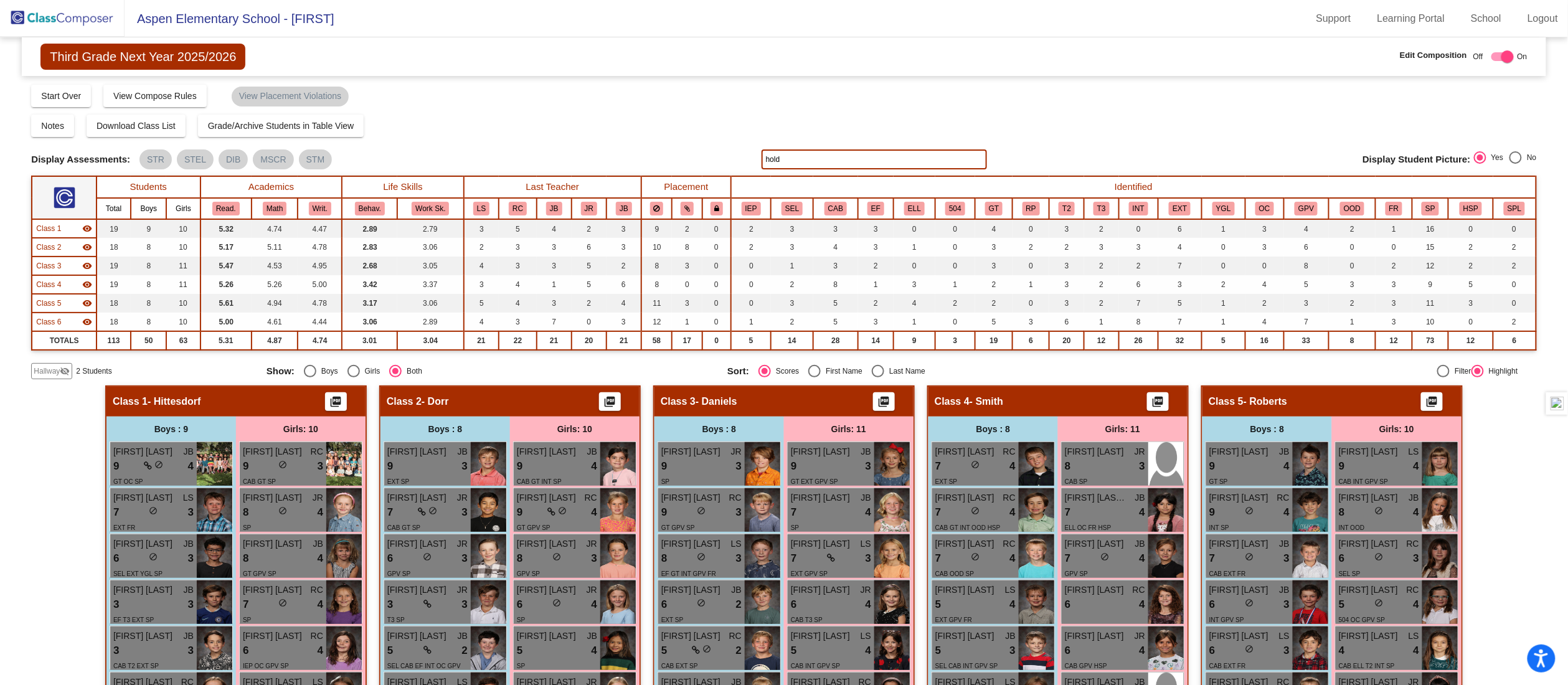 click on "hold" 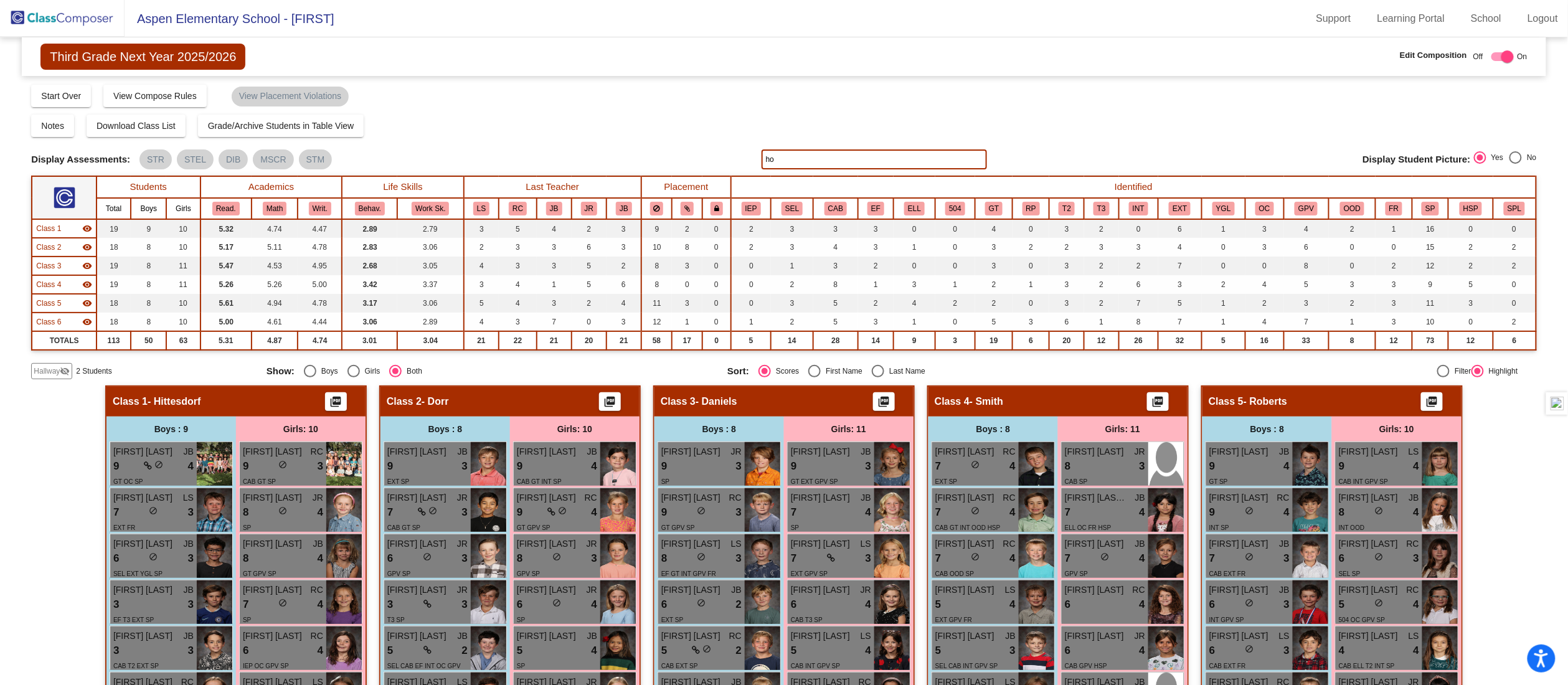type on "h" 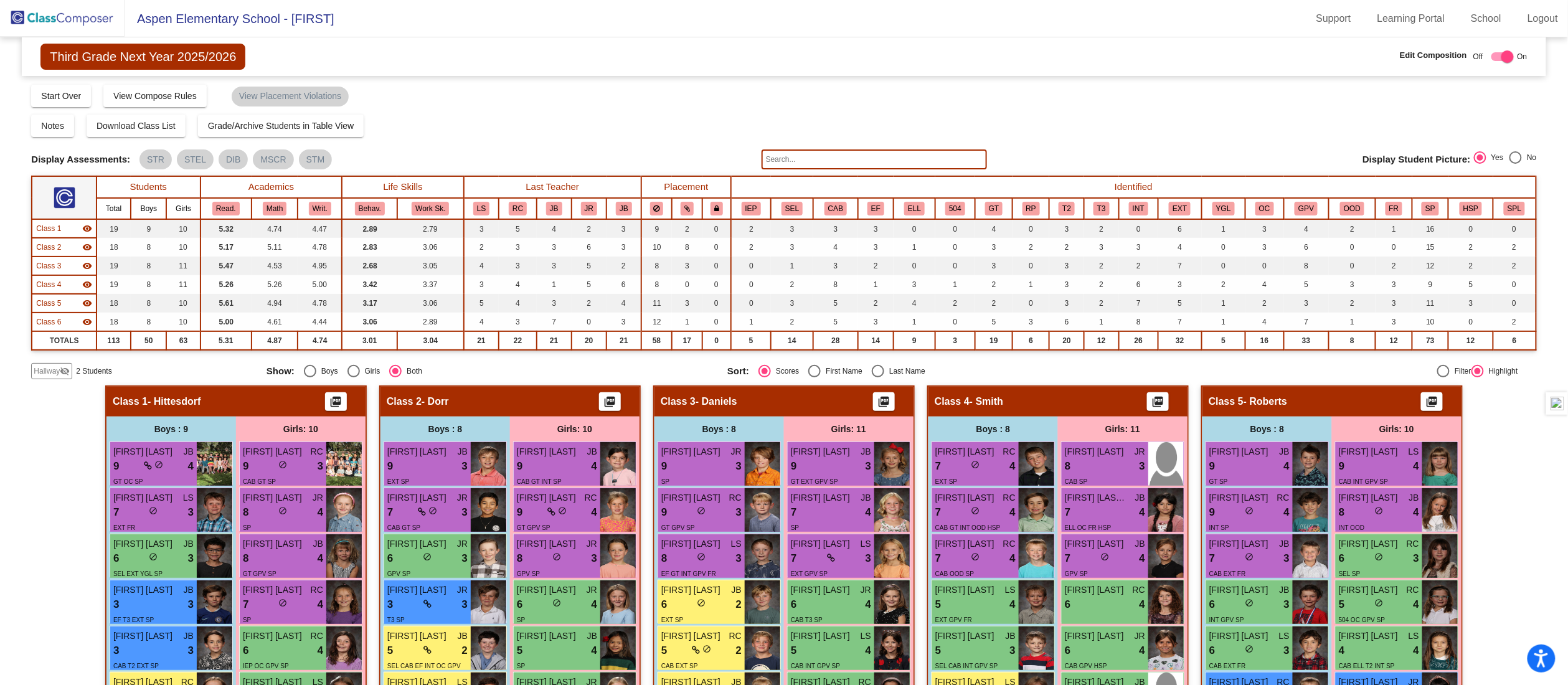 click on "Notes   Download Class List   Import Students   Grade/Archive Students in Table View   New Small Group   Saved Small Group" 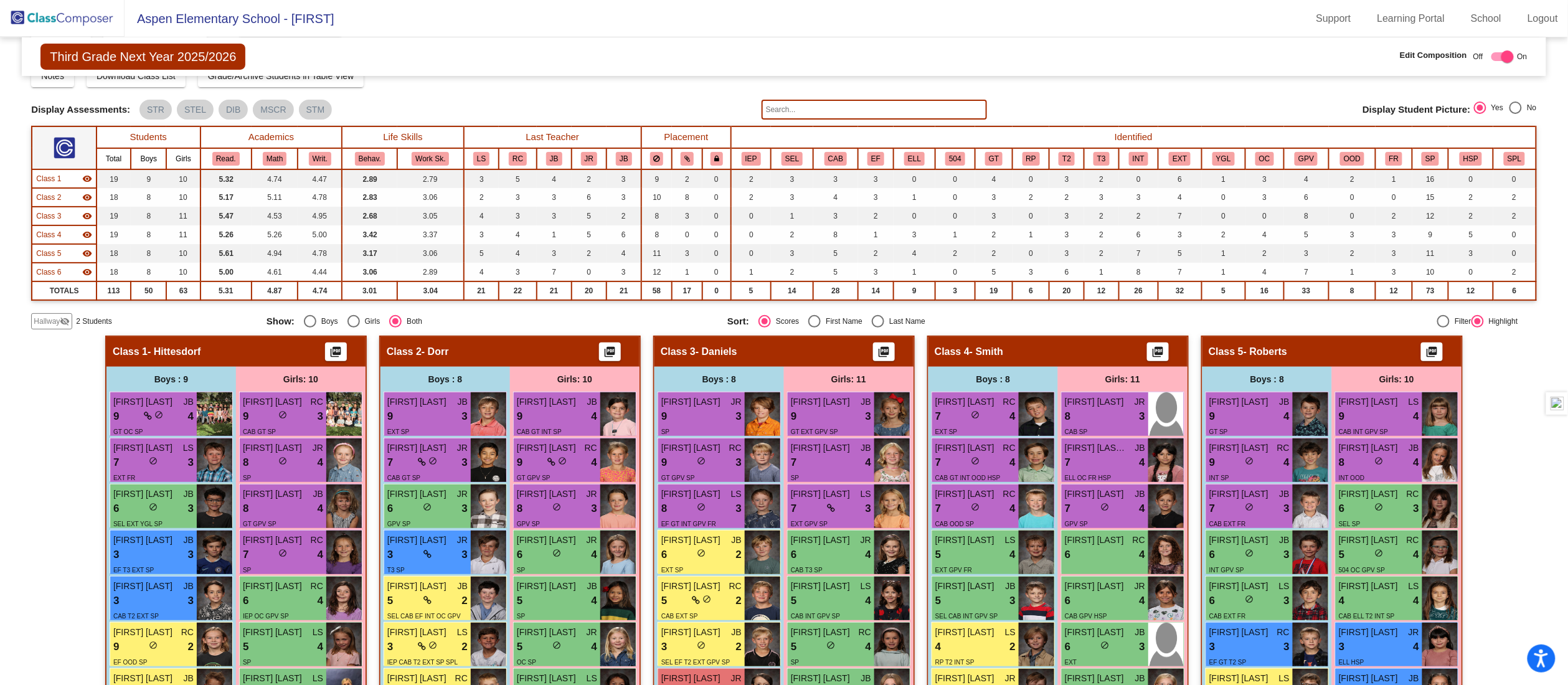 scroll, scrollTop: 100, scrollLeft: 0, axis: vertical 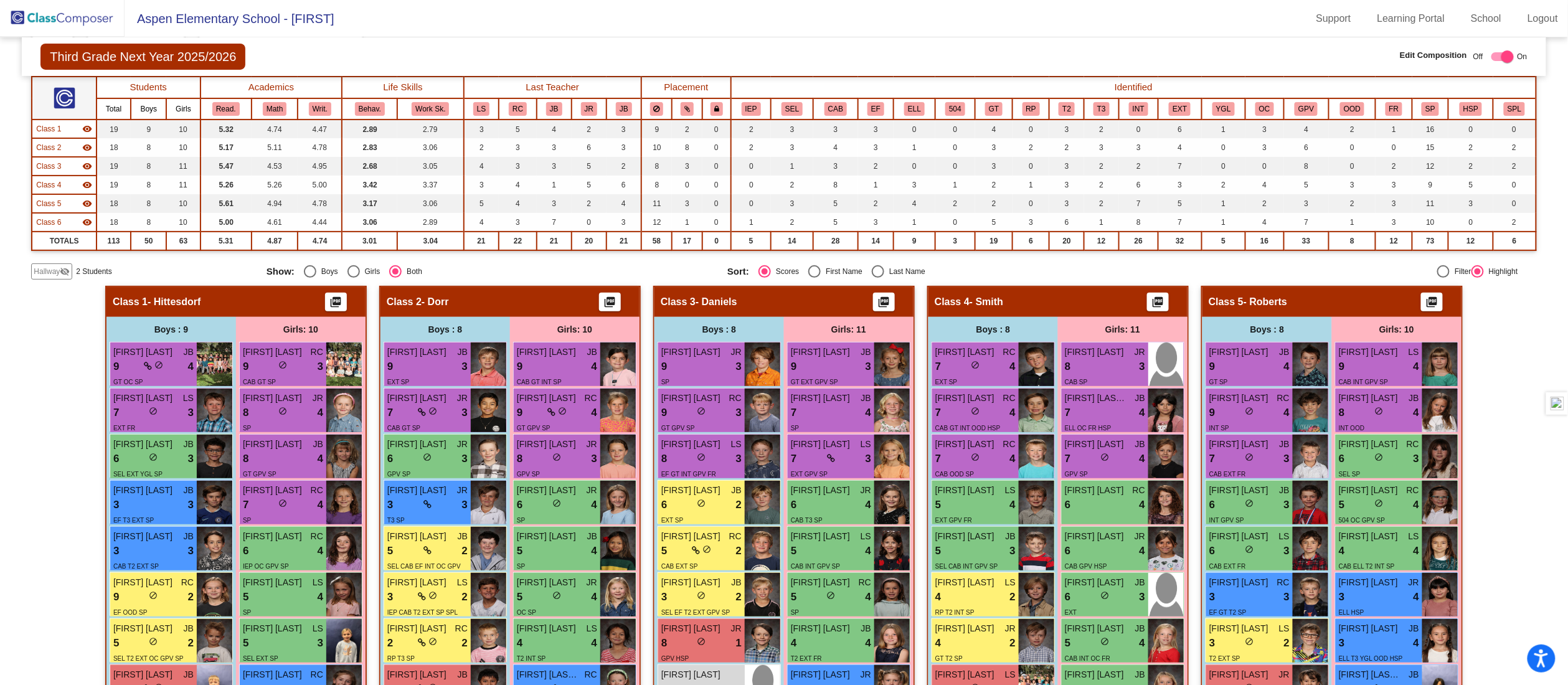 click on "Hallway   - Hallway Class  picture_as_pdf  Add Student  First Name Last Name Student Id  (Recommended)   Boy   Girl   Non Binary Add Close  Boys : 1  Theo Jefferys lock do_not_disturb_alt Girls: 1 Lilliana Najera lock do_not_disturb_alt Class 1   - Hittesdorf  picture_as_pdf  Add Student  First Name Last Name Student Id  (Recommended)   Boy   Girl   Non Binary Add Close  Boys : 9  Weston Kay JB 9 lock do_not_disturb_alt 4 GT OC SP Arlo Duncan LS 7 lock do_not_disturb_alt 3 EXT FR Anthony Frederick JB 6 lock do_not_disturb_alt 3 SEL EXT YGL SP Myles Shea JB 3 lock do_not_disturb_alt 3 EF T3 EXT SP Hudson Moerke JB 3 lock do_not_disturb_alt 3 CAB T2 EXT SP Cameron Trane RC 9 lock do_not_disturb_alt 2 EF OOD SP Odin Freeberg JB 5 lock do_not_disturb_alt 2 SEL T2 EXT OC GPV SP William Crary JB 5 lock do_not_disturb_alt 1 IEP CAB EF GT OOD SP Augustus Arias lock do_not_disturb_alt Girls: 10 Vivian Simpson RC 9 lock do_not_disturb_alt 3 CAB GT SP Georgia Giles JR 8 lock do_not_disturb_alt 4 SP JB 8 lock 4 RC" 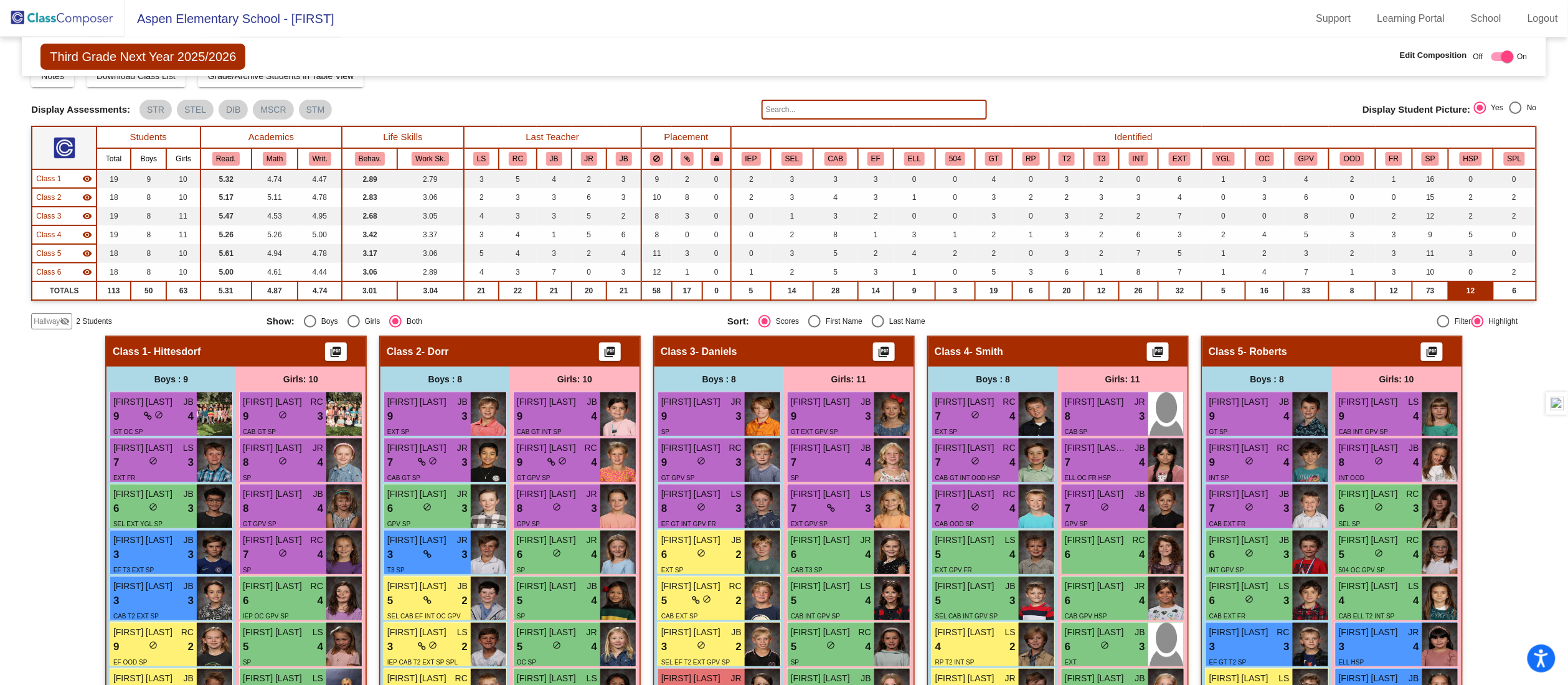scroll, scrollTop: 0, scrollLeft: 0, axis: both 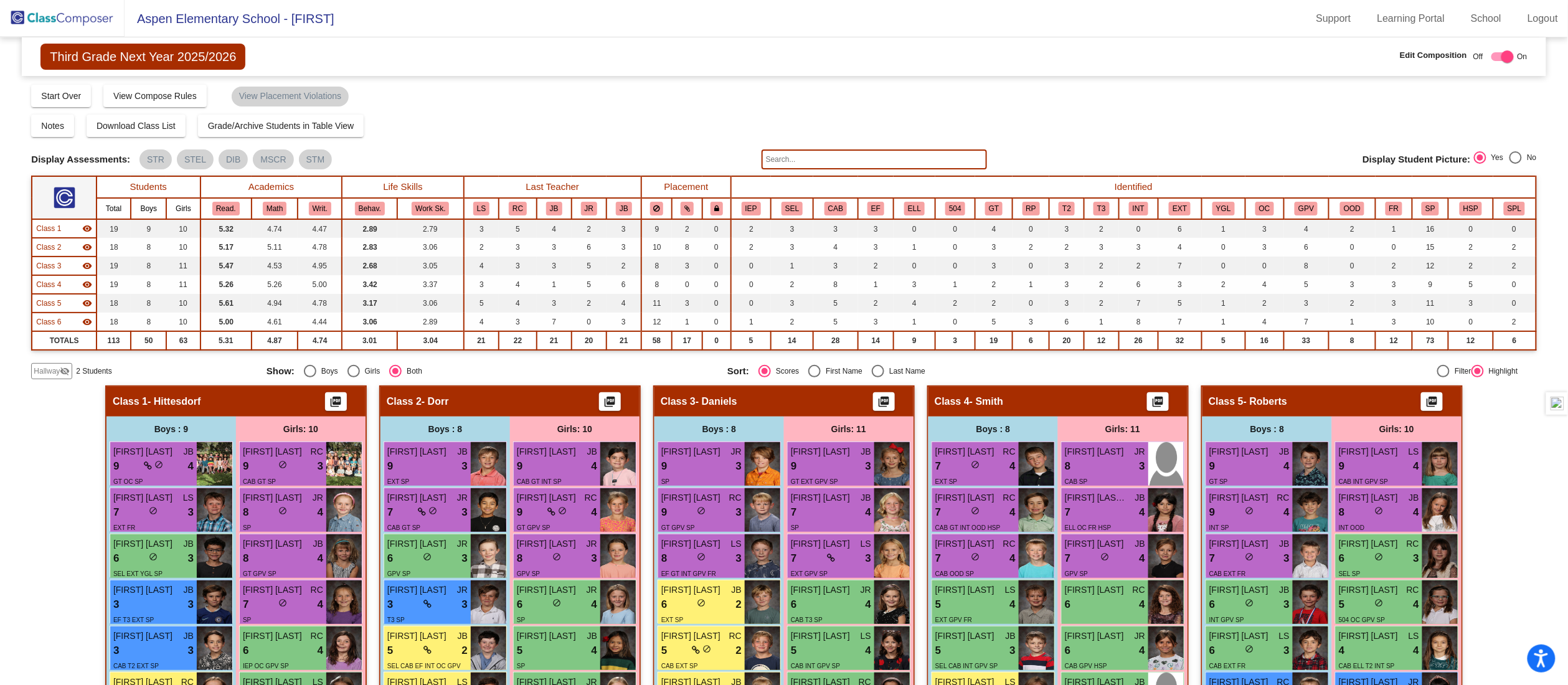 click 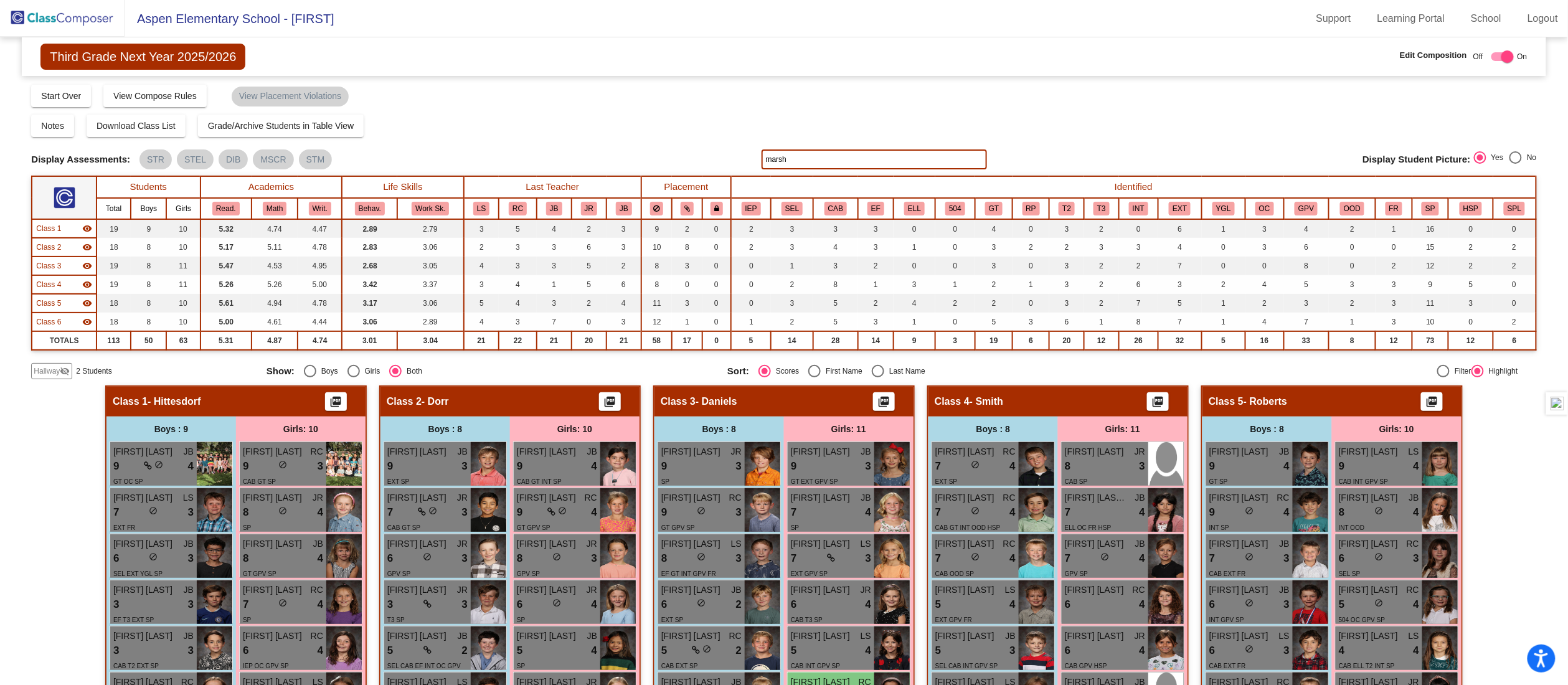 drag, startPoint x: 1490, startPoint y: 478, endPoint x: 1498, endPoint y: 476, distance: 8.246211 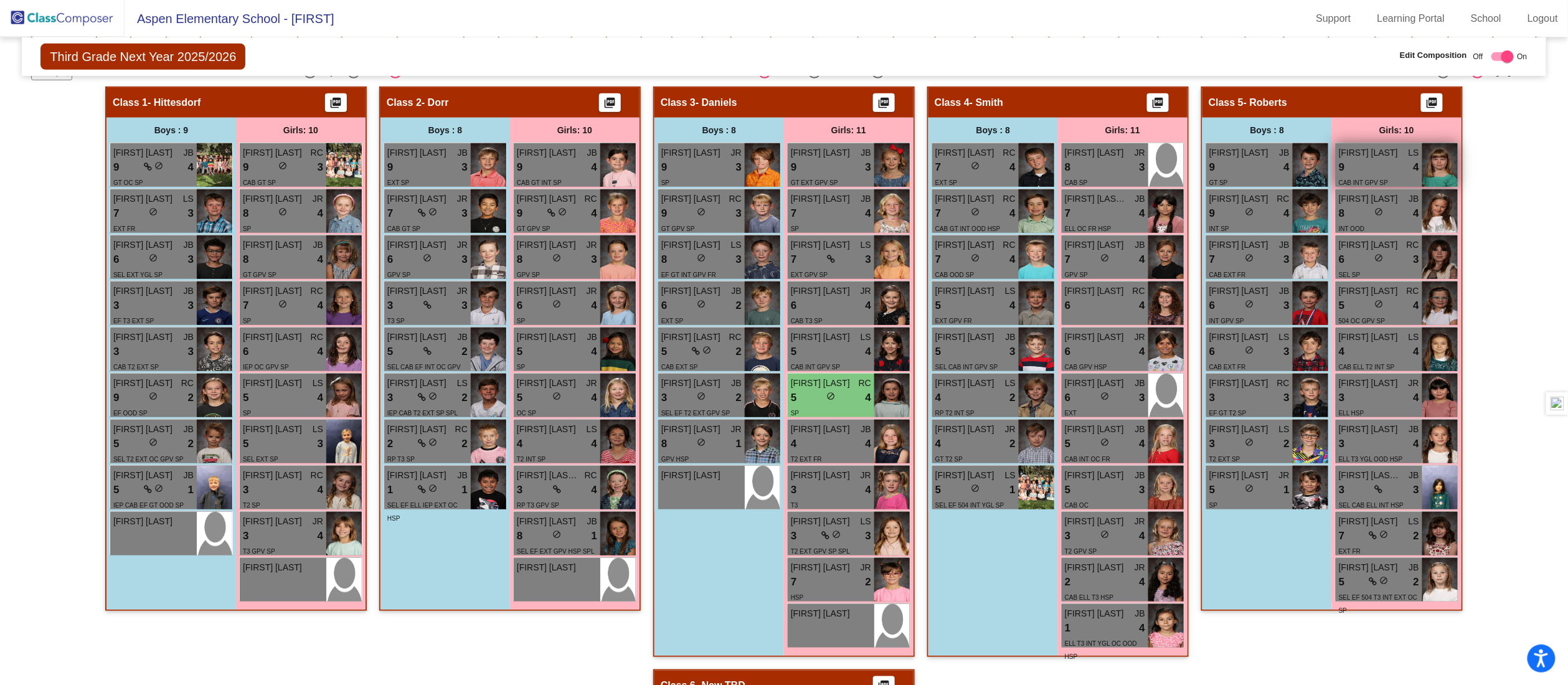 scroll, scrollTop: 349, scrollLeft: 0, axis: vertical 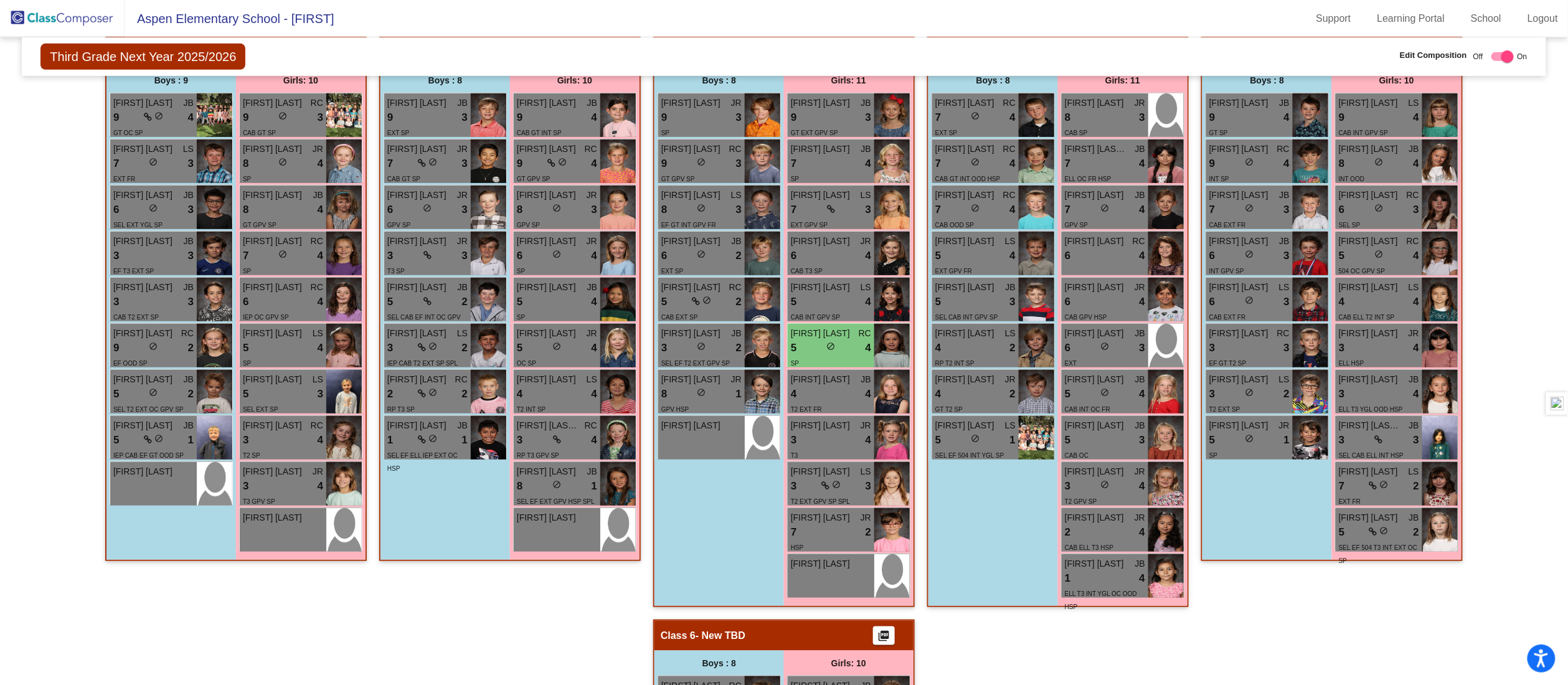 click on "Third Grade Next Year 2025/2026  Edit Composition Off   On  Incoming   Digital Data Wall    Display Scores for Years:   2023 - 2024   2024 - 2025  Grade/Archive Students in Table View   Download   New Small Group   Saved Small Group   Compose   Start Over   Submit Classes  Compose has been submitted  Check for Incomplete Scores  View Compose Rules   View Placement Violations  Notes   Download Class List   Import Students   Grade/Archive Students in Table View   New Small Group   Saved Small Group  Display Scores for Years:   2023 - 2024   2024 - 2025 Display Assessments: STR STEL DIB MSCR STM marsh Display Student Picture:    Yes     No  Students Academics Life Skills  Last Teacher  Placement  Identified  Total Boys Girls  Read.   Math   Writ.   Behav.   Work Sk.   LS   RC   JB   JR   JB   IEP   SEL   CAB   EF   ELL   504   GT   RP   T2   T3   INT   EXT   YGL   OC   GPV   OOD   FR   SP   HSP   SPL  Hallway  visibility_off  2 1 1                 0   0   0   0   0   0   0   0   0   0   0   0   0   0  19" 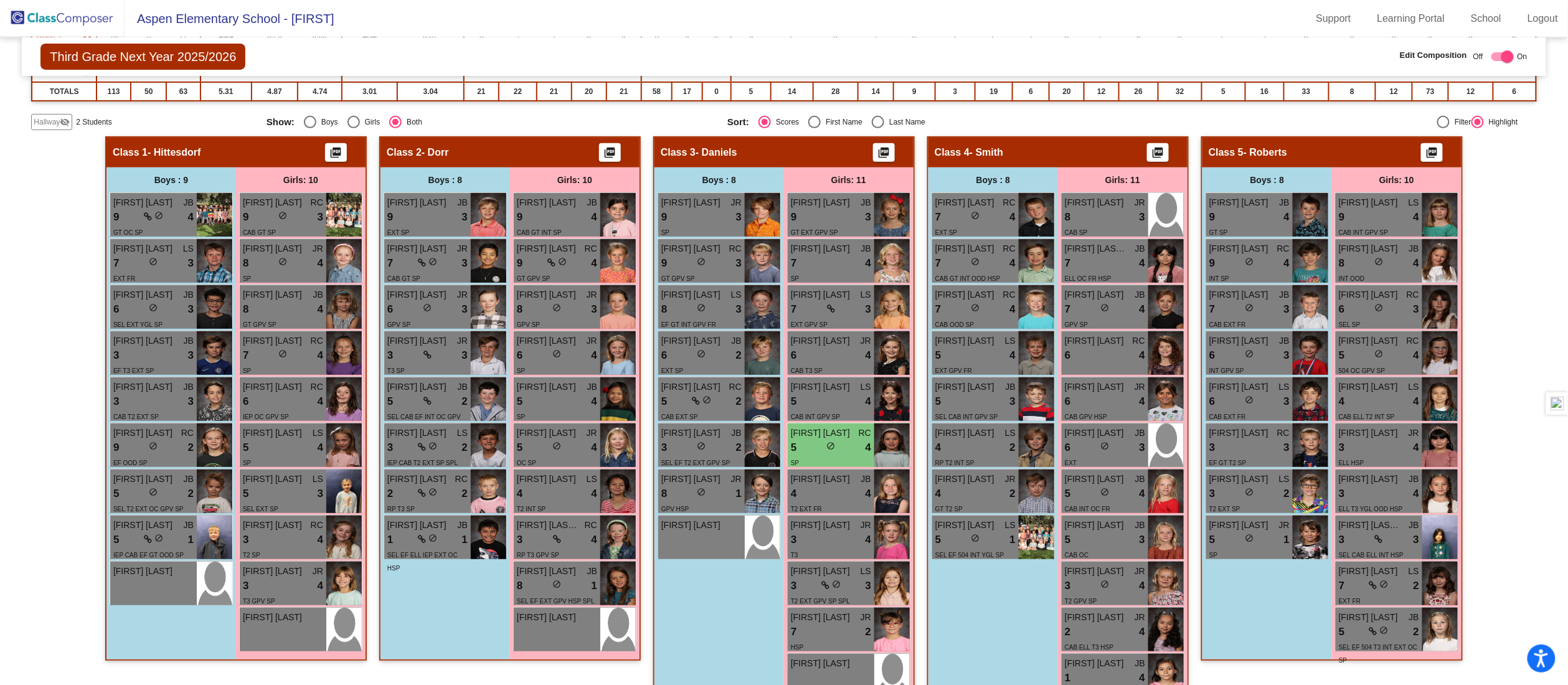 scroll, scrollTop: 299, scrollLeft: 0, axis: vertical 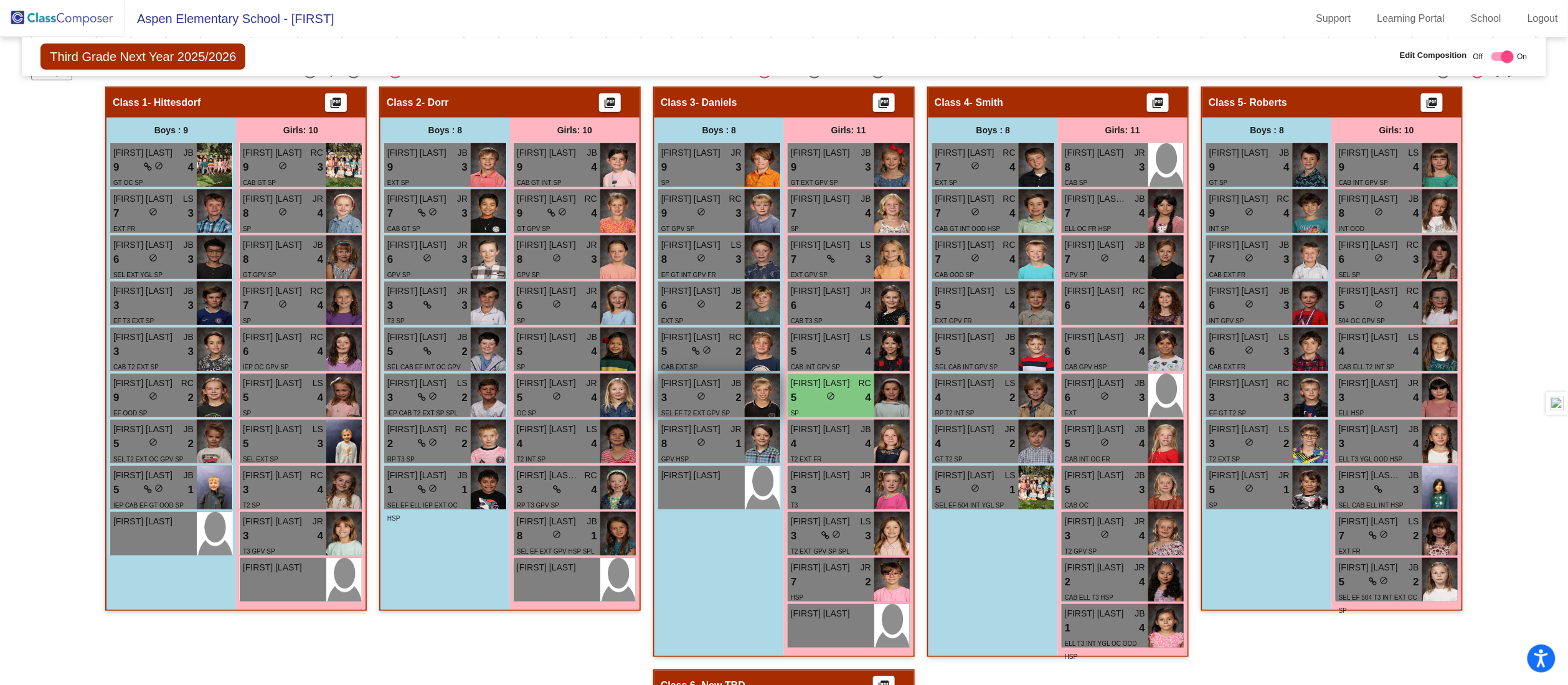 click on "3 lock do_not_disturb_alt 2" at bounding box center (701, 398) 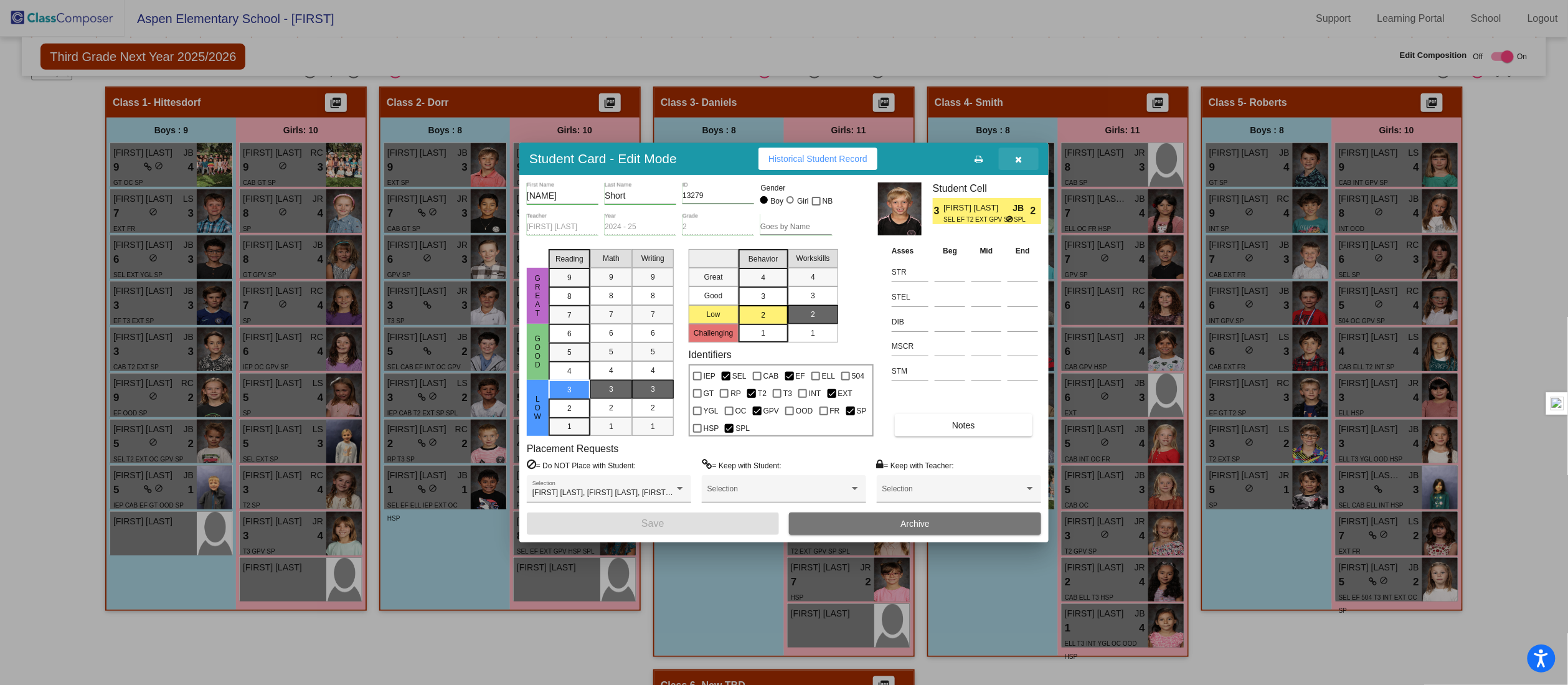click at bounding box center (1019, 159) 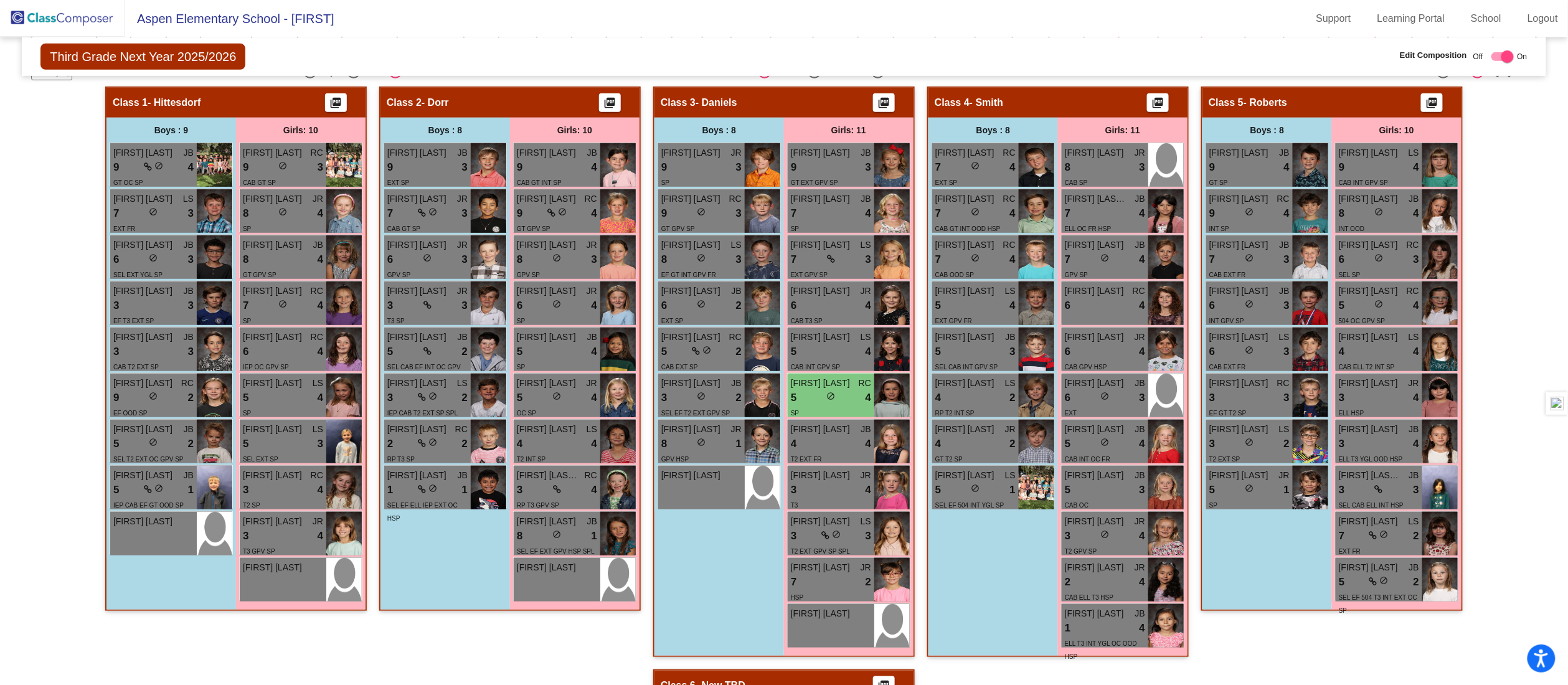 click on "Hallway   - Hallway Class  picture_as_pdf  Add Student  First Name Last Name Student Id  (Recommended)   Boy   Girl   Non Binary Add Close  Boys : 1  Theo Jefferys lock do_not_disturb_alt Girls: 1 Lilliana Najera lock do_not_disturb_alt Class 1   - Hittesdorf  picture_as_pdf  Add Student  First Name Last Name Student Id  (Recommended)   Boy   Girl   Non Binary Add Close  Boys : 9  Weston Kay JB 9 lock do_not_disturb_alt 4 GT OC SP Arlo Duncan LS 7 lock do_not_disturb_alt 3 EXT FR Anthony Frederick JB 6 lock do_not_disturb_alt 3 SEL EXT YGL SP Myles Shea JB 3 lock do_not_disturb_alt 3 EF T3 EXT SP Hudson Moerke JB 3 lock do_not_disturb_alt 3 CAB T2 EXT SP Cameron Trane RC 9 lock do_not_disturb_alt 2 EF OOD SP Odin Freeberg JB 5 lock do_not_disturb_alt 2 SEL T2 EXT OC GPV SP William Crary JB 5 lock do_not_disturb_alt 1 IEP CAB EF GT OOD SP Augustus Arias lock do_not_disturb_alt Girls: 10 Vivian Simpson RC 9 lock do_not_disturb_alt 3 CAB GT SP Georgia Giles JR 8 lock do_not_disturb_alt 4 SP JB 8 lock 4 RC" 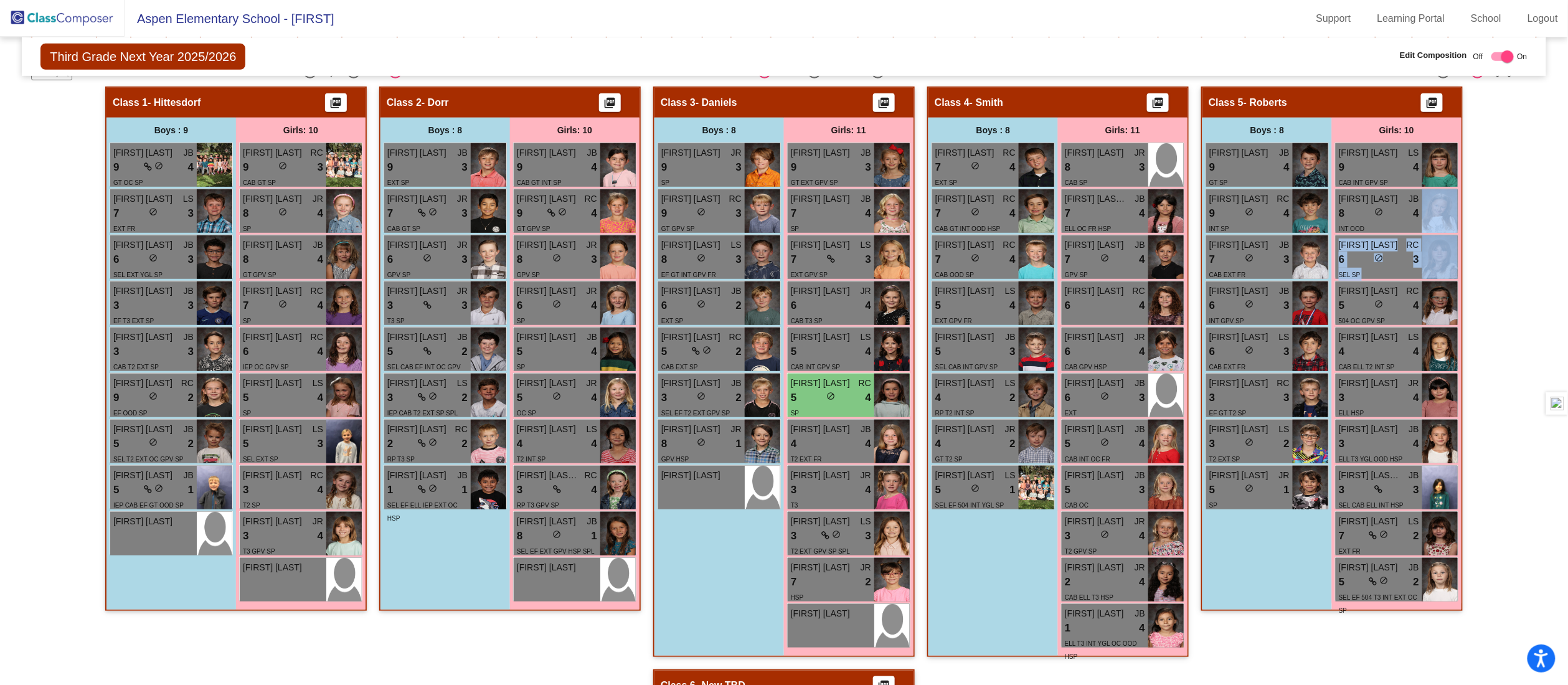 drag, startPoint x: 1528, startPoint y: 202, endPoint x: 1529, endPoint y: 236, distance: 34.014703 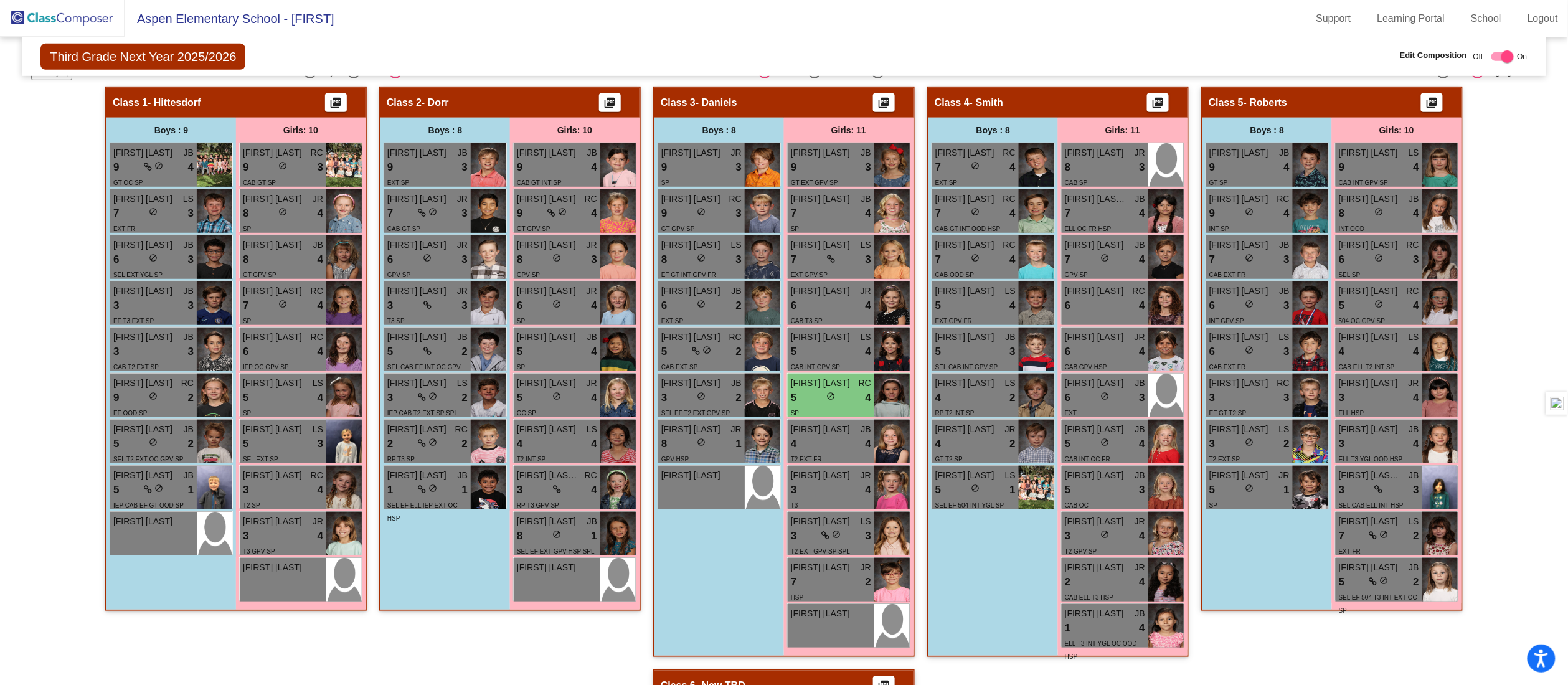 click on "Hallway   - Hallway Class  picture_as_pdf  Add Student  First Name Last Name Student Id  (Recommended)   Boy   Girl   Non Binary Add Close  Boys : 1  Theo Jefferys lock do_not_disturb_alt Girls: 1 Lilliana Najera lock do_not_disturb_alt Class 1   - Hittesdorf  picture_as_pdf  Add Student  First Name Last Name Student Id  (Recommended)   Boy   Girl   Non Binary Add Close  Boys : 9  Weston Kay JB 9 lock do_not_disturb_alt 4 GT OC SP Arlo Duncan LS 7 lock do_not_disturb_alt 3 EXT FR Anthony Frederick JB 6 lock do_not_disturb_alt 3 SEL EXT YGL SP Myles Shea JB 3 lock do_not_disturb_alt 3 EF T3 EXT SP Hudson Moerke JB 3 lock do_not_disturb_alt 3 CAB T2 EXT SP Cameron Trane RC 9 lock do_not_disturb_alt 2 EF OOD SP Odin Freeberg JB 5 lock do_not_disturb_alt 2 SEL T2 EXT OC GPV SP William Crary JB 5 lock do_not_disturb_alt 1 IEP CAB EF GT OOD SP Augustus Arias lock do_not_disturb_alt Girls: 10 Vivian Simpson RC 9 lock do_not_disturb_alt 3 CAB GT SP Georgia Giles JR 8 lock do_not_disturb_alt 4 SP JB 8 lock 4 RC" 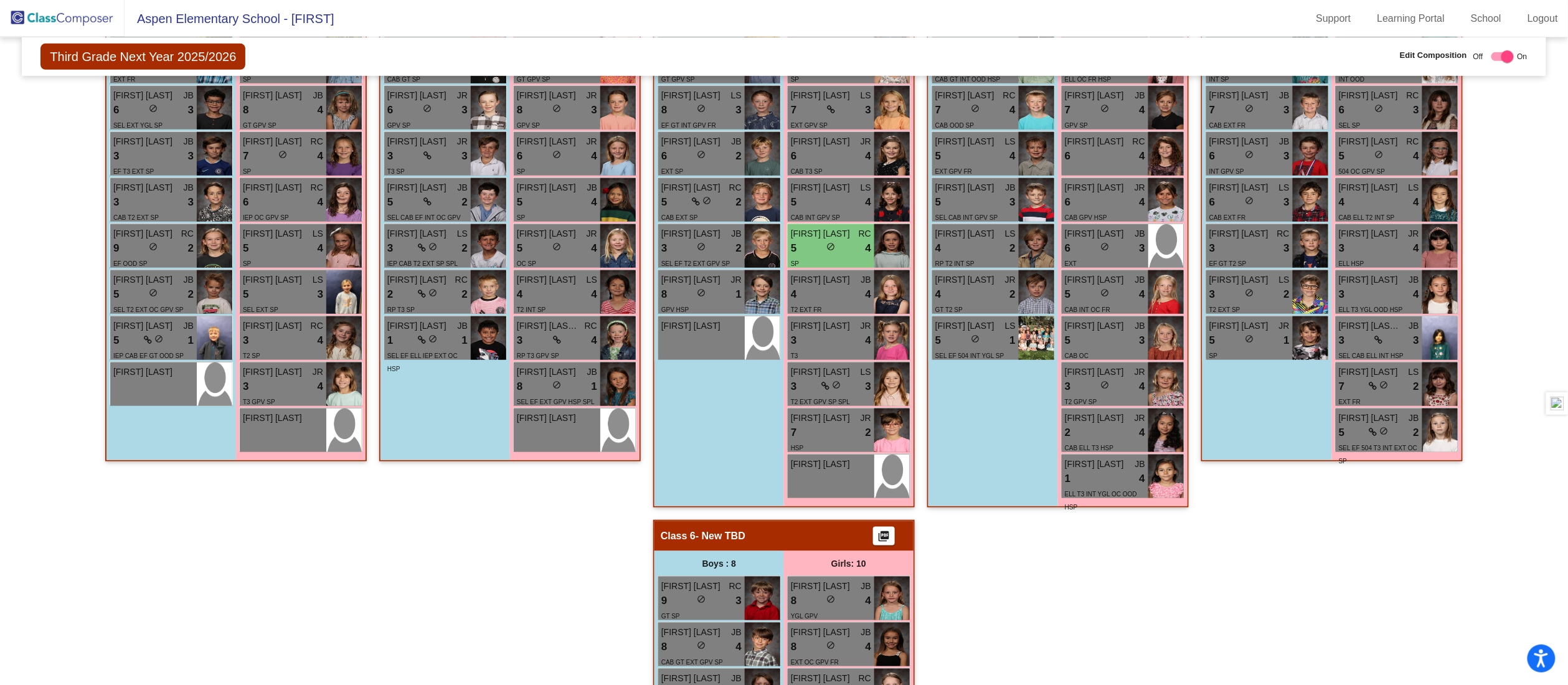 scroll, scrollTop: 498, scrollLeft: 0, axis: vertical 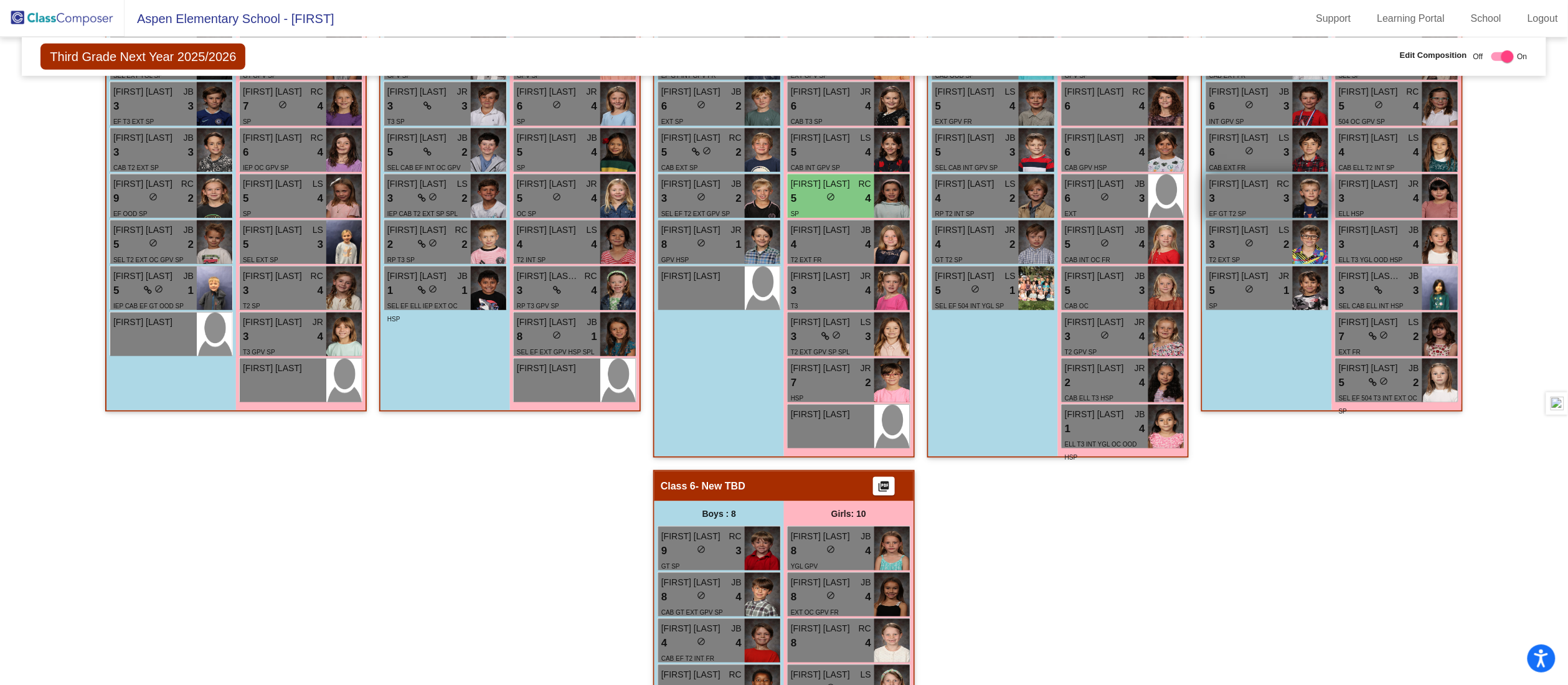 click on "3 lock do_not_disturb_alt 3" at bounding box center [1249, 199] 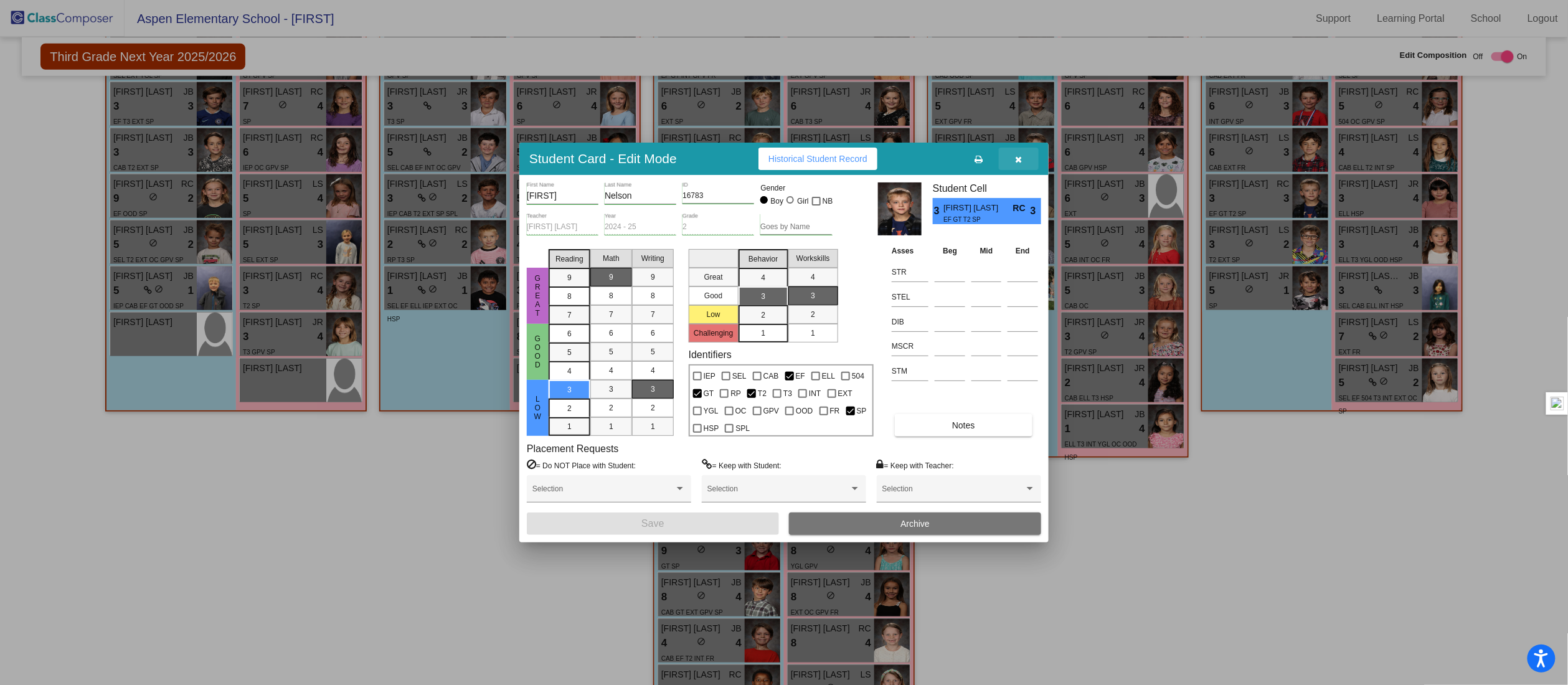 click at bounding box center [1019, 159] 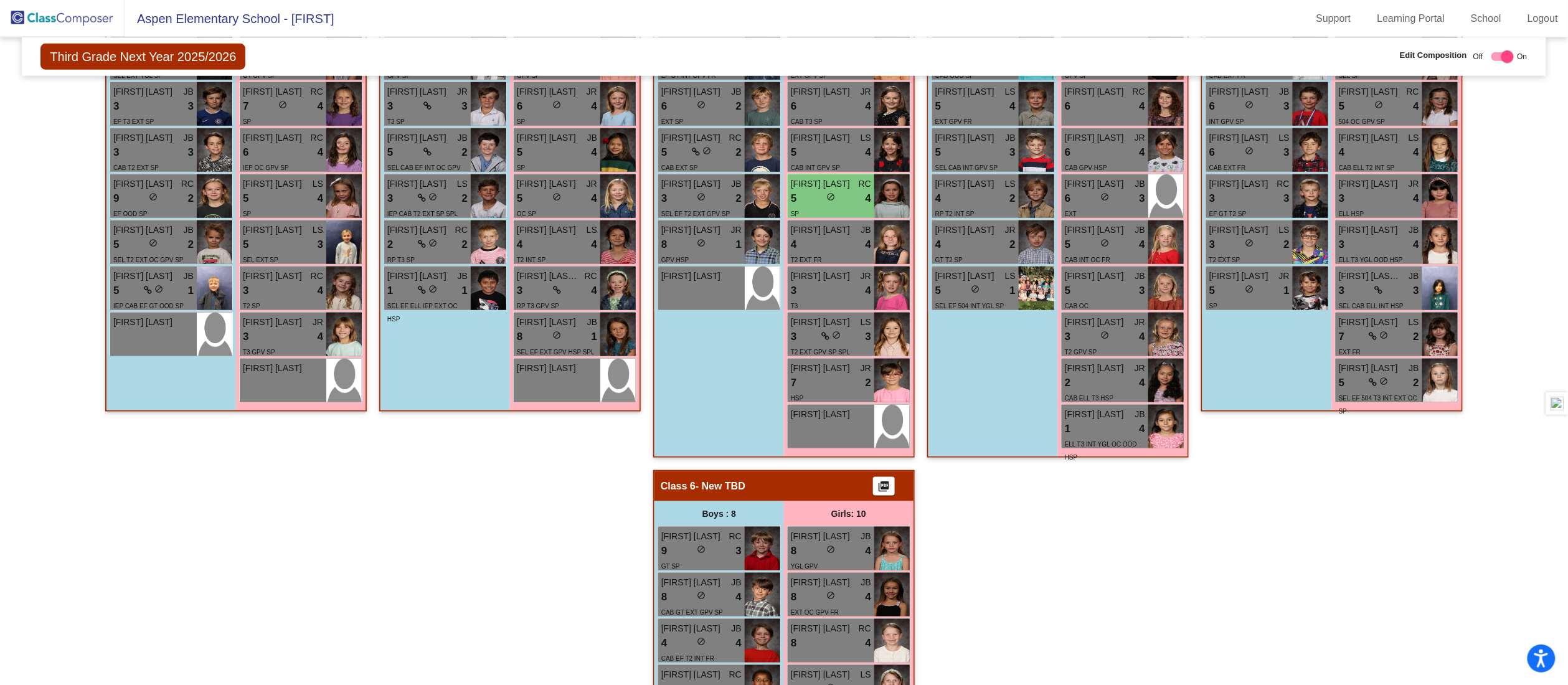 click on "Hallway   - Hallway Class  picture_as_pdf  Add Student  First Name Last Name Student Id  (Recommended)   Boy   Girl   Non Binary Add Close  Boys : 1  Theo Jefferys lock do_not_disturb_alt Girls: 1 Lilliana Najera lock do_not_disturb_alt Class 1   - Hittesdorf  picture_as_pdf  Add Student  First Name Last Name Student Id  (Recommended)   Boy   Girl   Non Binary Add Close  Boys : 9  Weston Kay JB 9 lock do_not_disturb_alt 4 GT OC SP Arlo Duncan LS 7 lock do_not_disturb_alt 3 EXT FR Anthony Frederick JB 6 lock do_not_disturb_alt 3 SEL EXT YGL SP Myles Shea JB 3 lock do_not_disturb_alt 3 EF T3 EXT SP Hudson Moerke JB 3 lock do_not_disturb_alt 3 CAB T2 EXT SP Cameron Trane RC 9 lock do_not_disturb_alt 2 EF OOD SP Odin Freeberg JB 5 lock do_not_disturb_alt 2 SEL T2 EXT OC GPV SP William Crary JB 5 lock do_not_disturb_alt 1 IEP CAB EF GT OOD SP Augustus Arias lock do_not_disturb_alt Girls: 10 Vivian Simpson RC 9 lock do_not_disturb_alt 3 CAB GT SP Georgia Giles JR 8 lock do_not_disturb_alt 4 SP JB 8 lock 4 RC" 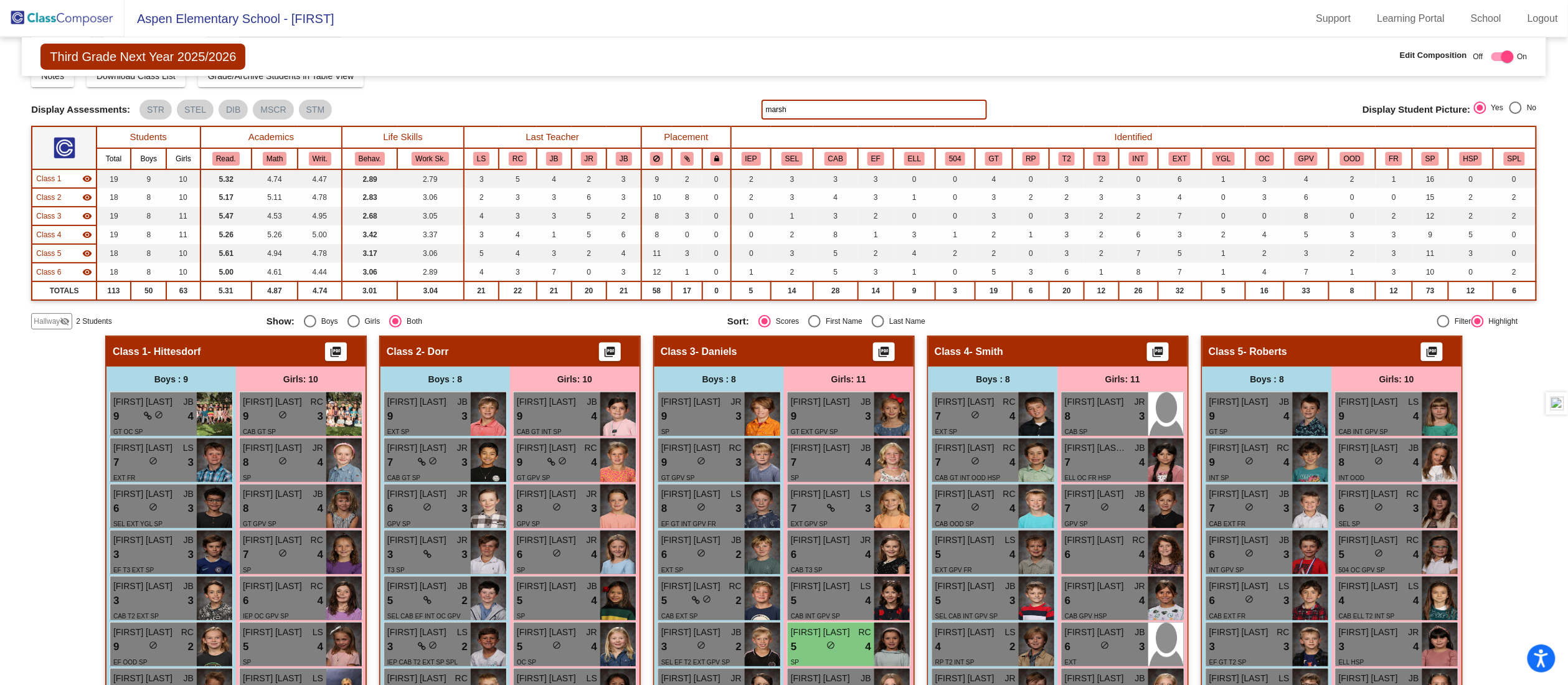 scroll, scrollTop: 0, scrollLeft: 0, axis: both 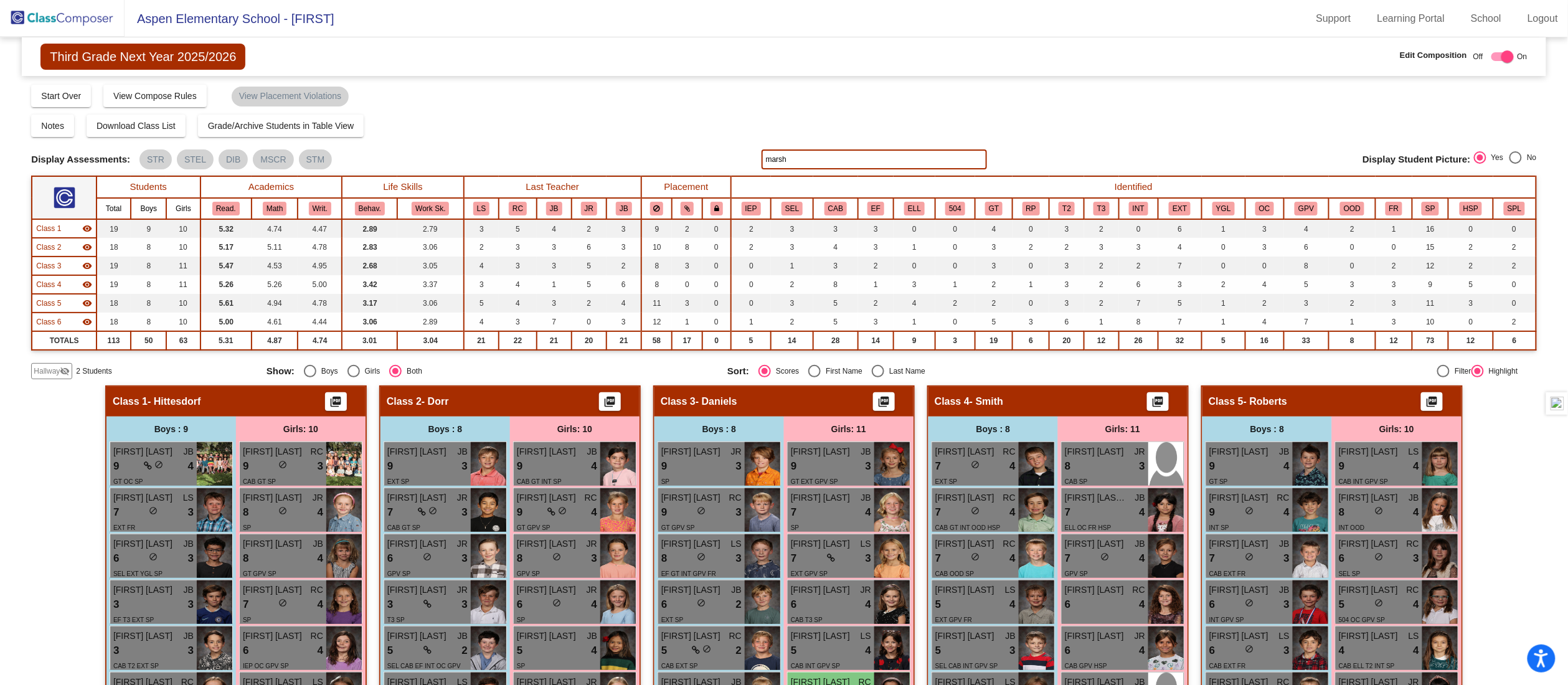 click on "Hallway   - Hallway Class  picture_as_pdf  Add Student  First Name Last Name Student Id  (Recommended)   Boy   Girl   Non Binary Add Close  Boys : 1  Theo Jefferys lock do_not_disturb_alt Girls: 1 Lilliana Najera lock do_not_disturb_alt Class 1   - Hittesdorf  picture_as_pdf  Add Student  First Name Last Name Student Id  (Recommended)   Boy   Girl   Non Binary Add Close  Boys : 9  Weston Kay JB 9 lock do_not_disturb_alt 4 GT OC SP Arlo Duncan LS 7 lock do_not_disturb_alt 3 EXT FR Anthony Frederick JB 6 lock do_not_disturb_alt 3 SEL EXT YGL SP Myles Shea JB 3 lock do_not_disturb_alt 3 EF T3 EXT SP Hudson Moerke JB 3 lock do_not_disturb_alt 3 CAB T2 EXT SP Cameron Trane RC 9 lock do_not_disturb_alt 2 EF OOD SP Odin Freeberg JB 5 lock do_not_disturb_alt 2 SEL T2 EXT OC GPV SP William Crary JB 5 lock do_not_disturb_alt 1 IEP CAB EF GT OOD SP Augustus Arias lock do_not_disturb_alt Girls: 10 Vivian Simpson RC 9 lock do_not_disturb_alt 3 CAB GT SP Georgia Giles JR 8 lock do_not_disturb_alt 4 SP JB 8 lock 4 RC" 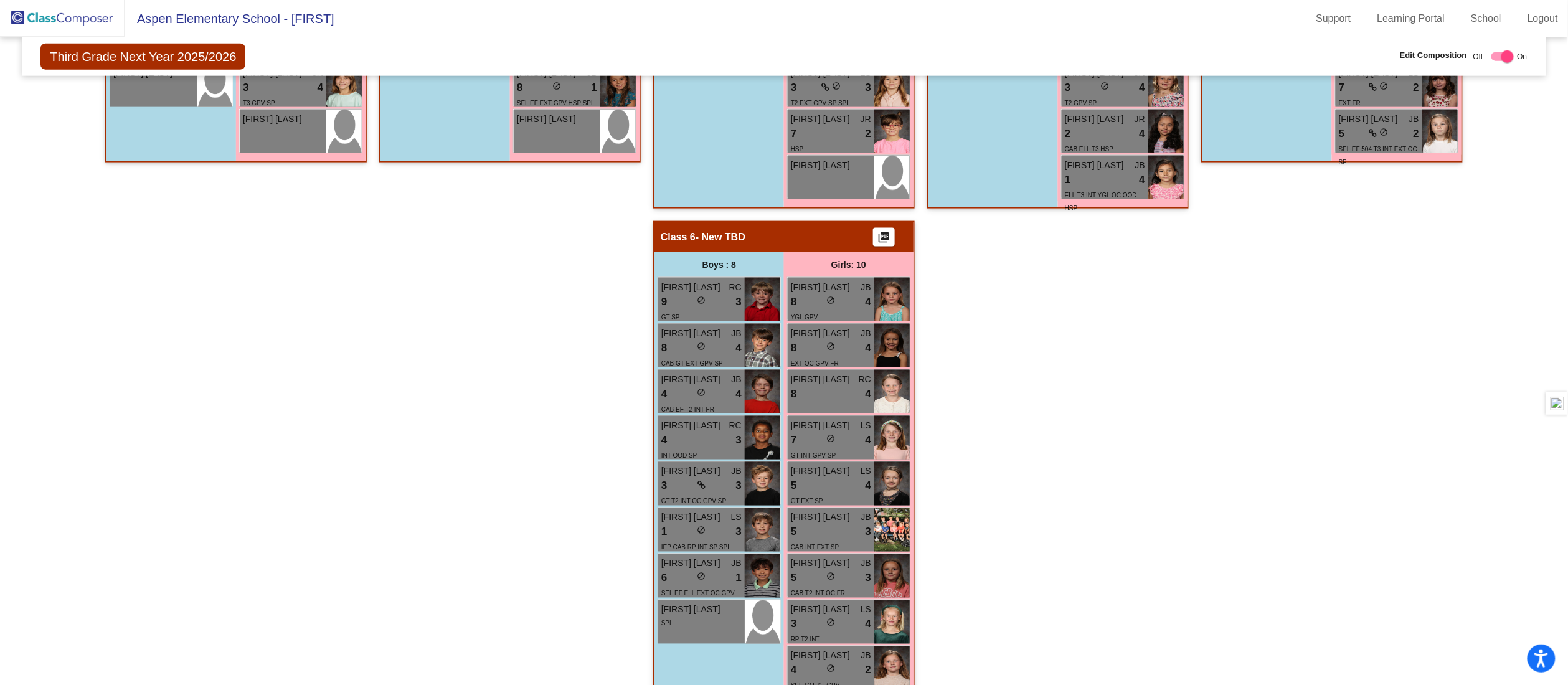 scroll, scrollTop: 697, scrollLeft: 0, axis: vertical 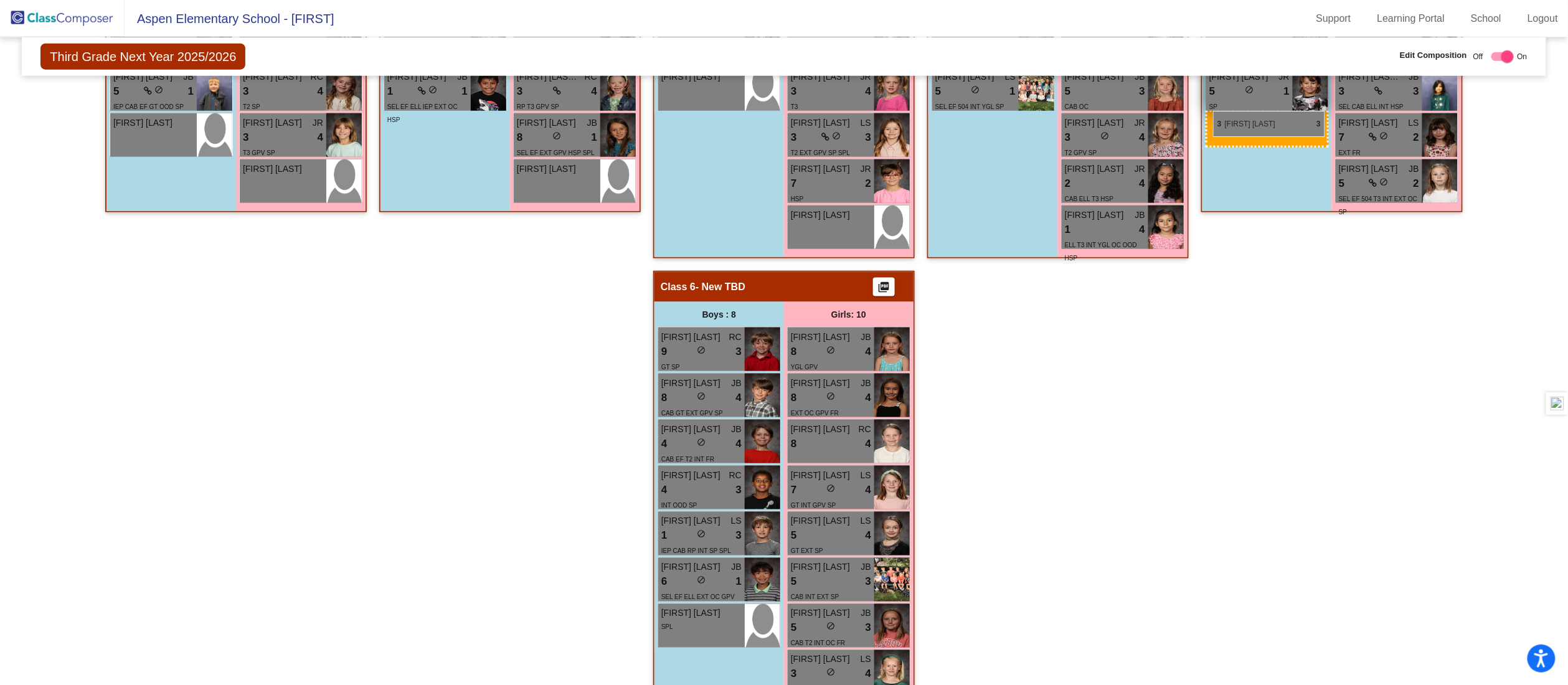 drag, startPoint x: 685, startPoint y: 535, endPoint x: 1213, endPoint y: 111, distance: 677.171 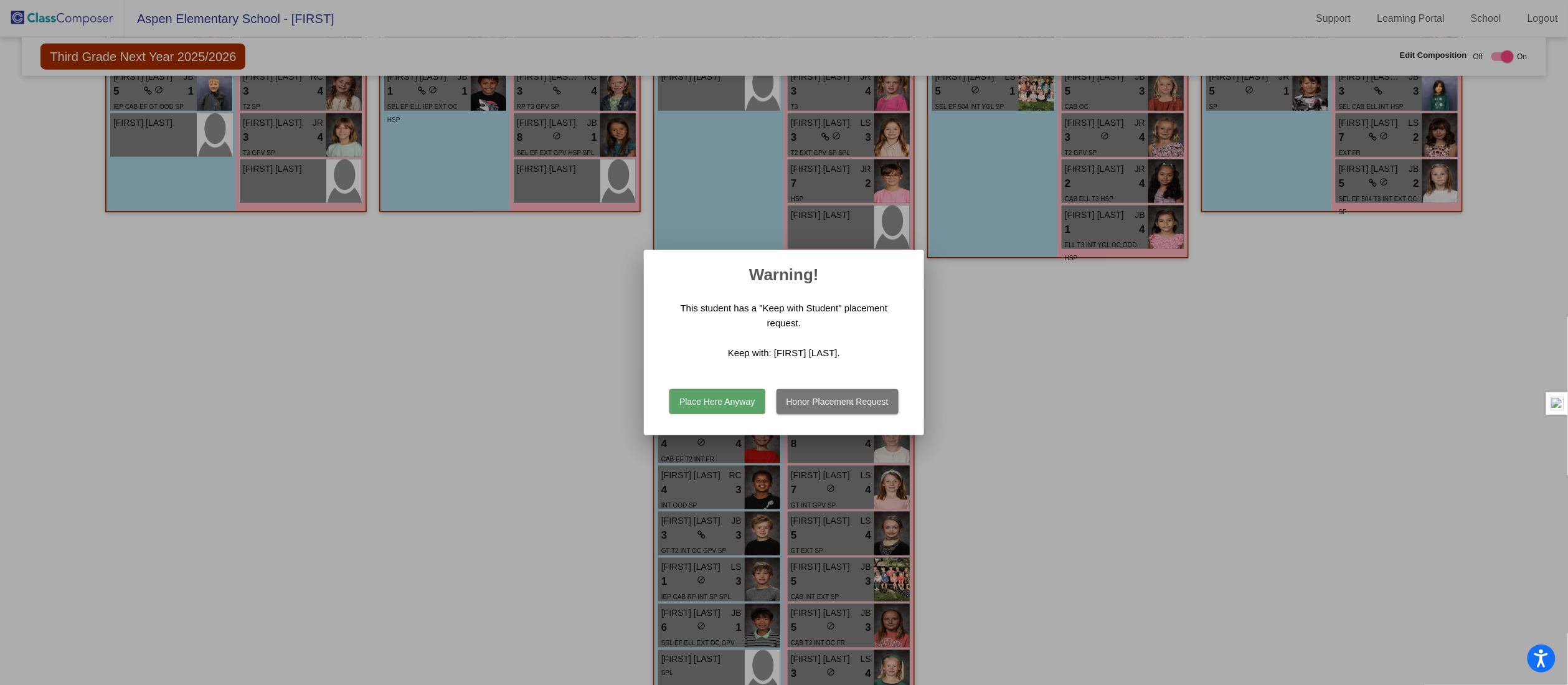 click on "Place Here Anyway" at bounding box center (717, 402) 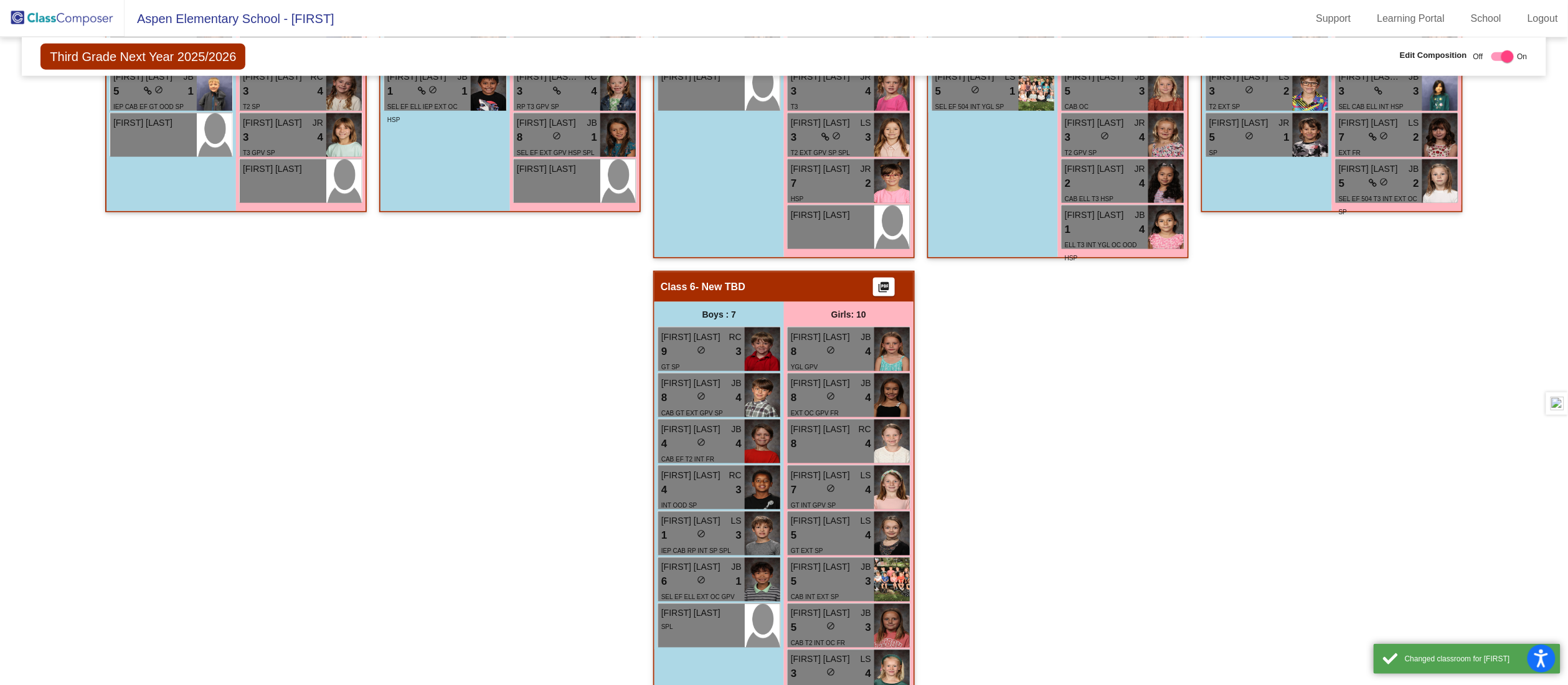 click on "Hallway   - Hallway Class  picture_as_pdf  Add Student  First Name Last Name Student Id  (Recommended)   Boy   Girl   Non Binary Add Close  Boys : 1  Theo Jefferys lock do_not_disturb_alt Girls: 1 Lilliana Najera lock do_not_disturb_alt Class 1   - Hittesdorf  picture_as_pdf  Add Student  First Name Last Name Student Id  (Recommended)   Boy   Girl   Non Binary Add Close  Boys : 9  Weston Kay JB 9 lock do_not_disturb_alt 4 GT OC SP Arlo Duncan LS 7 lock do_not_disturb_alt 3 EXT FR Anthony Frederick JB 6 lock do_not_disturb_alt 3 SEL EXT YGL SP Myles Shea JB 3 lock do_not_disturb_alt 3 EF T3 EXT SP Hudson Moerke JB 3 lock do_not_disturb_alt 3 CAB T2 EXT SP Cameron Trane RC 9 lock do_not_disturb_alt 2 EF OOD SP Odin Freeberg JB 5 lock do_not_disturb_alt 2 SEL T2 EXT OC GPV SP William Crary JB 5 lock do_not_disturb_alt 1 IEP CAB EF GT OOD SP Augustus Arias lock do_not_disturb_alt Girls: 10 Vivian Simpson RC 9 lock do_not_disturb_alt 3 CAB GT SP Georgia Giles JR 8 lock do_not_disturb_alt 4 SP JB 8 lock 4 RC" 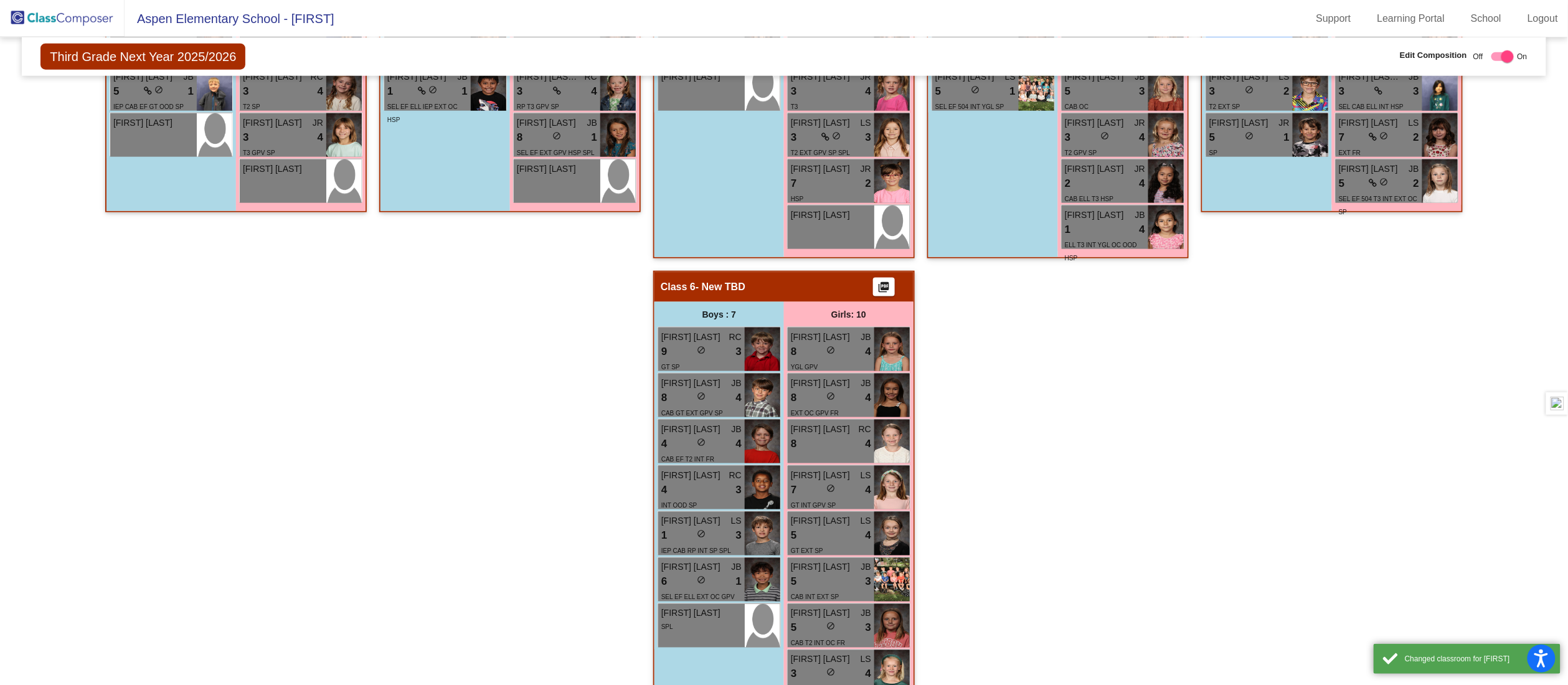click on "Hallway   - Hallway Class  picture_as_pdf  Add Student  First Name Last Name Student Id  (Recommended)   Boy   Girl   Non Binary Add Close  Boys : 1  Theo Jefferys lock do_not_disturb_alt Girls: 1 Lilliana Najera lock do_not_disturb_alt Class 1   - Hittesdorf  picture_as_pdf  Add Student  First Name Last Name Student Id  (Recommended)   Boy   Girl   Non Binary Add Close  Boys : 9  Weston Kay JB 9 lock do_not_disturb_alt 4 GT OC SP Arlo Duncan LS 7 lock do_not_disturb_alt 3 EXT FR Anthony Frederick JB 6 lock do_not_disturb_alt 3 SEL EXT YGL SP Myles Shea JB 3 lock do_not_disturb_alt 3 EF T3 EXT SP Hudson Moerke JB 3 lock do_not_disturb_alt 3 CAB T2 EXT SP Cameron Trane RC 9 lock do_not_disturb_alt 2 EF OOD SP Odin Freeberg JB 5 lock do_not_disturb_alt 2 SEL T2 EXT OC GPV SP William Crary JB 5 lock do_not_disturb_alt 1 IEP CAB EF GT OOD SP Augustus Arias lock do_not_disturb_alt Girls: 10 Vivian Simpson RC 9 lock do_not_disturb_alt 3 CAB GT SP Georgia Giles JR 8 lock do_not_disturb_alt 4 SP JB 8 lock 4 RC" 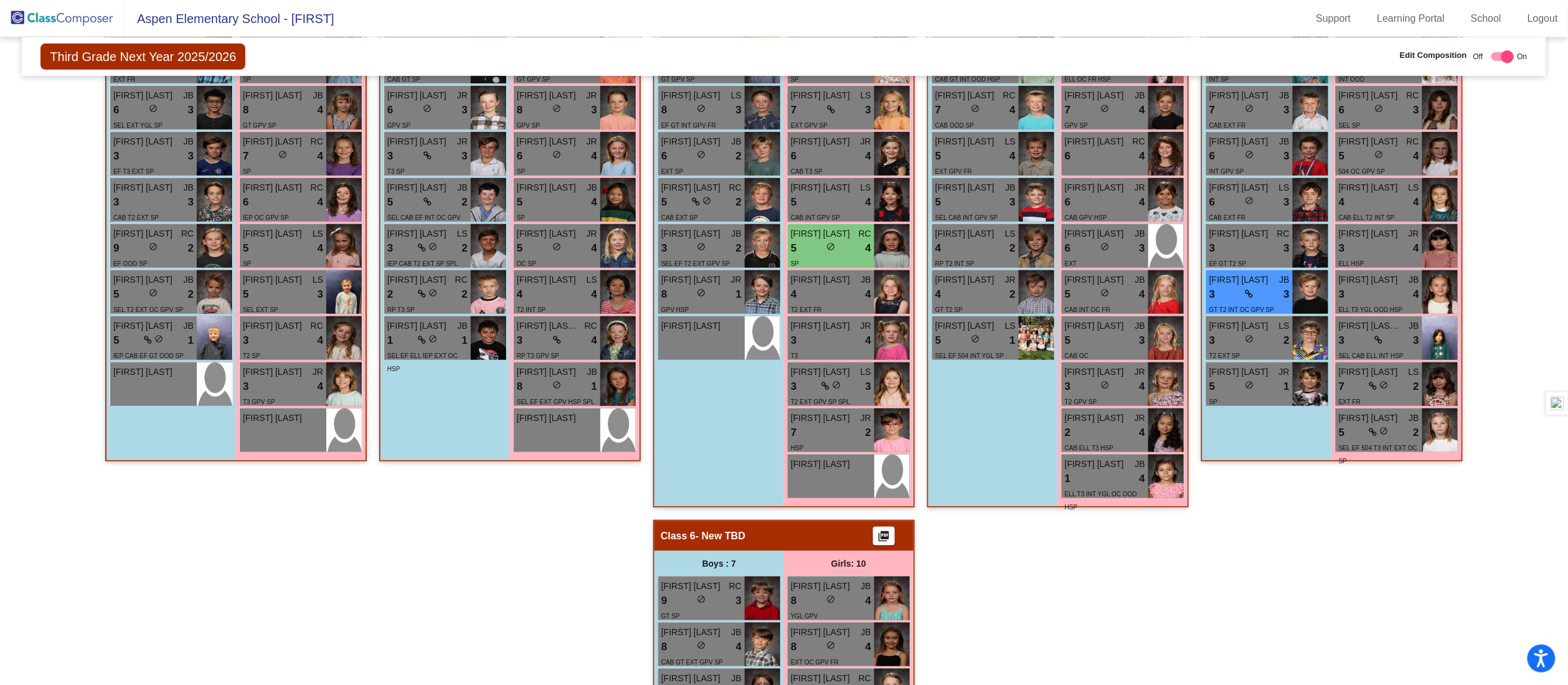 scroll, scrollTop: 399, scrollLeft: 0, axis: vertical 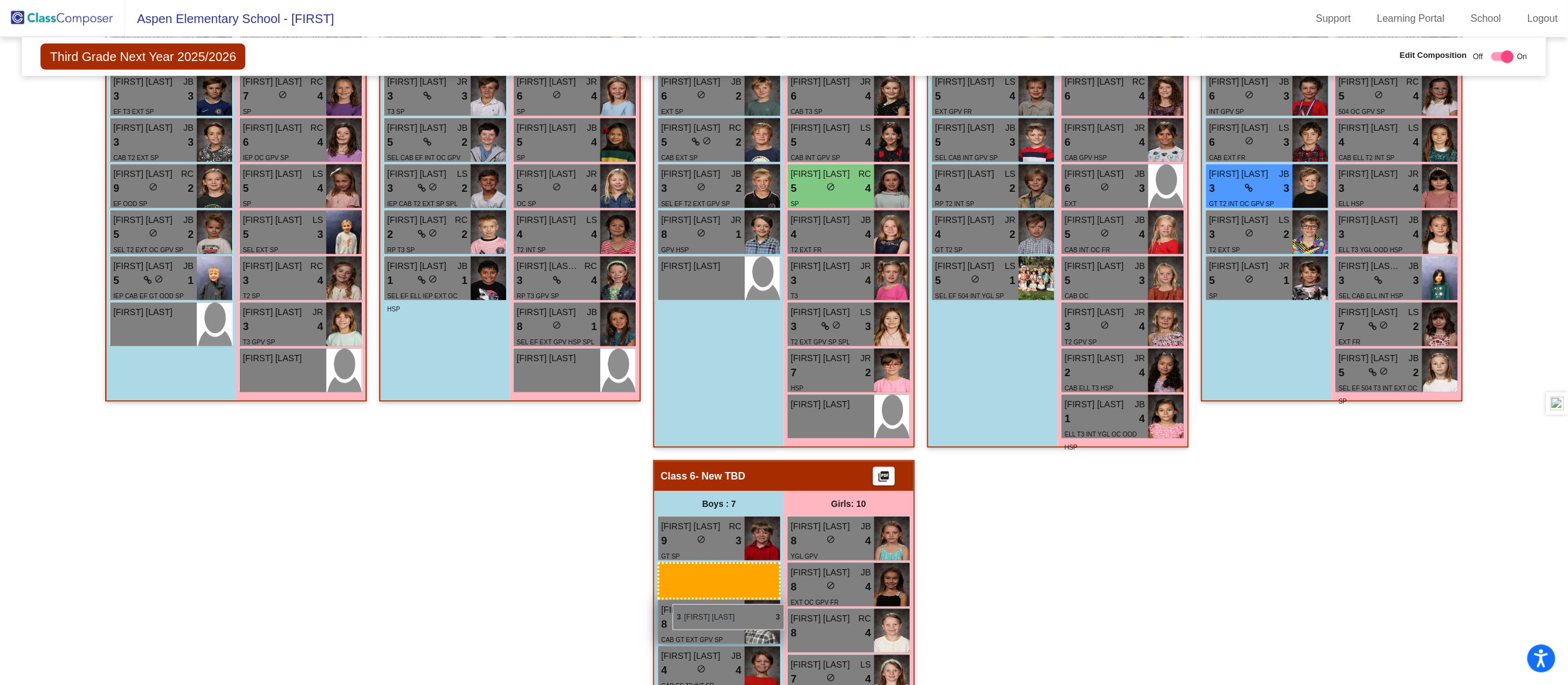 drag, startPoint x: 1254, startPoint y: 288, endPoint x: 673, endPoint y: 604, distance: 661.3751 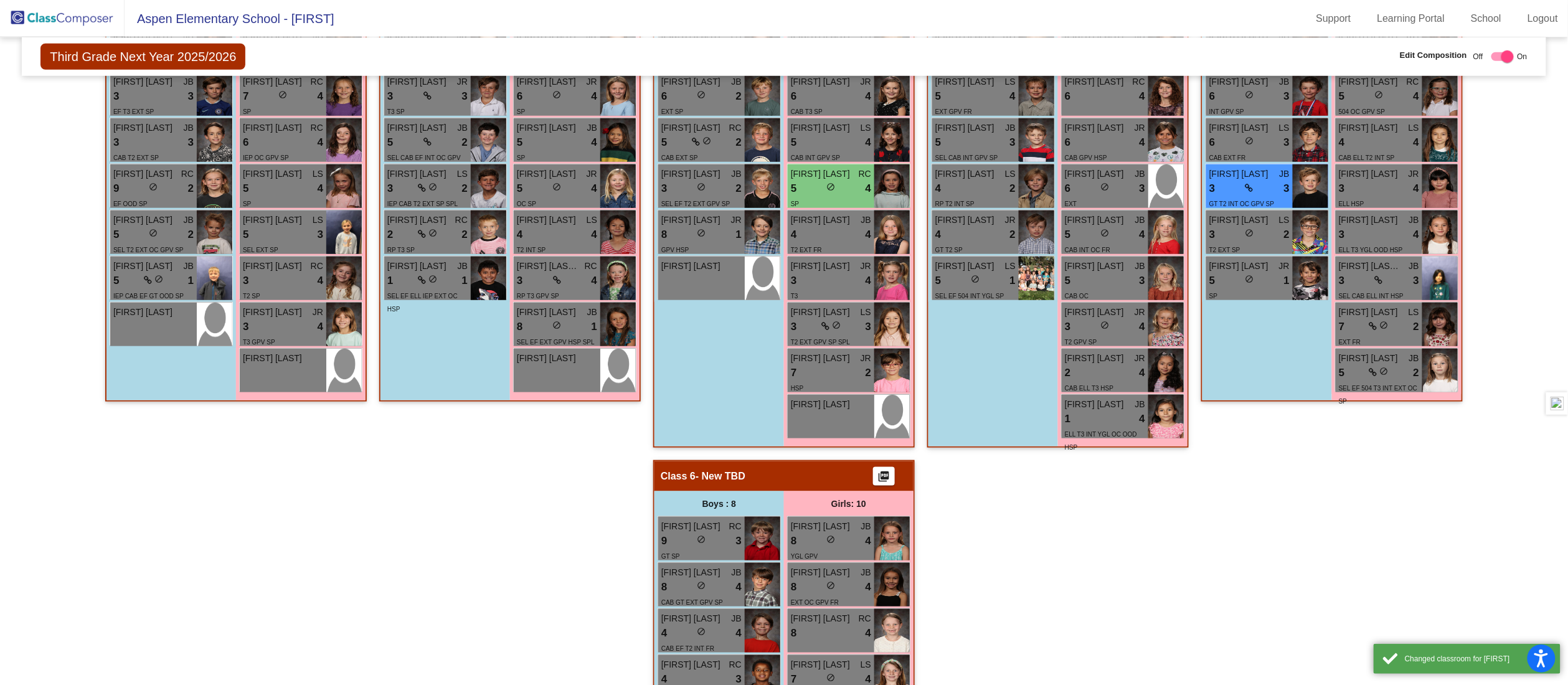 click on "Hallway   - Hallway Class  picture_as_pdf  Add Student  First Name Last Name Student Id  (Recommended)   Boy   Girl   Non Binary Add Close  Boys : 1  Theo Jefferys lock do_not_disturb_alt Girls: 1 Lilliana Najera lock do_not_disturb_alt Class 1   - Hittesdorf  picture_as_pdf  Add Student  First Name Last Name Student Id  (Recommended)   Boy   Girl   Non Binary Add Close  Boys : 9  Weston Kay JB 9 lock do_not_disturb_alt 4 GT OC SP Arlo Duncan LS 7 lock do_not_disturb_alt 3 EXT FR Anthony Frederick JB 6 lock do_not_disturb_alt 3 SEL EXT YGL SP Myles Shea JB 3 lock do_not_disturb_alt 3 EF T3 EXT SP Hudson Moerke JB 3 lock do_not_disturb_alt 3 CAB T2 EXT SP Cameron Trane RC 9 lock do_not_disturb_alt 2 EF OOD SP Odin Freeberg JB 5 lock do_not_disturb_alt 2 SEL T2 EXT OC GPV SP William Crary JB 5 lock do_not_disturb_alt 1 IEP CAB EF GT OOD SP Augustus Arias lock do_not_disturb_alt Girls: 10 Vivian Simpson RC 9 lock do_not_disturb_alt 3 CAB GT SP Georgia Giles JR 8 lock do_not_disturb_alt 4 SP JB 8 lock 4 RC" 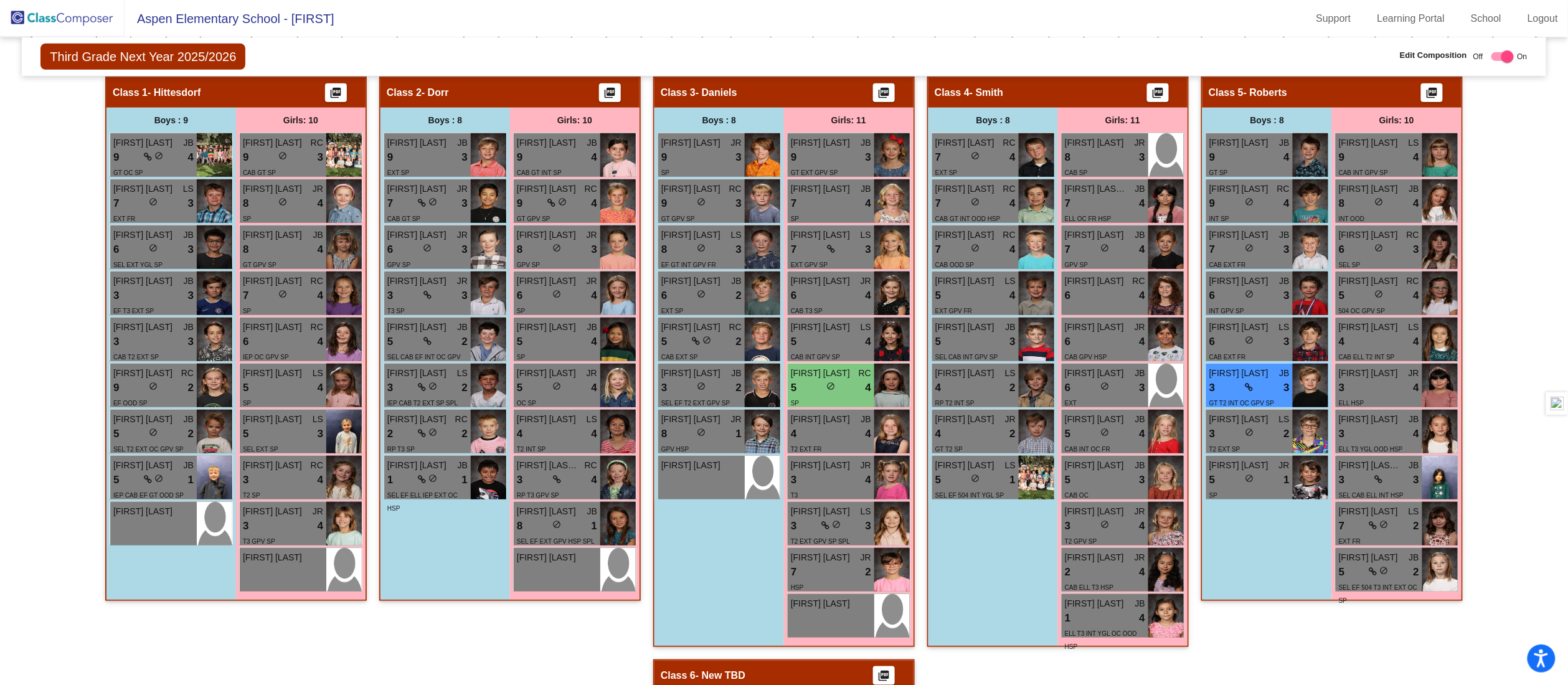 scroll, scrollTop: 259, scrollLeft: 0, axis: vertical 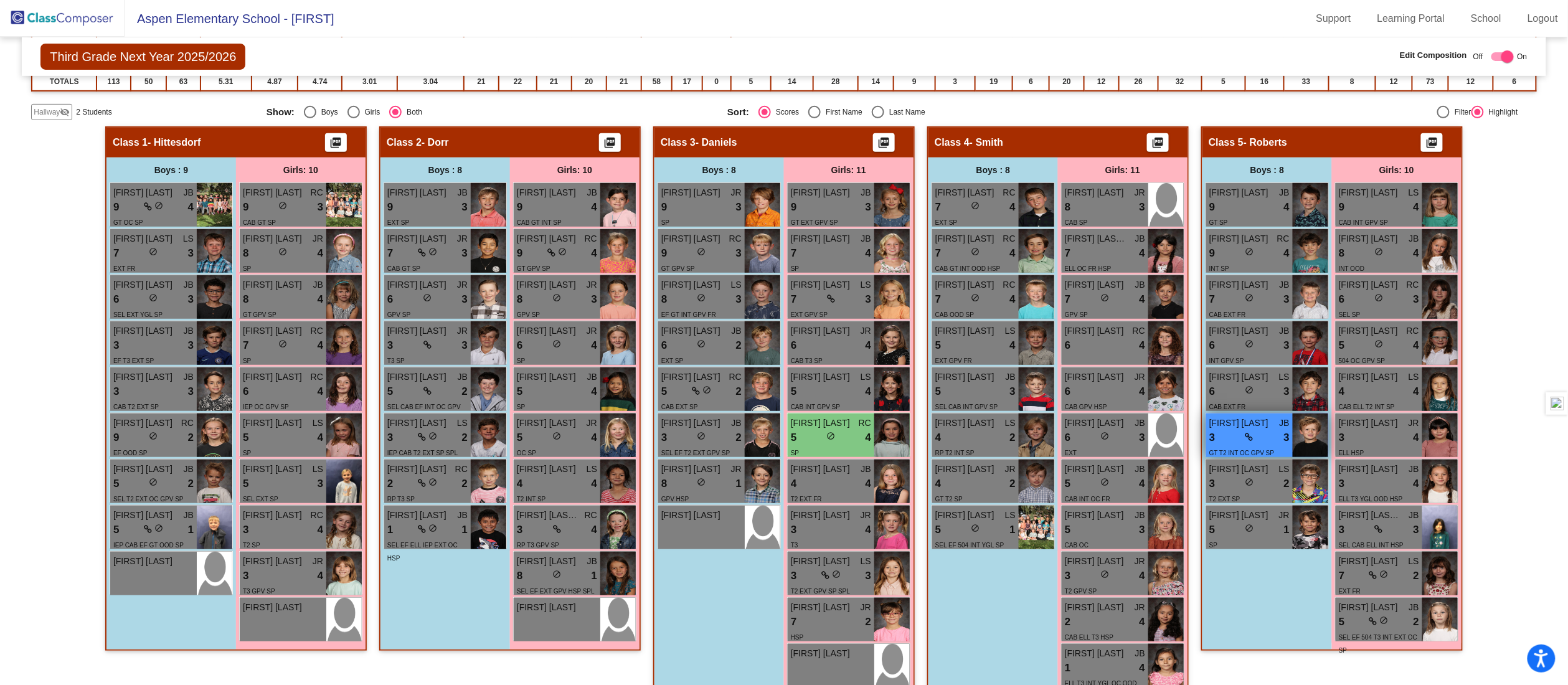 click on "3 lock do_not_disturb_alt 3" at bounding box center [1249, 438] 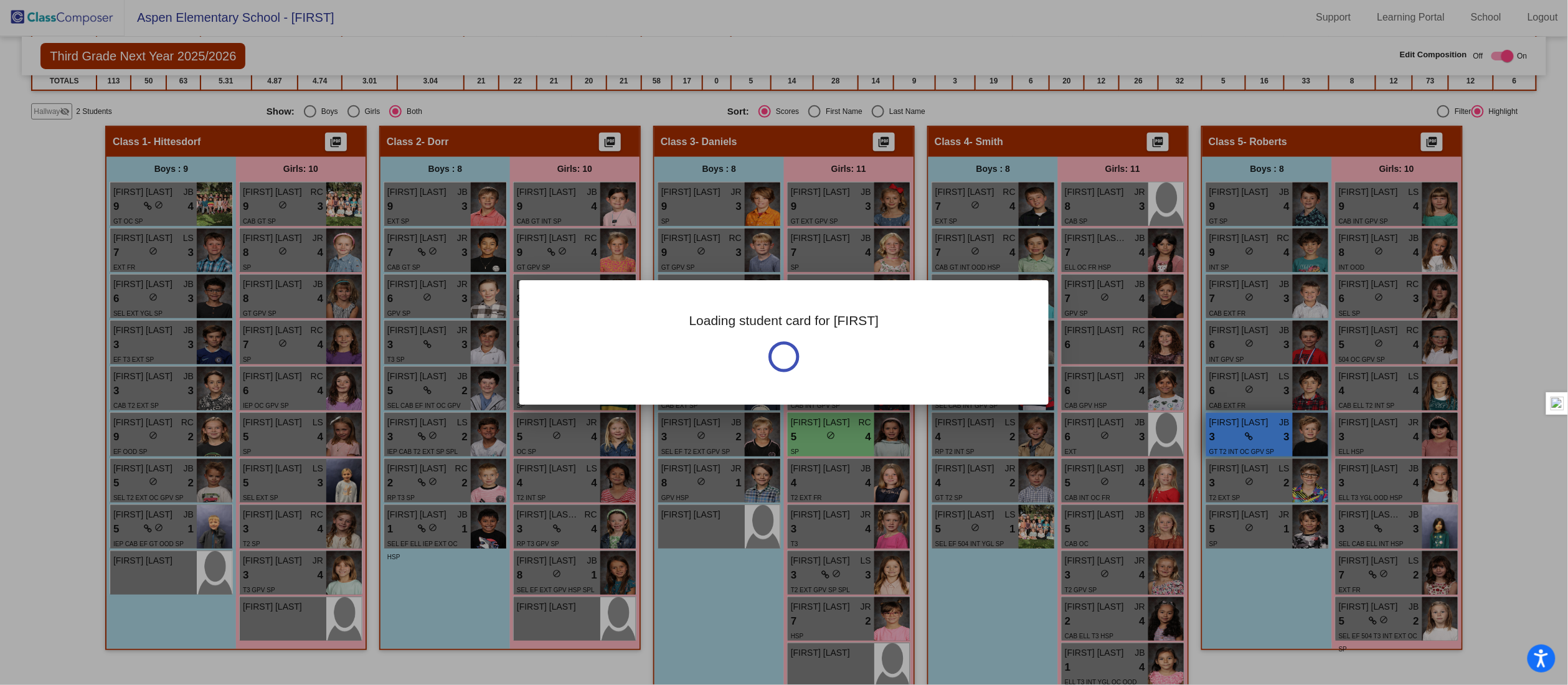 scroll, scrollTop: 0, scrollLeft: 0, axis: both 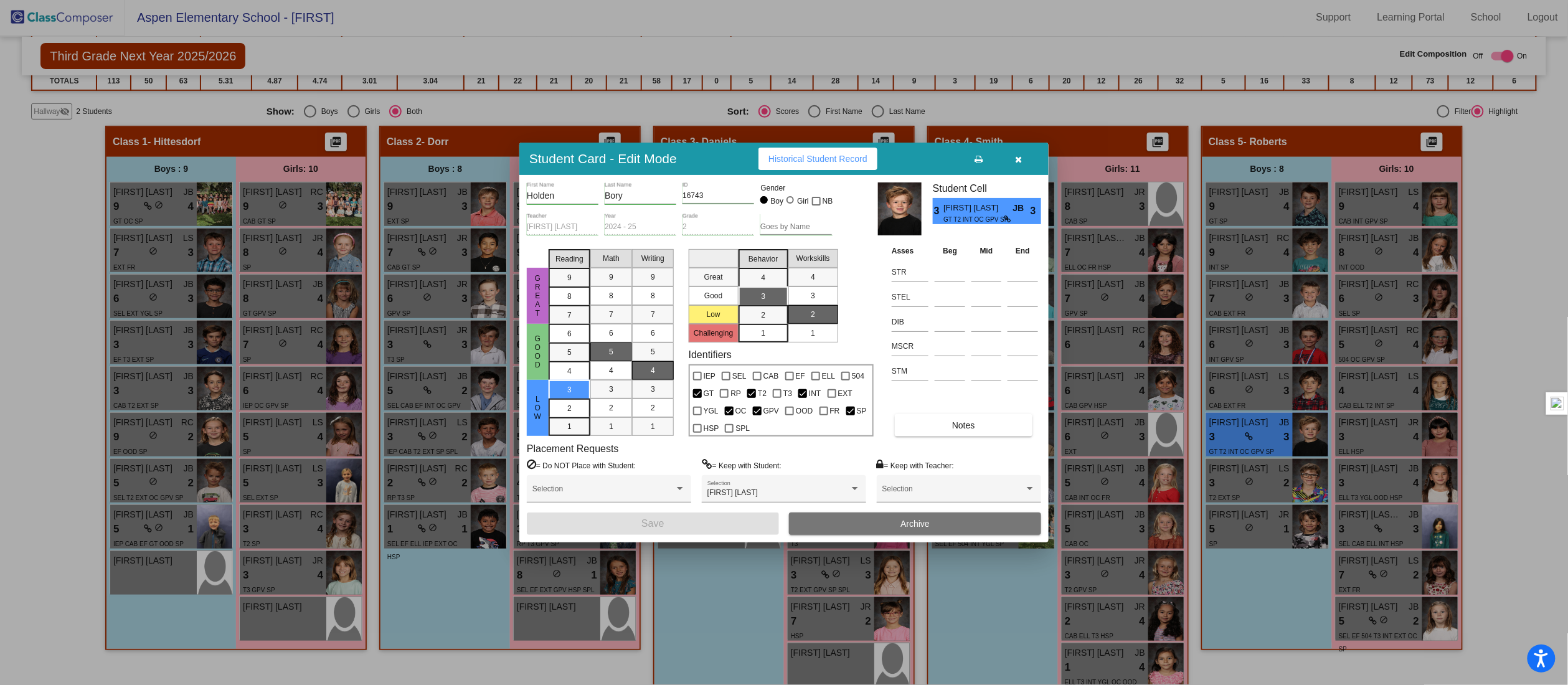 click at bounding box center (1019, 159) 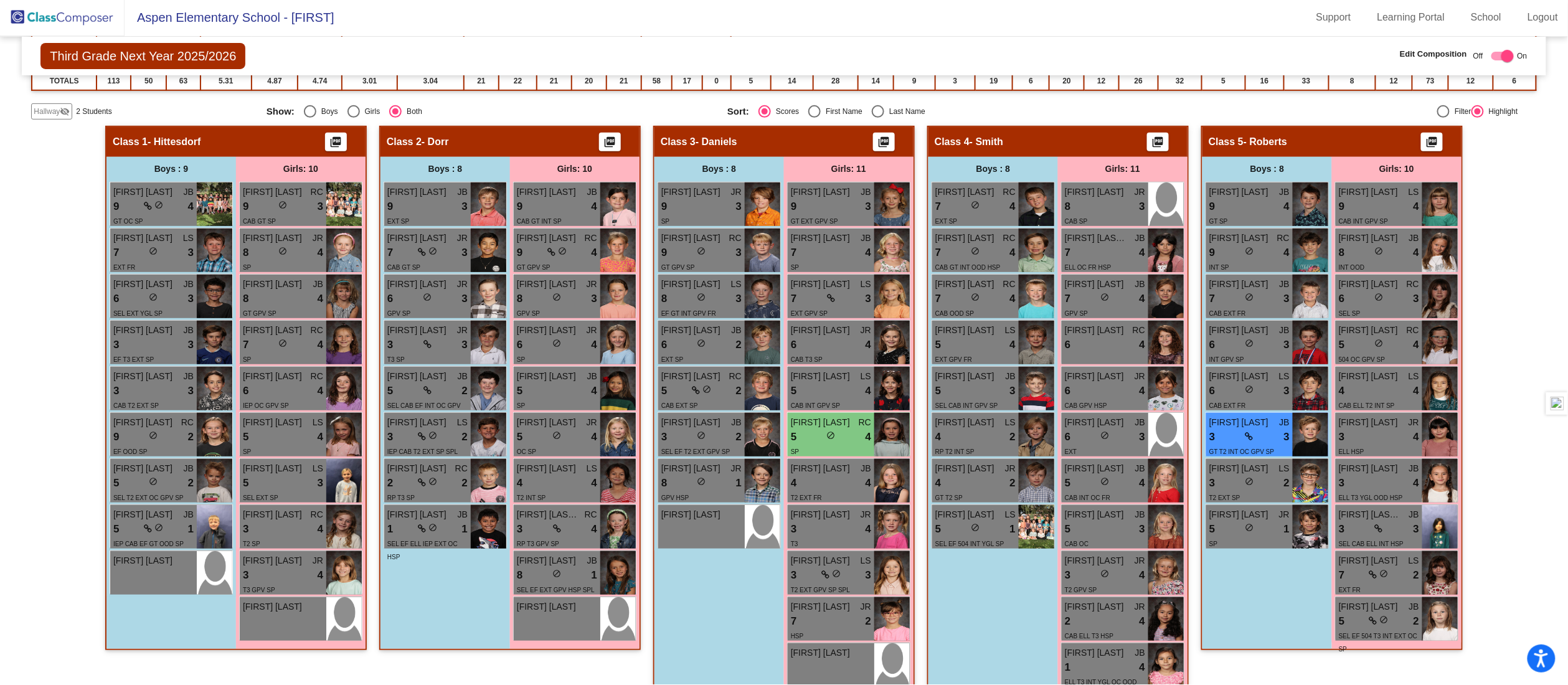 scroll, scrollTop: 1, scrollLeft: 0, axis: vertical 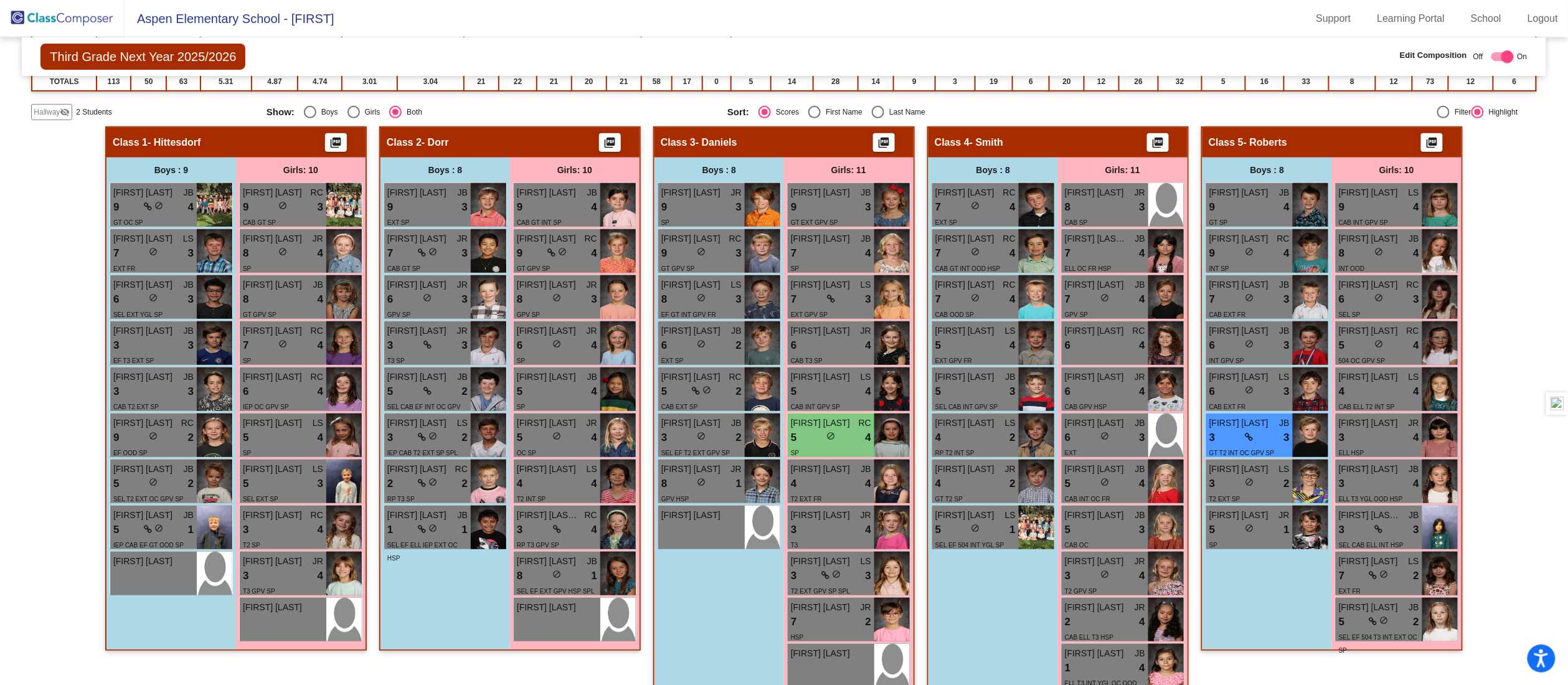click on "Hallway   - Hallway Class  picture_as_pdf  Add Student  First Name Last Name Student Id  (Recommended)   Boy   Girl   Non Binary Add Close  Boys : 1  Theo Jefferys lock do_not_disturb_alt Girls: 1 Lilliana Najera lock do_not_disturb_alt Class 1   - Hittesdorf  picture_as_pdf  Add Student  First Name Last Name Student Id  (Recommended)   Boy   Girl   Non Binary Add Close  Boys : 9  Weston Kay JB 9 lock do_not_disturb_alt 4 GT OC SP Arlo Duncan LS 7 lock do_not_disturb_alt 3 EXT FR Anthony Frederick JB 6 lock do_not_disturb_alt 3 SEL EXT YGL SP Myles Shea JB 3 lock do_not_disturb_alt 3 EF T3 EXT SP Hudson Moerke JB 3 lock do_not_disturb_alt 3 CAB T2 EXT SP Cameron Trane RC 9 lock do_not_disturb_alt 2 EF OOD SP Odin Freeberg JB 5 lock do_not_disturb_alt 2 SEL T2 EXT OC GPV SP William Crary JB 5 lock do_not_disturb_alt 1 IEP CAB EF GT OOD SP Augustus Arias lock do_not_disturb_alt Girls: 10 Vivian Simpson RC 9 lock do_not_disturb_alt 3 CAB GT SP Georgia Giles JR 8 lock do_not_disturb_alt 4 SP JB 8 lock 4 RC" 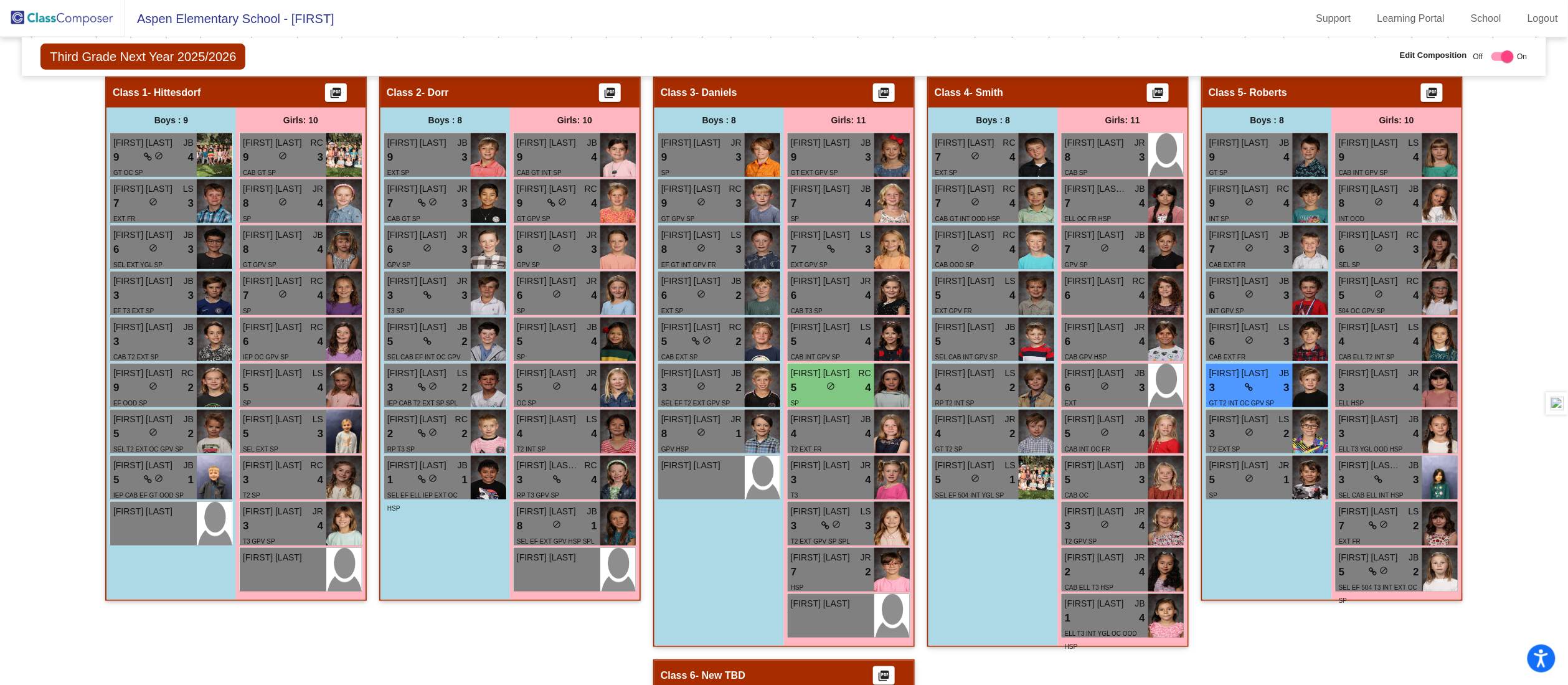 scroll, scrollTop: 259, scrollLeft: 0, axis: vertical 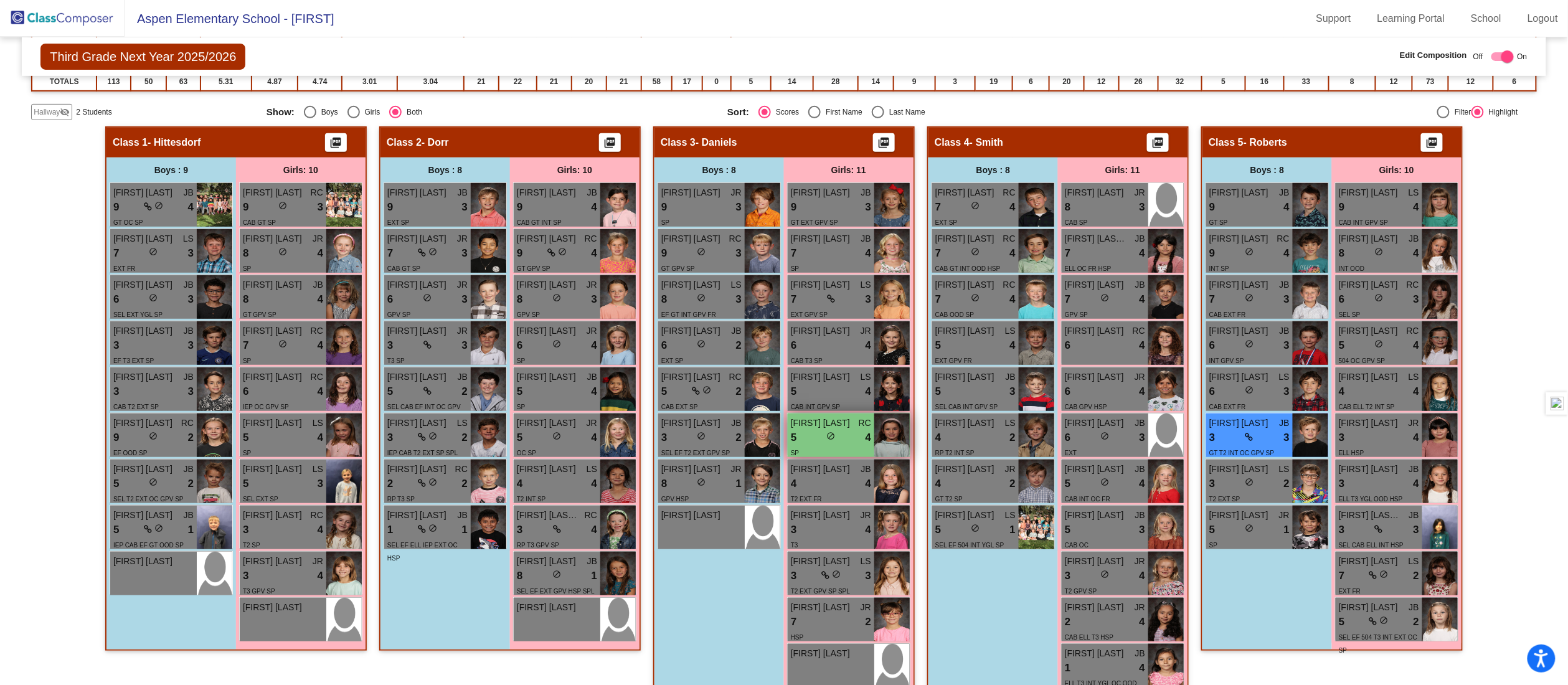 click on "5 lock do_not_disturb_alt 4" at bounding box center [831, 438] 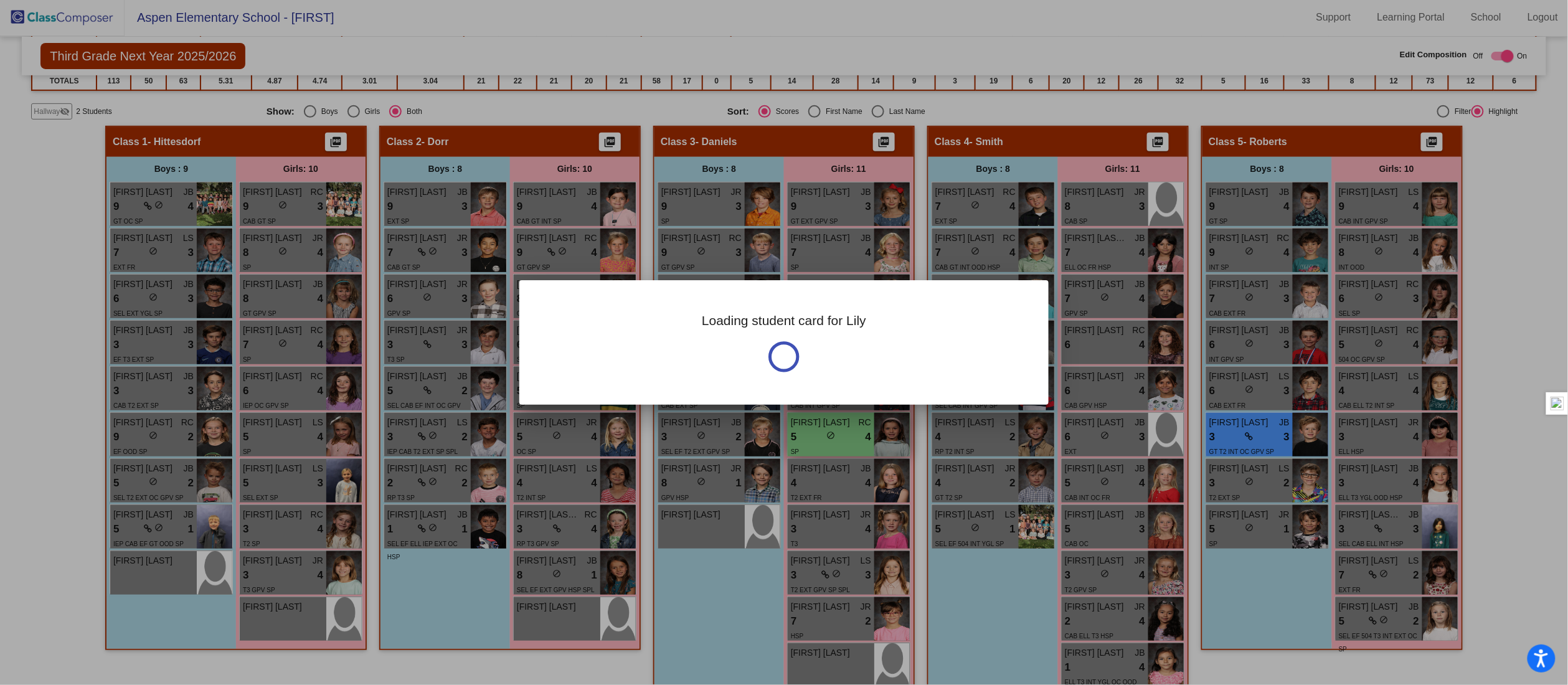 scroll, scrollTop: 0, scrollLeft: 0, axis: both 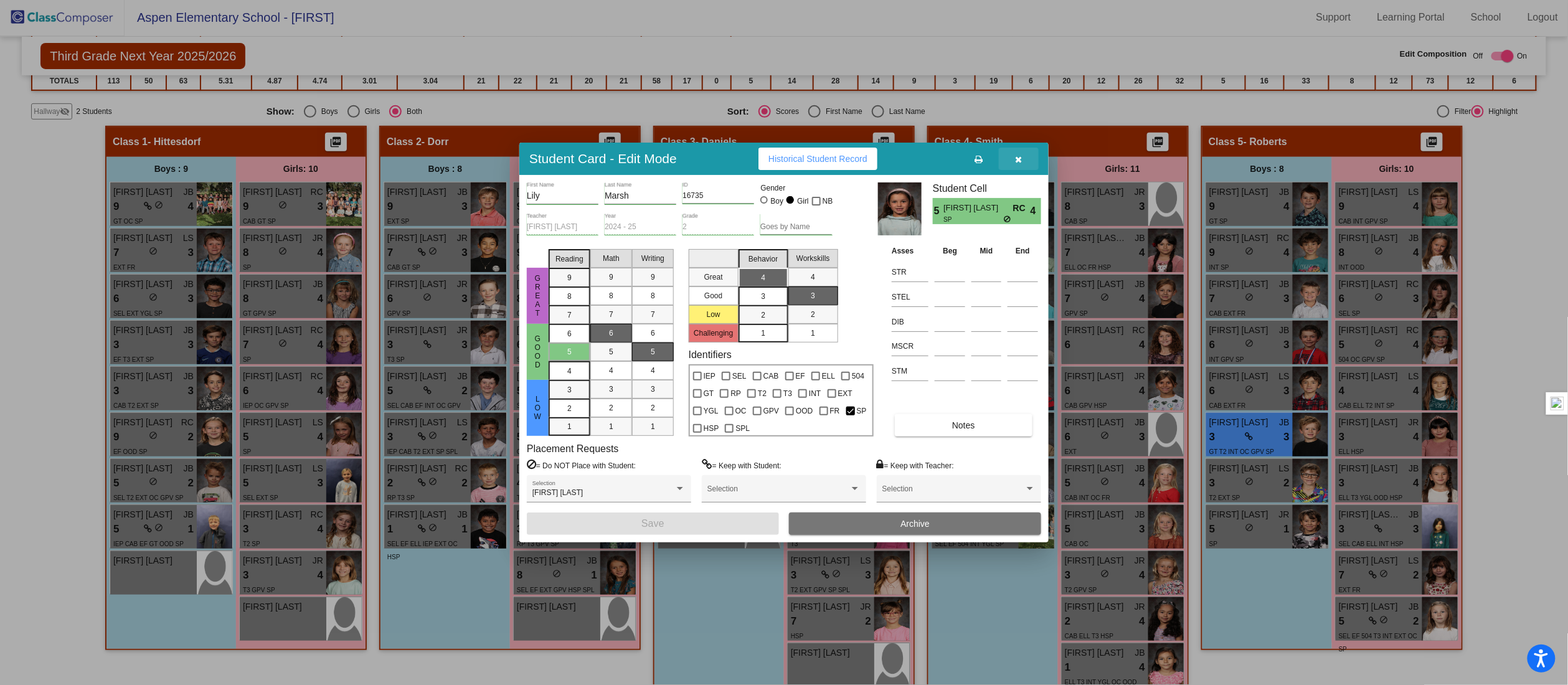 click at bounding box center [1019, 159] 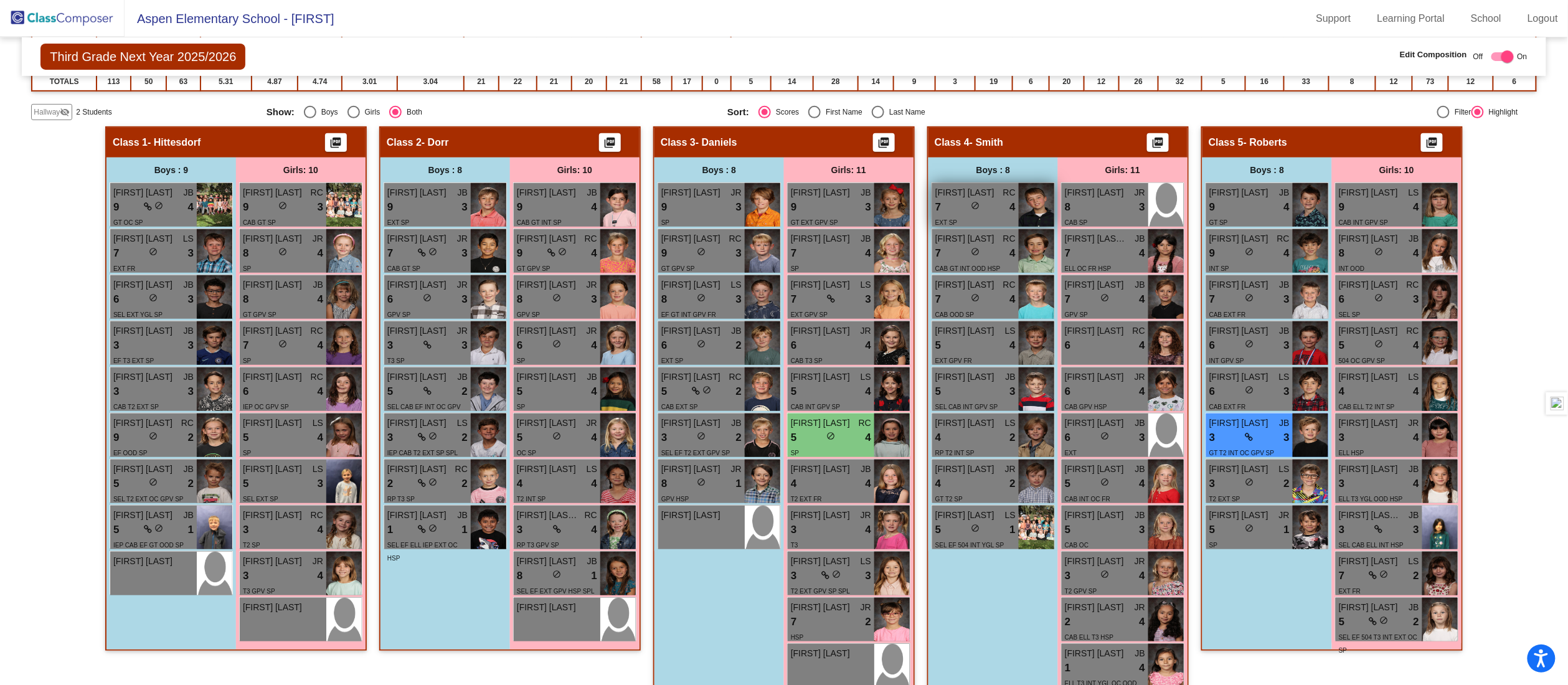 scroll, scrollTop: 1, scrollLeft: 0, axis: vertical 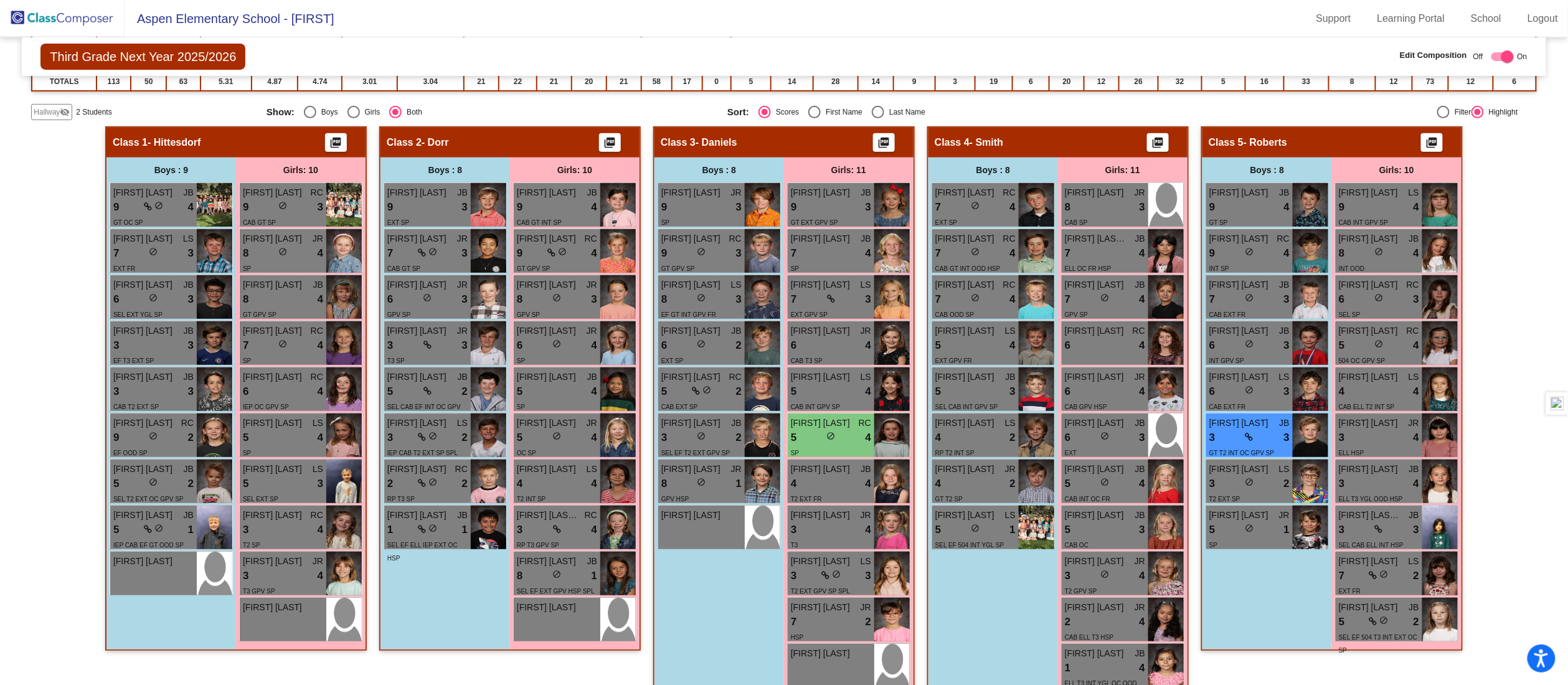 click on "Hallway   - Hallway Class  picture_as_pdf  Add Student  First Name Last Name Student Id  (Recommended)   Boy   Girl   Non Binary Add Close  Boys : 1  Theo Jefferys lock do_not_disturb_alt Girls: 1 Lilliana Najera lock do_not_disturb_alt Class 1   - Hittesdorf  picture_as_pdf  Add Student  First Name Last Name Student Id  (Recommended)   Boy   Girl   Non Binary Add Close  Boys : 9  Weston Kay JB 9 lock do_not_disturb_alt 4 GT OC SP Arlo Duncan LS 7 lock do_not_disturb_alt 3 EXT FR Anthony Frederick JB 6 lock do_not_disturb_alt 3 SEL EXT YGL SP Myles Shea JB 3 lock do_not_disturb_alt 3 EF T3 EXT SP Hudson Moerke JB 3 lock do_not_disturb_alt 3 CAB T2 EXT SP Cameron Trane RC 9 lock do_not_disturb_alt 2 EF OOD SP Odin Freeberg JB 5 lock do_not_disturb_alt 2 SEL T2 EXT OC GPV SP William Crary JB 5 lock do_not_disturb_alt 1 IEP CAB EF GT OOD SP Augustus Arias lock do_not_disturb_alt Girls: 10 Vivian Simpson RC 9 lock do_not_disturb_alt 3 CAB GT SP Georgia Giles JR 8 lock do_not_disturb_alt 4 SP JB 8 lock 4 RC" 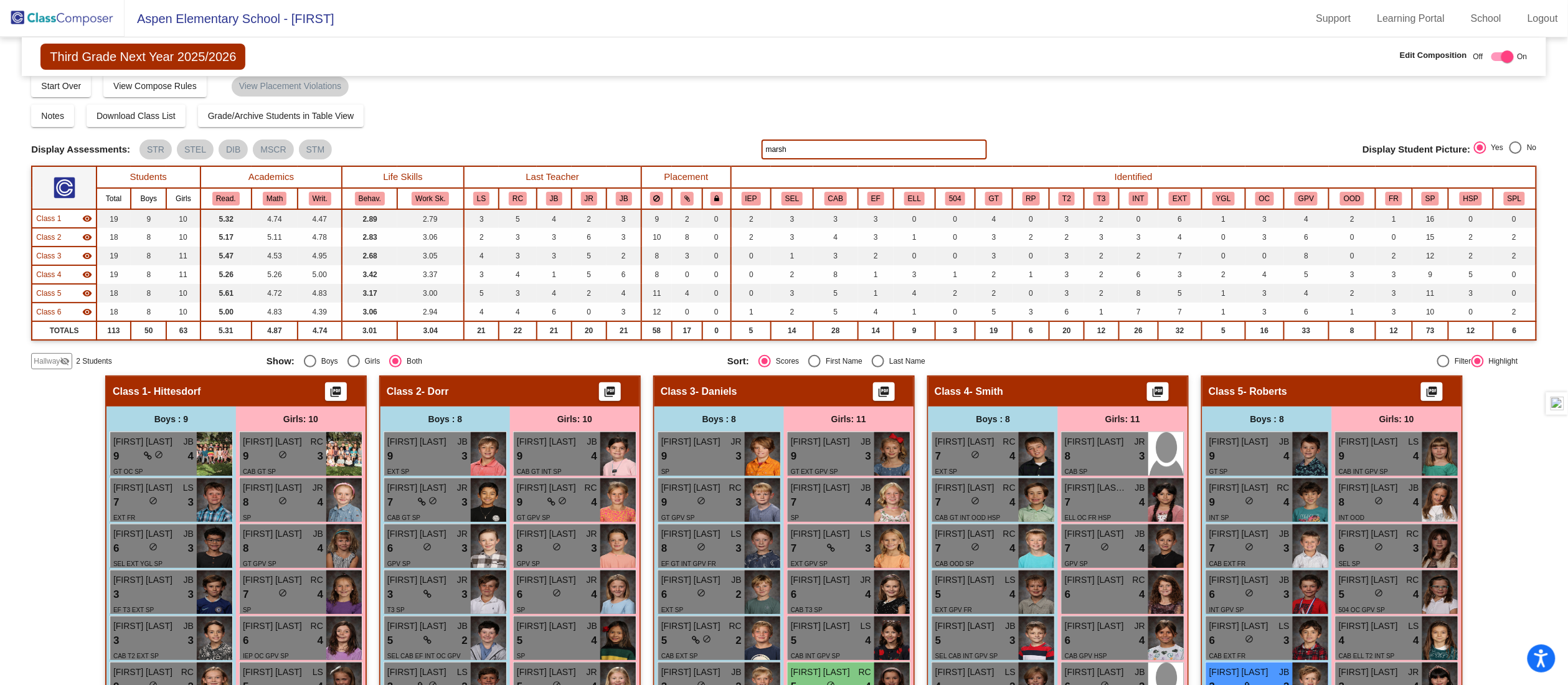 scroll, scrollTop: 0, scrollLeft: 0, axis: both 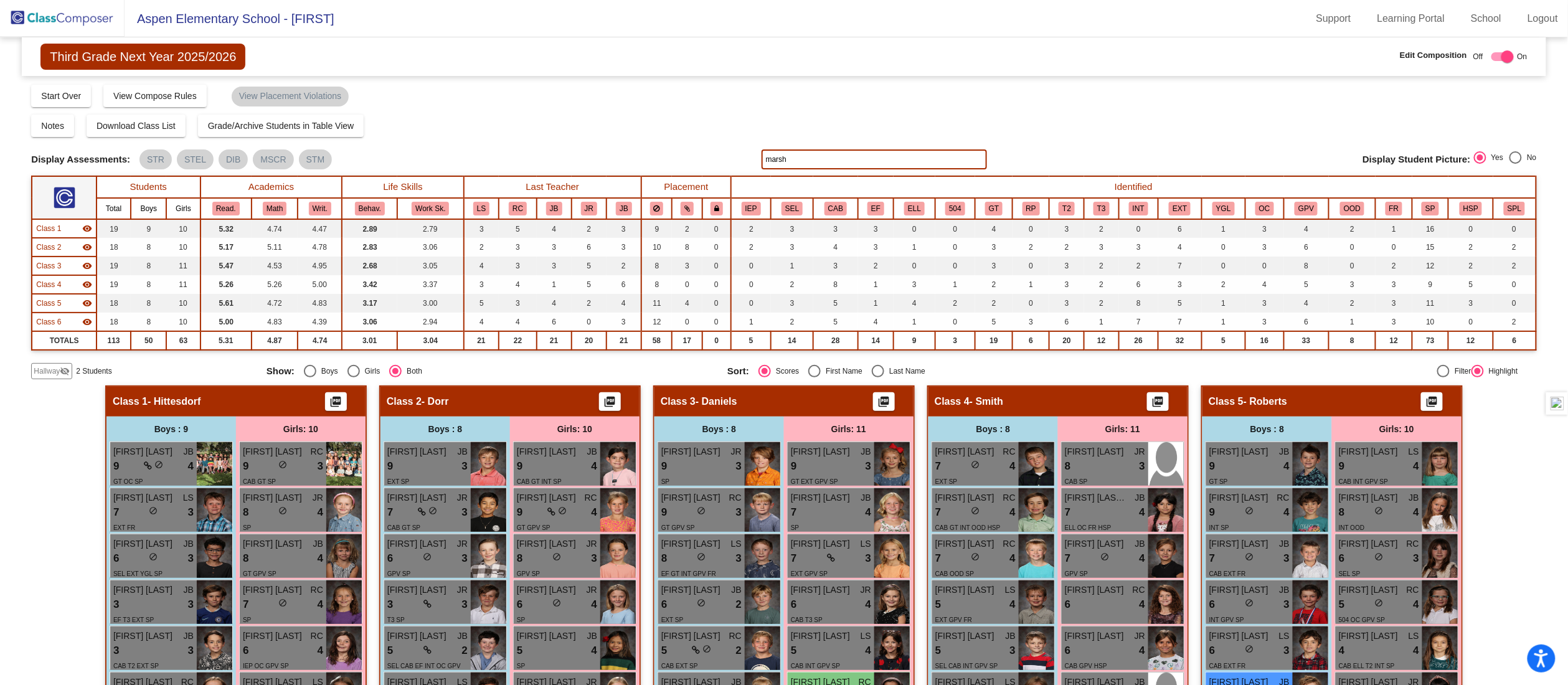 click on "marsh" 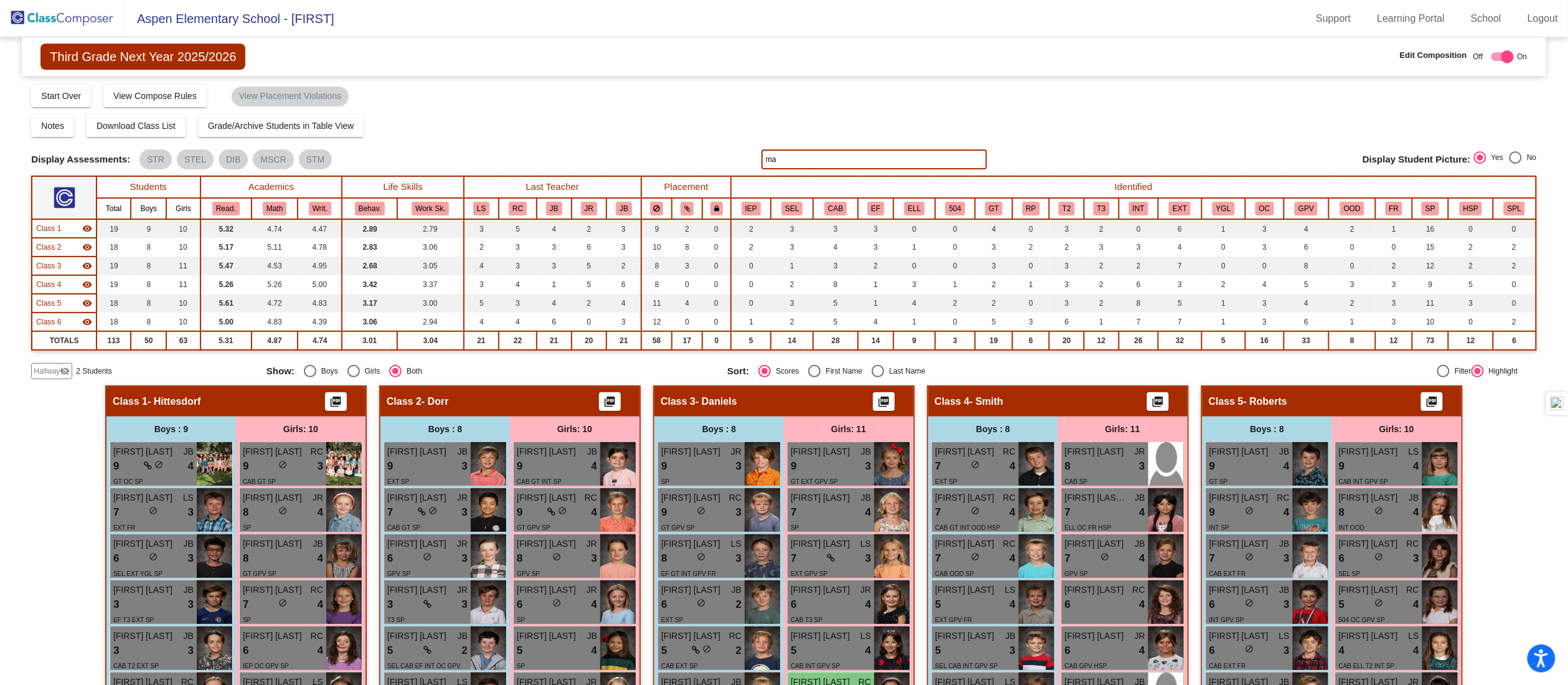 type on "m" 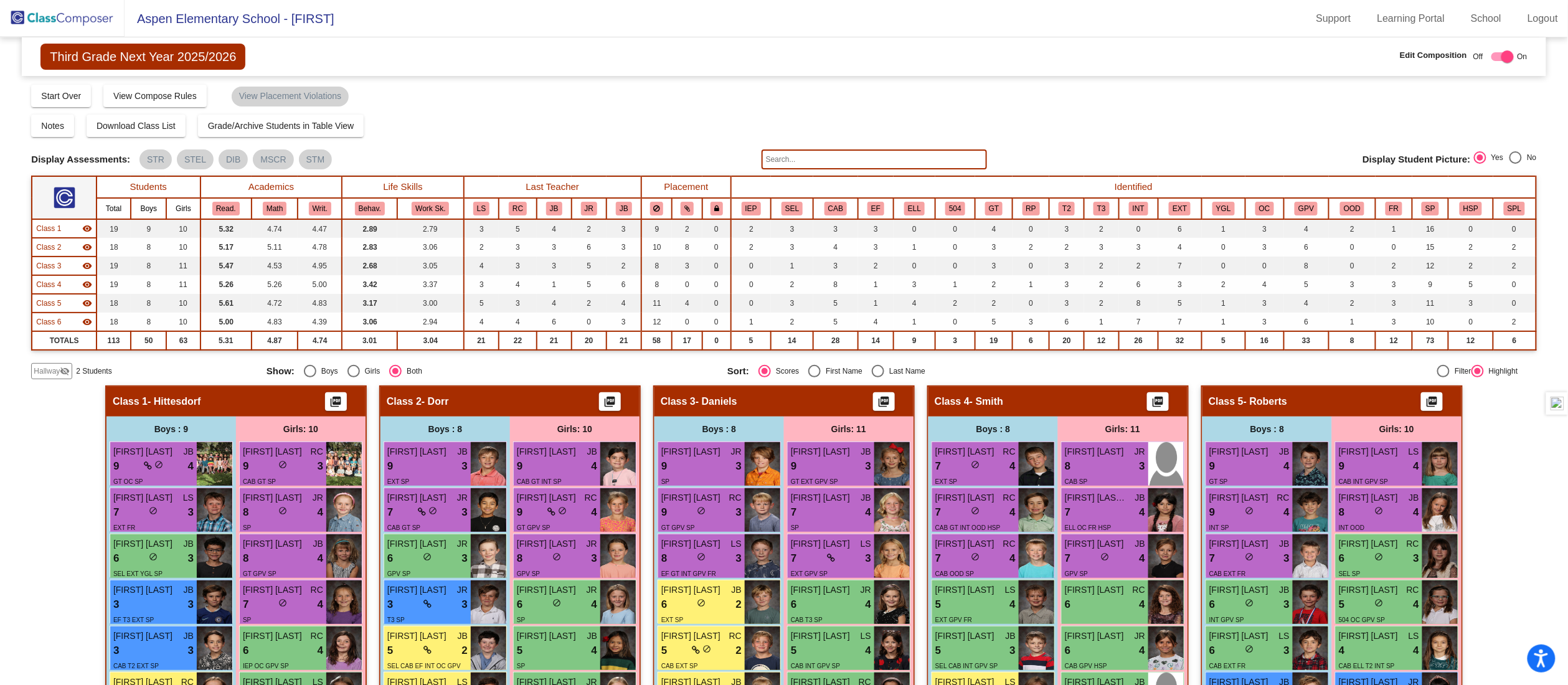 type 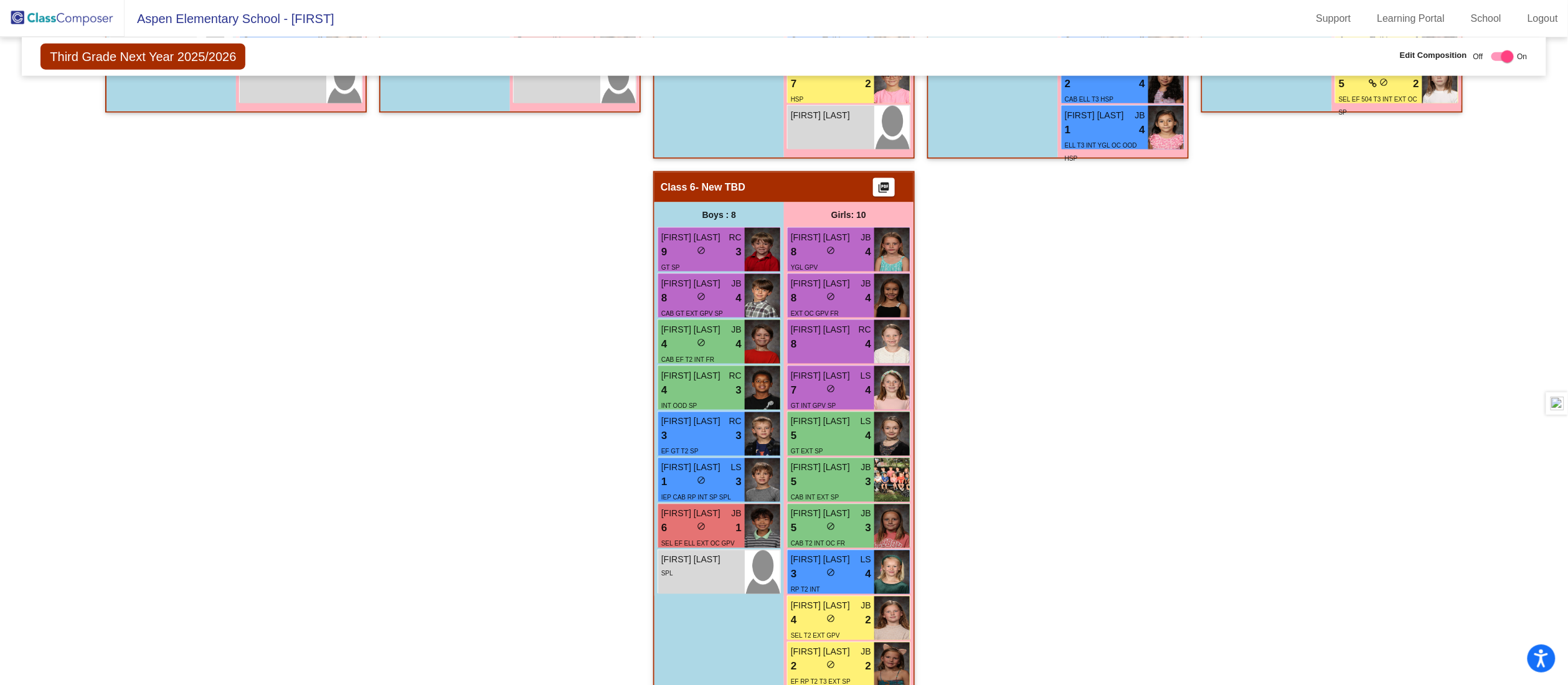 scroll, scrollTop: 818, scrollLeft: 0, axis: vertical 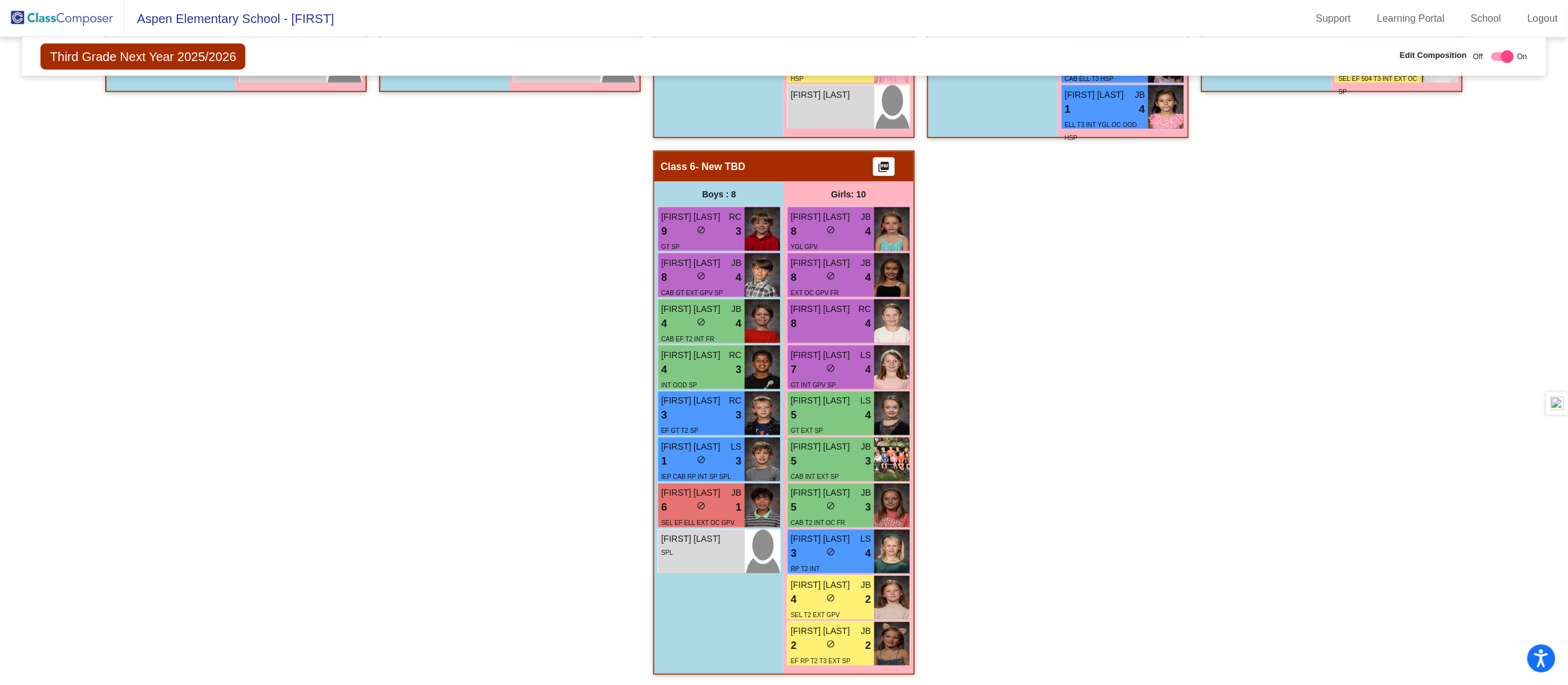 click on "Hallway   - Hallway Class  picture_as_pdf  Add Student  First Name Last Name Student Id  (Recommended)   Boy   Girl   Non Binary Add Close  Boys : 1  Theo Jefferys lock do_not_disturb_alt Girls: 1 Lilliana Najera lock do_not_disturb_alt Class 1   - Hittesdorf  picture_as_pdf  Add Student  First Name Last Name Student Id  (Recommended)   Boy   Girl   Non Binary Add Close  Boys : 9  Weston Kay JB 9 lock do_not_disturb_alt 4 GT OC SP Arlo Duncan LS 7 lock do_not_disturb_alt 3 EXT FR Anthony Frederick JB 6 lock do_not_disturb_alt 3 SEL EXT YGL SP Myles Shea JB 3 lock do_not_disturb_alt 3 EF T3 EXT SP Hudson Moerke JB 3 lock do_not_disturb_alt 3 CAB T2 EXT SP Cameron Trane RC 9 lock do_not_disturb_alt 2 EF OOD SP Odin Freeberg JB 5 lock do_not_disturb_alt 2 SEL T2 EXT OC GPV SP William Crary JB 5 lock do_not_disturb_alt 1 IEP CAB EF GT OOD SP Augustus Arias lock do_not_disturb_alt Girls: 10 Vivian Simpson RC 9 lock do_not_disturb_alt 3 CAB GT SP Georgia Giles JR 8 lock do_not_disturb_alt 4 SP JB 8 lock 4 RC" 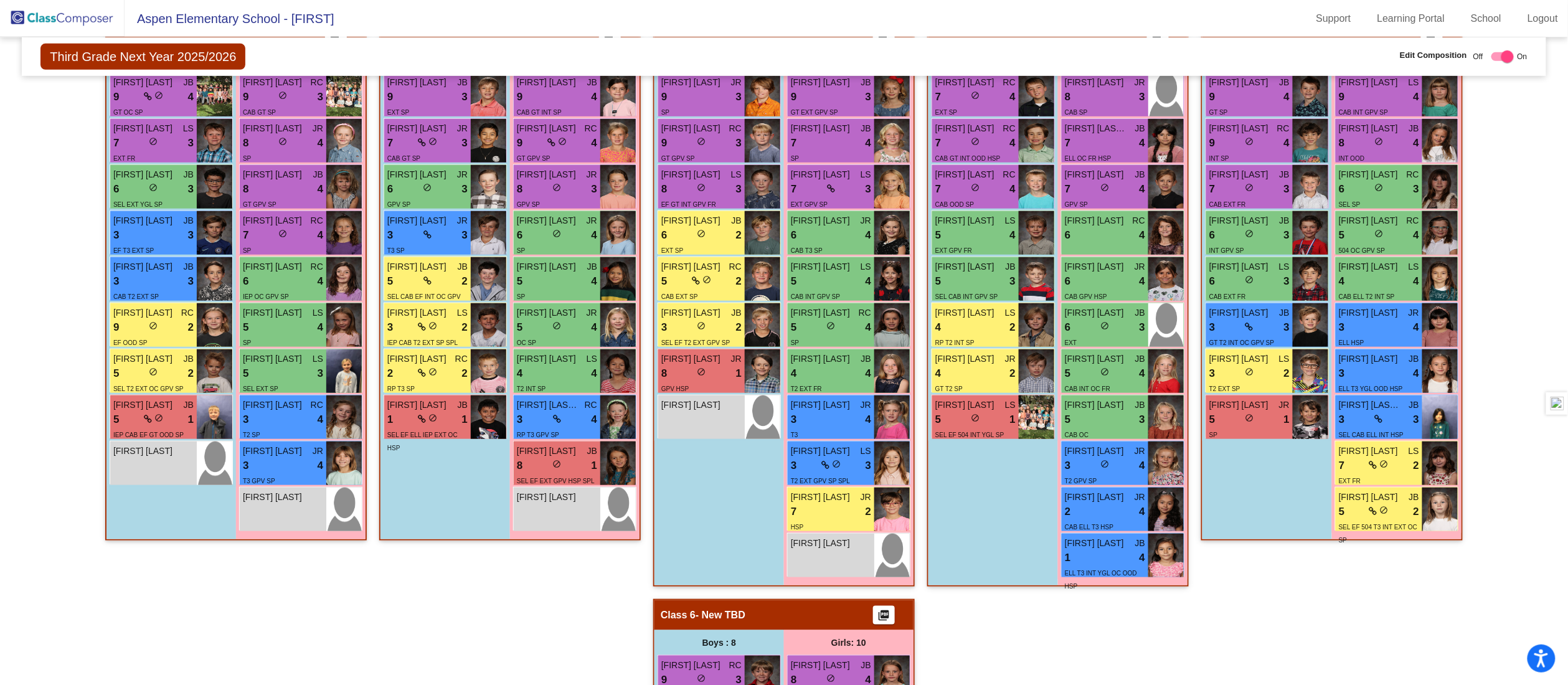 scroll, scrollTop: 319, scrollLeft: 0, axis: vertical 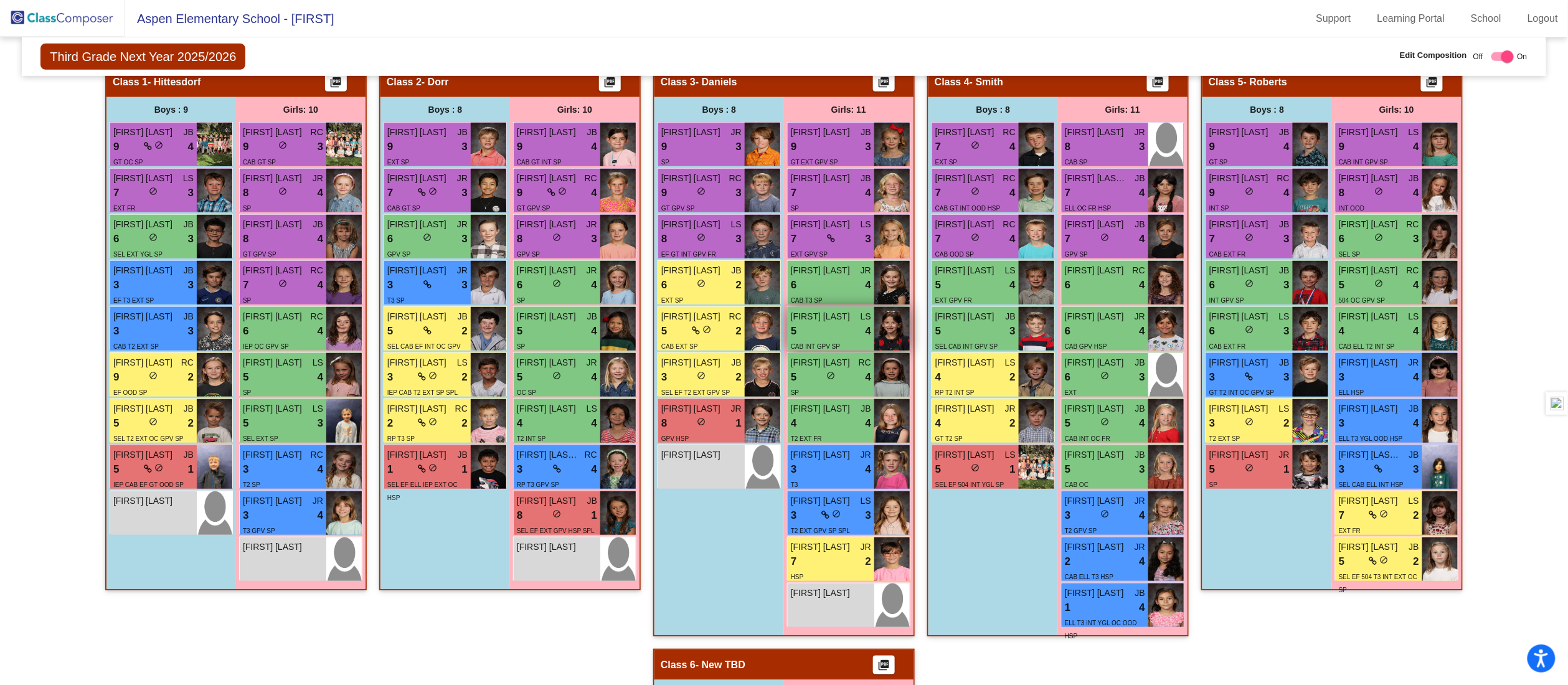 click on "5 lock do_not_disturb_alt 4" at bounding box center [831, 331] 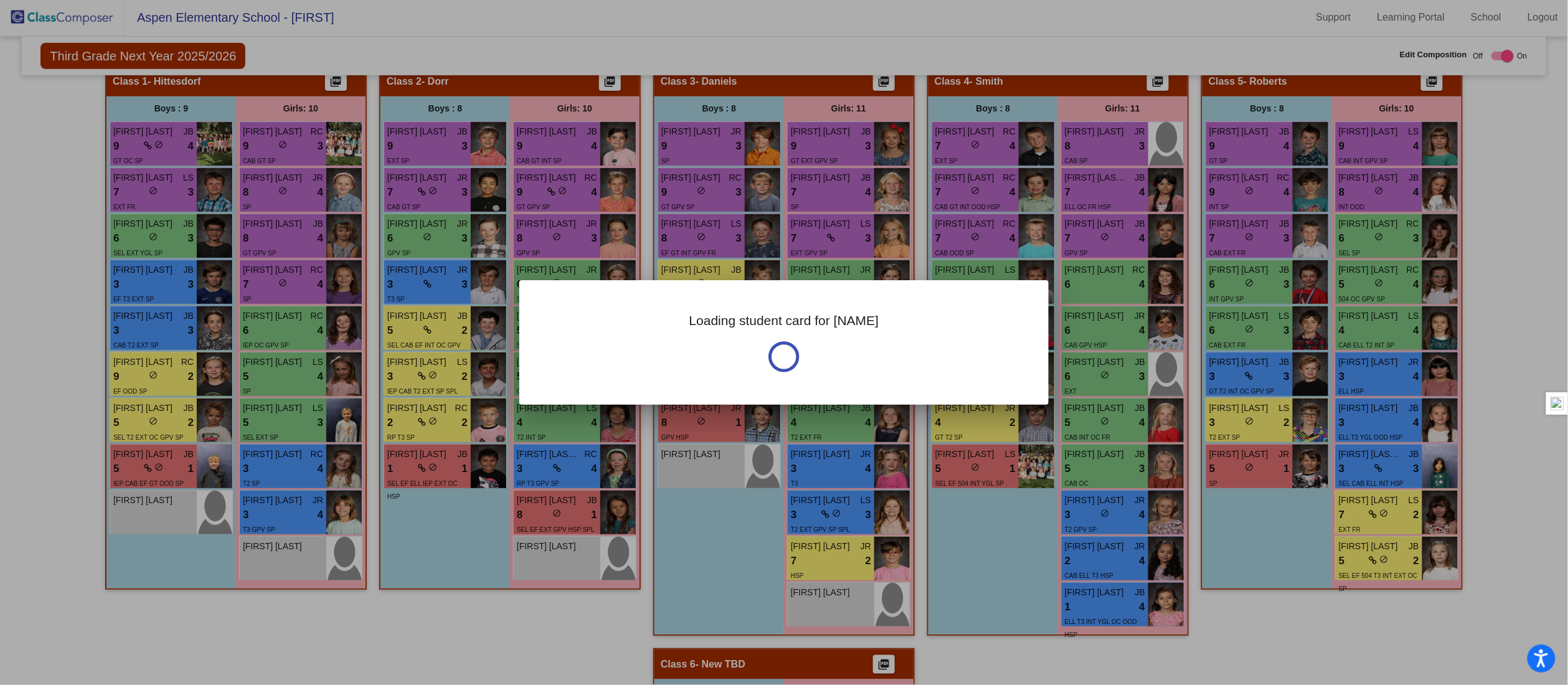 scroll, scrollTop: 0, scrollLeft: 0, axis: both 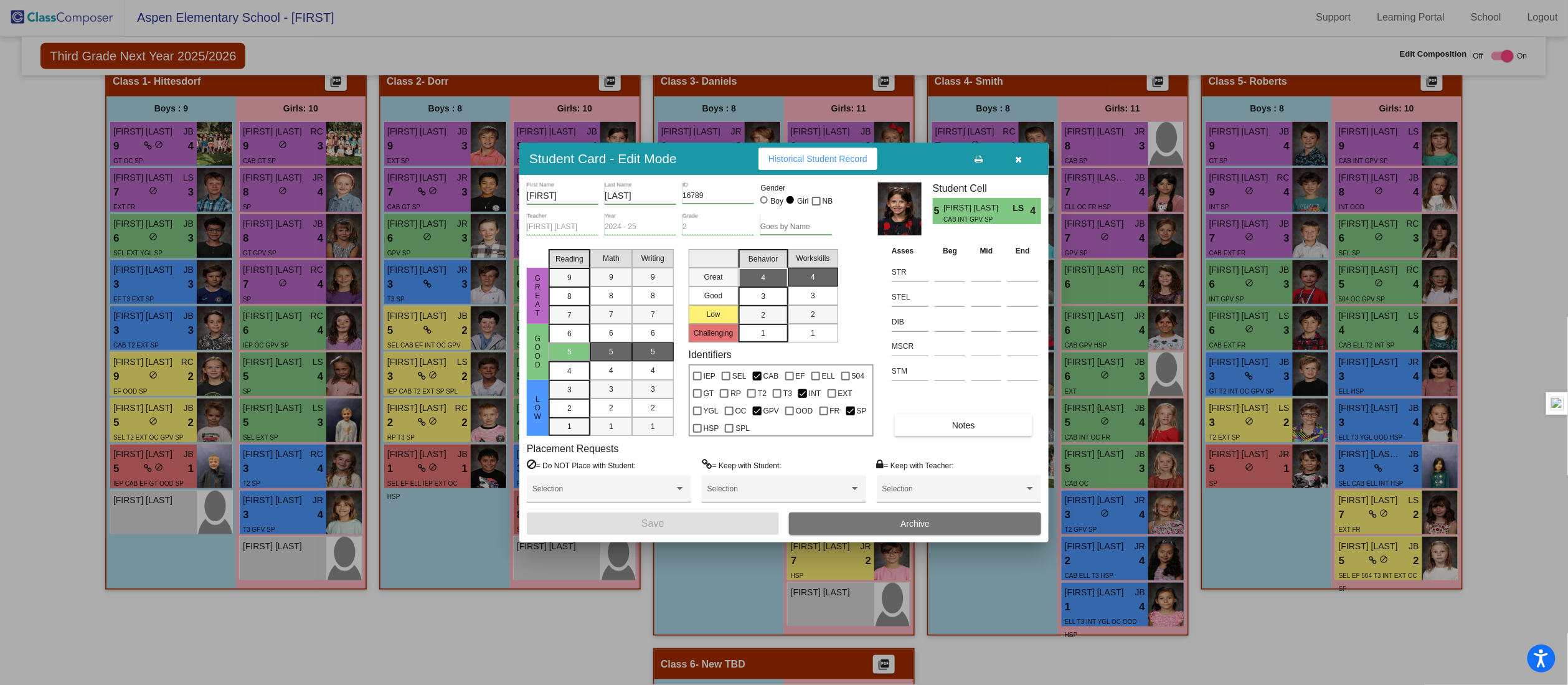 click at bounding box center (1019, 159) 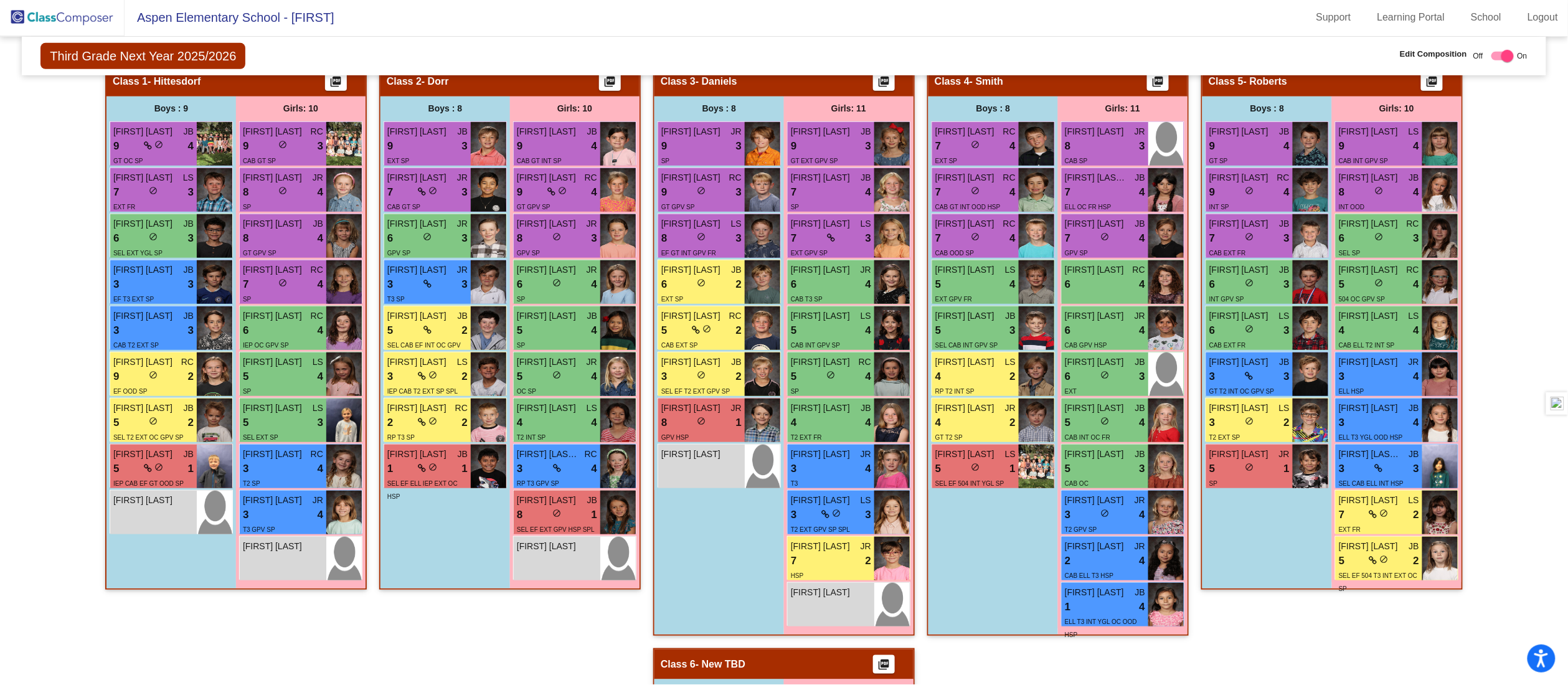 scroll, scrollTop: 1, scrollLeft: 0, axis: vertical 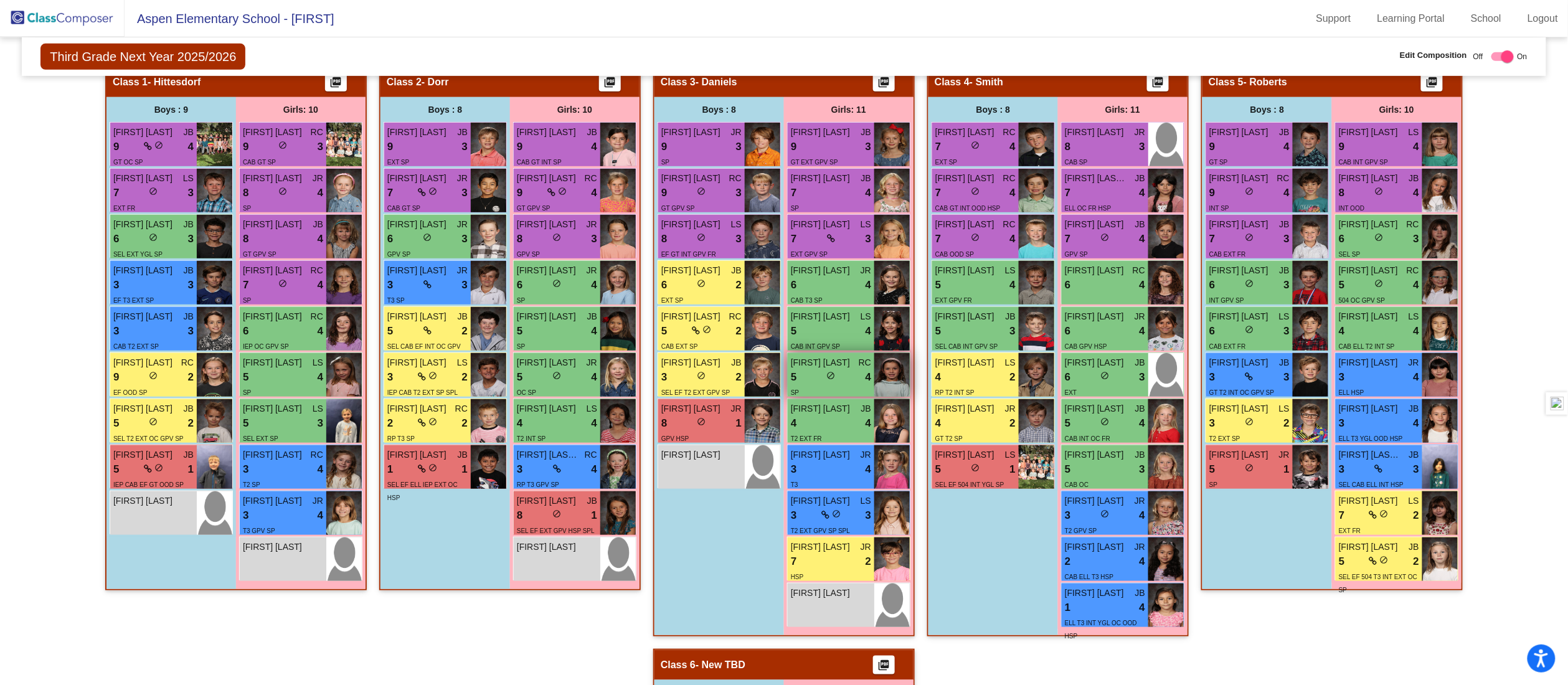 click on "5 lock do_not_disturb_alt 4" at bounding box center [831, 377] 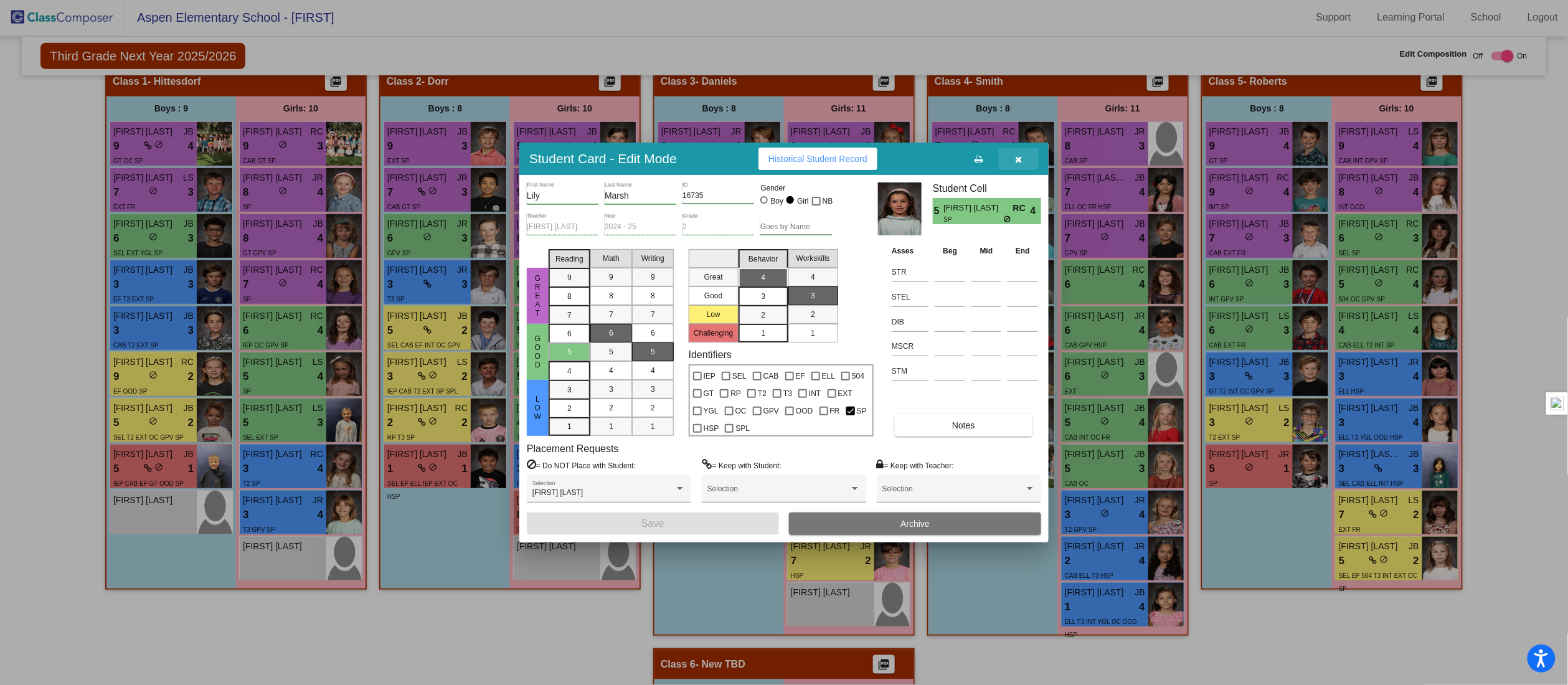 click at bounding box center [1019, 159] 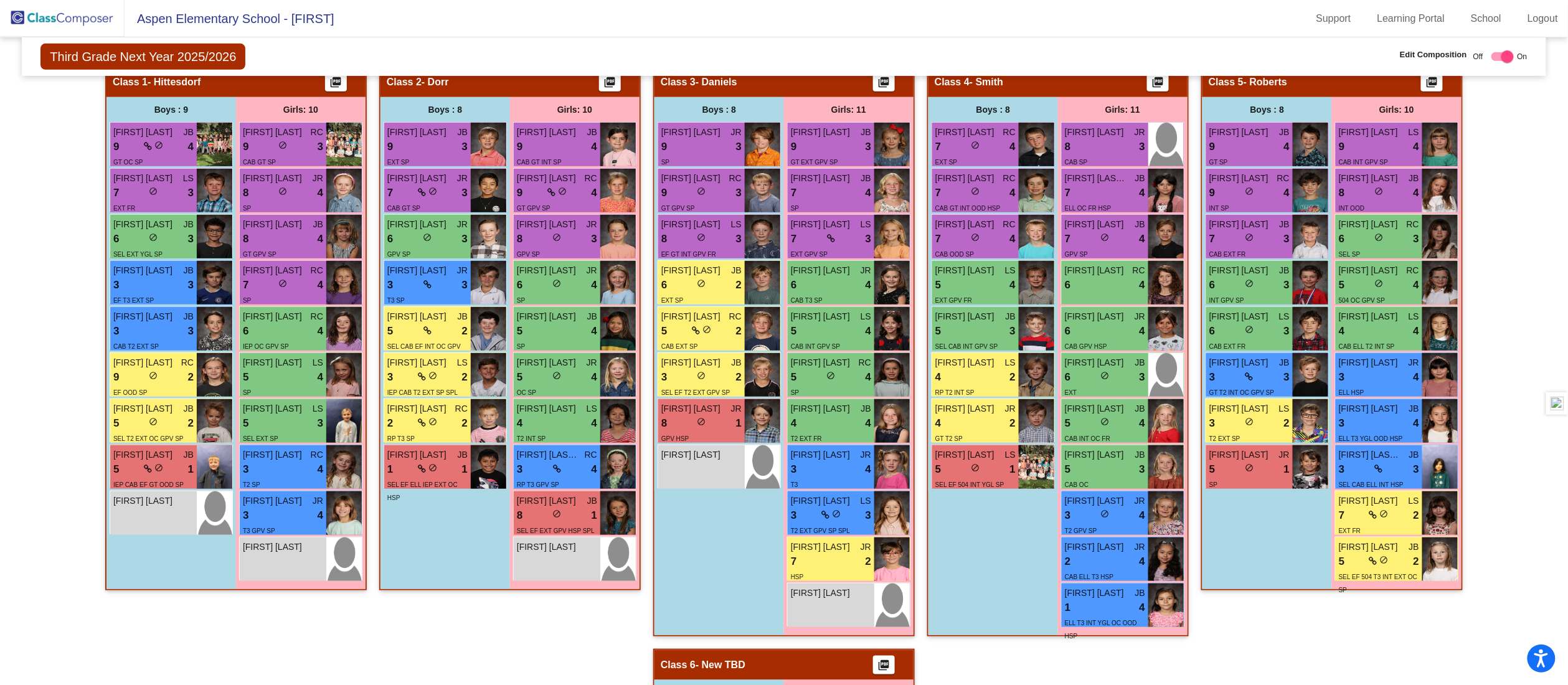 scroll, scrollTop: 1, scrollLeft: 0, axis: vertical 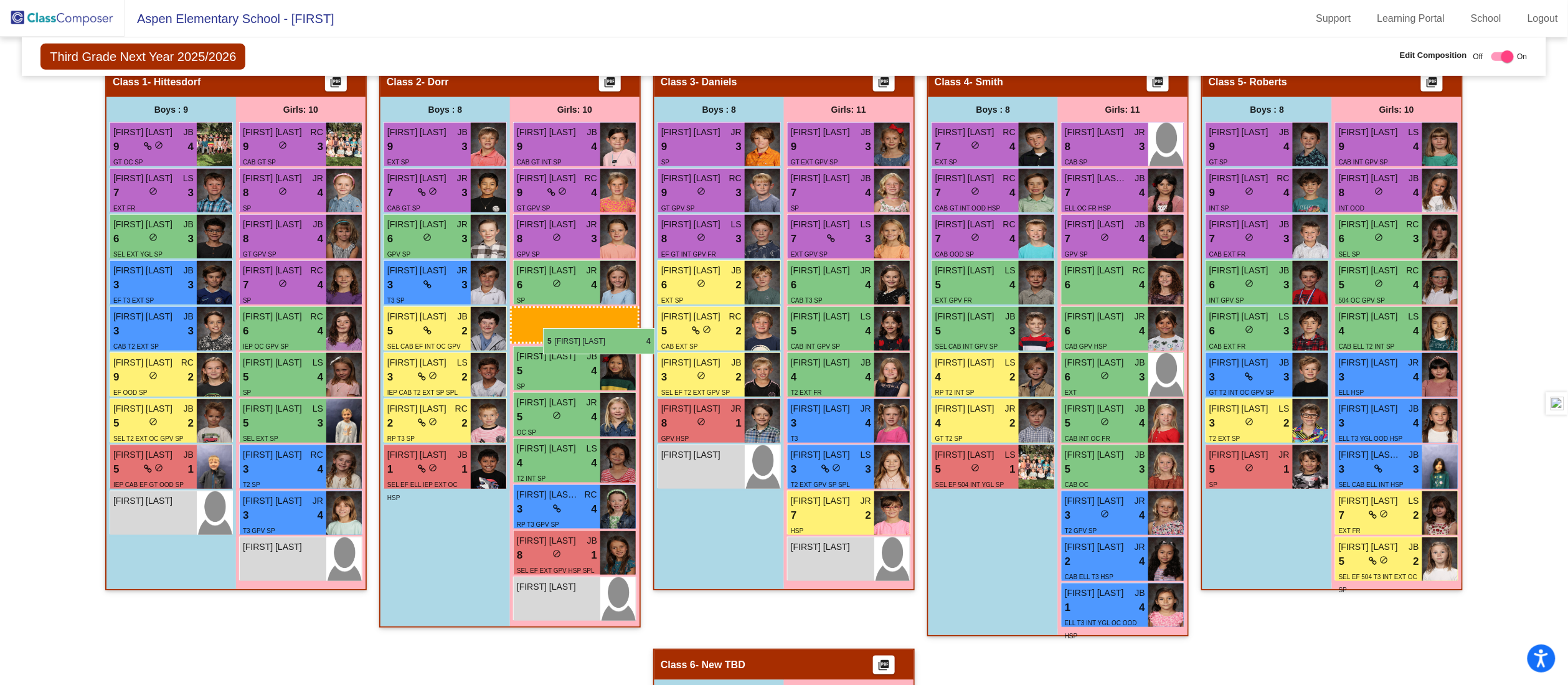 drag, startPoint x: 816, startPoint y: 380, endPoint x: 543, endPoint y: 328, distance: 277.9083 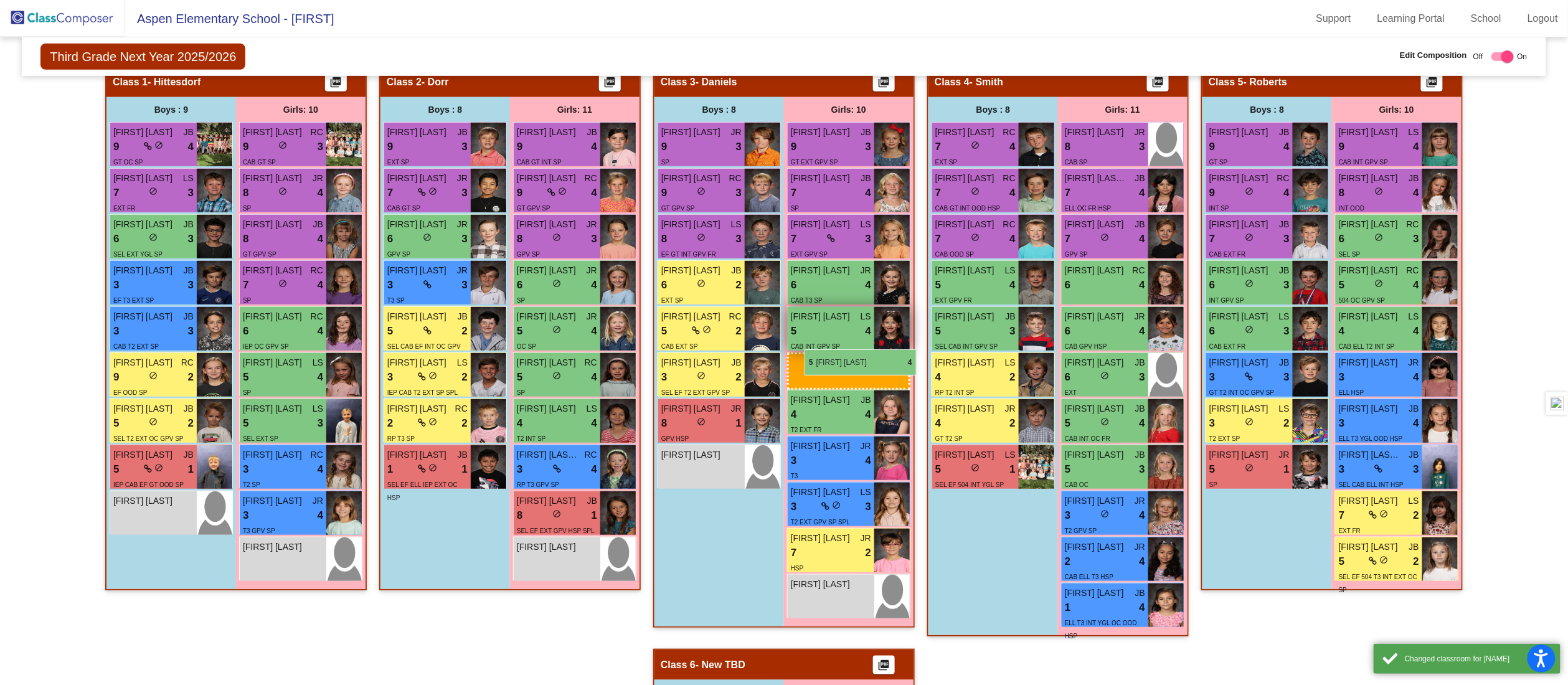 drag, startPoint x: 536, startPoint y: 321, endPoint x: 805, endPoint y: 349, distance: 270.45332 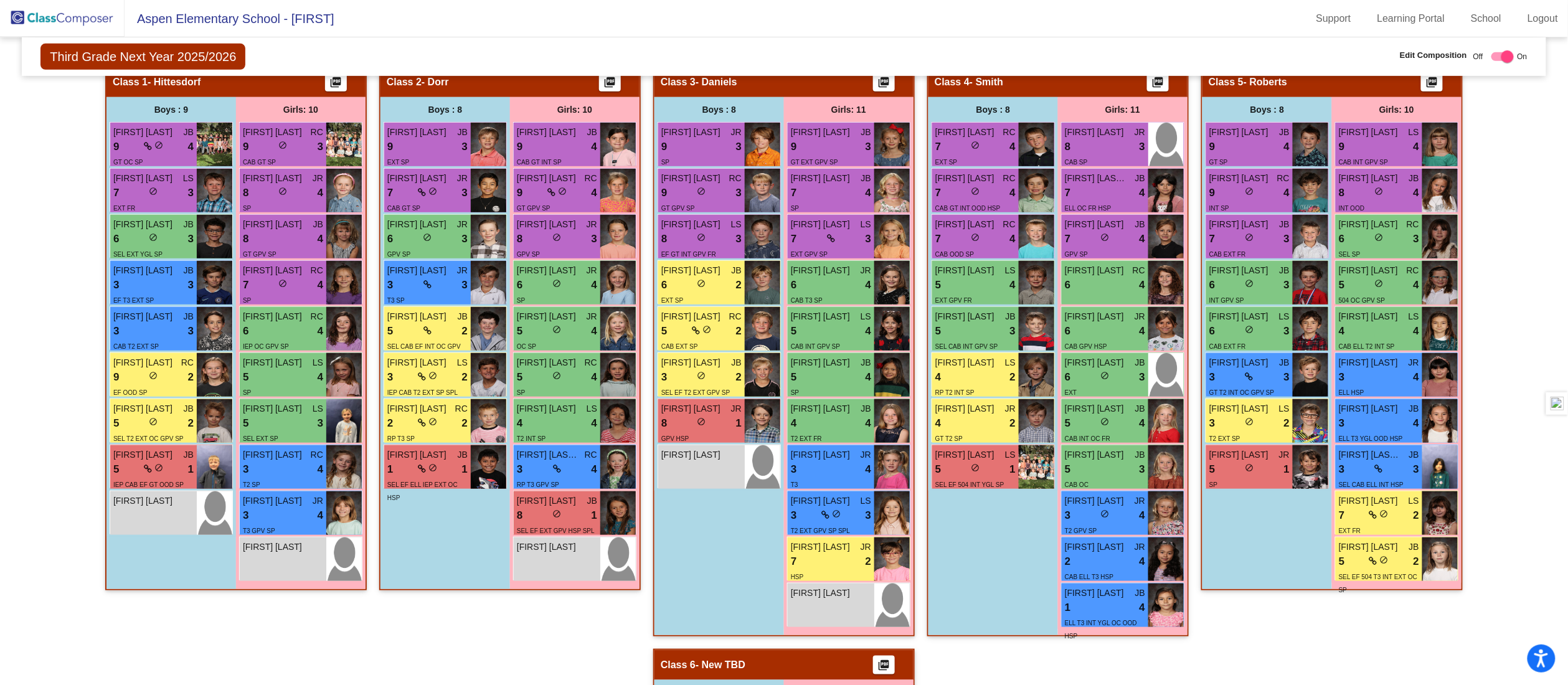 click on "Hallway   - Hallway Class  picture_as_pdf  Add Student  First Name Last Name Student Id  (Recommended)   Boy   Girl   Non Binary Add Close  Boys : 1  Theo Jefferys lock do_not_disturb_alt Girls: 1 Lilliana Najera lock do_not_disturb_alt Class 1   - Hittesdorf  picture_as_pdf  Add Student  First Name Last Name Student Id  (Recommended)   Boy   Girl   Non Binary Add Close  Boys : 9  Weston Kay JB 9 lock do_not_disturb_alt 4 GT OC SP Arlo Duncan LS 7 lock do_not_disturb_alt 3 EXT FR Anthony Frederick JB 6 lock do_not_disturb_alt 3 SEL EXT YGL SP Myles Shea JB 3 lock do_not_disturb_alt 3 EF T3 EXT SP Hudson Moerke JB 3 lock do_not_disturb_alt 3 CAB T2 EXT SP Cameron Trane RC 9 lock do_not_disturb_alt 2 EF OOD SP Odin Freeberg JB 5 lock do_not_disturb_alt 2 SEL T2 EXT OC GPV SP William Crary JB 5 lock do_not_disturb_alt 1 IEP CAB EF GT OOD SP Augustus Arias lock do_not_disturb_alt Girls: 10 Vivian Simpson RC 9 lock do_not_disturb_alt 3 CAB GT SP Georgia Giles JR 8 lock do_not_disturb_alt 4 SP JB 8 lock 4 RC" 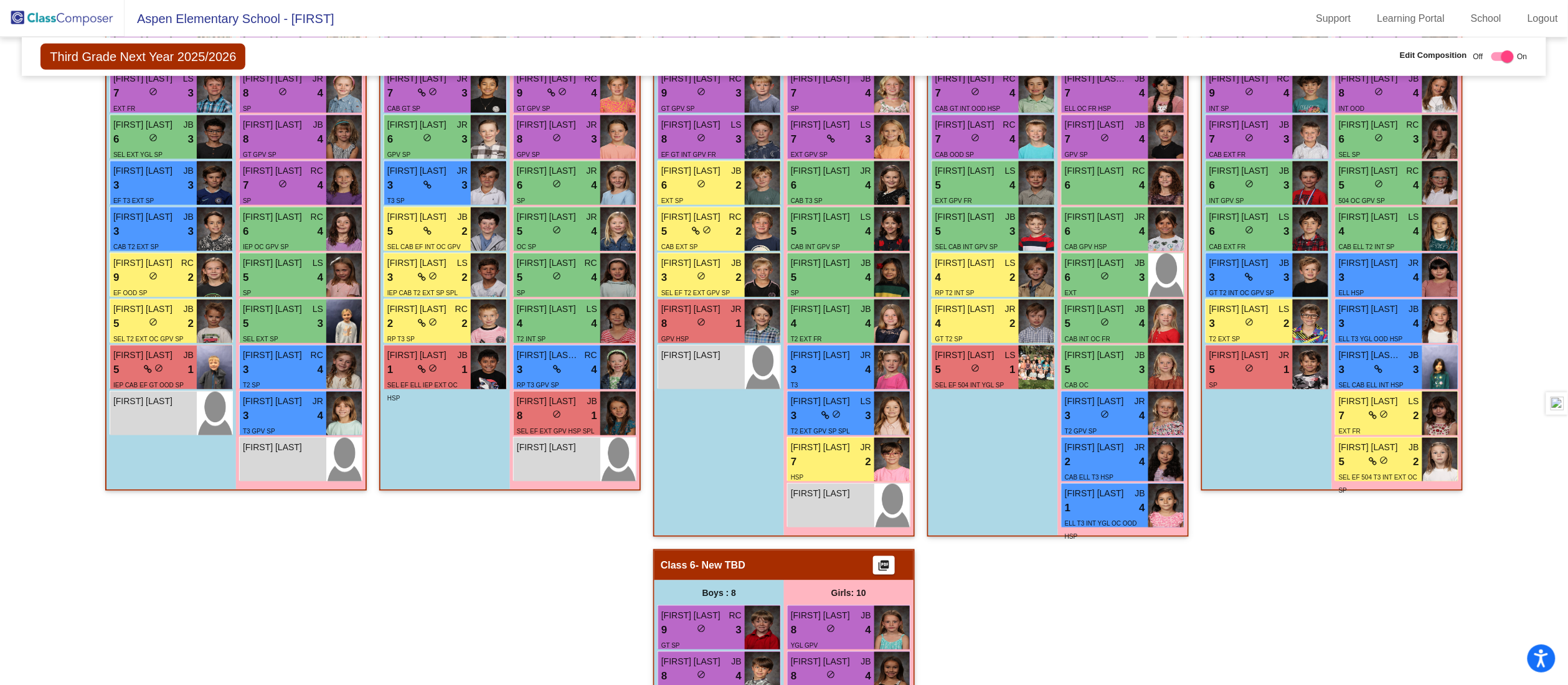 scroll, scrollTop: 369, scrollLeft: 0, axis: vertical 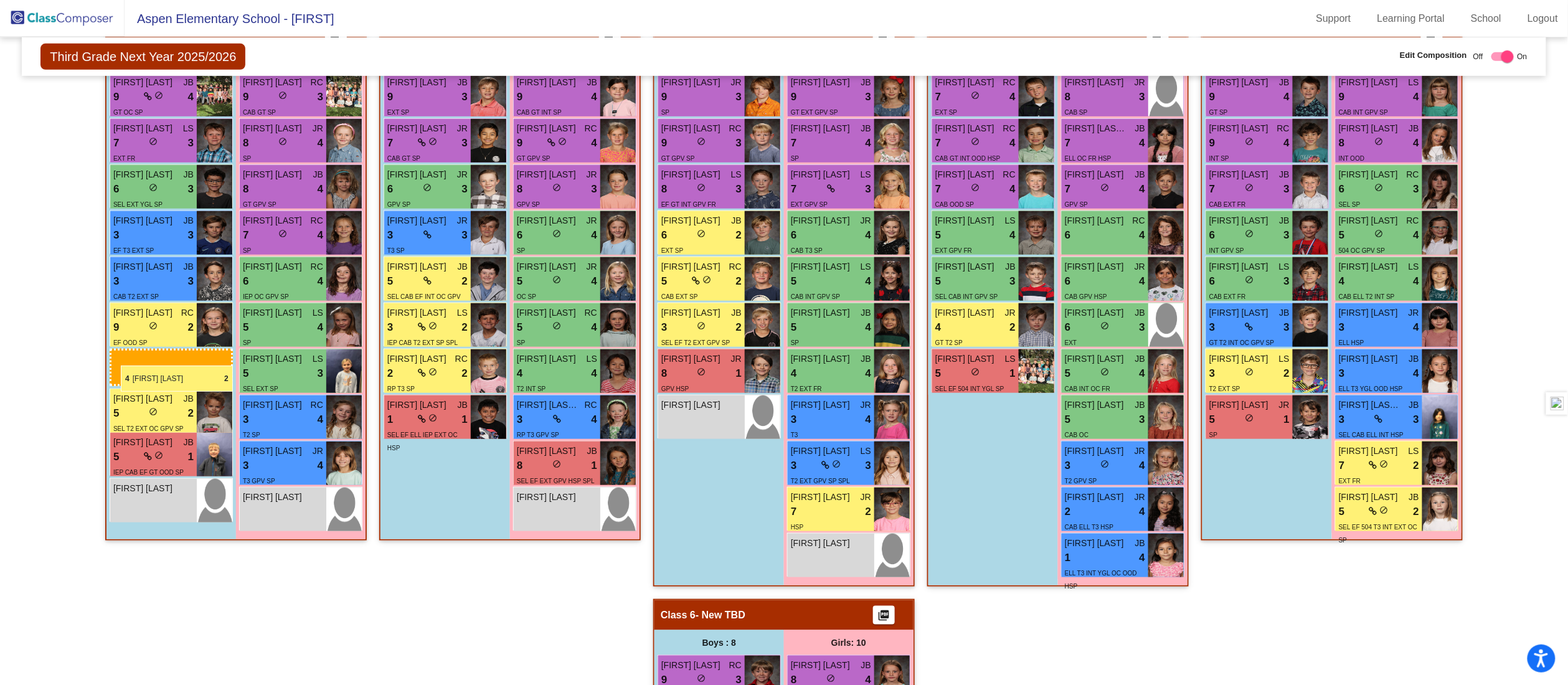 drag, startPoint x: 970, startPoint y: 324, endPoint x: 121, endPoint y: 366, distance: 850.0382 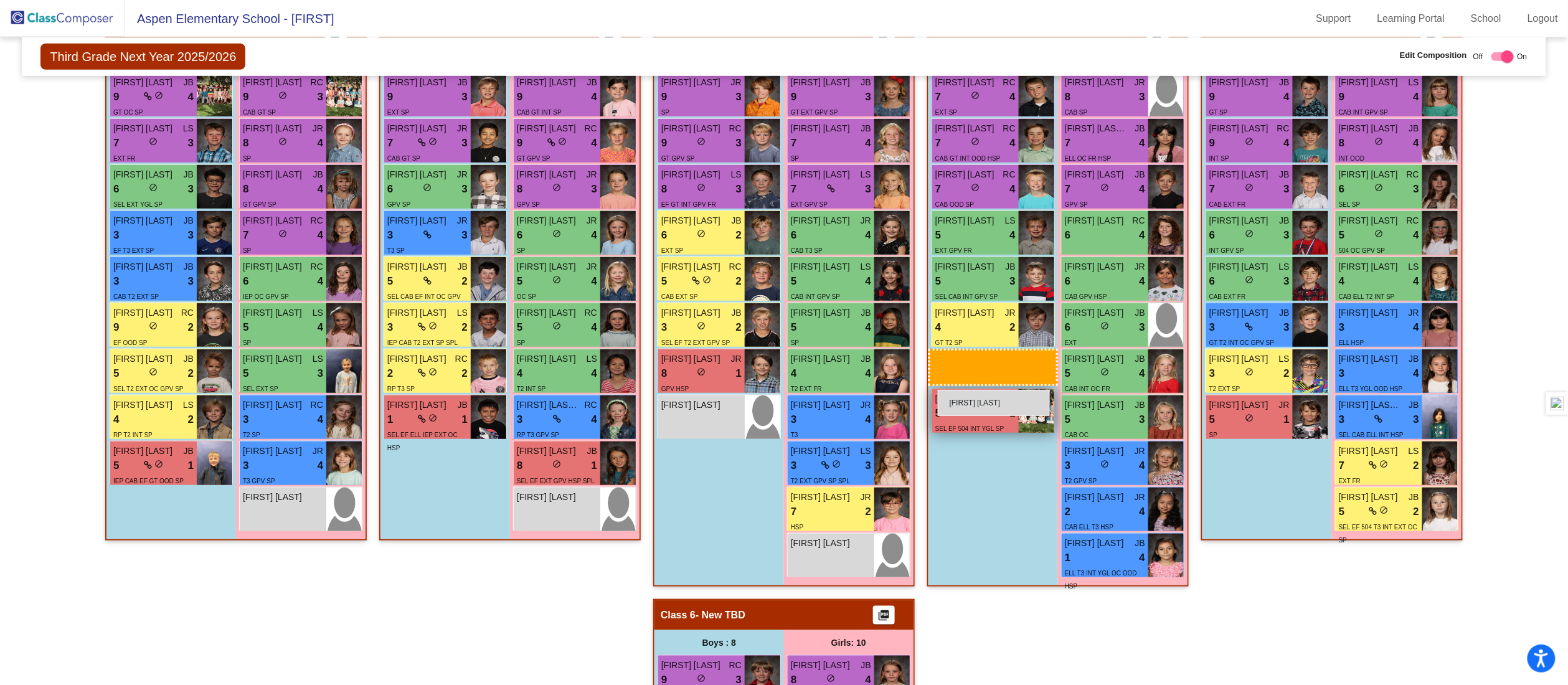 drag, startPoint x: 135, startPoint y: 499, endPoint x: 938, endPoint y: 390, distance: 810.3641 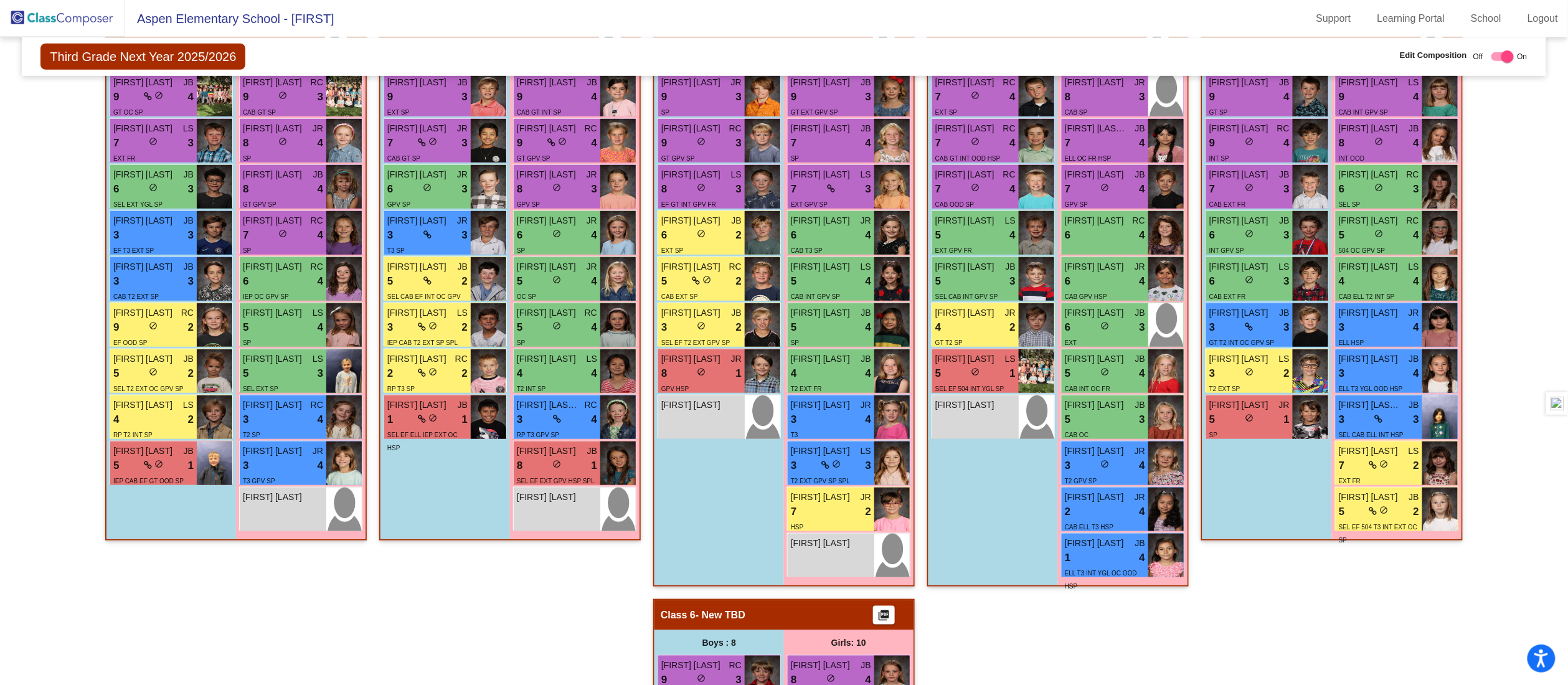 click on "Hallway   - Hallway Class  picture_as_pdf  Add Student  First Name Last Name Student Id  (Recommended)   Boy   Girl   Non Binary Add Close  Boys : 1  Theo Jefferys lock do_not_disturb_alt Girls: 1 Lilliana Najera lock do_not_disturb_alt Class 1   - Hittesdorf  picture_as_pdf  Add Student  First Name Last Name Student Id  (Recommended)   Boy   Girl   Non Binary Add Close  Boys : 9  Weston Kay JB 9 lock do_not_disturb_alt 4 GT OC SP Arlo Duncan LS 7 lock do_not_disturb_alt 3 EXT FR Anthony Frederick JB 6 lock do_not_disturb_alt 3 SEL EXT YGL SP Myles Shea JB 3 lock do_not_disturb_alt 3 EF T3 EXT SP Hudson Moerke JB 3 lock do_not_disturb_alt 3 CAB T2 EXT SP Cameron Trane RC 9 lock do_not_disturb_alt 2 EF OOD SP Odin Freeberg JB 5 lock do_not_disturb_alt 2 SEL T2 EXT OC GPV SP Cooper Hansen LS 4 lock do_not_disturb_alt 2 RP T2 INT SP William Crary JB 5 lock do_not_disturb_alt 1 IEP CAB EF GT OOD SP Girls: 10 Vivian Simpson RC 9 lock do_not_disturb_alt 3 CAB GT SP Georgia Giles JR 8 lock do_not_disturb_alt 4" 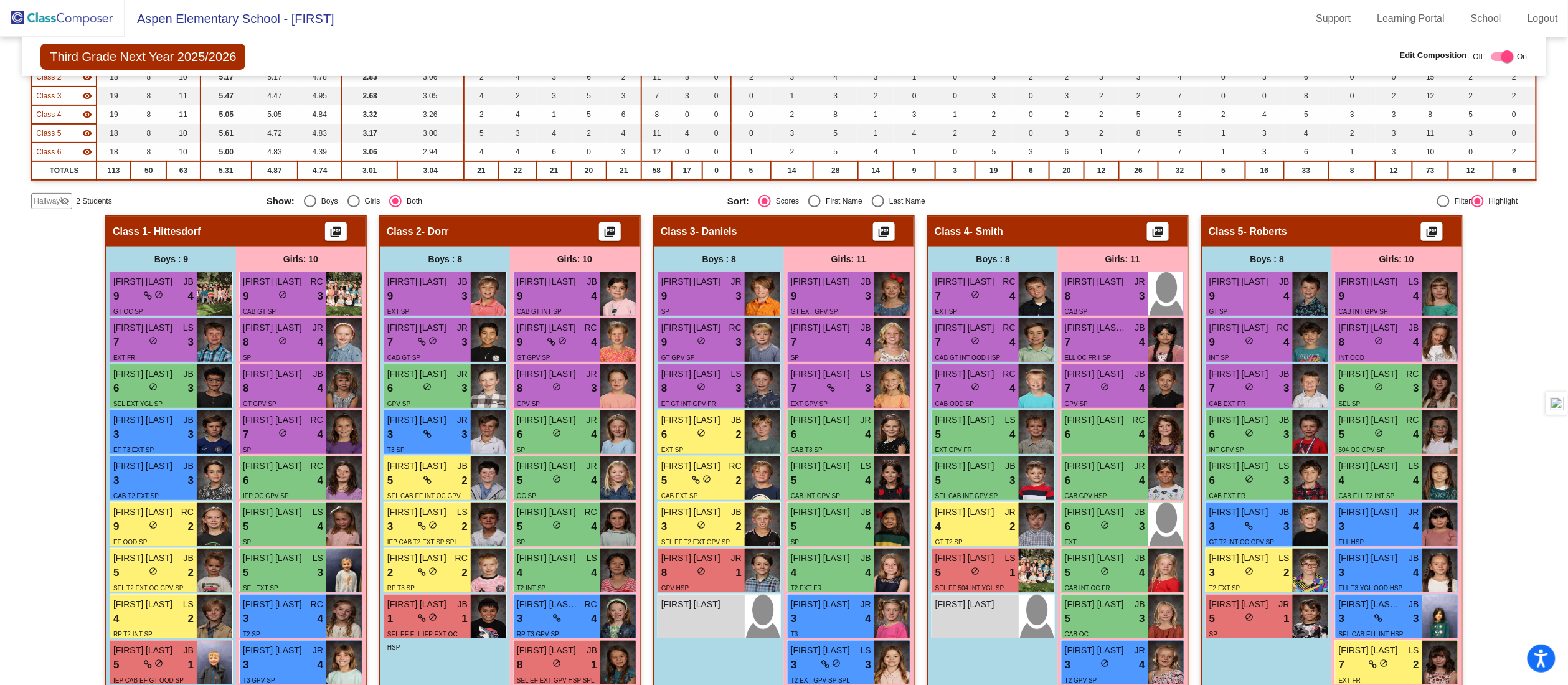 scroll, scrollTop: 220, scrollLeft: 0, axis: vertical 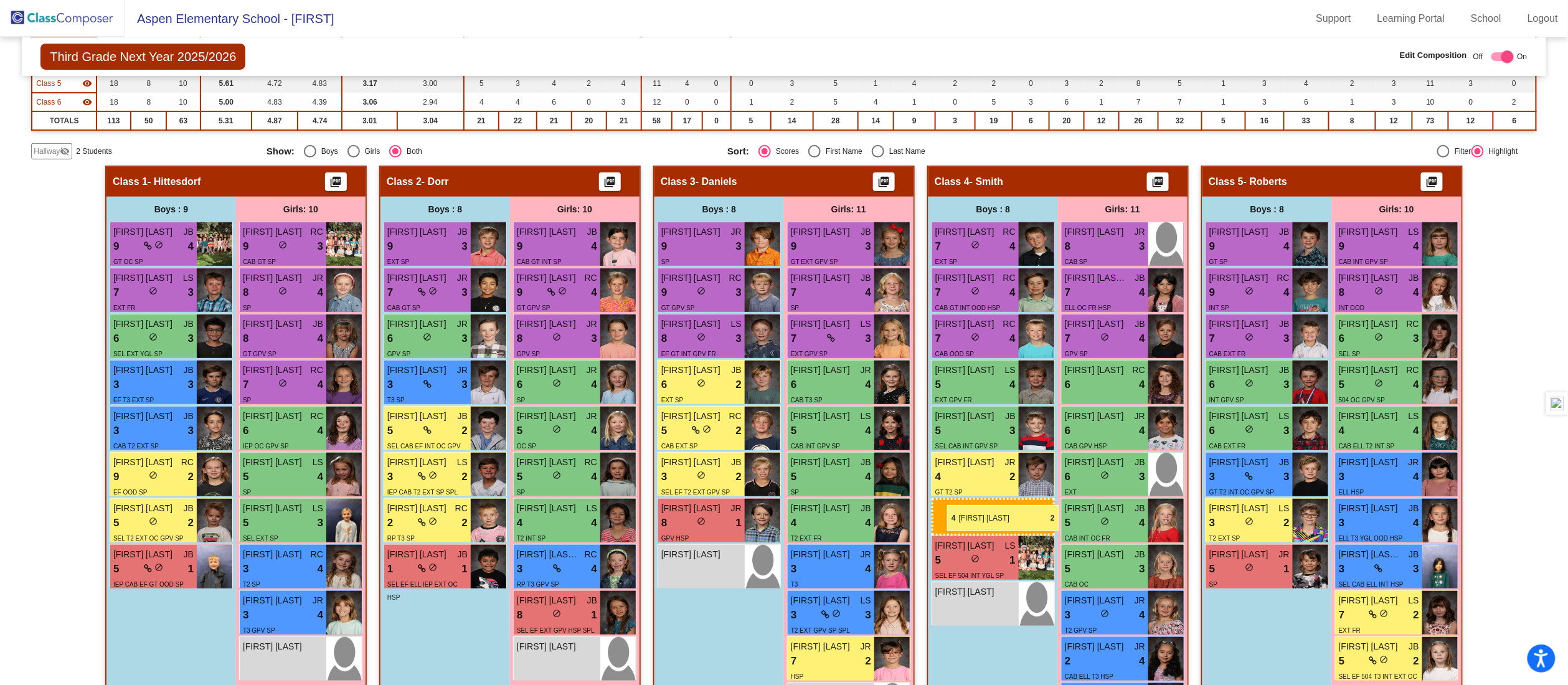 drag, startPoint x: 133, startPoint y: 565, endPoint x: 947, endPoint y: 505, distance: 816.2083 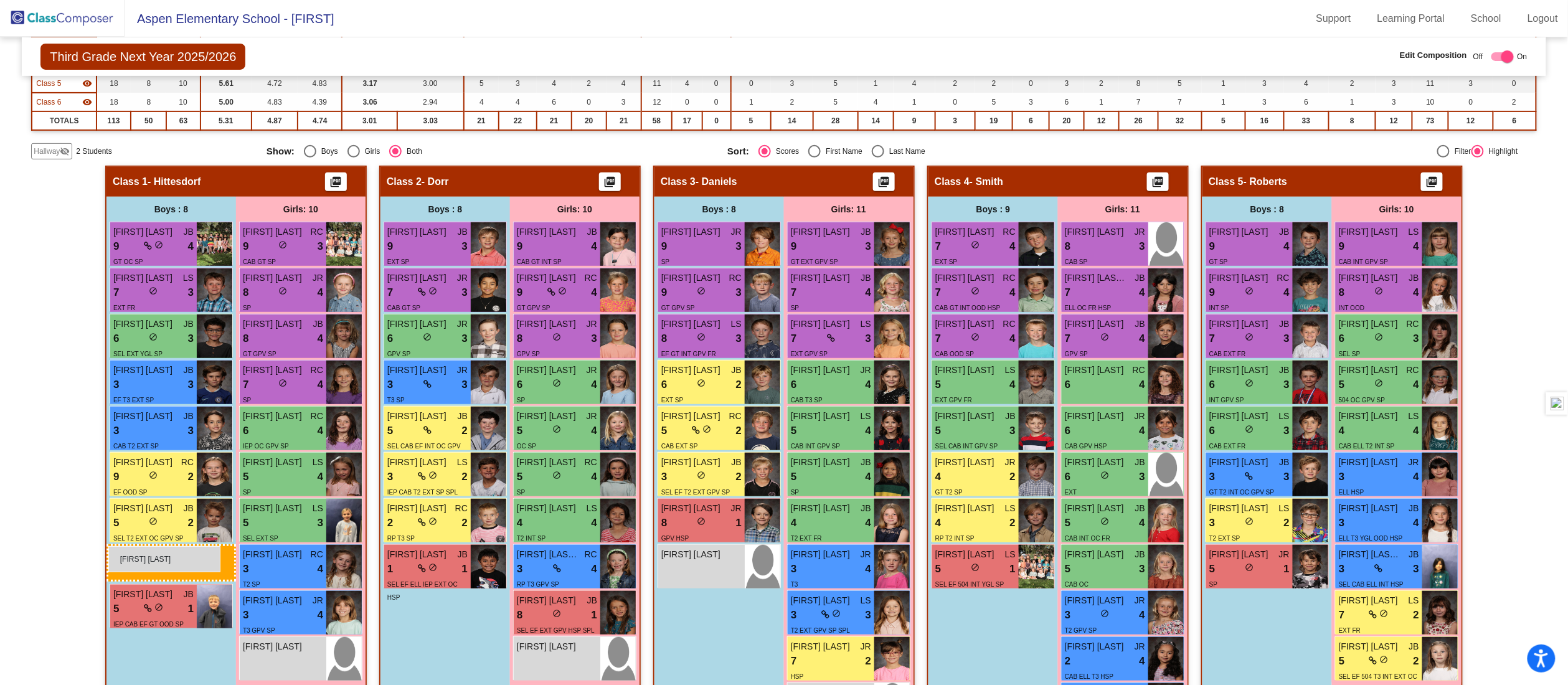 drag, startPoint x: 968, startPoint y: 607, endPoint x: 108, endPoint y: 546, distance: 862.1607 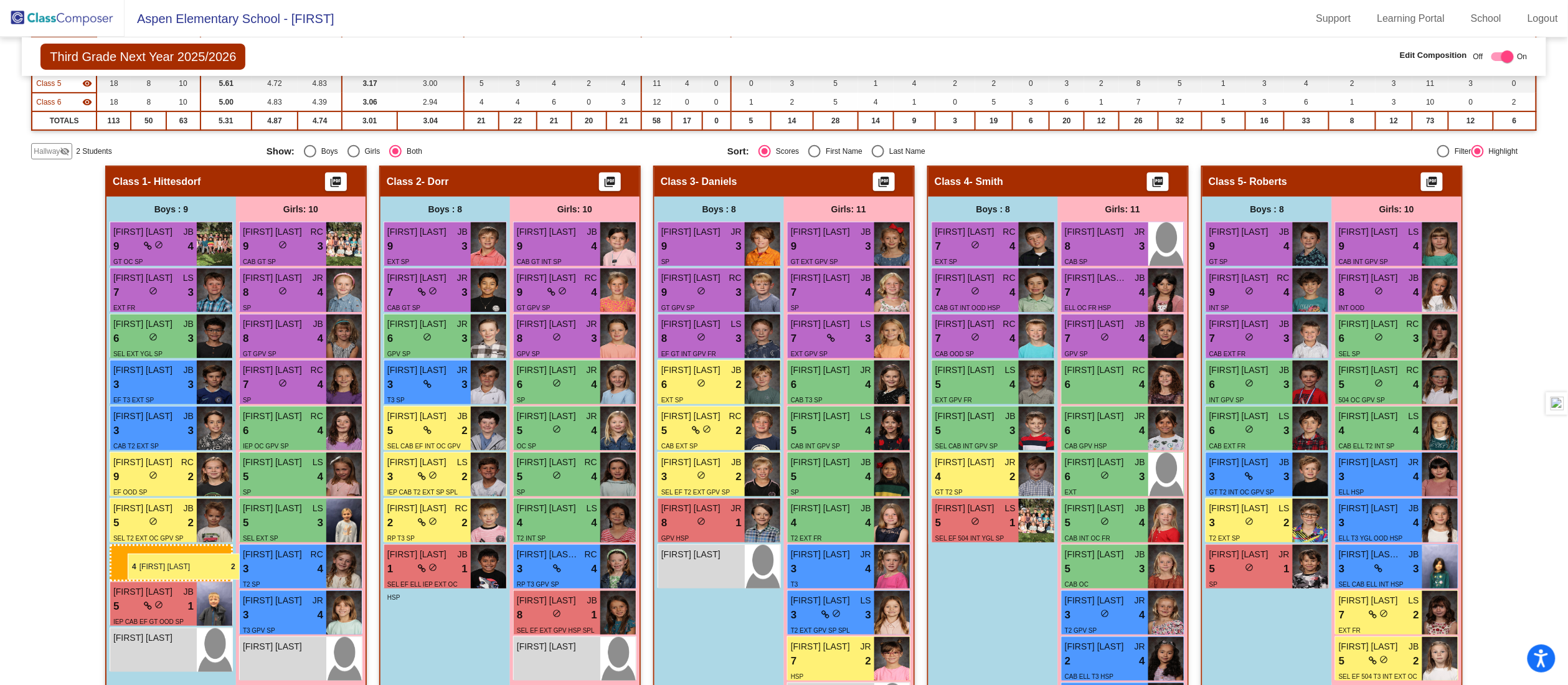 drag, startPoint x: 961, startPoint y: 522, endPoint x: 127, endPoint y: 553, distance: 834.5759 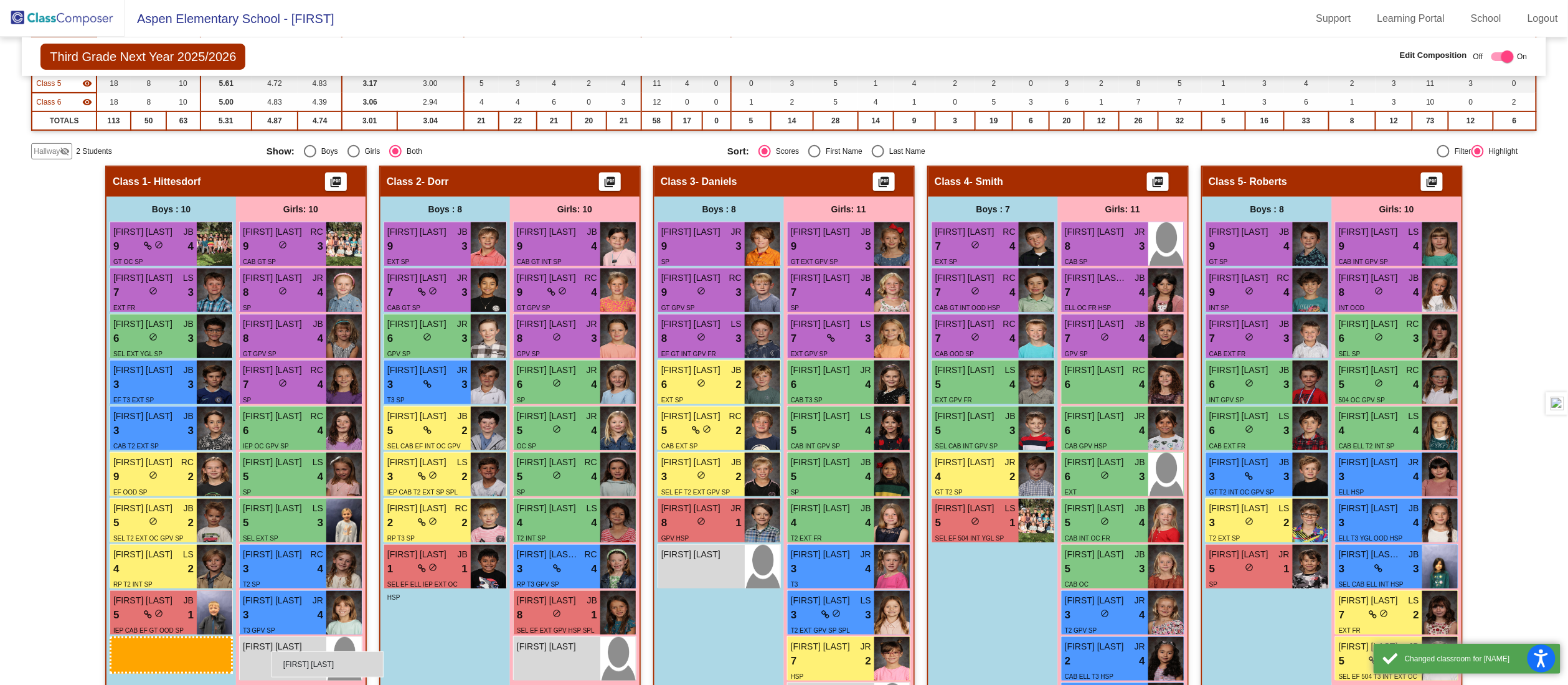 scroll, scrollTop: 247, scrollLeft: 0, axis: vertical 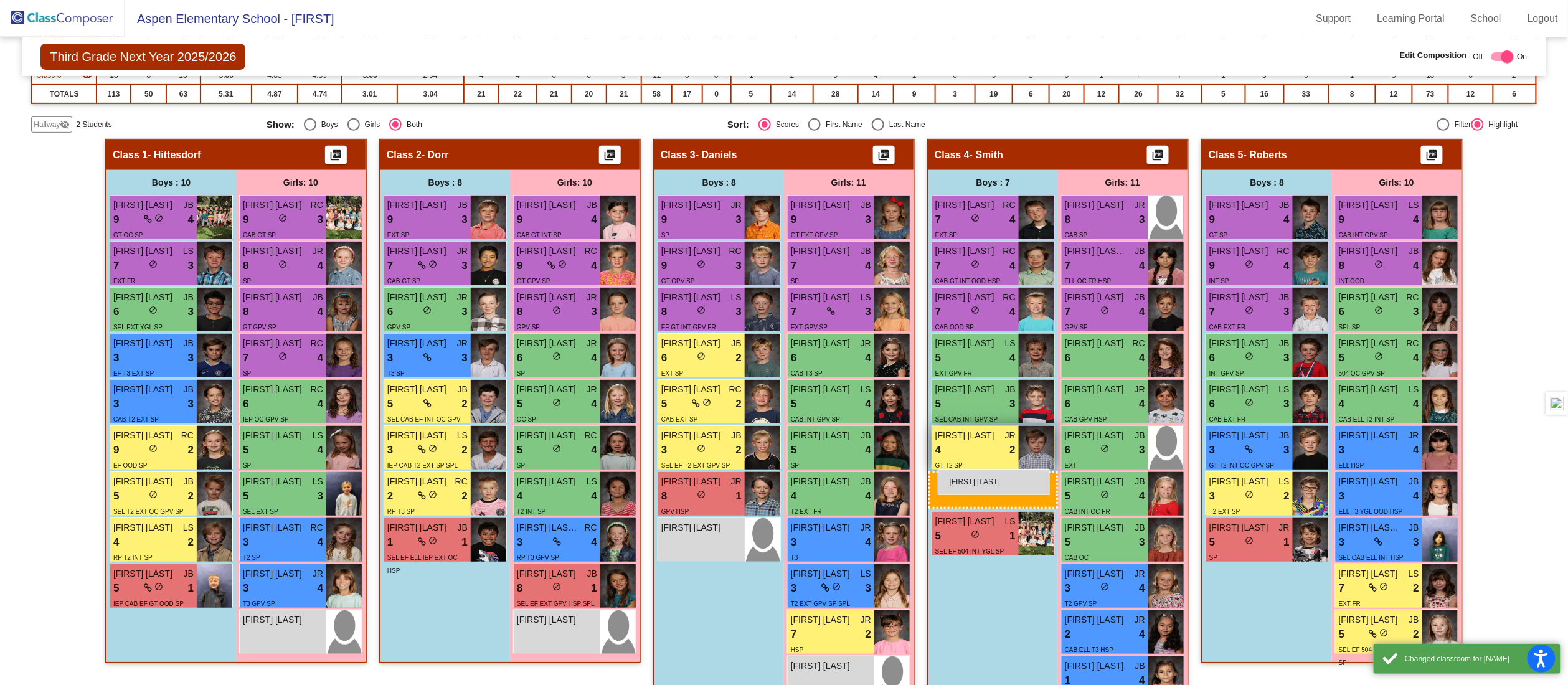 drag, startPoint x: 138, startPoint y: 653, endPoint x: 938, endPoint y: 468, distance: 821.1121 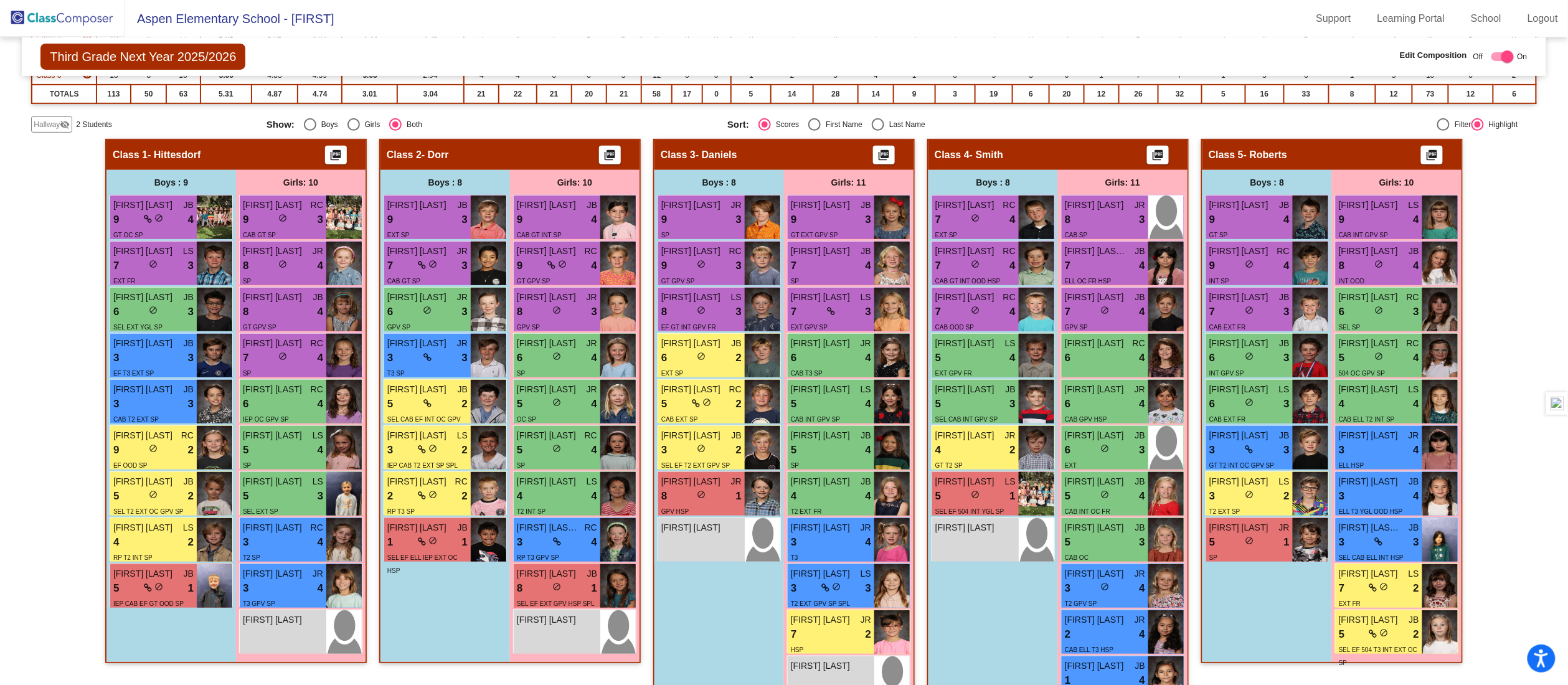 click on "Boys : 8  Cooper Cagley RC 7 lock do_not_disturb_alt 4 EXT SP Avi Lebowitz RC 7 lock do_not_disturb_alt 4 CAB GT INT OOD HSP Bronson Radunske RC 7 lock do_not_disturb_alt 4 CAB OOD SP Linden Archambault LS 5 lock do_not_disturb_alt 4 EXT GPV FR William Hall JB 5 lock do_not_disturb_alt 3 SEL CAB INT GPV SP Indio Umbarger JR 4 lock do_not_disturb_alt 2 GT T2 SP Ethan Littlejohn LS 5 lock do_not_disturb_alt 1 SEL EF 504 INT YGL SP Augustus Arias lock do_not_disturb_alt" at bounding box center [0, 0] 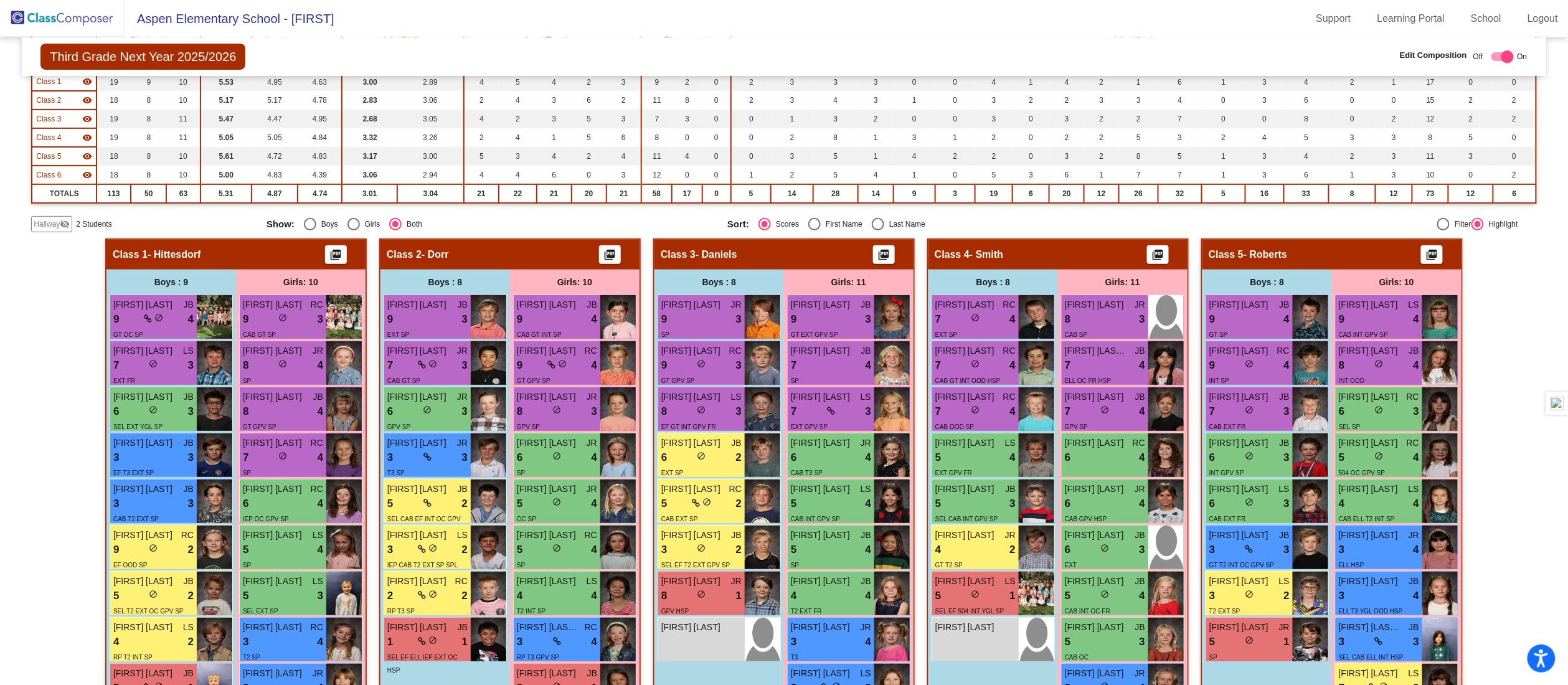 scroll, scrollTop: 197, scrollLeft: 0, axis: vertical 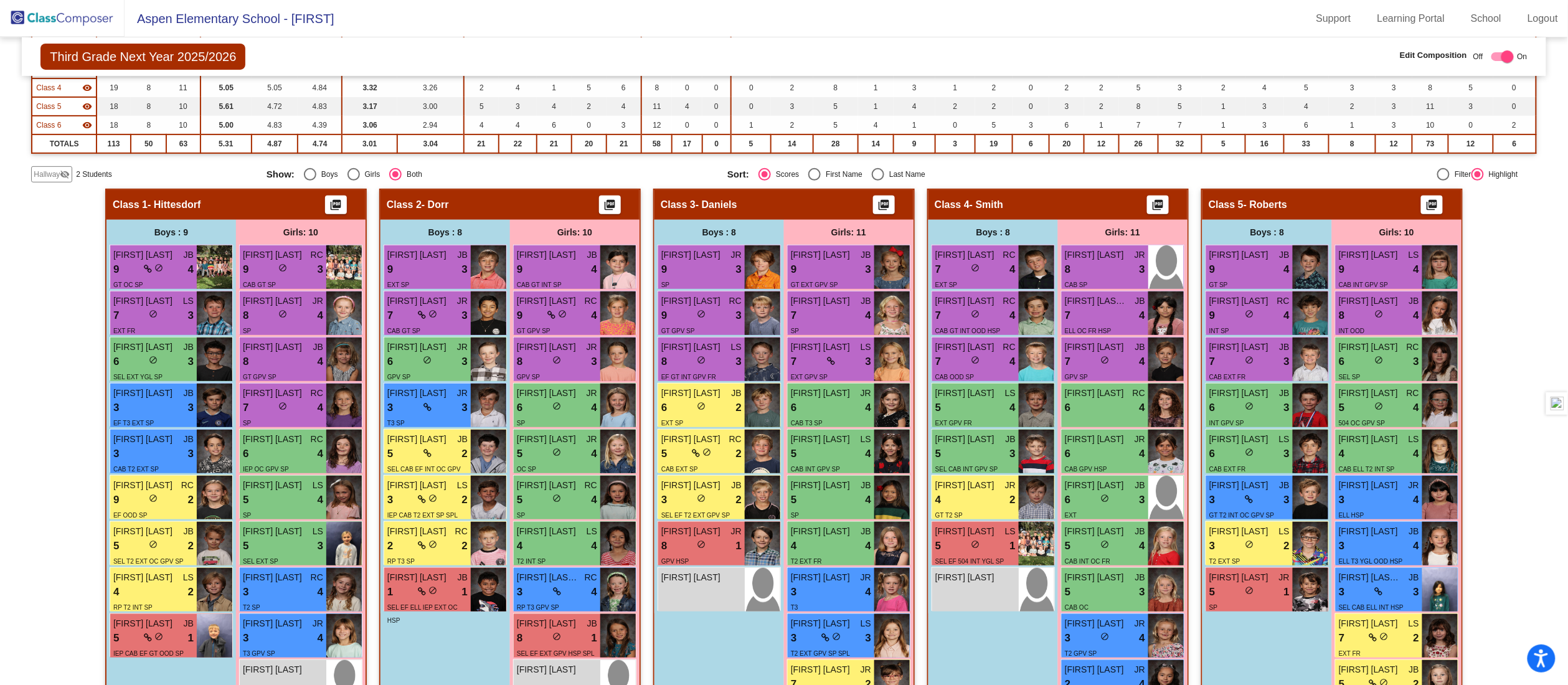 click on "Hallway   - Hallway Class  picture_as_pdf  Add Student  First Name Last Name Student Id  (Recommended)   Boy   Girl   Non Binary Add Close  Boys : 1  Theo Jefferys lock do_not_disturb_alt Girls: 1 Lilliana Najera lock do_not_disturb_alt Class 1   - Hittesdorf  picture_as_pdf  Add Student  First Name Last Name Student Id  (Recommended)   Boy   Girl   Non Binary Add Close  Boys : 9  Weston Kay JB 9 lock do_not_disturb_alt 4 GT OC SP Arlo Duncan LS 7 lock do_not_disturb_alt 3 EXT FR Anthony Frederick JB 6 lock do_not_disturb_alt 3 SEL EXT YGL SP Myles Shea JB 3 lock do_not_disturb_alt 3 EF T3 EXT SP Hudson Moerke JB 3 lock do_not_disturb_alt 3 CAB T2 EXT SP Cameron Trane RC 9 lock do_not_disturb_alt 2 EF OOD SP Odin Freeberg JB 5 lock do_not_disturb_alt 2 SEL T2 EXT OC GPV SP Cooper Hansen LS 4 lock do_not_disturb_alt 2 RP T2 INT SP William Crary JB 5 lock do_not_disturb_alt 1 IEP CAB EF GT OOD SP Girls: 10 Vivian Simpson RC 9 lock do_not_disturb_alt 3 CAB GT SP Georgia Giles JR 8 lock do_not_disturb_alt 4" 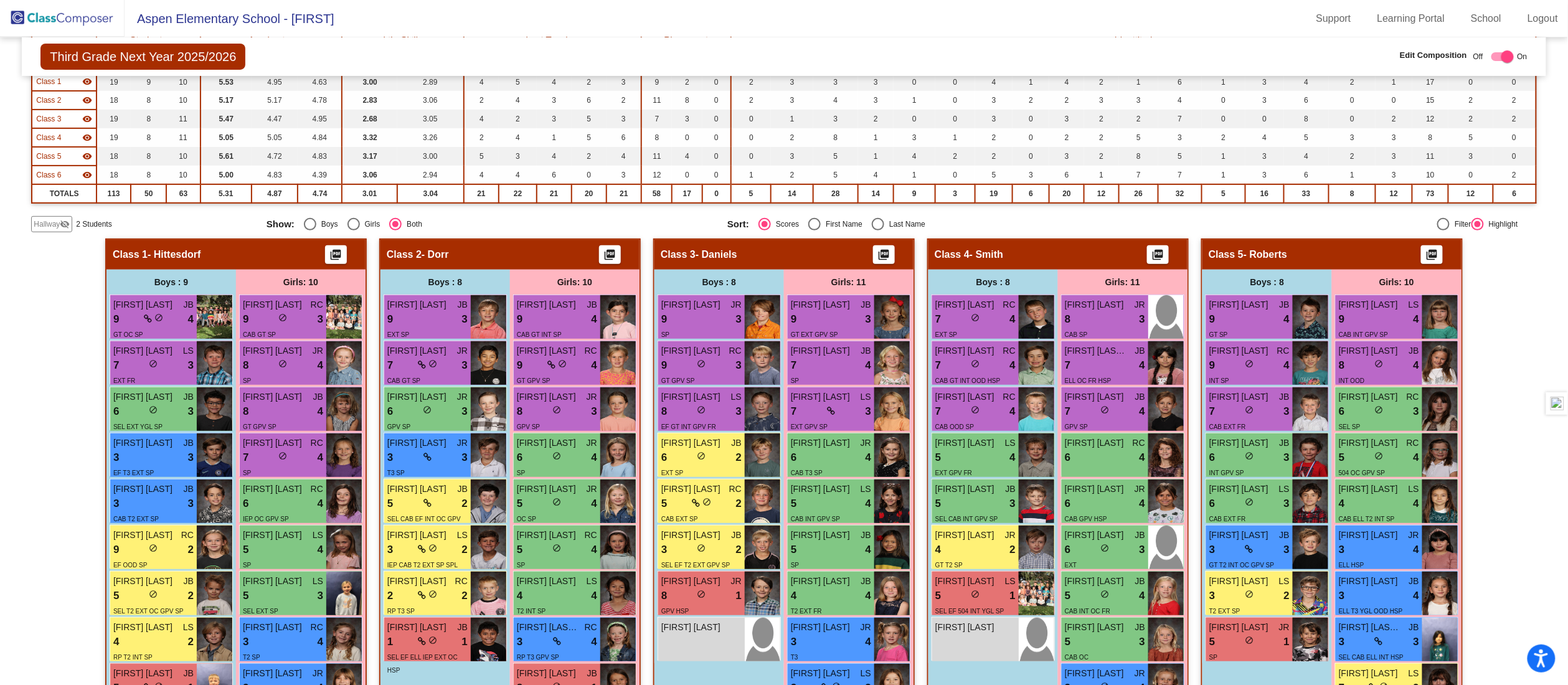 click on "Hallway" 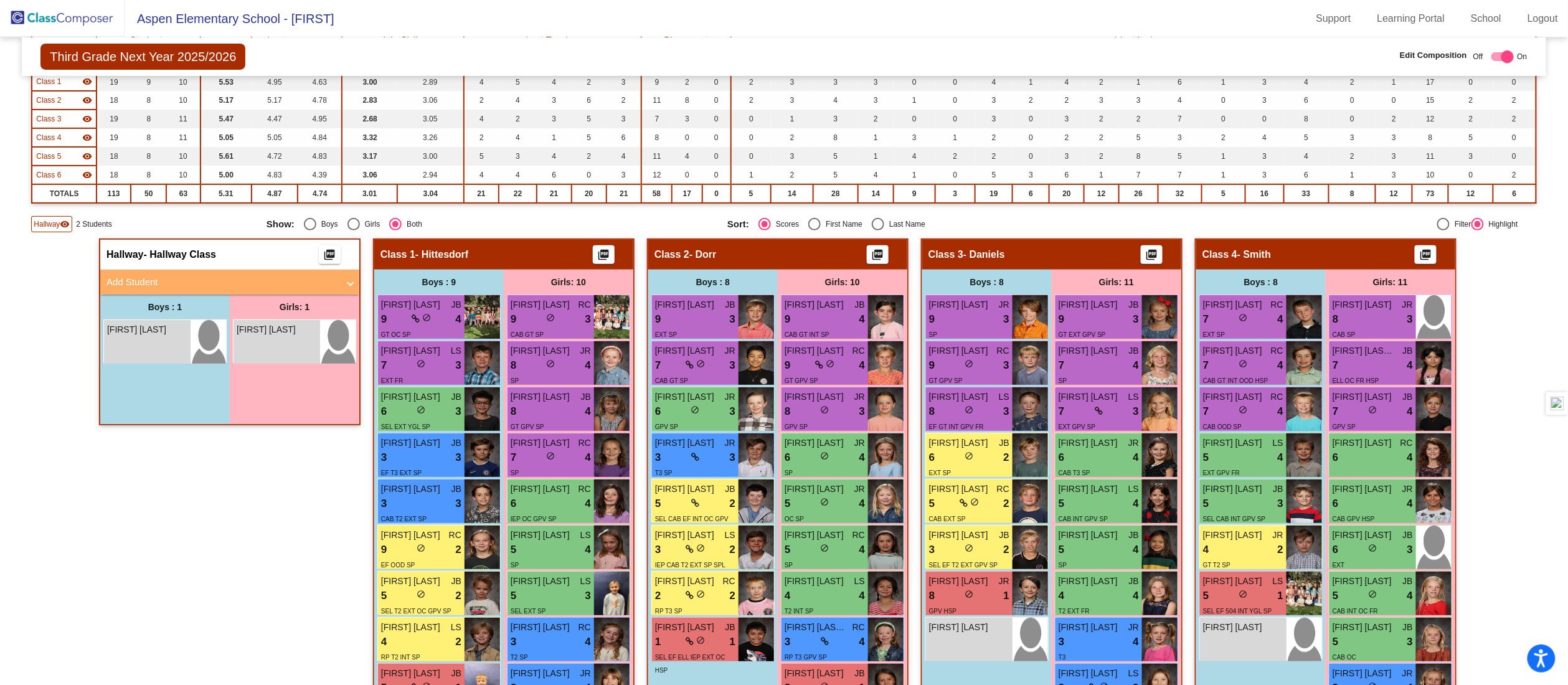 click on "Hallway   - Hallway Class  picture_as_pdf  Add Student  First Name Last Name Student Id  (Recommended)   Boy   Girl   Non Binary Add Close  Boys : 1  Theo Jefferys lock do_not_disturb_alt Girls: 1 Lilliana Najera lock do_not_disturb_alt Class 1   - Hittesdorf  picture_as_pdf  Add Student  First Name Last Name Student Id  (Recommended)   Boy   Girl   Non Binary Add Close  Boys : 9  Weston Kay JB 9 lock do_not_disturb_alt 4 GT OC SP Arlo Duncan LS 7 lock do_not_disturb_alt 3 EXT FR Anthony Frederick JB 6 lock do_not_disturb_alt 3 SEL EXT YGL SP Myles Shea JB 3 lock do_not_disturb_alt 3 EF T3 EXT SP Hudson Moerke JB 3 lock do_not_disturb_alt 3 CAB T2 EXT SP Cameron Trane RC 9 lock do_not_disturb_alt 2 EF OOD SP Odin Freeberg JB 5 lock do_not_disturb_alt 2 SEL T2 EXT OC GPV SP Cooper Hansen LS 4 lock do_not_disturb_alt 2 RP T2 INT SP William Crary JB 5 lock do_not_disturb_alt 1 IEP CAB EF GT OOD SP Girls: 10 Vivian Simpson RC 9 lock do_not_disturb_alt 3 CAB GT SP Georgia Giles JR 8 lock do_not_disturb_alt 4" 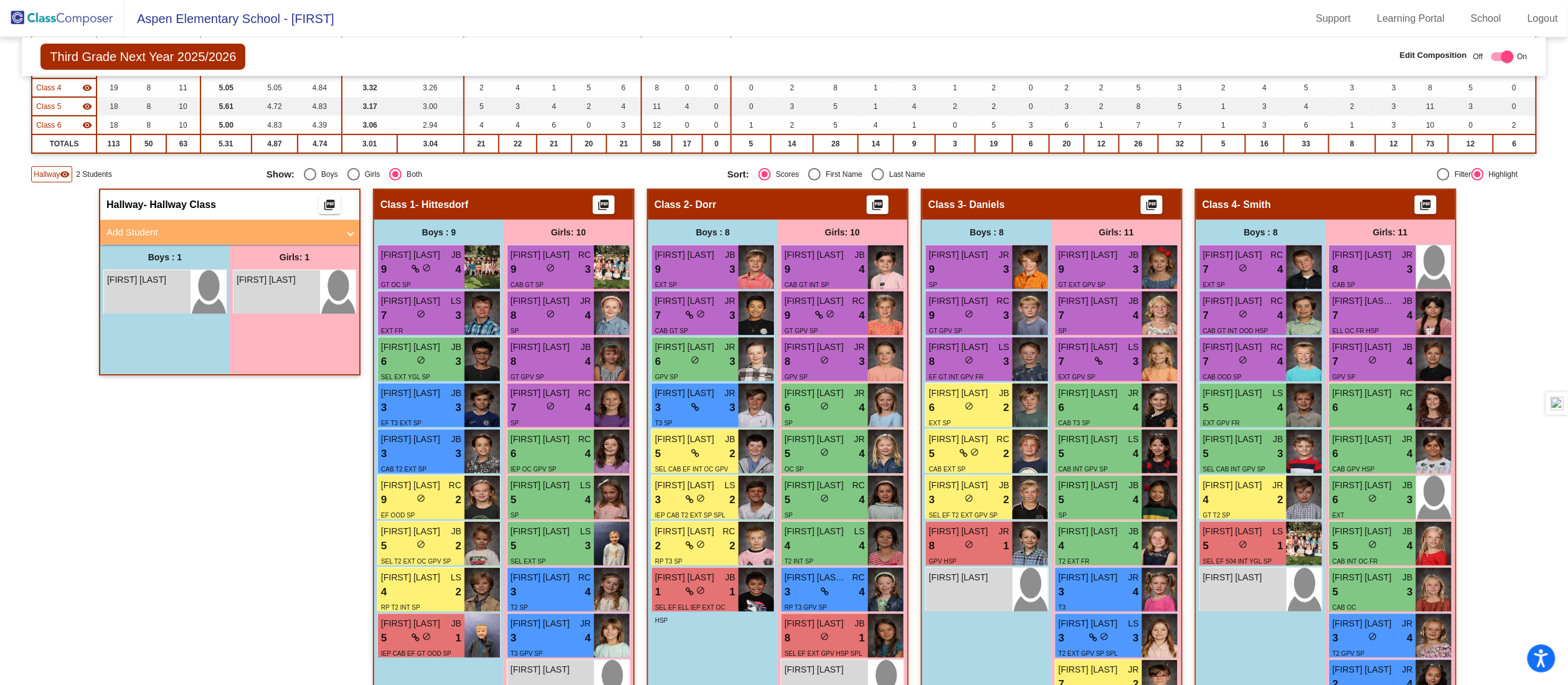 scroll, scrollTop: 247, scrollLeft: 0, axis: vertical 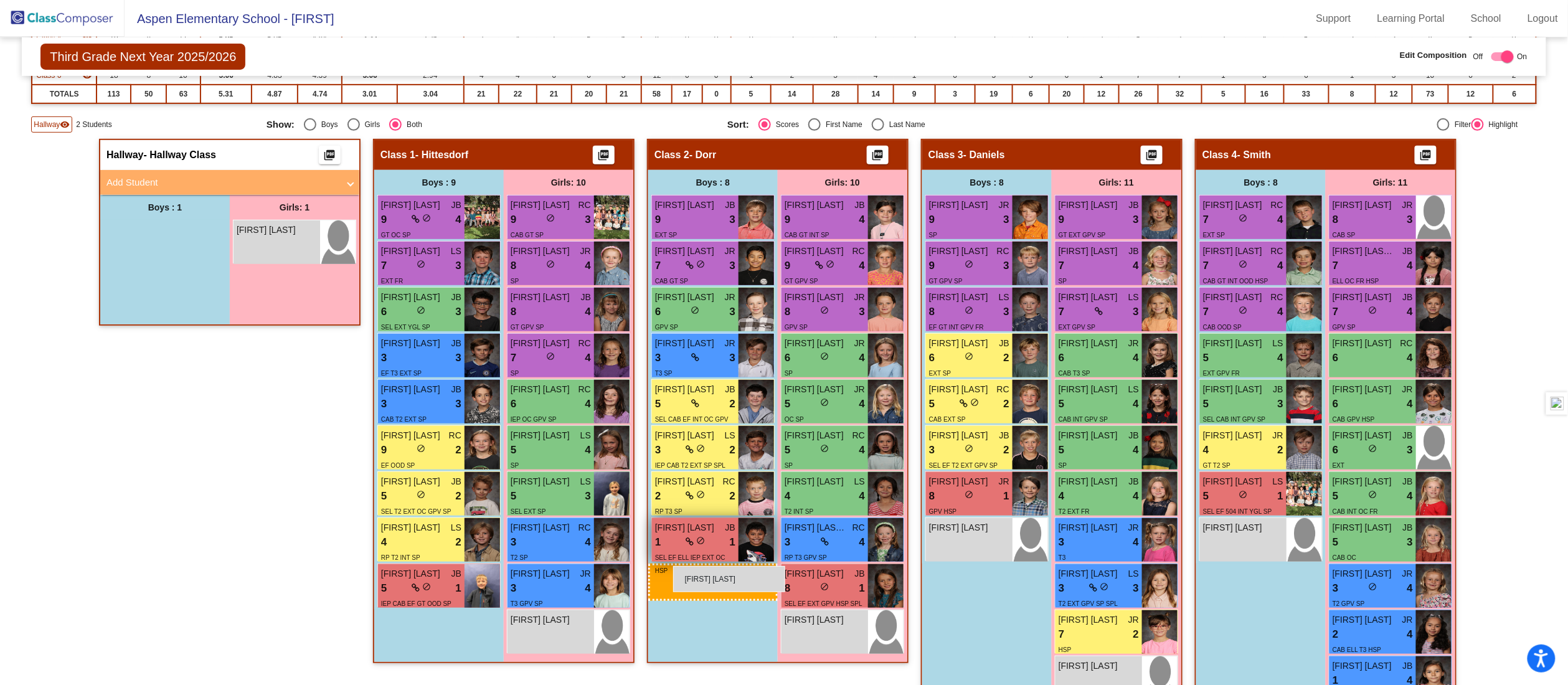drag, startPoint x: 110, startPoint y: 237, endPoint x: 671, endPoint y: 565, distance: 649.85 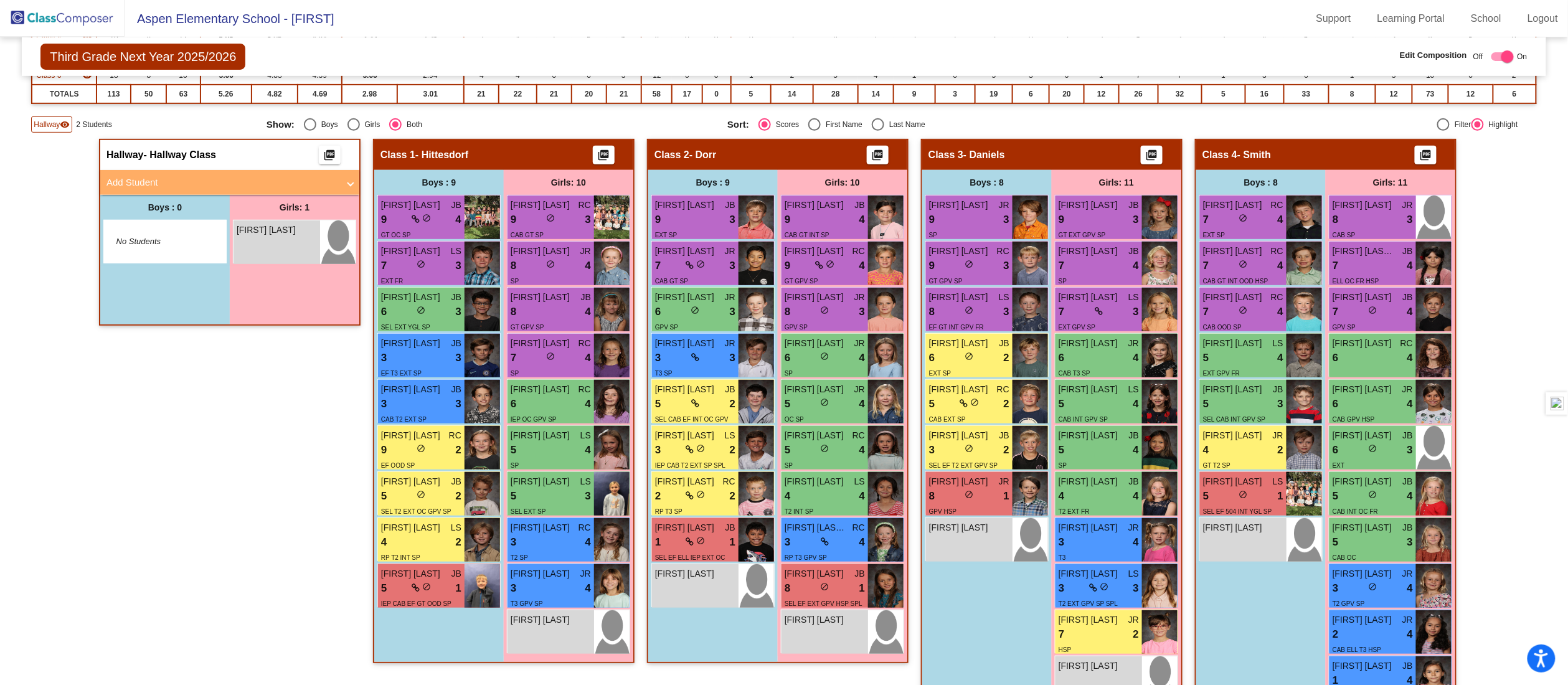 click on "Hallway   - Hallway Class  picture_as_pdf  Add Student  First Name Last Name Student Id  (Recommended)   Boy   Girl   Non Binary Add Close  Boys : 0    No Students   Girls: 1 Lilliana Najera lock do_not_disturb_alt Class 1   - Hittesdorf  picture_as_pdf  Add Student  First Name Last Name Student Id  (Recommended)   Boy   Girl   Non Binary Add Close  Boys : 9  Weston Kay JB 9 lock do_not_disturb_alt 4 GT OC SP Arlo Duncan LS 7 lock do_not_disturb_alt 3 EXT FR Anthony Frederick JB 6 lock do_not_disturb_alt 3 SEL EXT YGL SP Myles Shea JB 3 lock do_not_disturb_alt 3 EF T3 EXT SP Hudson Moerke JB 3 lock do_not_disturb_alt 3 CAB T2 EXT SP Cameron Trane RC 9 lock do_not_disturb_alt 2 EF OOD SP Odin Freeberg JB 5 lock do_not_disturb_alt 2 SEL T2 EXT OC GPV SP Cooper Hansen LS 4 lock do_not_disturb_alt 2 RP T2 INT SP William Crary JB 5 lock do_not_disturb_alt 1 IEP CAB EF GT OOD SP Girls: 10 Vivian Simpson RC 9 lock do_not_disturb_alt 3 CAB GT SP Georgia Giles JR 8 lock do_not_disturb_alt 4 SP JB 8 lock 4 RC 7 4" 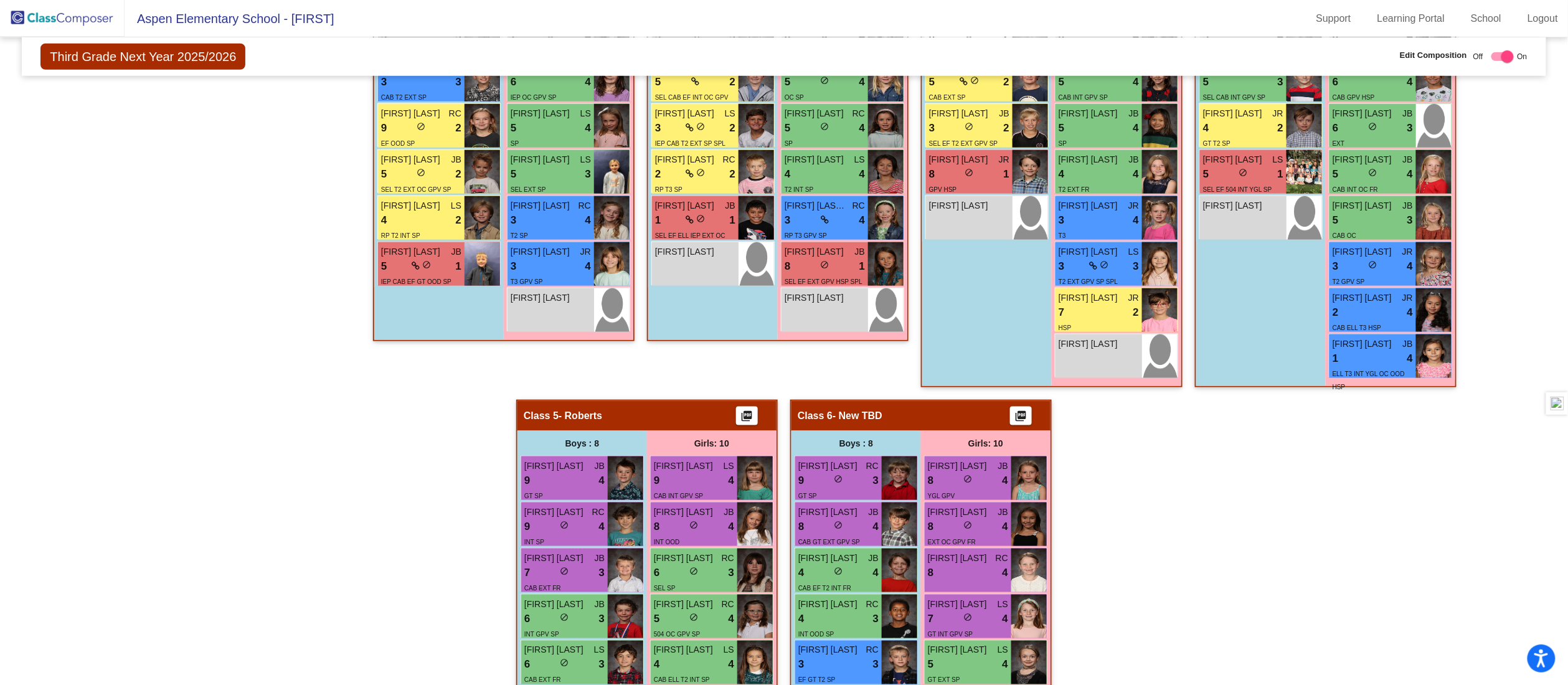 scroll, scrollTop: 519, scrollLeft: 0, axis: vertical 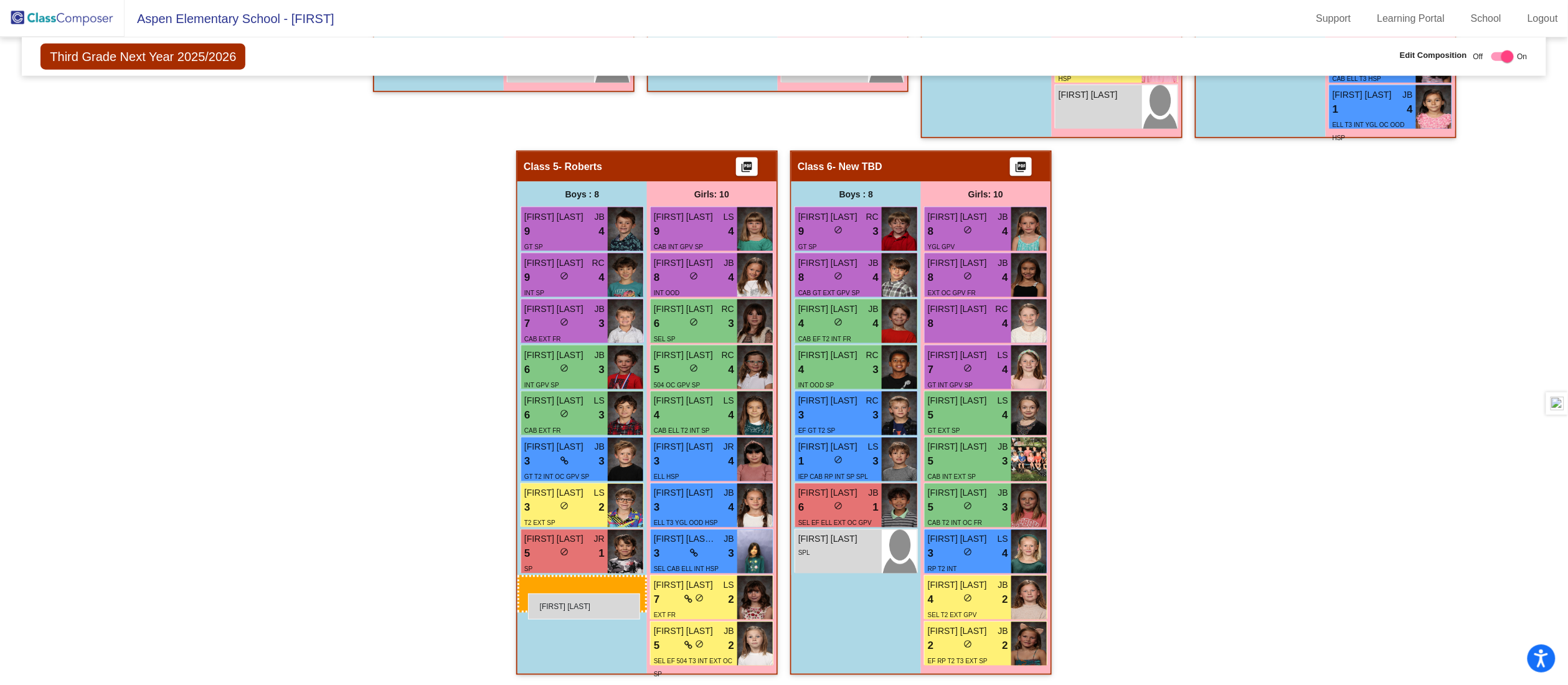 drag, startPoint x: 693, startPoint y: 311, endPoint x: 528, endPoint y: 593, distance: 326.72465 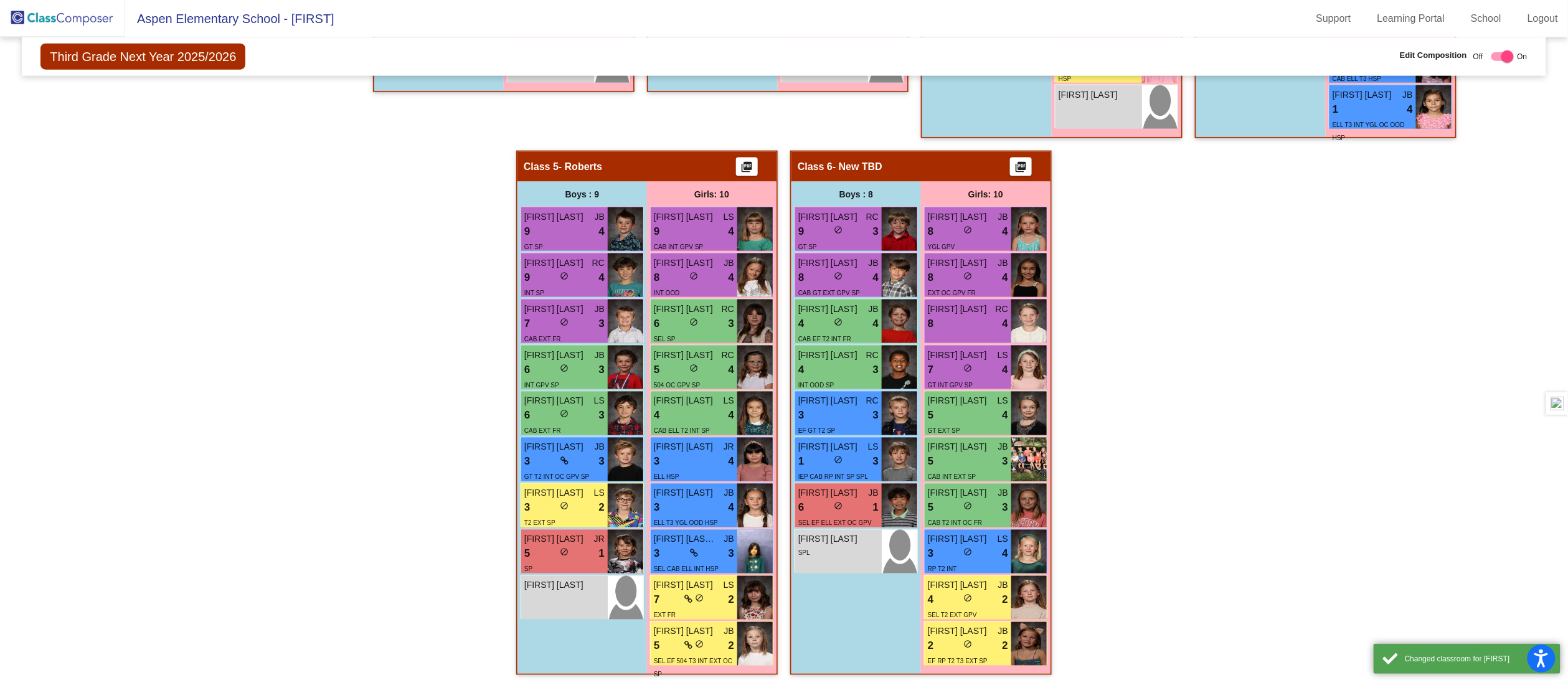 click on "Hallway   - Hallway Class  picture_as_pdf  Add Student  First Name Last Name Student Id  (Recommended)   Boy   Girl   Non Binary Add Close  Boys : 0    No Students   Girls: 1 Lilliana Najera lock do_not_disturb_alt Class 1   - Hittesdorf  picture_as_pdf  Add Student  First Name Last Name Student Id  (Recommended)   Boy   Girl   Non Binary Add Close  Boys : 9  Weston Kay JB 9 lock do_not_disturb_alt 4 GT OC SP Arlo Duncan LS 7 lock do_not_disturb_alt 3 EXT FR Anthony Frederick JB 6 lock do_not_disturb_alt 3 SEL EXT YGL SP Myles Shea JB 3 lock do_not_disturb_alt 3 EF T3 EXT SP Hudson Moerke JB 3 lock do_not_disturb_alt 3 CAB T2 EXT SP Cameron Trane RC 9 lock do_not_disturb_alt 2 EF OOD SP Odin Freeberg JB 5 lock do_not_disturb_alt 2 SEL T2 EXT OC GPV SP Cooper Hansen LS 4 lock do_not_disturb_alt 2 RP T2 INT SP William Crary JB 5 lock do_not_disturb_alt 1 IEP CAB EF GT OOD SP Girls: 10 Vivian Simpson RC 9 lock do_not_disturb_alt 3 CAB GT SP Georgia Giles JR 8 lock do_not_disturb_alt 4 SP JB 8 lock 4 RC 7 4" 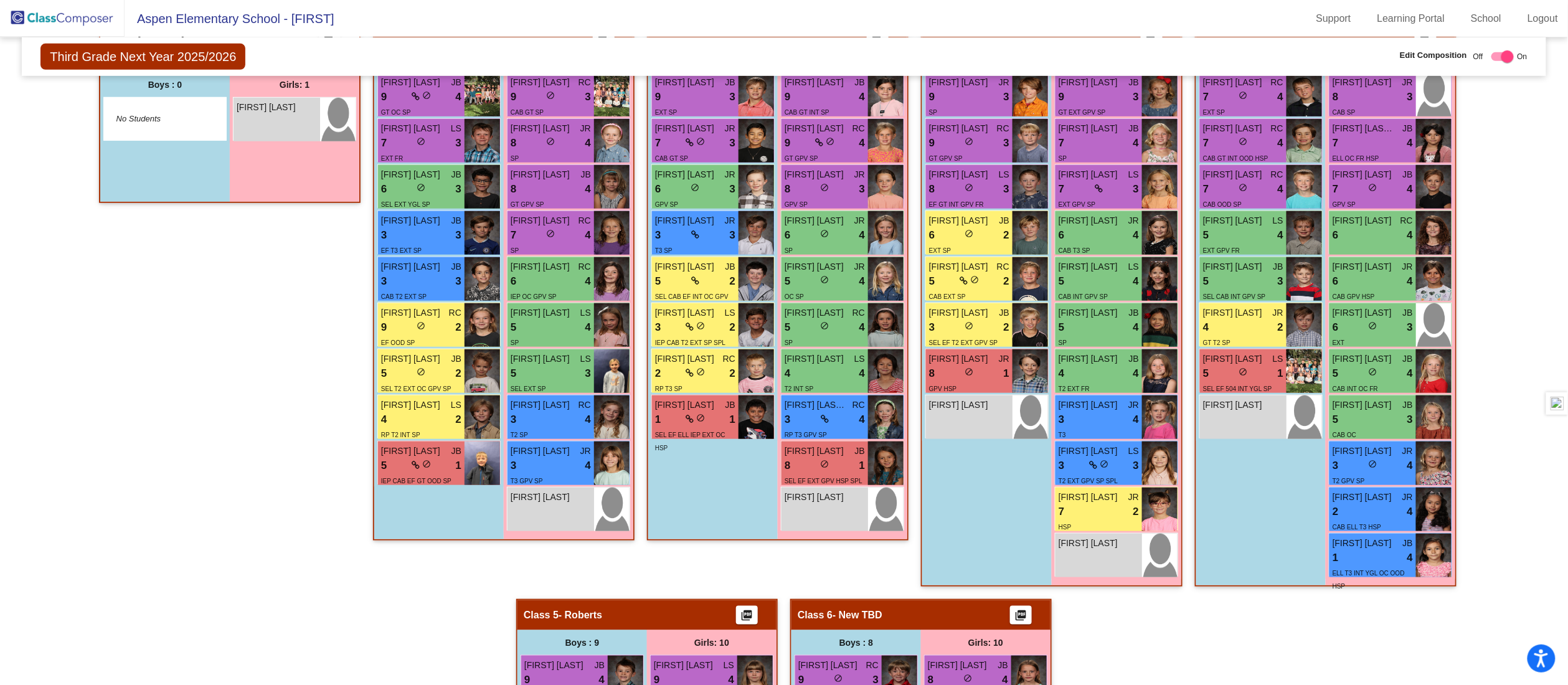 scroll, scrollTop: 319, scrollLeft: 0, axis: vertical 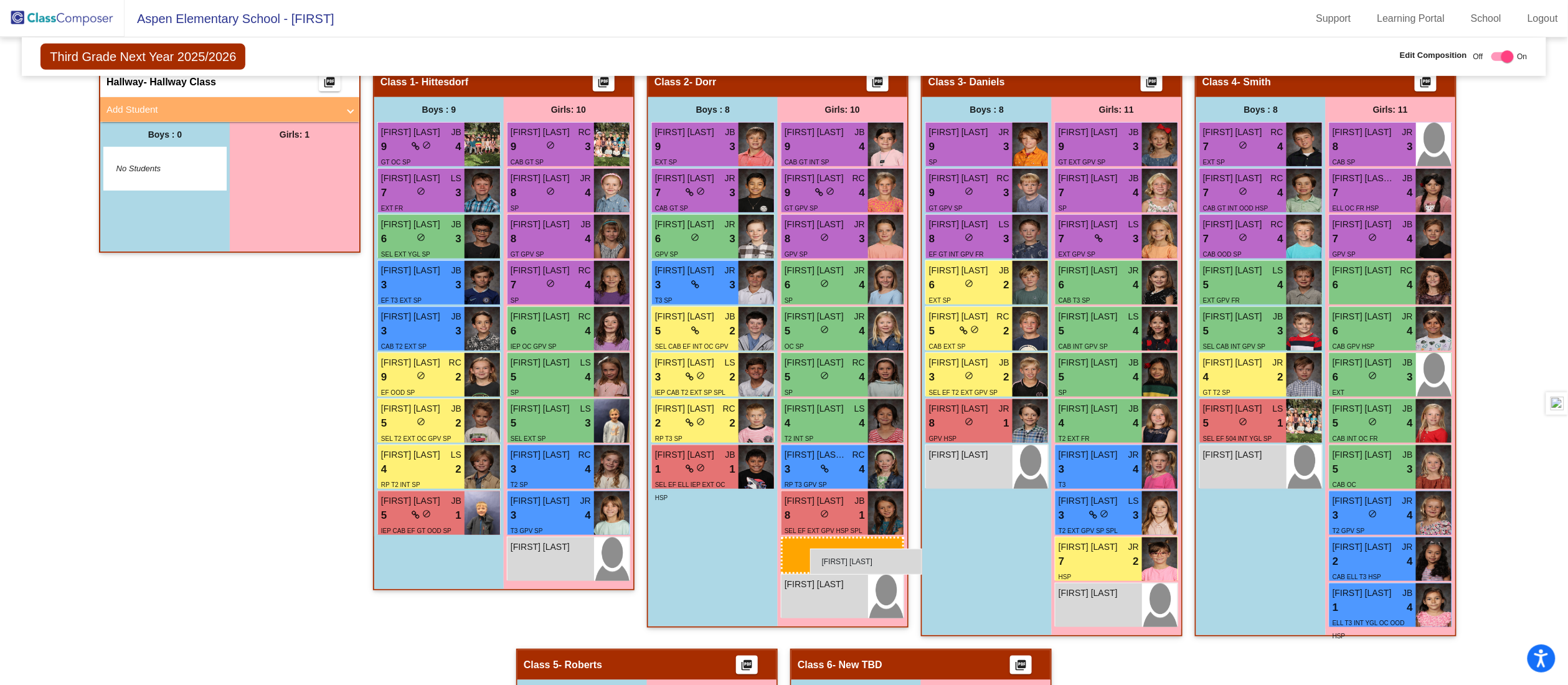 drag, startPoint x: 264, startPoint y: 154, endPoint x: 810, endPoint y: 548, distance: 673.3142 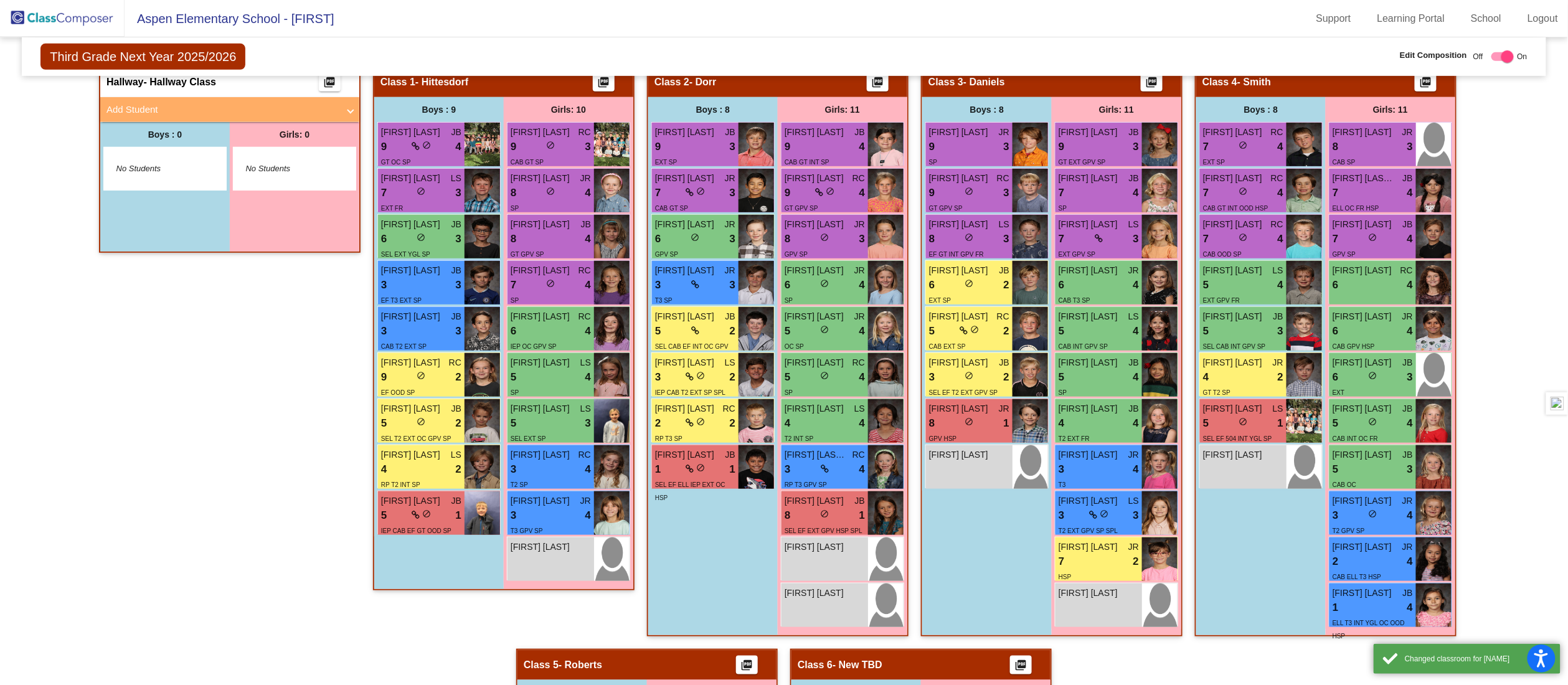 click on "Hallway   - Hallway Class  picture_as_pdf  Add Student  First Name Last Name Student Id  (Recommended)   Boy   Girl   Non Binary Add Close  Boys : 0    No Students   Girls: 0   No Students   Class 1   - Hittesdorf  picture_as_pdf  Add Student  First Name Last Name Student Id  (Recommended)   Boy   Girl   Non Binary Add Close  Boys : 9  Weston Kay JB 9 lock do_not_disturb_alt 4 GT OC SP Arlo Duncan LS 7 lock do_not_disturb_alt 3 EXT FR Anthony Frederick JB 6 lock do_not_disturb_alt 3 SEL EXT YGL SP Myles Shea JB 3 lock do_not_disturb_alt 3 EF T3 EXT SP Hudson Moerke JB 3 lock do_not_disturb_alt 3 CAB T2 EXT SP Cameron Trane RC 9 lock do_not_disturb_alt 2 EF OOD SP Odin Freeberg JB 5 lock do_not_disturb_alt 2 SEL T2 EXT OC GPV SP Cooper Hansen LS 4 lock do_not_disturb_alt 2 RP T2 INT SP William Crary JB 5 lock do_not_disturb_alt 1 IEP CAB EF GT OOD SP Girls: 10 Vivian Simpson RC 9 lock do_not_disturb_alt 3 CAB GT SP Georgia Giles JR 8 lock do_not_disturb_alt 4 SP Margaret Van Arsdale JB 8 lock 4 GT GPV SP" 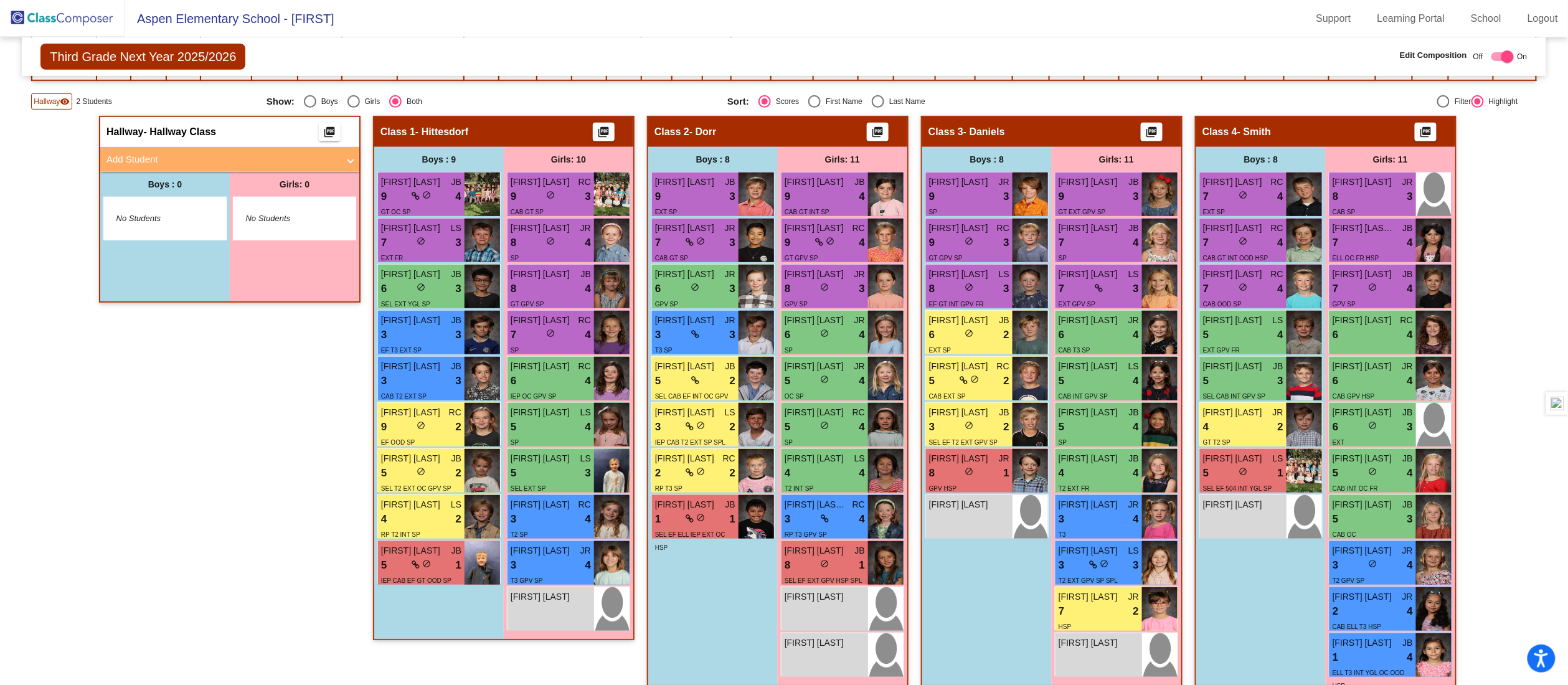 scroll, scrollTop: 220, scrollLeft: 0, axis: vertical 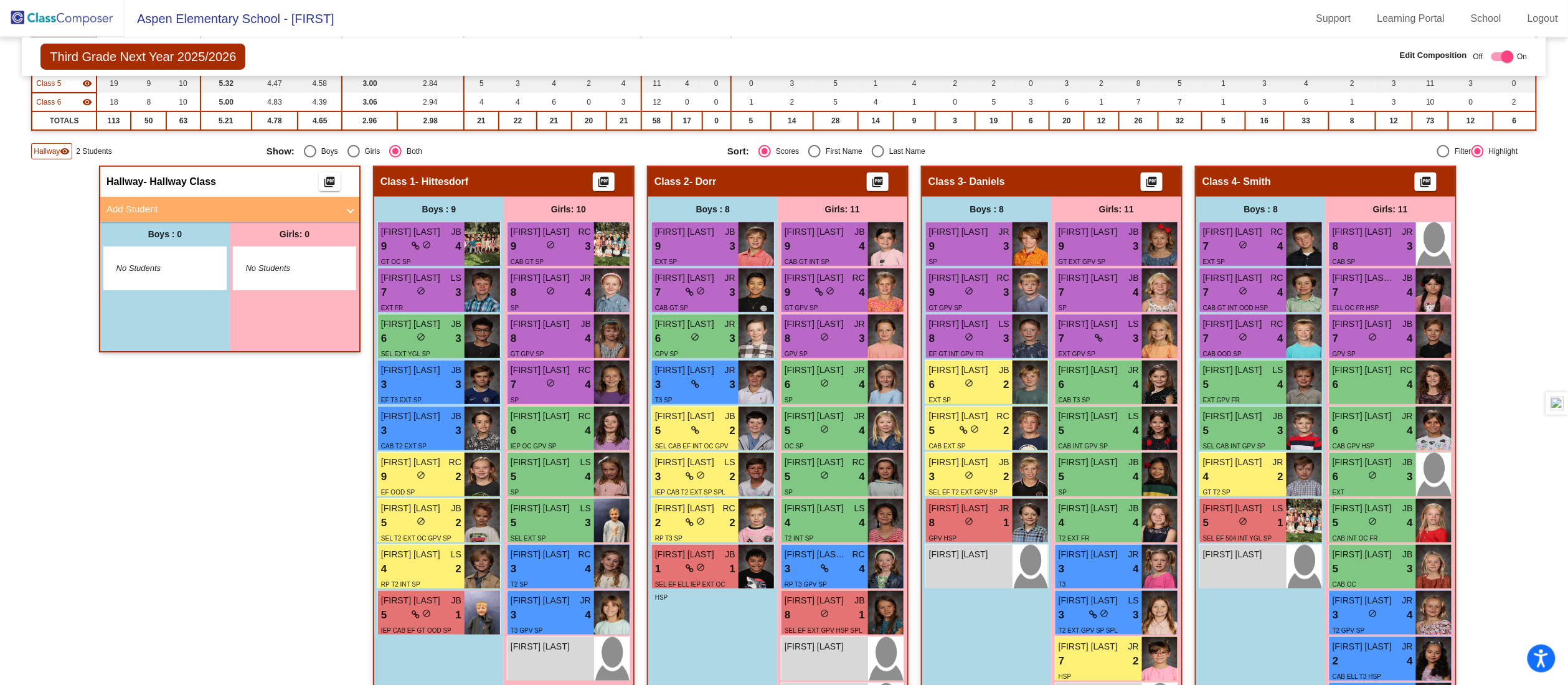 click on "Hallway   - Hallway Class  picture_as_pdf  Add Student  First Name Last Name Student Id  (Recommended)   Boy   Girl   Non Binary Add Close  Boys : 0    No Students   Girls: 0   No Students   Class 1   - Hittesdorf  picture_as_pdf  Add Student  First Name Last Name Student Id  (Recommended)   Boy   Girl   Non Binary Add Close  Boys : 9  Weston Kay JB 9 lock do_not_disturb_alt 4 GT OC SP Arlo Duncan LS 7 lock do_not_disturb_alt 3 EXT FR Anthony Frederick JB 6 lock do_not_disturb_alt 3 SEL EXT YGL SP Myles Shea JB 3 lock do_not_disturb_alt 3 EF T3 EXT SP Hudson Moerke JB 3 lock do_not_disturb_alt 3 CAB T2 EXT SP Cameron Trane RC 9 lock do_not_disturb_alt 2 EF OOD SP Odin Freeberg JB 5 lock do_not_disturb_alt 2 SEL T2 EXT OC GPV SP Cooper Hansen LS 4 lock do_not_disturb_alt 2 RP T2 INT SP William Crary JB 5 lock do_not_disturb_alt 1 IEP CAB EF GT OOD SP Girls: 10 Vivian Simpson RC 9 lock do_not_disturb_alt 3 CAB GT SP Georgia Giles JR 8 lock do_not_disturb_alt 4 SP Margaret Van Arsdale JB 8 lock 4 GT GPV SP" 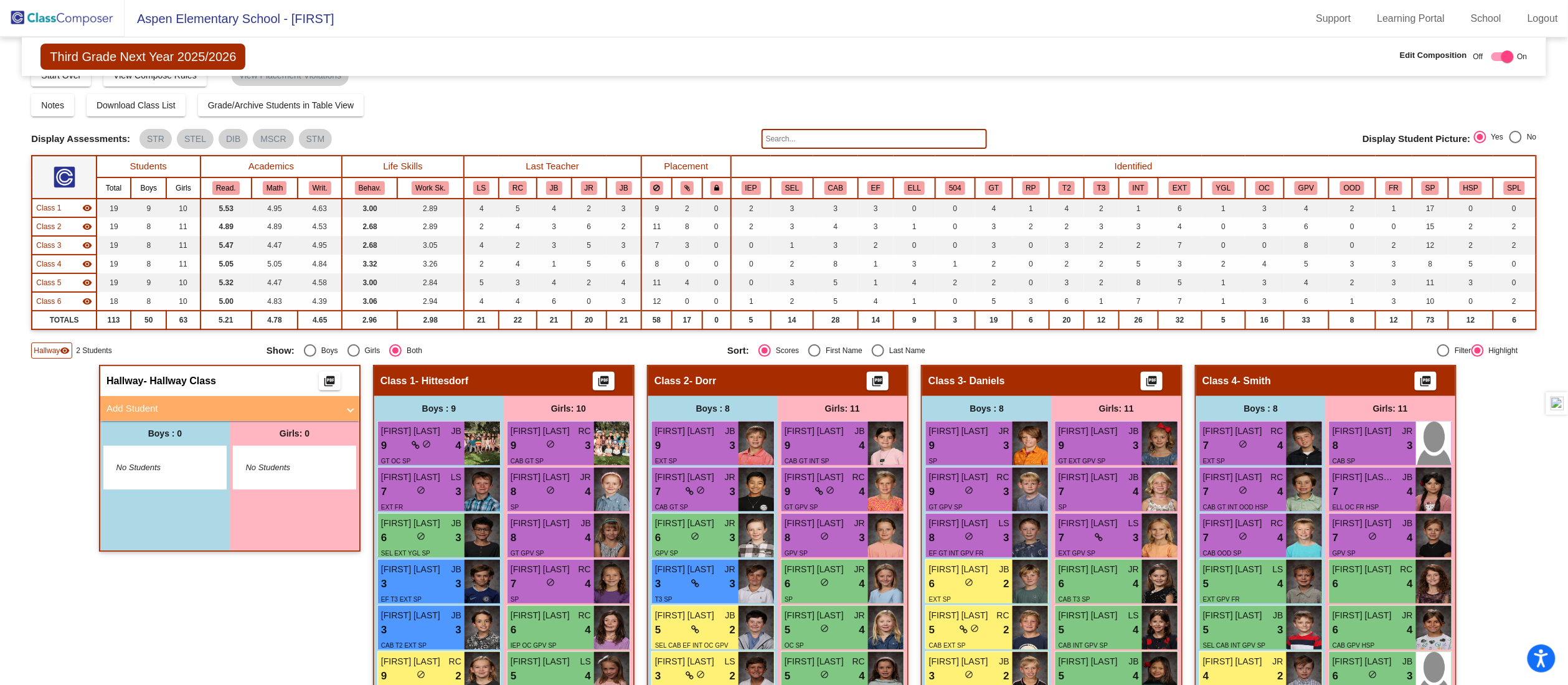 scroll, scrollTop: 0, scrollLeft: 0, axis: both 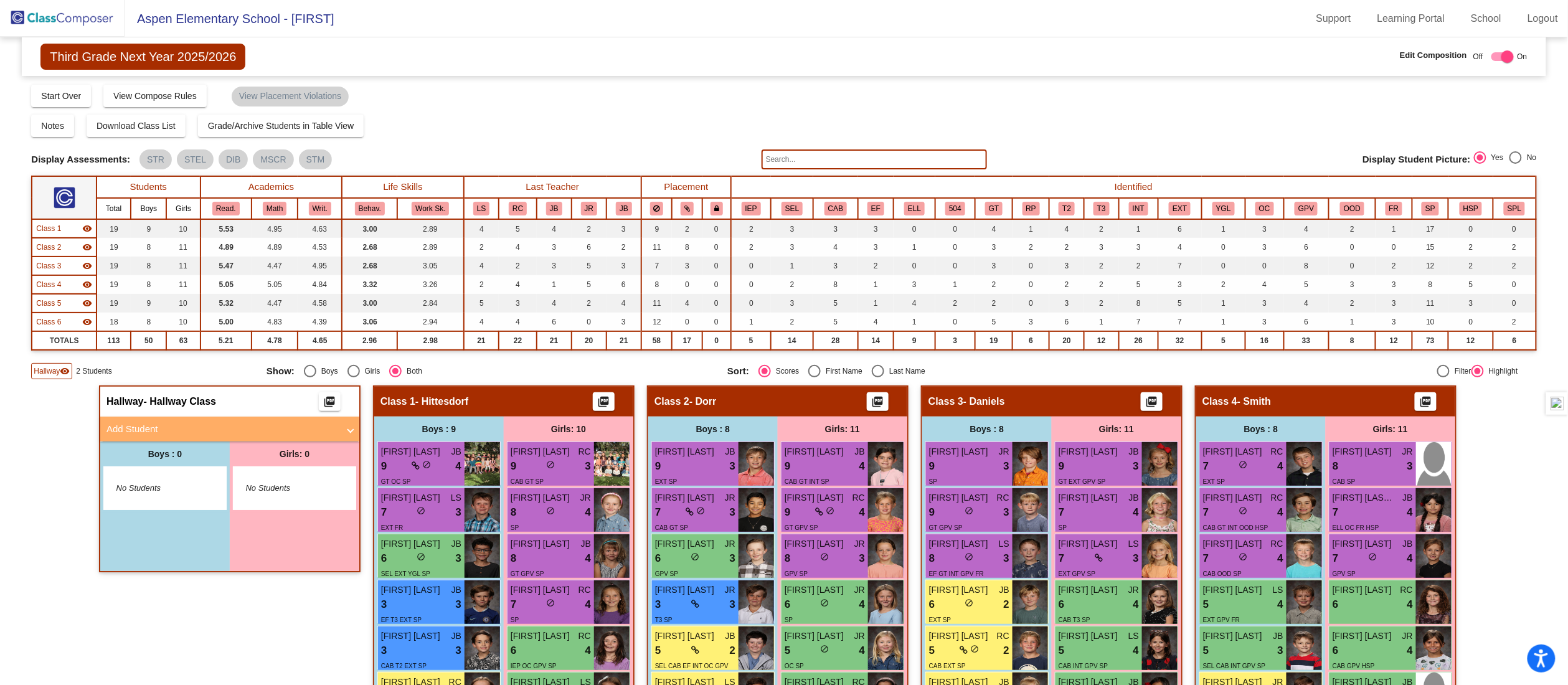 click 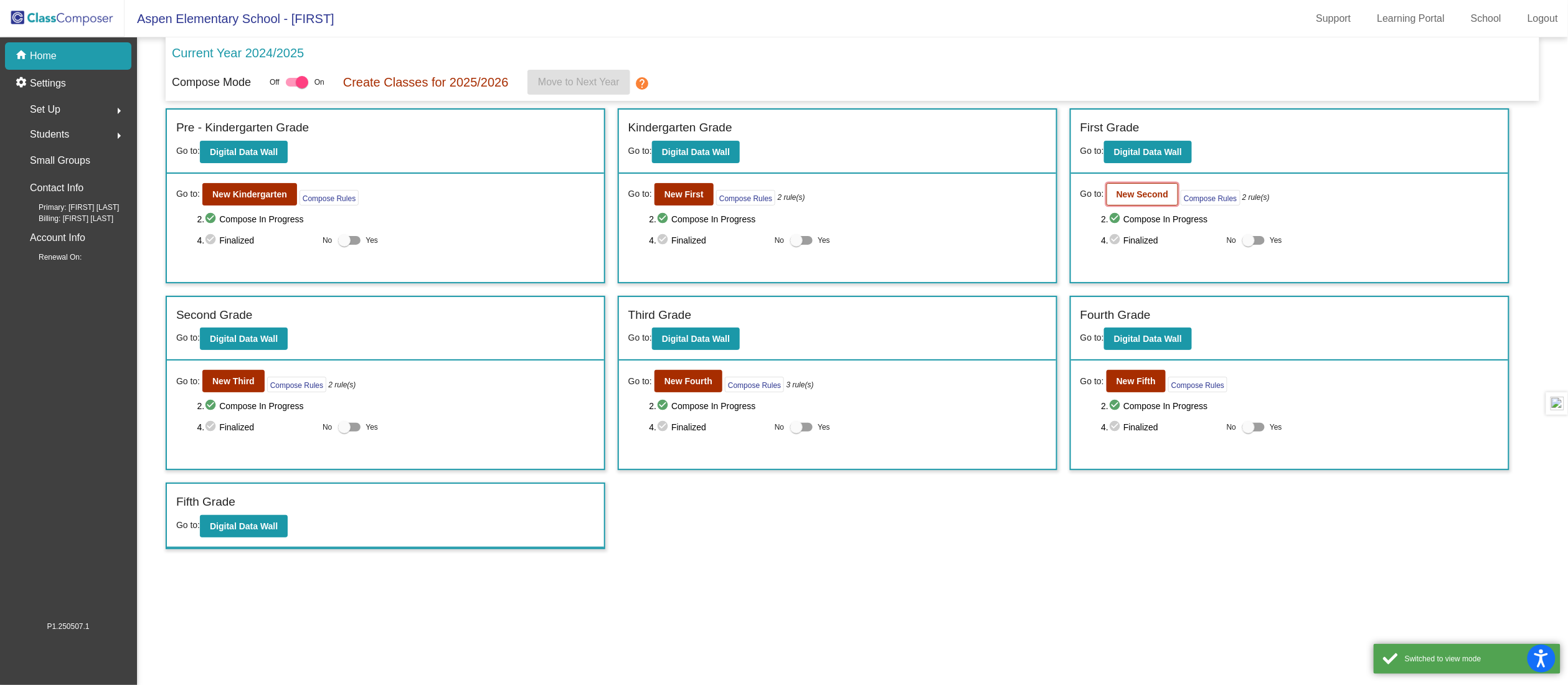 click on "New Second" 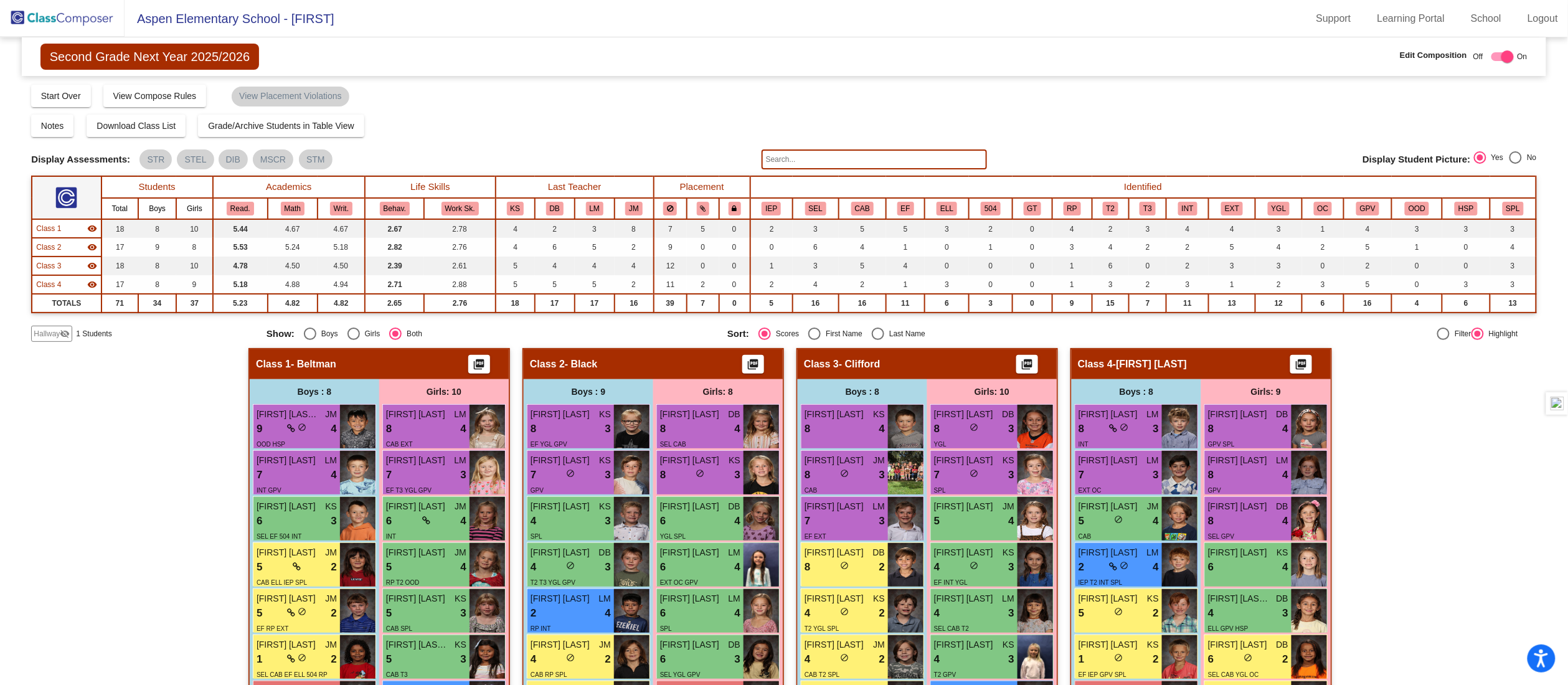 click on "Hallway   - Hallway Class  picture_as_pdf  Add Student  First Name Last Name Student Id  (Recommended)   Boy   Girl   Non Binary Add Close  Boys : 1  Donald Stalker lock do_not_disturb_alt Girls: 0   No Students   Class 1   - Beltman  picture_as_pdf  Add Student  First Name Last Name Student Id  (Recommended)   Boy   Girl   Non Binary Add Close  Boys : 8  Dylan Perez Martinez JM 9 lock do_not_disturb_alt 4 OOD HSP Robert Bollinger LM 7 lock do_not_disturb_alt 4 INT GPV Luke Facey KS 6 lock do_not_disturb_alt 3 SEL EF 504 INT Dimo Angelov JM 5 lock do_not_disturb_alt 2 CAB ELL IEP SPL Davis Jordan JM 5 lock do_not_disturb_alt 2 EF RP EXT Alan Moreno Mena JM 1 lock do_not_disturb_alt 2 SEL CAB EF ELL 504 RP HSP Milo Knechtel DB 9 lock do_not_disturb_alt 1 SEL EF INT EXT GPV HSP Cairo Cook DB 8 lock do_not_disturb_alt 1 EXT YGL OC GPV Girls: 10 Baylee McNicholl LM 8 lock do_not_disturb_alt 4 CAB EXT Laurel Weihs LM 7 lock do_not_disturb_alt 3 EF T3 YGL GPV Vivienne Taets JM 6 lock do_not_disturb_alt 4 INT" 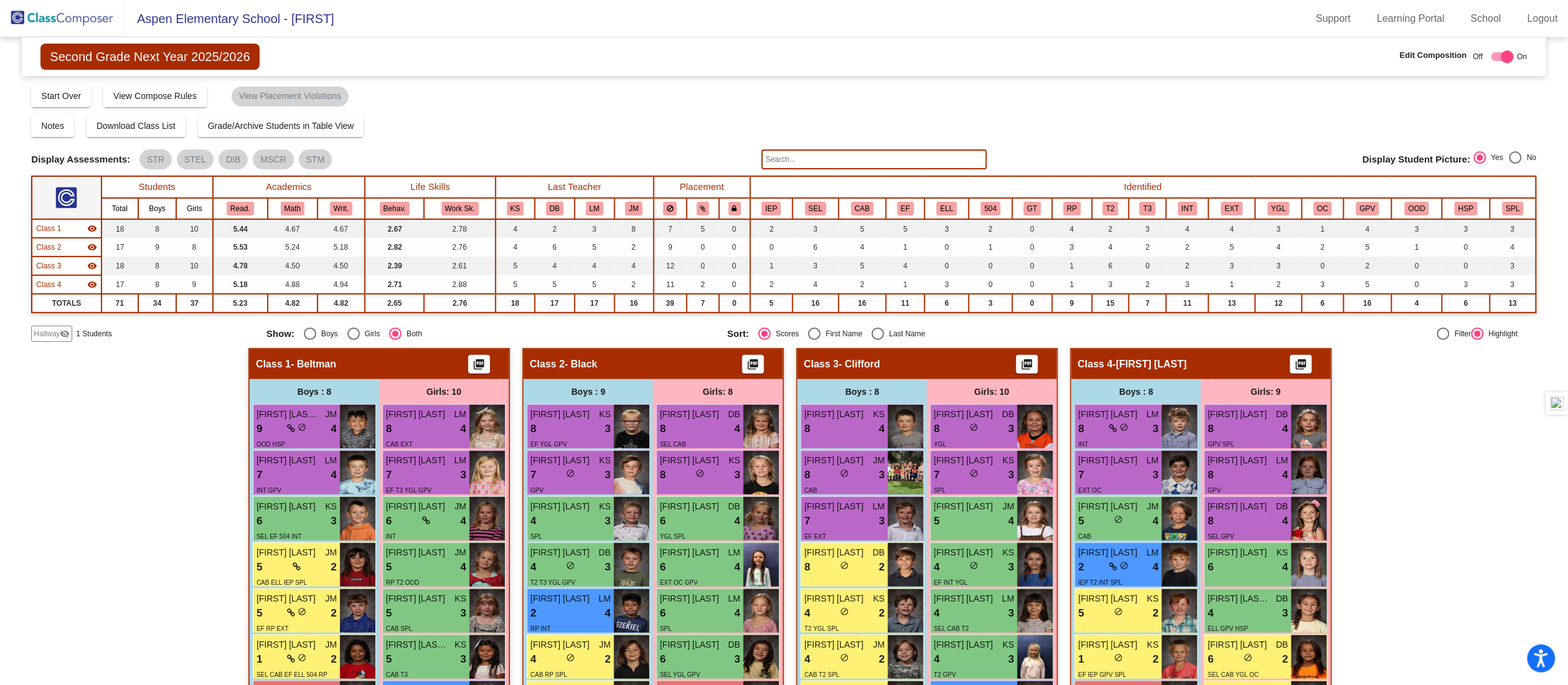 click on "Hallway" 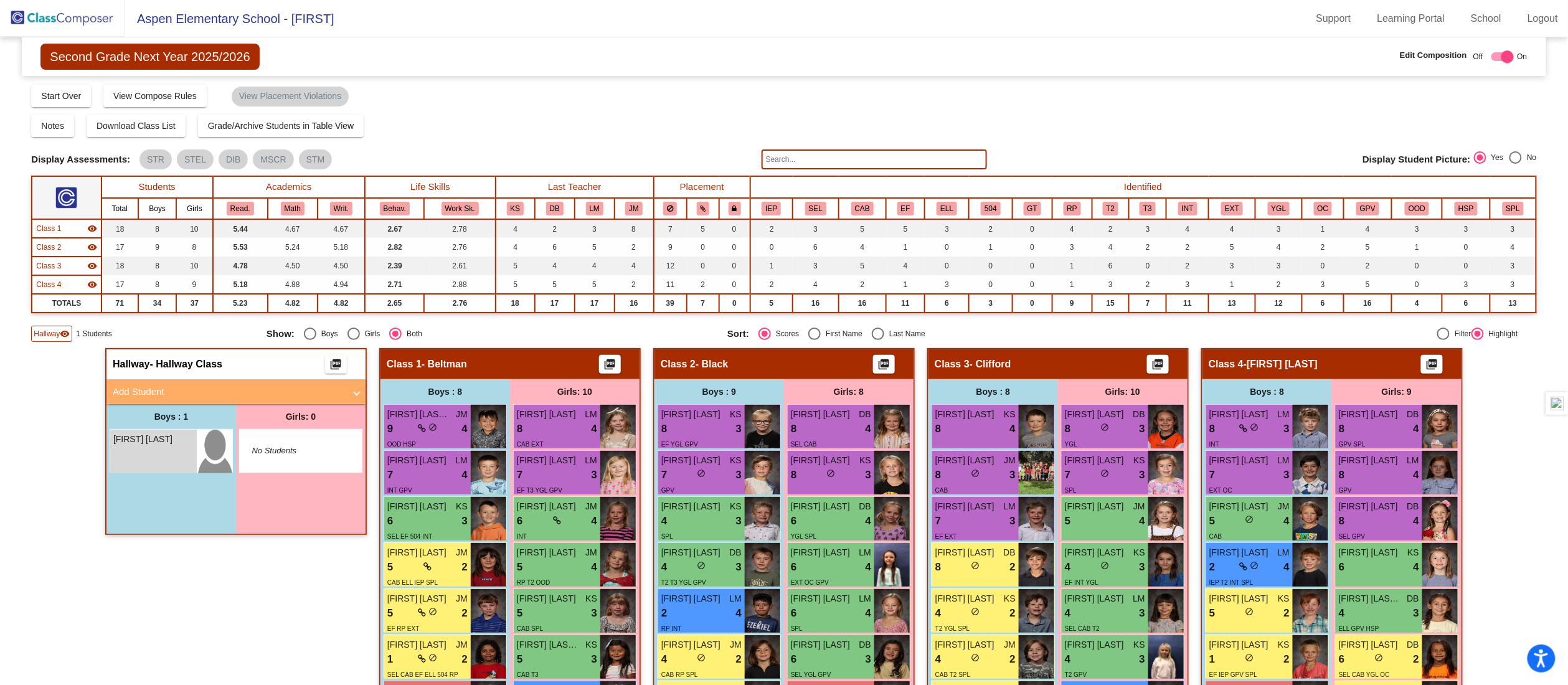 click on "Hallway   - Hallway Class  picture_as_pdf  Add Student  First Name Last Name Student Id  (Recommended)   Boy   Girl   Non Binary Add Close  Boys : 1  Donald Stalker lock do_not_disturb_alt Girls: 0   No Students   Class 1   - Beltman  picture_as_pdf  Add Student  First Name Last Name Student Id  (Recommended)   Boy   Girl   Non Binary Add Close  Boys : 8  Dylan Perez Martinez JM 9 lock do_not_disturb_alt 4 OOD HSP Robert Bollinger LM 7 lock do_not_disturb_alt 4 INT GPV Luke Facey KS 6 lock do_not_disturb_alt 3 SEL EF 504 INT Dimo Angelov JM 5 lock do_not_disturb_alt 2 CAB ELL IEP SPL Davis Jordan JM 5 lock do_not_disturb_alt 2 EF RP EXT Alan Moreno Mena JM 1 lock do_not_disturb_alt 2 SEL CAB EF ELL 504 RP HSP Milo Knechtel DB 9 lock do_not_disturb_alt 1 SEL EF INT EXT GPV HSP Cairo Cook DB 8 lock do_not_disturb_alt 1 EXT YGL OC GPV Girls: 10 Baylee McNicholl LM 8 lock do_not_disturb_alt 4 CAB EXT Laurel Weihs LM 7 lock do_not_disturb_alt 3 EF T3 YGL GPV Vivienne Taets JM 6 lock do_not_disturb_alt 4 INT" 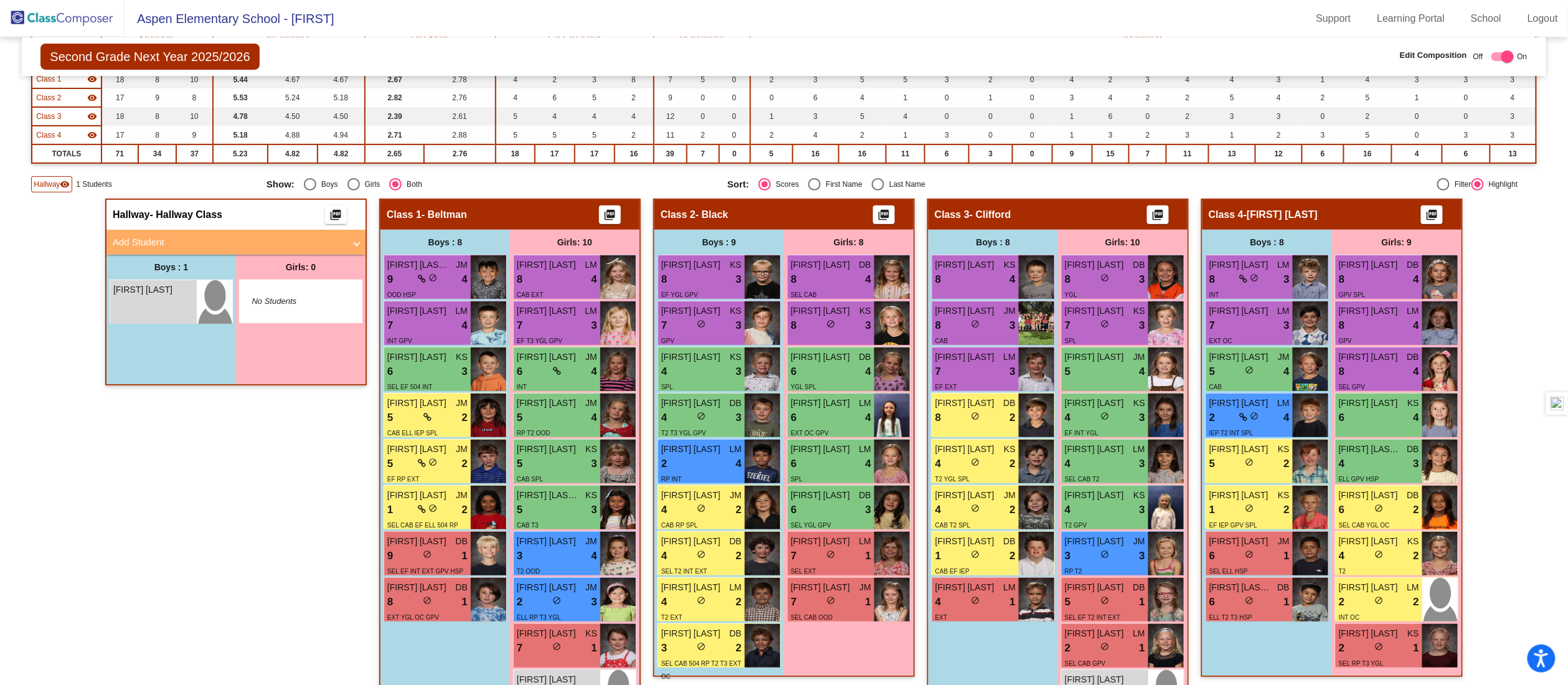scroll, scrollTop: 198, scrollLeft: 0, axis: vertical 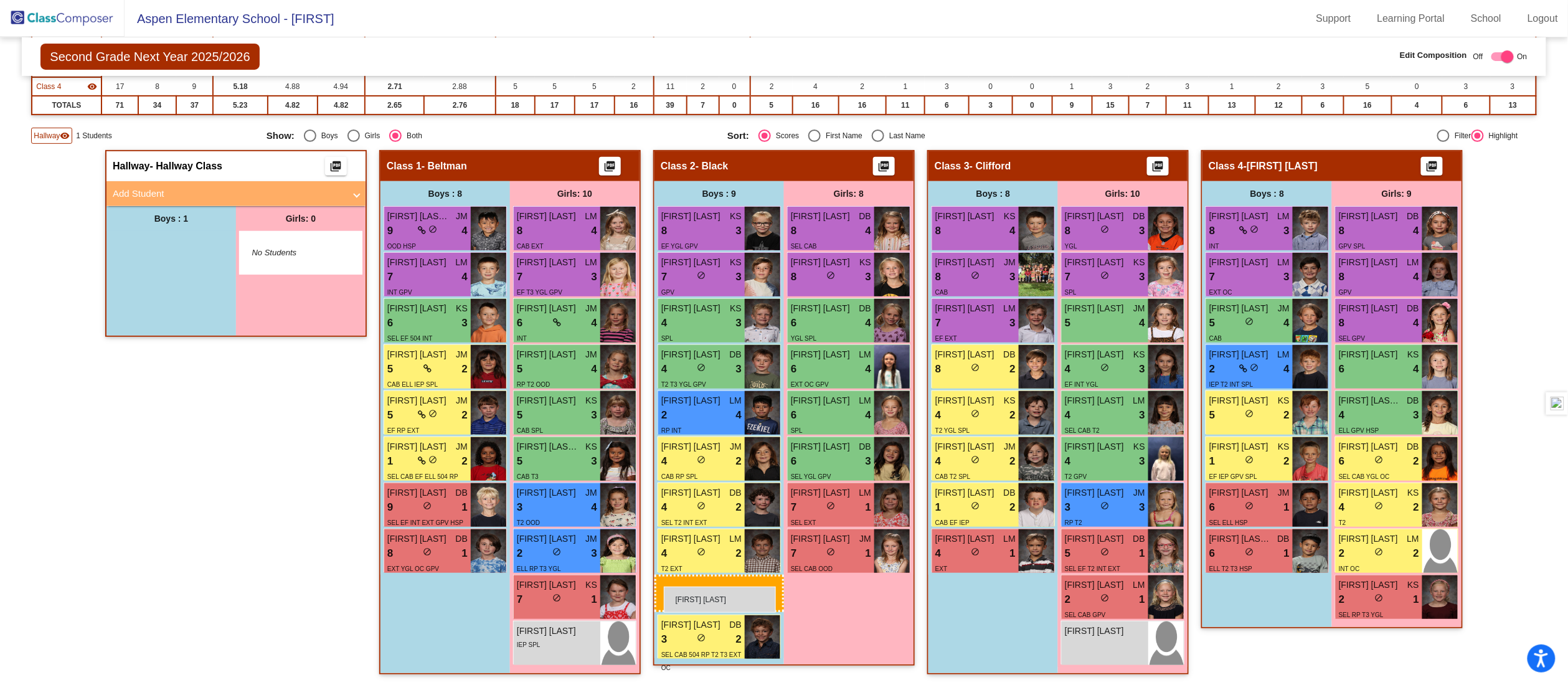 drag, startPoint x: 143, startPoint y: 248, endPoint x: 661, endPoint y: 587, distance: 619.0678 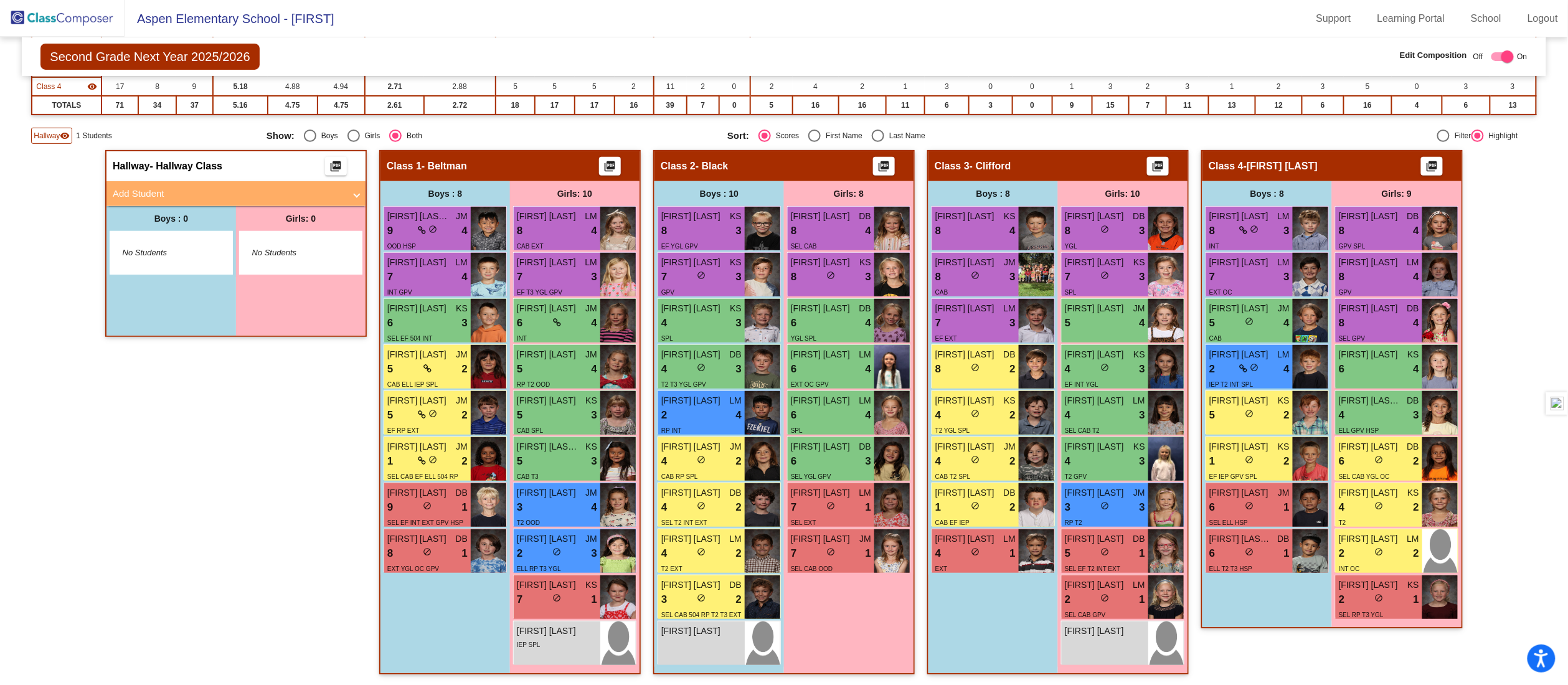 click on "Hallway   - Hallway Class  picture_as_pdf  Add Student  First Name Last Name Student Id  (Recommended)   Boy   Girl   Non Binary Add Close  Boys : 0    No Students   Girls: 0   No Students   Class 1   - Beltman  picture_as_pdf  Add Student  First Name Last Name Student Id  (Recommended)   Boy   Girl   Non Binary Add Close  Boys : 8  Dylan Perez Martinez JM 9 lock do_not_disturb_alt 4 OOD HSP Robert Bollinger LM 7 lock do_not_disturb_alt 4 INT GPV Luke Facey KS 6 lock do_not_disturb_alt 3 SEL EF 504 INT Dimo Angelov JM 5 lock do_not_disturb_alt 2 CAB ELL IEP SPL Davis Jordan JM 5 lock do_not_disturb_alt 2 EF RP EXT Alan Moreno Mena JM 1 lock do_not_disturb_alt 2 SEL CAB EF ELL 504 RP HSP Milo Knechtel DB 9 lock do_not_disturb_alt 1 SEL EF INT EXT GPV HSP Cairo Cook DB 8 lock do_not_disturb_alt 1 EXT YGL OC GPV Girls: 10 Baylee McNicholl LM 8 lock do_not_disturb_alt 4 CAB EXT Laurel Weihs LM 7 lock do_not_disturb_alt 3 EF T3 YGL GPV Vivienne Taets JM 6 lock do_not_disturb_alt 4 INT Charlotte Clark JM 5 4" 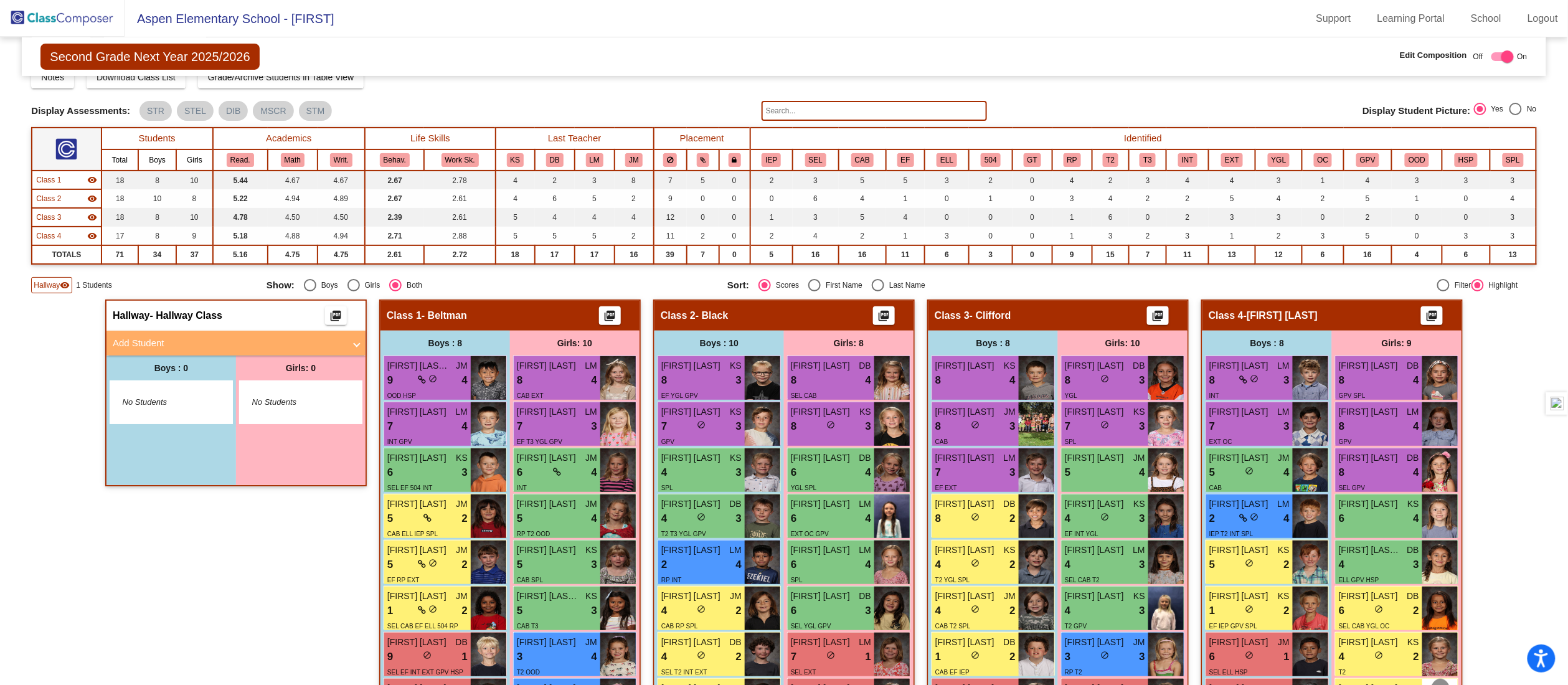 scroll, scrollTop: 0, scrollLeft: 0, axis: both 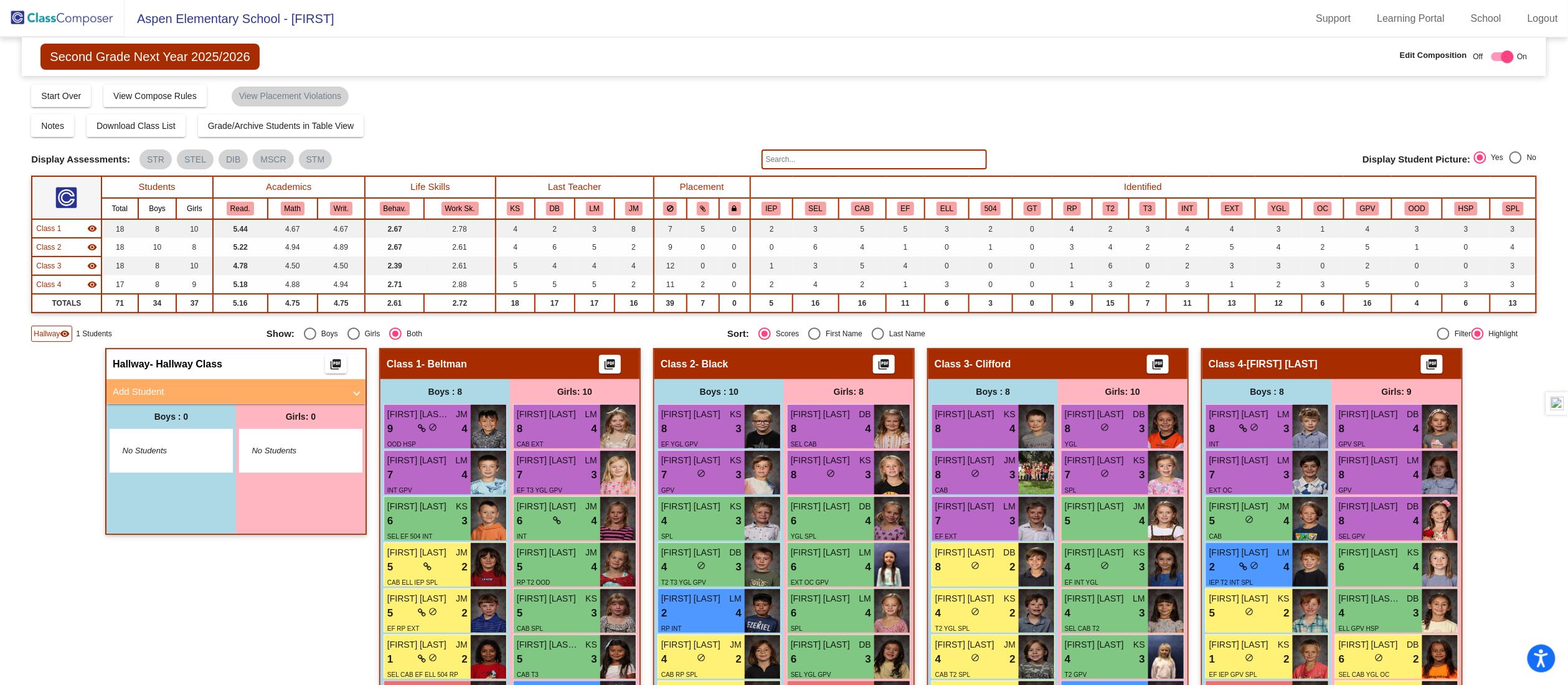 click 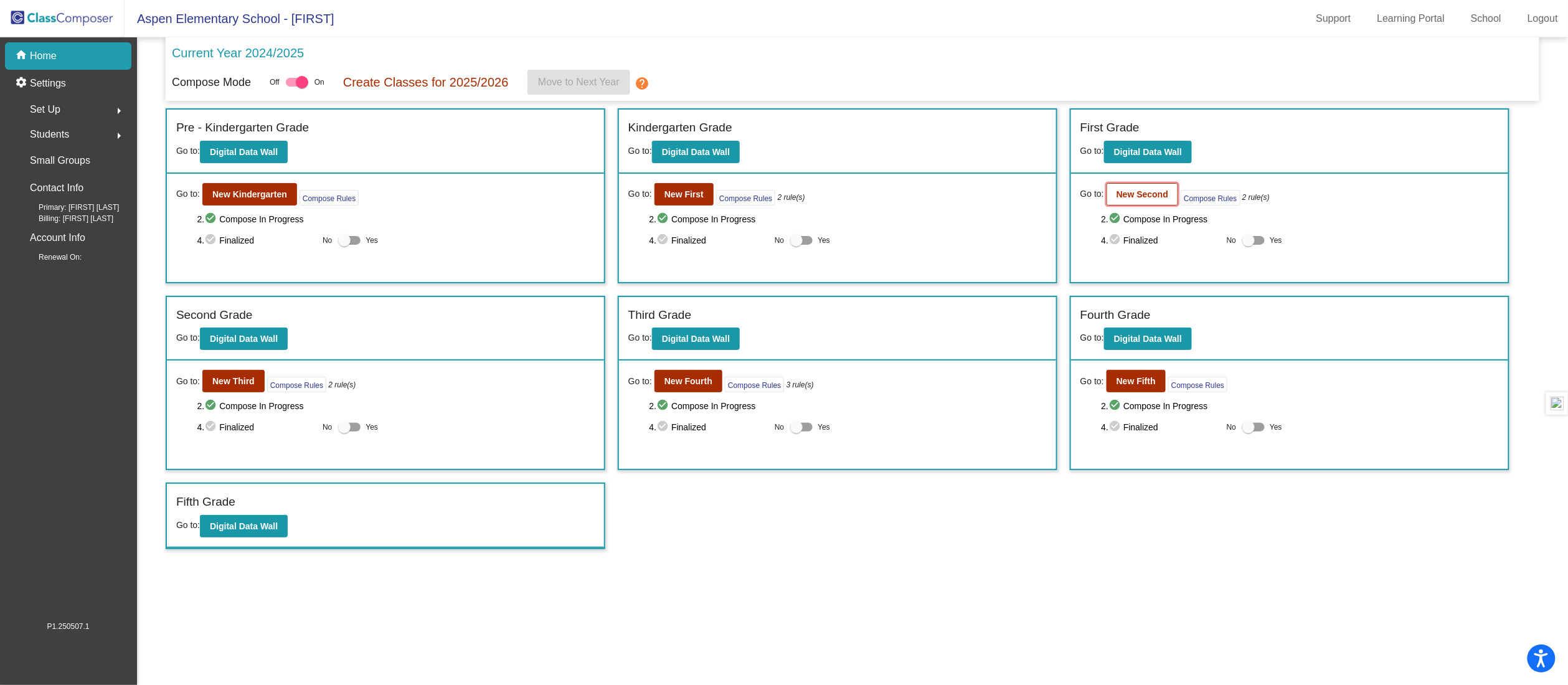 click on "New Second" 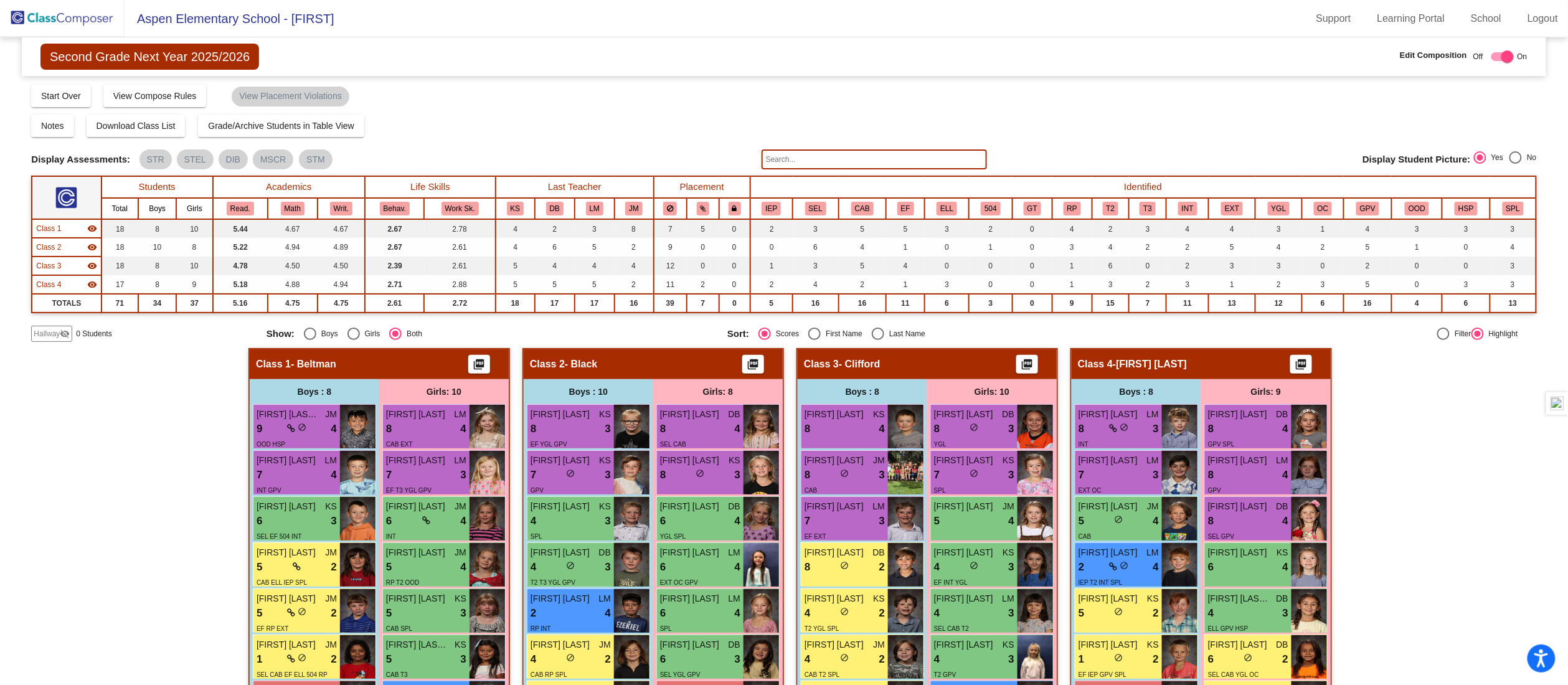 click on "Hallway   - Hallway Class  picture_as_pdf  Add Student  First Name Last Name Student Id  (Recommended)   Boy   Girl   Non Binary Add Close  Boys : 0    No Students   Girls: 0   No Students   Class 1   - Beltman  picture_as_pdf  Add Student  First Name Last Name Student Id  (Recommended)   Boy   Girl   Non Binary Add Close  Boys : 8  Dylan Perez Martinez JM 9 lock do_not_disturb_alt 4 OOD HSP Robert Bollinger LM 7 lock do_not_disturb_alt 4 INT GPV Luke Facey KS 6 lock do_not_disturb_alt 3 SEL EF 504 INT Dimo Angelov JM 5 lock do_not_disturb_alt 2 CAB ELL IEP SPL Davis Jordan JM 5 lock do_not_disturb_alt 2 EF RP EXT Alan Moreno Mena JM 1 lock do_not_disturb_alt 2 SEL CAB EF ELL 504 RP HSP Milo Knechtel DB 9 lock do_not_disturb_alt 1 SEL EF INT EXT GPV HSP Cairo Cook DB 8 lock do_not_disturb_alt 1 EXT YGL OC GPV Girls: 10 Baylee McNicholl LM 8 lock do_not_disturb_alt 4 CAB EXT Laurel Weihs LM 7 lock do_not_disturb_alt 3 EF T3 YGL GPV Vivienne Taets JM 6 lock do_not_disturb_alt 4 INT Charlotte Clark JM 5 4" 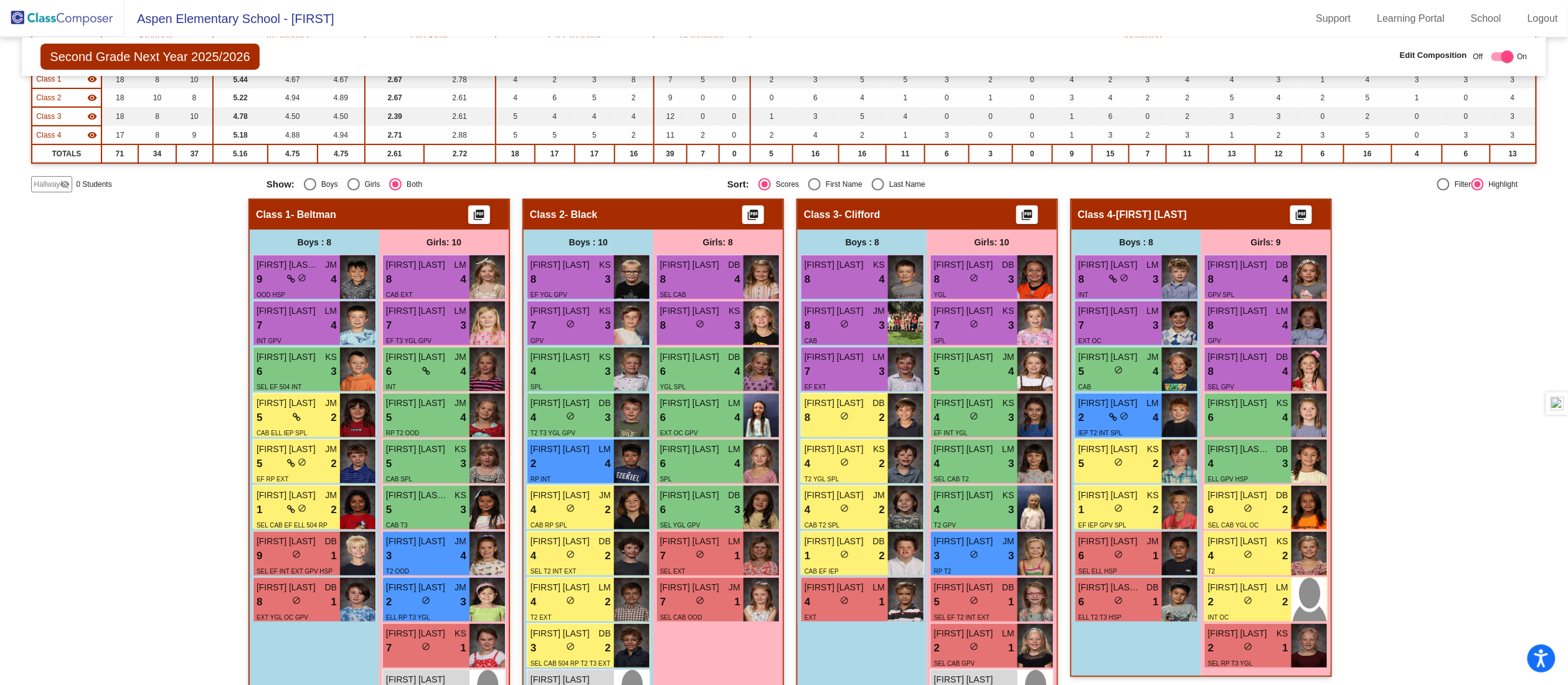 scroll, scrollTop: 198, scrollLeft: 0, axis: vertical 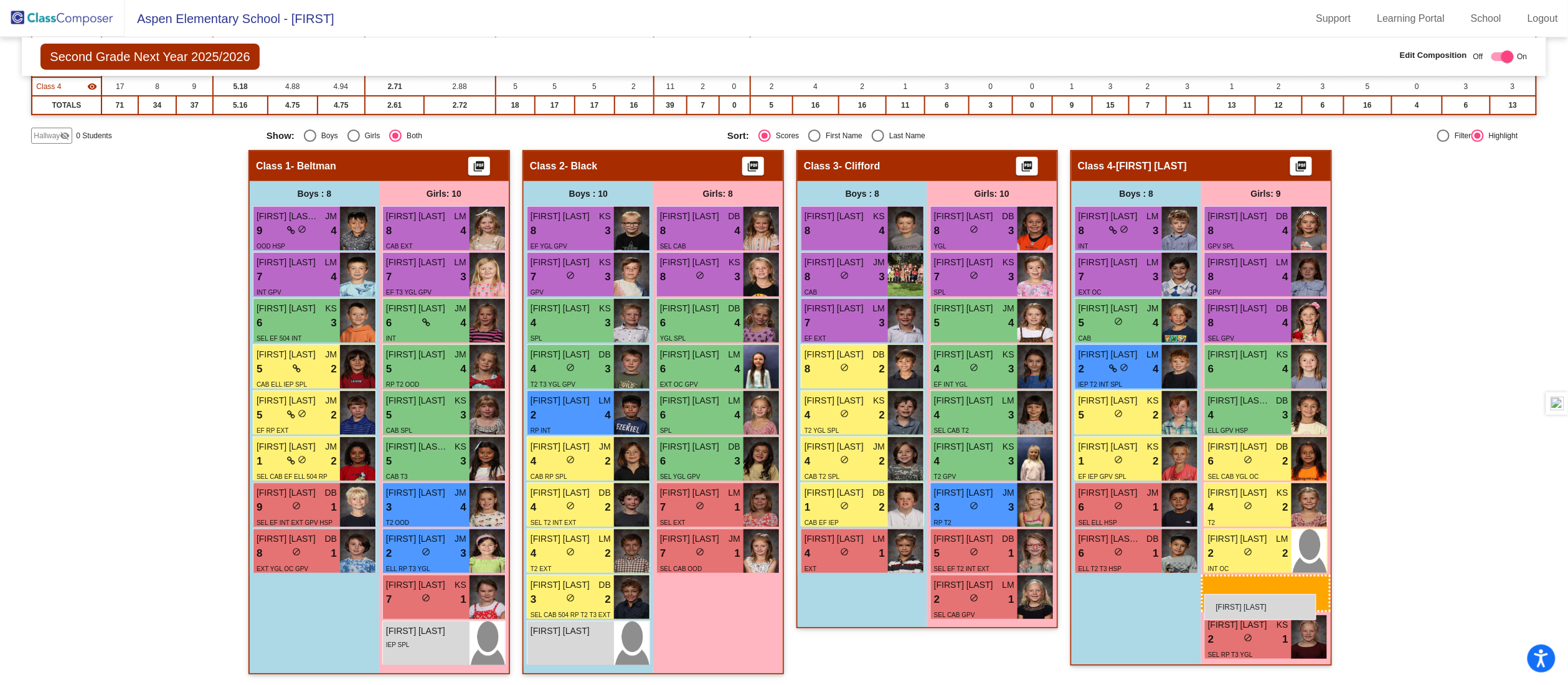drag, startPoint x: 954, startPoint y: 645, endPoint x: 1204, endPoint y: 594, distance: 255.14898 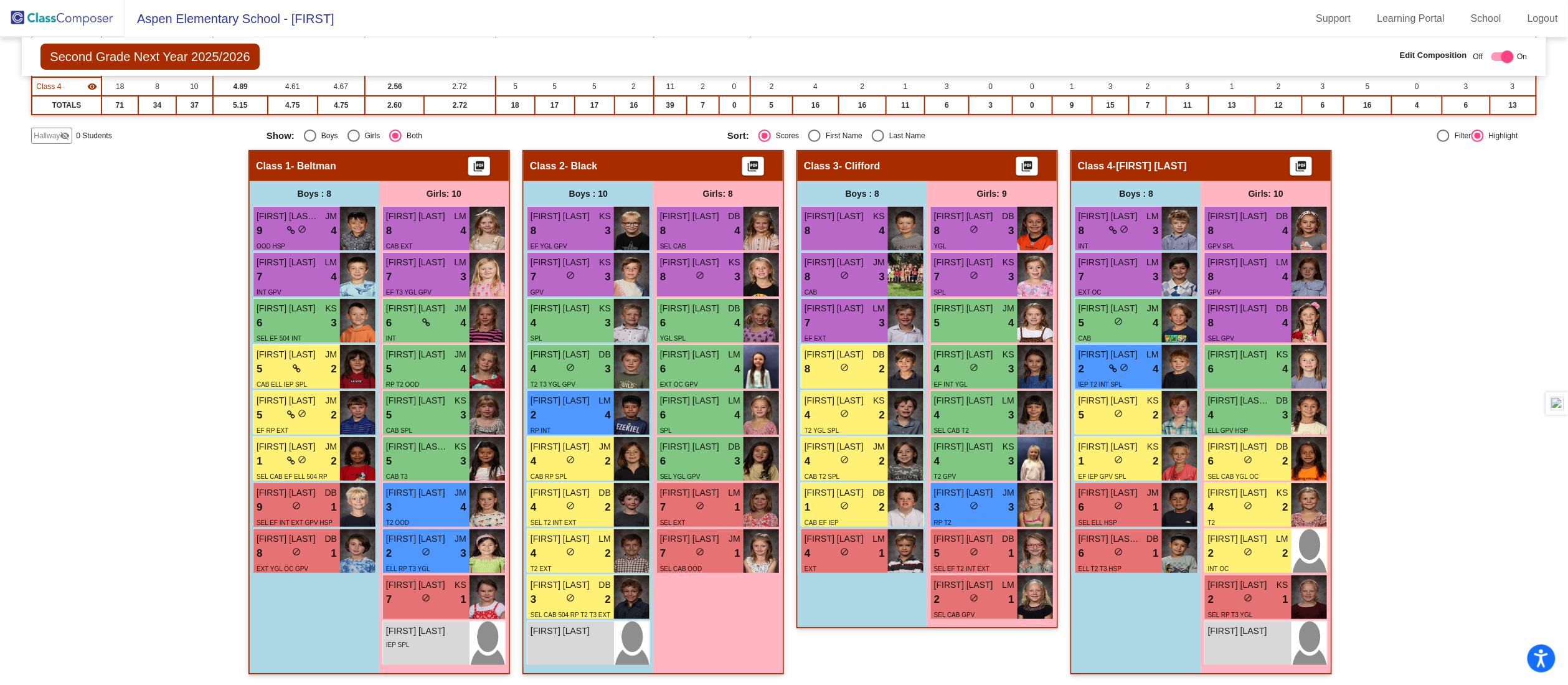 click on "Hallway   - Hallway Class  picture_as_pdf  Add Student  First Name Last Name Student Id  (Recommended)   Boy   Girl   Non Binary Add Close  Boys : 0    No Students   Girls: 0   No Students   Class 1   - Beltman  picture_as_pdf  Add Student  First Name Last Name Student Id  (Recommended)   Boy   Girl   Non Binary Add Close  Boys : 8  Dylan Perez Martinez JM 9 lock do_not_disturb_alt 4 OOD HSP Robert Bollinger LM 7 lock do_not_disturb_alt 4 INT GPV Luke Facey KS 6 lock do_not_disturb_alt 3 SEL EF 504 INT Dimo Angelov JM 5 lock do_not_disturb_alt 2 CAB ELL IEP SPL Davis Jordan JM 5 lock do_not_disturb_alt 2 EF RP EXT Alan Moreno Mena JM 1 lock do_not_disturb_alt 2 SEL CAB EF ELL 504 RP HSP Milo Knechtel DB 9 lock do_not_disturb_alt 1 SEL EF INT EXT GPV HSP Cairo Cook DB 8 lock do_not_disturb_alt 1 EXT YGL OC GPV Girls: 10 Baylee McNicholl LM 8 lock do_not_disturb_alt 4 CAB EXT Laurel Weihs LM 7 lock do_not_disturb_alt 3 EF T3 YGL GPV Vivienne Taets JM 6 lock do_not_disturb_alt 4 INT Charlotte Clark JM 5 4" 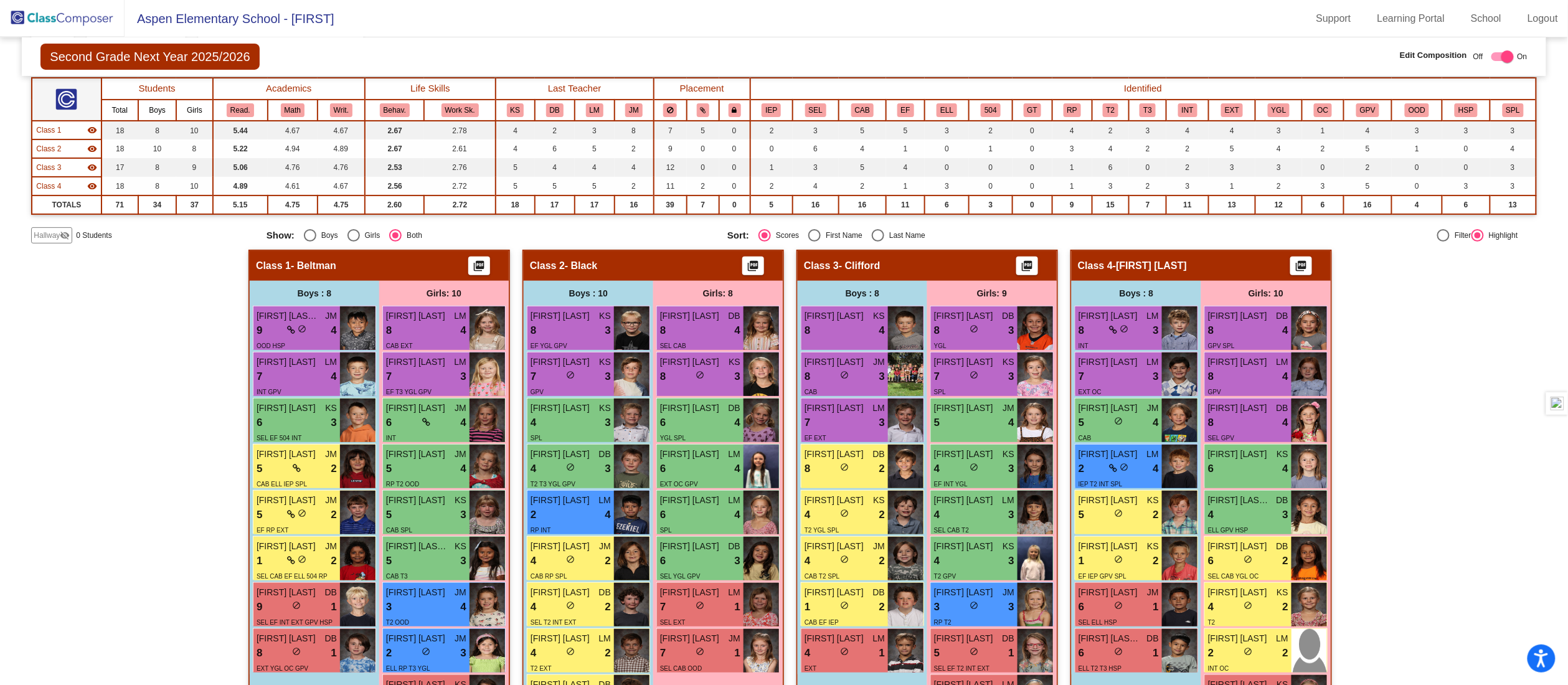 scroll, scrollTop: 49, scrollLeft: 0, axis: vertical 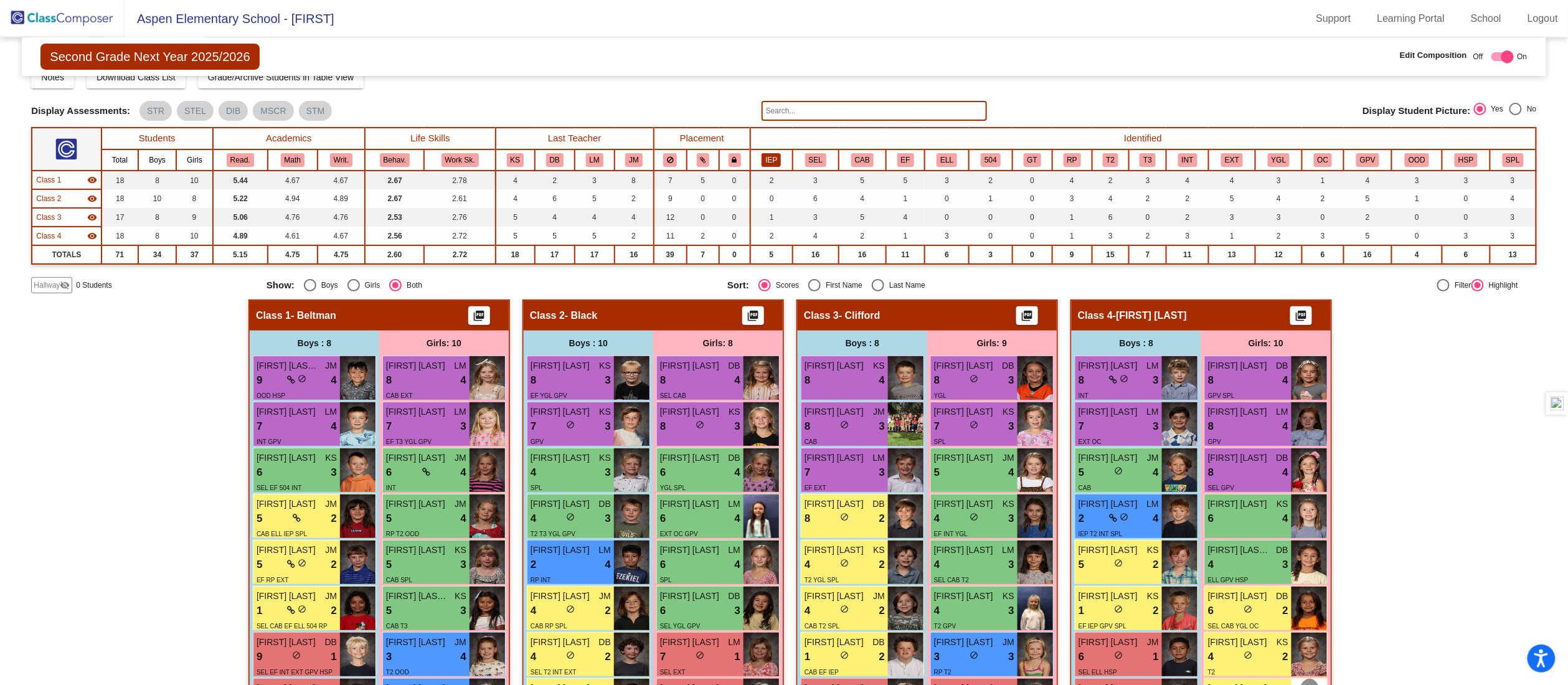 click on "IEP" 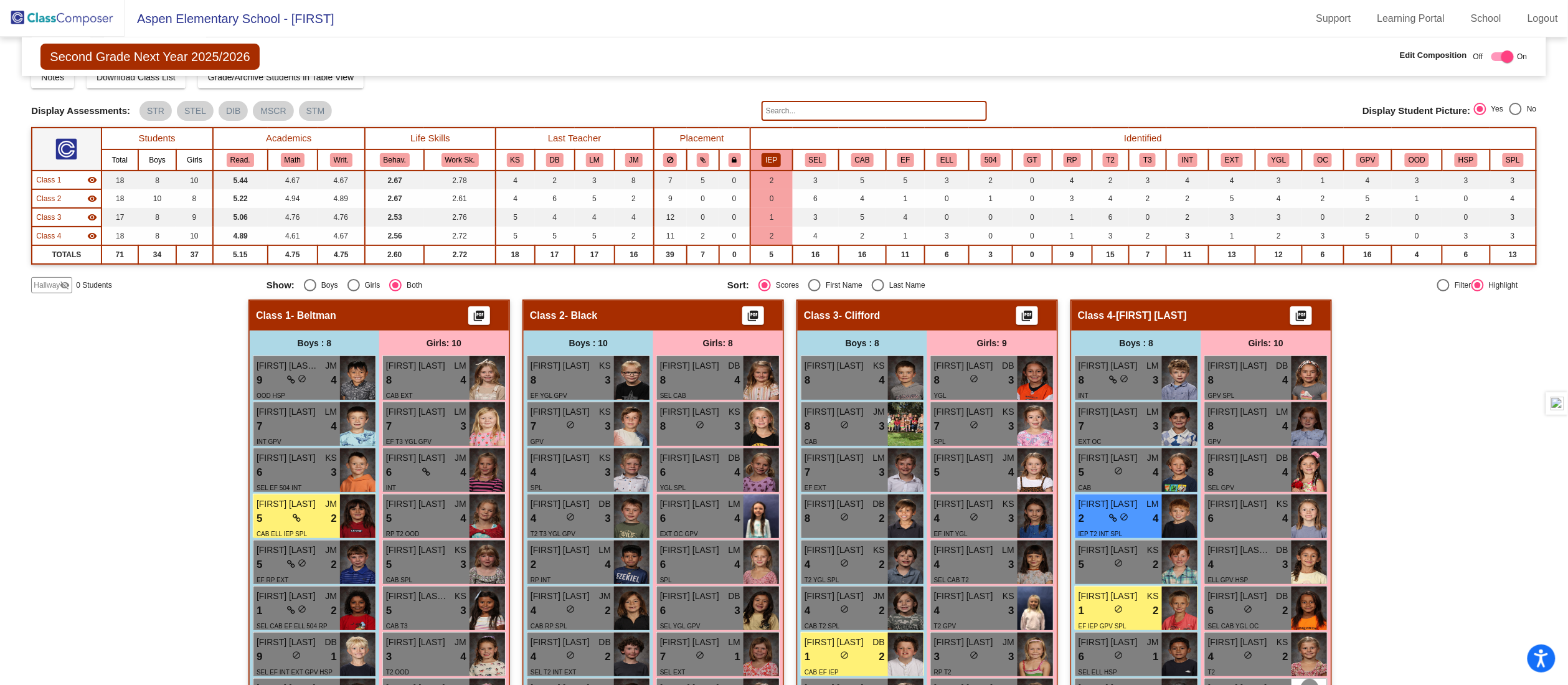 type 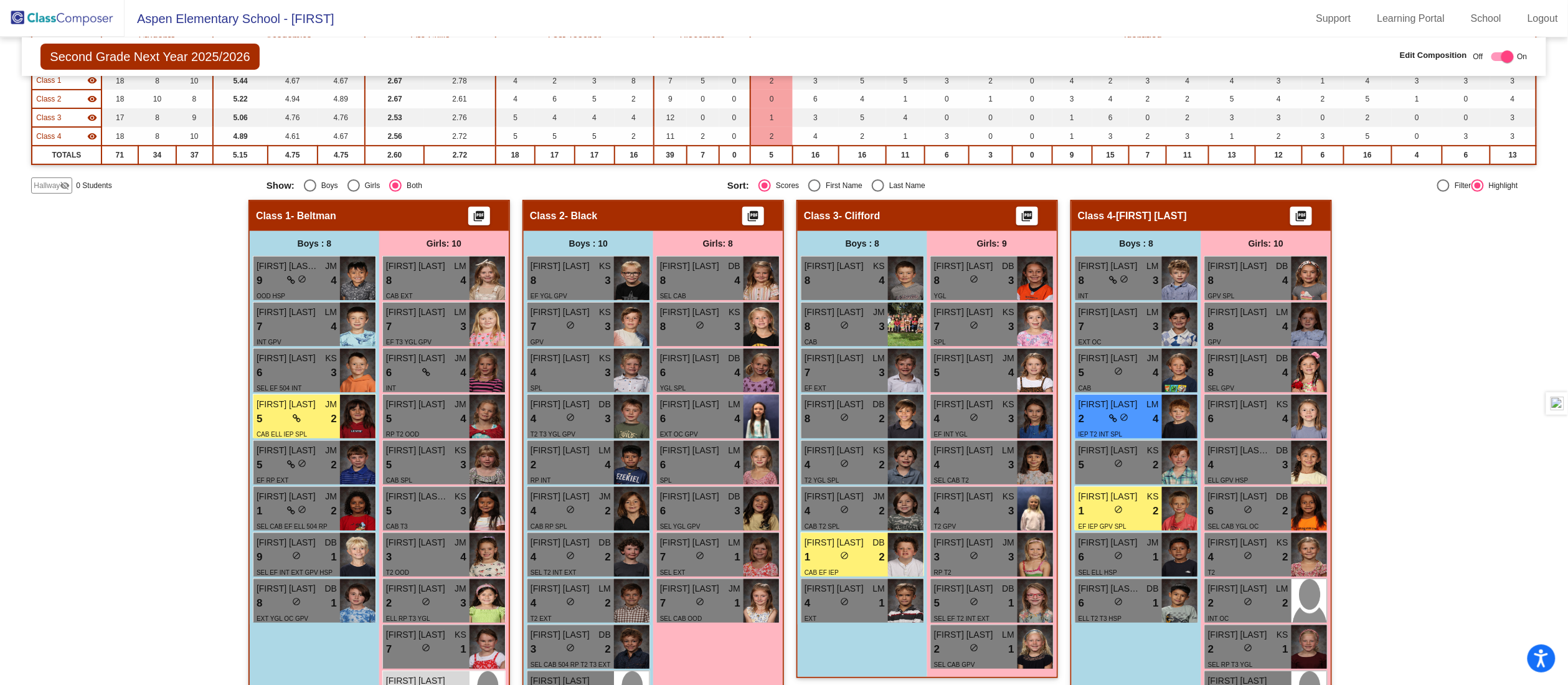 scroll, scrollTop: 198, scrollLeft: 0, axis: vertical 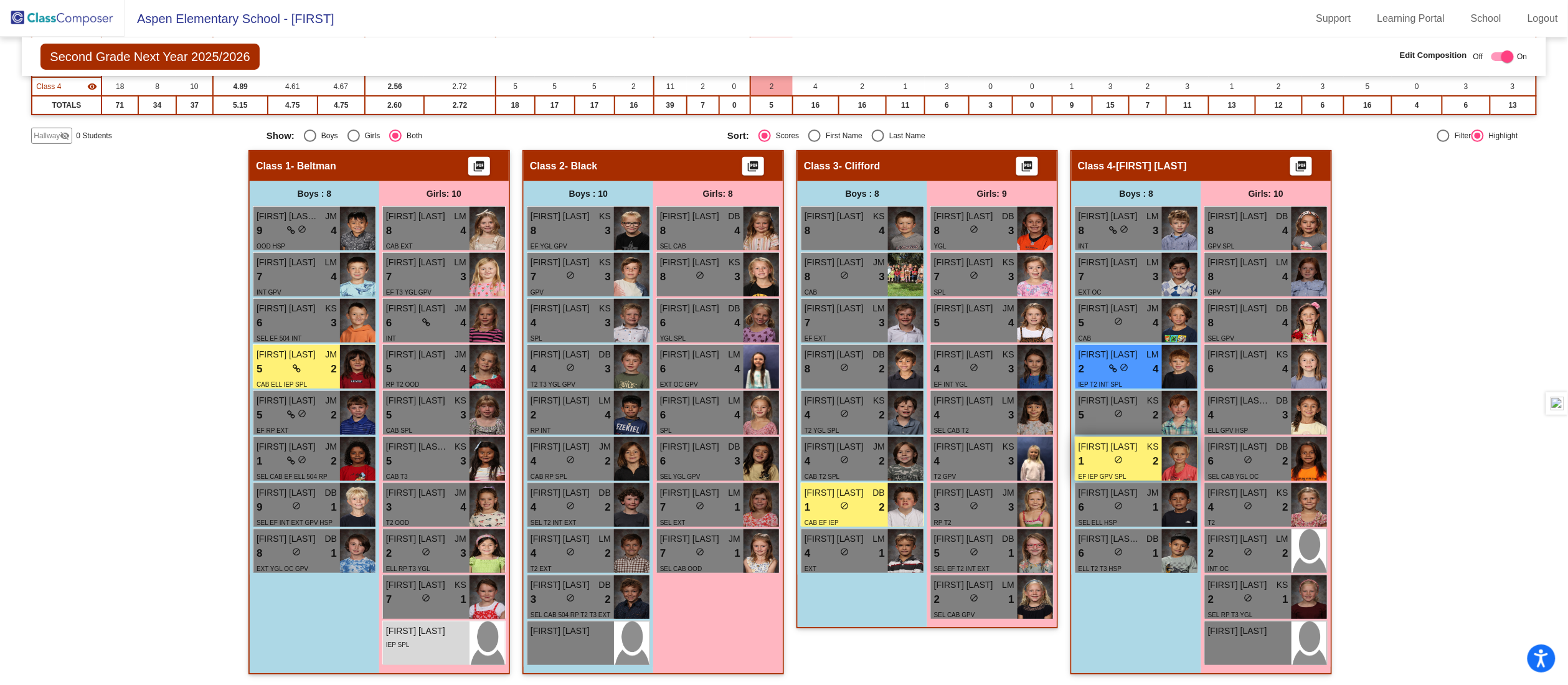 click on "1 lock do_not_disturb_alt 2" at bounding box center (1118, 461) 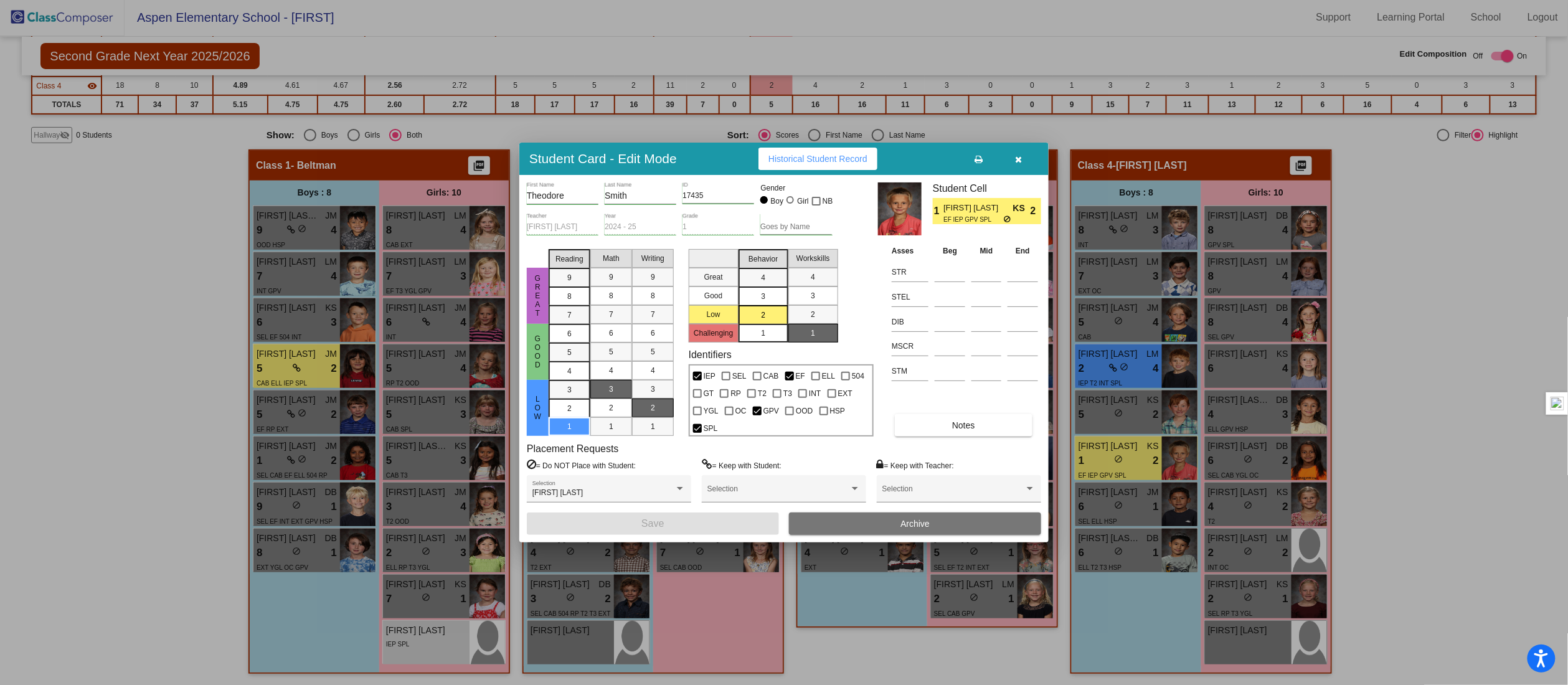 click at bounding box center [1019, 159] 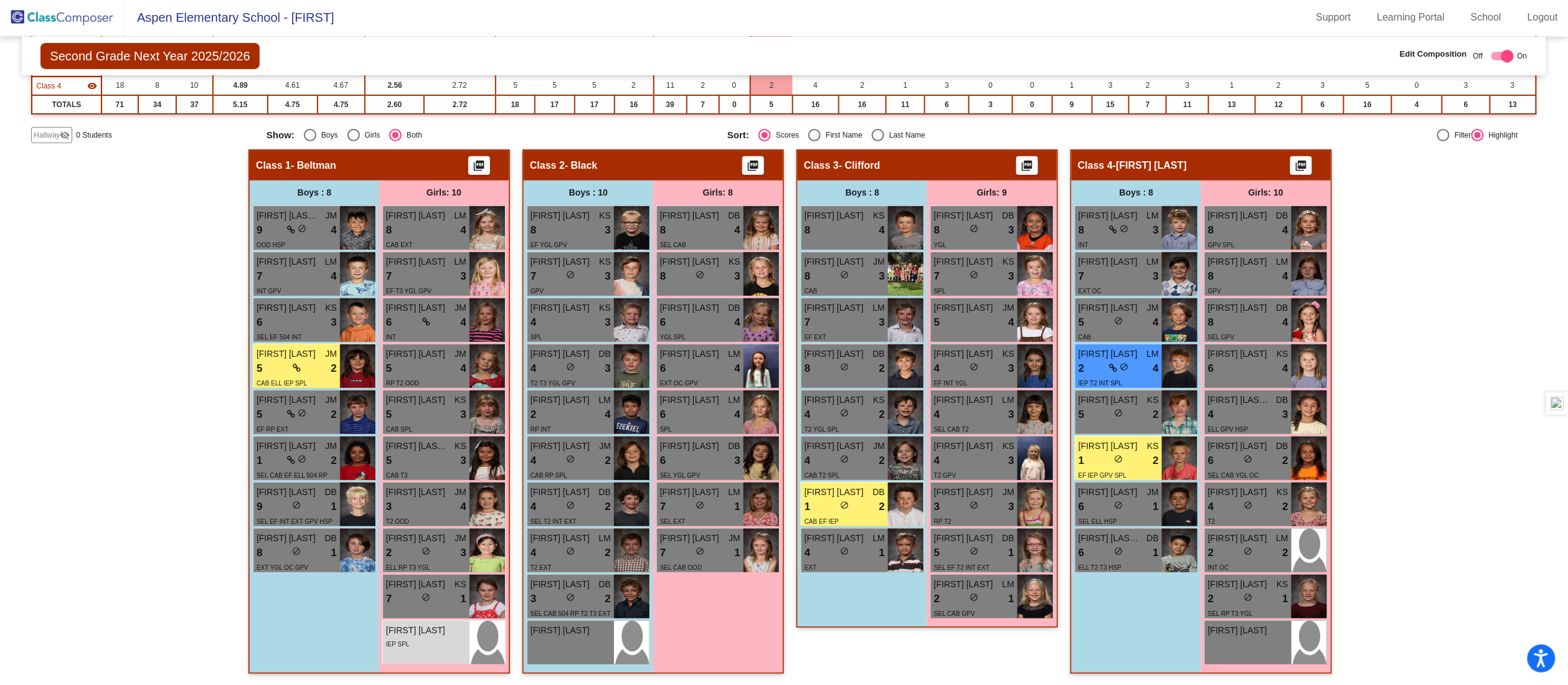 scroll, scrollTop: 1, scrollLeft: 0, axis: vertical 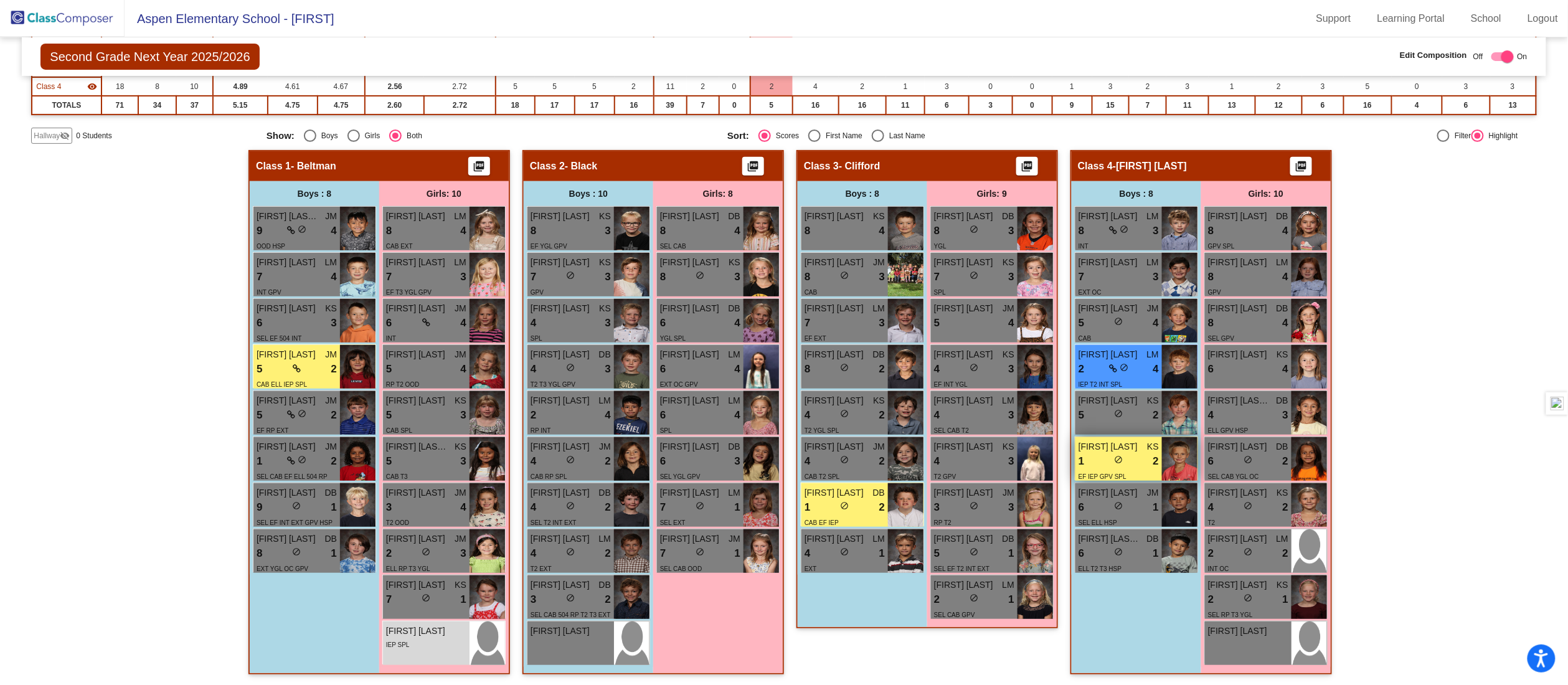click on "1 lock do_not_disturb_alt 2" at bounding box center [1118, 461] 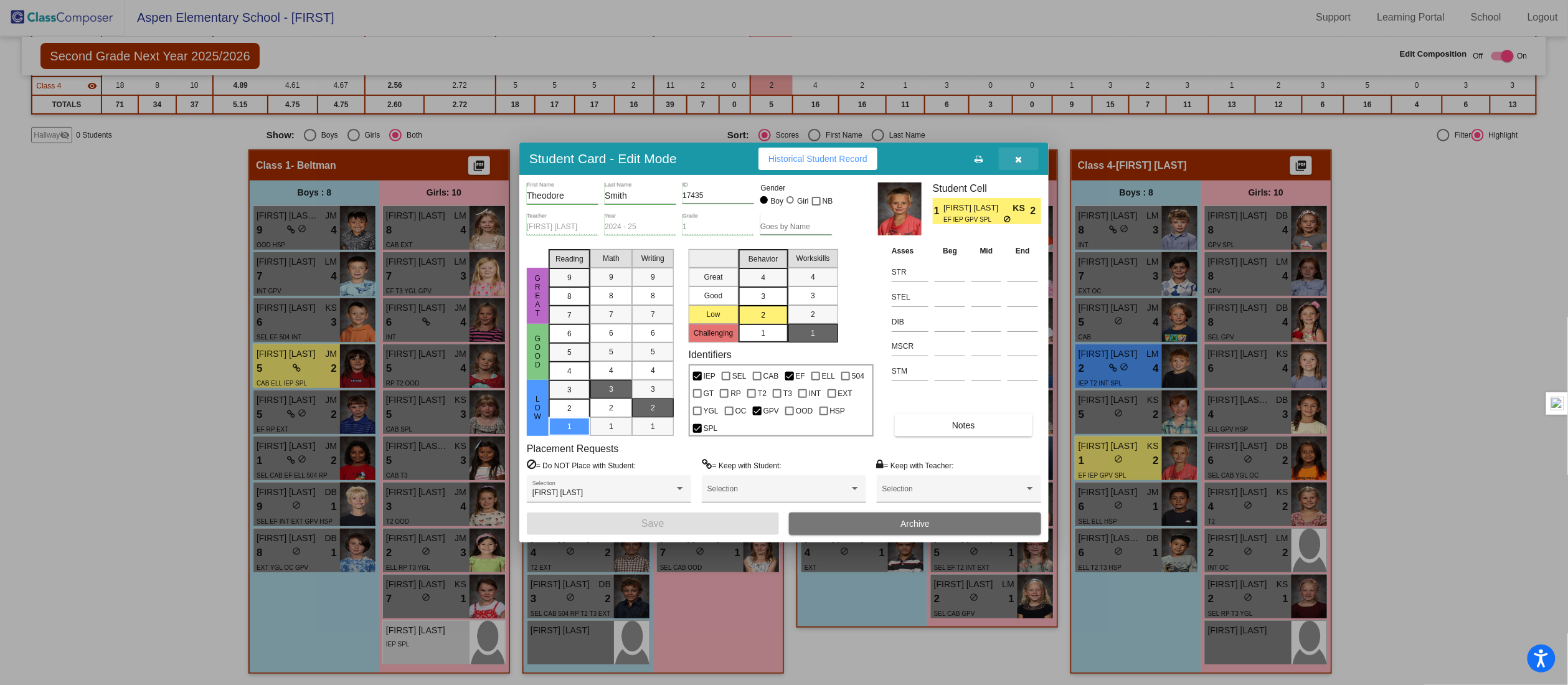 click at bounding box center (1019, 159) 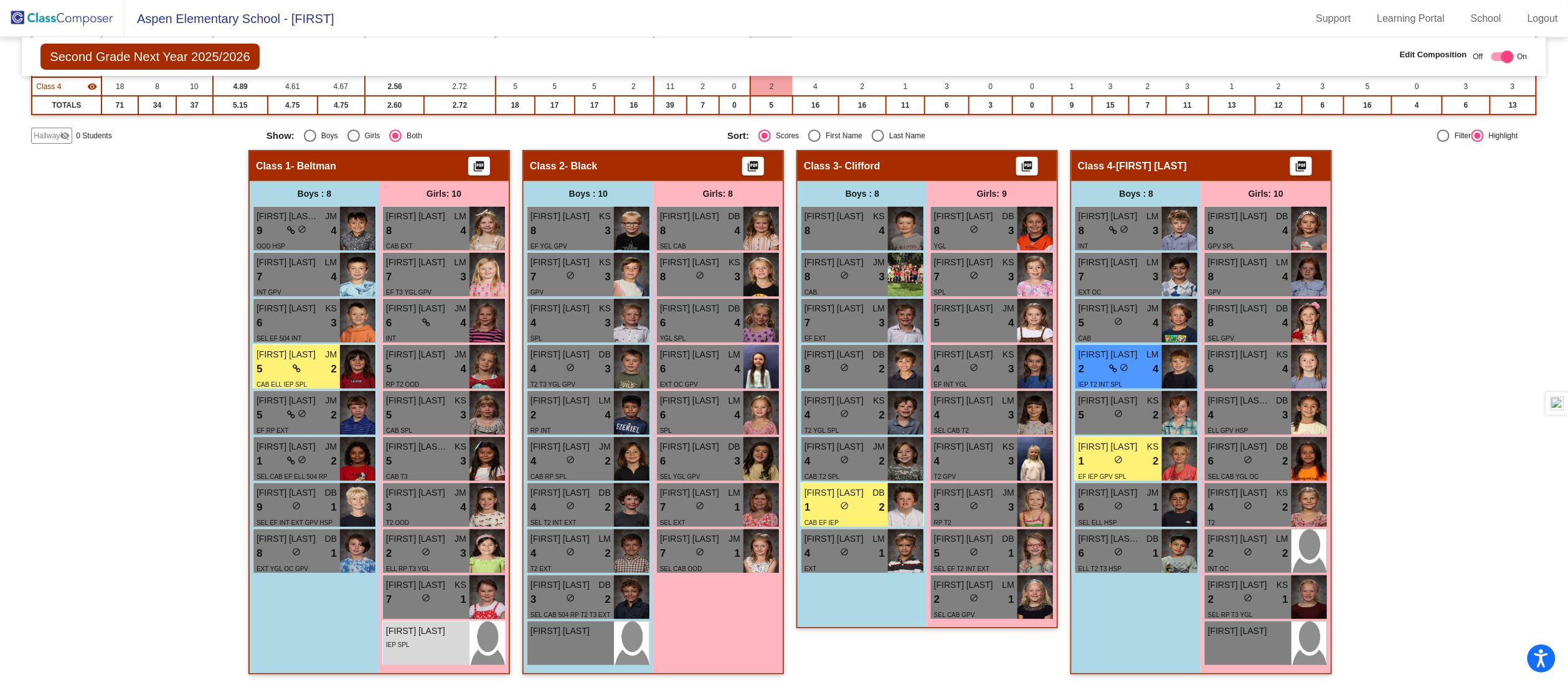scroll, scrollTop: 1, scrollLeft: 0, axis: vertical 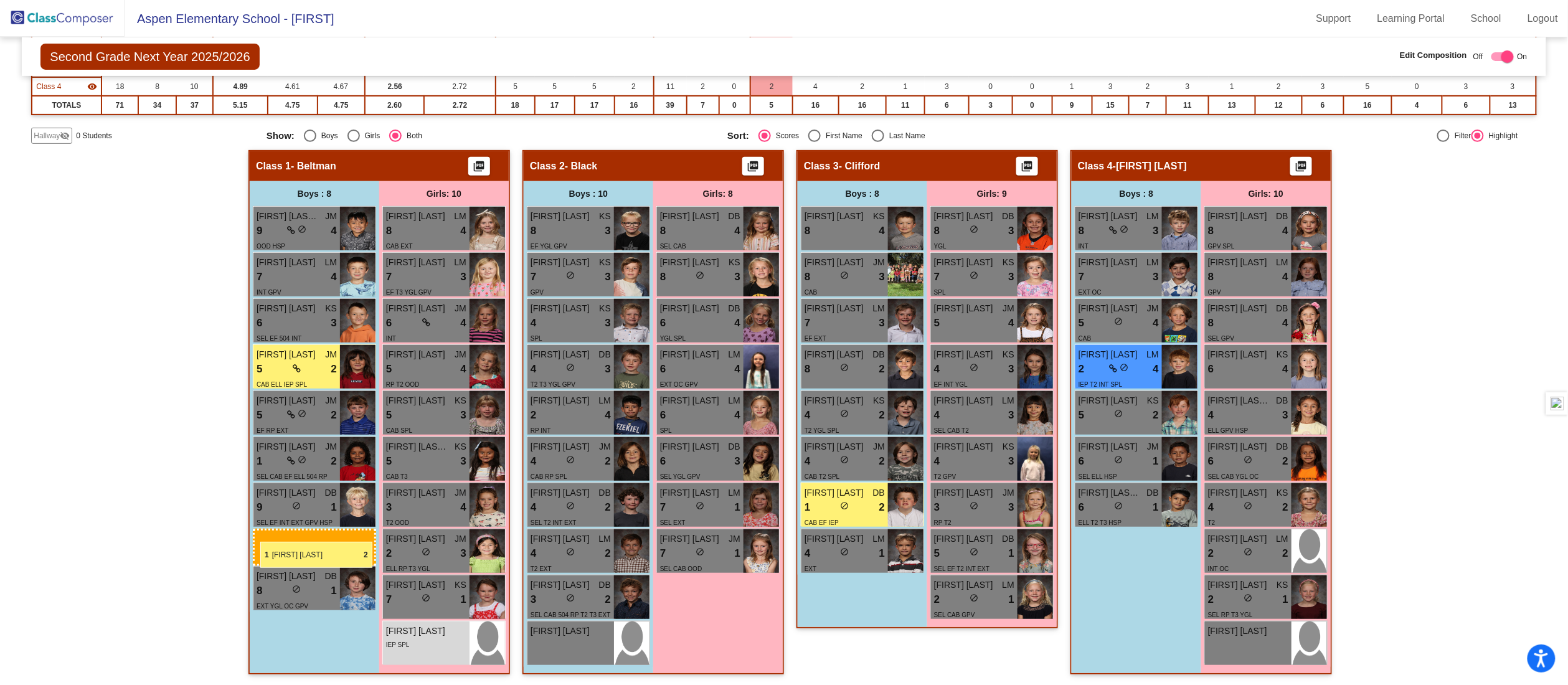 drag, startPoint x: 1117, startPoint y: 455, endPoint x: 260, endPoint y: 542, distance: 861.4047 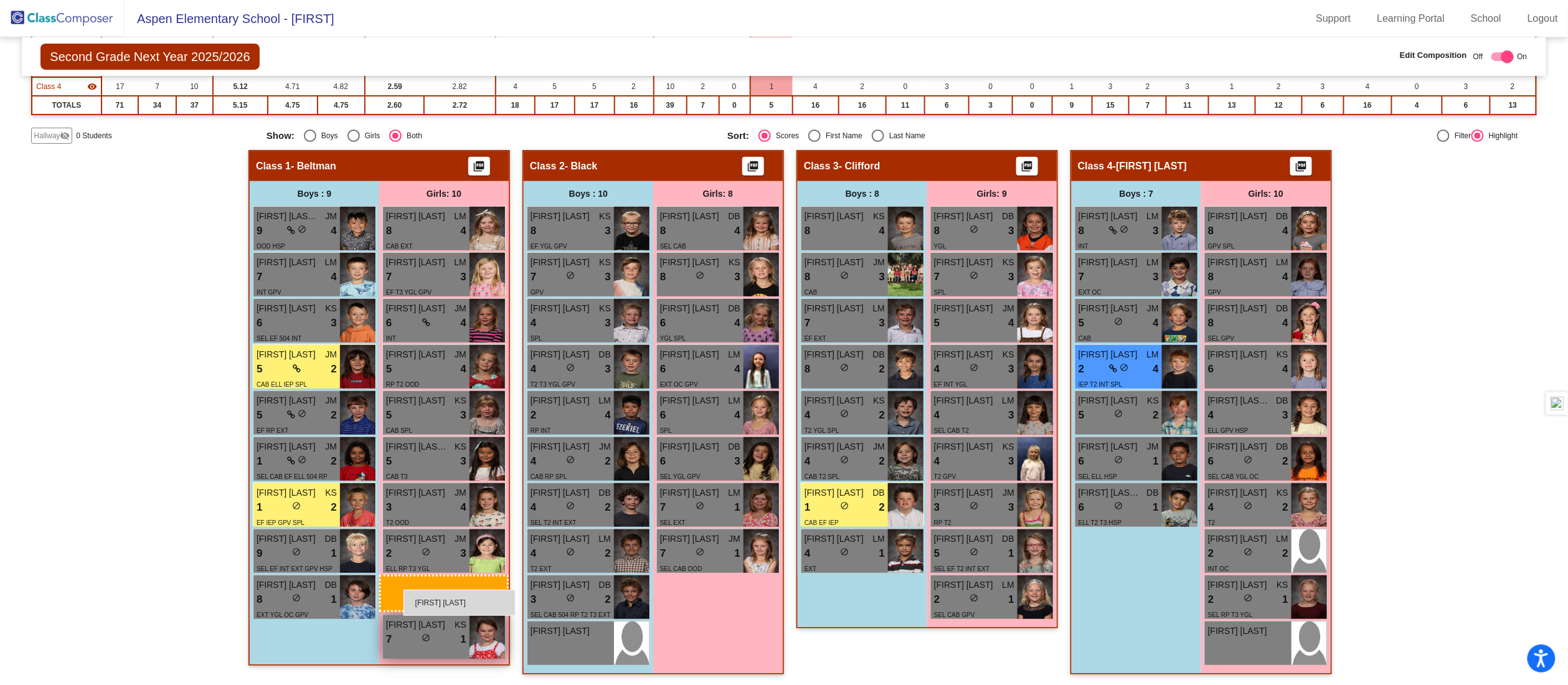 drag, startPoint x: 397, startPoint y: 640, endPoint x: 401, endPoint y: 590, distance: 50.15974 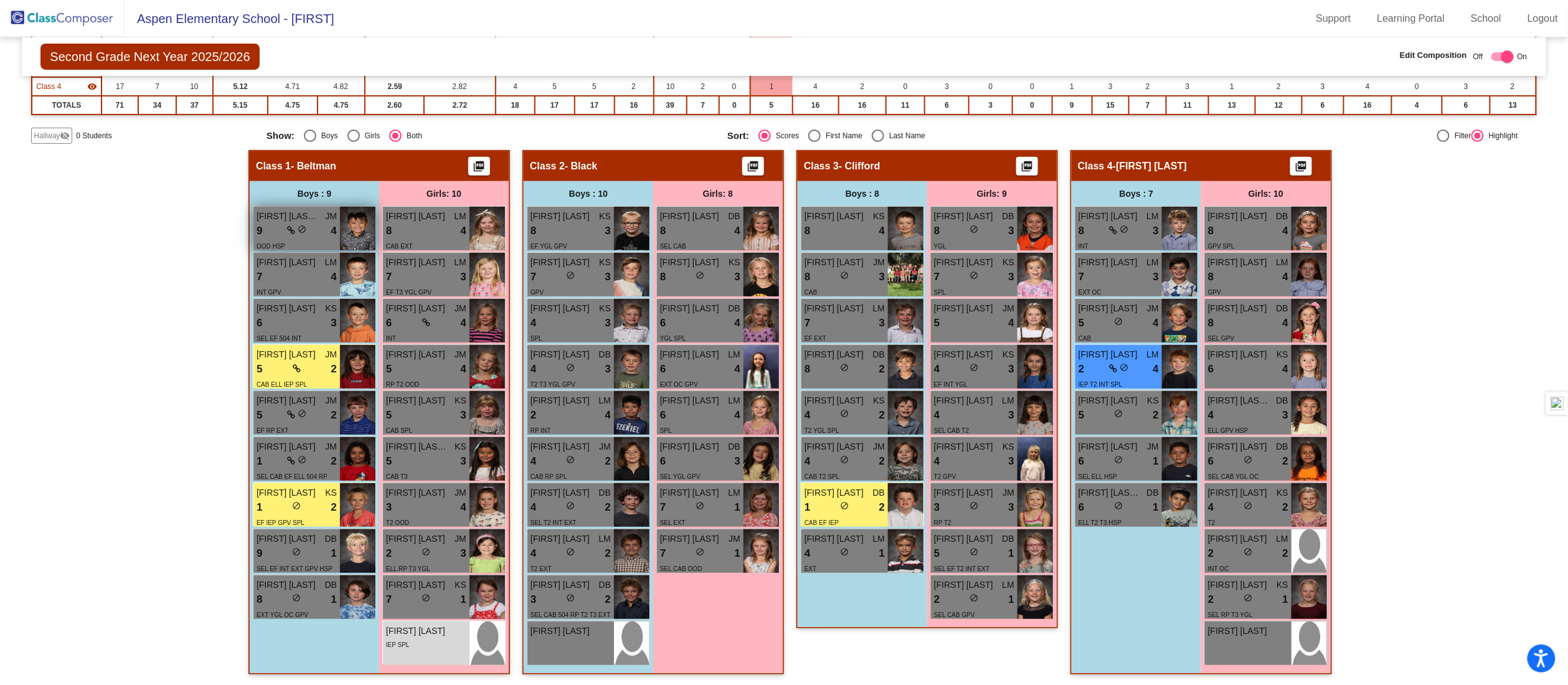 click on "[FIRST] [LAST] [LAST]" at bounding box center [288, 216] 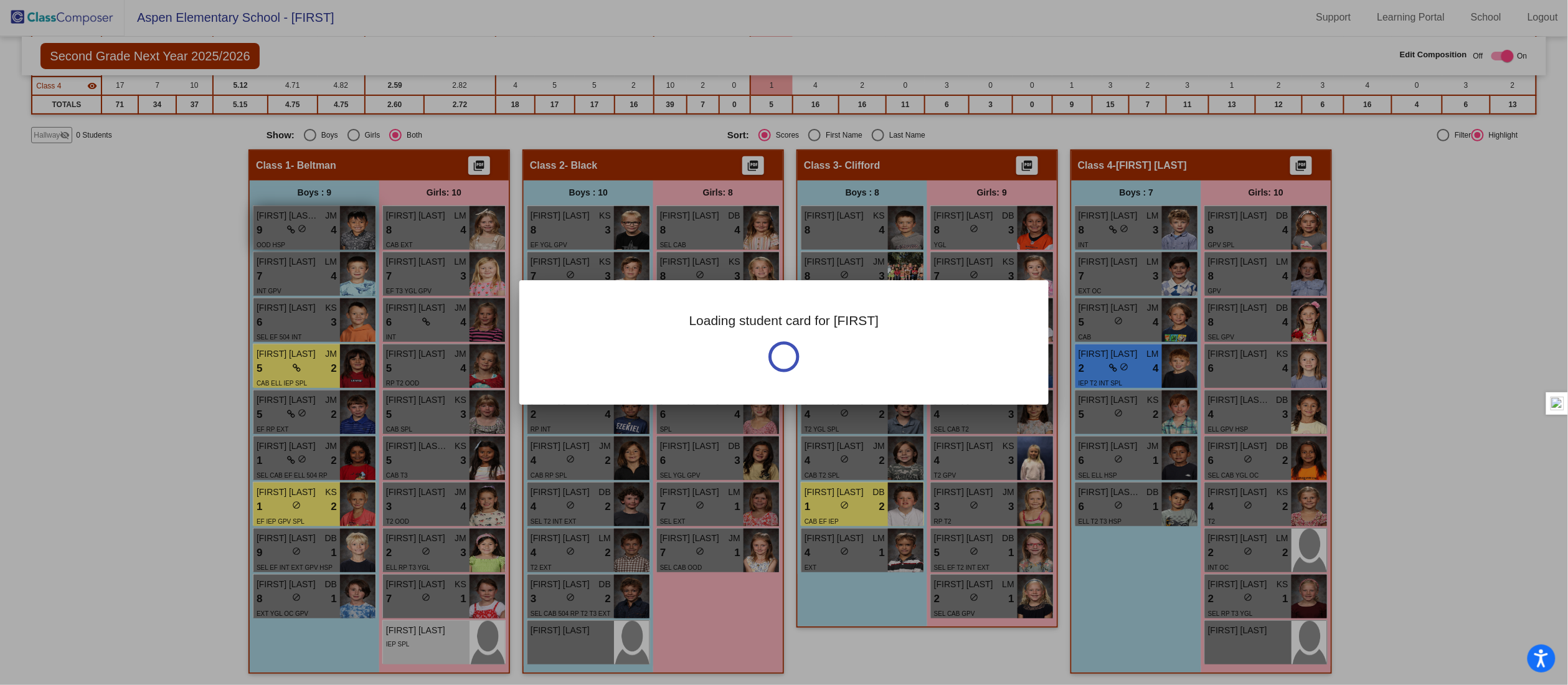 scroll, scrollTop: 0, scrollLeft: 0, axis: both 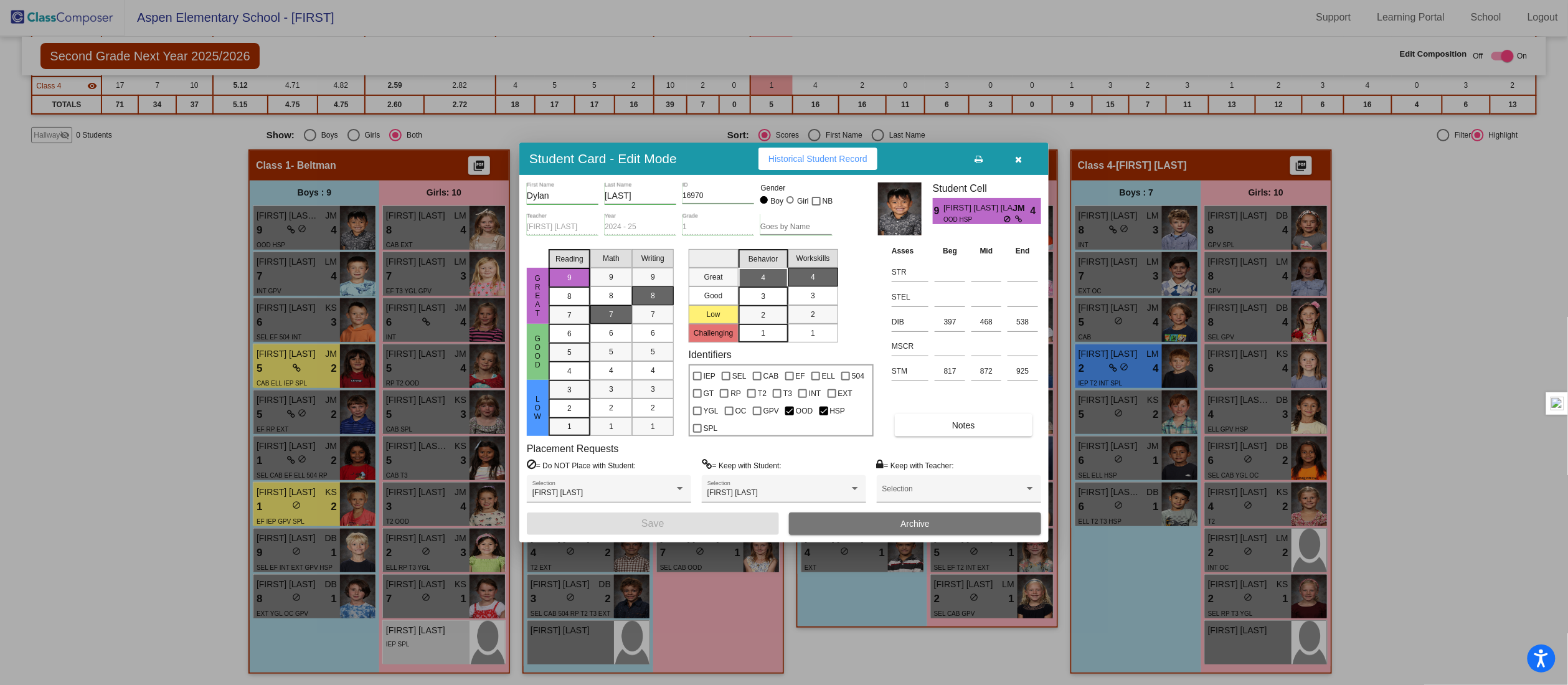 click at bounding box center [1019, 159] 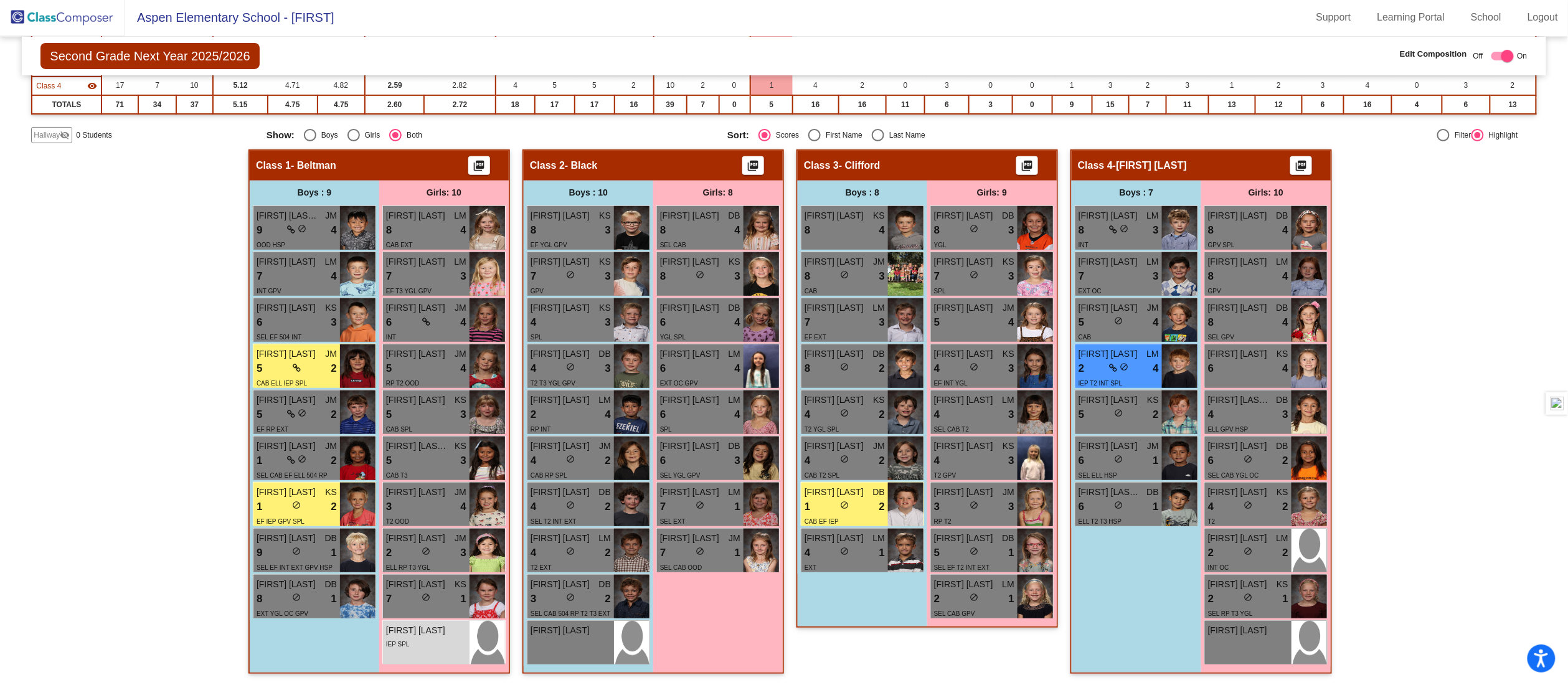 scroll, scrollTop: 1, scrollLeft: 0, axis: vertical 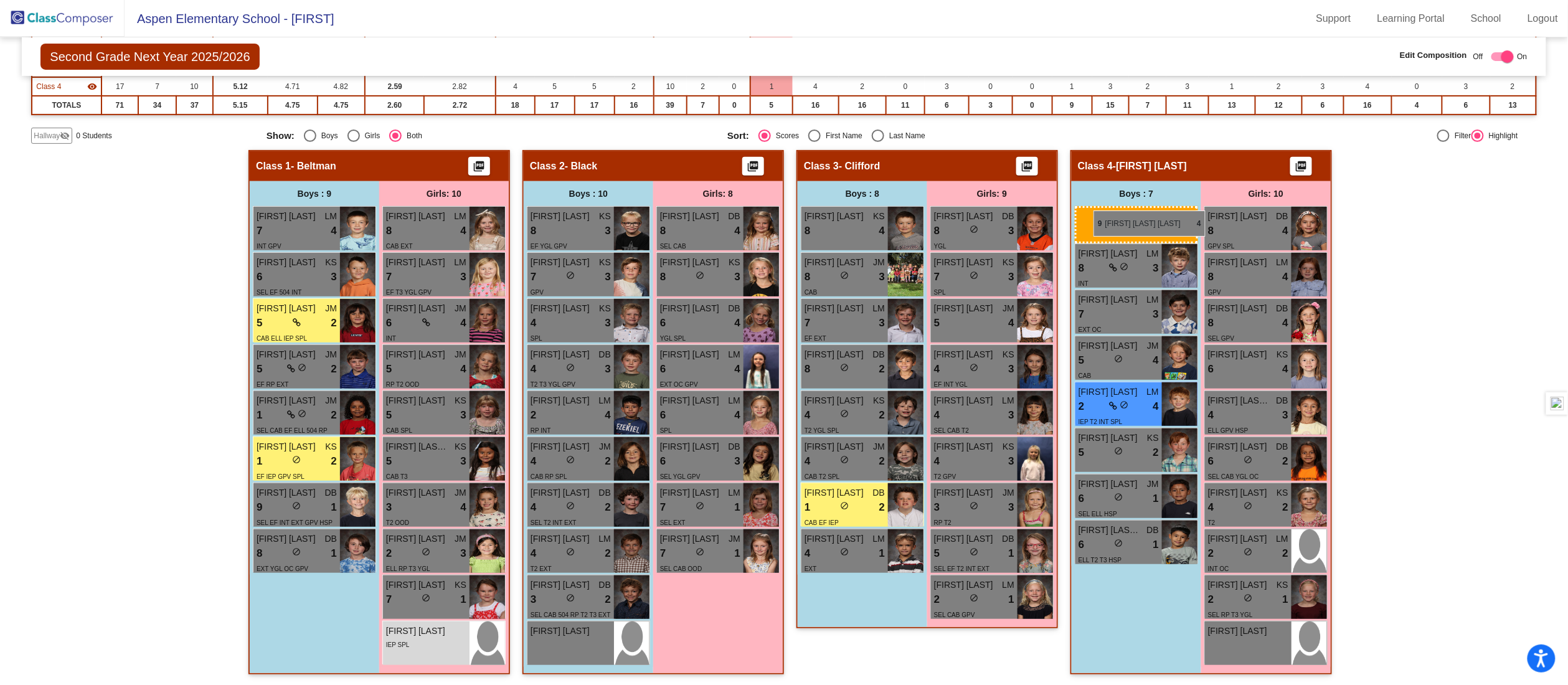 drag, startPoint x: 268, startPoint y: 214, endPoint x: 1092, endPoint y: 210, distance: 824.0097 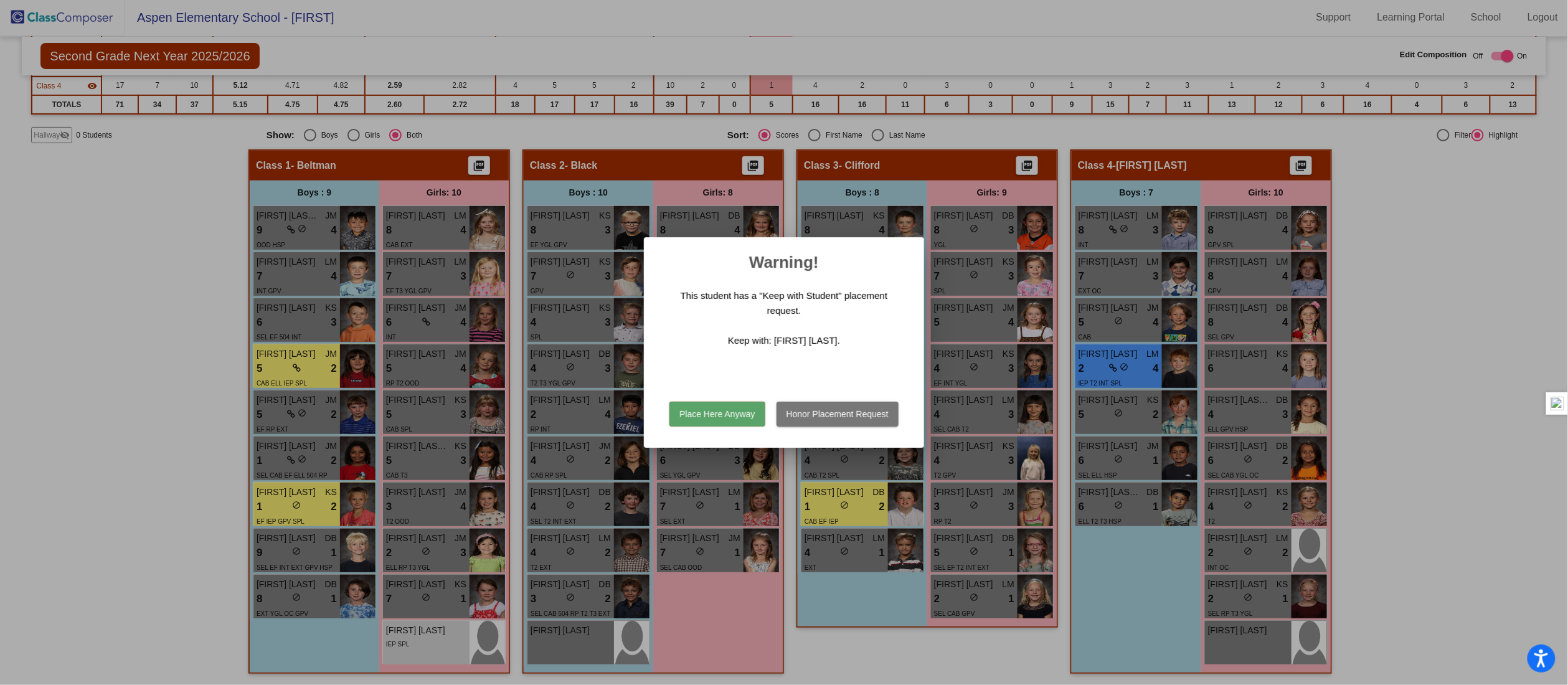 scroll, scrollTop: 0, scrollLeft: 0, axis: both 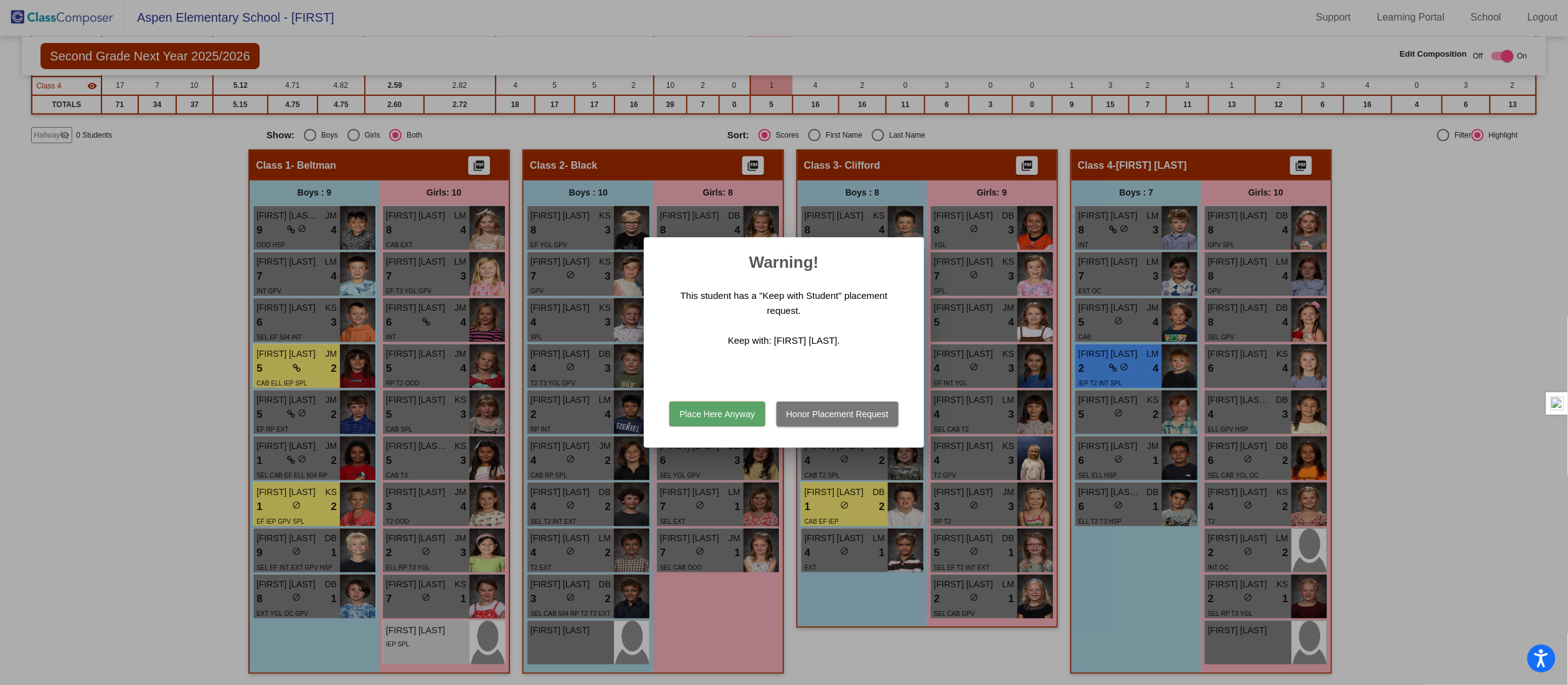 click at bounding box center (784, 342) 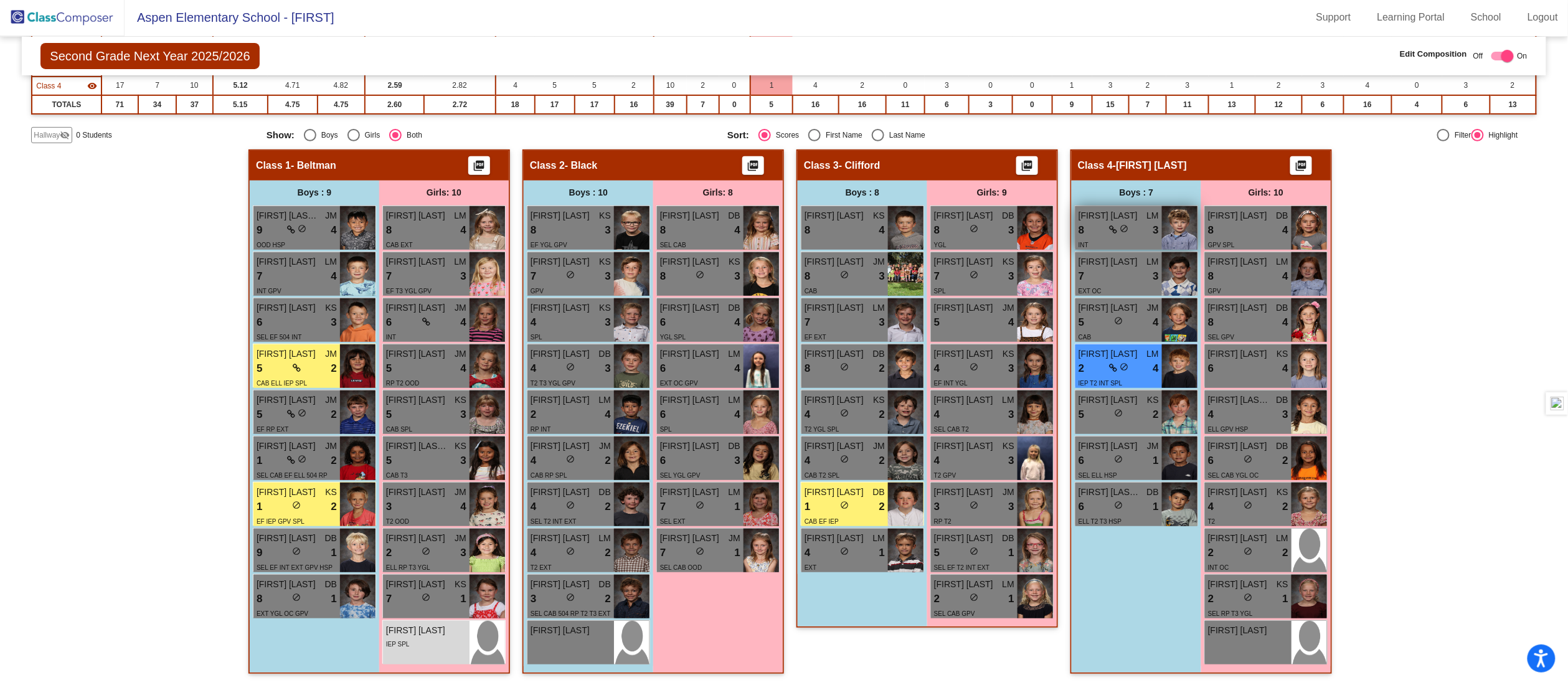 scroll, scrollTop: 1, scrollLeft: 0, axis: vertical 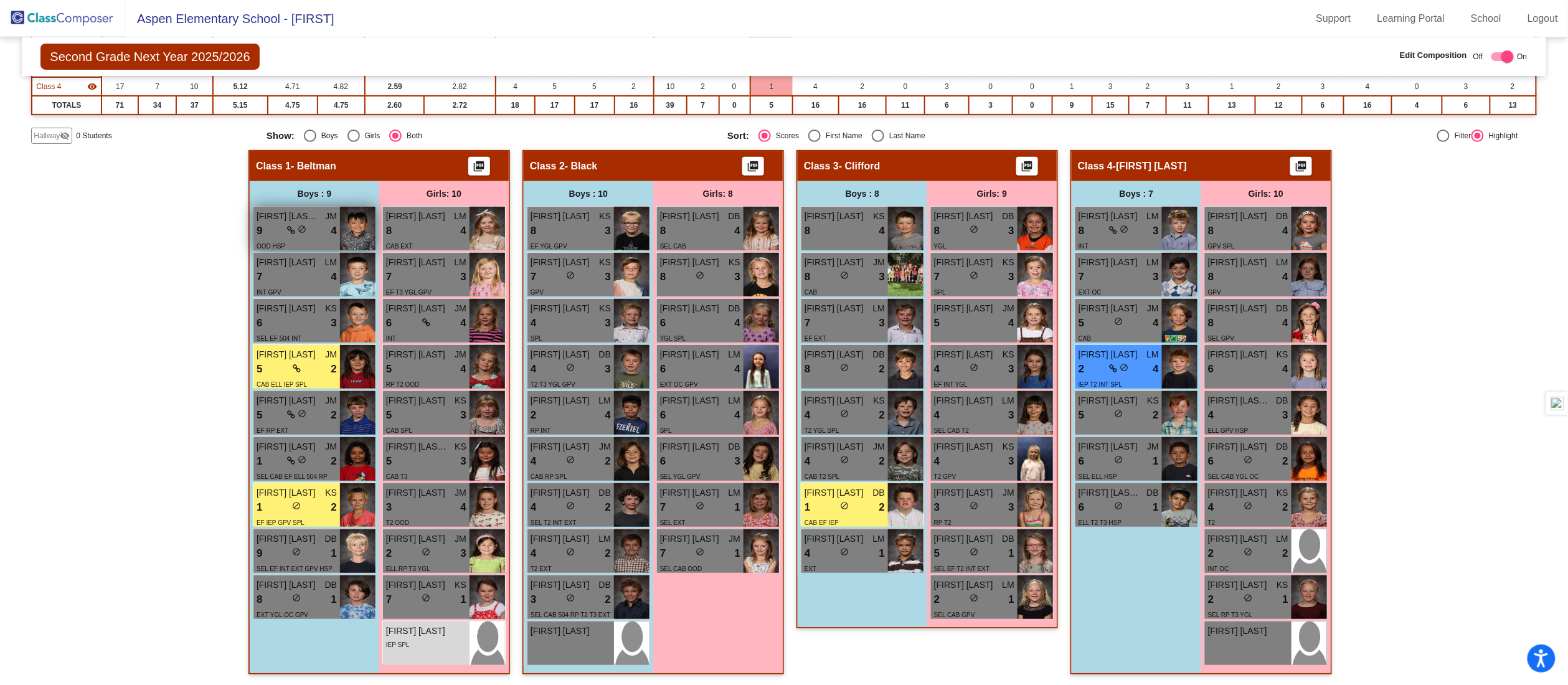 click on "9 lock do_not_disturb_alt 4" at bounding box center (296, 231) 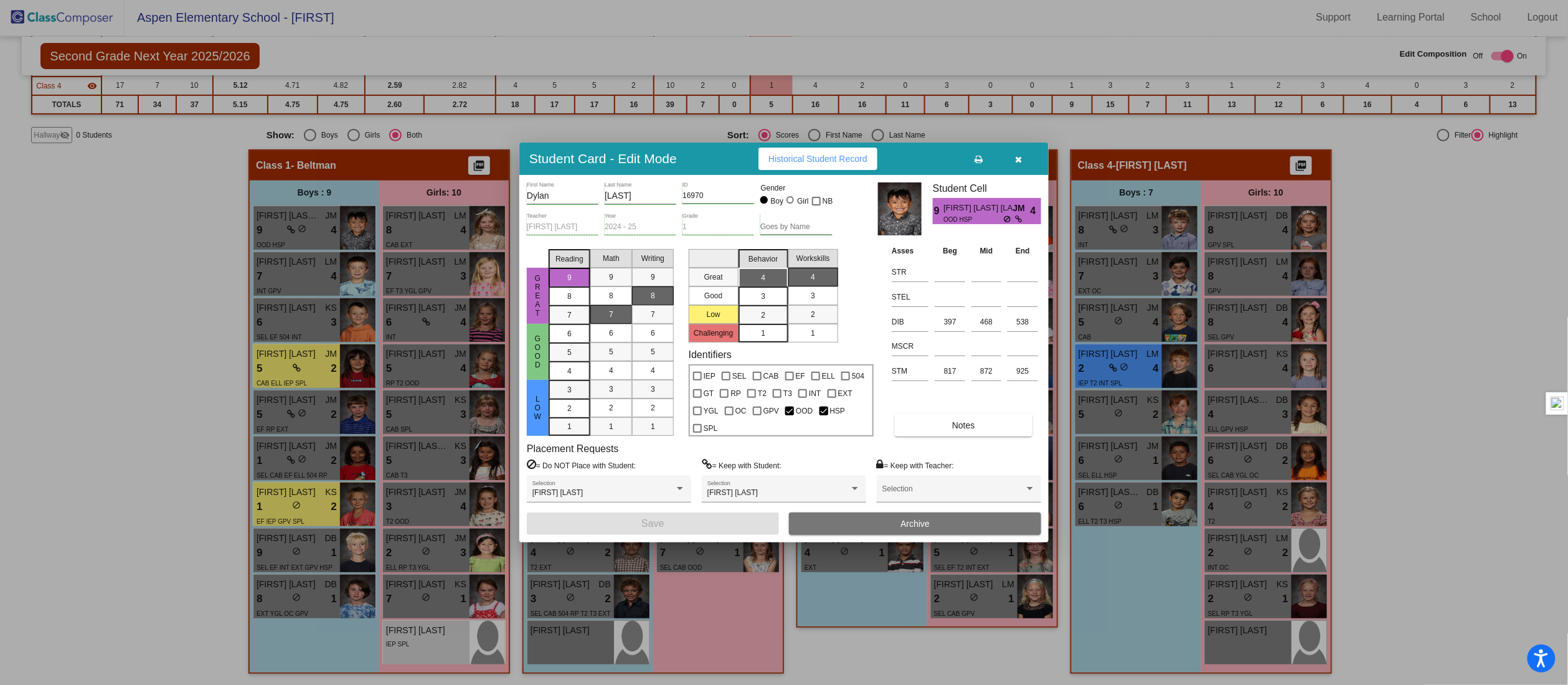 click at bounding box center [1019, 159] 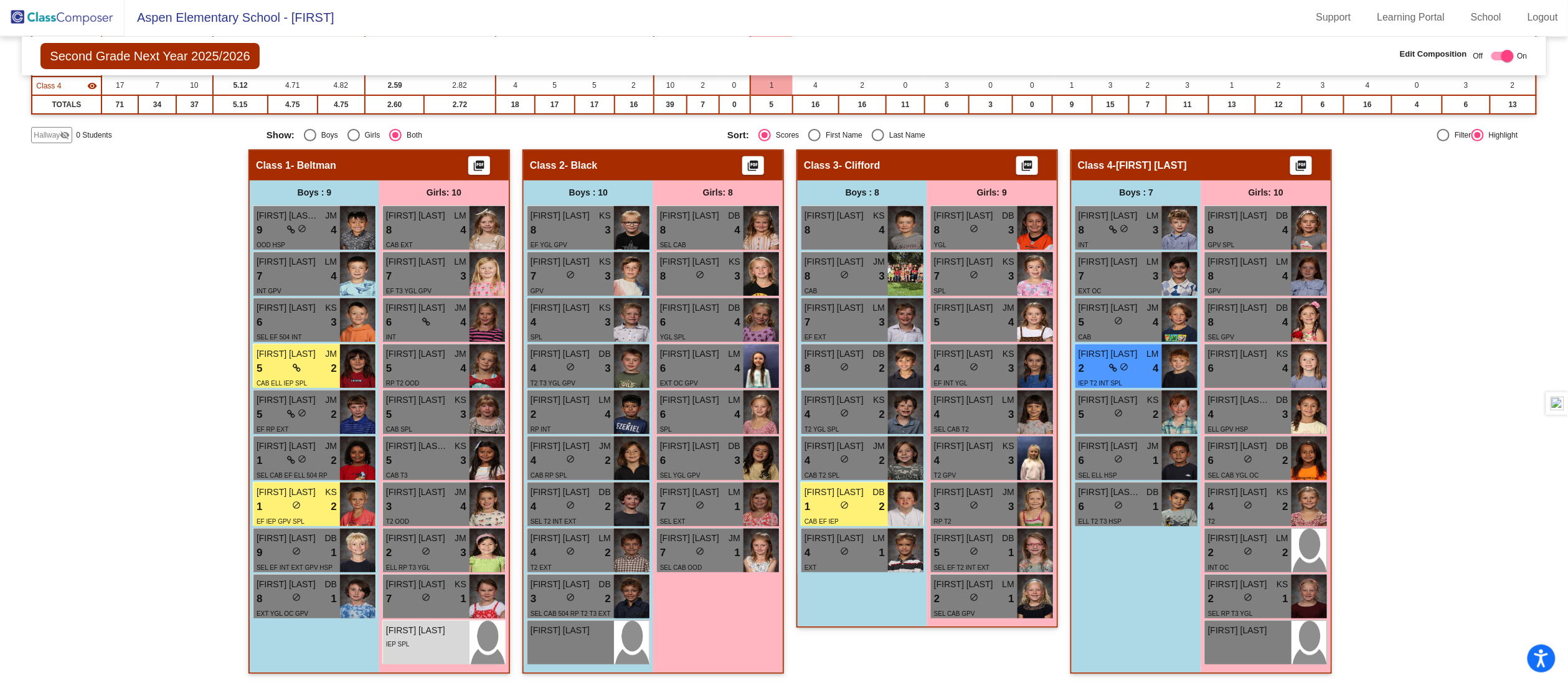 scroll, scrollTop: 1, scrollLeft: 0, axis: vertical 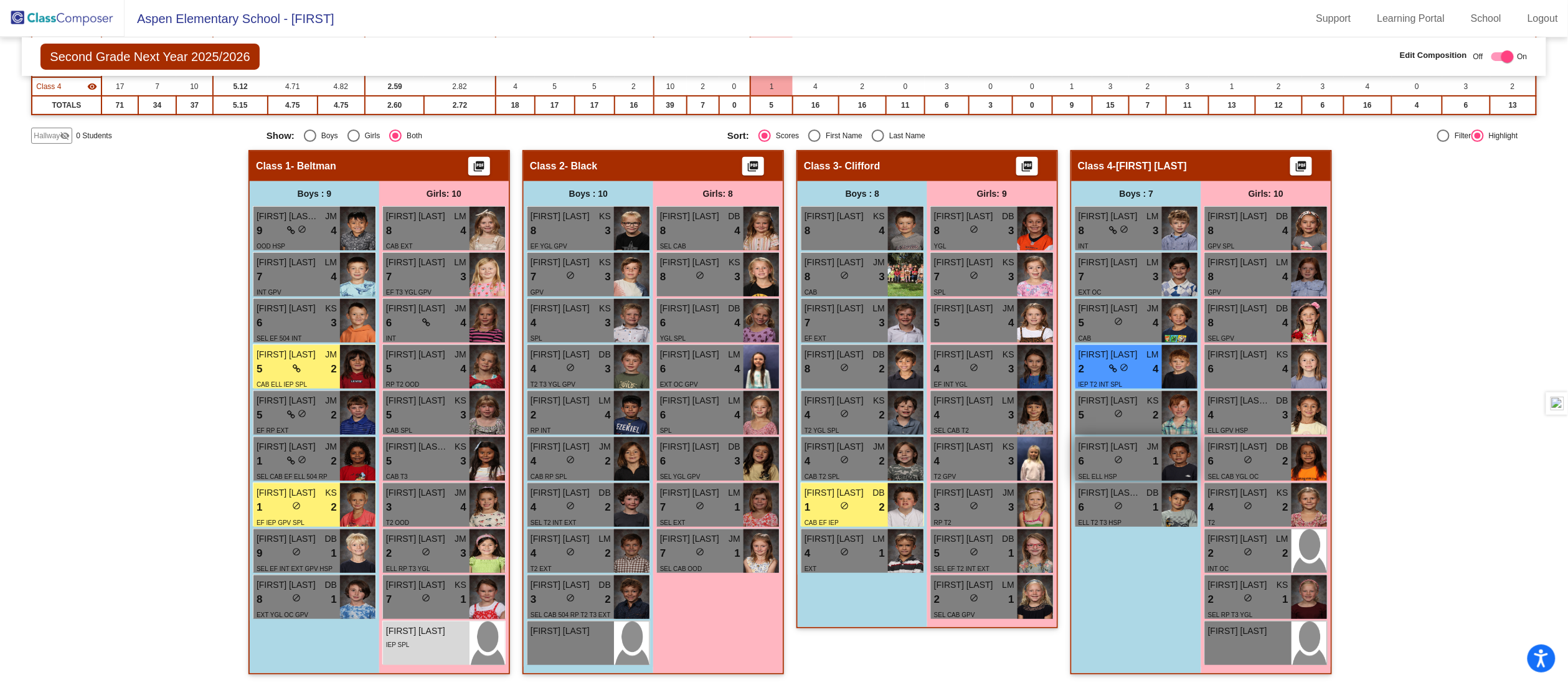 click on "6 lock do_not_disturb_alt 1" at bounding box center (1118, 461) 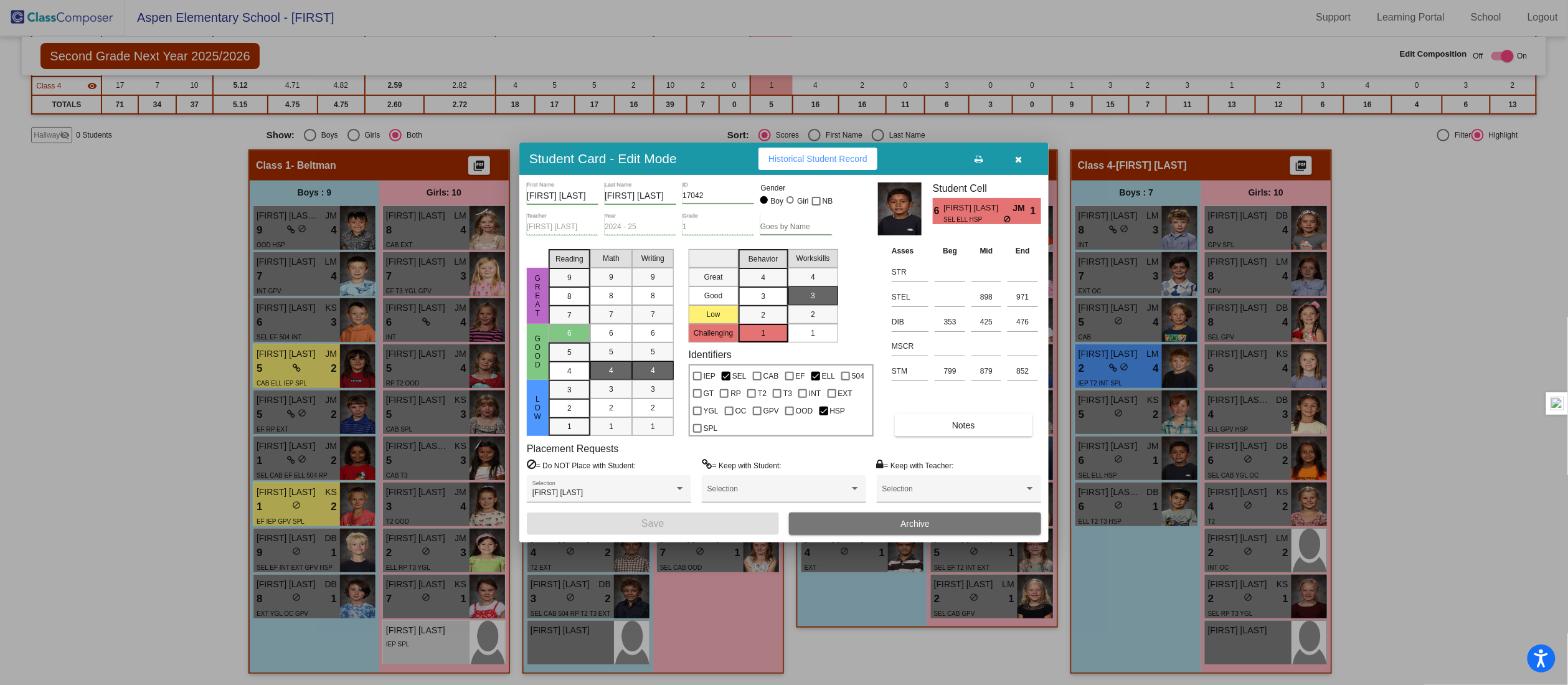 click at bounding box center [1019, 159] 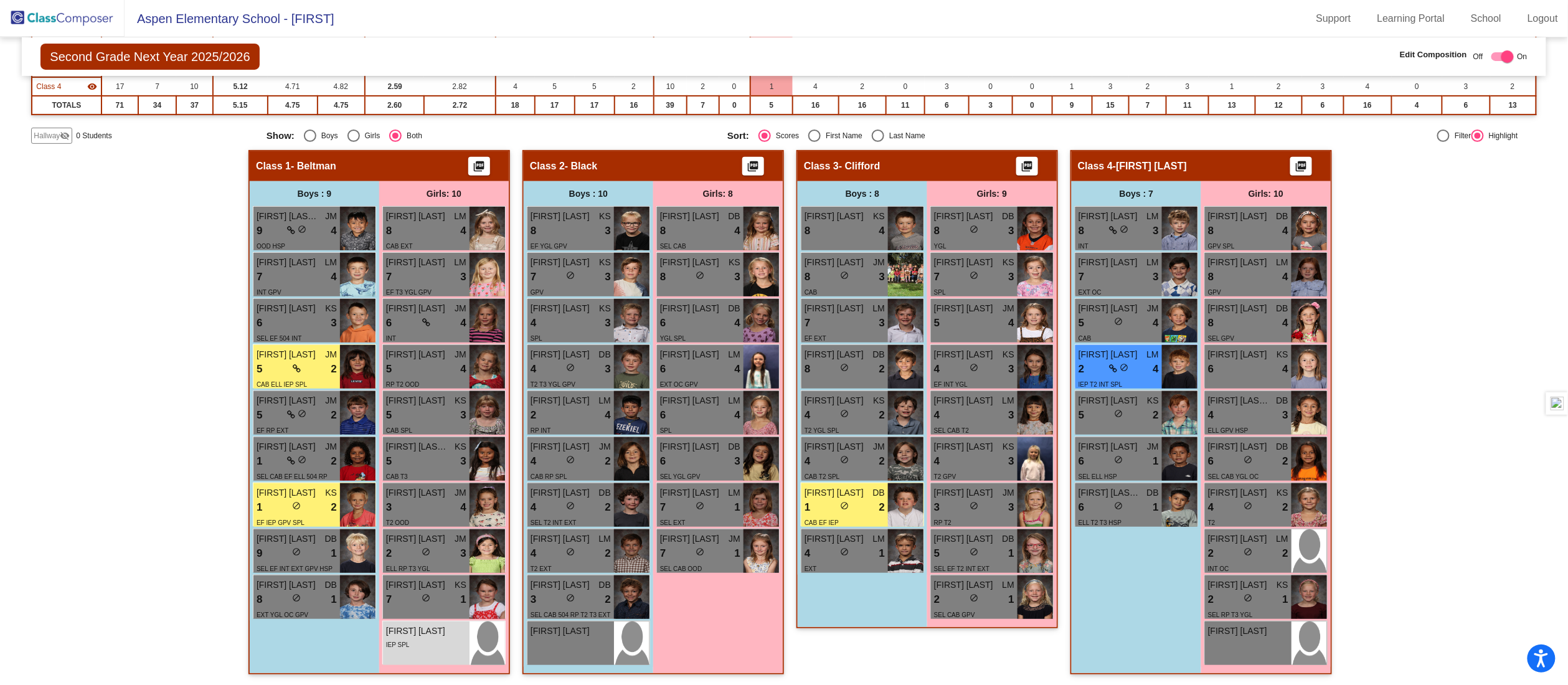 scroll, scrollTop: 1, scrollLeft: 0, axis: vertical 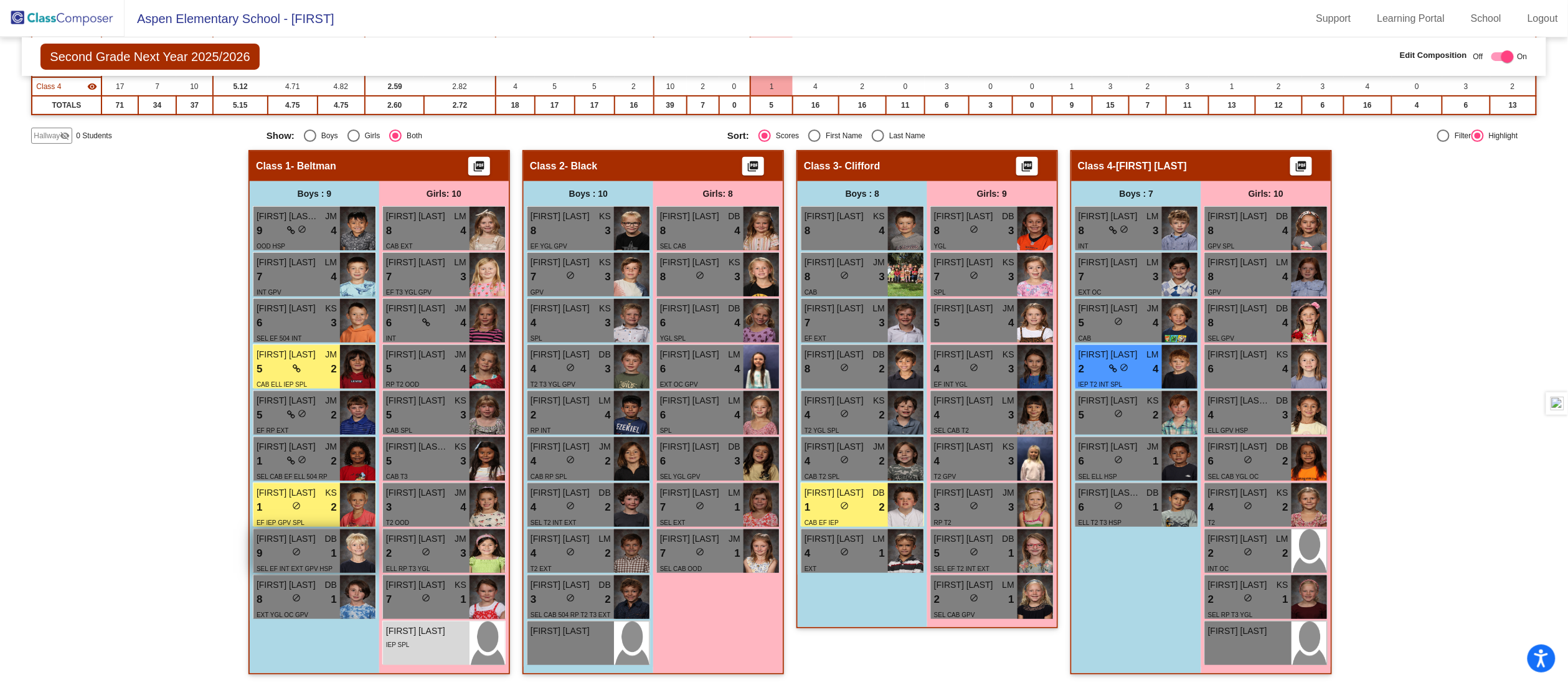 click on "9 lock do_not_disturb_alt 1" at bounding box center [296, 554] 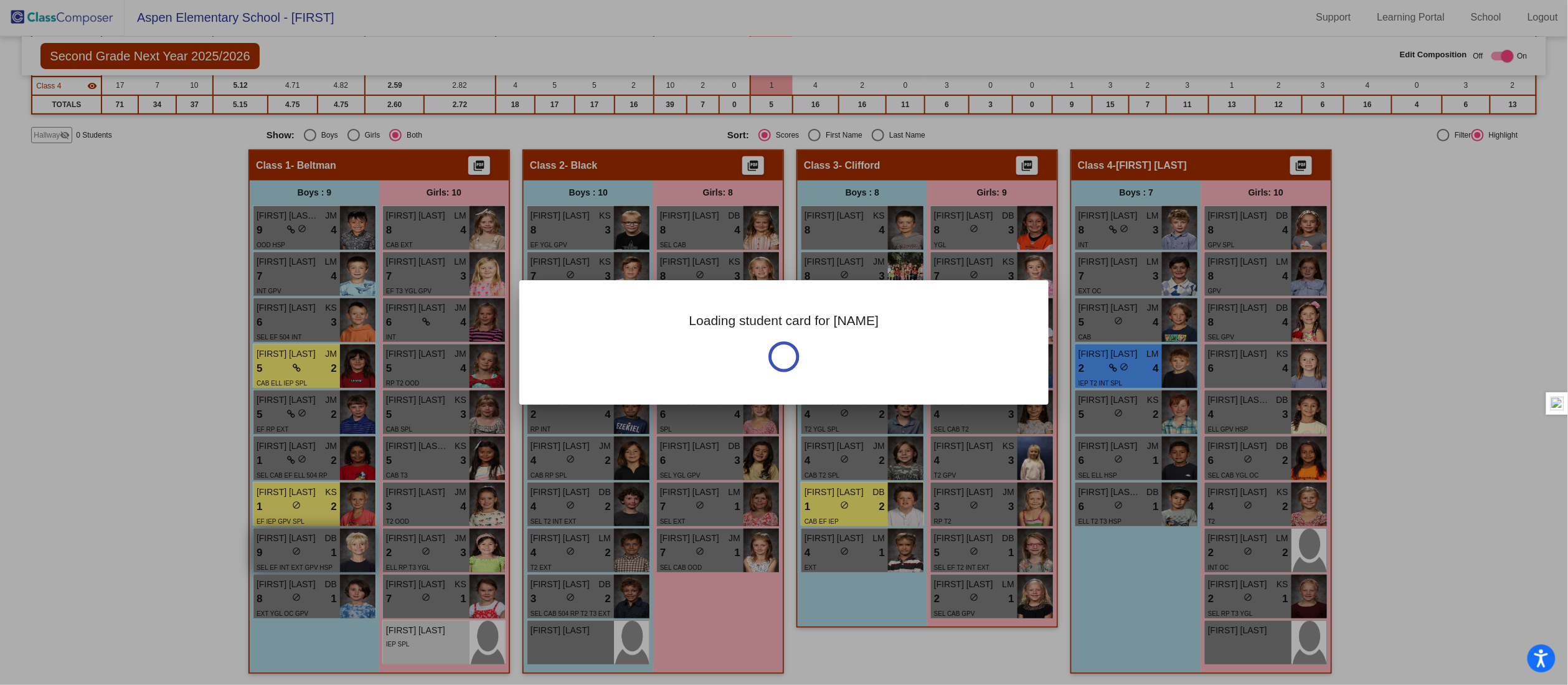 scroll, scrollTop: 0, scrollLeft: 0, axis: both 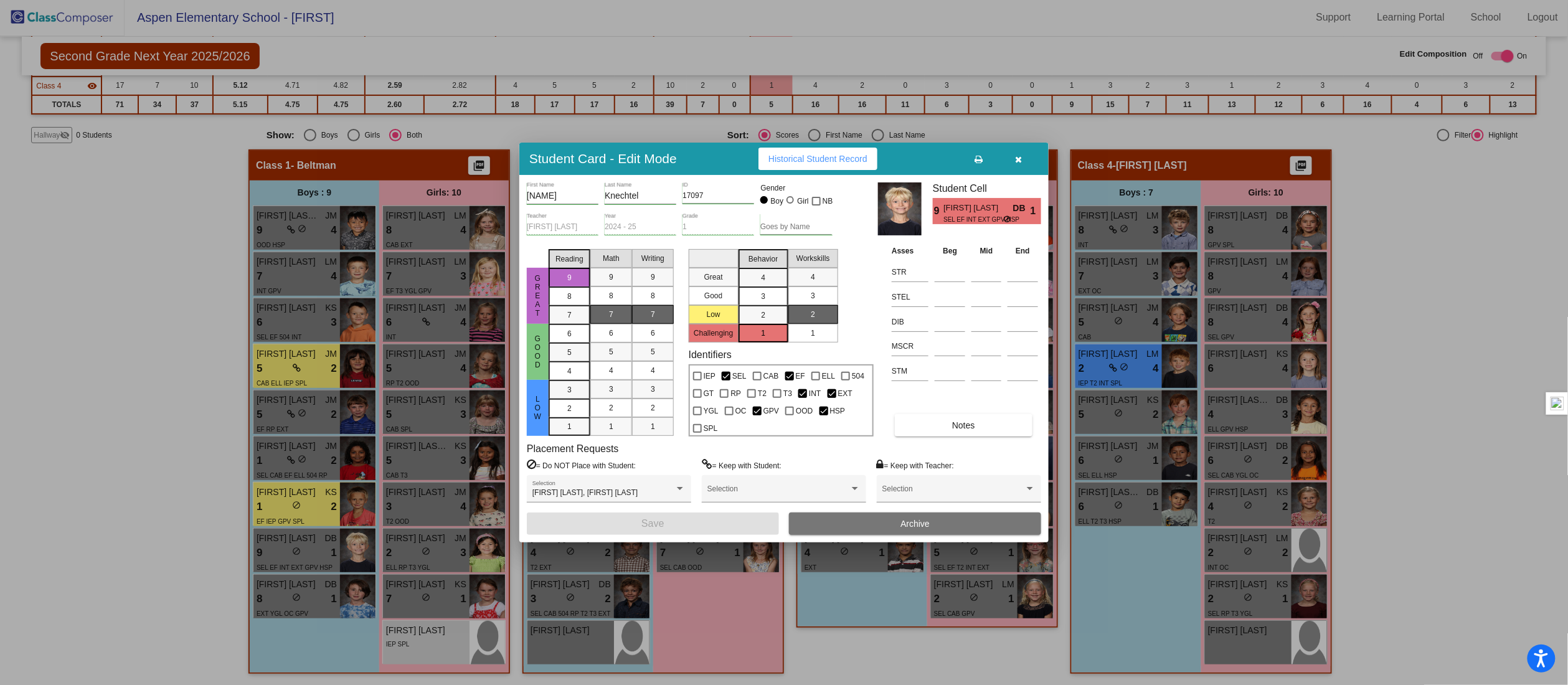 click at bounding box center (1019, 159) 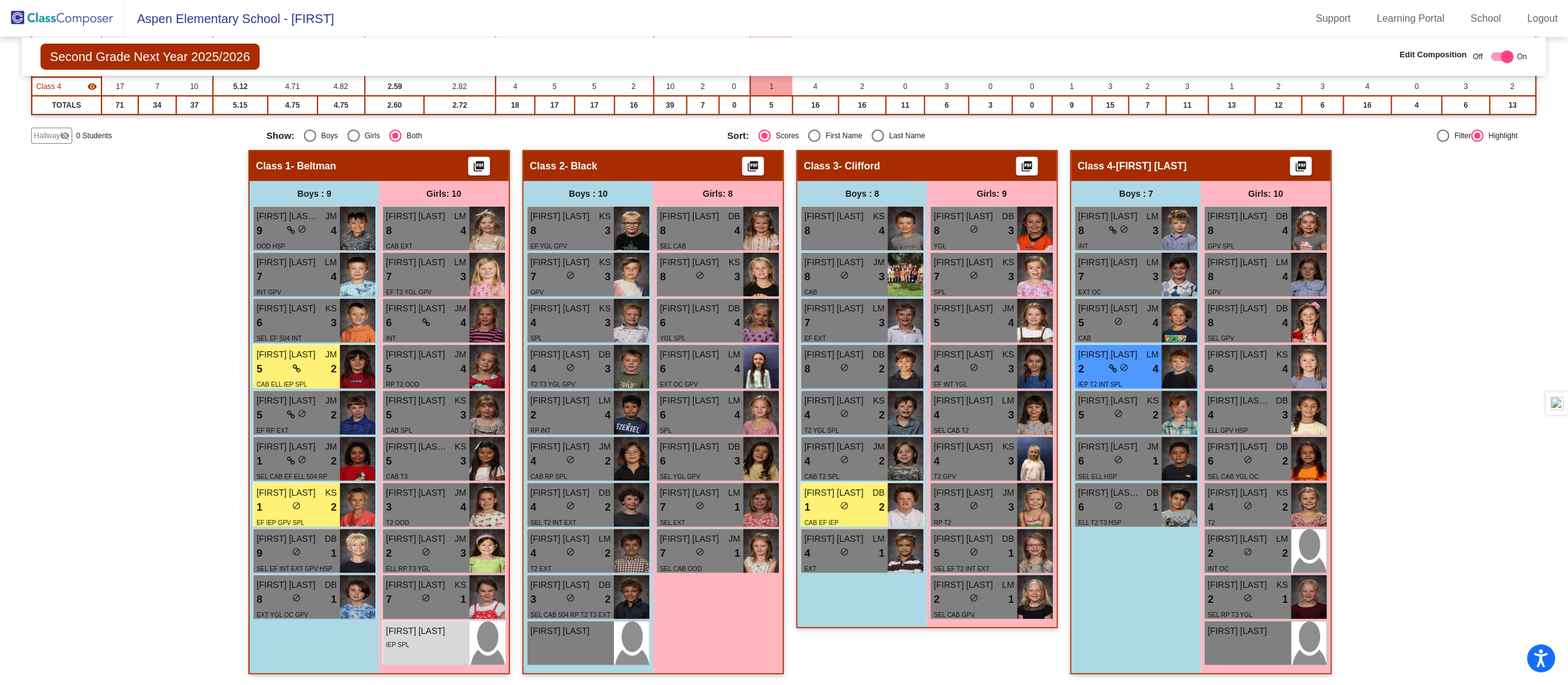 scroll, scrollTop: 1, scrollLeft: 0, axis: vertical 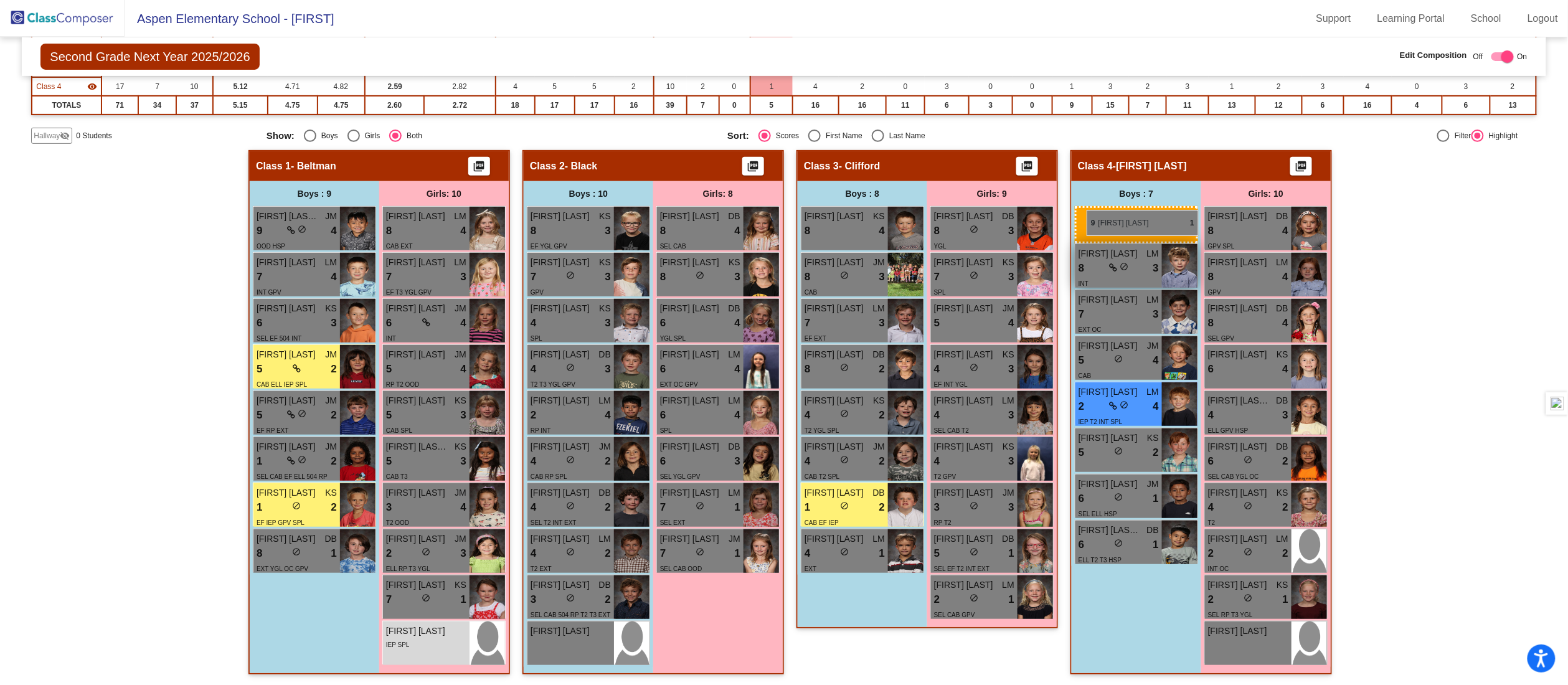 drag, startPoint x: 295, startPoint y: 555, endPoint x: 1085, endPoint y: 209, distance: 862.4477 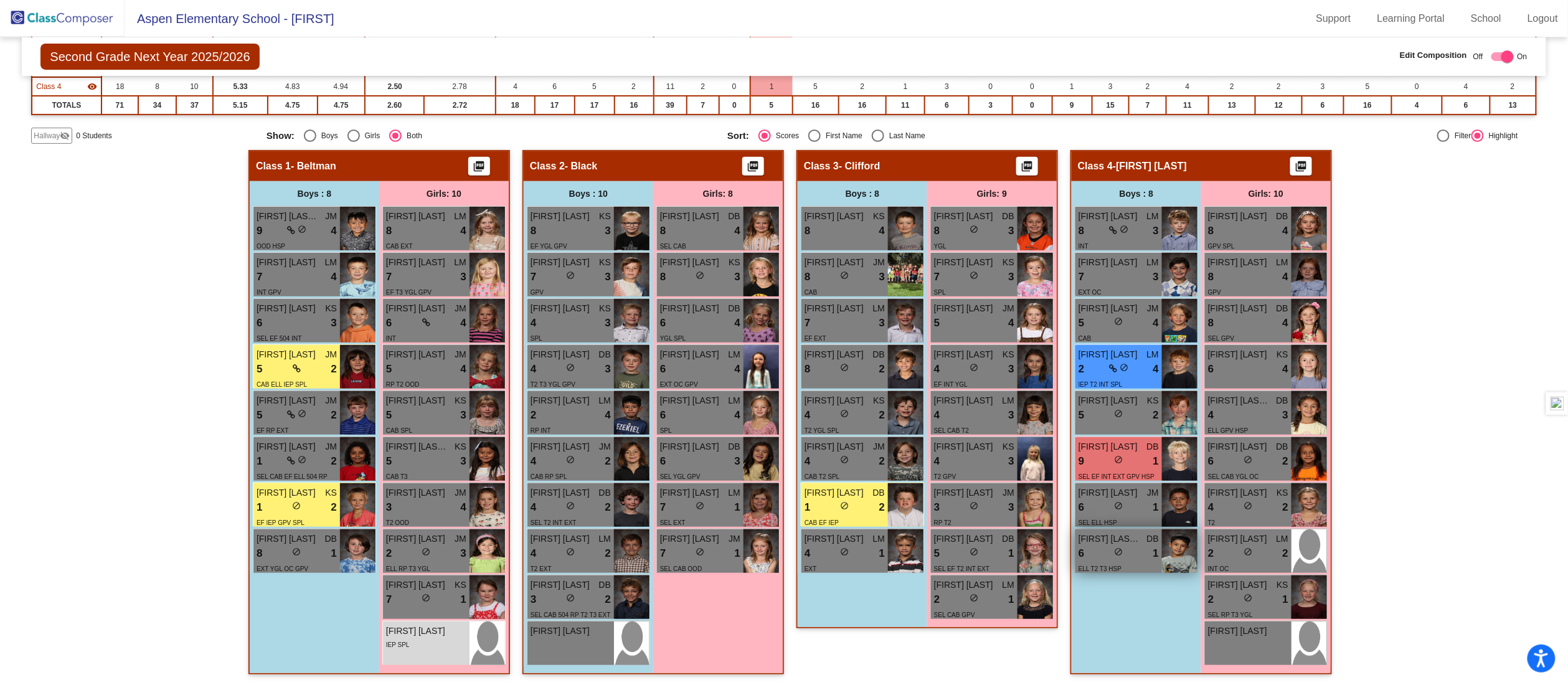 click on "ELL T2 T3 HSP" at bounding box center (1118, 568) 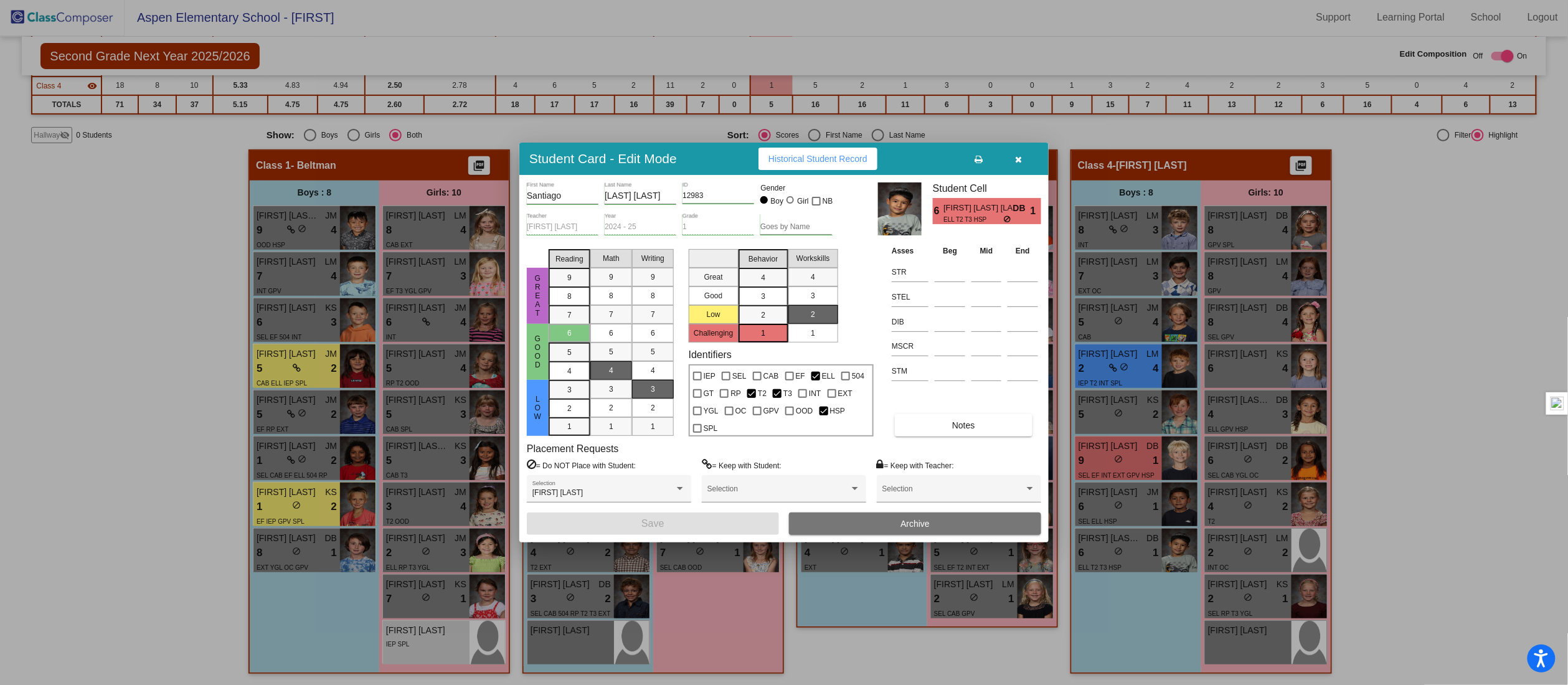 click at bounding box center [1019, 159] 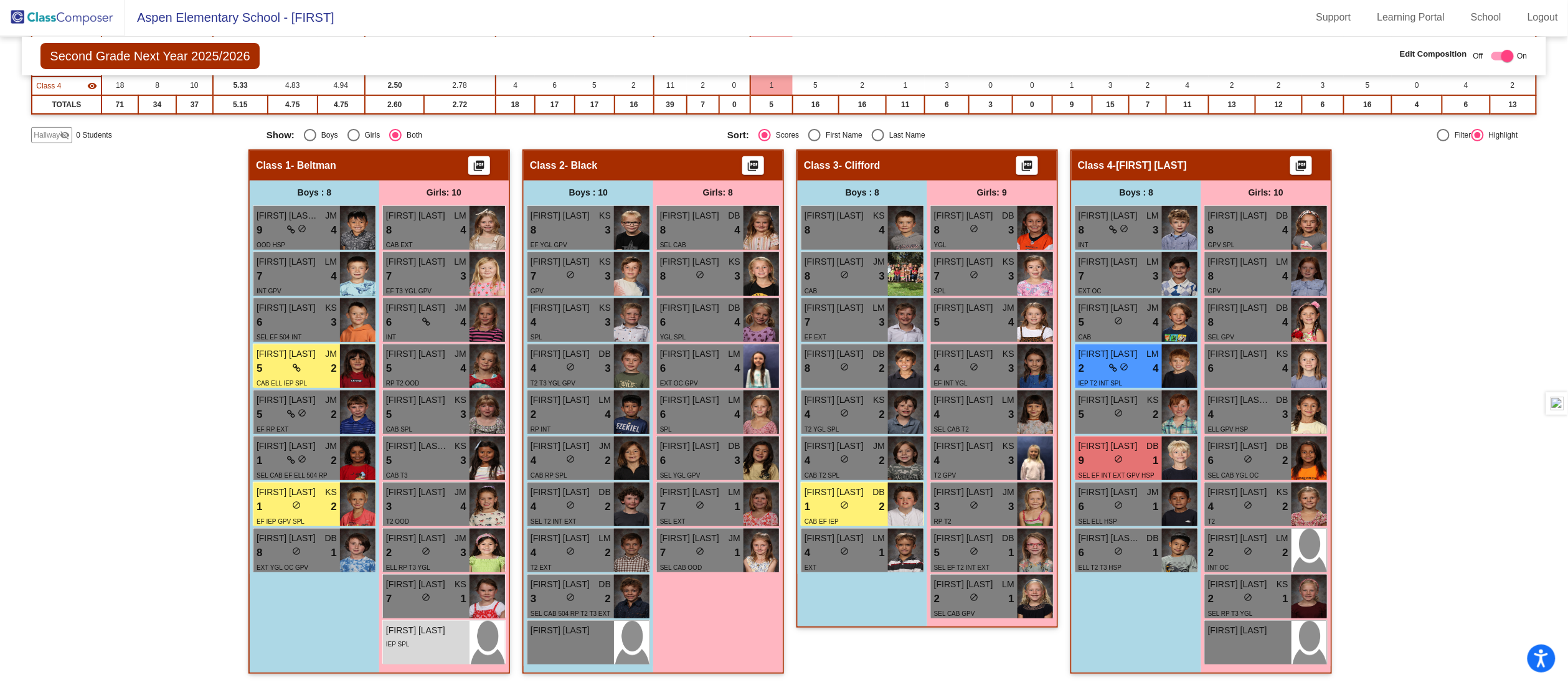 scroll, scrollTop: 1, scrollLeft: 0, axis: vertical 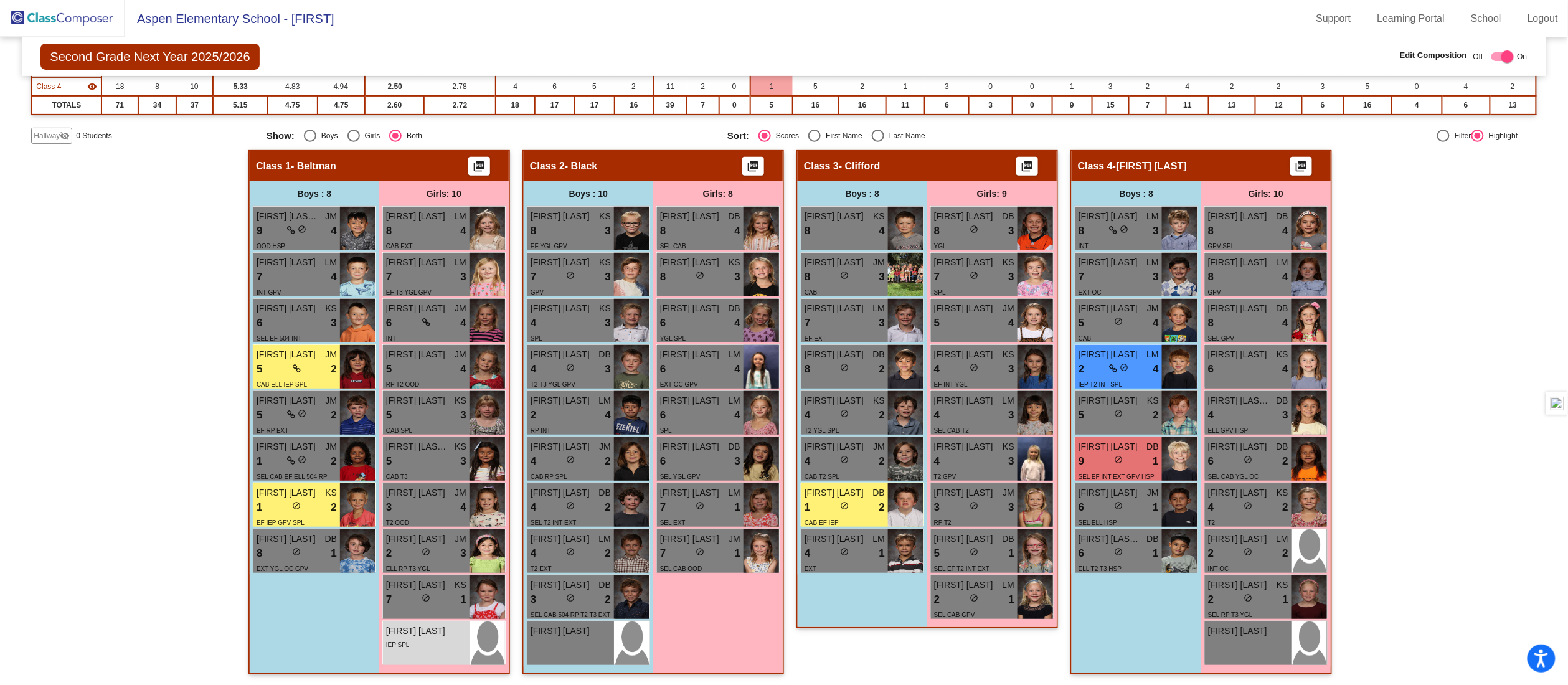 click on "Hallway   - Hallway Class  picture_as_pdf  Add Student  First Name Last Name Student Id  (Recommended)   Boy   Girl   Non Binary Add Close  Boys : 0    No Students   Girls: 0   No Students   Class 1   - Beltman  picture_as_pdf  Add Student  First Name Last Name Student Id  (Recommended)   Boy   Girl   Non Binary Add Close  Boys : 8  [FIRST] [LAST] JM 9 lock do_not_disturb_alt 4 OOD HSP [FIRST] [LAST] LM 7 lock do_not_disturb_alt 4 INT GPV [FIRST] [LAST] KS 6 lock do_not_disturb_alt 3 SEL EF 504 INT [FIRST] [LAST] JM 5 lock do_not_disturb_alt 2 CAB ELL IEP SPL [LAST] [LAST] JM 5 lock do_not_disturb_alt 2 EF RP EXT [FIRST] [LAST] [LAST] JM 1 lock do_not_disturb_alt 2 SEL CAB EF ELL 504 RP HSP [FIRST] [LAST] KS 1 lock do_not_disturb_alt 2 EF IEP GPV SPL [FIRST] [LAST] DB 8 lock do_not_disturb_alt 1 EXT YGL OC GPV Girls: 10 [FIRST] [LAST] LM 8 lock do_not_disturb_alt 4 CAB EXT [FIRST] [LAST] LM 7 lock do_not_disturb_alt 3 EF T3 YGL GPV [FIRST] [LAST] JM 6 lock do_not_disturb_alt 4 INT [FIRST] [LAST] JM 5 lock 4 KS" 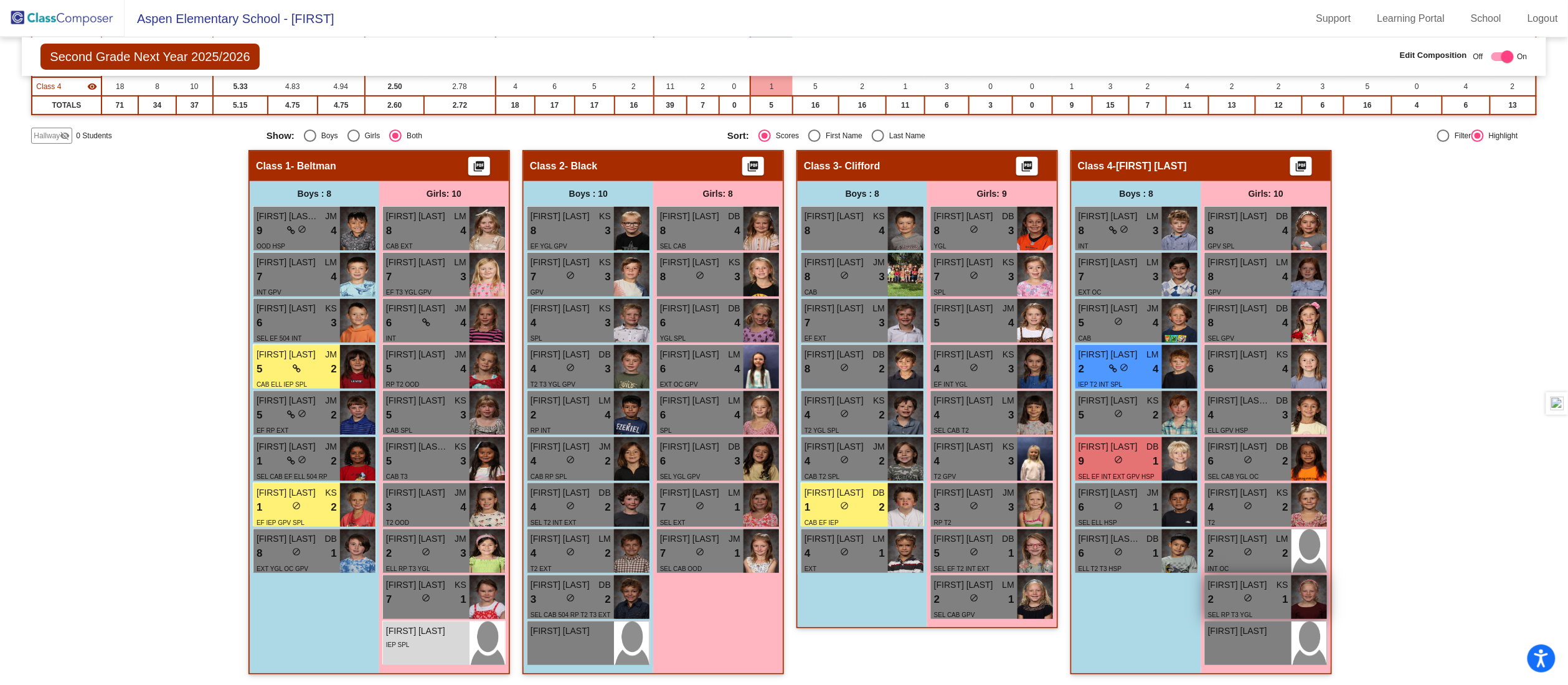 click on "2 lock do_not_disturb_alt 1" at bounding box center (1248, 600) 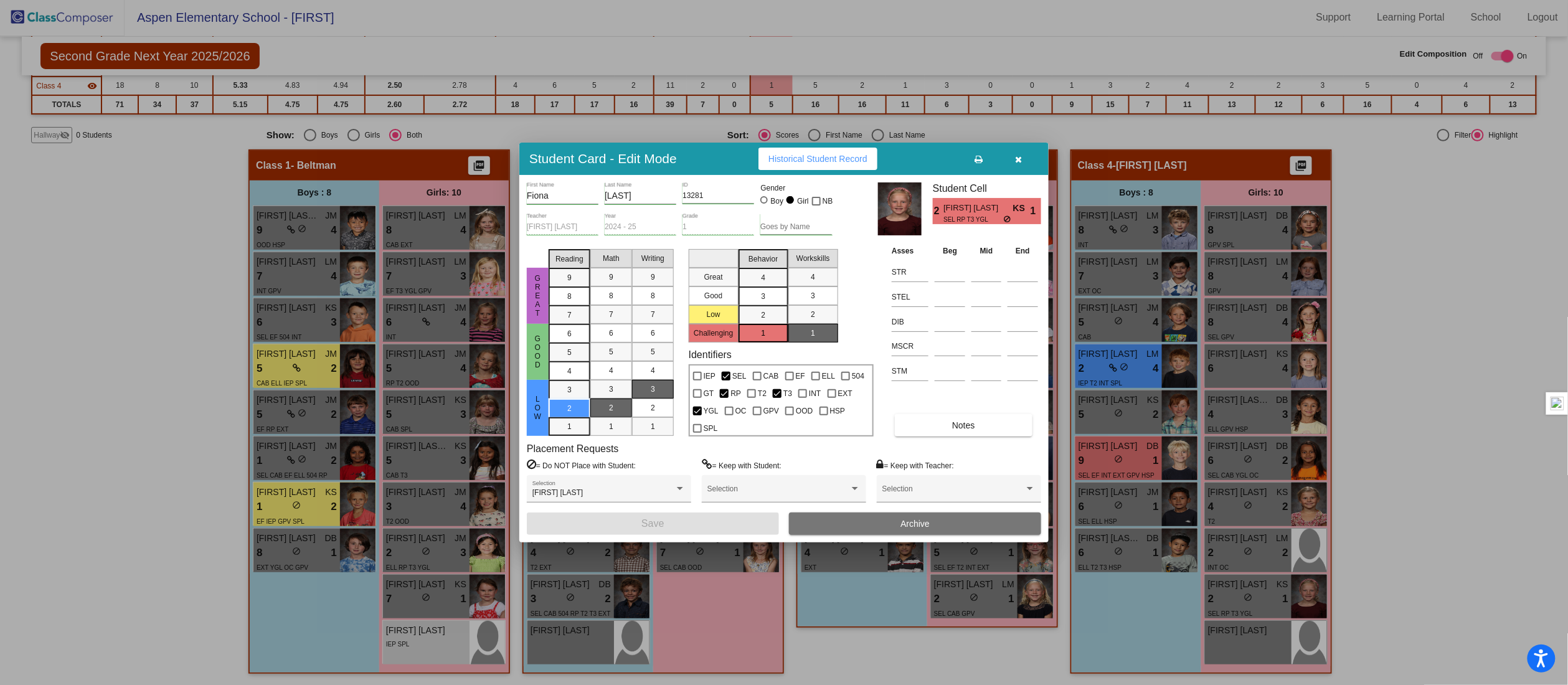 click at bounding box center [1019, 159] 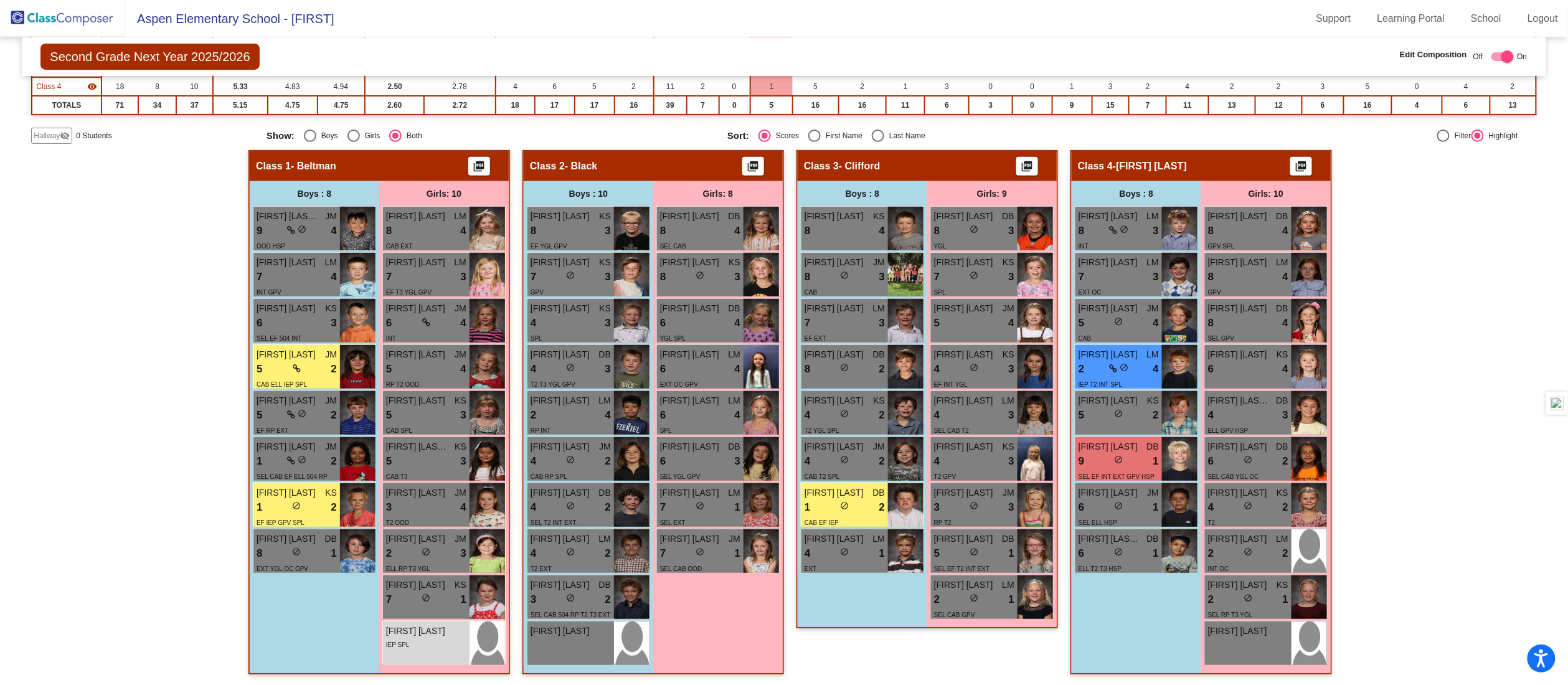 scroll, scrollTop: 1, scrollLeft: 0, axis: vertical 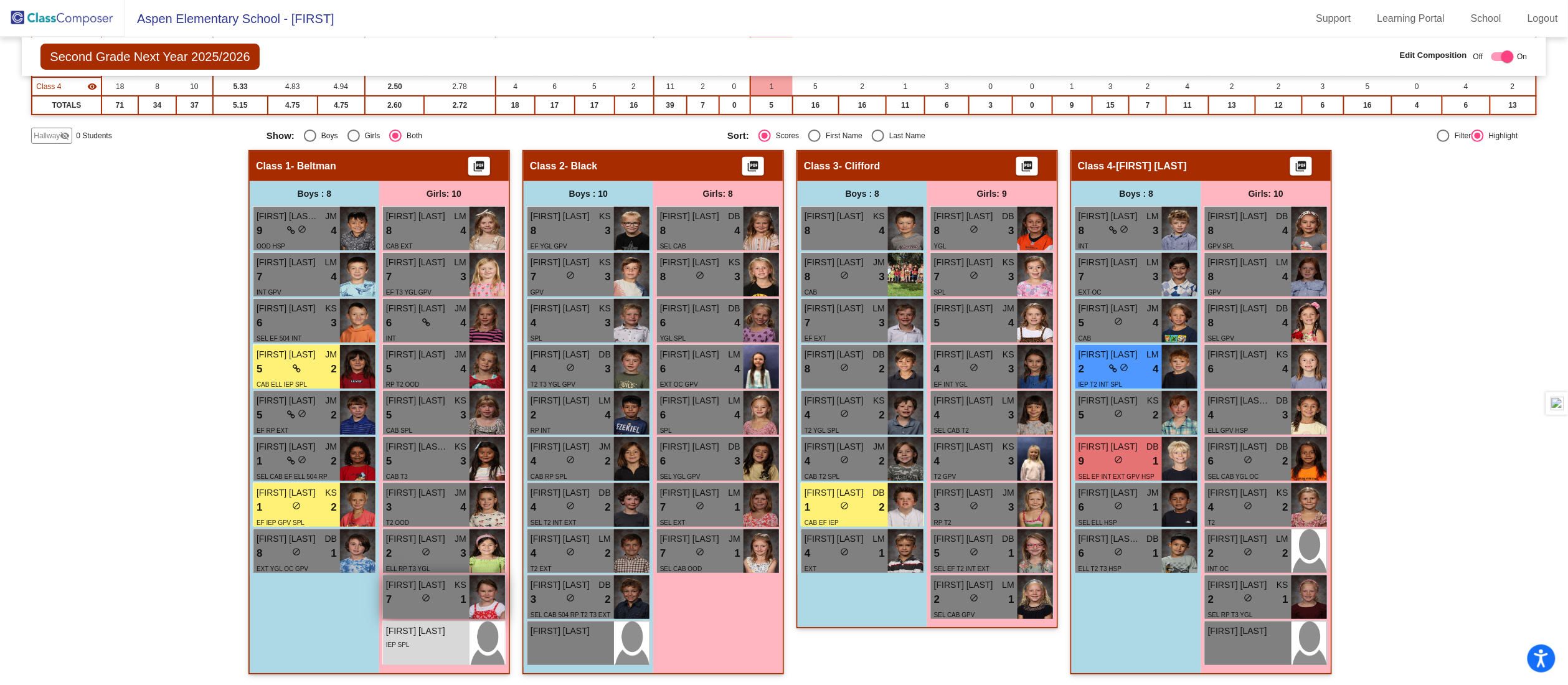 click on "7 lock do_not_disturb_alt 1" at bounding box center [426, 600] 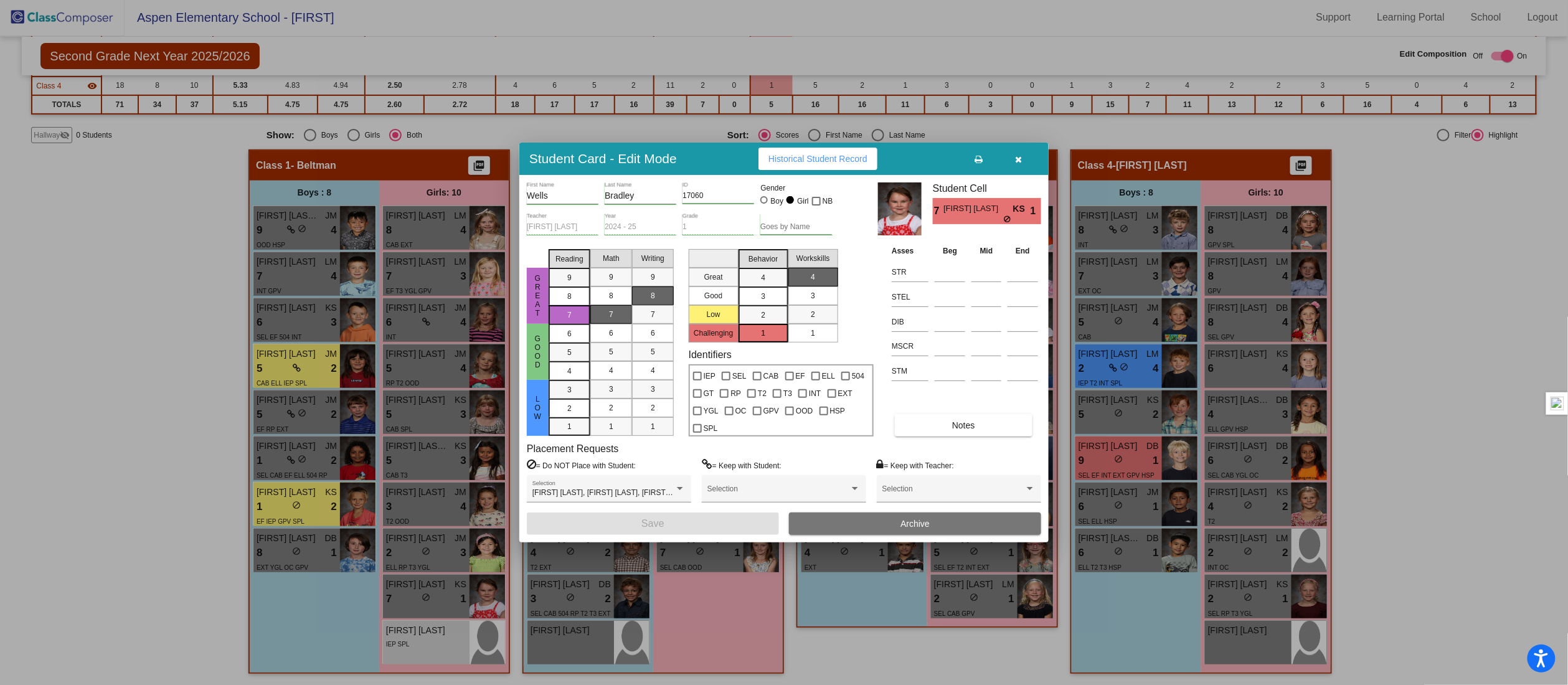 click at bounding box center (1019, 159) 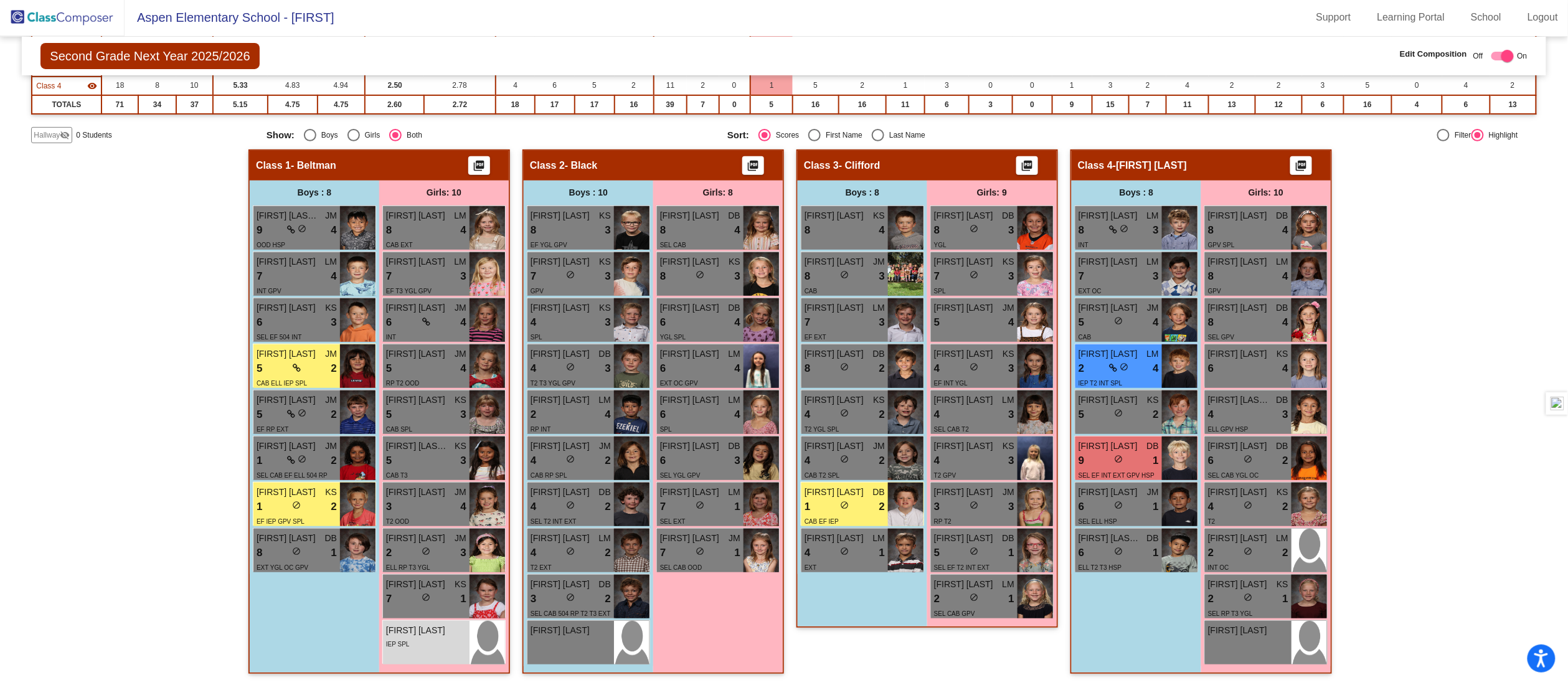 scroll, scrollTop: 1, scrollLeft: 0, axis: vertical 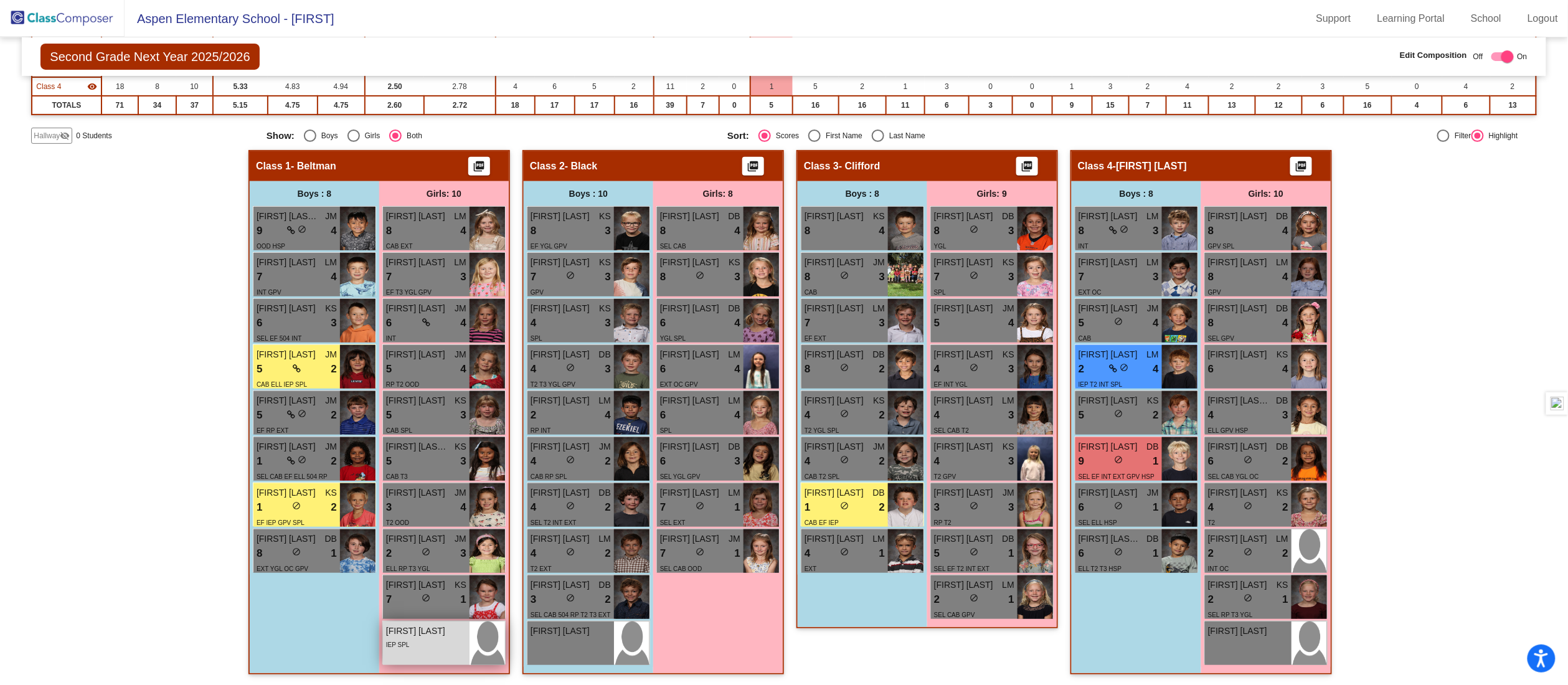 click on "Charlotte Richter lock do_not_disturb_alt IEP SPL" at bounding box center (426, 643) 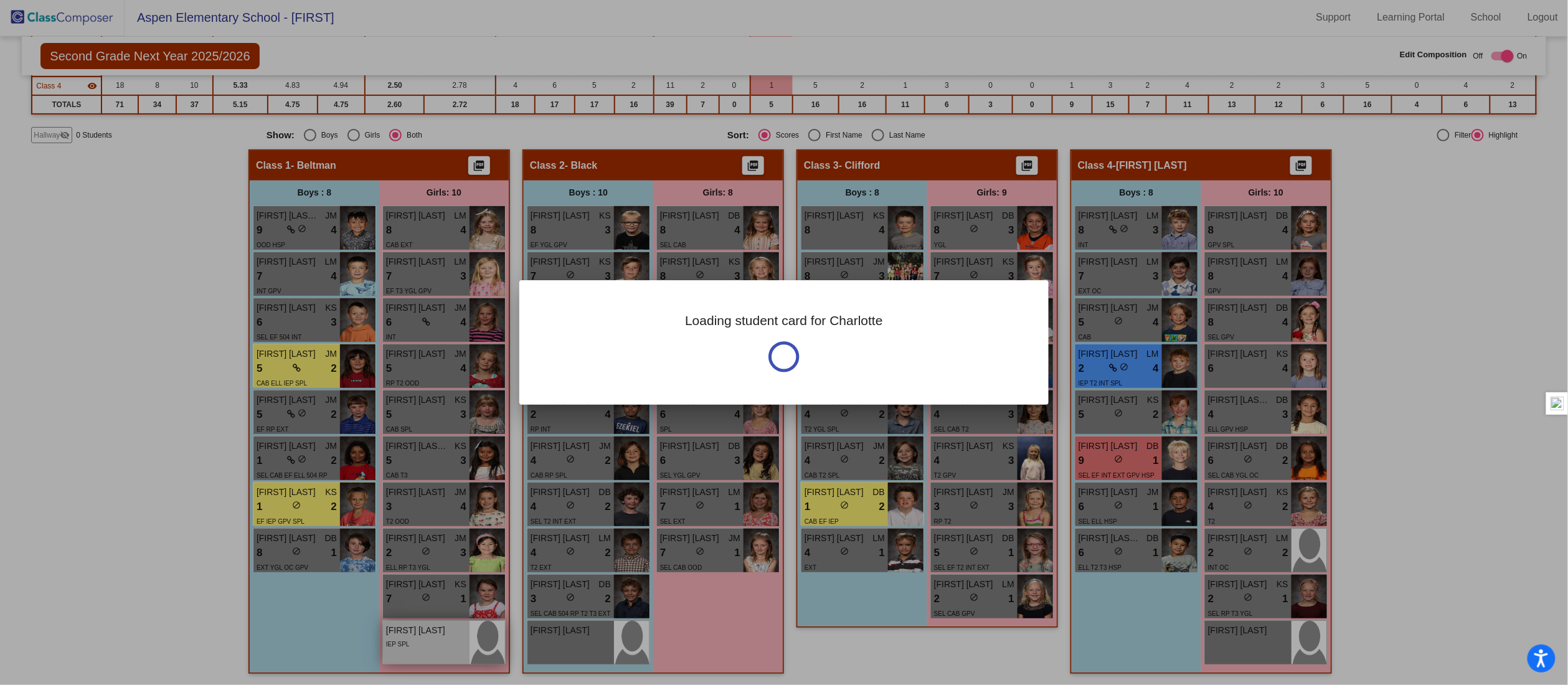 scroll, scrollTop: 0, scrollLeft: 0, axis: both 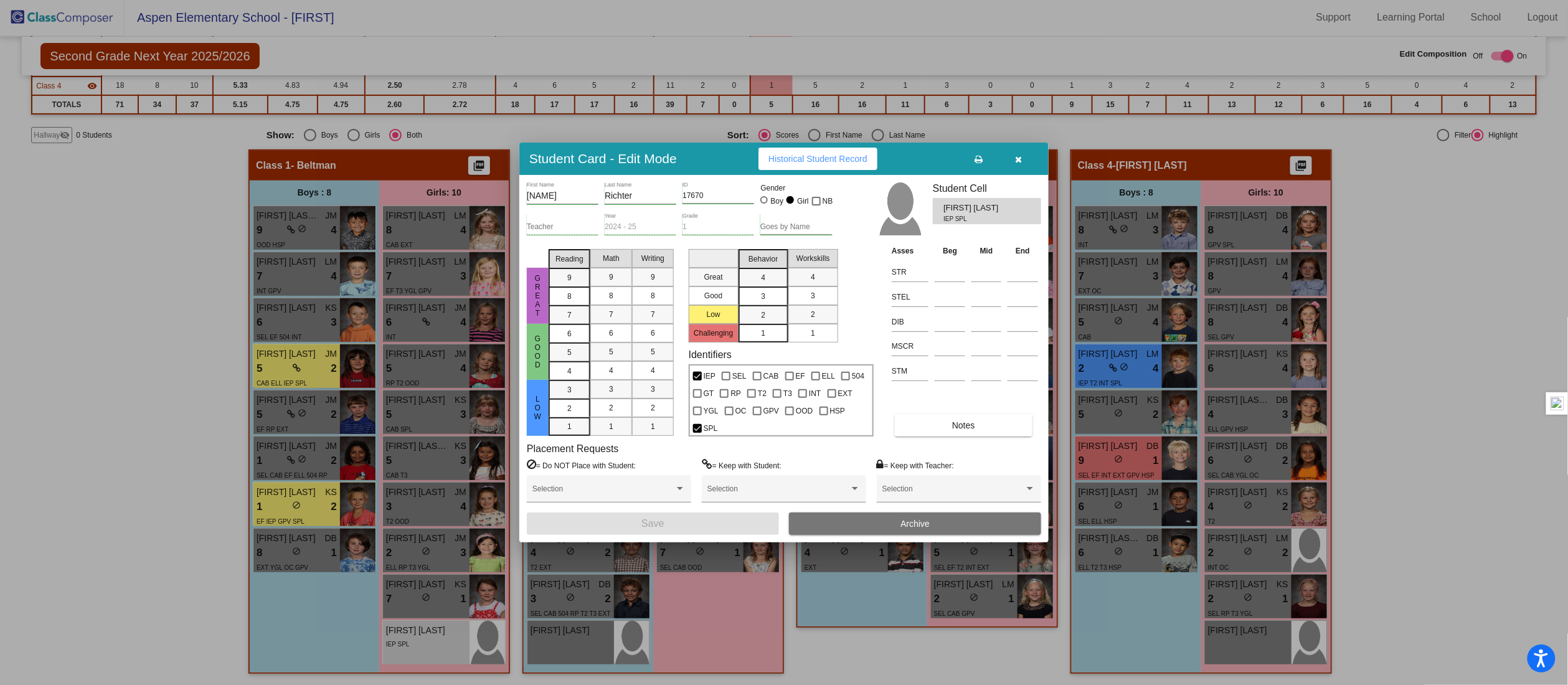 click at bounding box center [1019, 159] 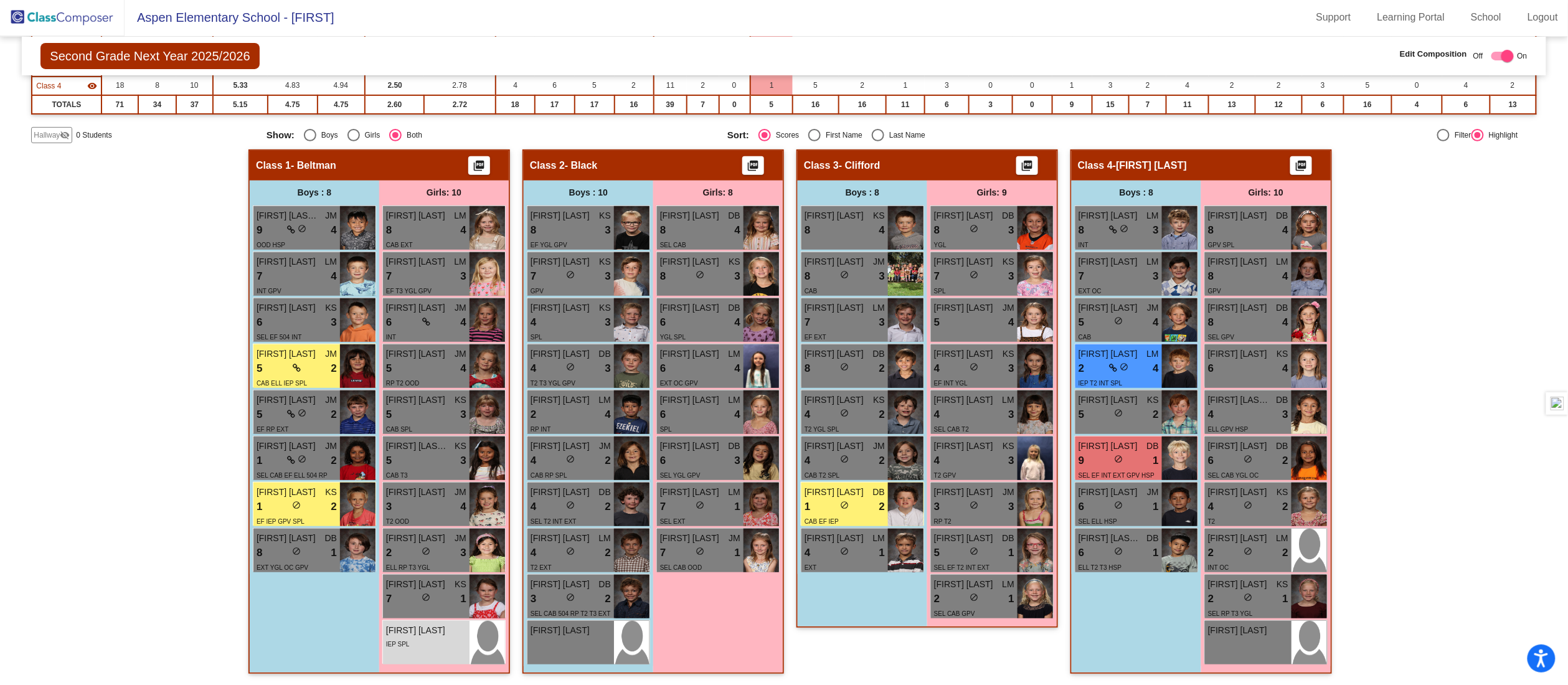 scroll, scrollTop: 1, scrollLeft: 0, axis: vertical 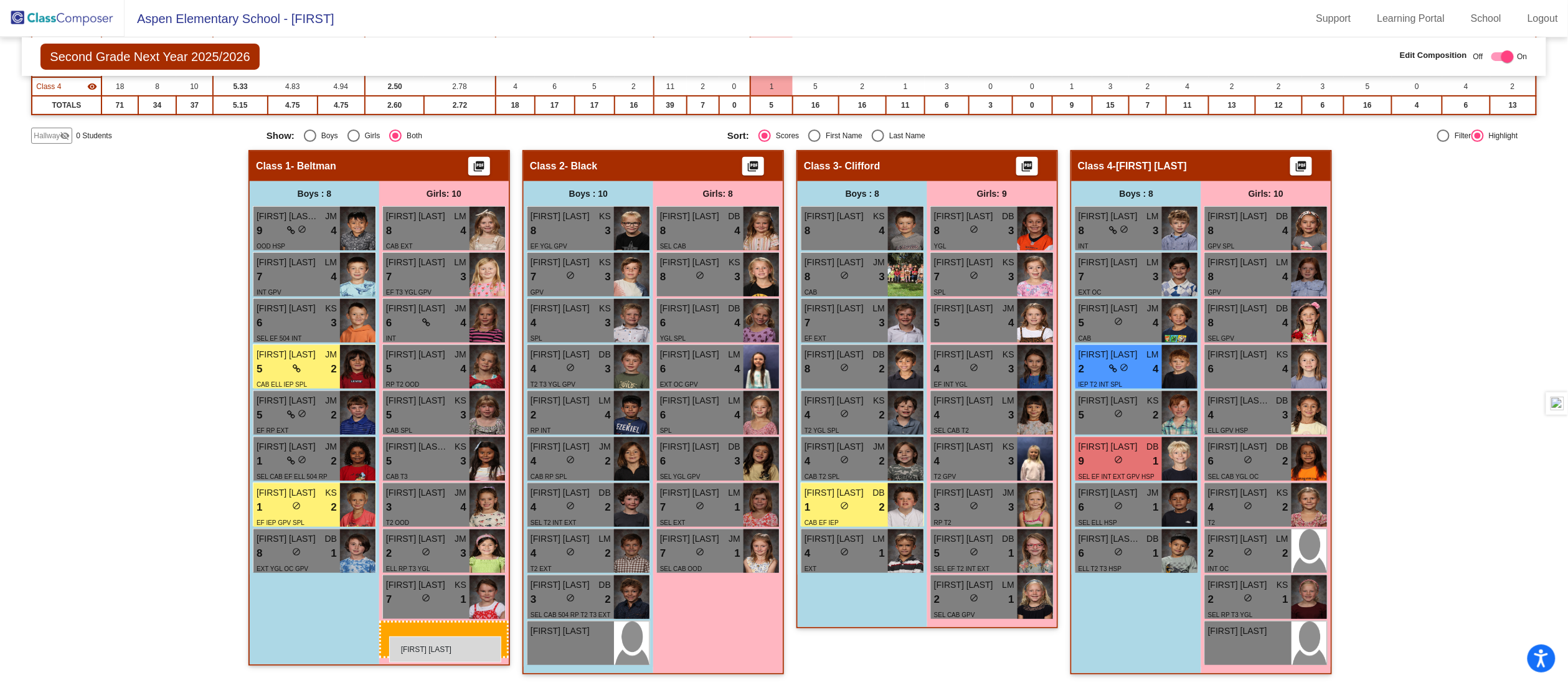 drag, startPoint x: 402, startPoint y: 650, endPoint x: 389, endPoint y: 636, distance: 19.104973 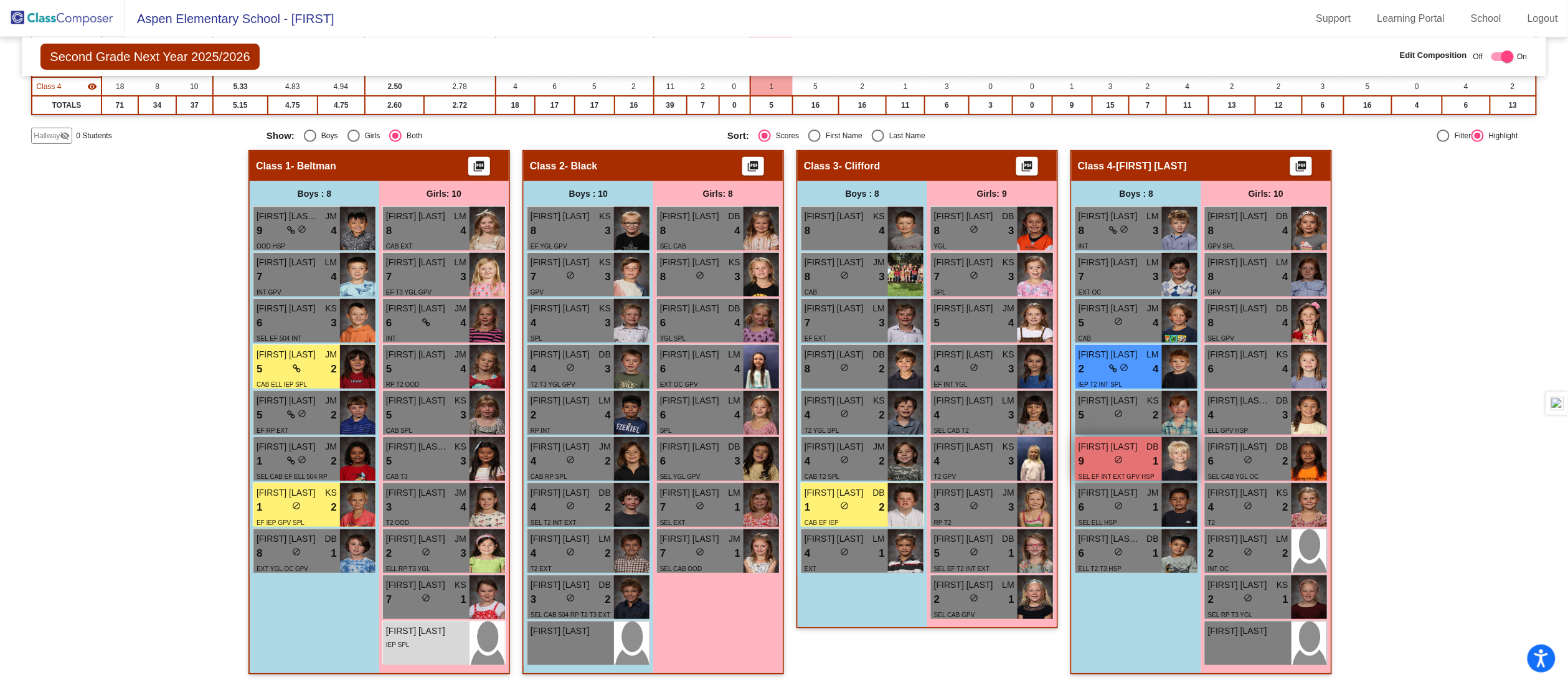 click on "lock do_not_disturb_alt" at bounding box center (1118, 461) 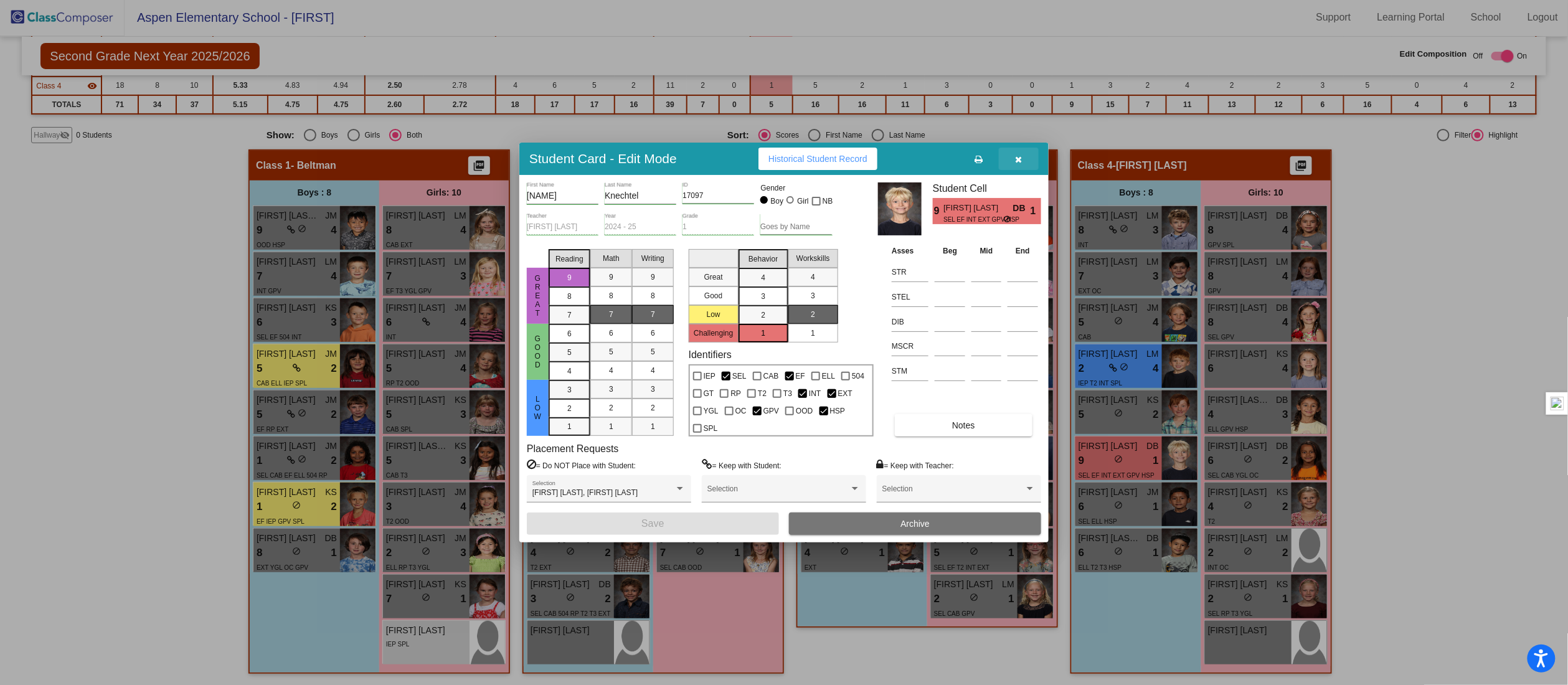 click at bounding box center (1019, 159) 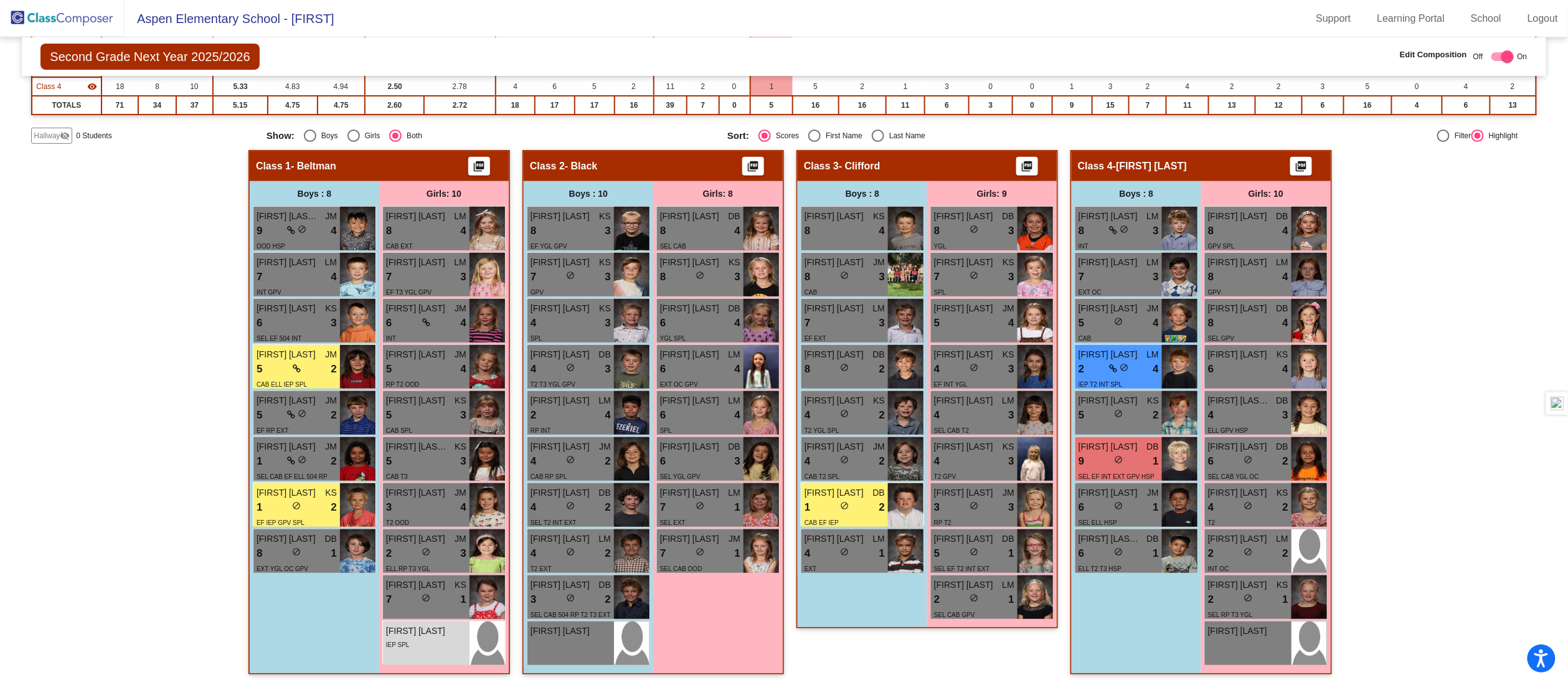 scroll, scrollTop: 1, scrollLeft: 0, axis: vertical 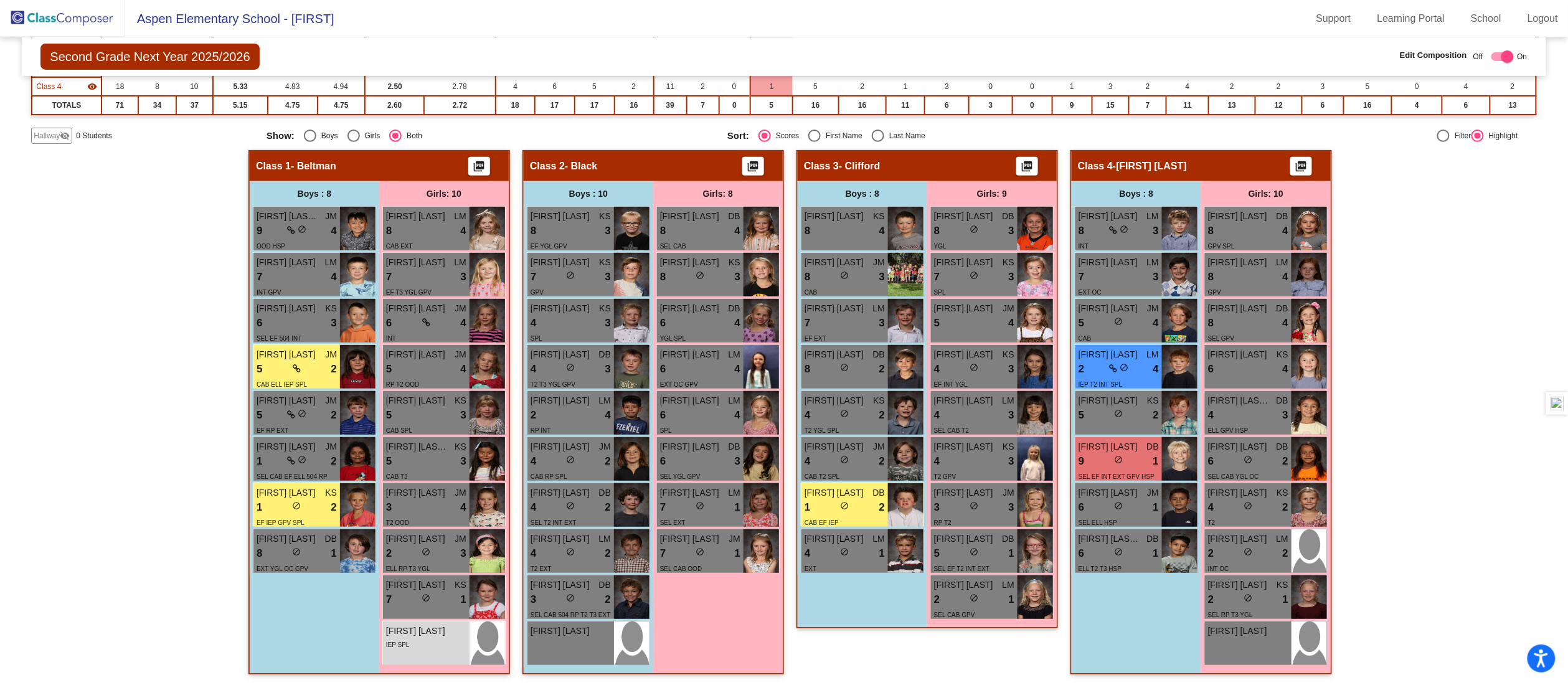 click on "Hallway   - Hallway Class  picture_as_pdf  Add Student  First Name Last Name Student Id  (Recommended)   Boy   Girl   Non Binary Add Close  Boys : 0    No Students   Girls: 0   No Students   Class 1   - Beltman  picture_as_pdf  Add Student  First Name Last Name Student Id  (Recommended)   Boy   Girl   Non Binary Add Close  Boys : 8  [FIRST] [LAST] JM 9 lock do_not_disturb_alt 4 OOD HSP [FIRST] [LAST] LM 7 lock do_not_disturb_alt 4 INT GPV [FIRST] [LAST] KS 6 lock do_not_disturb_alt 3 SEL EF 504 INT [FIRST] [LAST] JM 5 lock do_not_disturb_alt 2 CAB ELL IEP SPL [LAST] [LAST] JM 5 lock do_not_disturb_alt 2 EF RP EXT [FIRST] [LAST] [LAST] JM 1 lock do_not_disturb_alt 2 SEL CAB EF ELL 504 RP HSP [FIRST] [LAST] KS 1 lock do_not_disturb_alt 2 EF IEP GPV SPL [FIRST] [LAST] DB 8 lock do_not_disturb_alt 1 EXT YGL OC GPV Girls: 10 [FIRST] [LAST] LM 8 lock do_not_disturb_alt 4 CAB EXT [FIRST] [LAST] LM 7 lock do_not_disturb_alt 3 EF T3 YGL GPV [FIRST] [LAST] JM 6 lock do_not_disturb_alt 4 INT [FIRST] [LAST] JM 5 lock 4 KS" 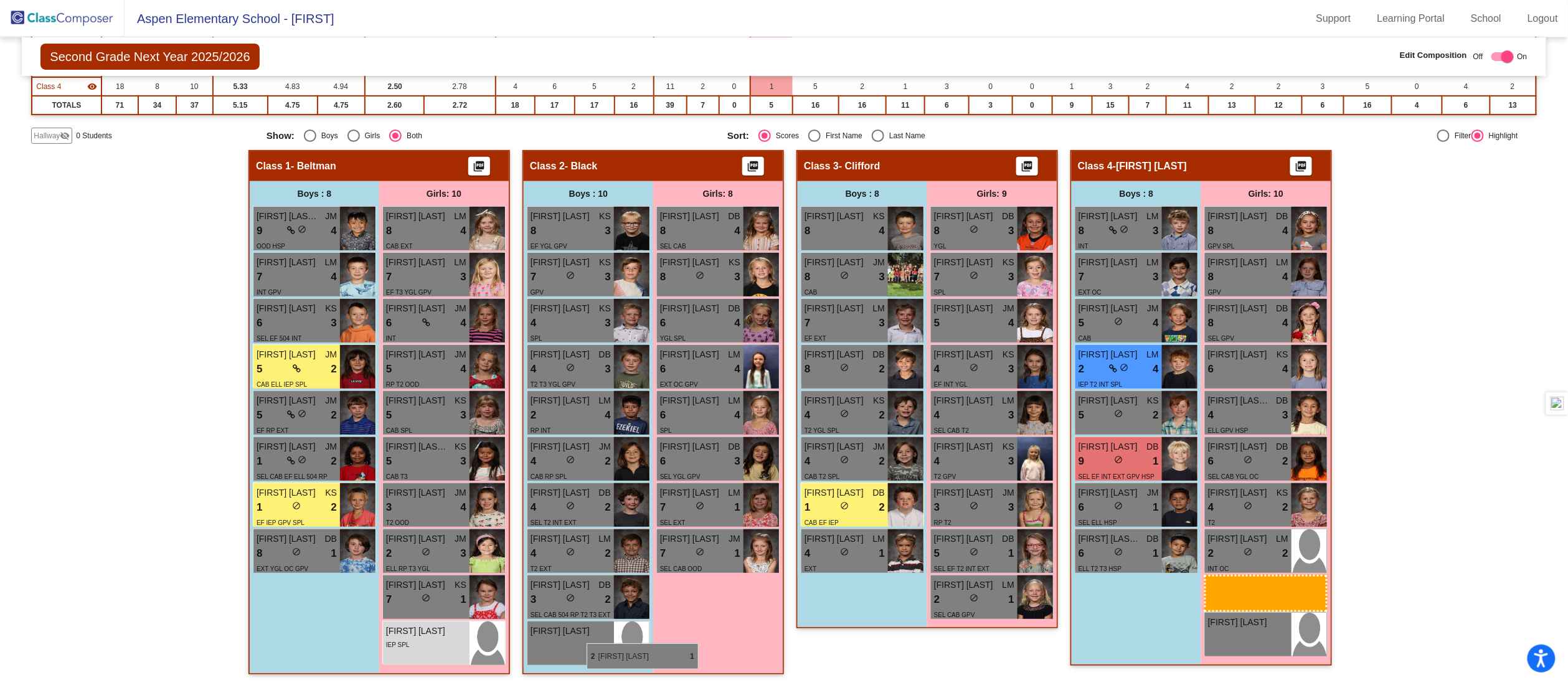 scroll, scrollTop: 235, scrollLeft: 0, axis: vertical 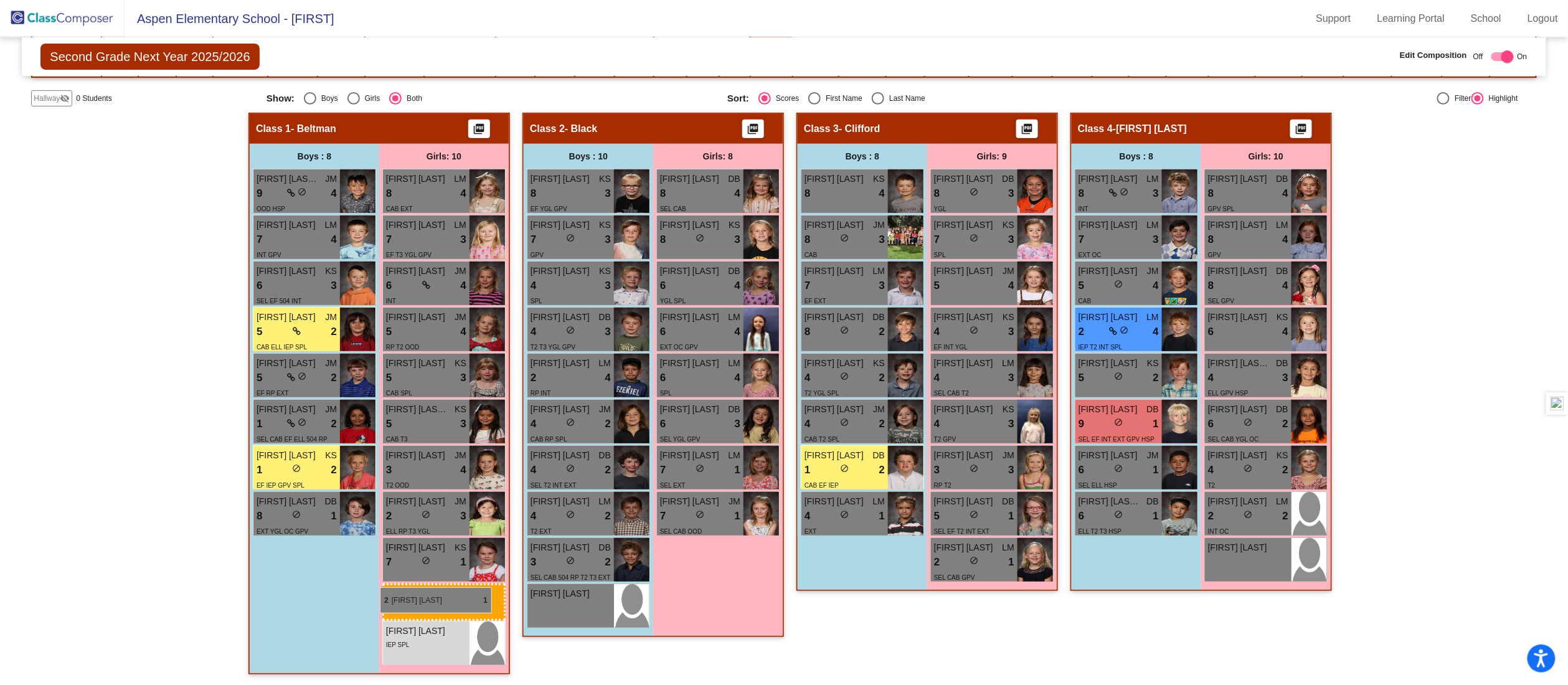 drag, startPoint x: 1245, startPoint y: 590, endPoint x: 380, endPoint y: 587, distance: 865.0052 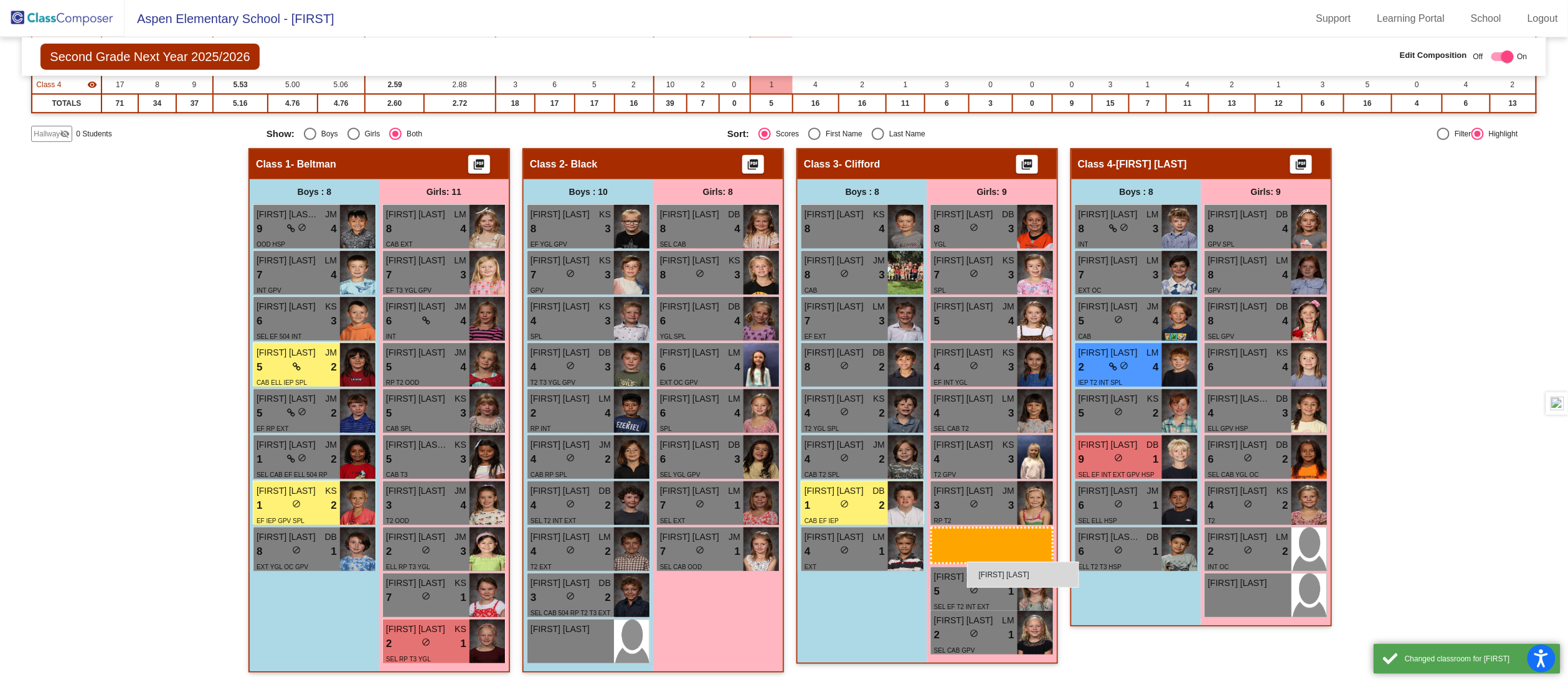 scroll, scrollTop: 198, scrollLeft: 0, axis: vertical 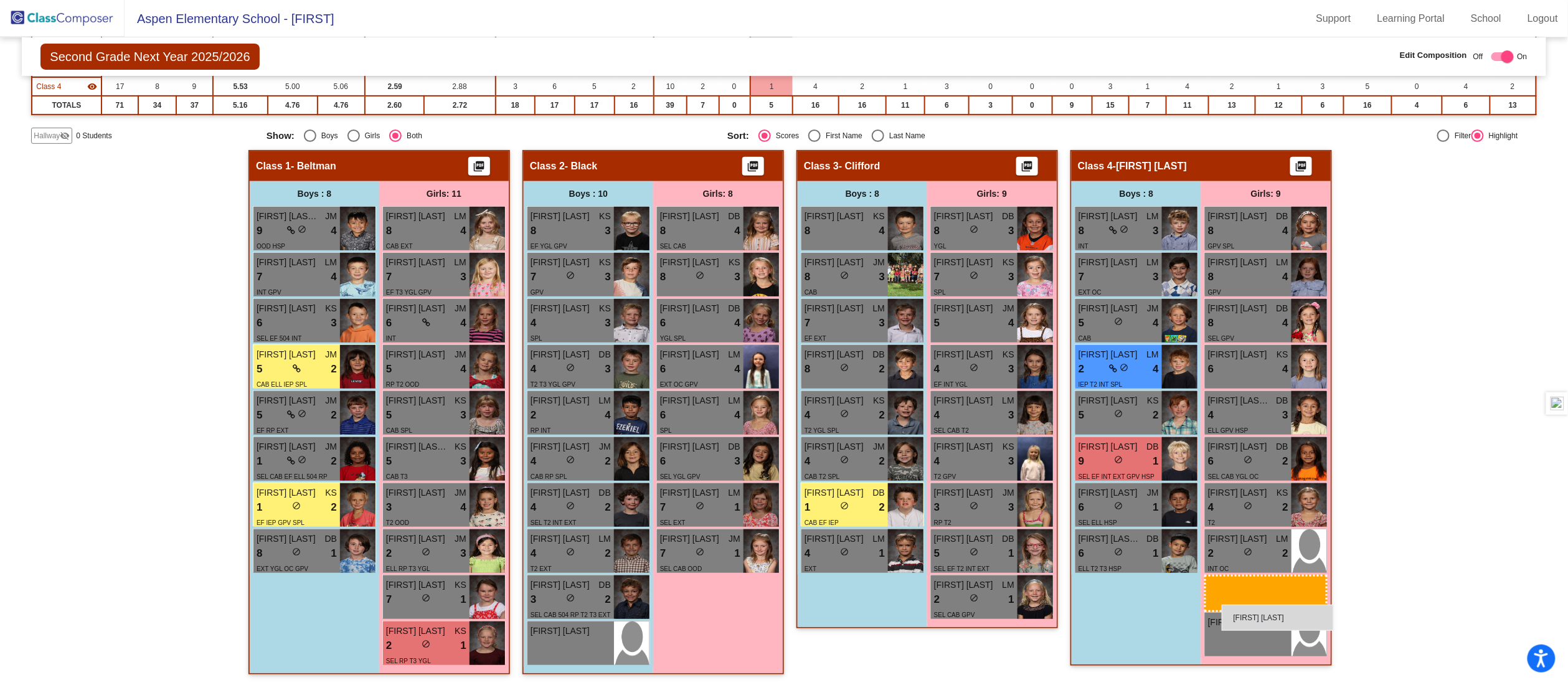 drag, startPoint x: 404, startPoint y: 650, endPoint x: 1222, endPoint y: 605, distance: 819.2368 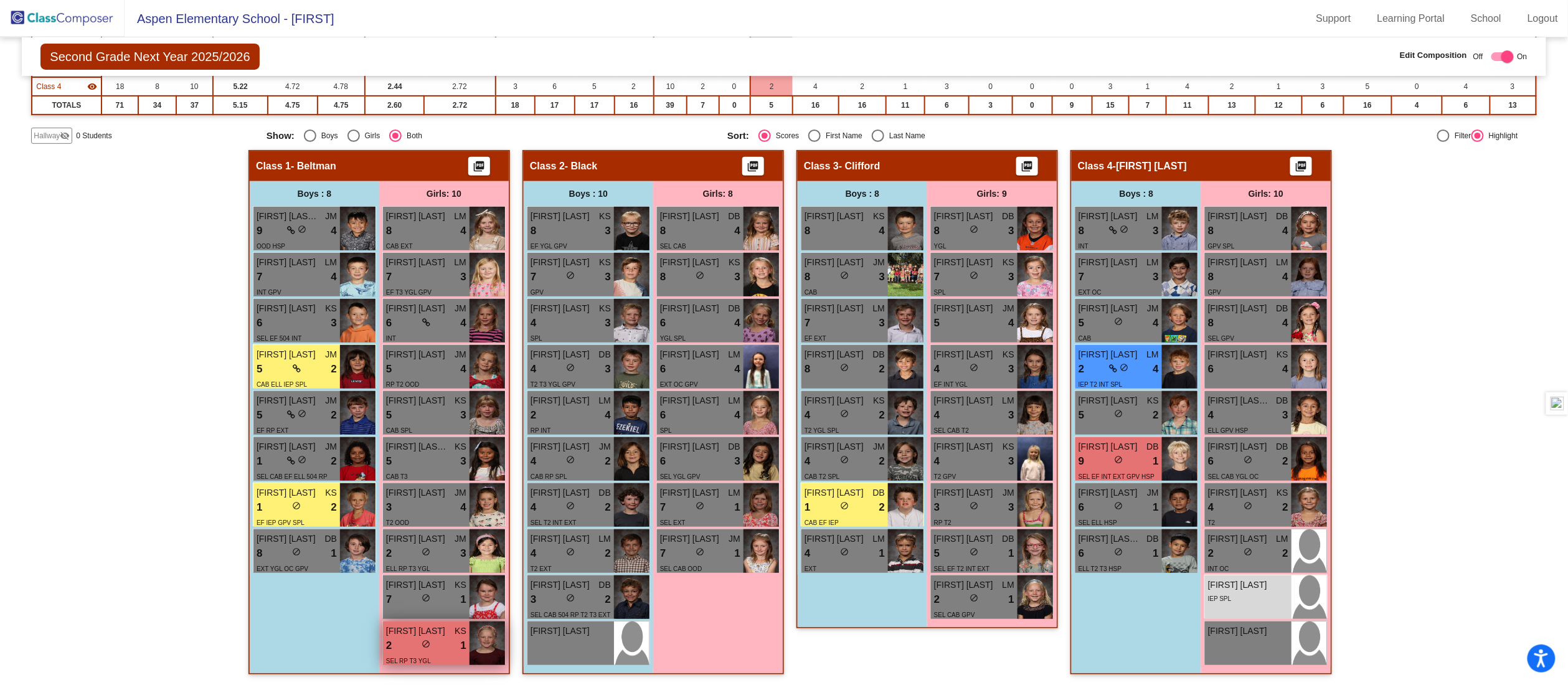 click on "2 lock do_not_disturb_alt 1" at bounding box center [426, 646] 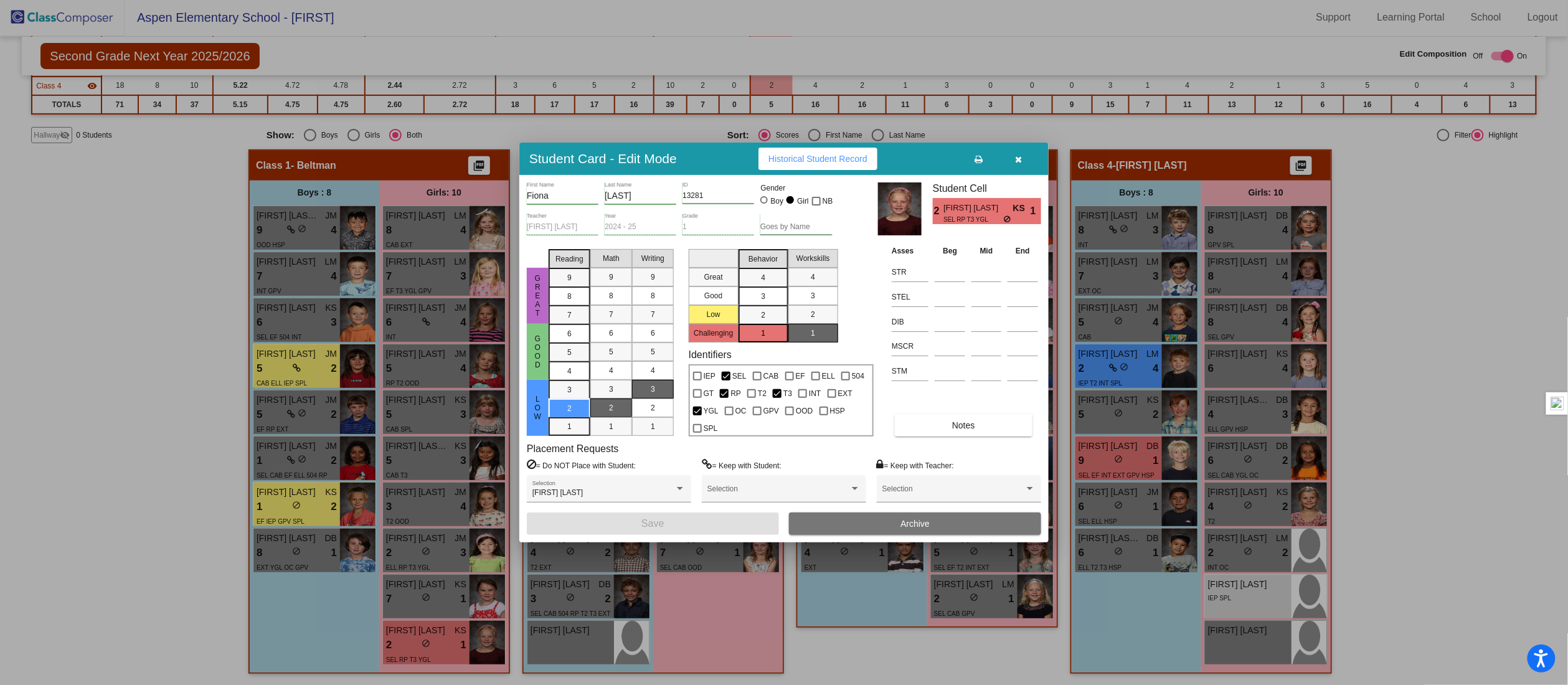 click at bounding box center (1019, 159) 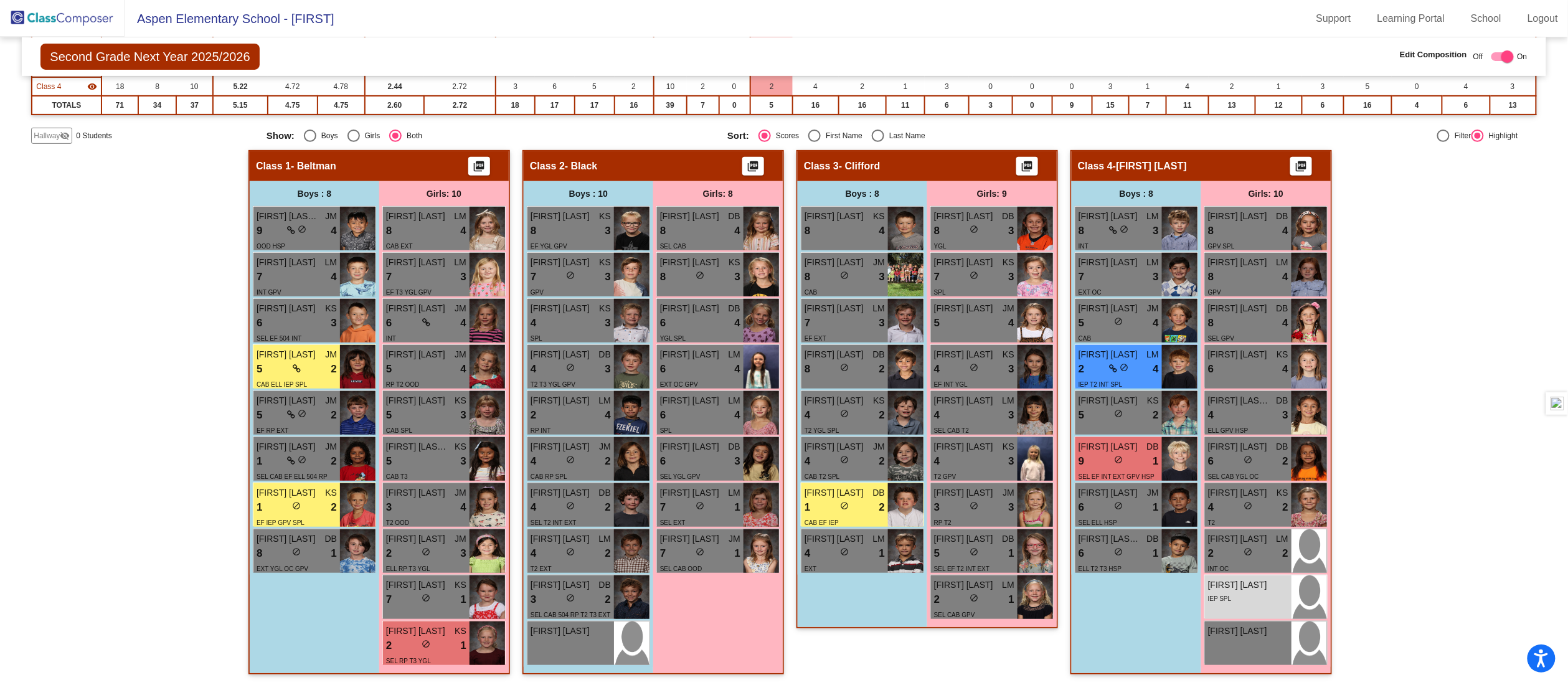scroll, scrollTop: 1, scrollLeft: 0, axis: vertical 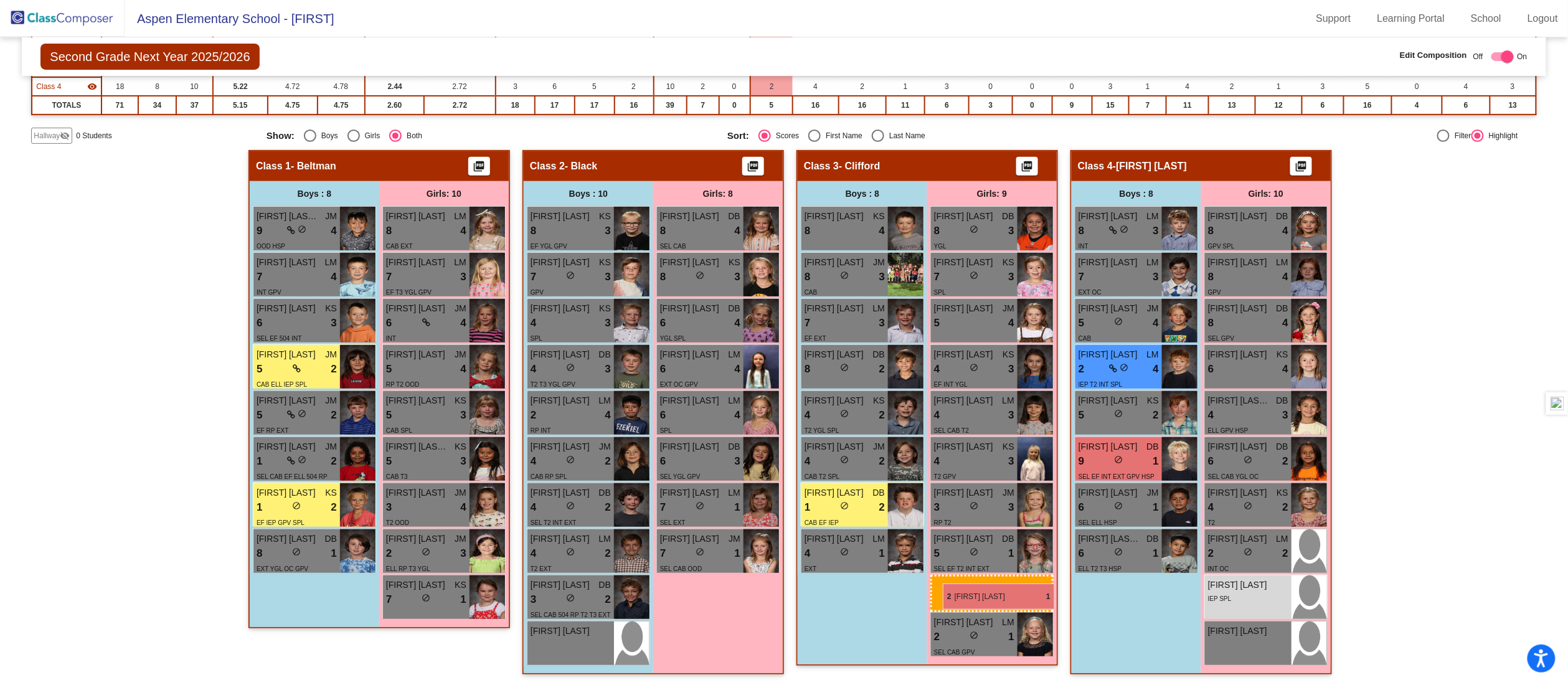 drag, startPoint x: 402, startPoint y: 645, endPoint x: 943, endPoint y: 583, distance: 544.5411 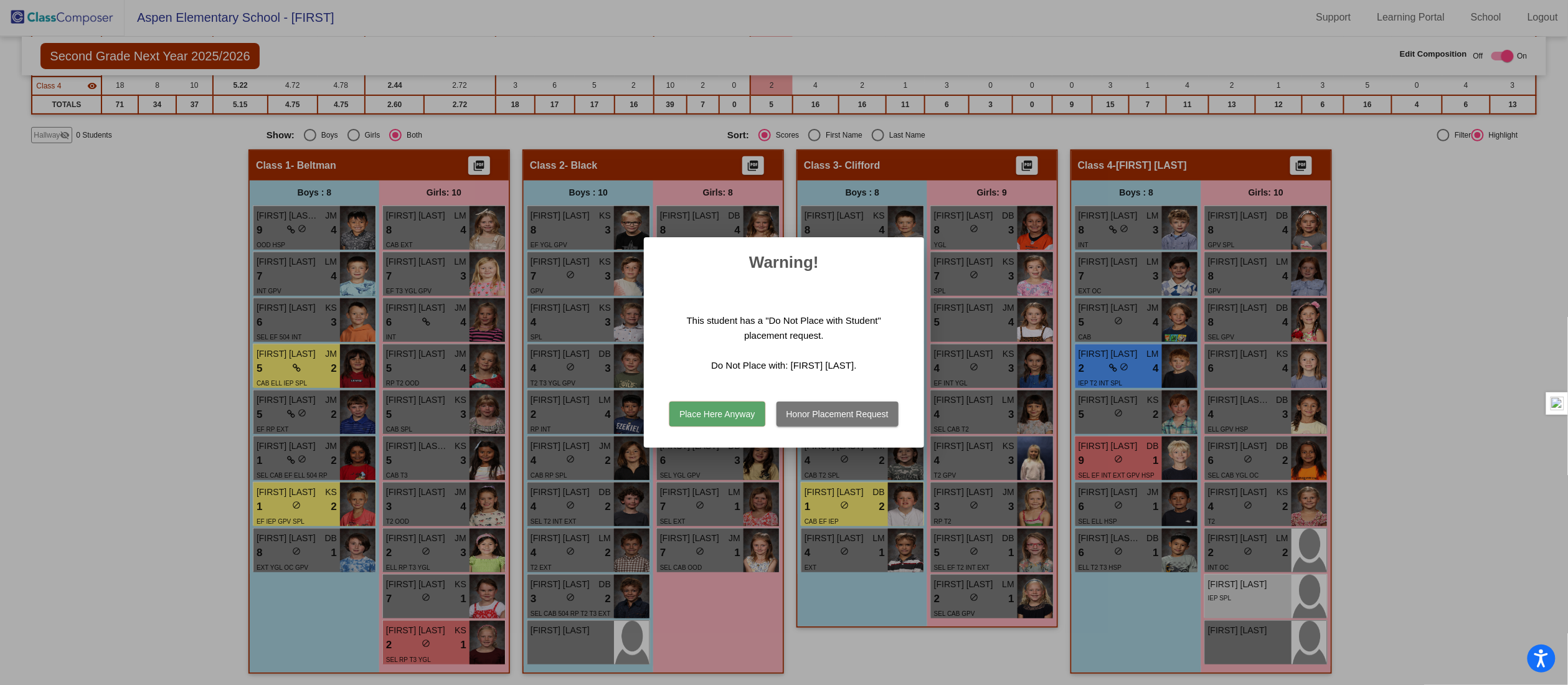 click on "Place Here Anyway" at bounding box center [717, 414] 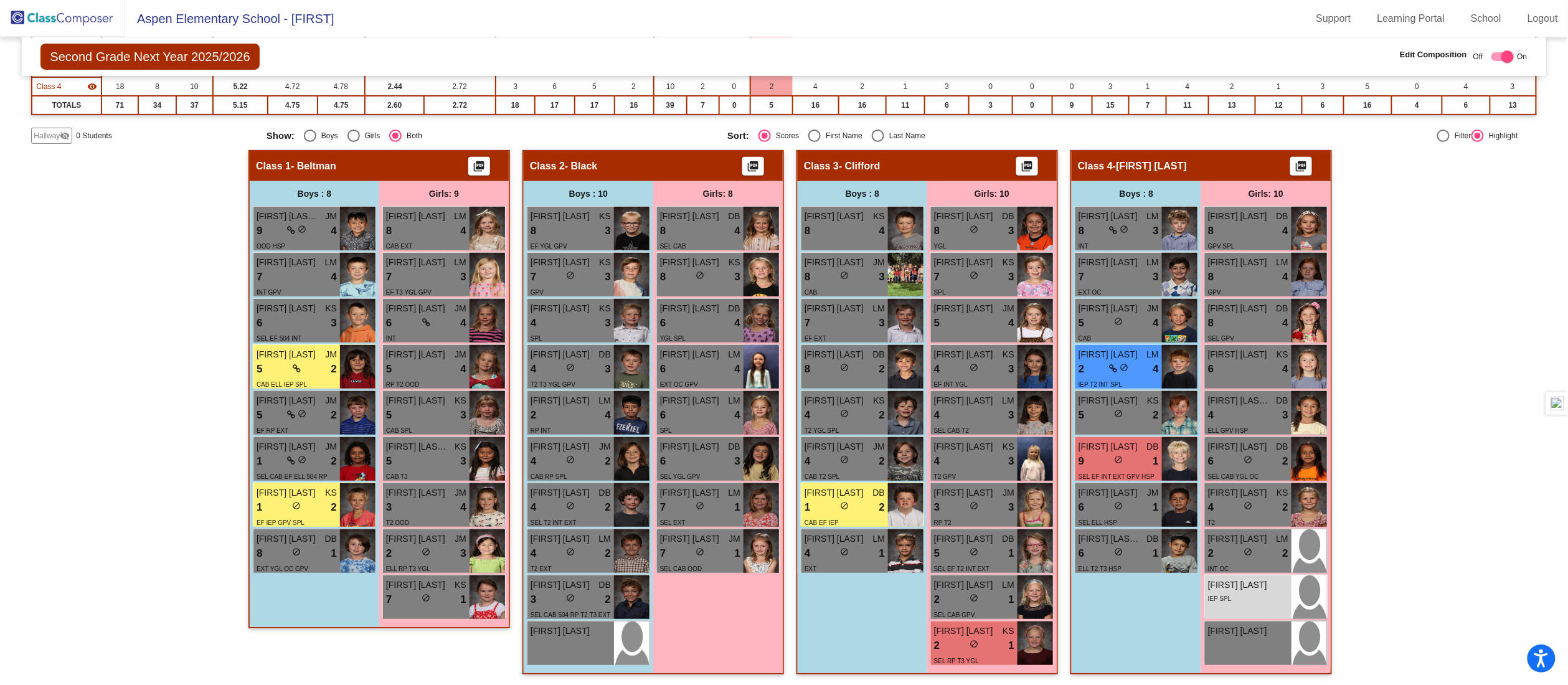 scroll, scrollTop: 1, scrollLeft: 0, axis: vertical 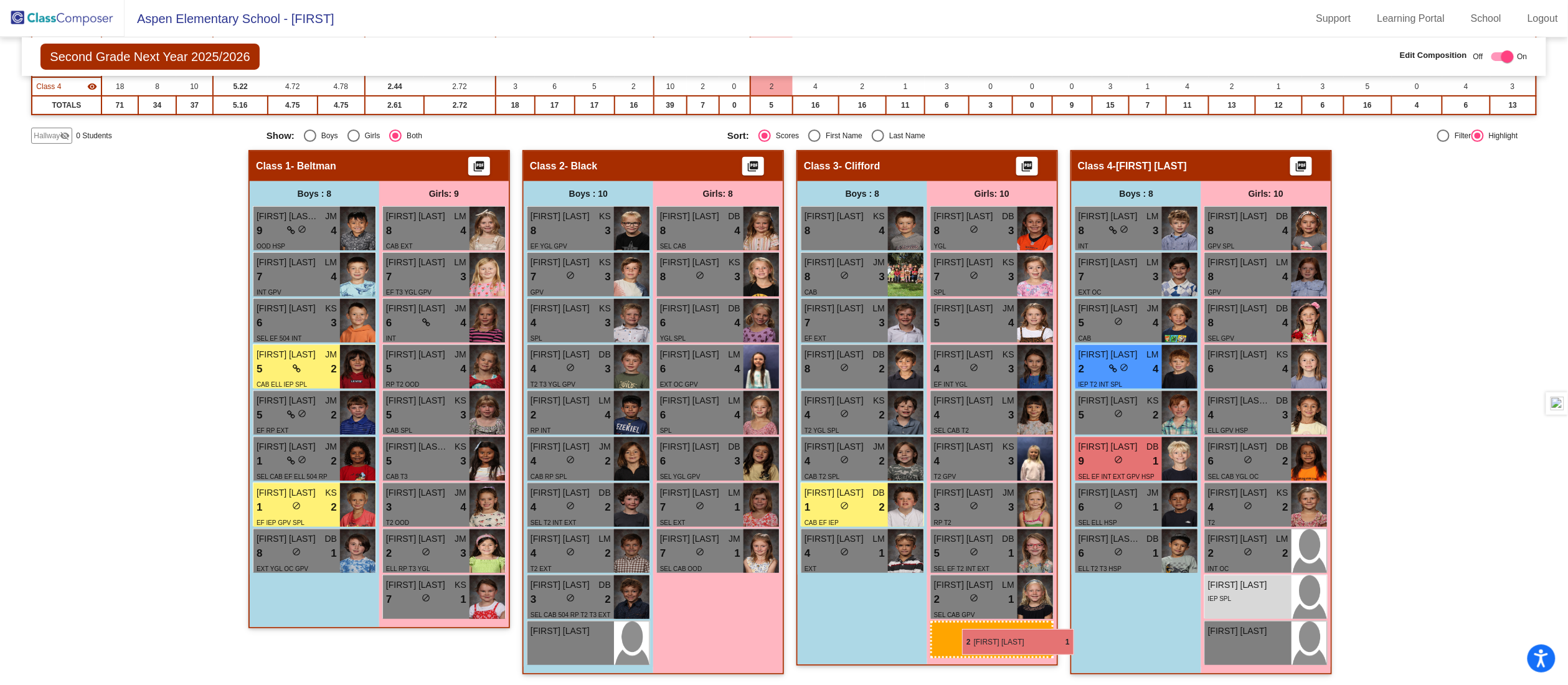 drag, startPoint x: 975, startPoint y: 648, endPoint x: 940, endPoint y: 629, distance: 39.824616 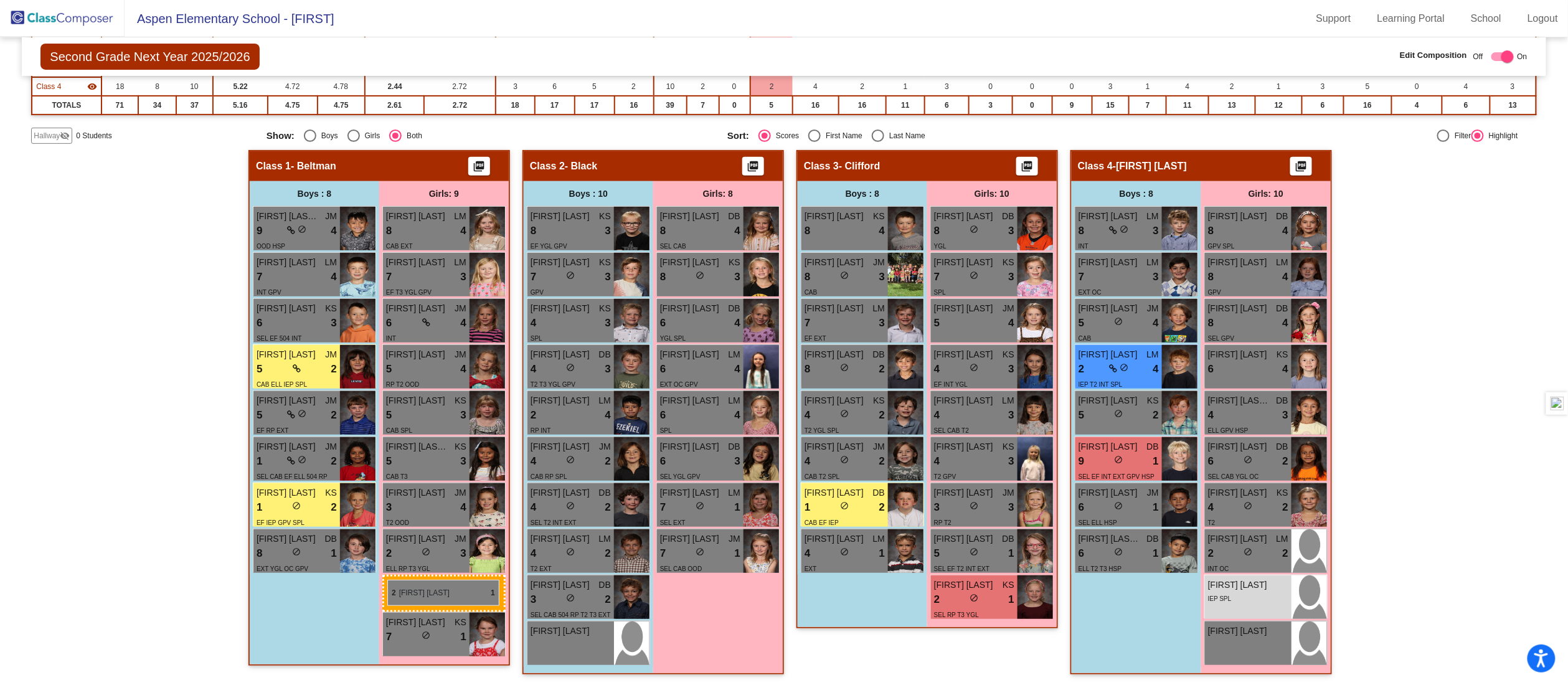 drag, startPoint x: 949, startPoint y: 587, endPoint x: 387, endPoint y: 580, distance: 562.04359 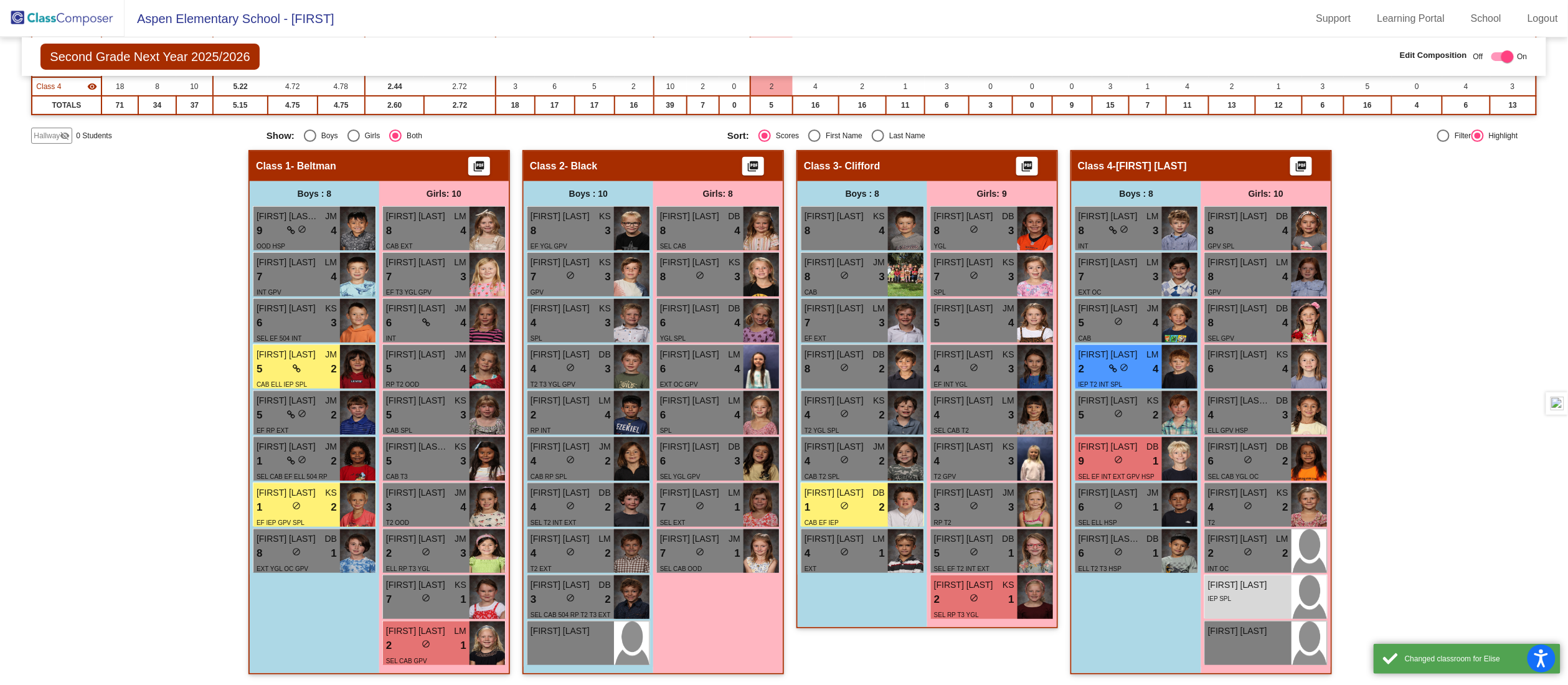 click on "Hallway   - Hallway Class  picture_as_pdf  Add Student  First Name Last Name Student Id  (Recommended)   Boy   Girl   Non Binary Add Close  Boys : 0    No Students   Girls: 0   No Students   Class 1   - Beltman  picture_as_pdf  Add Student  First Name Last Name Student Id  (Recommended)   Boy   Girl   Non Binary Add Close  Boys : 8  [FIRST] [LAST] JM 9 lock do_not_disturb_alt 4 OOD HSP [FIRST] [LAST] LM 7 lock do_not_disturb_alt 4 INT GPV [FIRST] [LAST] KS 6 lock do_not_disturb_alt 3 SEL EF 504 INT [FIRST] [LAST] JM 5 lock do_not_disturb_alt 2 CAB ELL IEP SPL [LAST] [LAST] JM 5 lock do_not_disturb_alt 2 EF RP EXT [FIRST] [LAST] [LAST] JM 1 lock do_not_disturb_alt 2 SEL CAB EF ELL 504 RP HSP [FIRST] [LAST] KS 1 lock do_not_disturb_alt 2 EF IEP GPV SPL [FIRST] [LAST] DB 8 lock do_not_disturb_alt 1 EXT YGL OC GPV Girls: 10 [FIRST] [LAST] LM 8 lock do_not_disturb_alt 4 CAB EXT [FIRST] [LAST] LM 7 lock do_not_disturb_alt 3 EF T3 YGL GPV [FIRST] [LAST] JM 6 lock do_not_disturb_alt 4 INT [FIRST] [LAST] JM 5 lock 4 KS" 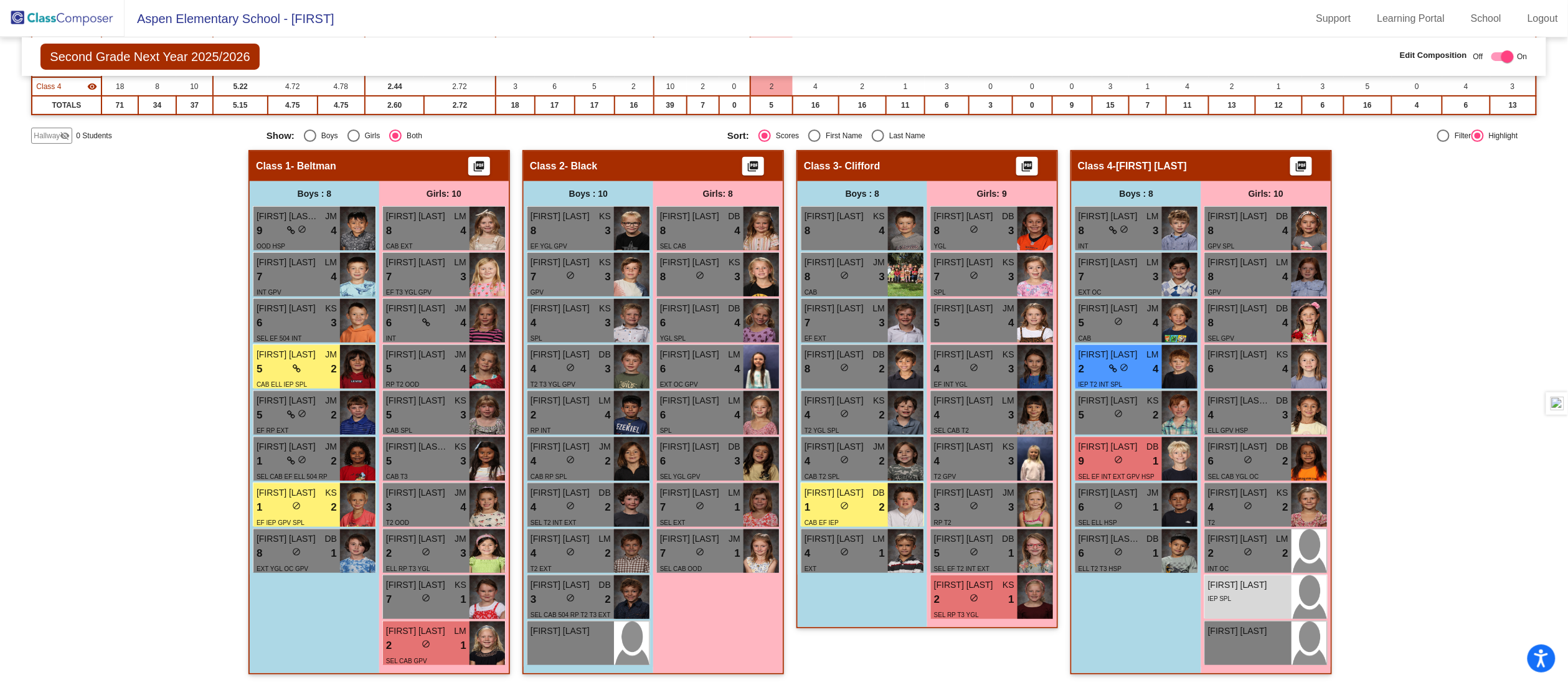 click on "Class 3   - Clifford  picture_as_pdf  Add Student  First Name Last Name Student Id  (Recommended)   Boy   Girl   Non Binary Add Close  Boys : 8  Fritz Rowland KS 8 lock do_not_disturb_alt 4 Charles Serebrennicov JM 8 lock do_not_disturb_alt 3 CAB Bear Belkin LM 7 lock do_not_disturb_alt 3 EF EXT Zayn Fritas DB 8 lock do_not_disturb_alt 2 Nolan Wackerle KS 4 lock do_not_disturb_alt 2 T2 YGL SPL Branson Domek JM 4 lock do_not_disturb_alt 2 CAB T2 SPL Jack Welgos DB 1 lock do_not_disturb_alt 2 CAB EF IEP Thomas Masciocchi LM 4 lock do_not_disturb_alt 1 EXT Girls: 9 Harper Arvizo DB 8 lock do_not_disturb_alt 3 YGL Cloe Baldwin KS 7 lock do_not_disturb_alt 3 SPL Alena Neiley JM 5 lock do_not_disturb_alt 4 Sloane Daniels KS 4 lock do_not_disturb_alt 3 EF INT YGL Leia Semenova LM 4 lock do_not_disturb_alt 3 SEL CAB T2 Stella Dillon KS 4 lock do_not_disturb_alt 3 T2 GPV Madison Smith JM 3 lock do_not_disturb_alt 3 RP T2 Isabelle DeVito DB 5 lock do_not_disturb_alt 1 SEL EF T2 INT EXT Fiona Kidd KS 2 lock 1" 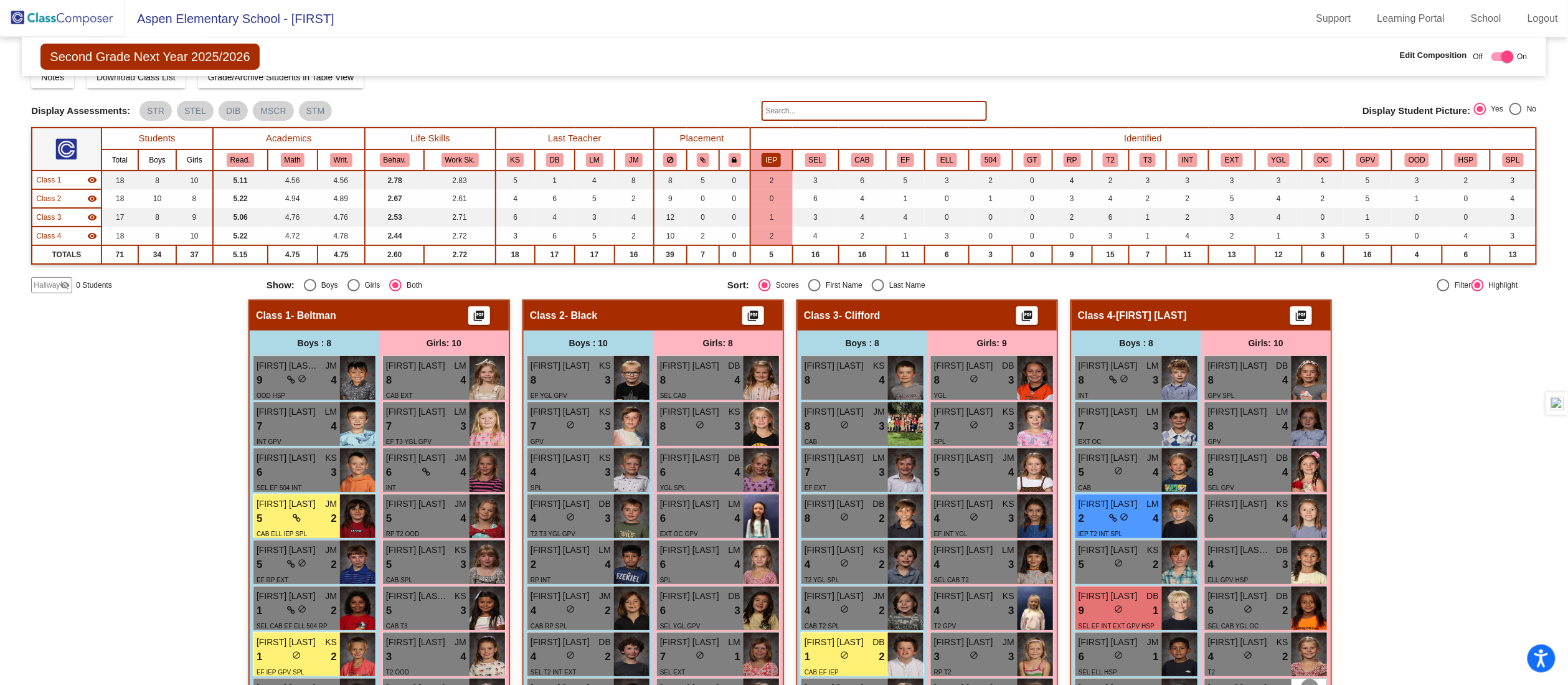 scroll, scrollTop: 0, scrollLeft: 0, axis: both 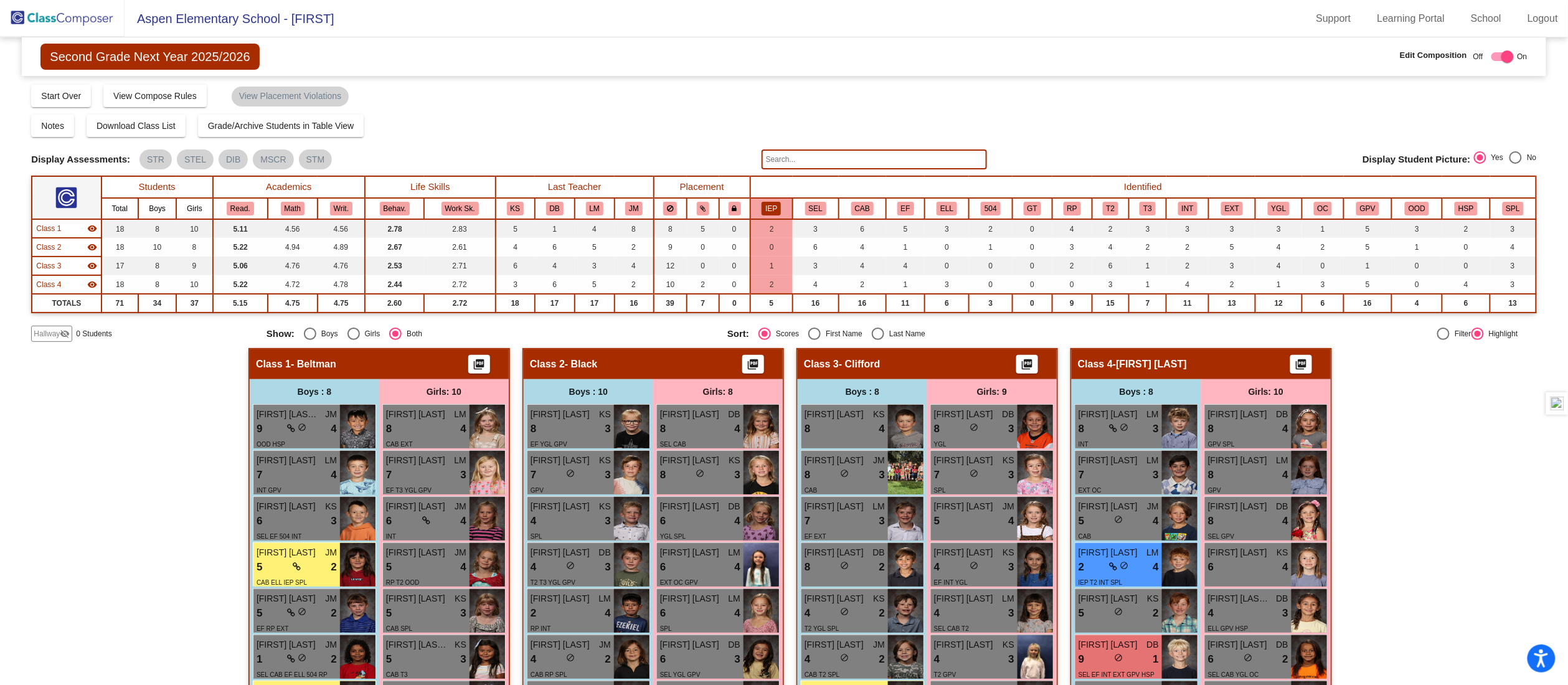 click 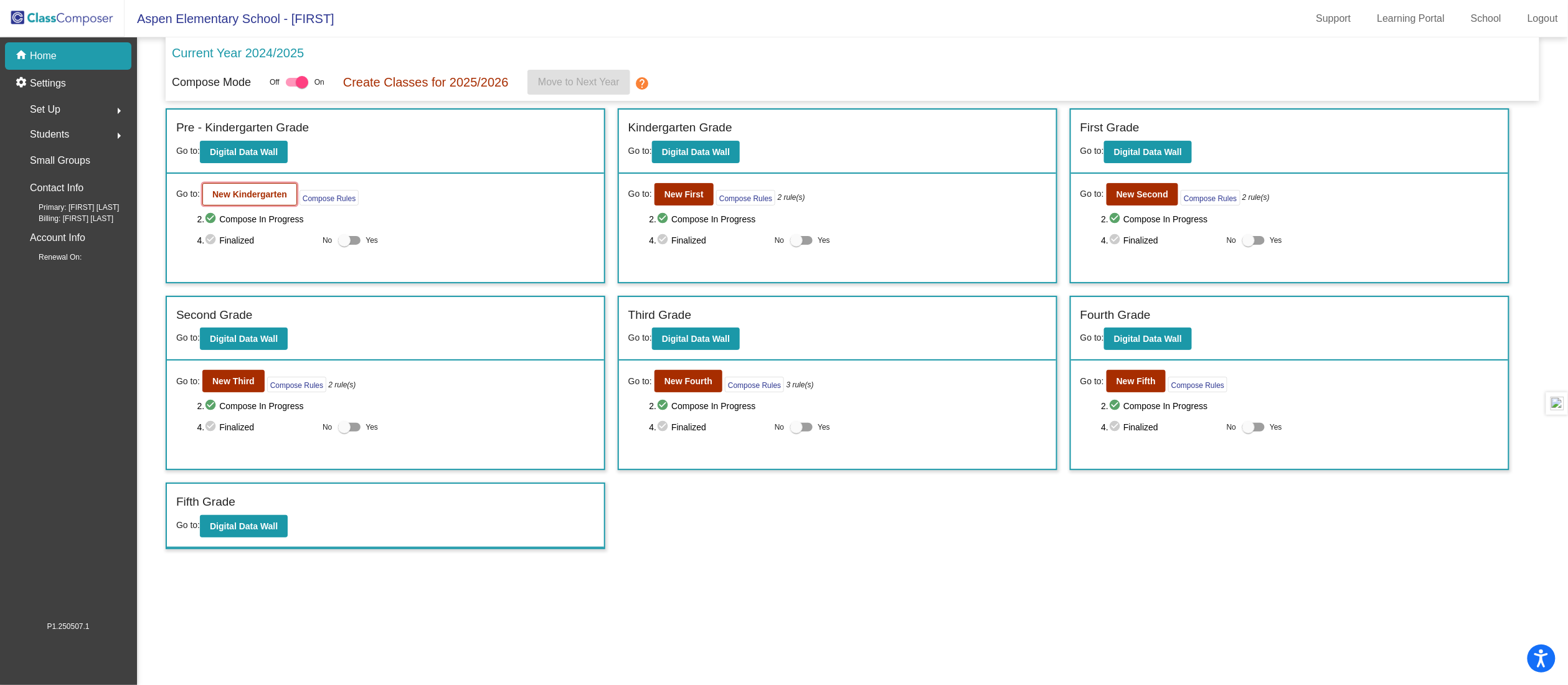 click on "New Kindergarten" 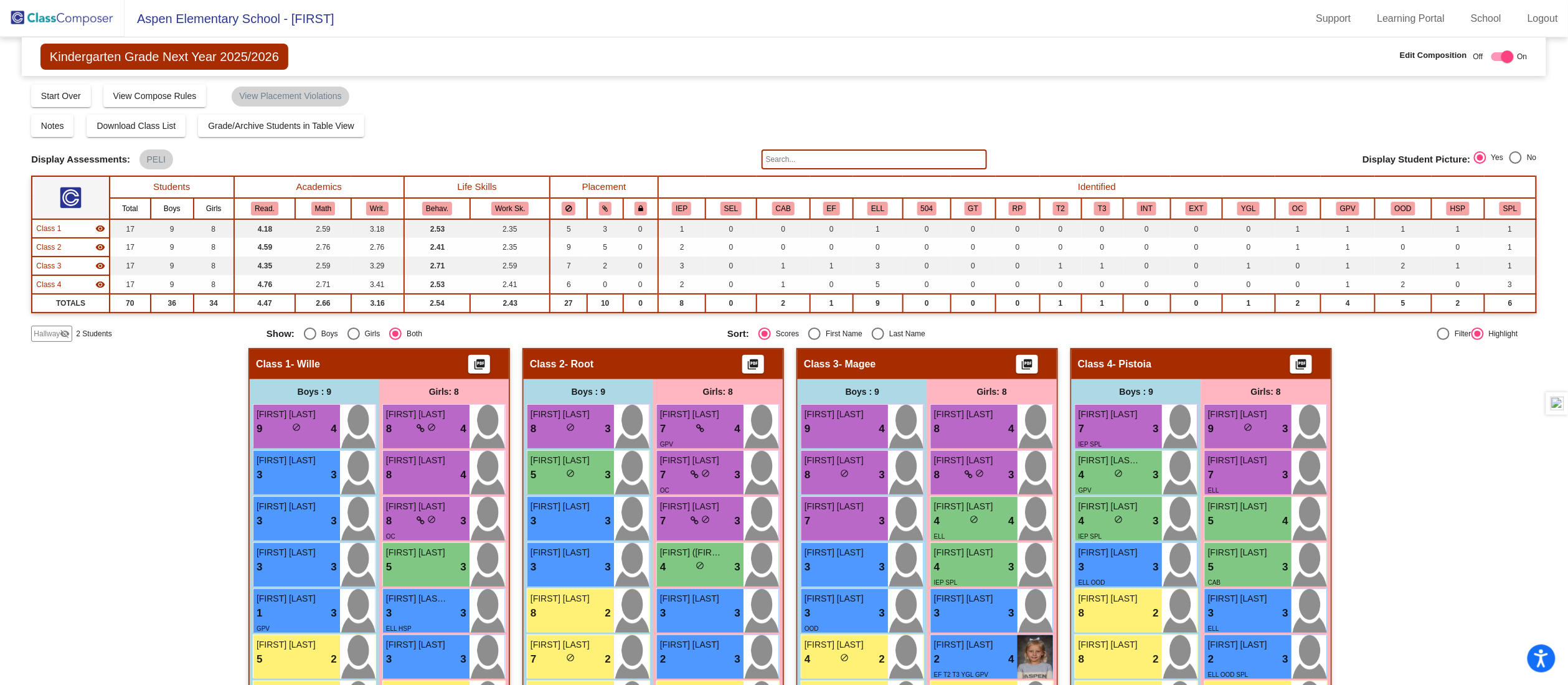 click on "Hallway   - Hallway Class  picture_as_pdf  Add Student  First Name Last Name Student Id  (Recommended)   Boy   Girl   Non Binary Add Close  Boys : 0    No Students   Girls: 2 Camila Garcia Guardado lock do_not_disturb_alt Victoria Carroll lock do_not_disturb_alt Class 1   - Wille  picture_as_pdf  Add Student  First Name Last Name Student Id  (Recommended)   Boy   Girl   Non Binary Add Close  Boys : 9  Carter Spitz 9 lock do_not_disturb_alt 4 Jaxson Langley 3 lock do_not_disturb_alt 3 Luka Milovanovic 3 lock do_not_disturb_alt 3 Luciano Carrillo 3 lock do_not_disturb_alt 3 Wade Spung 1 lock do_not_disturb_alt 3 GPV Charles Dougherty 5 lock do_not_disturb_alt 2 Axel Canning 3 lock do_not_disturb_alt 2 IEP OOD SPL Enzo Schube 5 lock do_not_disturb_alt 1 Stone Hawkins lock do_not_disturb_alt Girls: 8 Olivia Janian 8 lock do_not_disturb_alt 4 Klara Markovic 8 lock do_not_disturb_alt 4 Nora Velloso Dabbs 8 lock do_not_disturb_alt 3 OC Hannah Cooper 5 lock do_not_disturb_alt 3 Danna De La O Andrade 3 lock 3 3" 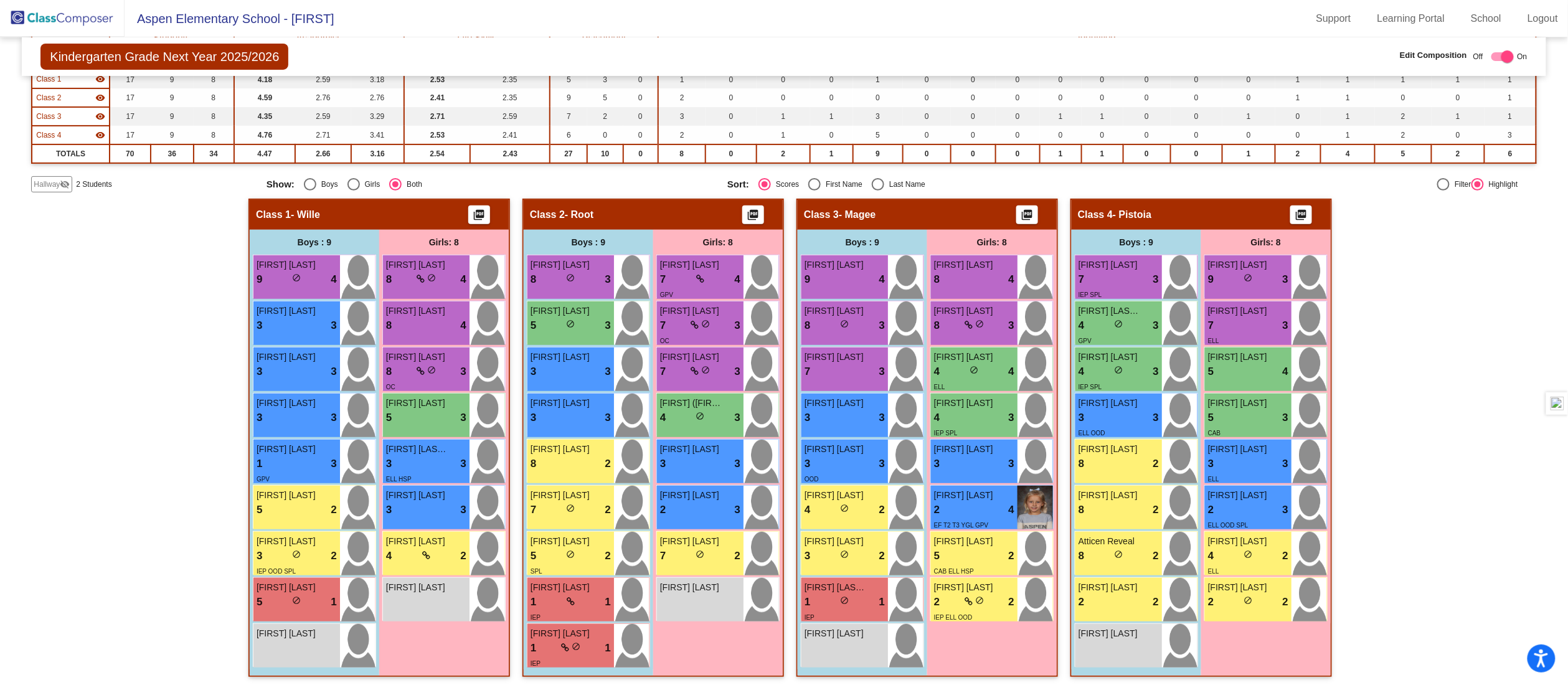 scroll, scrollTop: 153, scrollLeft: 0, axis: vertical 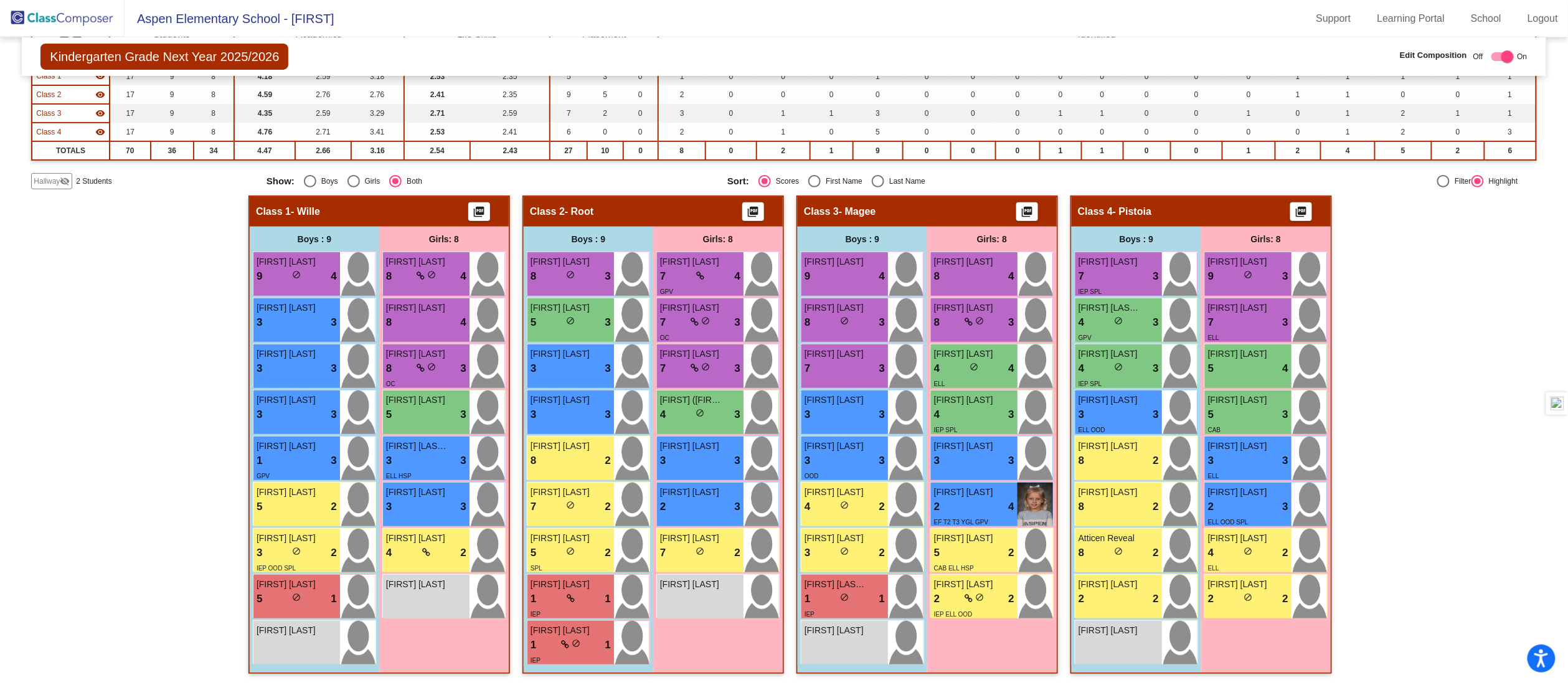 click on "Hallway" 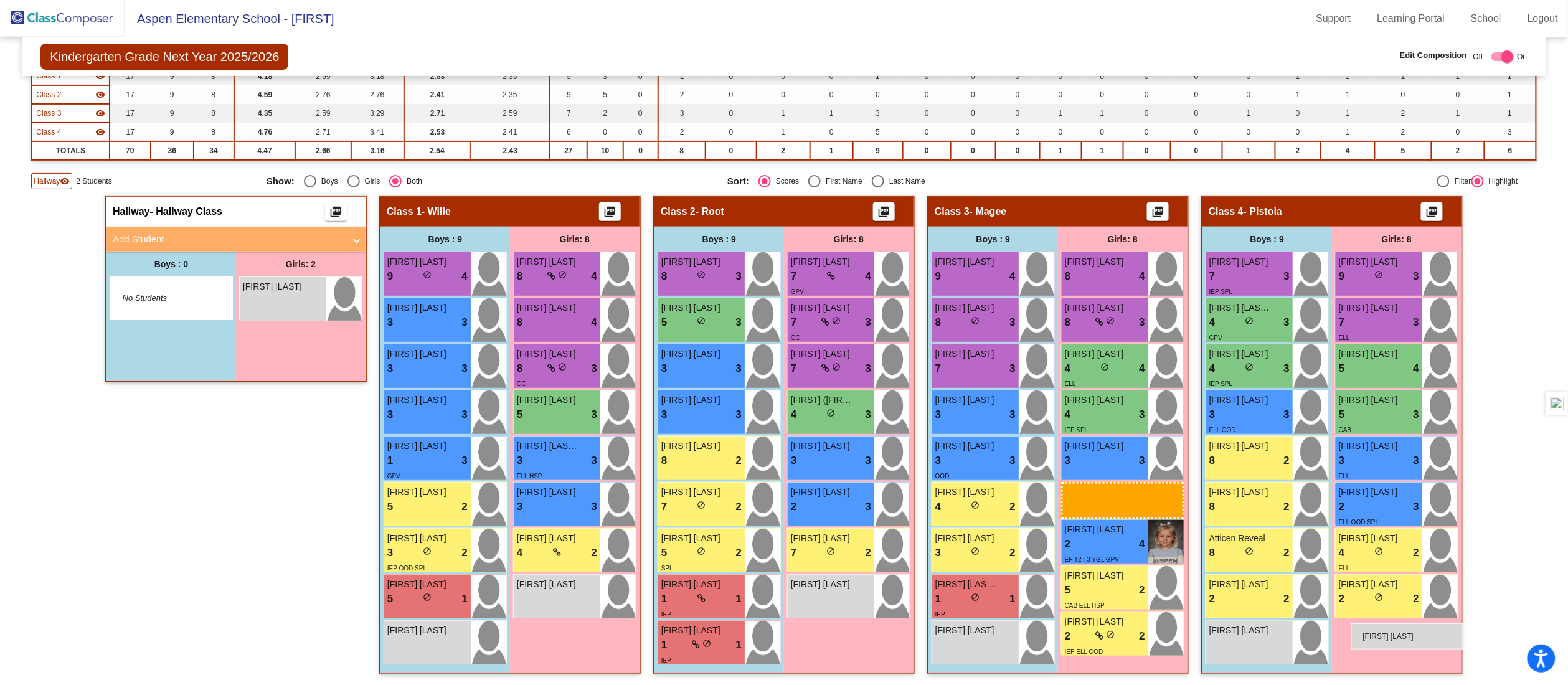 drag, startPoint x: 267, startPoint y: 288, endPoint x: 1351, endPoint y: 623, distance: 1134.5841 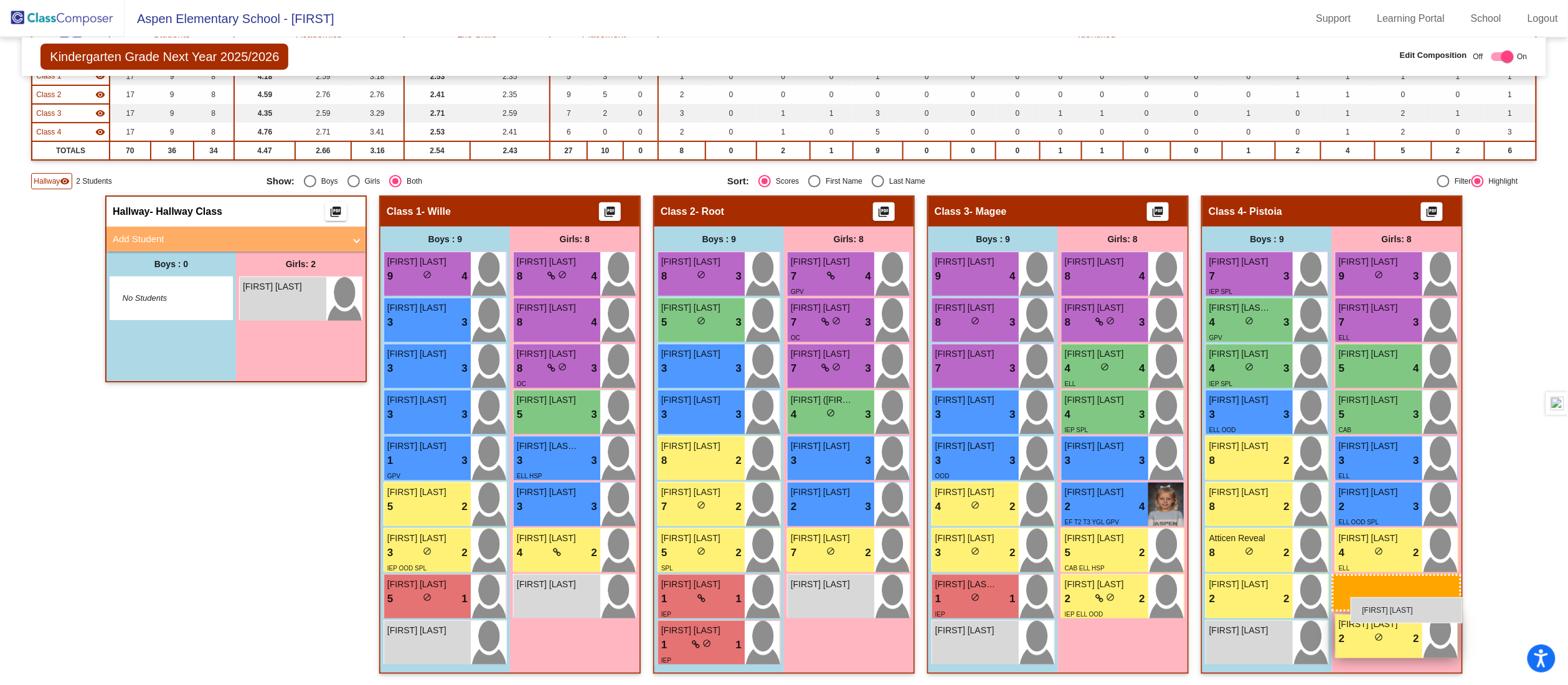 drag, startPoint x: 254, startPoint y: 296, endPoint x: 1351, endPoint y: 599, distance: 1138.0764 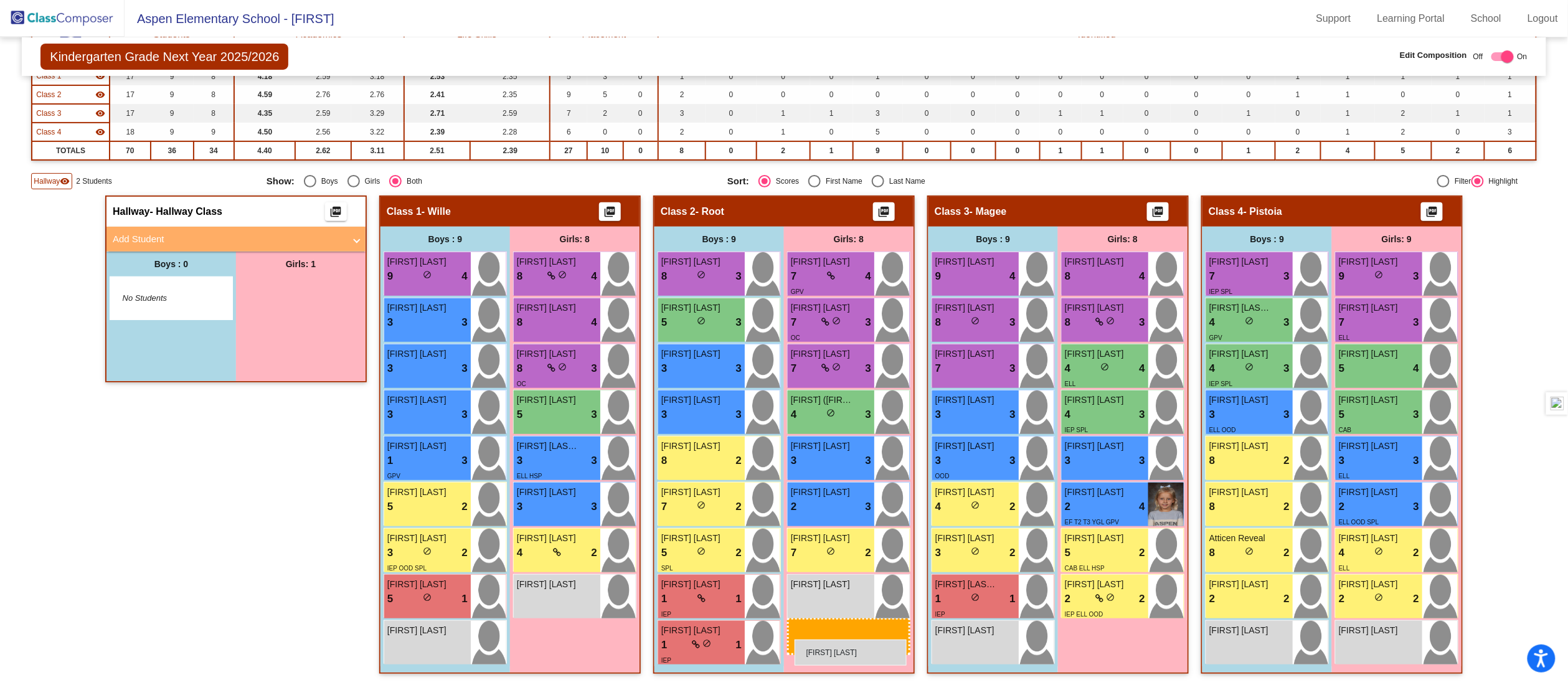 drag, startPoint x: 278, startPoint y: 286, endPoint x: 793, endPoint y: 639, distance: 624.3669 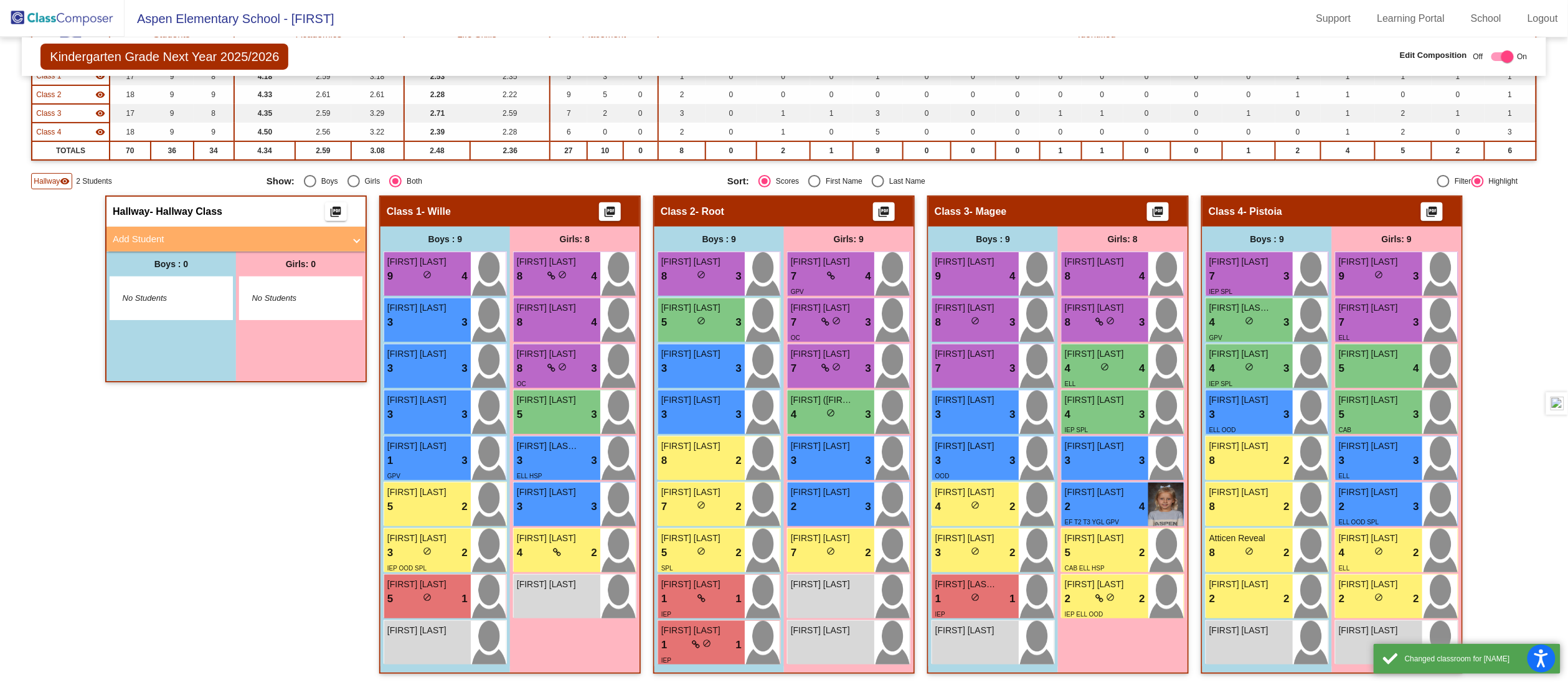 click on "Hallway   - Hallway Class  picture_as_pdf  Add Student  First Name Last Name Student Id  (Recommended)   Boy   Girl   Non Binary Add Close  Boys : 0    No Students   Girls: 0   No Students" 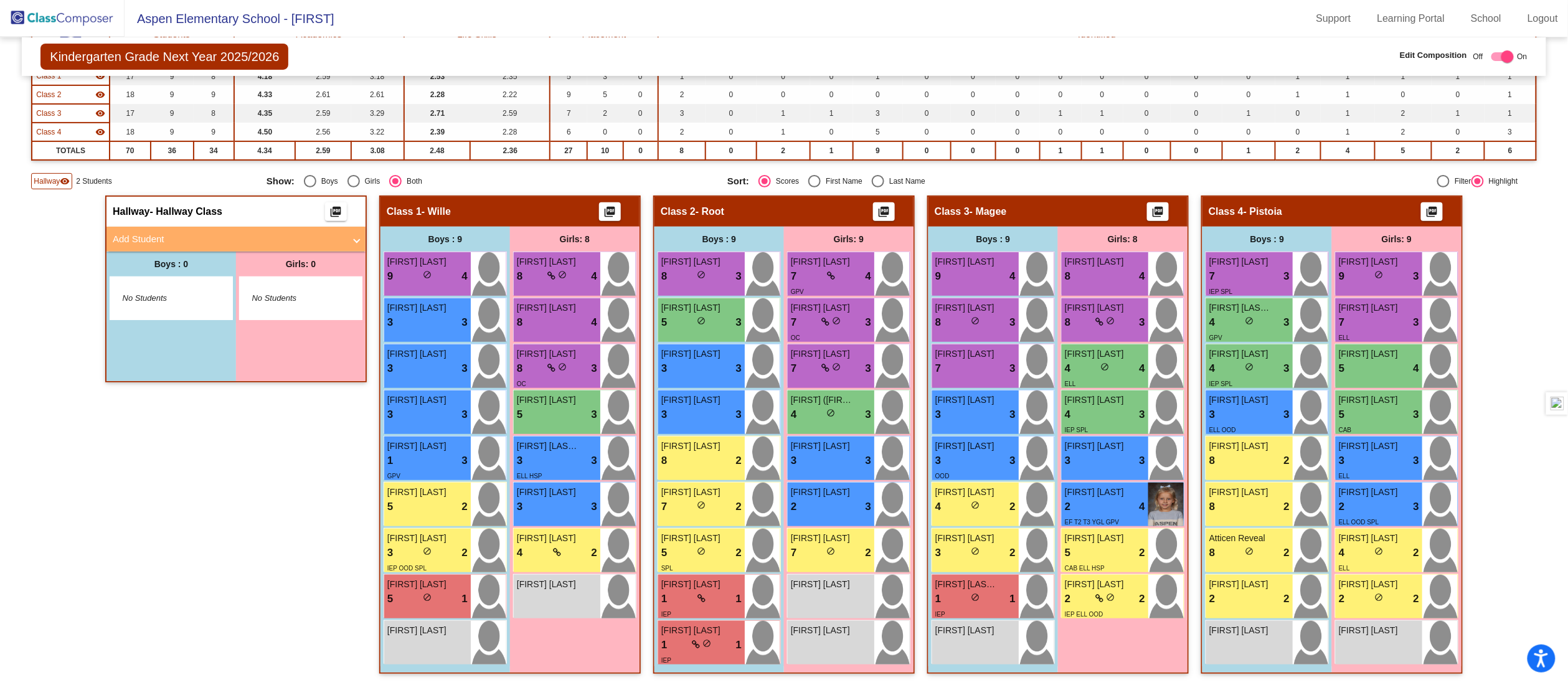 click on "Hallway   - Hallway Class  picture_as_pdf  Add Student  First Name Last Name Student Id  (Recommended)   Boy   Girl   Non Binary Add Close  Boys : 0    No Students   Girls: 0   No Students   Class 1   - Wille  picture_as_pdf  Add Student  First Name Last Name Student Id  (Recommended)   Boy   Girl   Non Binary Add Close  Boys : 9  Carter Spitz 9 lock do_not_disturb_alt 4 Jaxson Langley 3 lock do_not_disturb_alt 3 Luka Milovanovic 3 lock do_not_disturb_alt 3 Luciano Carrillo 3 lock do_not_disturb_alt 3 Wade Spung 1 lock do_not_disturb_alt 3 GPV Charles Dougherty 5 lock do_not_disturb_alt 2 Axel Canning 3 lock do_not_disturb_alt 2 IEP OOD SPL Enzo Schube 5 lock do_not_disturb_alt 1 Stone Hawkins lock do_not_disturb_alt Girls: 8 Olivia Janian 8 lock do_not_disturb_alt 4 Klara Markovic 8 lock do_not_disturb_alt 4 Nora Velloso Dabbs 8 lock do_not_disturb_alt 3 OC Hannah Cooper 5 lock do_not_disturb_alt 3 Danna De La O Andrade 3 lock do_not_disturb_alt 3 ELL HSP Heidi Tarr 3 lock do_not_disturb_alt 3 4 lock 2" 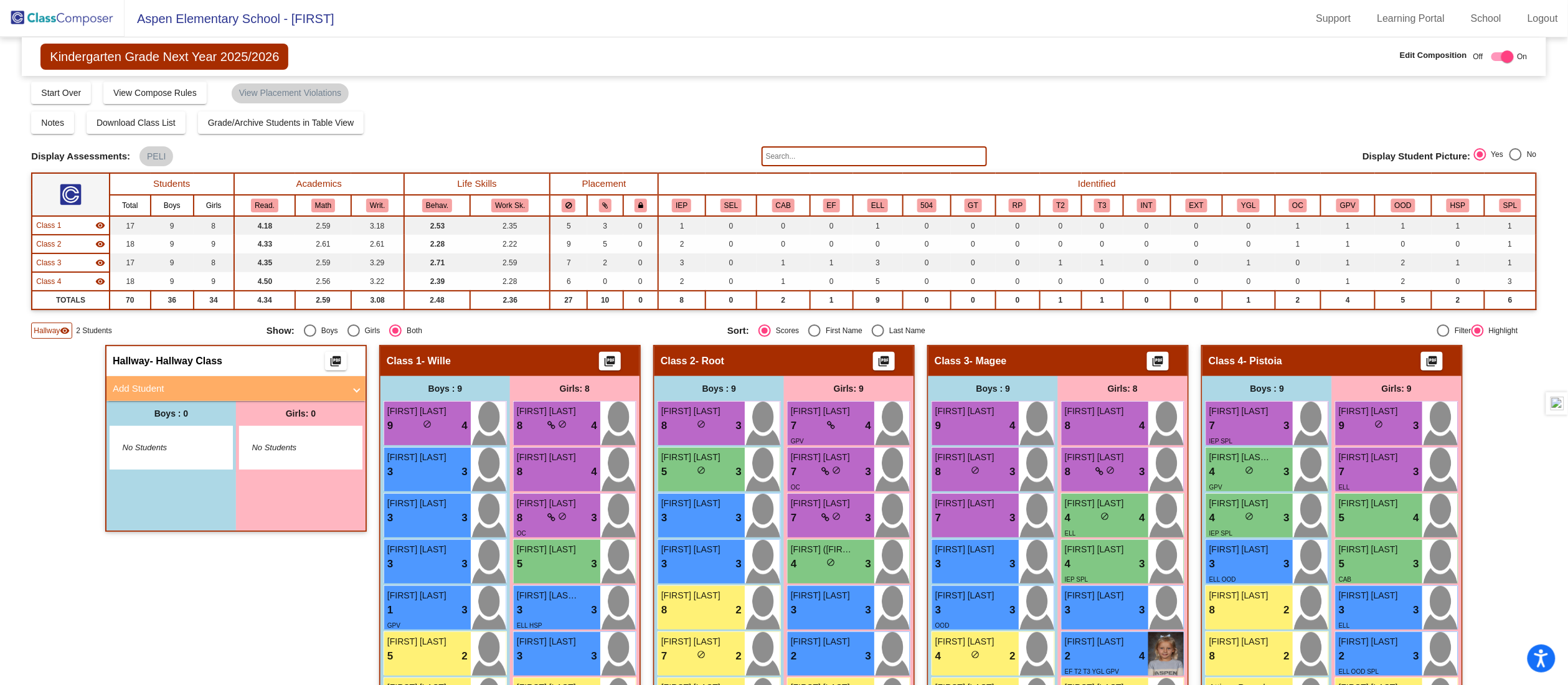 scroll, scrollTop: 0, scrollLeft: 0, axis: both 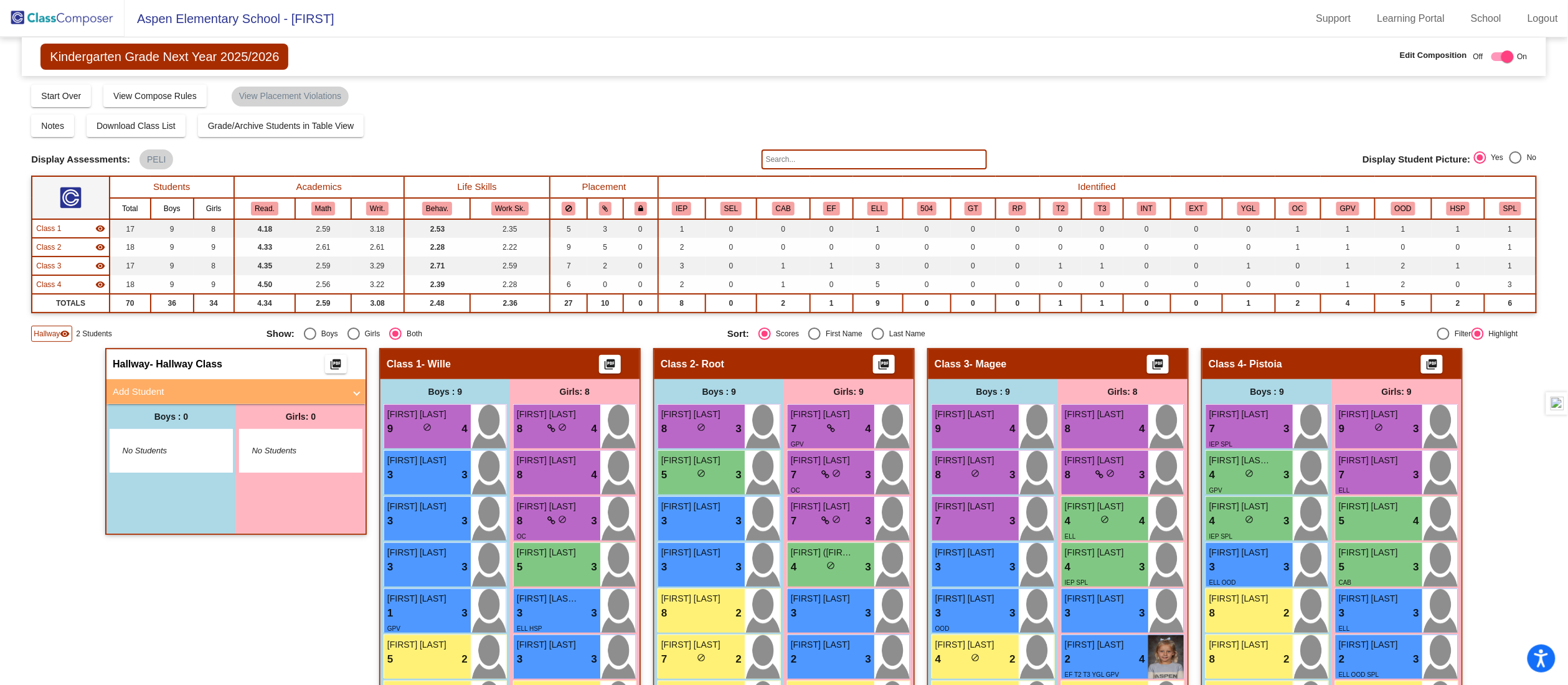 click 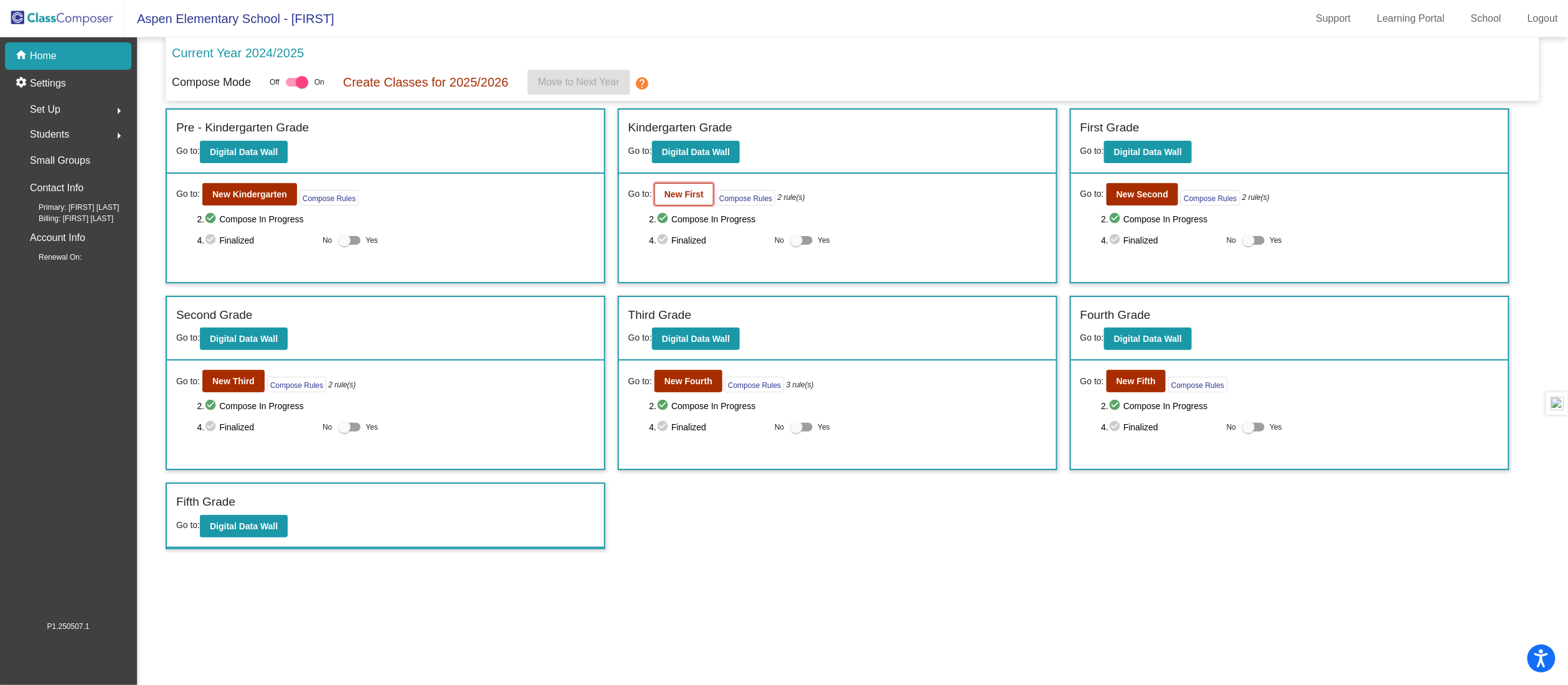 click on "New First" 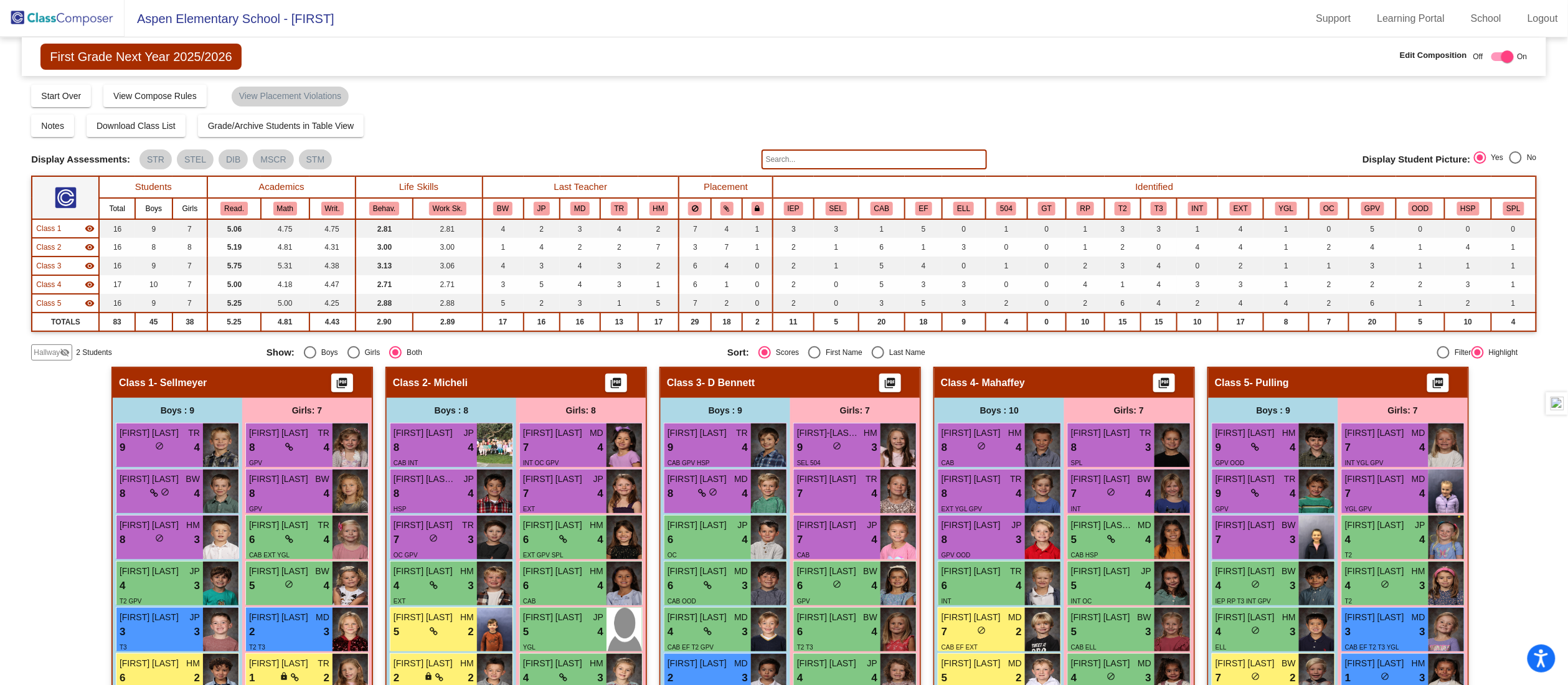click on "Hallway" 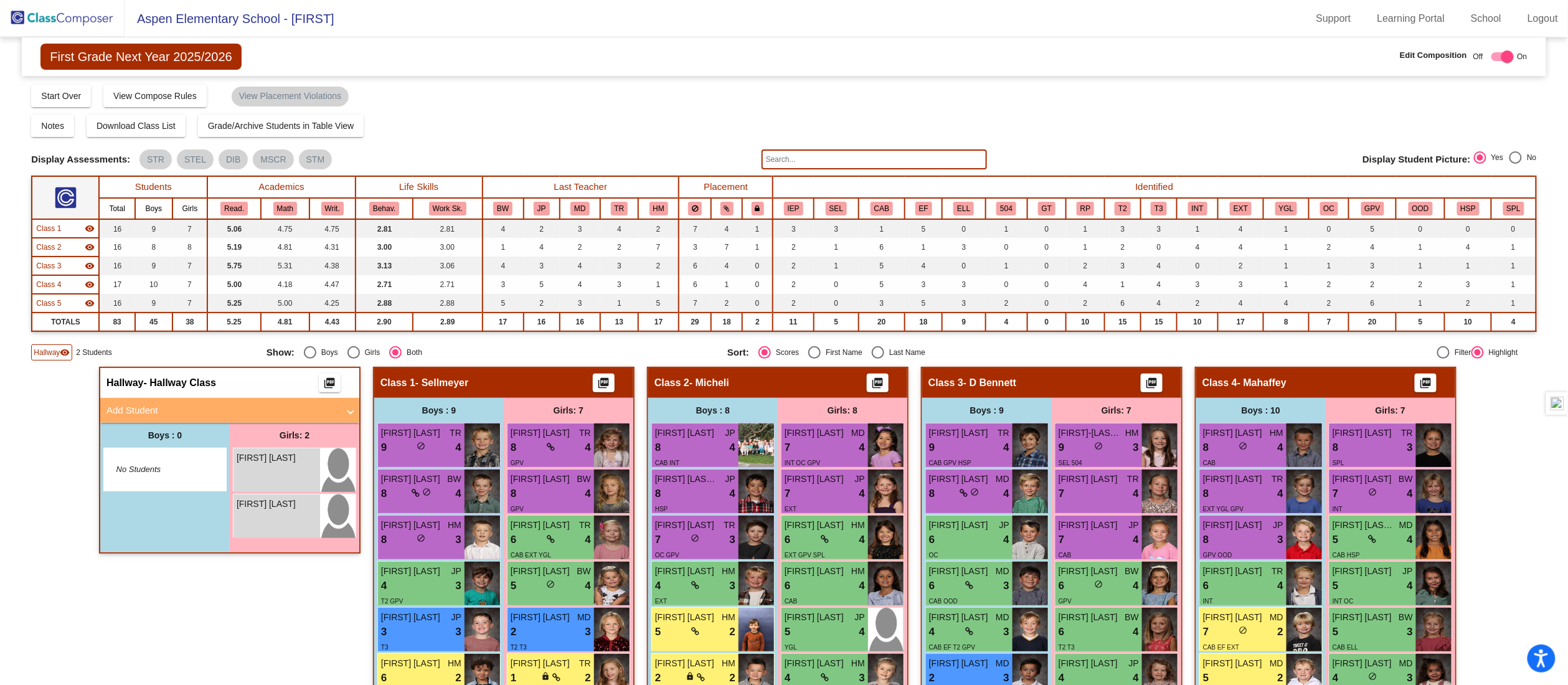 click on "First Grade Next Year 2025/2026  Edit Composition Off   On  Incoming   Digital Data Wall    Display Scores for Years:   2023 - 2024   2024 - 2025  Grade/Archive Students in Table View   Download   New Small Group   Saved Small Group   Compose   Start Over   Submit Classes  Compose has been submitted  Check for Incomplete Scores  View Compose Rules   View Placement Violations  Notes   Download Class List   Import Students   Grade/Archive Students in Table View   New Small Group   Saved Small Group  Display Scores for Years:   2023 - 2024   2024 - 2025 Display Assessments: STR STEL DIB MSCR STM Display Student Picture:    Yes     No  Students Academics Life Skills  Last Teacher  Placement  Identified  Total Boys Girls  Read.   Math   Writ.   Behav.   Work Sk.   BW   JP   MD   TR   HM   IEP   SEL   CAB   EF   ELL   504   GT   RP   T2   T3   INT   EXT   YGL   OC   GPV   OOD   HSP   SPL  Hallway  visibility  2 0 2                 0   0   0   0   0   0   0   0   0   0   0   0   0   0   0   0   0   0   0  16" 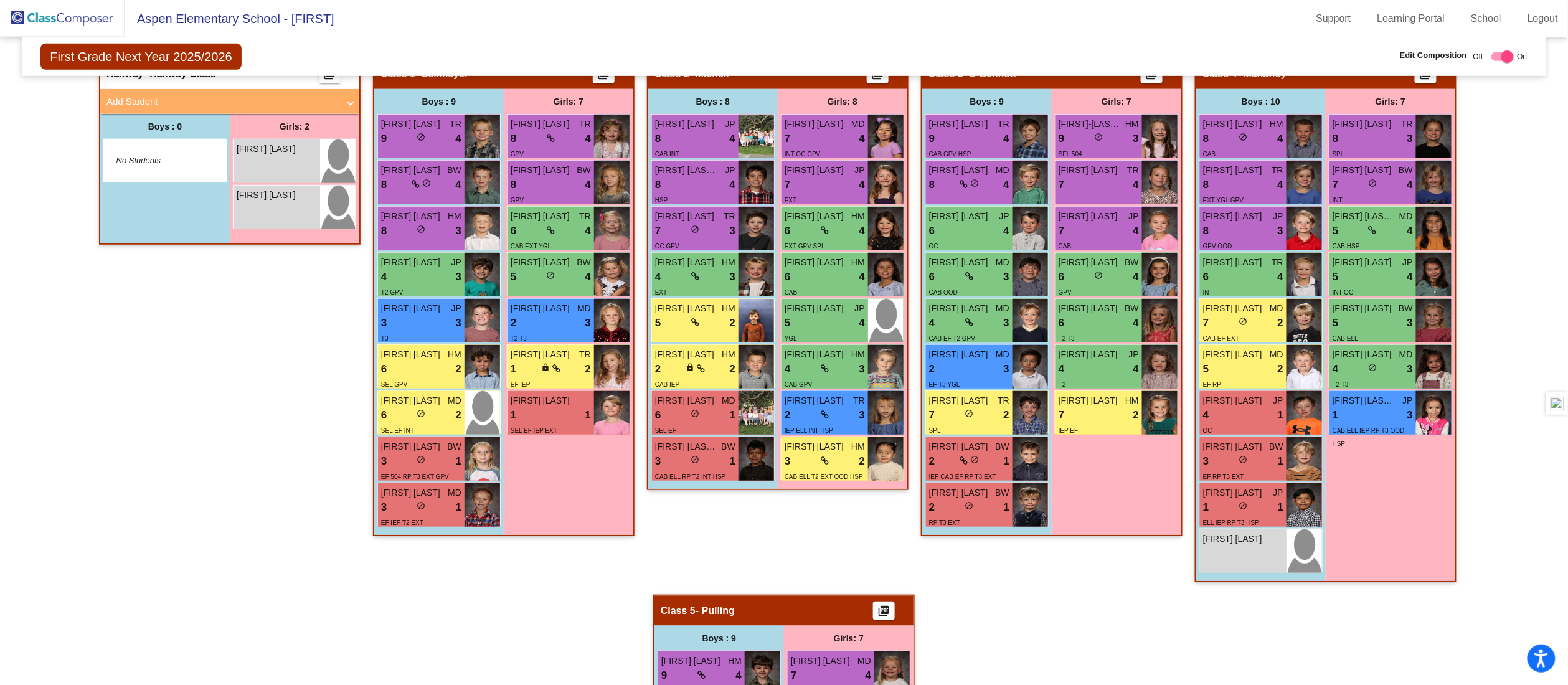scroll, scrollTop: 259, scrollLeft: 0, axis: vertical 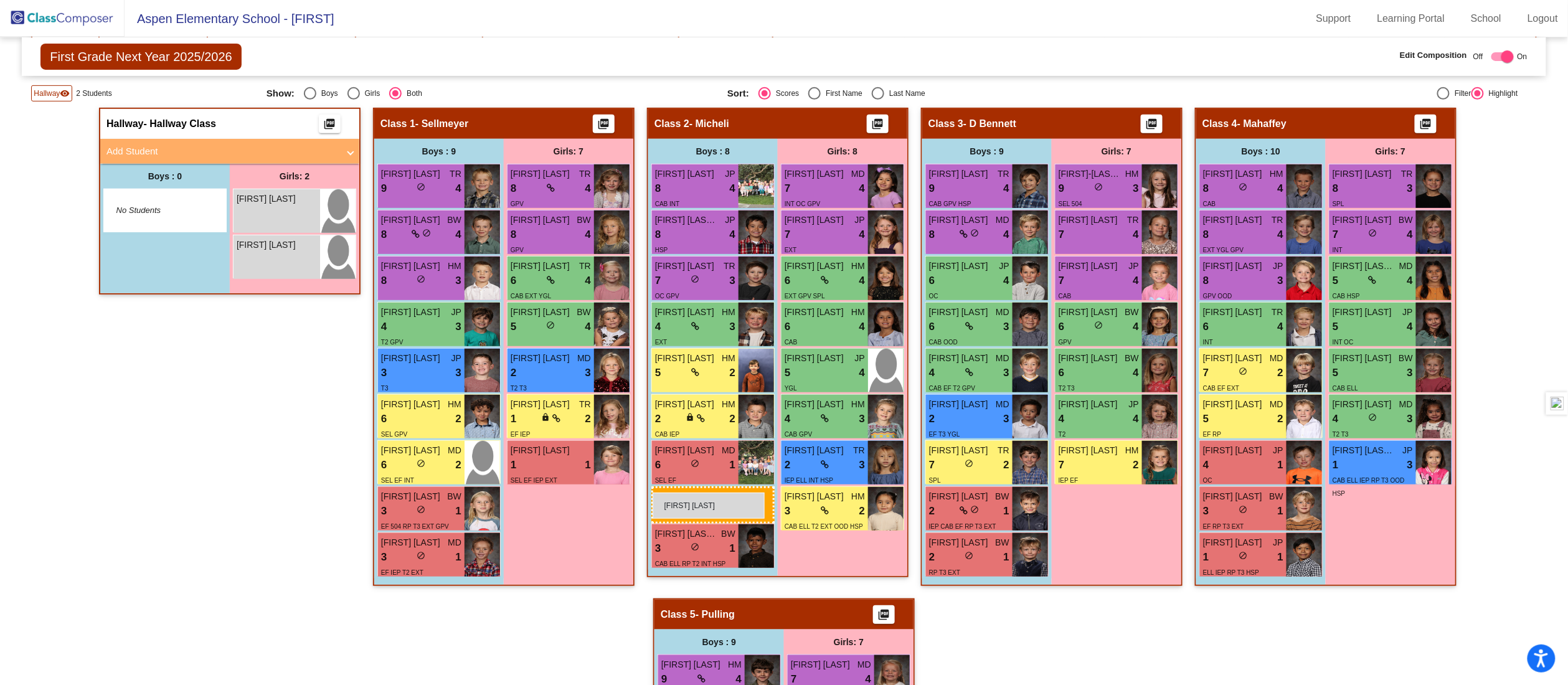 drag, startPoint x: 1218, startPoint y: 600, endPoint x: 653, endPoint y: 493, distance: 575.0426 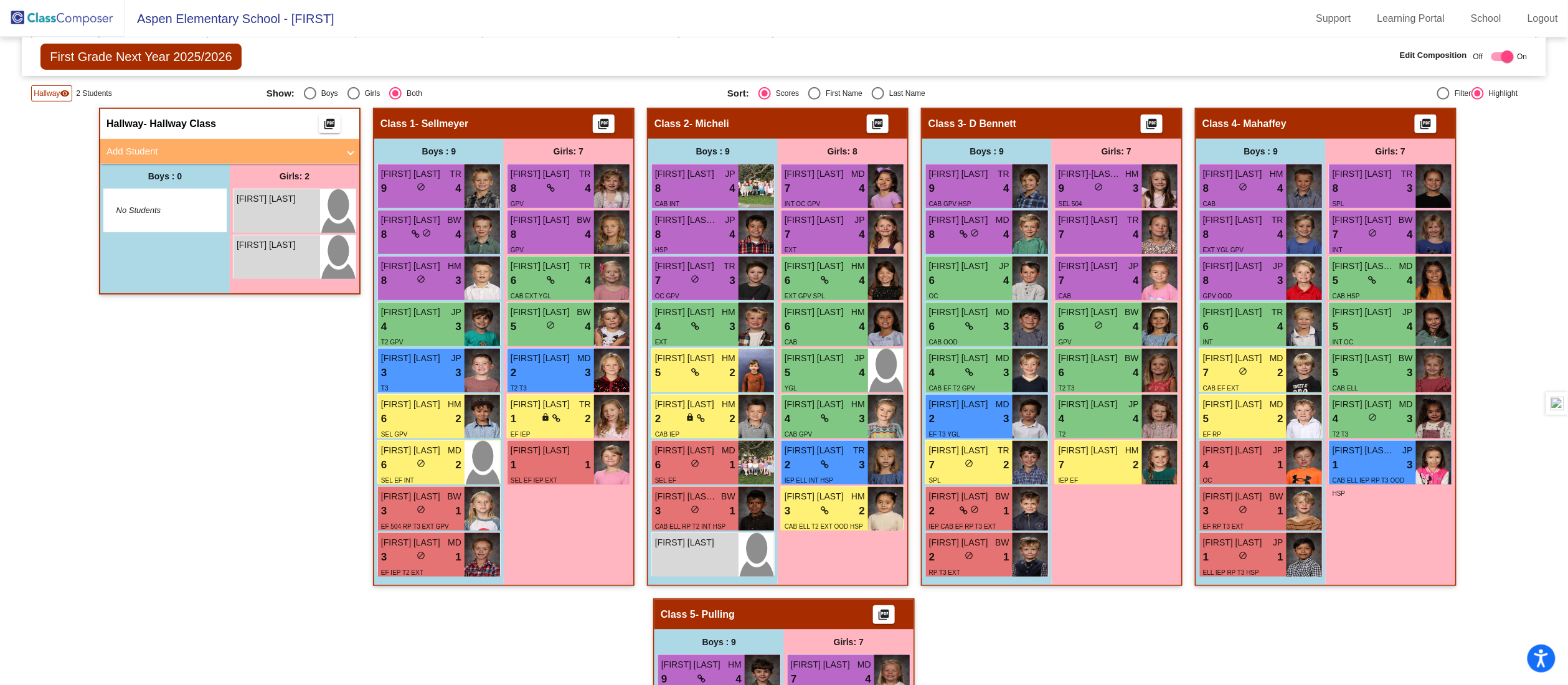 click on "Hallway   - Hallway Class  picture_as_pdf  Add Student  First Name Last Name Student Id  (Recommended)   Boy   Girl   Non Binary Add Close  Boys : 0    No Students   Girls: 2 Colette Kofoid lock do_not_disturb_alt Verena Jefferys lock do_not_disturb_alt Class 1   - Sellmeyer  picture_as_pdf  Add Student  First Name Last Name Student Id  (Recommended)   Boy   Girl   Non Binary Add Close  Boys : 9  Colin Lathrop TR 9 lock do_not_disturb_alt 4 Jasper Flatt BW 8 lock do_not_disturb_alt 4 Henry Hayes HM 8 lock do_not_disturb_alt 3 Blake Voss JP 4 lock do_not_disturb_alt 3 T2 GPV Atlas Bride JP 3 lock do_not_disturb_alt 3 T3 Tyler Oliver HM 6 lock do_not_disturb_alt 2 SEL GPV Jackson Boyd MD 6 lock do_not_disturb_alt 2 SEL EF INT Ellison Johnson BW 3 lock do_not_disturb_alt 1 EF 504 RP T3 EXT GPV Karter Davis MD 3 lock do_not_disturb_alt 1 EF IEP T2 EXT Girls: 7 Emmy Hartman TR 8 lock do_not_disturb_alt 4 GPV Sage Abramson BW 8 lock do_not_disturb_alt 4 GPV Makayla Goev TR 6 lock do_not_disturb_alt 4 BW 5 4 2" 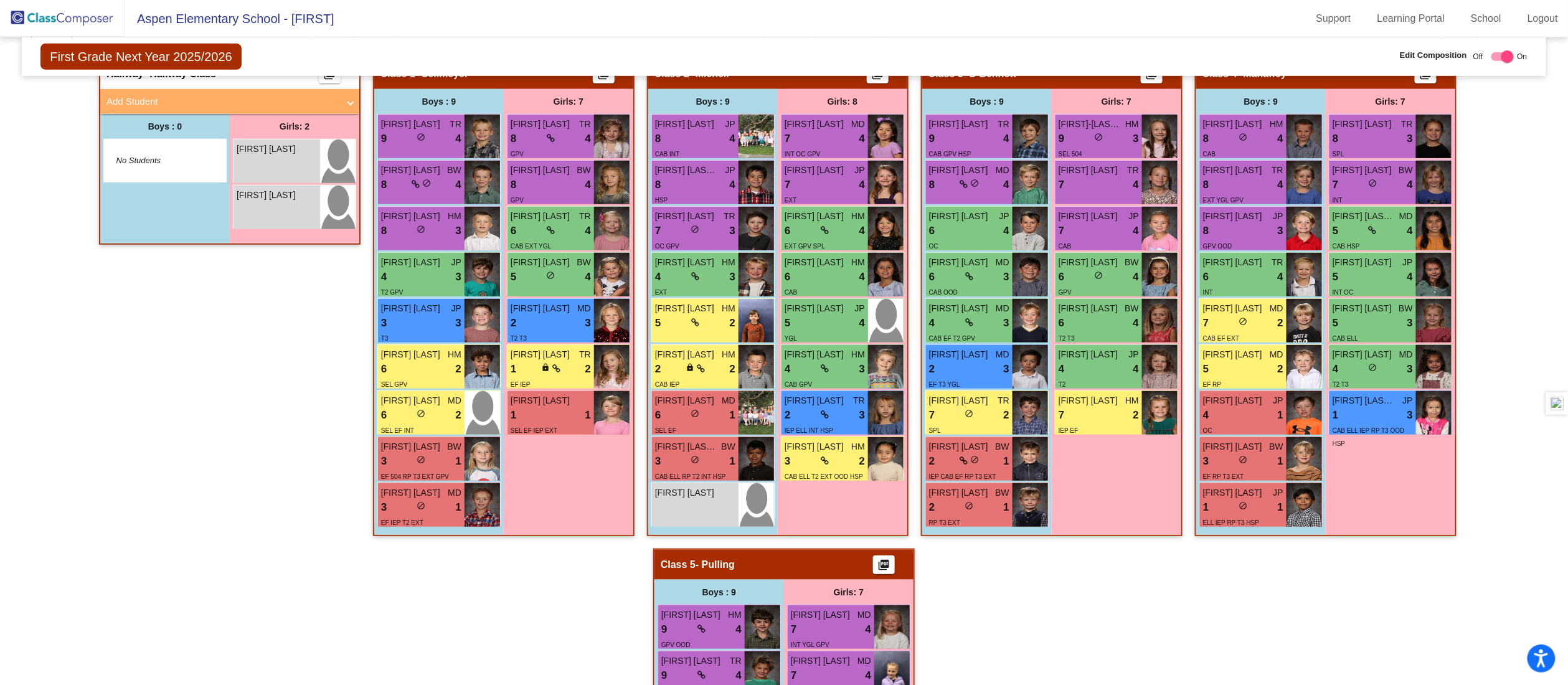 scroll, scrollTop: 259, scrollLeft: 0, axis: vertical 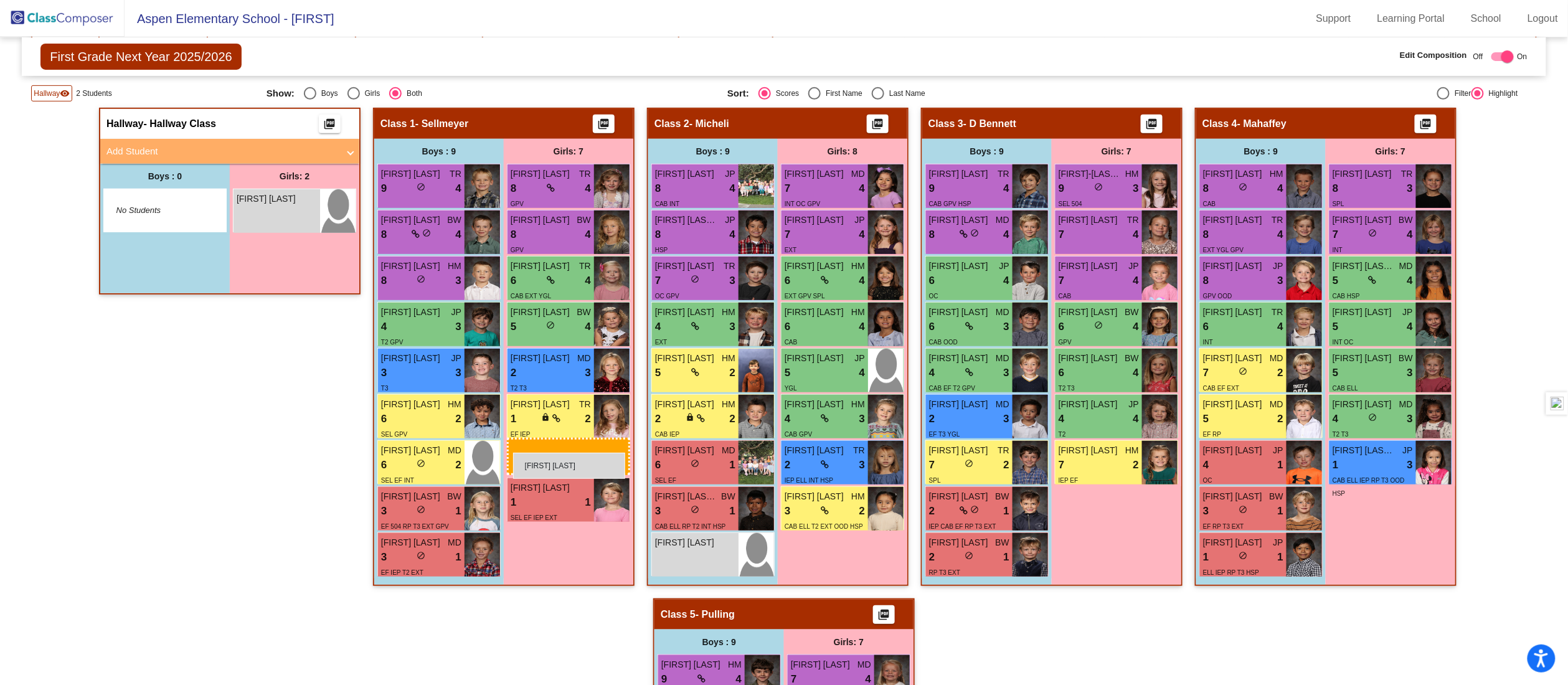 drag, startPoint x: 252, startPoint y: 207, endPoint x: 513, endPoint y: 453, distance: 358.66 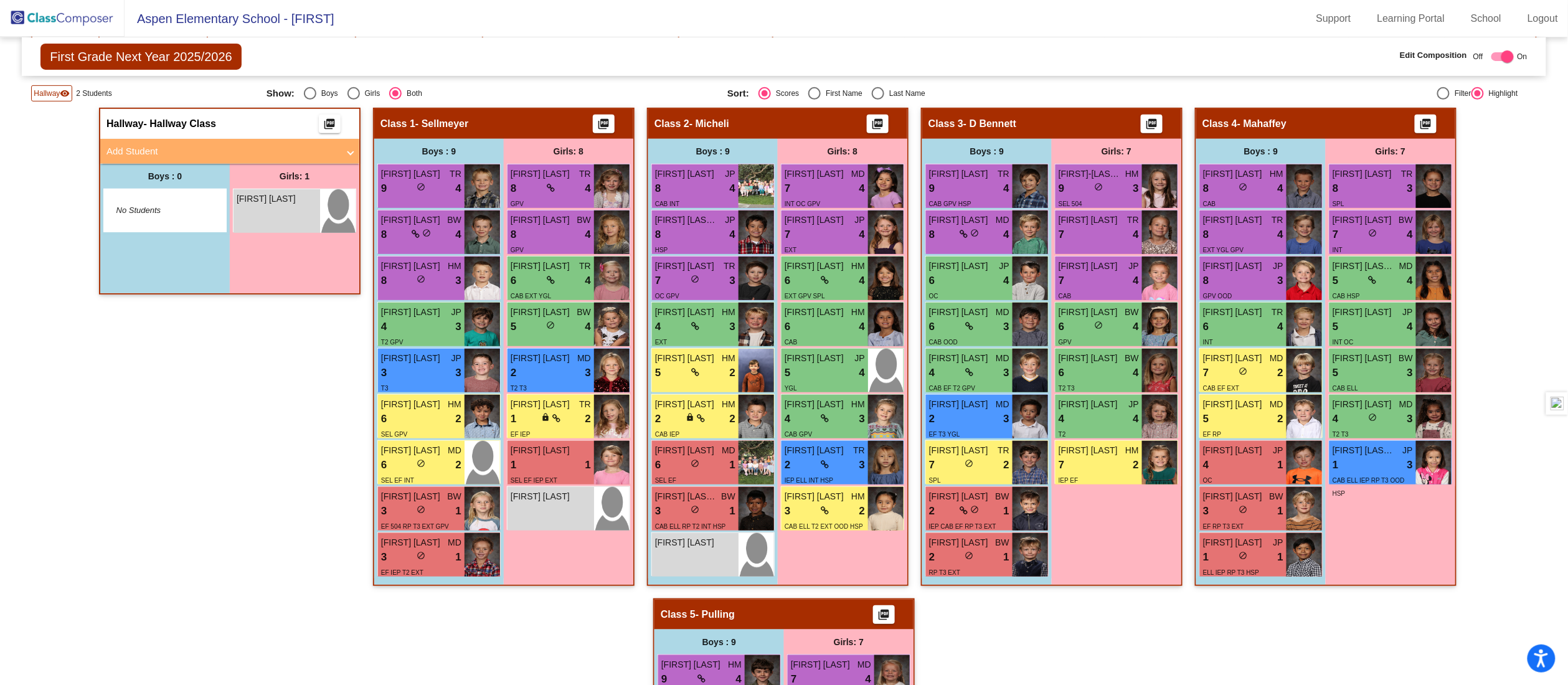 click on "Hallway   - Hallway Class  picture_as_pdf  Add Student  First Name Last Name Student Id  (Recommended)   Boy   Girl   Non Binary Add Close  Boys : 0    No Students   Girls: 1 Verena Jefferys lock do_not_disturb_alt Class 1   - Sellmeyer  picture_as_pdf  Add Student  First Name Last Name Student Id  (Recommended)   Boy   Girl   Non Binary Add Close  Boys : 9  Colin Lathrop TR 9 lock do_not_disturb_alt 4 Jasper Flatt BW 8 lock do_not_disturb_alt 4 Henry Hayes HM 8 lock do_not_disturb_alt 3 Blake Voss JP 4 lock do_not_disturb_alt 3 T2 GPV Atlas Bride JP 3 lock do_not_disturb_alt 3 T3 Tyler Oliver HM 6 lock do_not_disturb_alt 2 SEL GPV Jackson Boyd MD 6 lock do_not_disturb_alt 2 SEL EF INT Ellison Johnson BW 3 lock do_not_disturb_alt 1 EF 504 RP T3 EXT GPV Karter Davis MD 3 lock do_not_disturb_alt 1 EF IEP T2 EXT Girls: 8 Emmy Hartman TR 8 lock do_not_disturb_alt 4 GPV Sage Abramson BW 8 lock do_not_disturb_alt 4 GPV Makayla Goev TR 6 lock do_not_disturb_alt 4 CAB EXT YGL Molly Layne BW 5 lock 4 MD 2 lock 3" 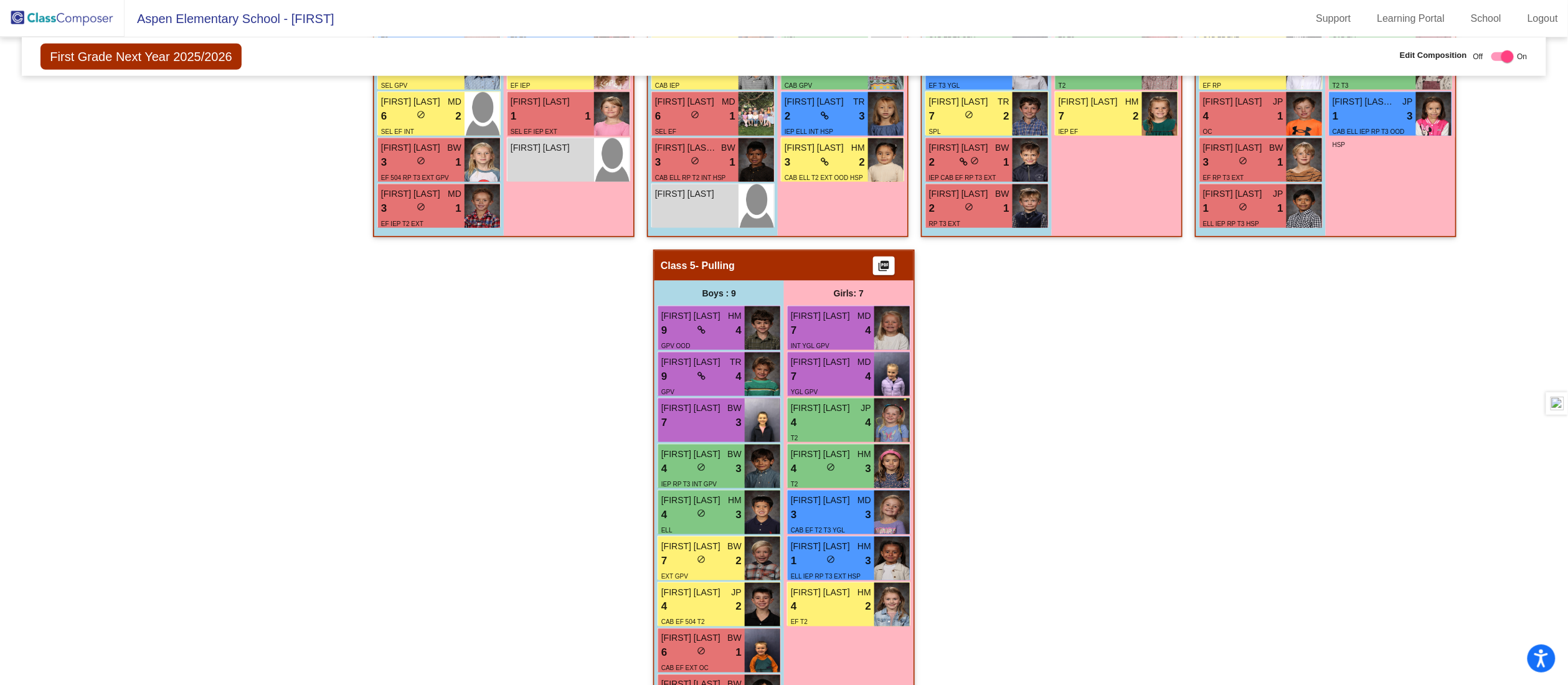 scroll, scrollTop: 661, scrollLeft: 0, axis: vertical 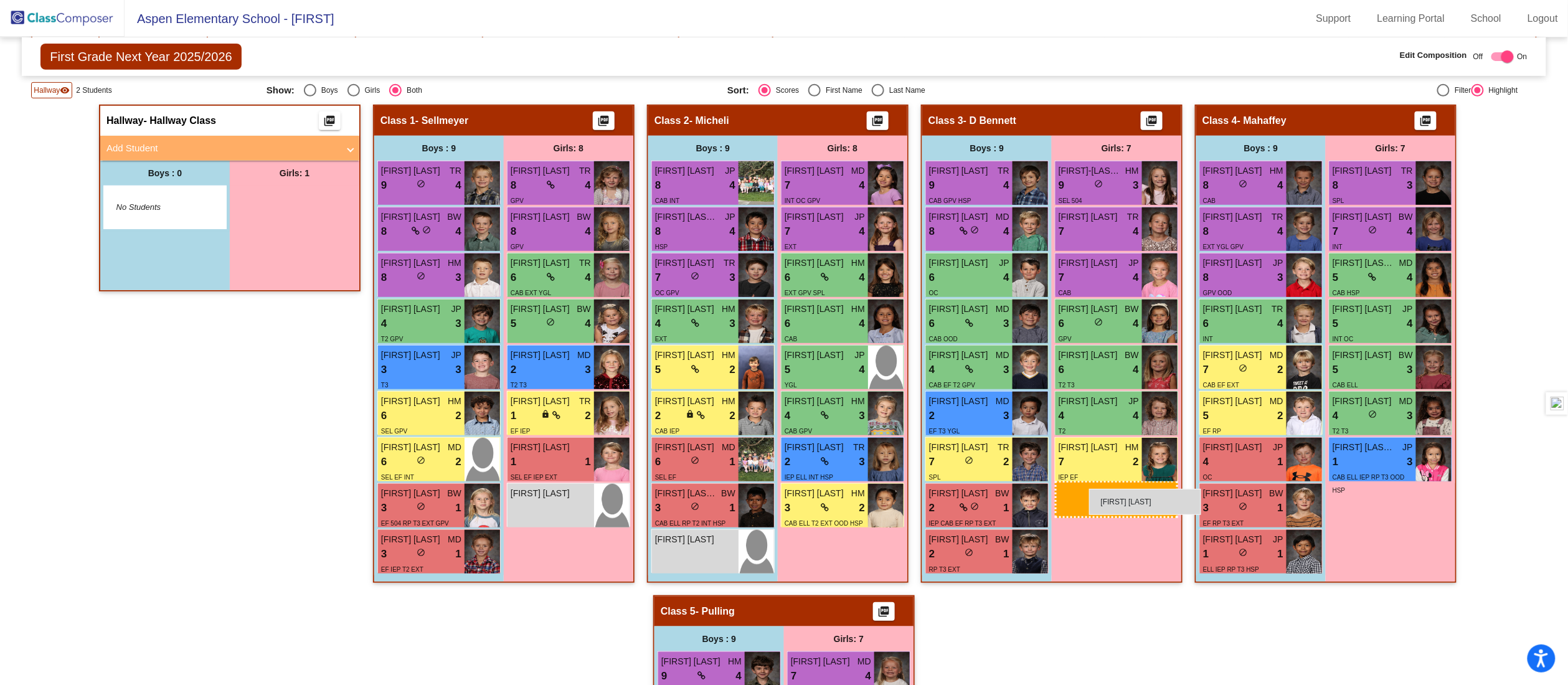 drag, startPoint x: 273, startPoint y: 199, endPoint x: 1089, endPoint y: 488, distance: 865.6656 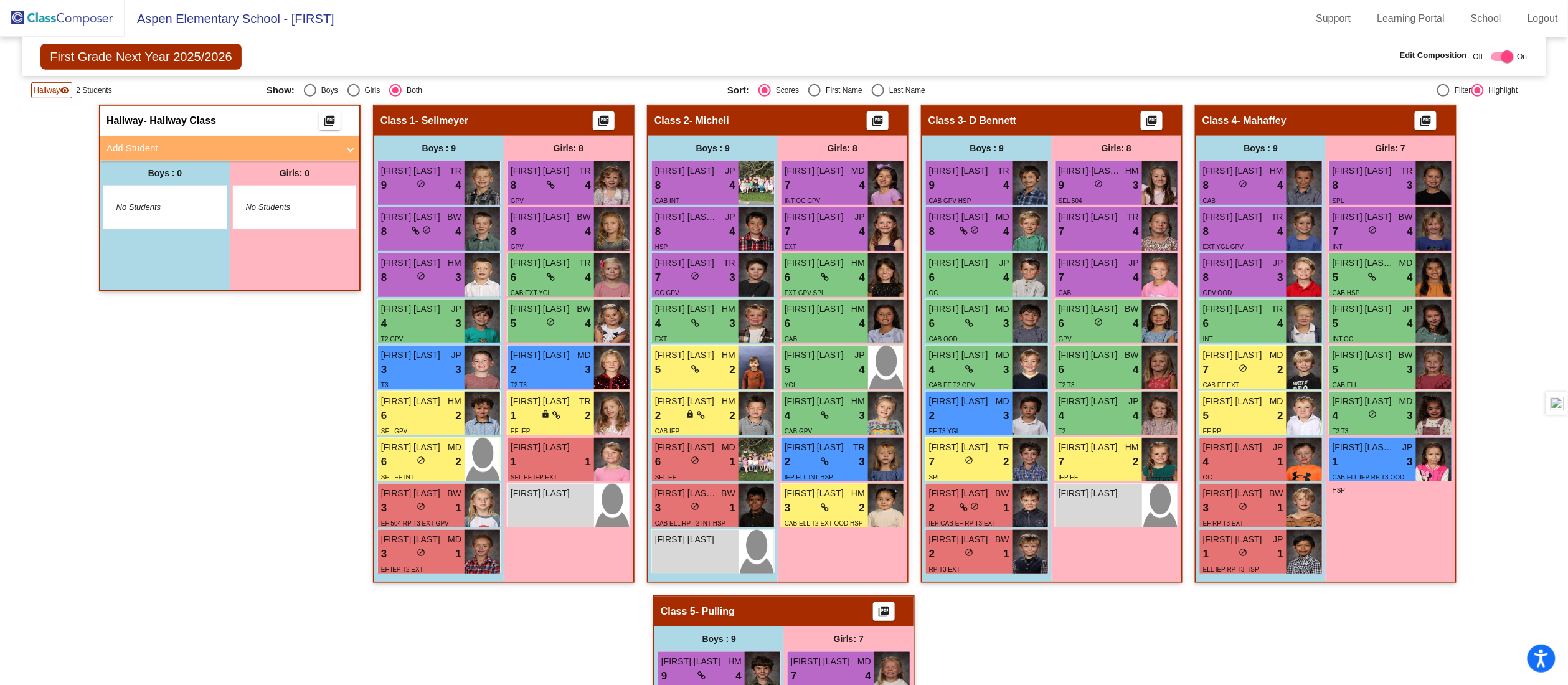 click on "Hallway   - Hallway Class  picture_as_pdf  Add Student  First Name Last Name Student Id  (Recommended)   Boy   Girl   Non Binary Add Close  Boys : 0    No Students   Girls: 0   No Students   Class 1   - Sellmeyer  picture_as_pdf  Add Student  First Name Last Name Student Id  (Recommended)   Boy   Girl   Non Binary Add Close  Boys : 9  Colin Lathrop TR 9 lock do_not_disturb_alt 4 Jasper Flatt BW 8 lock do_not_disturb_alt 4 Henry Hayes HM 8 lock do_not_disturb_alt 3 Blake Voss JP 4 lock do_not_disturb_alt 3 T2 GPV Atlas Bride JP 3 lock do_not_disturb_alt 3 T3 Tyler Oliver HM 6 lock do_not_disturb_alt 2 SEL GPV Jackson Boyd MD 6 lock do_not_disturb_alt 2 SEL EF INT Ellison Johnson BW 3 lock do_not_disturb_alt 1 EF 504 RP T3 EXT GPV Karter Davis MD 3 lock do_not_disturb_alt 1 EF IEP T2 EXT Girls: 8 Emmy Hartman TR 8 lock do_not_disturb_alt 4 GPV Sage Abramson BW 8 lock do_not_disturb_alt 4 GPV Makayla Goev TR 6 lock do_not_disturb_alt 4 CAB EXT YGL Molly Layne BW 5 lock do_not_disturb_alt 4 MD 2 lock 3 TR 1" 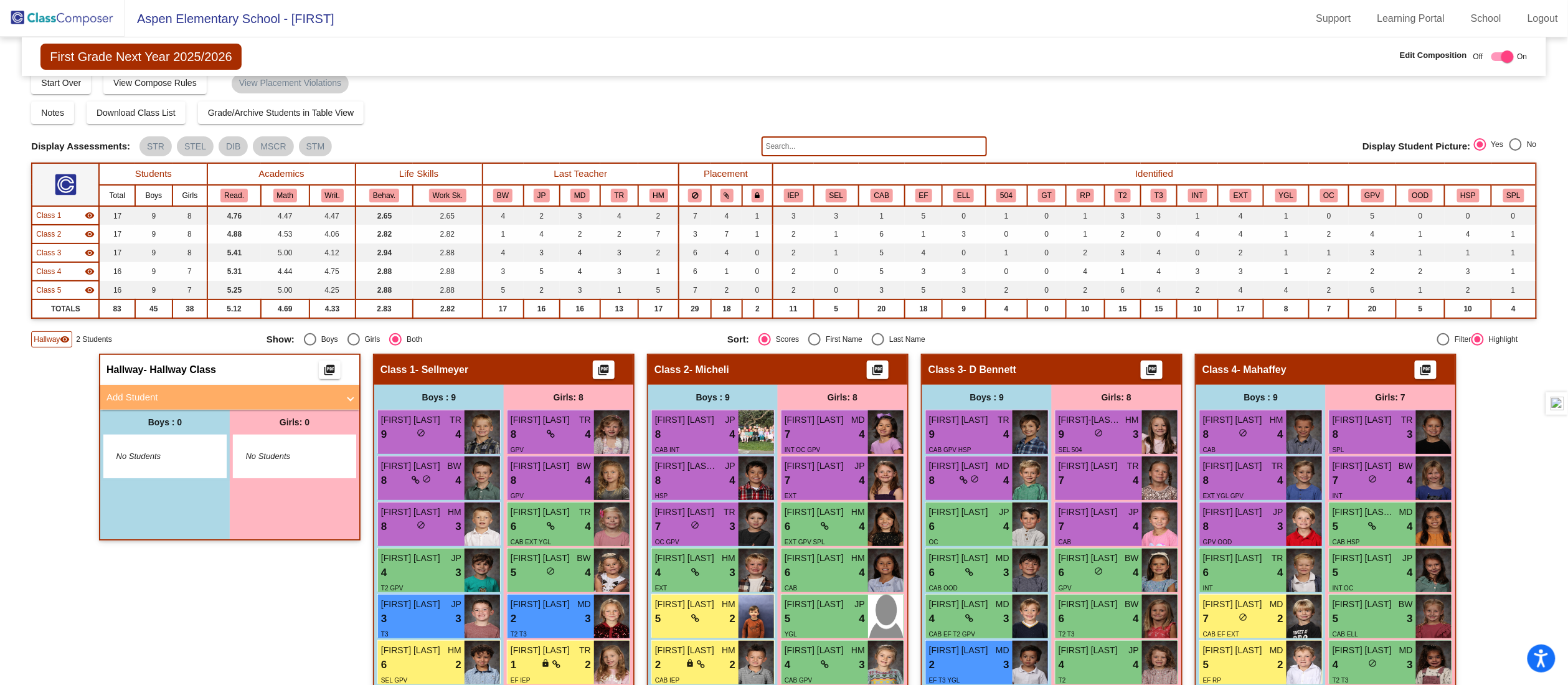 scroll, scrollTop: 0, scrollLeft: 0, axis: both 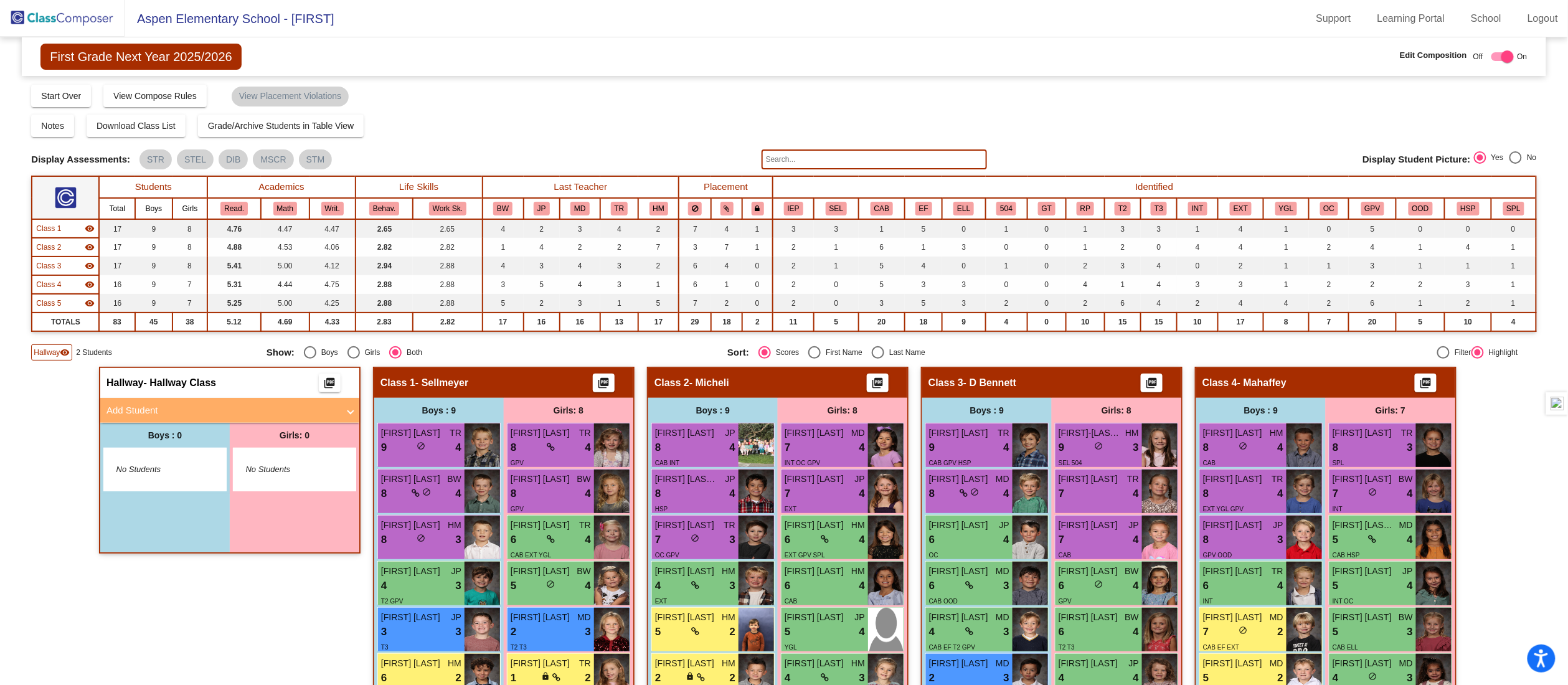 click 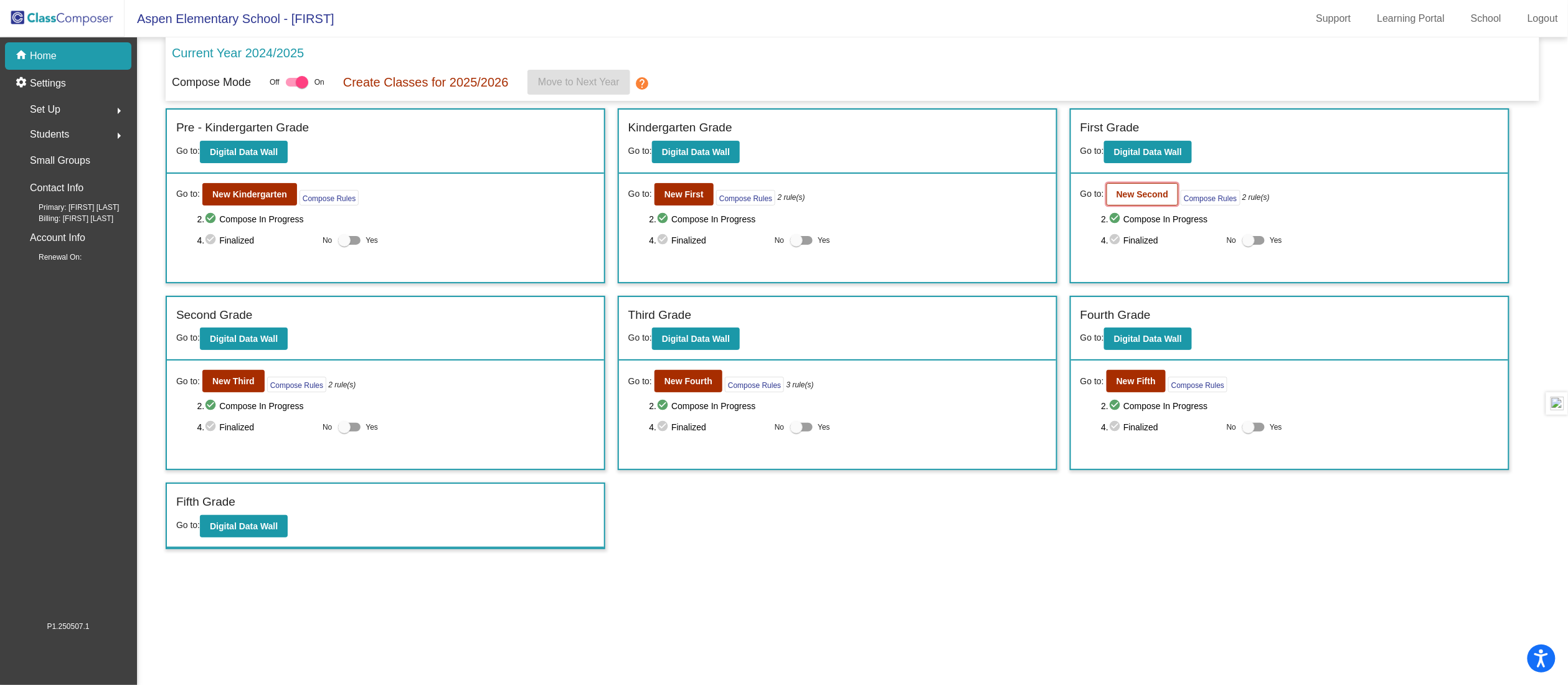 click on "New Second" 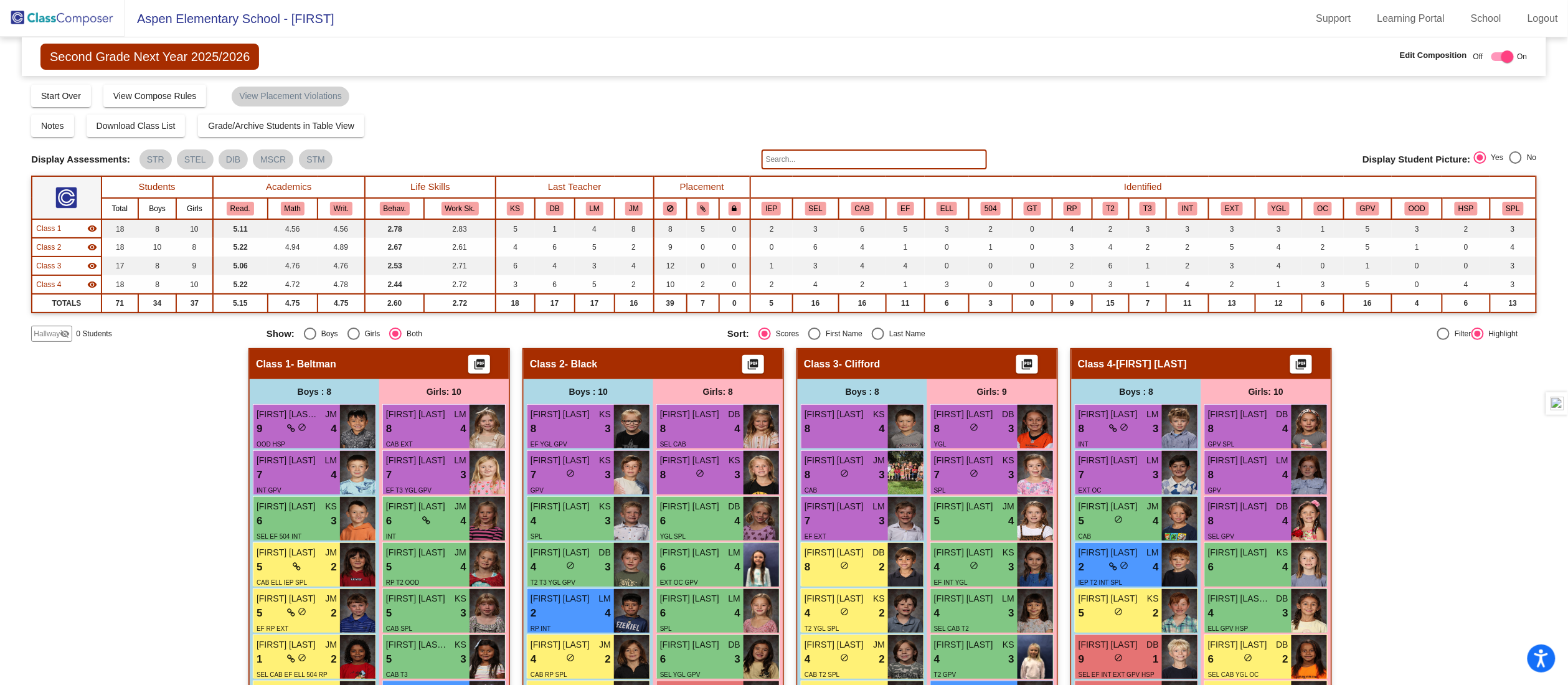 click 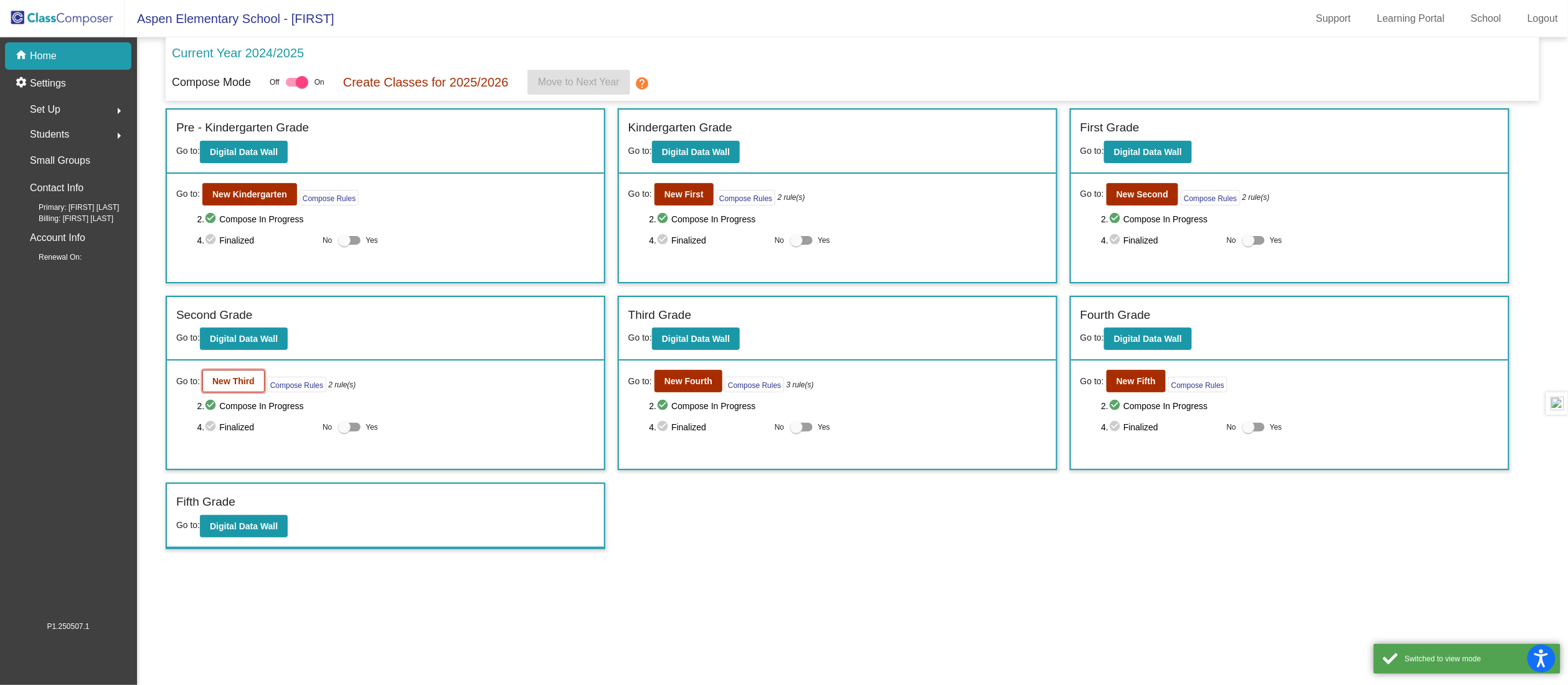 click on "New Third" 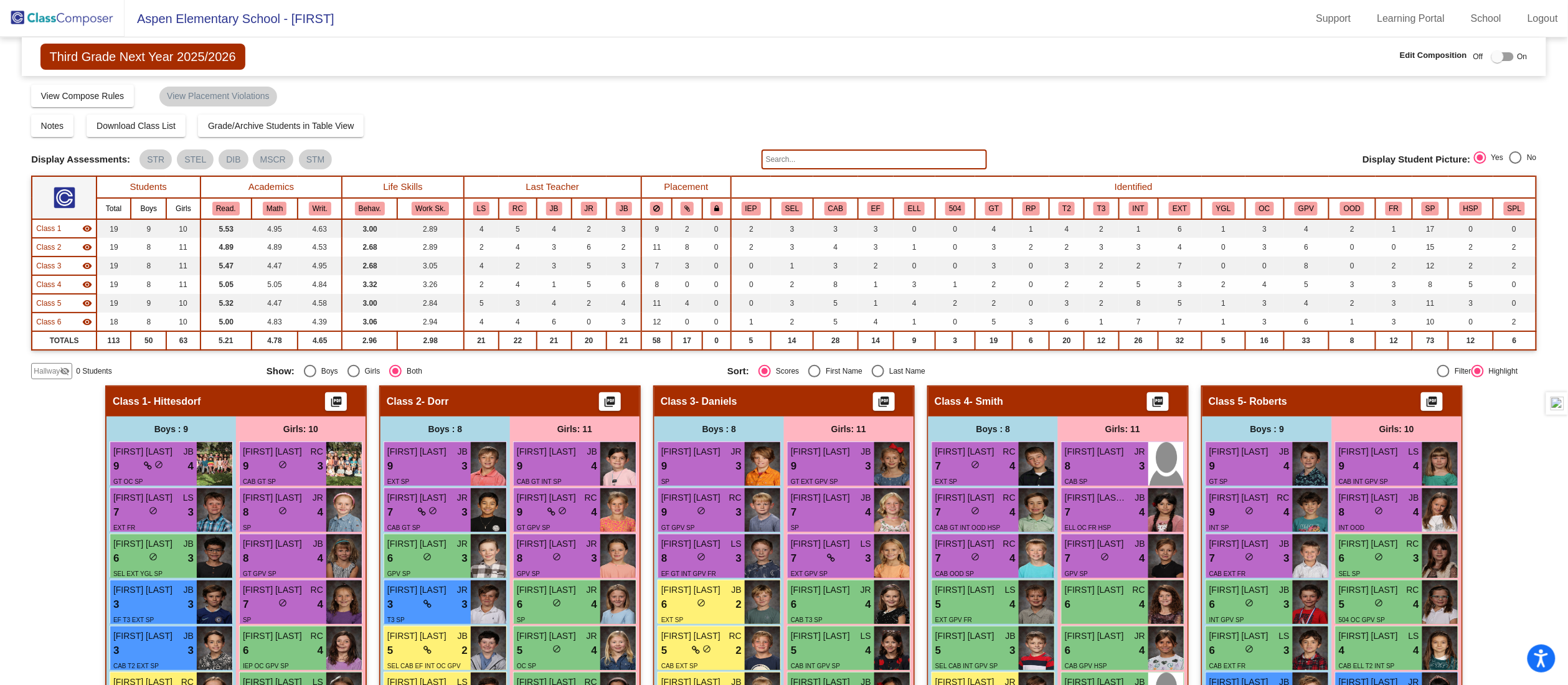 click on "Hallway   - Hallway Class  picture_as_pdf  Add Student  First Name Last Name Student Id  (Recommended)   Boy   Girl   Non Binary Add Close  Boys : 0    No Students   Girls: 0   No Students   Class 1   - Hittesdorf  picture_as_pdf  Add Student  First Name Last Name Student Id  (Recommended)   Boy   Girl   Non Binary Add Close  Boys : 9  Weston Kay JB 9 lock do_not_disturb_alt 4 GT OC SP Arlo Duncan LS 7 lock do_not_disturb_alt 3 EXT FR Anthony Frederick JB 6 lock do_not_disturb_alt 3 SEL EXT YGL SP Myles Shea JB 3 lock do_not_disturb_alt 3 EF T3 EXT SP Hudson Moerke JB 3 lock do_not_disturb_alt 3 CAB T2 EXT SP Cameron Trane RC 9 lock do_not_disturb_alt 2 EF OOD SP Odin Freeberg JB 5 lock do_not_disturb_alt 2 SEL T2 EXT OC GPV SP Cooper Hansen LS 4 lock do_not_disturb_alt 2 RP T2 INT SP William Crary JB 5 lock do_not_disturb_alt 1 IEP CAB EF GT OOD SP Girls: 10 Vivian Simpson RC 9 lock do_not_disturb_alt 3 CAB GT SP Georgia Giles JR 8 lock do_not_disturb_alt 4 SP Margaret Van Arsdale JB 8 lock 4 GT GPV SP" 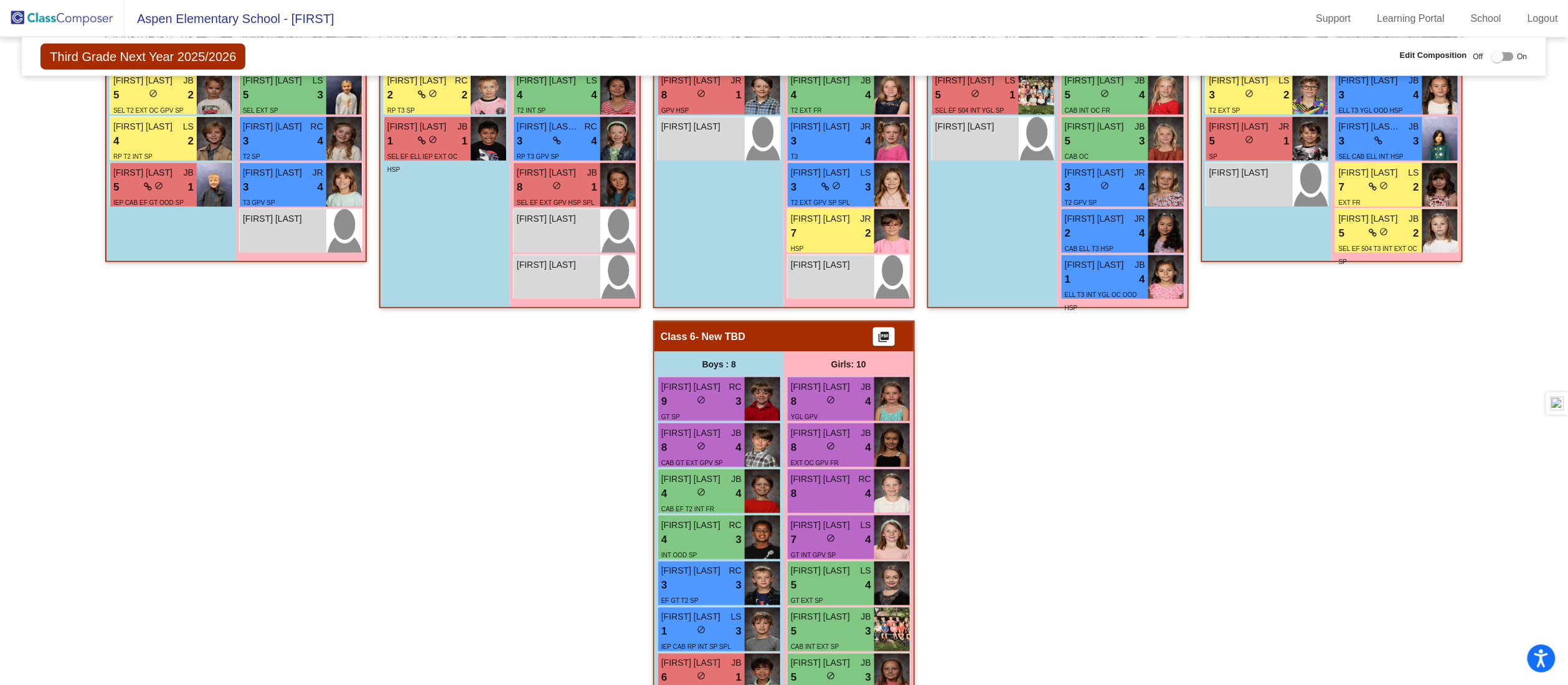 scroll, scrollTop: 818, scrollLeft: 0, axis: vertical 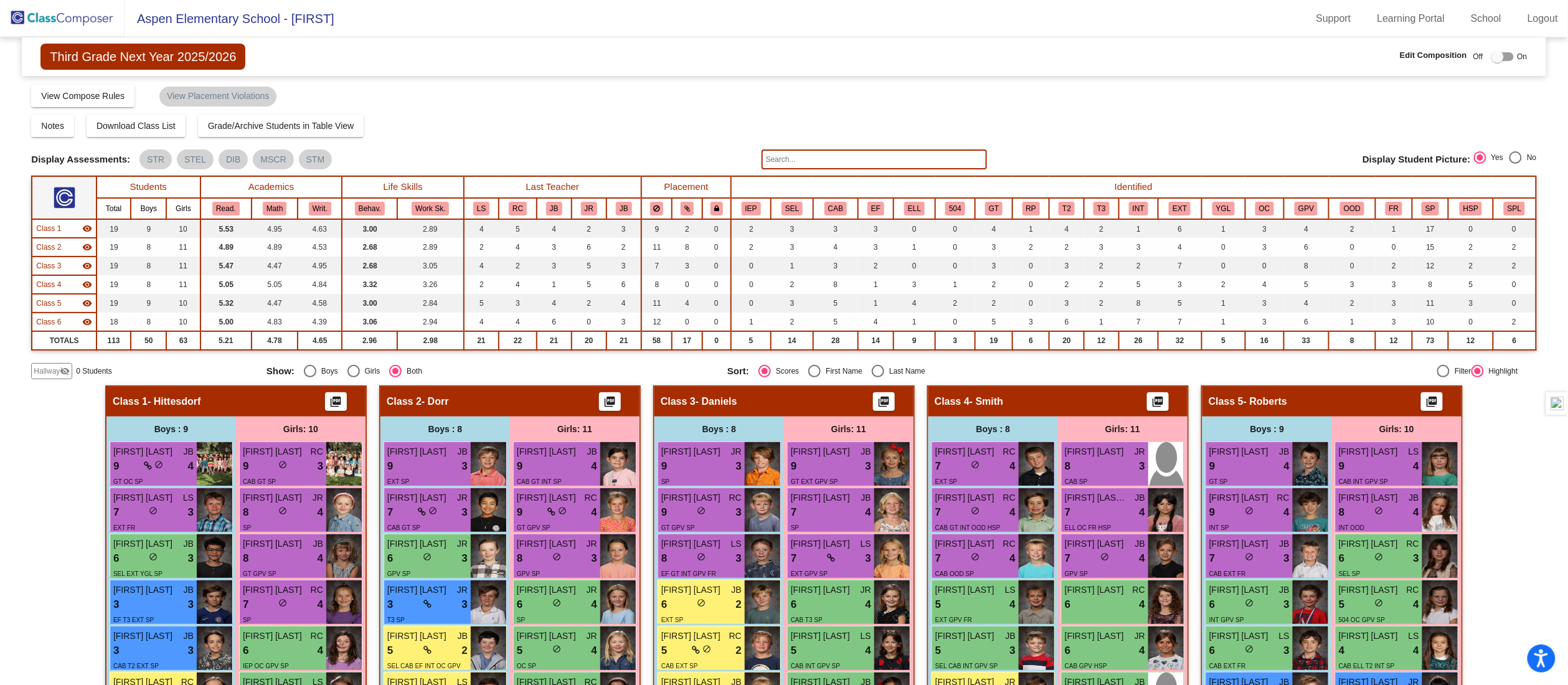 click 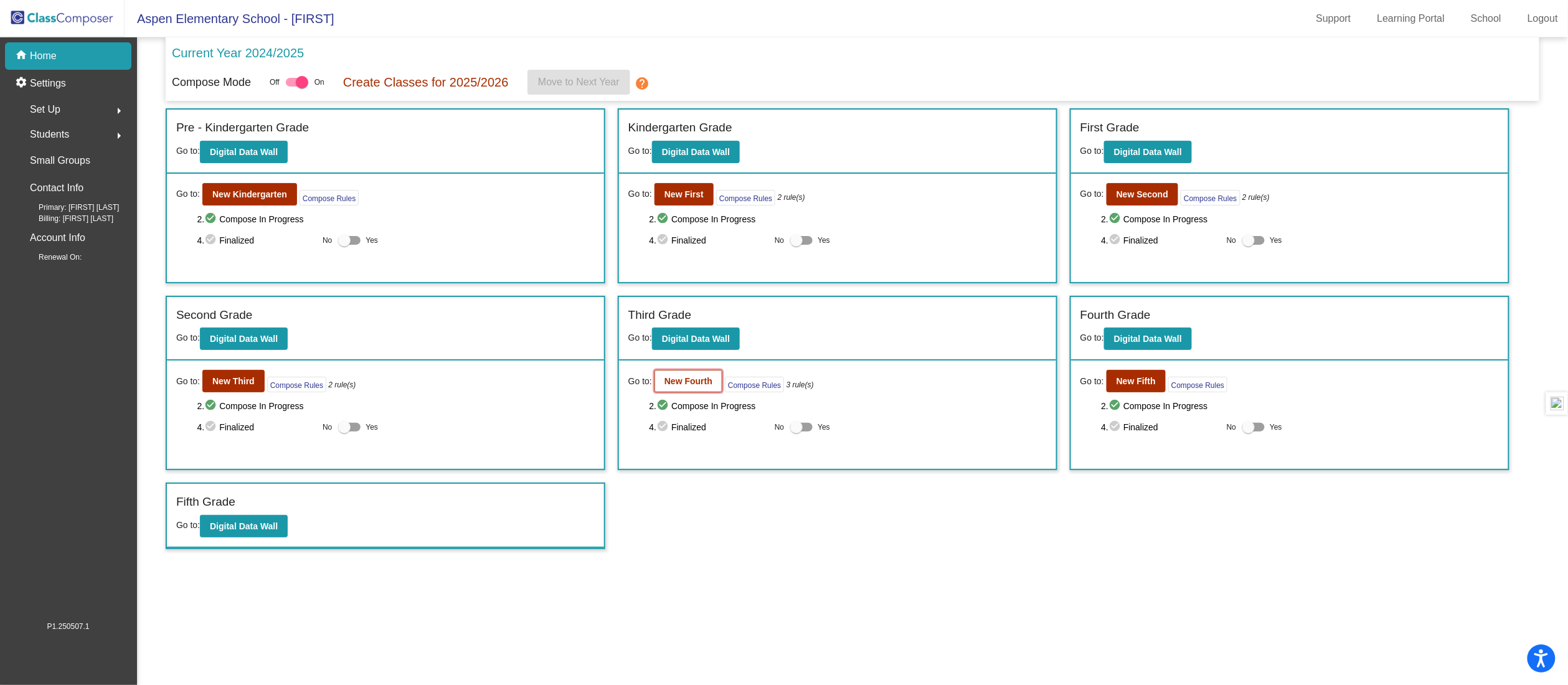 click on "New Fourth" 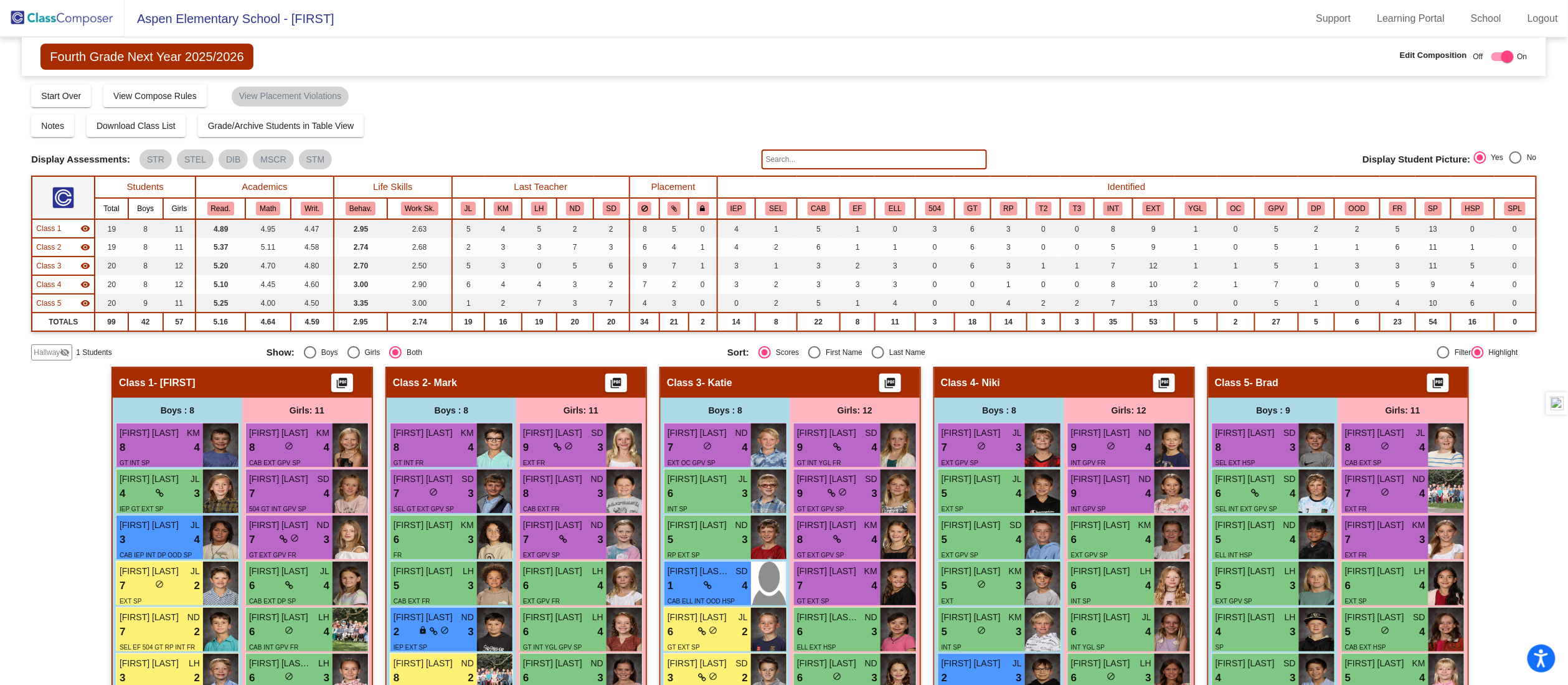click on "Hallway   - Hallway Class  picture_as_pdf  Add Student  First Name Last Name Student Id  (Recommended)   Boy   Girl   Non Binary Add Close  Boys : 1  Jack Kofoid lock do_not_disturb_alt Girls: 0   No Students   Class 1   - Jeff  picture_as_pdf  Add Student  First Name Last Name Student Id  (Recommended)   Boy   Girl   Non Binary Add Close  Boys : 8  Graham Rowland KM 8 lock do_not_disturb_alt 4 GT INT SP Wyatt Borchert JL 4 lock do_not_disturb_alt 3 IEP GT EXT SP Marcus Taylor JL 3 lock do_not_disturb_alt 4 CAB IEP INT DP OOD SP Crosby Lowe JL 7 lock do_not_disturb_alt 2 EXT SP Oliver Masciocchi ND 7 lock do_not_disturb_alt 2 SEL EF 504 GT RP INT FR Cooper Von Ohlen LH 3 lock do_not_disturb_alt 2 RP EXT SP Everett Andersen LH 3 lock do_not_disturb_alt 2 CAB 504 INT EXT GPV SP Kiran Ma Donadi lock do_not_disturb_alt Girls: 11 Catherine Johnston KM 8 lock do_not_disturb_alt 4 CAB EXT GPV SP Dagny Watson SD 7 lock do_not_disturb_alt 4 504 GT INT GPV SP Hana Meleg ND 7 lock do_not_disturb_alt 3 JL 6 lock 4" 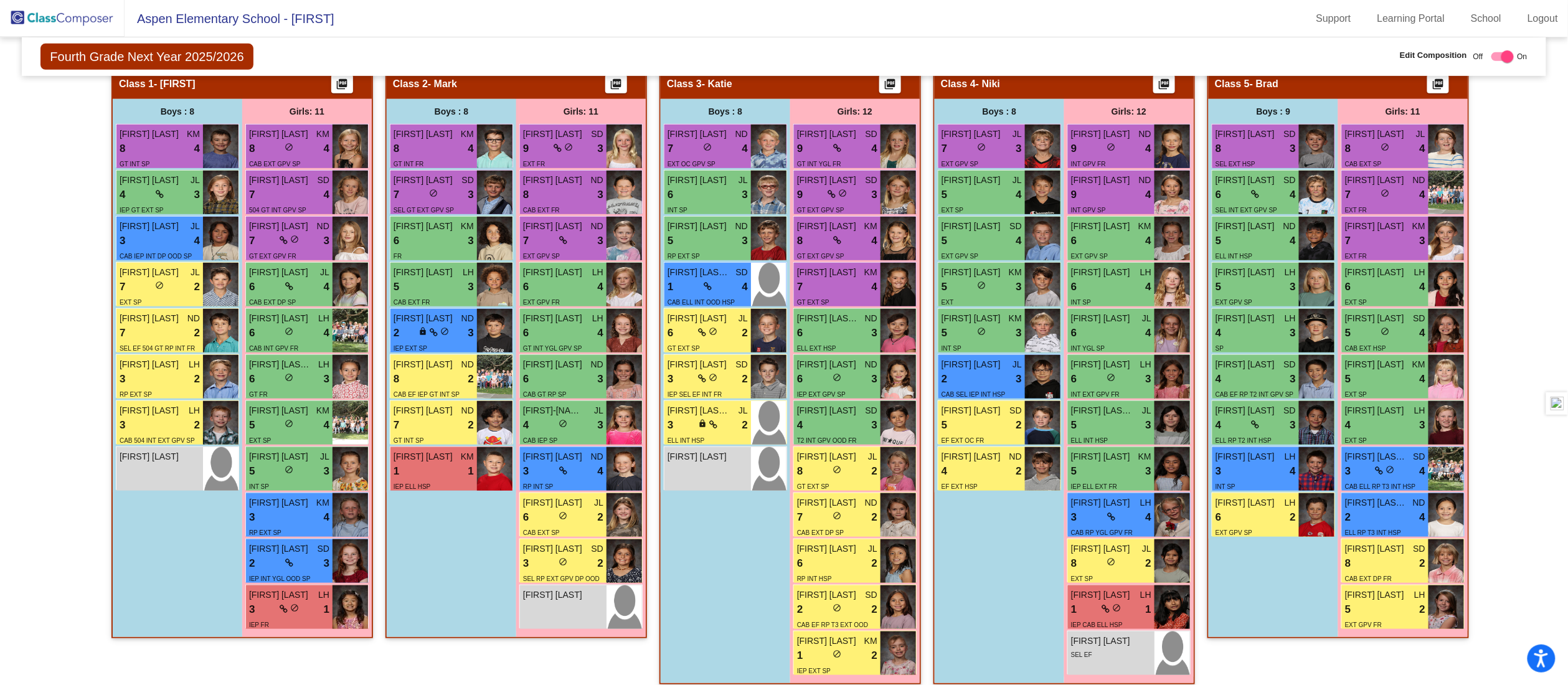 scroll, scrollTop: 309, scrollLeft: 0, axis: vertical 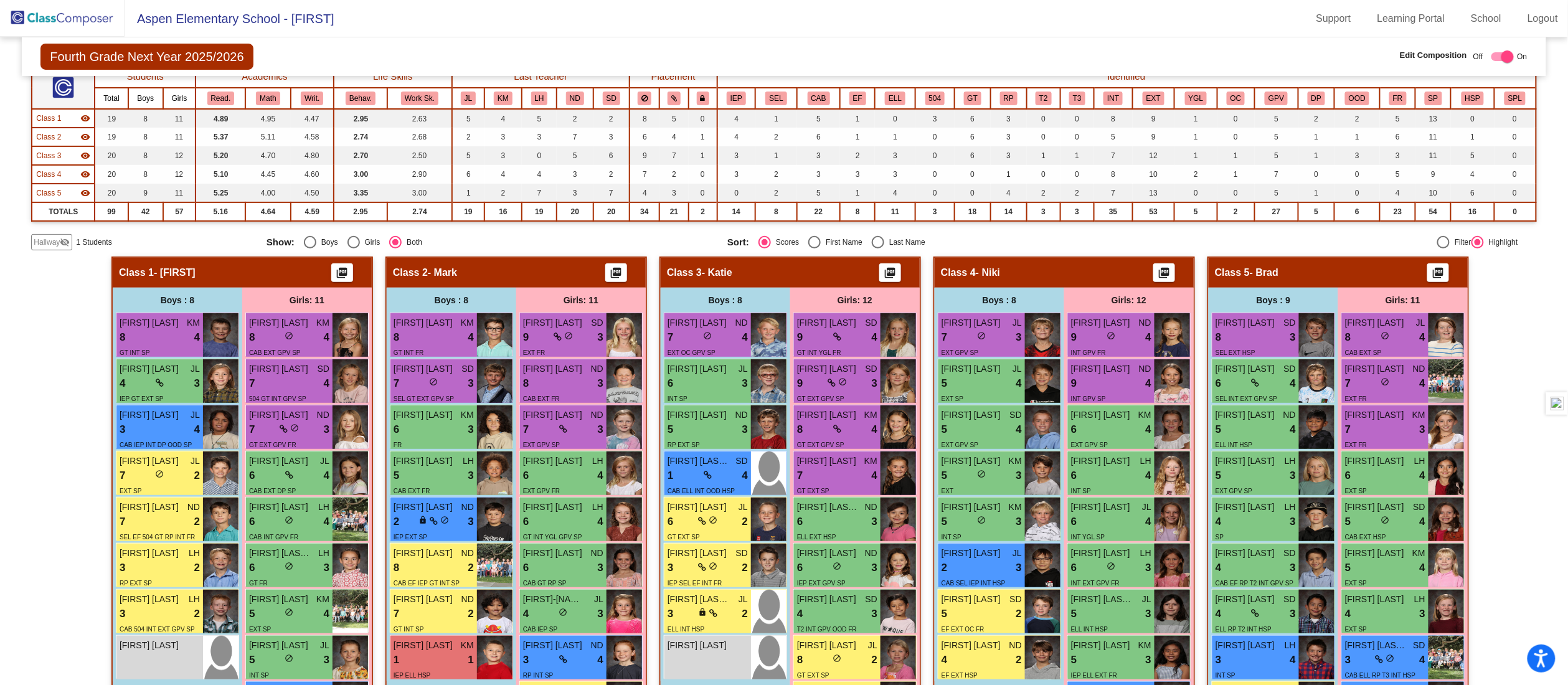 click on "Hallway" 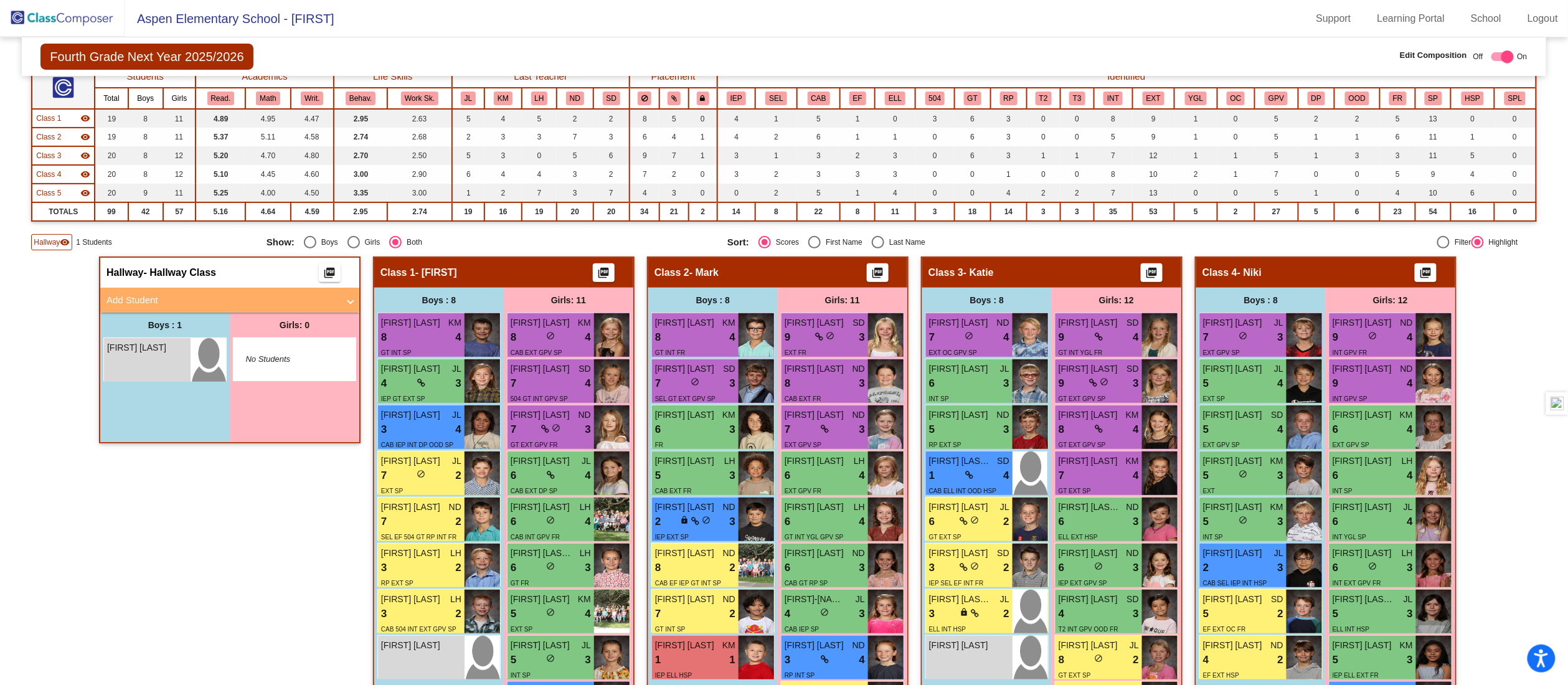 click on "Hallway   - Hallway Class  picture_as_pdf  Add Student  First Name Last Name Student Id  (Recommended)   Boy   Girl   Non Binary Add Close  Boys : 1  Jack Kofoid lock do_not_disturb_alt Girls: 0   No Students" 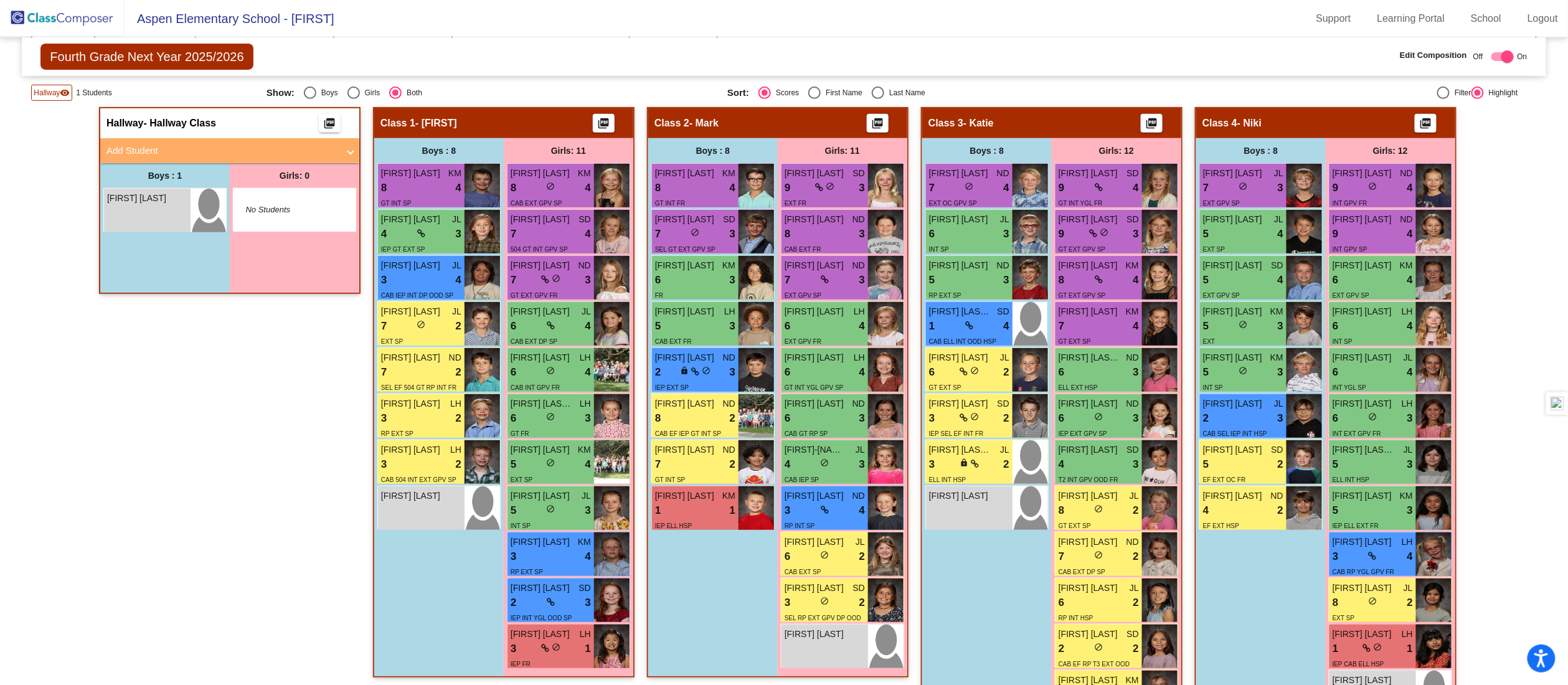 scroll, scrollTop: 309, scrollLeft: 0, axis: vertical 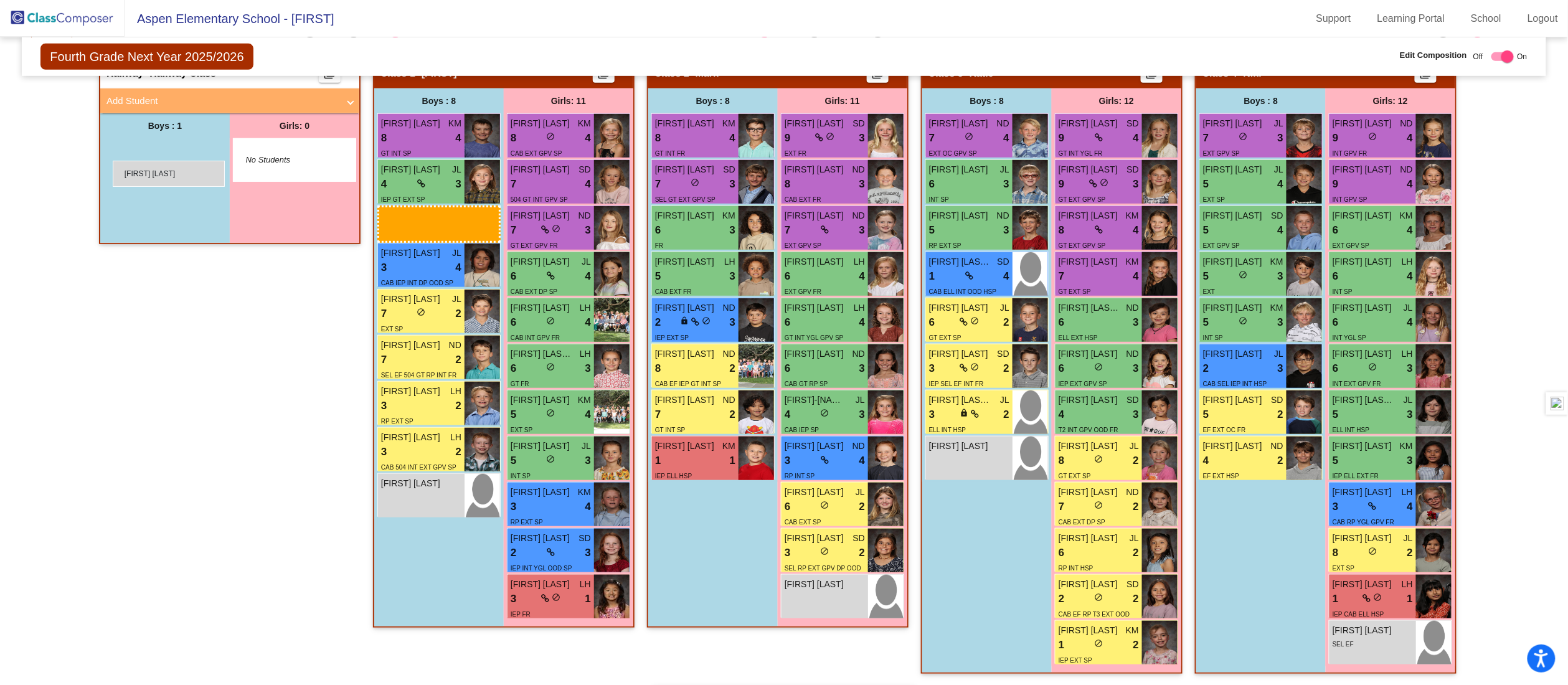 drag, startPoint x: 125, startPoint y: 158, endPoint x: 112, endPoint y: 161, distance: 13.341664 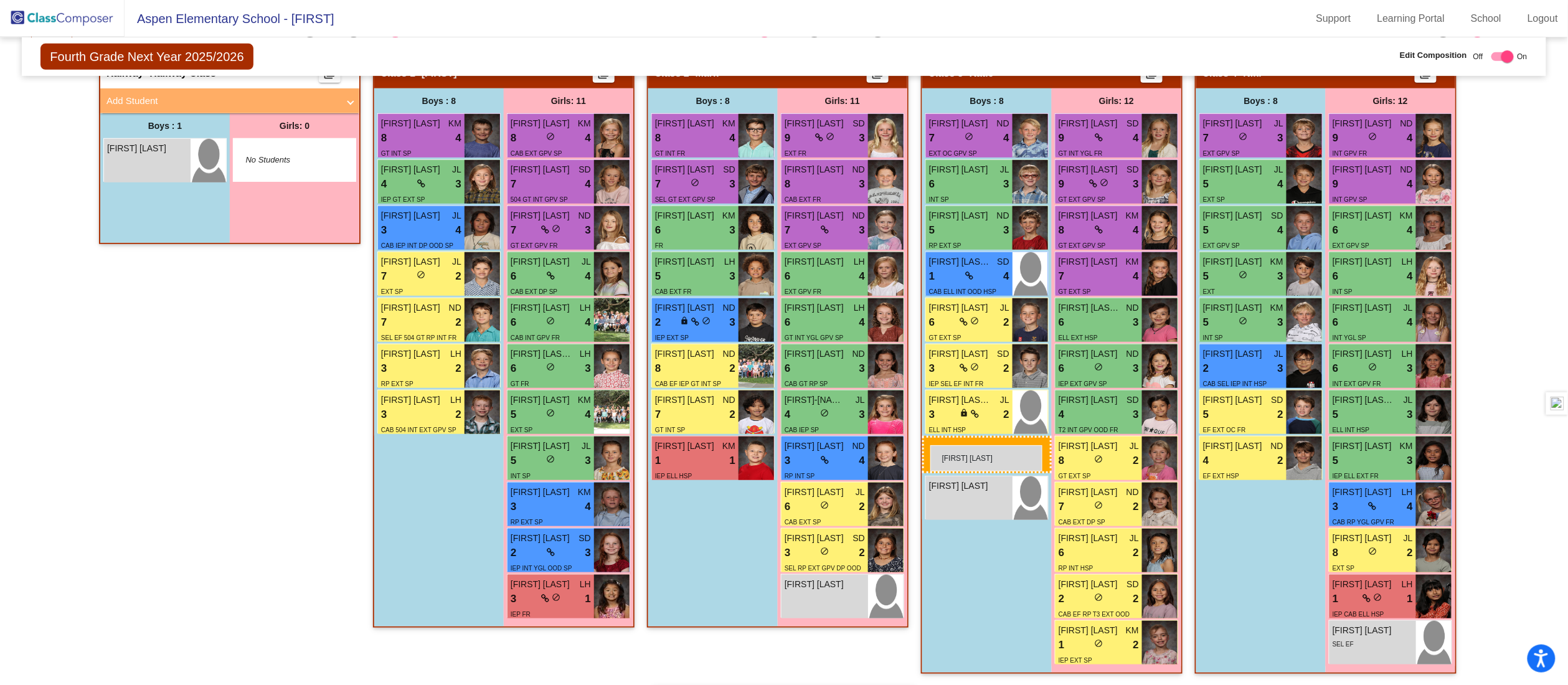 drag, startPoint x: 386, startPoint y: 453, endPoint x: 930, endPoint y: 445, distance: 544.0588 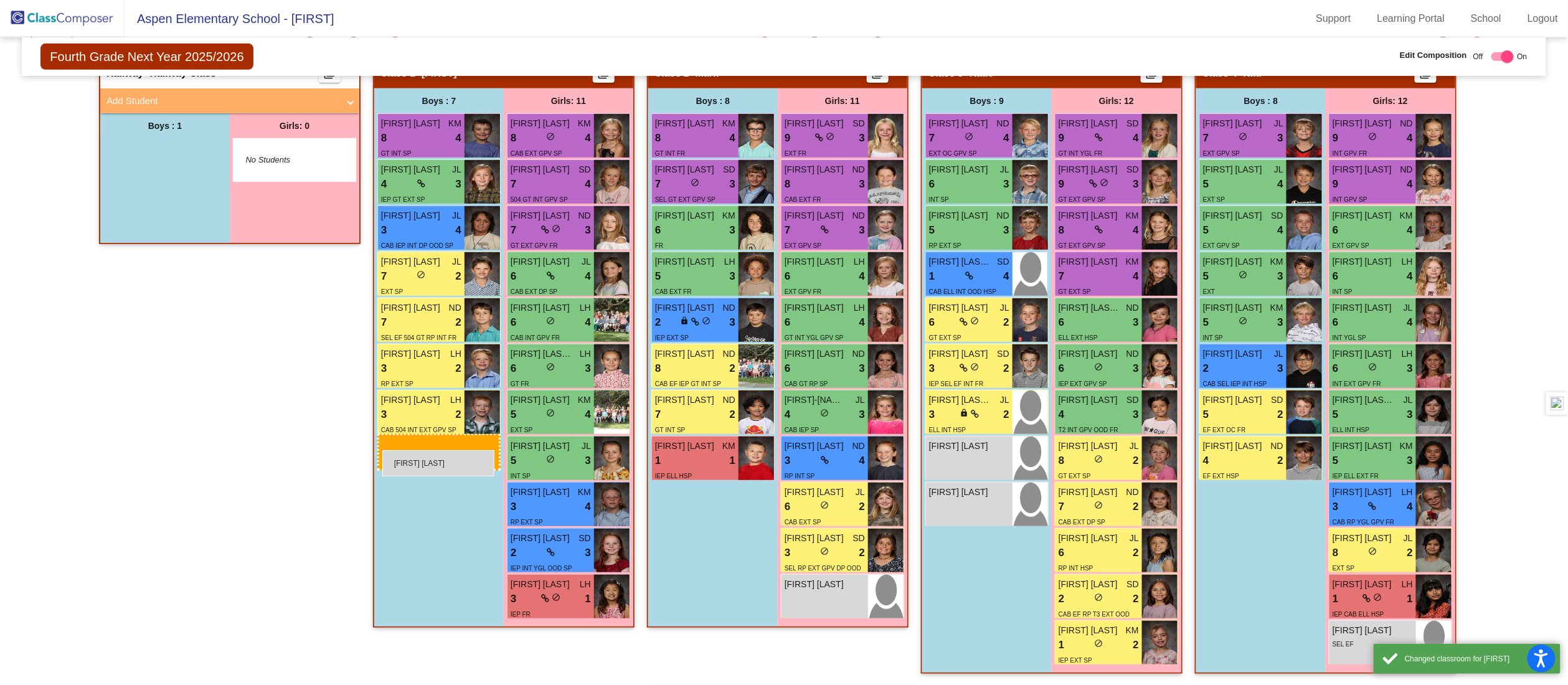 drag, startPoint x: 135, startPoint y: 144, endPoint x: 382, endPoint y: 450, distance: 393.24928 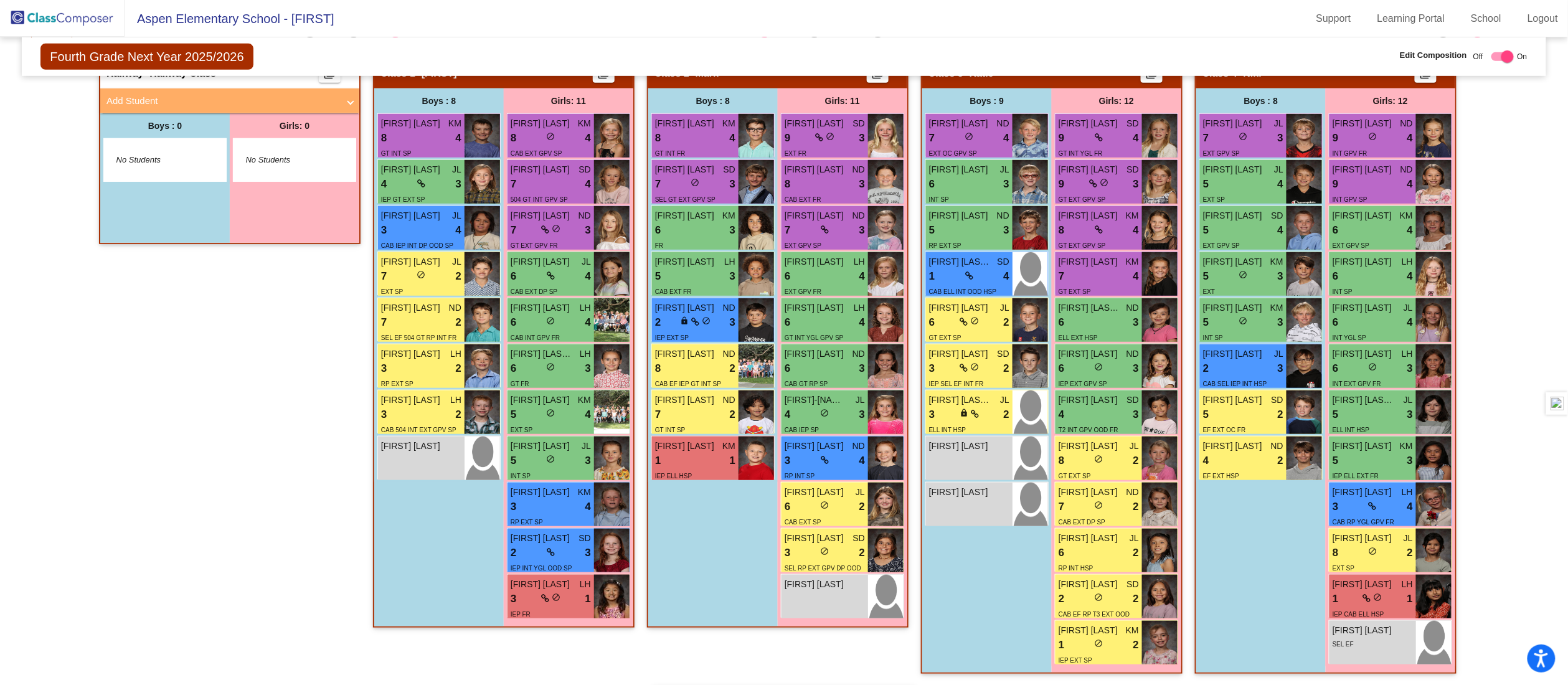 click on "Hallway   - Hallway Class  picture_as_pdf  Add Student  First Name Last Name Student Id  (Recommended)   Boy   Girl   Non Binary Add Close  Boys : 0    No Students   Girls: 0   No Students   Class 1   - Jeff  picture_as_pdf  Add Student  First Name Last Name Student Id  (Recommended)   Boy   Girl   Non Binary Add Close  Boys : 8  Graham Rowland KM 8 lock do_not_disturb_alt 4 GT INT SP Wyatt Borchert JL 4 lock do_not_disturb_alt 3 IEP GT EXT SP Marcus Taylor JL 3 lock do_not_disturb_alt 4 CAB IEP INT DP OOD SP Crosby Lowe JL 7 lock do_not_disturb_alt 2 EXT SP Oliver Masciocchi ND 7 lock do_not_disturb_alt 2 SEL EF 504 GT RP INT FR Cooper Von Ohlen LH 3 lock do_not_disturb_alt 2 RP EXT SP Everett Andersen LH 3 lock do_not_disturb_alt 2 CAB 504 INT EXT GPV SP Jack Kofoid lock do_not_disturb_alt Girls: 11 Catherine Johnston KM 8 lock do_not_disturb_alt 4 CAB EXT GPV SP Dagny Watson SD 7 lock do_not_disturb_alt 4 504 GT INT GPV SP Hana Meleg ND 7 lock do_not_disturb_alt 3 GT EXT GPV FR Lillian Lyons JL 6 4 6" 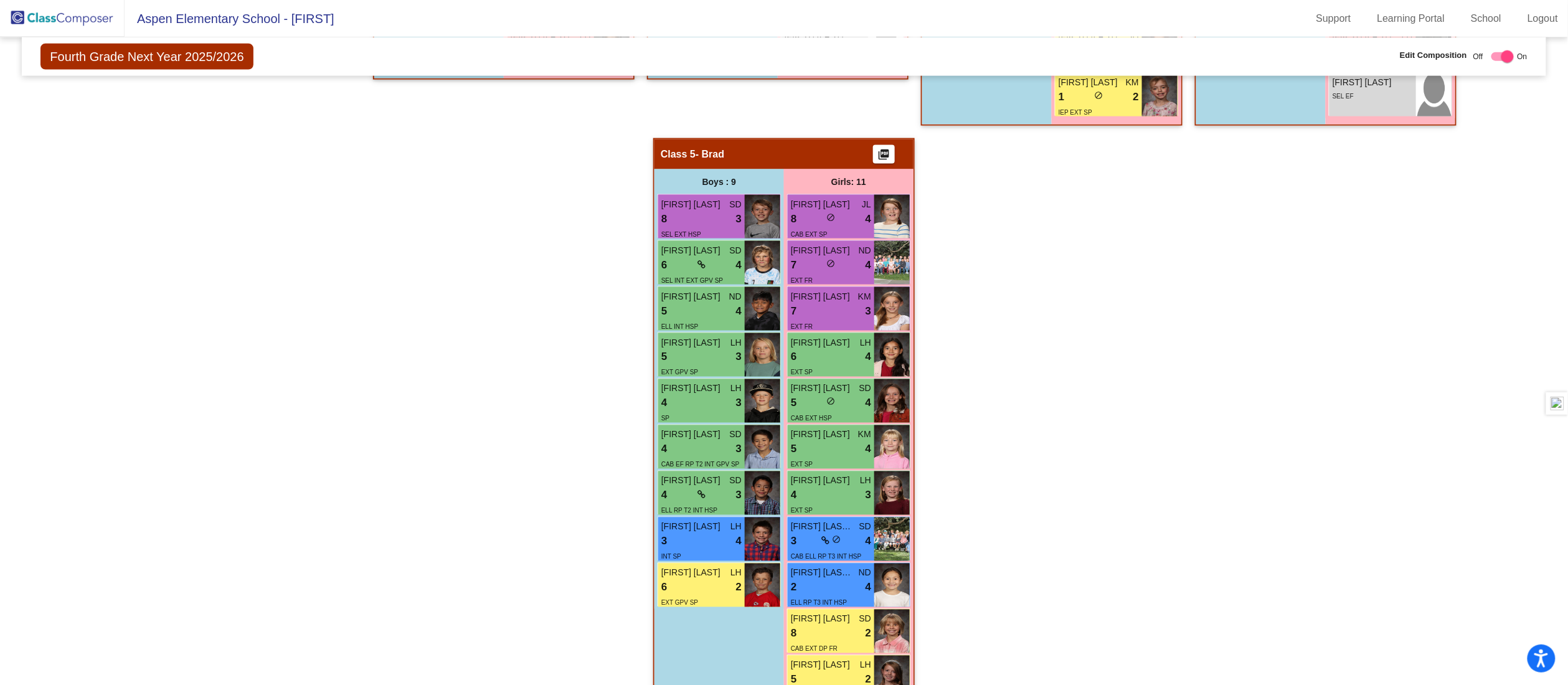 scroll, scrollTop: 892, scrollLeft: 0, axis: vertical 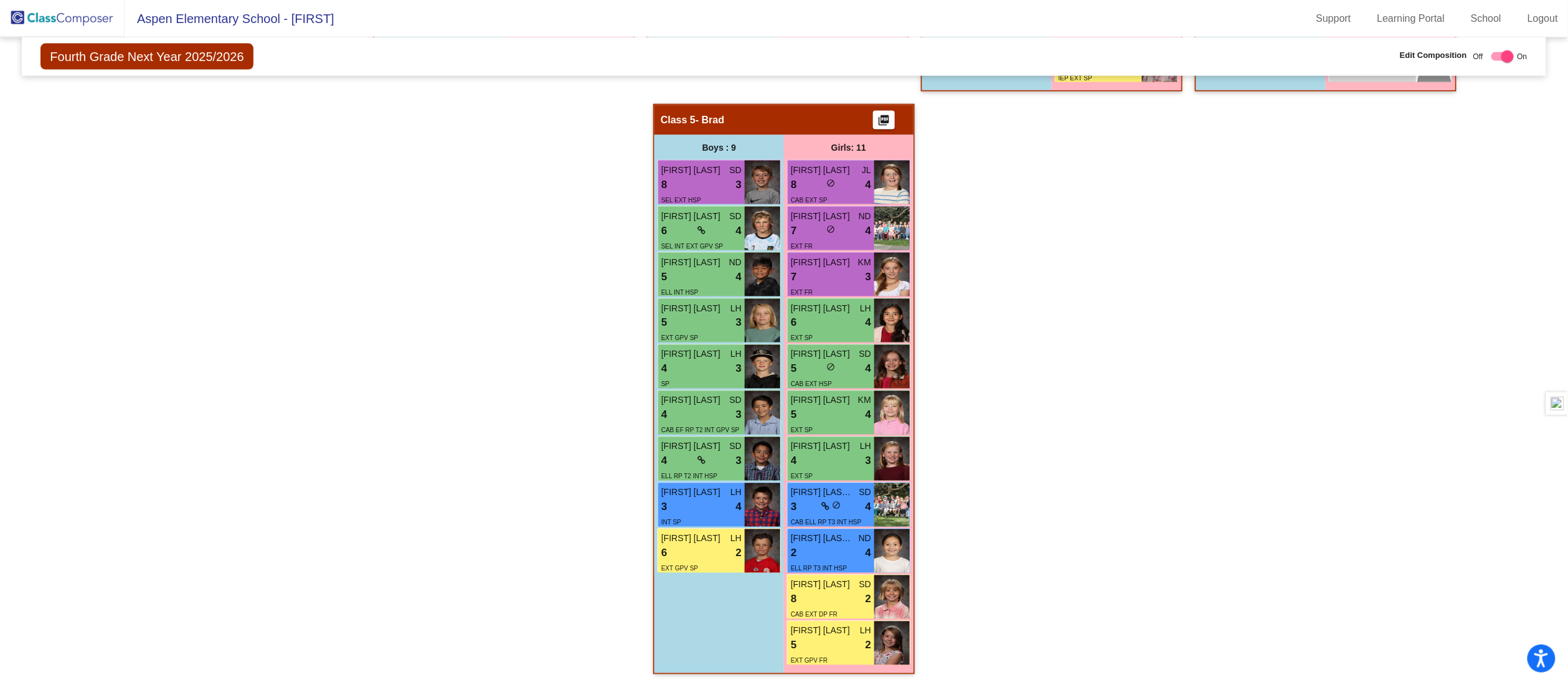 click on "Hallway   - Hallway Class  picture_as_pdf  Add Student  First Name Last Name Student Id  (Recommended)   Boy   Girl   Non Binary Add Close  Boys : 0    No Students   Girls: 0   No Students   Class 1   - Jeff  picture_as_pdf  Add Student  First Name Last Name Student Id  (Recommended)   Boy   Girl   Non Binary Add Close  Boys : 8  Graham Rowland KM 8 lock do_not_disturb_alt 4 GT INT SP Wyatt Borchert JL 4 lock do_not_disturb_alt 3 IEP GT EXT SP Marcus Taylor JL 3 lock do_not_disturb_alt 4 CAB IEP INT DP OOD SP Crosby Lowe JL 7 lock do_not_disturb_alt 2 EXT SP Oliver Masciocchi ND 7 lock do_not_disturb_alt 2 SEL EF 504 GT RP INT FR Cooper Von Ohlen LH 3 lock do_not_disturb_alt 2 RP EXT SP Everett Andersen LH 3 lock do_not_disturb_alt 2 CAB 504 INT EXT GPV SP Jack Kofoid lock do_not_disturb_alt Girls: 11 Catherine Johnston KM 8 lock do_not_disturb_alt 4 CAB EXT GPV SP Dagny Watson SD 7 lock do_not_disturb_alt 4 504 GT INT GPV SP Hana Meleg ND 7 lock do_not_disturb_alt 3 GT EXT GPV FR Lillian Lyons JL 6 4 6" 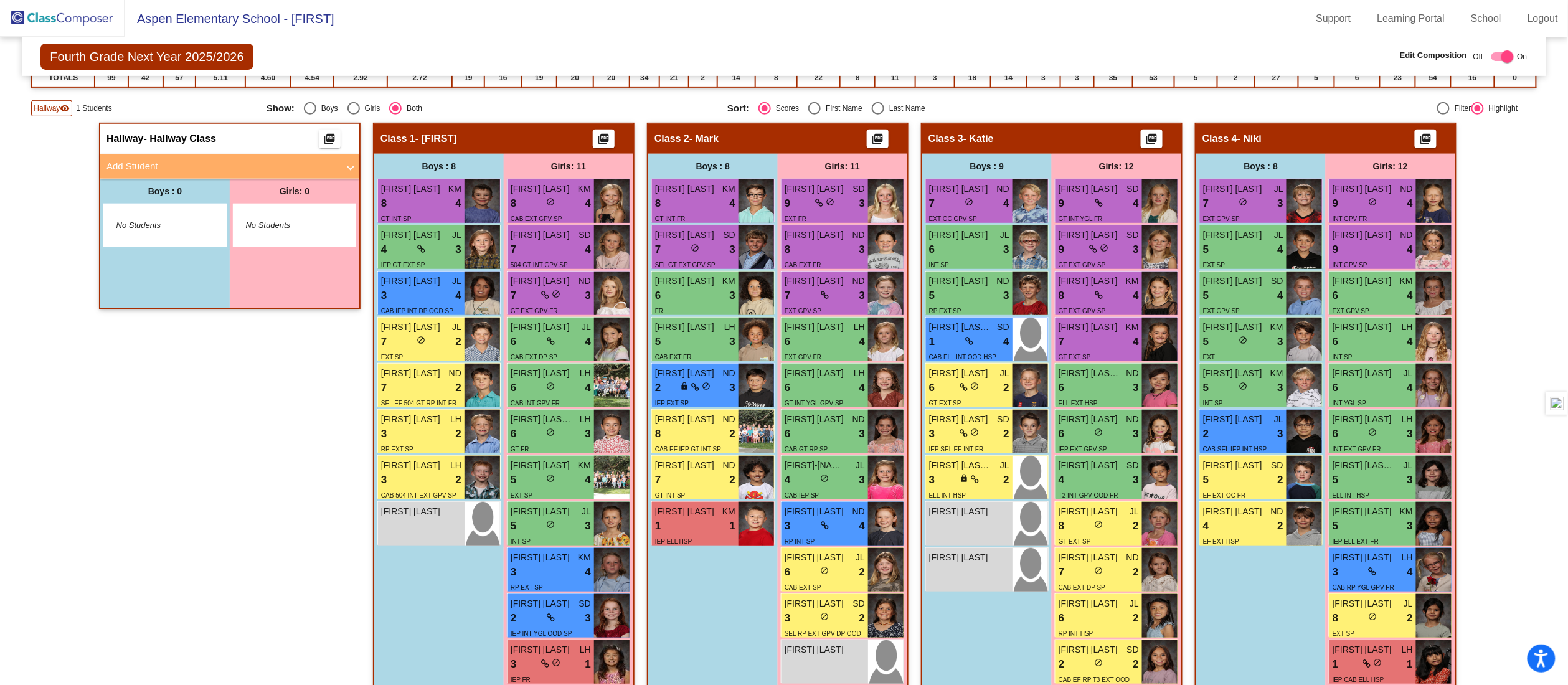 scroll, scrollTop: 294, scrollLeft: 0, axis: vertical 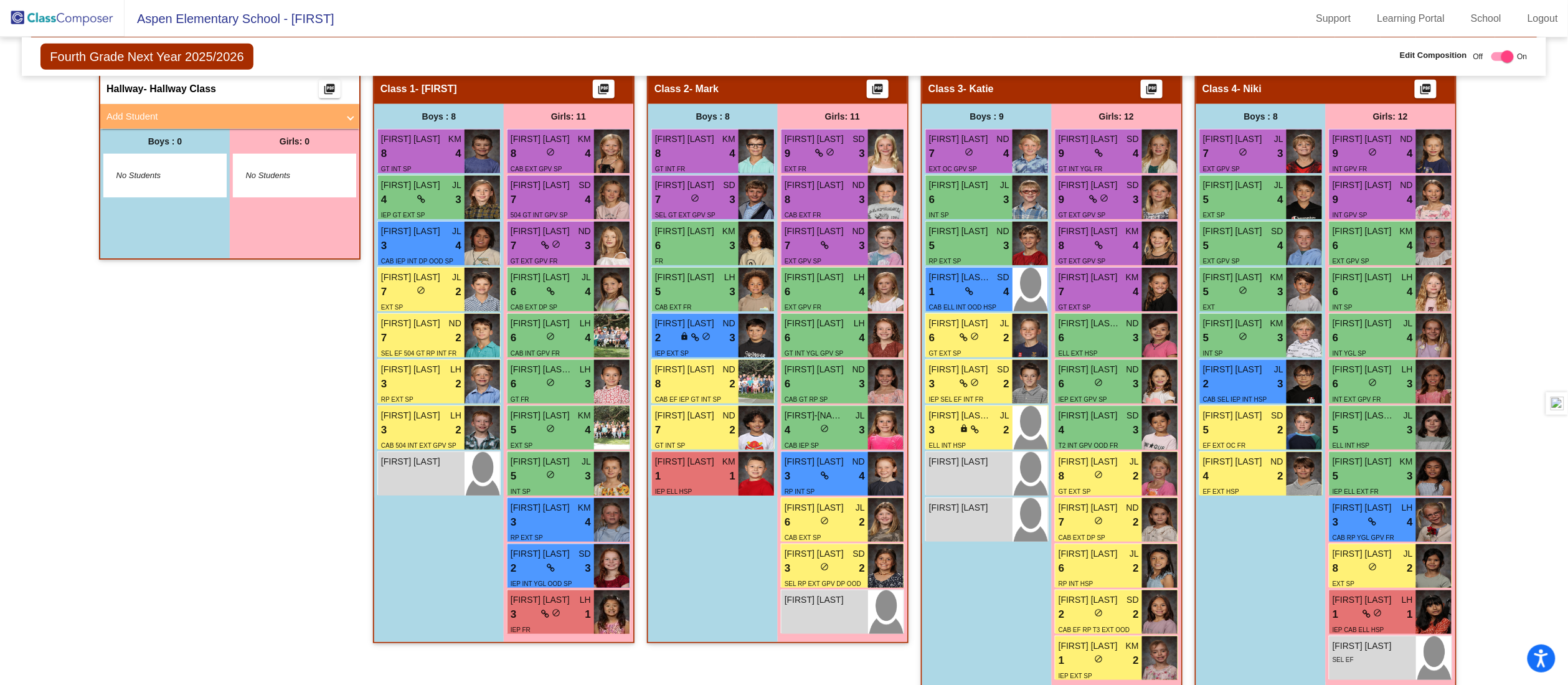 click on "Class 2   - Mark  picture_as_pdf  Add Student  First Name Last Name Student Id  (Recommended)   Boy   Girl   Non Binary Add Close  Boys : 8  Rhone Reveal KM 8 lock do_not_disturb_alt 4 GT INT FR Charlie Alden SD 7 lock do_not_disturb_alt 3 SEL GT EXT GPV SP Malo Long KM 6 lock do_not_disturb_alt 3 FR Tane Mulvany LH 5 lock do_not_disturb_alt 3 CAB EXT FR Hudson Bentley ND 2 lock do_not_disturb_alt 3 IEP EXT SP Jackson Simpson ND 8 lock do_not_disturb_alt 2 CAB EF IEP GT INT SP Lauder Azarcon ND 7 lock do_not_disturb_alt 2 GT INT SP Jesus Ruiz Meraz KM 1 lock do_not_disturb_alt 1 IEP ELL HSP Girls: 11 Sydney Adam SD 9 lock do_not_disturb_alt 3 EXT FR Georgia Welgos ND 8 lock do_not_disturb_alt 3 CAB EXT FR Sienna Sohn ND 7 lock do_not_disturb_alt 3 EXT GPV SP Zoe De Baets LH 6 lock do_not_disturb_alt 4 EXT GPV FR Rowan Doherty LH 6 lock do_not_disturb_alt 4 GT INT YGL GPV SP Alexa Strickland ND 6 lock do_not_disturb_alt 3 CAB GT RP SP Madison-Grace Barbles JL 4 lock do_not_disturb_alt 3 CAB IEP SP ND 3 lock" 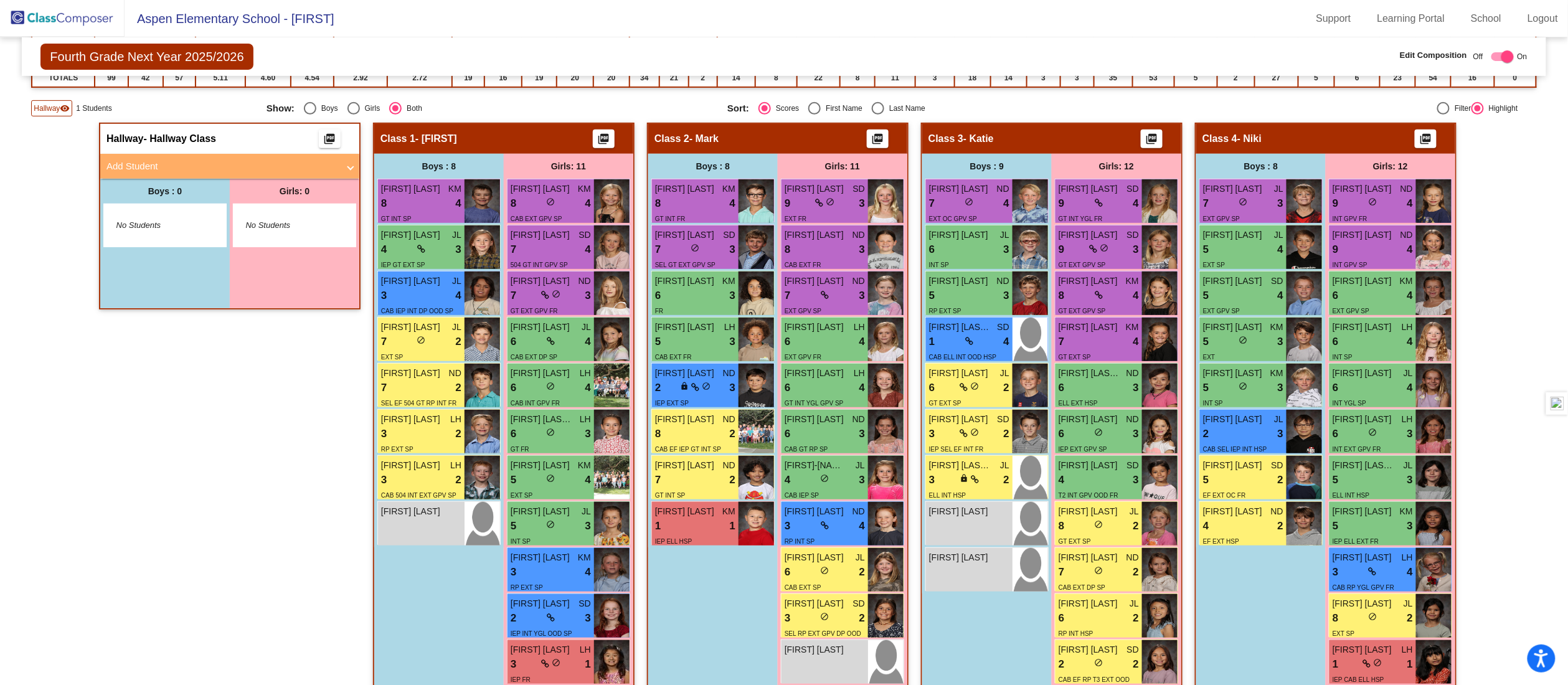 scroll, scrollTop: 294, scrollLeft: 0, axis: vertical 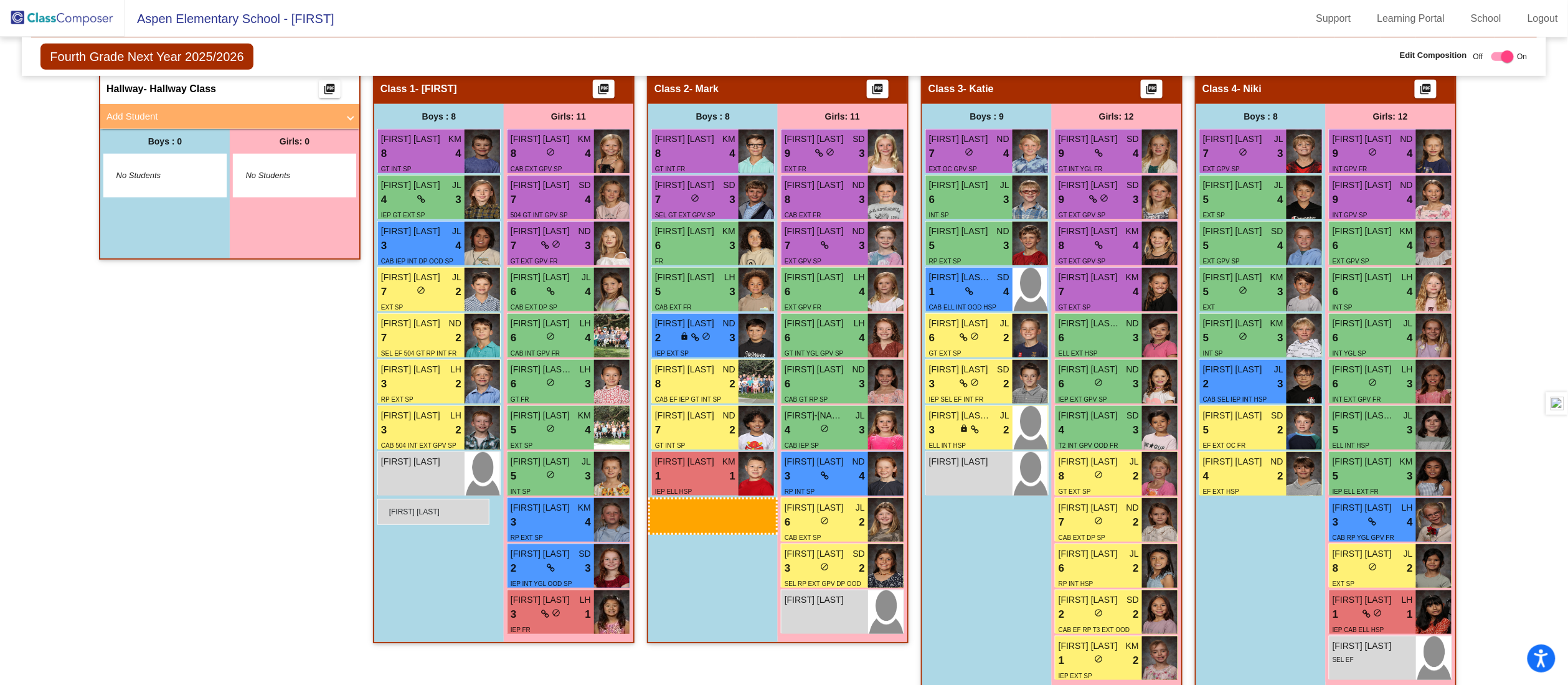 drag, startPoint x: 937, startPoint y: 519, endPoint x: 377, endPoint y: 498, distance: 560.39361 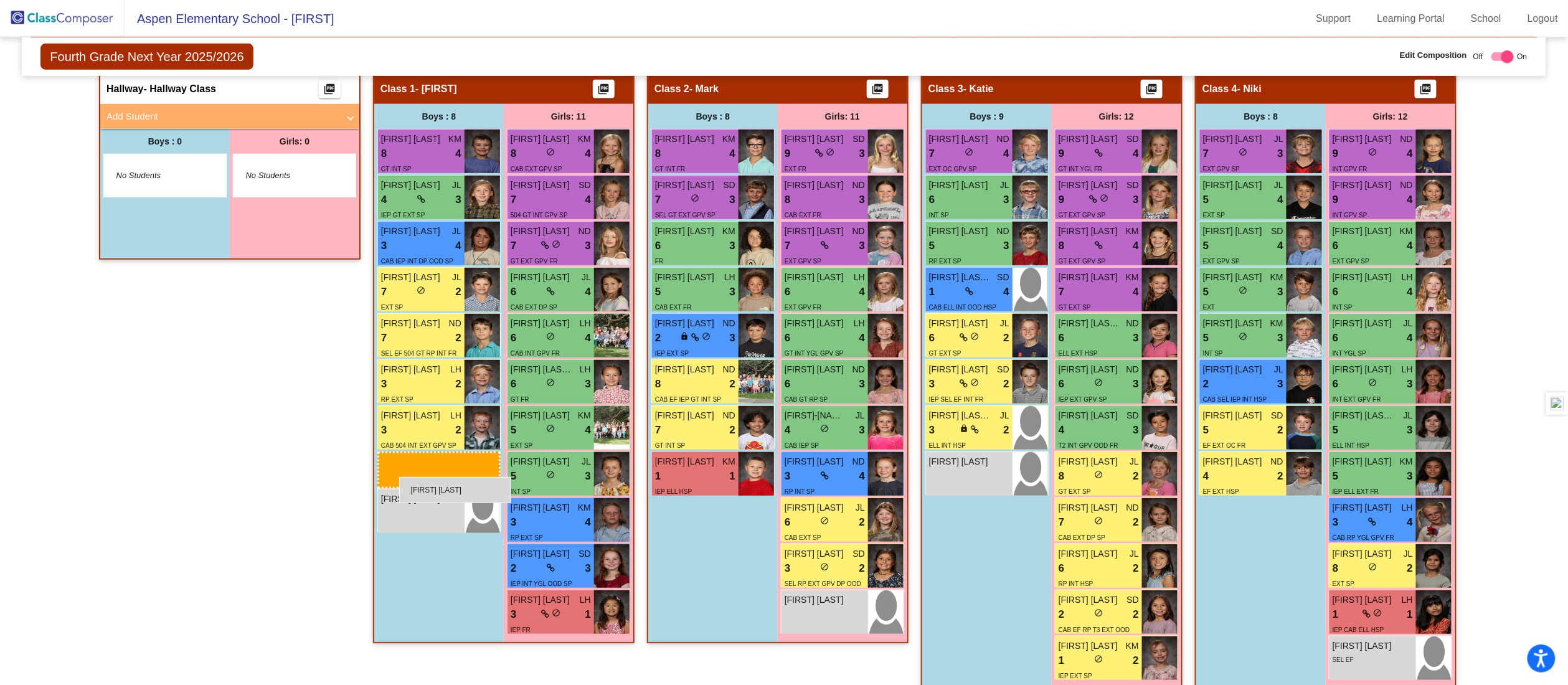 drag, startPoint x: 947, startPoint y: 509, endPoint x: 399, endPoint y: 477, distance: 548.93351 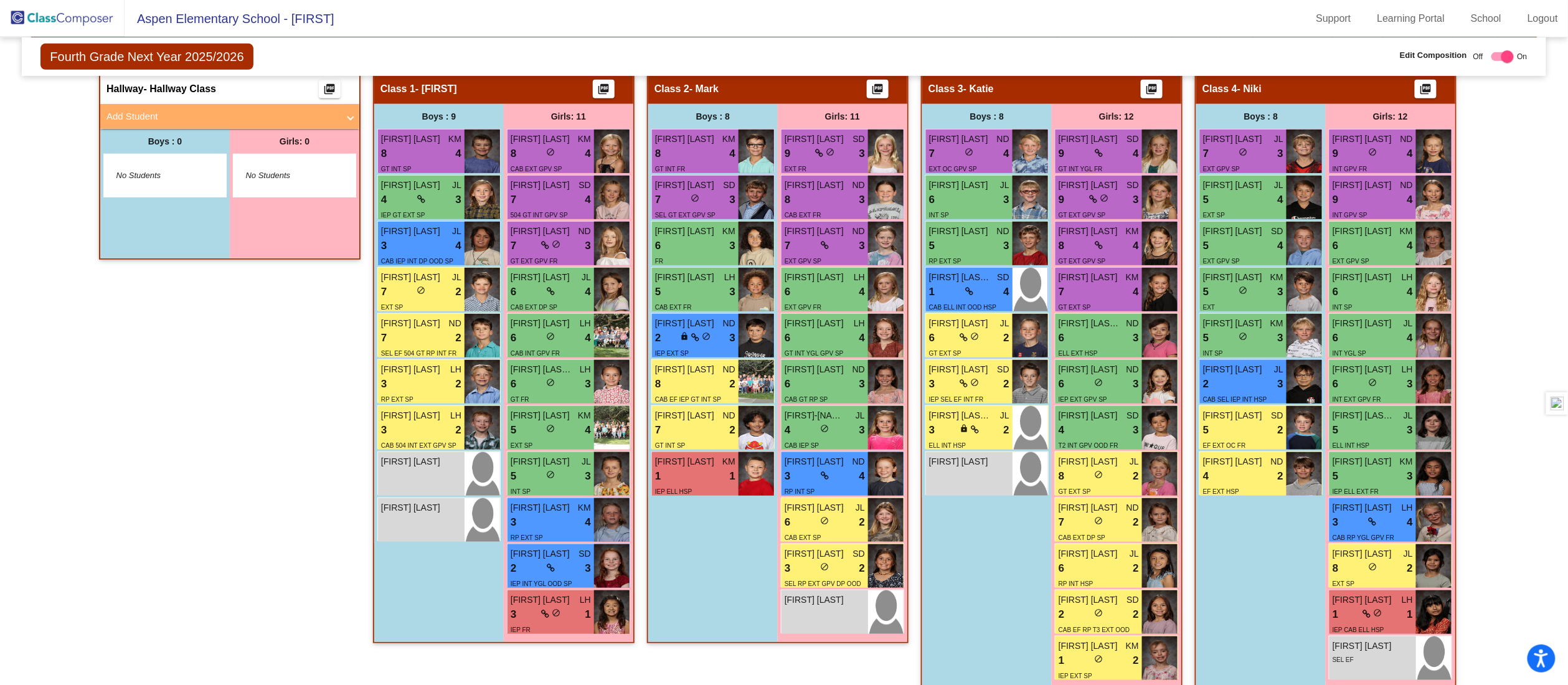 click on "Hallway   - Hallway Class  picture_as_pdf  Add Student  First Name Last Name Student Id  (Recommended)   Boy   Girl   Non Binary Add Close  Boys : 0    No Students   Girls: 0   No Students   Class 1   - Jeff  picture_as_pdf  Add Student  First Name Last Name Student Id  (Recommended)   Boy   Girl   Non Binary Add Close  Boys : 9  Graham Rowland KM 8 lock do_not_disturb_alt 4 GT INT SP Wyatt Borchert JL 4 lock do_not_disturb_alt 3 IEP GT EXT SP Marcus Taylor JL 3 lock do_not_disturb_alt 4 CAB IEP INT DP OOD SP Crosby Lowe JL 7 lock do_not_disturb_alt 2 EXT SP Oliver Masciocchi ND 7 lock do_not_disturb_alt 2 SEL EF 504 GT RP INT FR Cooper Von Ohlen LH 3 lock do_not_disturb_alt 2 RP EXT SP Everett Andersen LH 3 lock do_not_disturb_alt 2 CAB 504 INT EXT GPV SP Jack Kofoid lock do_not_disturb_alt Kiran Ma Donadi lock do_not_disturb_alt Girls: 11 Catherine Johnston KM 8 lock do_not_disturb_alt 4 CAB EXT GPV SP Dagny Watson SD 7 lock do_not_disturb_alt 4 504 GT INT GPV SP Hana Meleg ND 7 lock 3 GT EXT GPV FR 6" 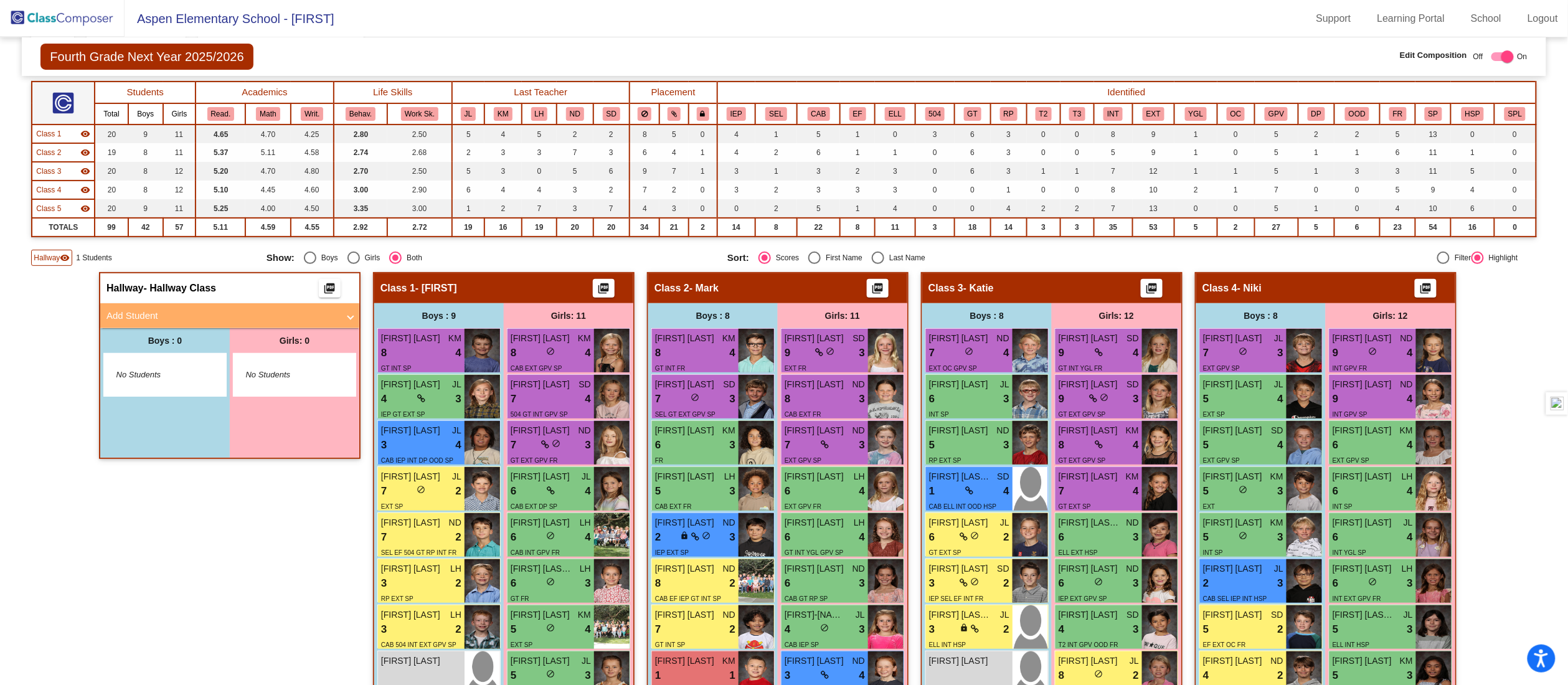 scroll, scrollTop: 0, scrollLeft: 0, axis: both 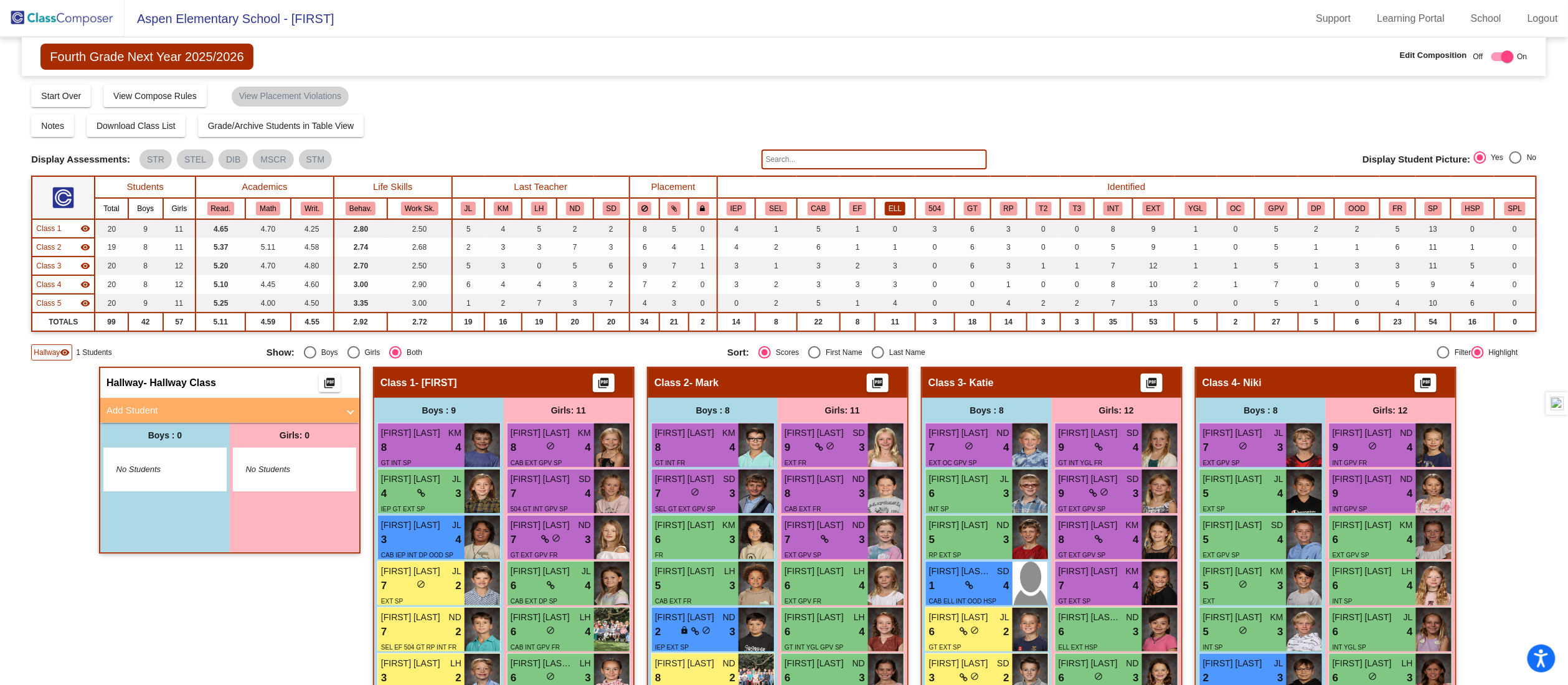 click on "ELL" 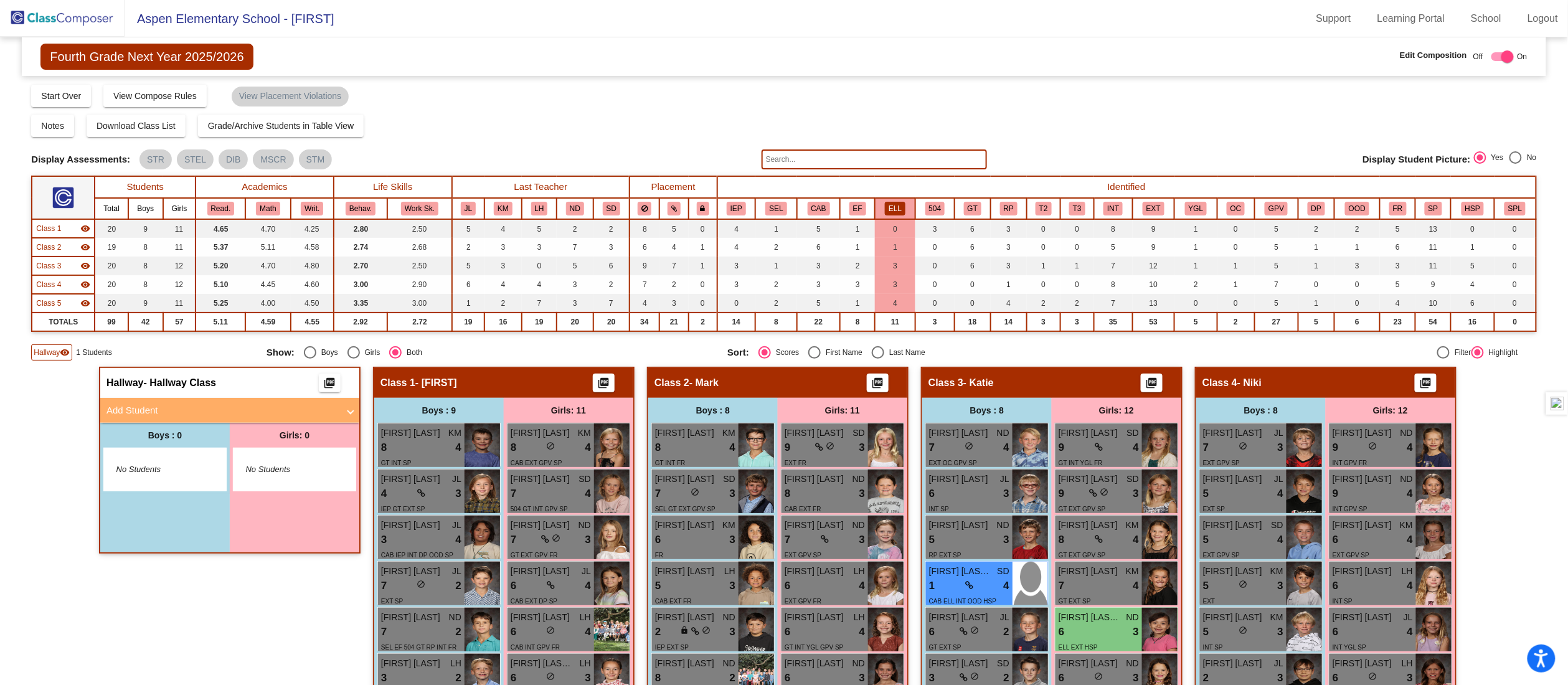 click on "Hallway   - Hallway Class  picture_as_pdf  Add Student  First Name Last Name Student Id  (Recommended)   Boy   Girl   Non Binary Add Close  Boys : 0    No Students   Girls: 0   No Students   Class 1   - Jeff  picture_as_pdf  Add Student  First Name Last Name Student Id  (Recommended)   Boy   Girl   Non Binary Add Close  Boys : 9  Graham Rowland KM 8 lock do_not_disturb_alt 4 GT INT SP Wyatt Borchert JL 4 lock do_not_disturb_alt 3 IEP GT EXT SP Marcus Taylor JL 3 lock do_not_disturb_alt 4 CAB IEP INT DP OOD SP Crosby Lowe JL 7 lock do_not_disturb_alt 2 EXT SP Oliver Masciocchi ND 7 lock do_not_disturb_alt 2 SEL EF 504 GT RP INT FR Cooper Von Ohlen LH 3 lock do_not_disturb_alt 2 RP EXT SP Everett Andersen LH 3 lock do_not_disturb_alt 2 CAB 504 INT EXT GPV SP Jack Kofoid lock do_not_disturb_alt Kiran Ma Donadi lock do_not_disturb_alt Girls: 11 Catherine Johnston KM 8 lock do_not_disturb_alt 4 CAB EXT GPV SP Dagny Watson SD 7 lock do_not_disturb_alt 4 504 GT INT GPV SP Hana Meleg ND 7 lock 3 GT EXT GPV FR 6" 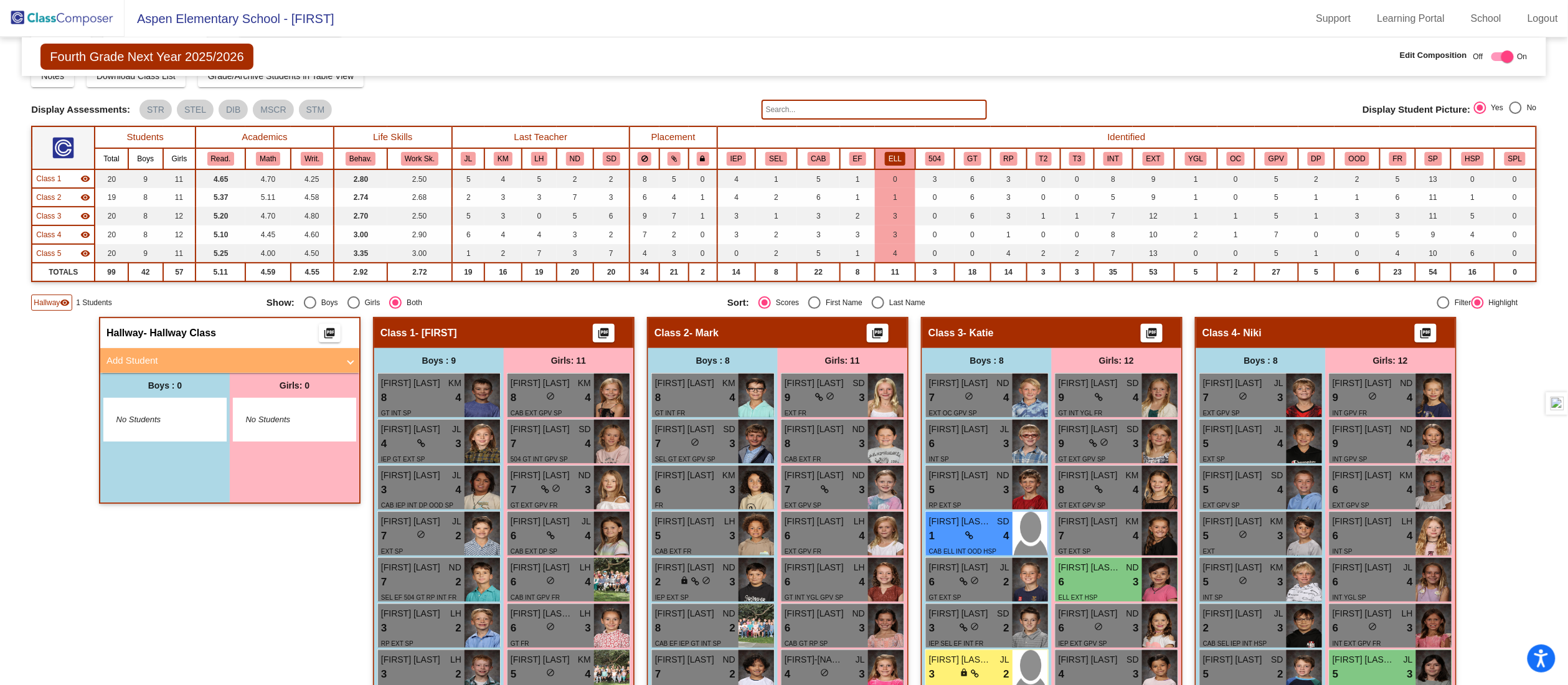scroll, scrollTop: 0, scrollLeft: 0, axis: both 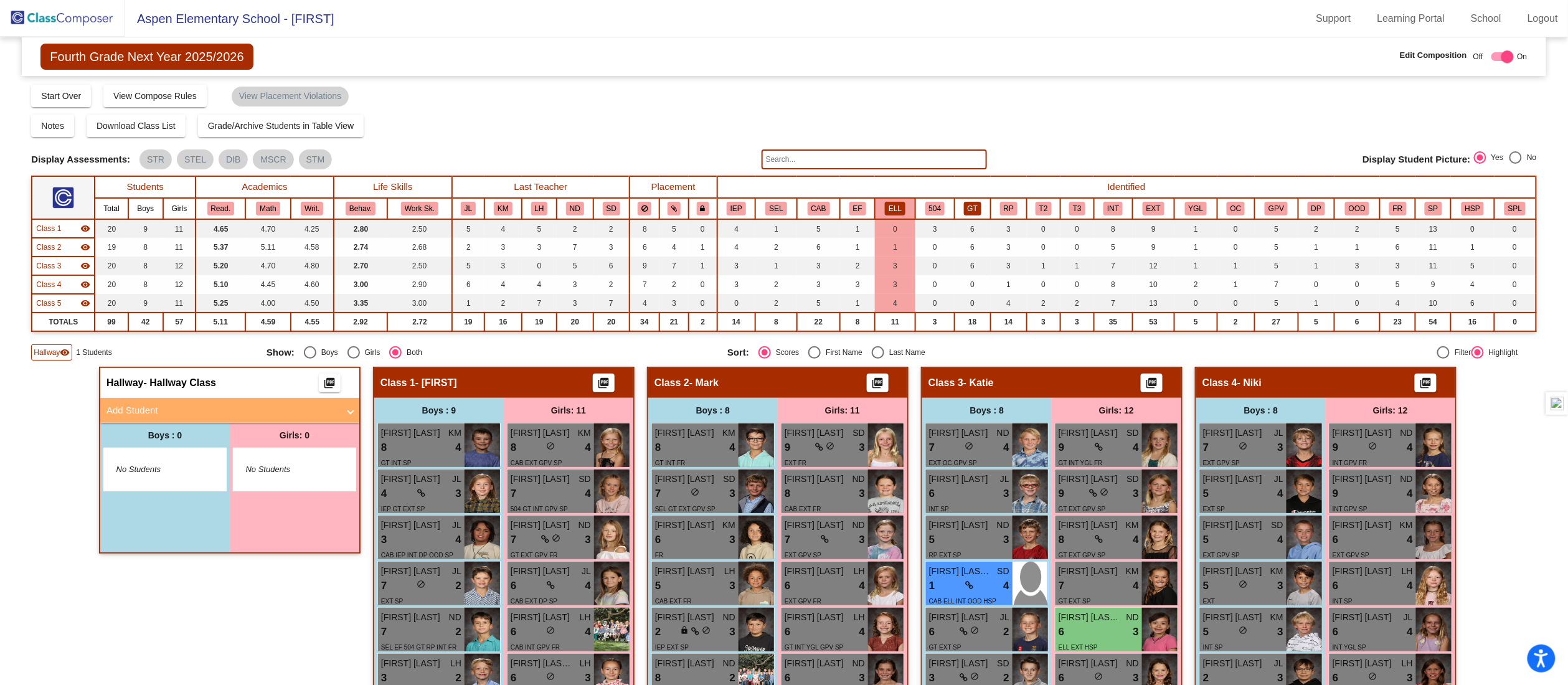 click on "GT" 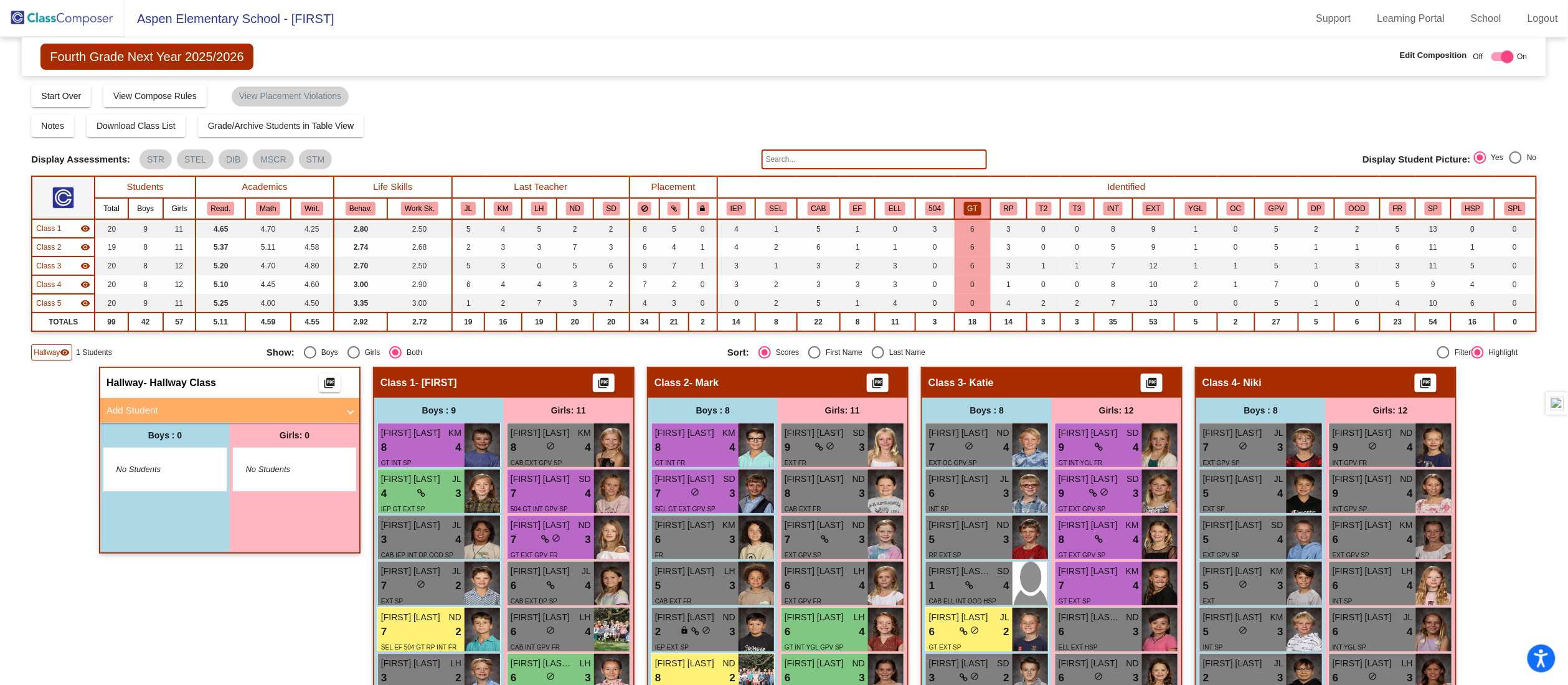 type 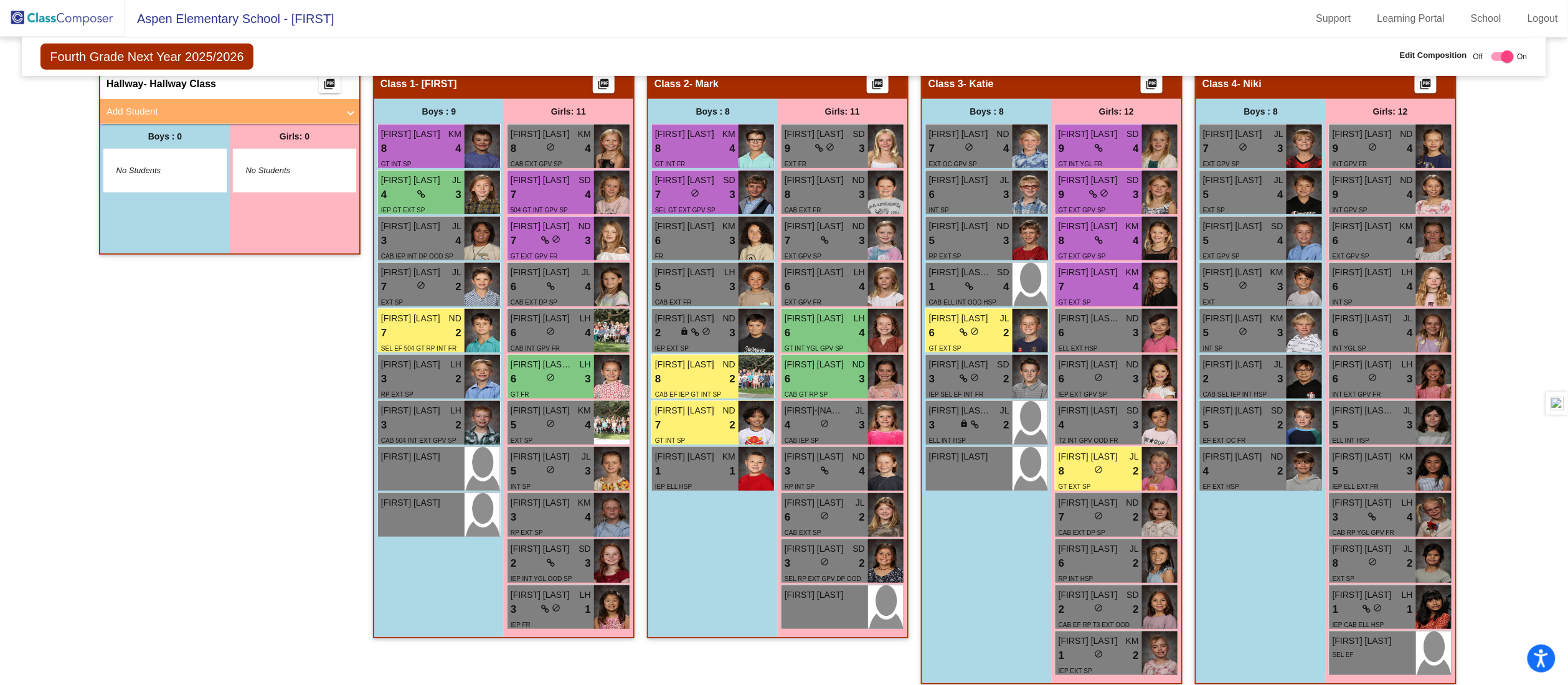 scroll, scrollTop: 349, scrollLeft: 0, axis: vertical 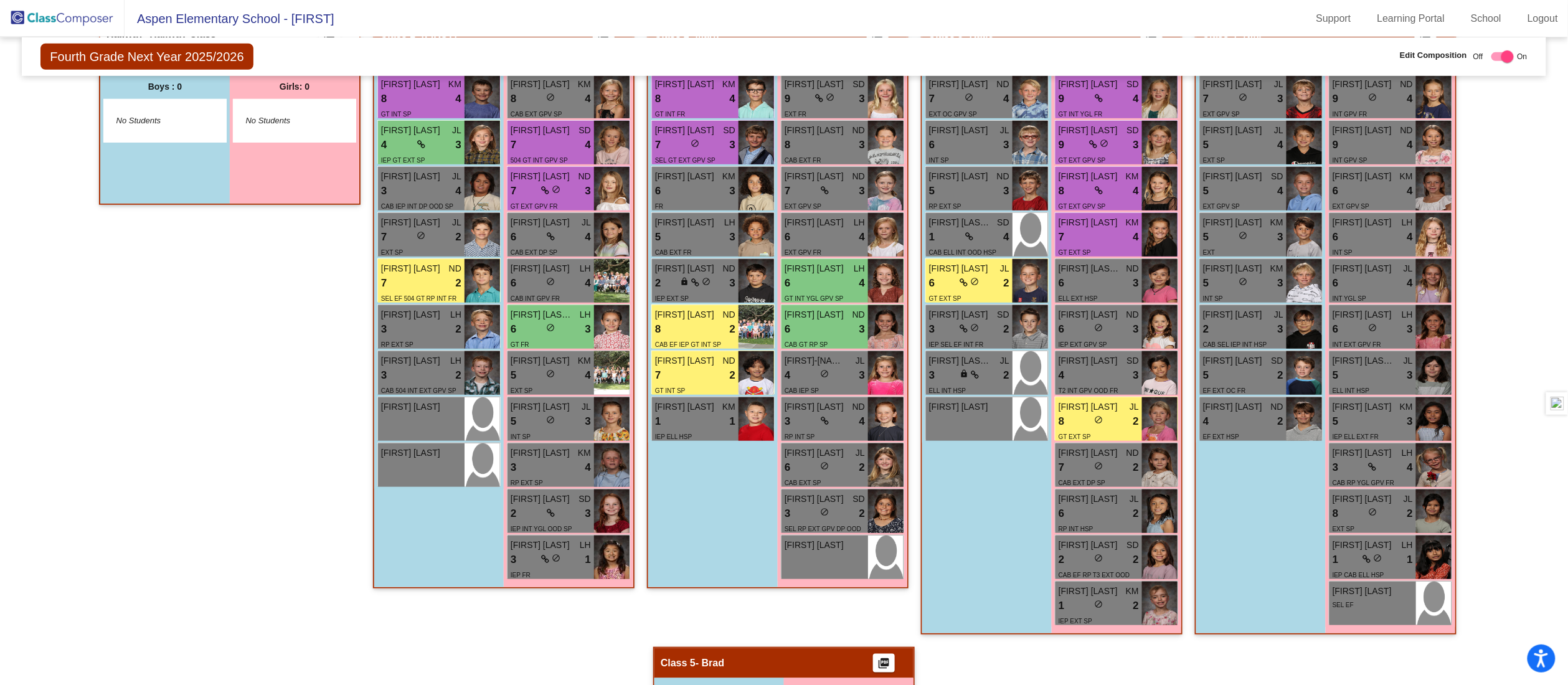 click on "Hallway   - Hallway Class  picture_as_pdf  Add Student  First Name Last Name Student Id  (Recommended)   Boy   Girl   Non Binary Add Close  Boys : 0    No Students   Girls: 0   No Students" 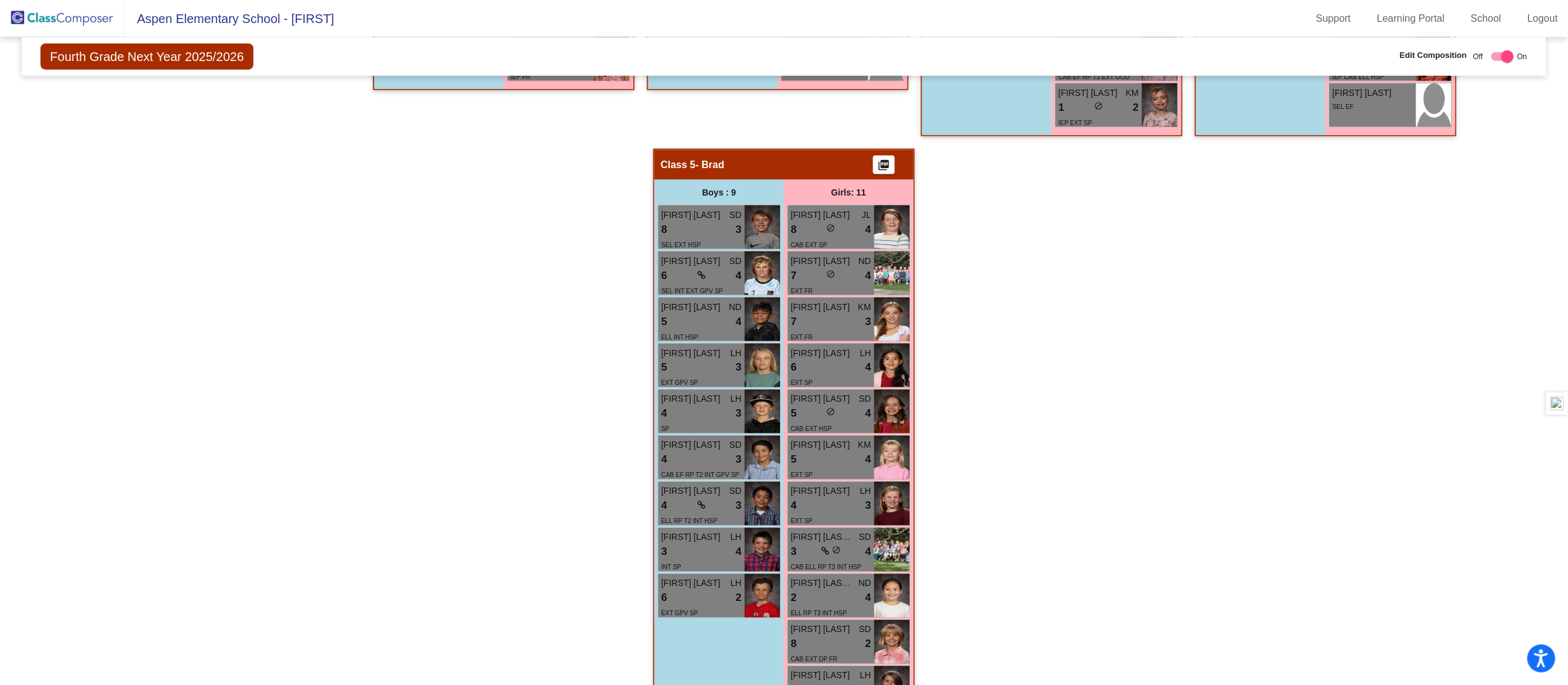 scroll, scrollTop: 892, scrollLeft: 0, axis: vertical 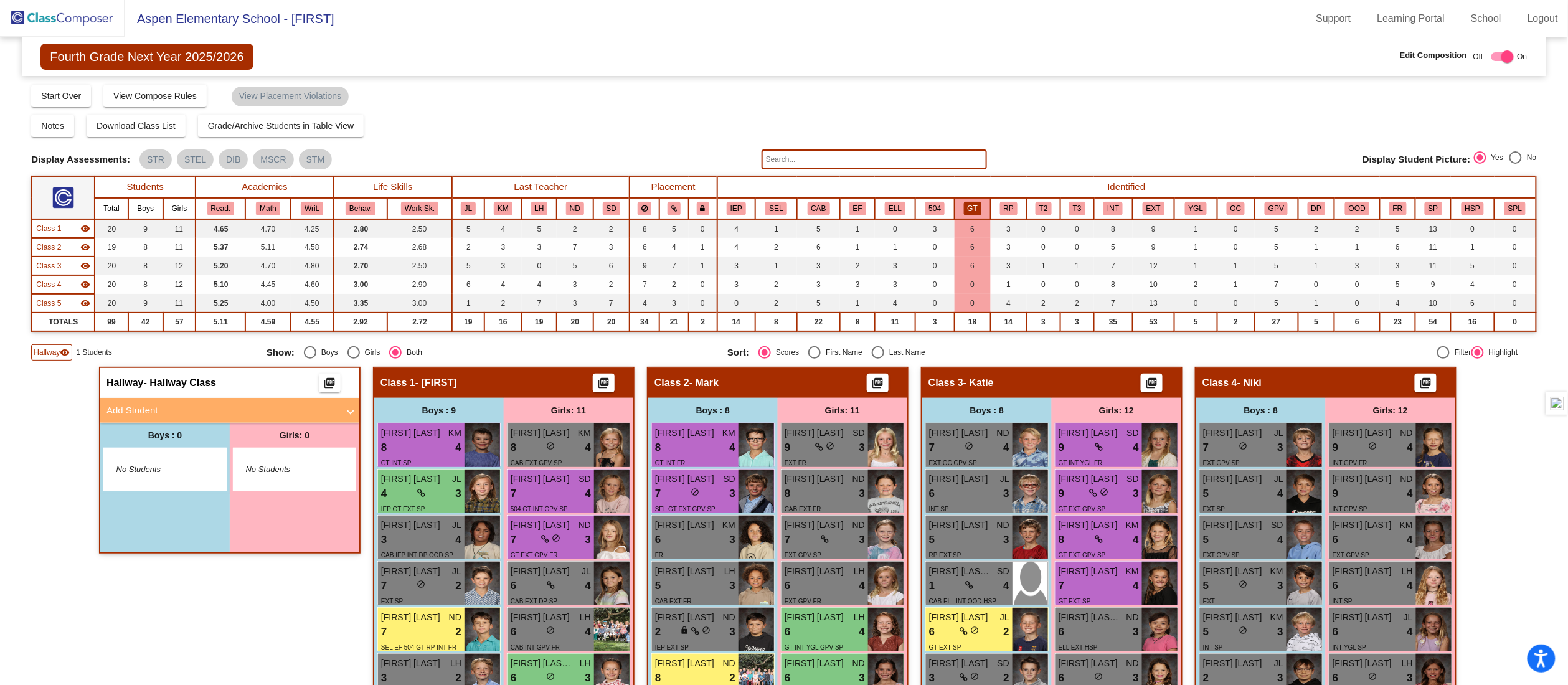 click on "GT" 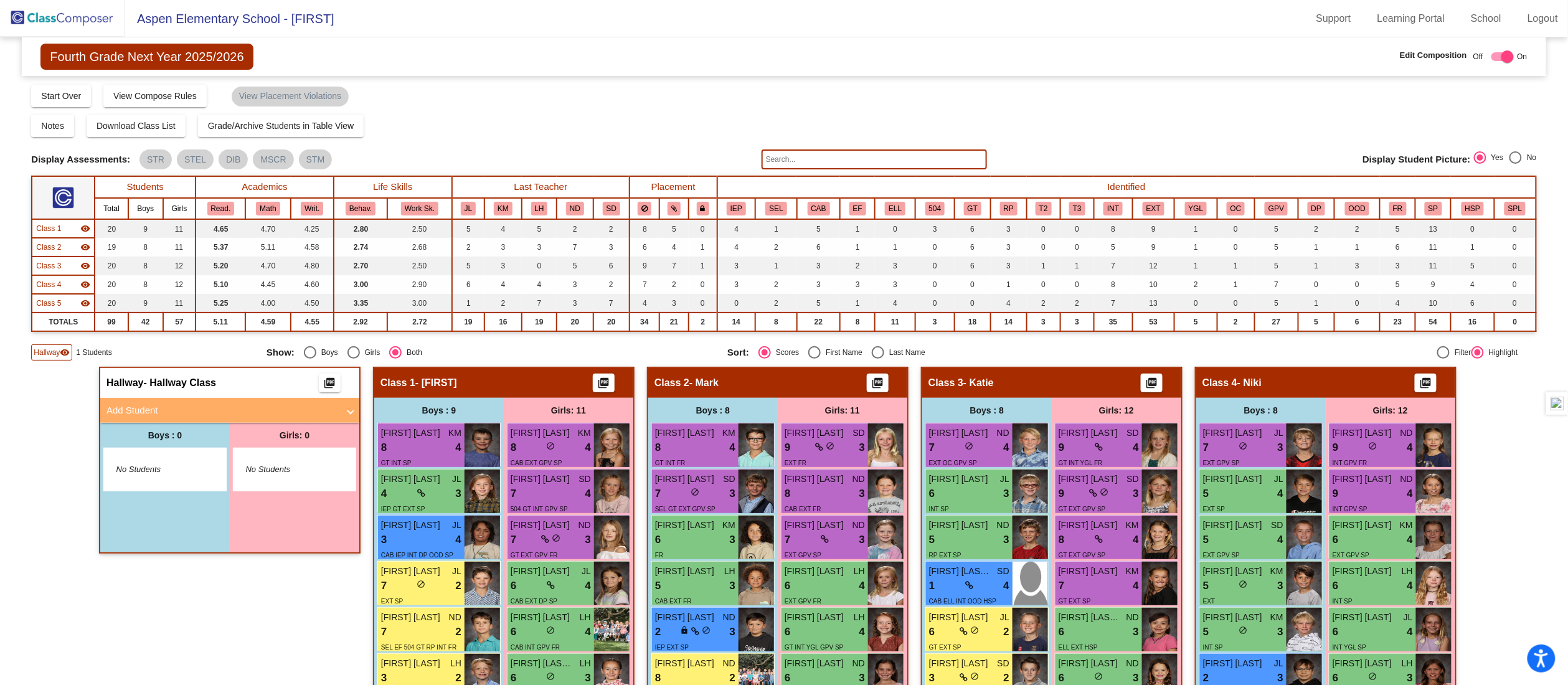 click on "Hallway   - Hallway Class  picture_as_pdf  Add Student  First Name Last Name Student Id  (Recommended)   Boy   Girl   Non Binary Add Close  Boys : 0    No Students   Girls: 0   No Students   Class 1   - Jeff  picture_as_pdf  Add Student  First Name Last Name Student Id  (Recommended)   Boy   Girl   Non Binary Add Close  Boys : 9  Graham Rowland KM 8 lock do_not_disturb_alt 4 GT INT SP Wyatt Borchert JL 4 lock do_not_disturb_alt 3 IEP GT EXT SP Marcus Taylor JL 3 lock do_not_disturb_alt 4 CAB IEP INT DP OOD SP Crosby Lowe JL 7 lock do_not_disturb_alt 2 EXT SP Oliver Masciocchi ND 7 lock do_not_disturb_alt 2 SEL EF 504 GT RP INT FR Cooper Von Ohlen LH 3 lock do_not_disturb_alt 2 RP EXT SP Everett Andersen LH 3 lock do_not_disturb_alt 2 CAB 504 INT EXT GPV SP Jack Kofoid lock do_not_disturb_alt Kiran Ma Donadi lock do_not_disturb_alt Girls: 11 Catherine Johnston KM 8 lock do_not_disturb_alt 4 CAB EXT GPV SP Dagny Watson SD 7 lock do_not_disturb_alt 4 504 GT INT GPV SP Hana Meleg ND 7 lock 3 GT EXT GPV FR 6" 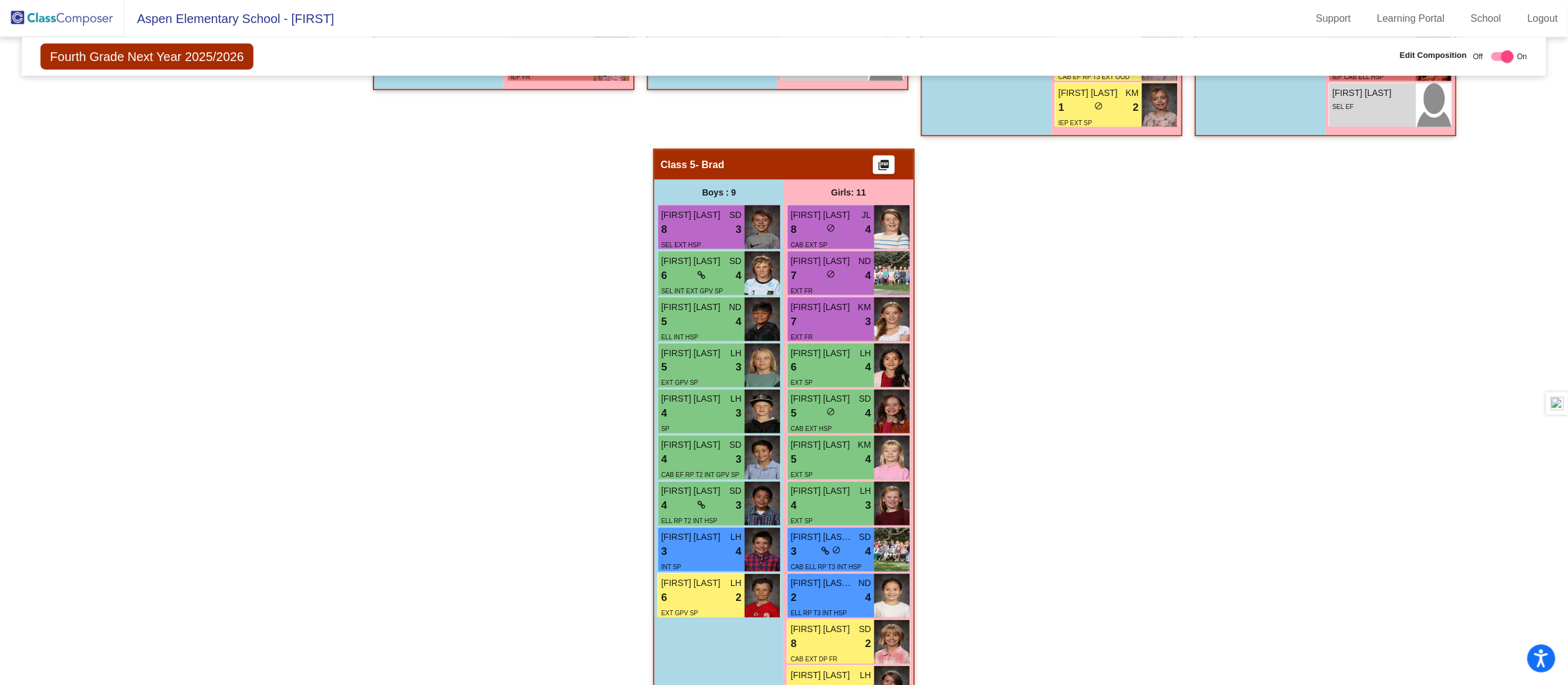 scroll, scrollTop: 892, scrollLeft: 0, axis: vertical 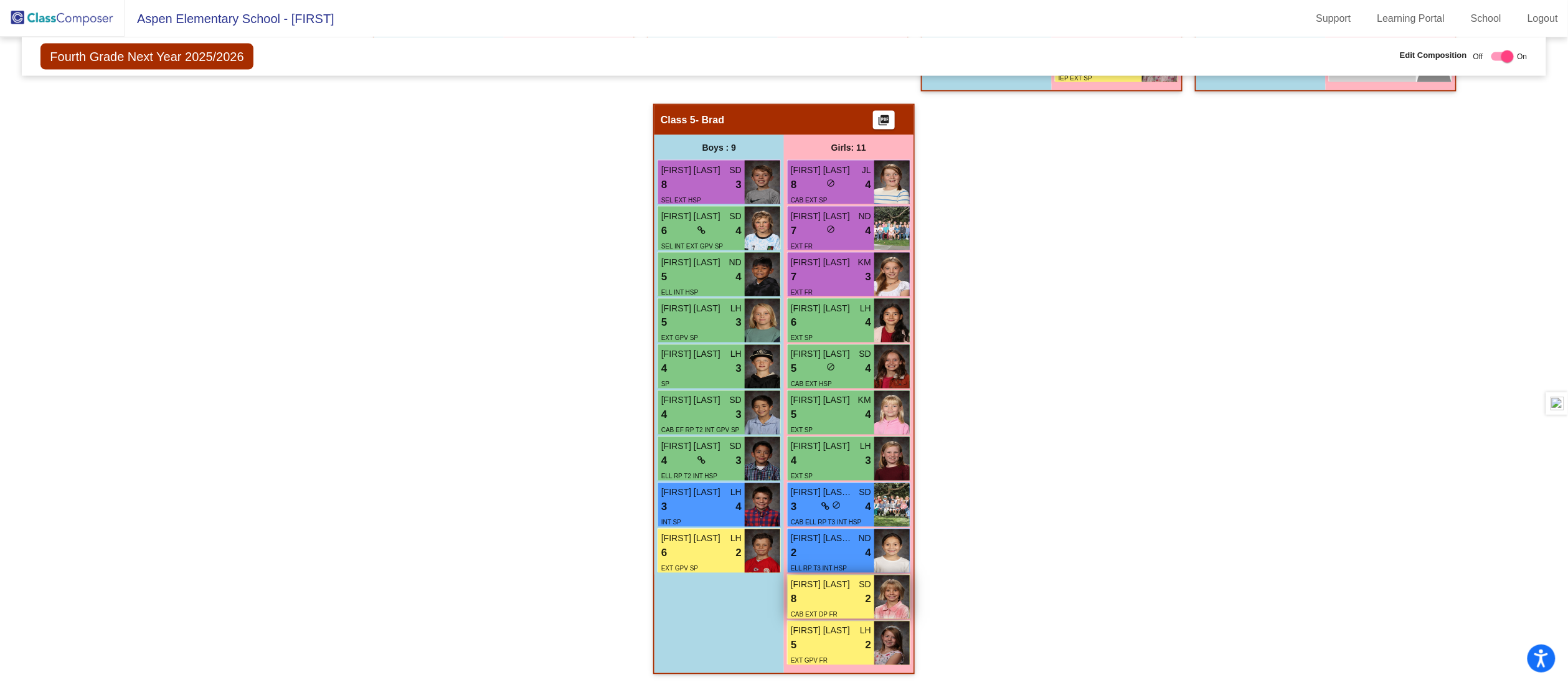 click on "8 lock do_not_disturb_alt 2" at bounding box center (831, 600) 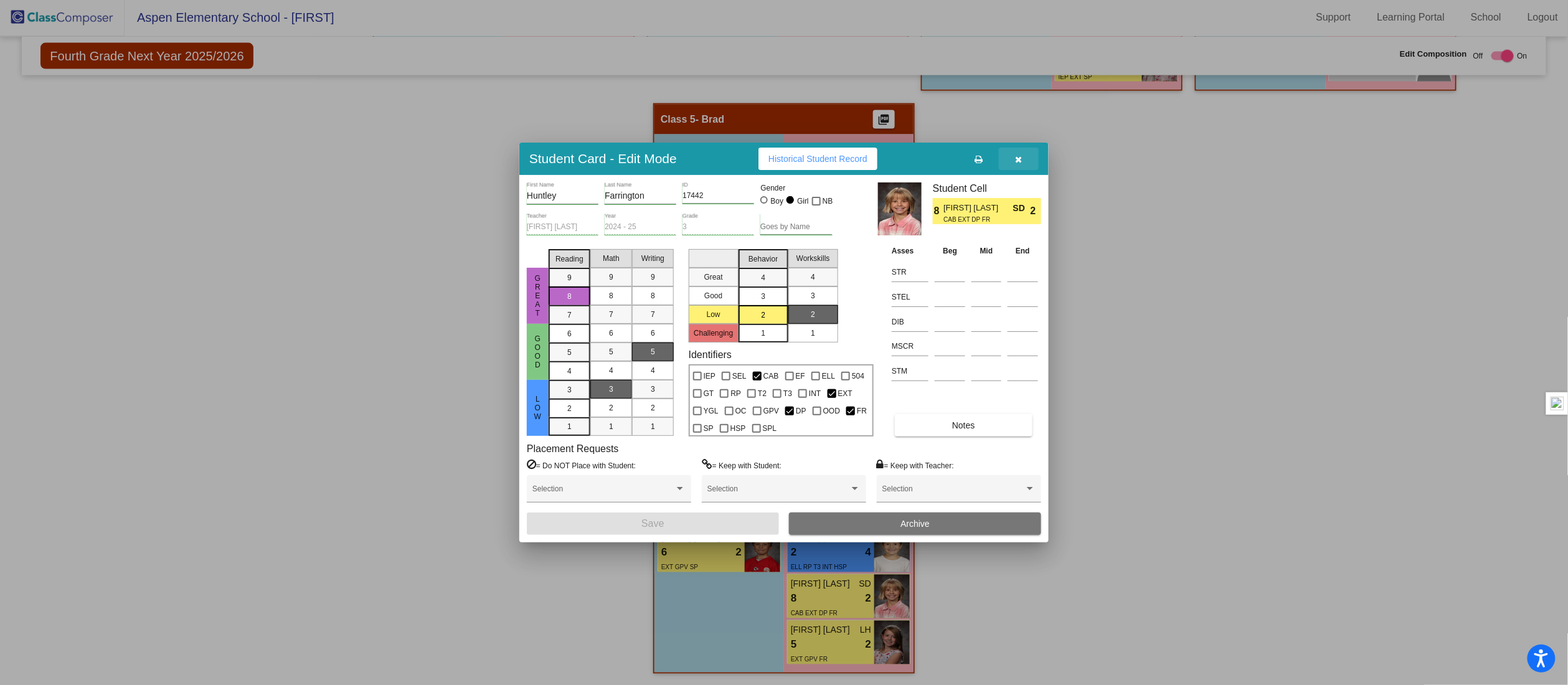 click at bounding box center [1019, 159] 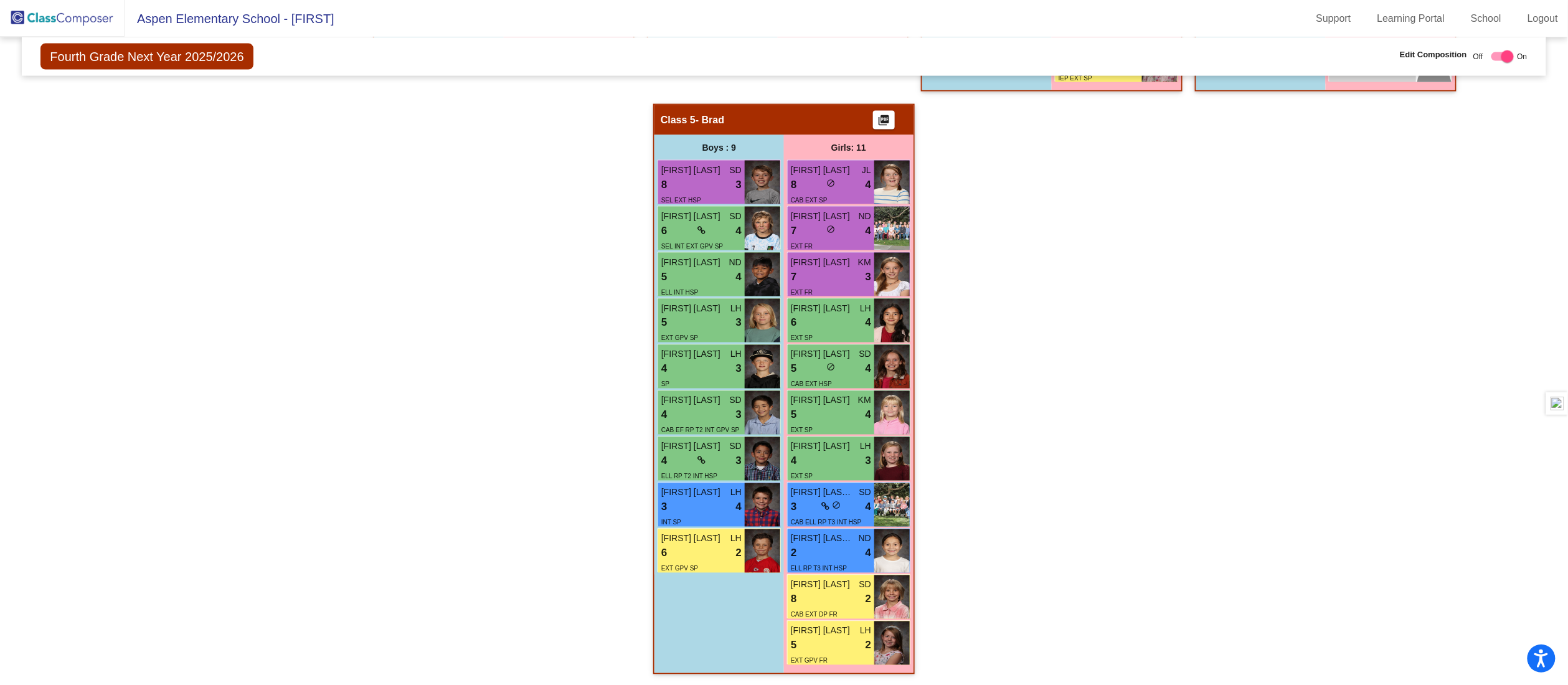 scroll, scrollTop: 1, scrollLeft: 0, axis: vertical 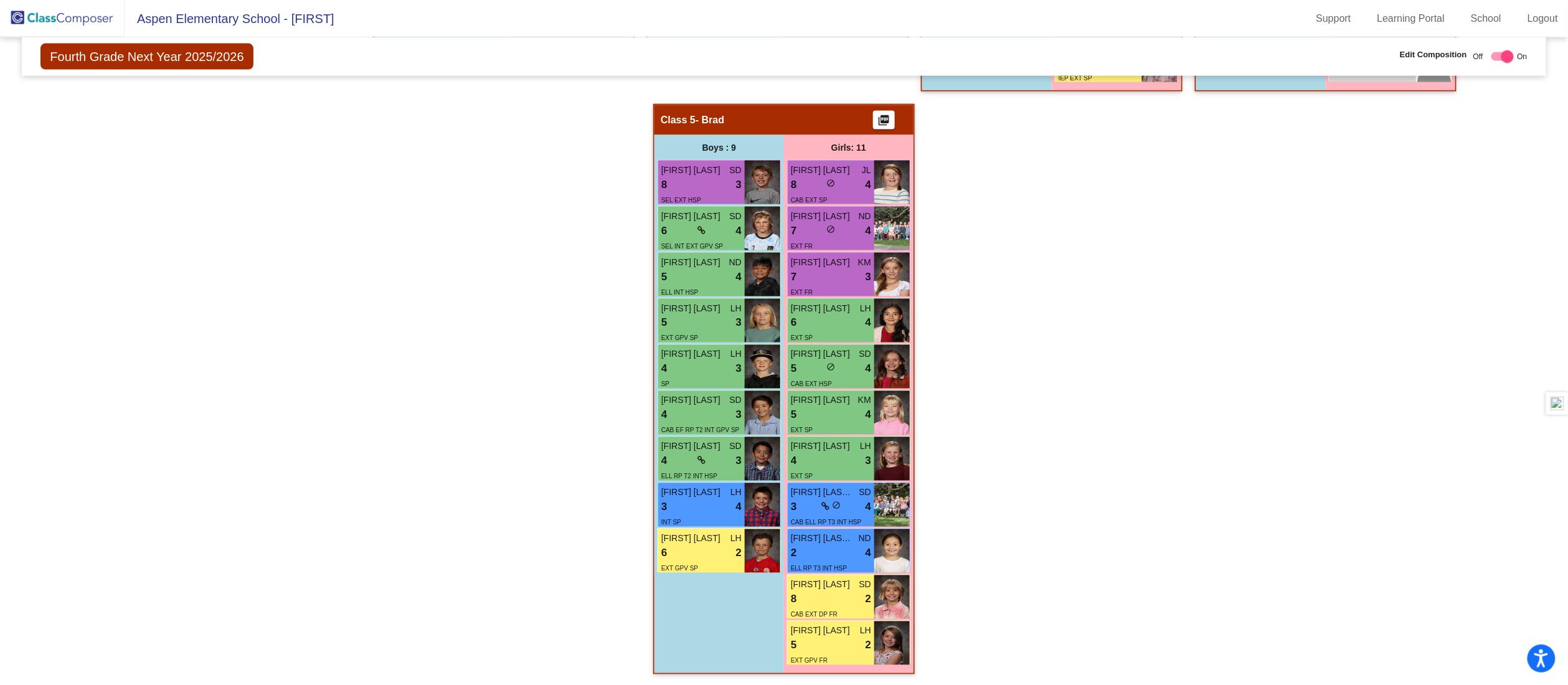 click on "Hallway   - Hallway Class  picture_as_pdf  Add Student  First Name Last Name Student Id  (Recommended)   Boy   Girl   Non Binary Add Close  Boys : 0    No Students   Girls: 0   No Students   Class 1   - Jeff  picture_as_pdf  Add Student  First Name Last Name Student Id  (Recommended)   Boy   Girl   Non Binary Add Close  Boys : 9  Graham Rowland KM 8 lock do_not_disturb_alt 4 GT INT SP Wyatt Borchert JL 4 lock do_not_disturb_alt 3 IEP GT EXT SP Marcus Taylor JL 3 lock do_not_disturb_alt 4 CAB IEP INT DP OOD SP Crosby Lowe JL 7 lock do_not_disturb_alt 2 EXT SP Oliver Masciocchi ND 7 lock do_not_disturb_alt 2 SEL EF 504 GT RP INT FR Cooper Von Ohlen LH 3 lock do_not_disturb_alt 2 RP EXT SP Everett Andersen LH 3 lock do_not_disturb_alt 2 CAB 504 INT EXT GPV SP Jack Kofoid lock do_not_disturb_alt Kiran Ma Donadi lock do_not_disturb_alt Girls: 11 Catherine Johnston KM 8 lock do_not_disturb_alt 4 CAB EXT GPV SP Dagny Watson SD 7 lock do_not_disturb_alt 4 504 GT INT GPV SP Hana Meleg ND 7 lock 3 GT EXT GPV FR 6" 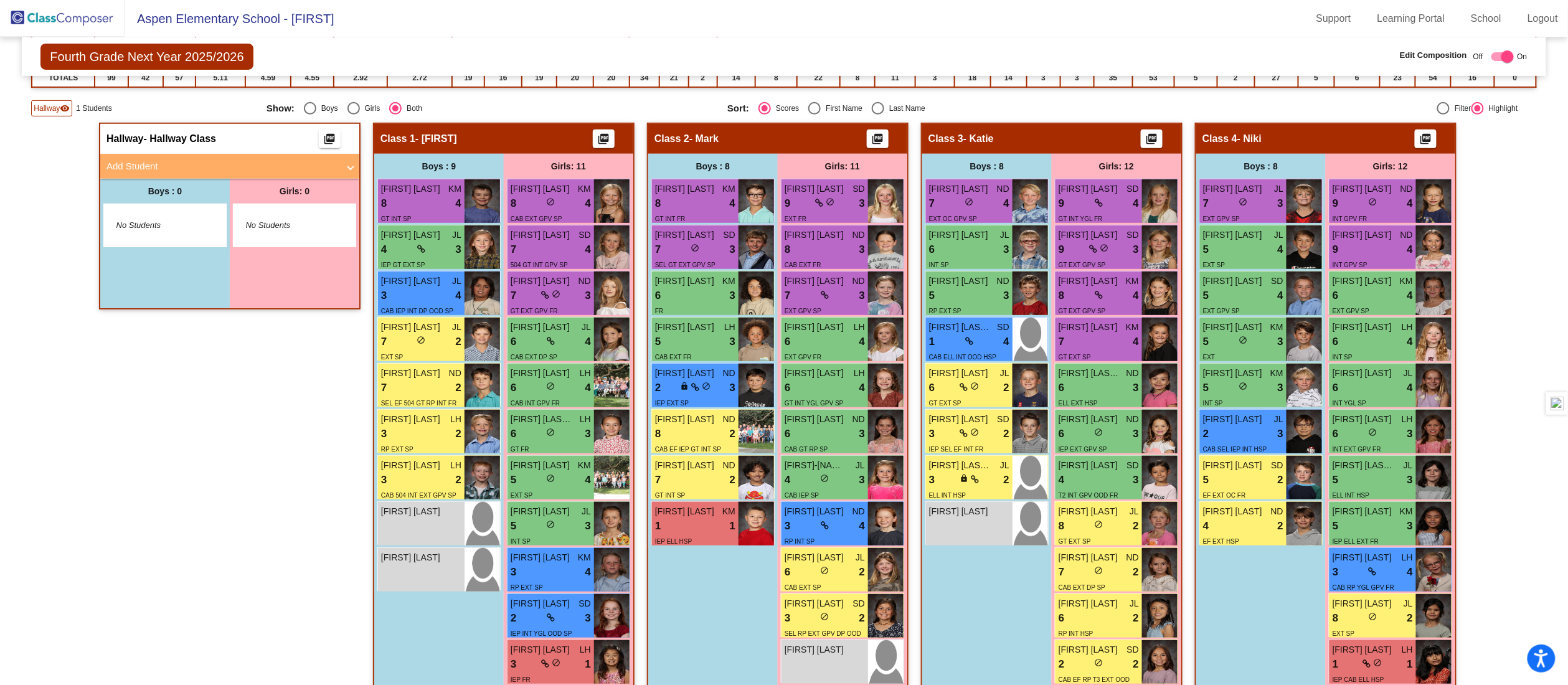 scroll, scrollTop: 45, scrollLeft: 0, axis: vertical 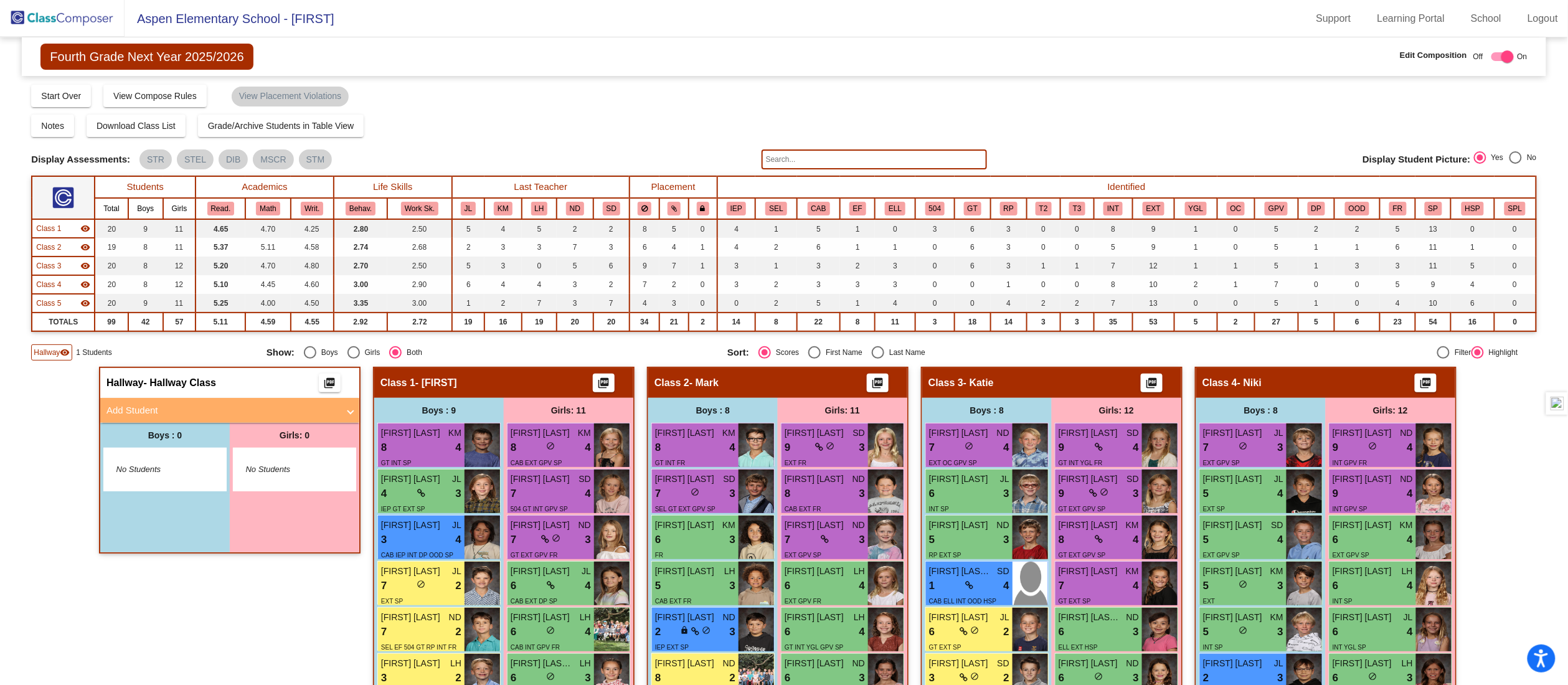 click on "Hallway" 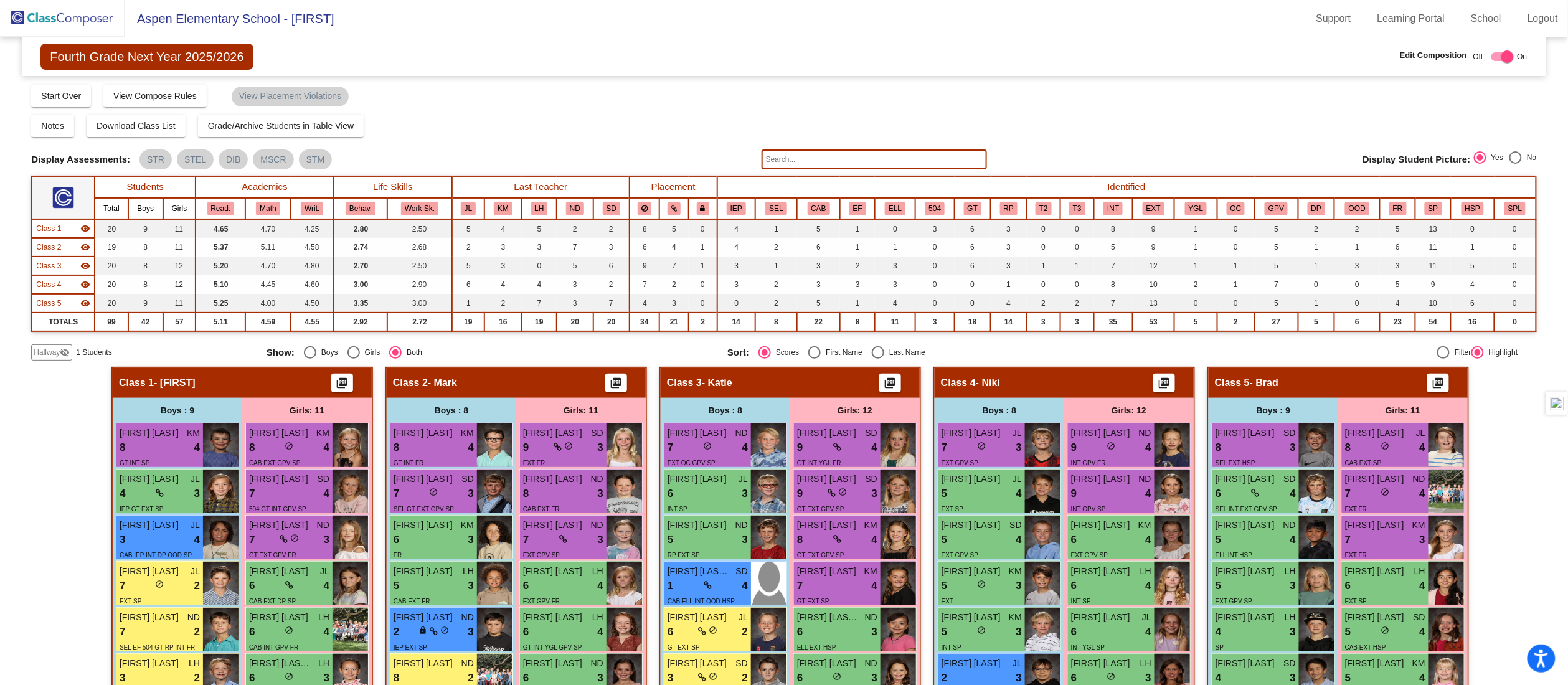 click on "Hallway" 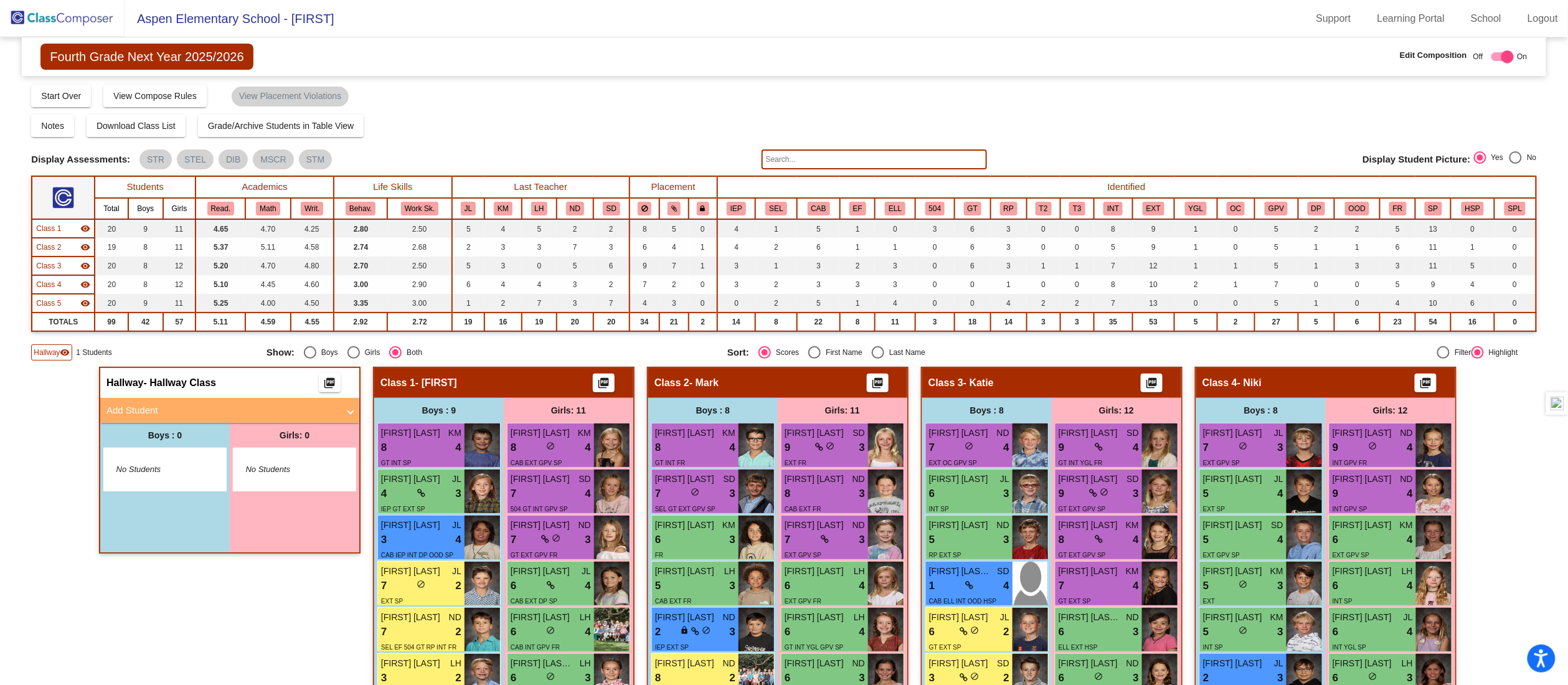 click on "Hallway   - Hallway Class  picture_as_pdf  Add Student  First Name Last Name Student Id  (Recommended)   Boy   Girl   Non Binary Add Close  Boys : 0    No Students   Girls: 0   No Students   Class 1   - Jeff  picture_as_pdf  Add Student  First Name Last Name Student Id  (Recommended)   Boy   Girl   Non Binary Add Close  Boys : 9  Graham Rowland KM 8 lock do_not_disturb_alt 4 GT INT SP Wyatt Borchert JL 4 lock do_not_disturb_alt 3 IEP GT EXT SP Marcus Taylor JL 3 lock do_not_disturb_alt 4 CAB IEP INT DP OOD SP Crosby Lowe JL 7 lock do_not_disturb_alt 2 EXT SP Oliver Masciocchi ND 7 lock do_not_disturb_alt 2 SEL EF 504 GT RP INT FR Cooper Von Ohlen LH 3 lock do_not_disturb_alt 2 RP EXT SP Everett Andersen LH 3 lock do_not_disturb_alt 2 CAB 504 INT EXT GPV SP Jack Kofoid lock do_not_disturb_alt Kiran Ma Donadi lock do_not_disturb_alt Girls: 11 Catherine Johnston KM 8 lock do_not_disturb_alt 4 CAB EXT GPV SP Dagny Watson SD 7 lock do_not_disturb_alt 4 504 GT INT GPV SP Hana Meleg ND 7 lock 3 GT EXT GPV FR 6" 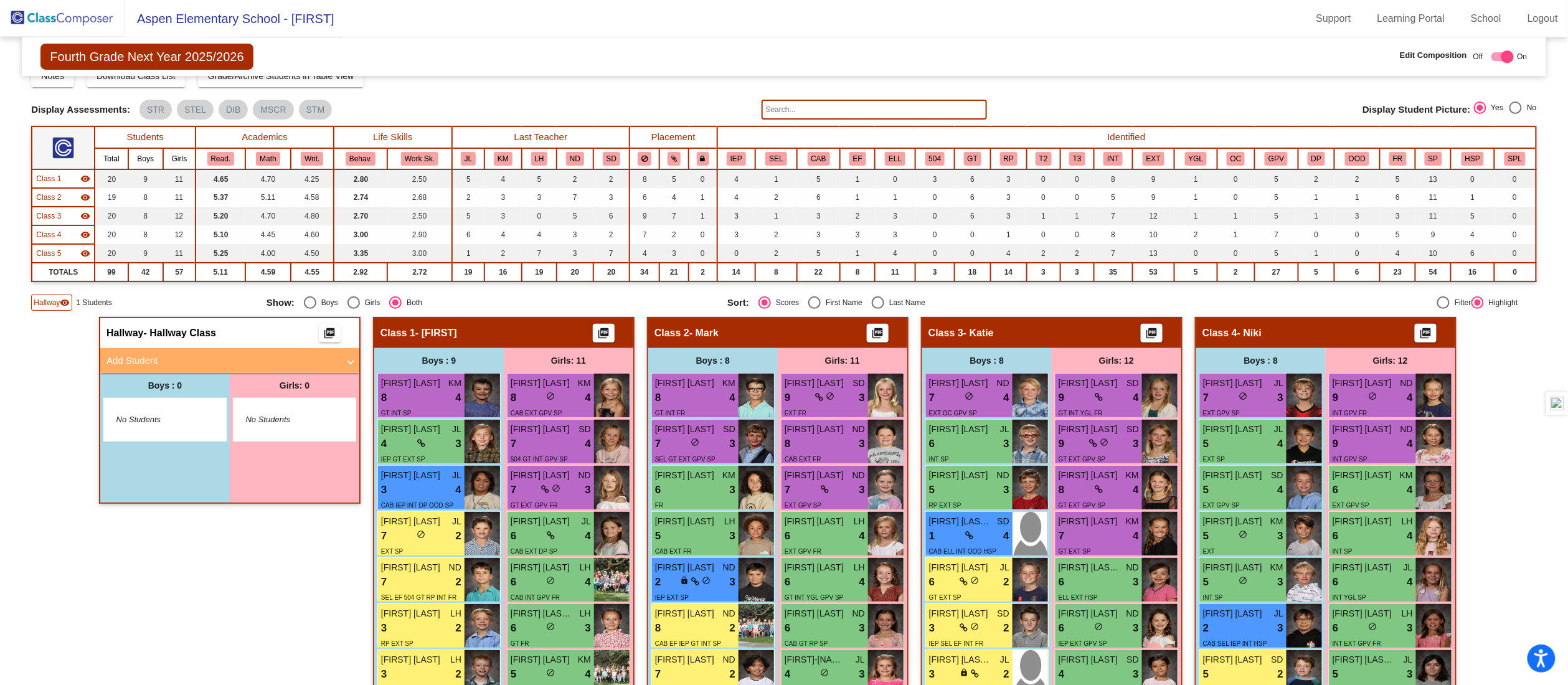 click on "Hallway" 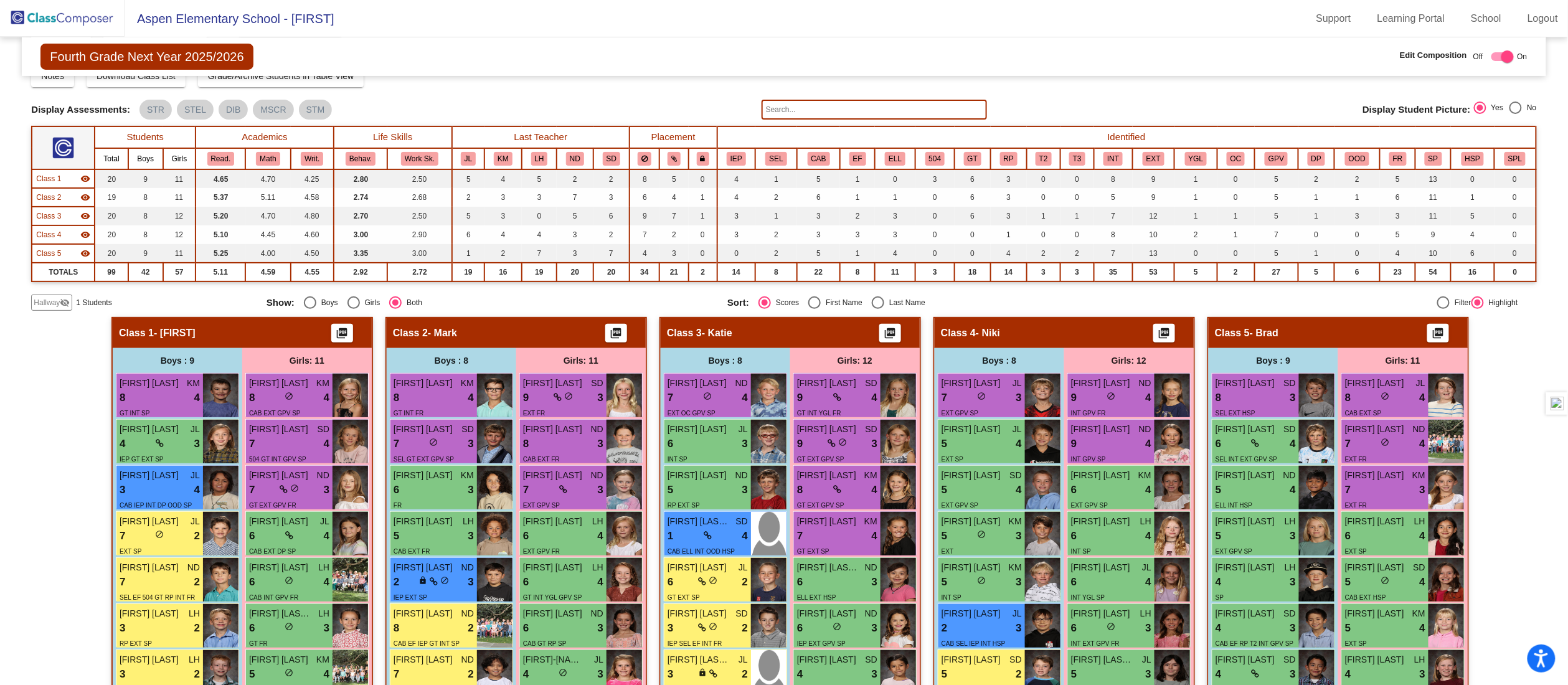 click on "Hallway" 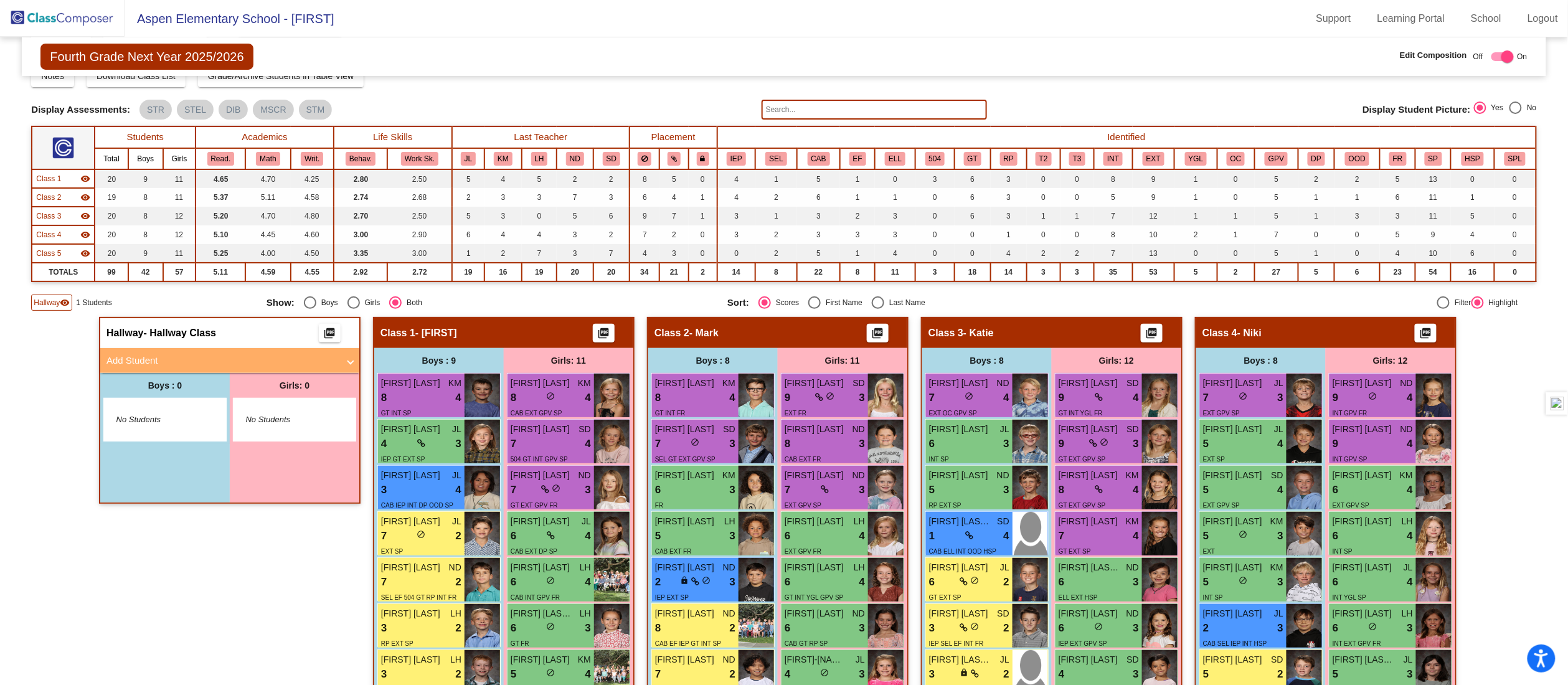 click on "Hallway   - Hallway Class  picture_as_pdf  Add Student  First Name Last Name Student Id  (Recommended)   Boy   Girl   Non Binary Add Close  Boys : 0    No Students   Girls: 0   No Students" 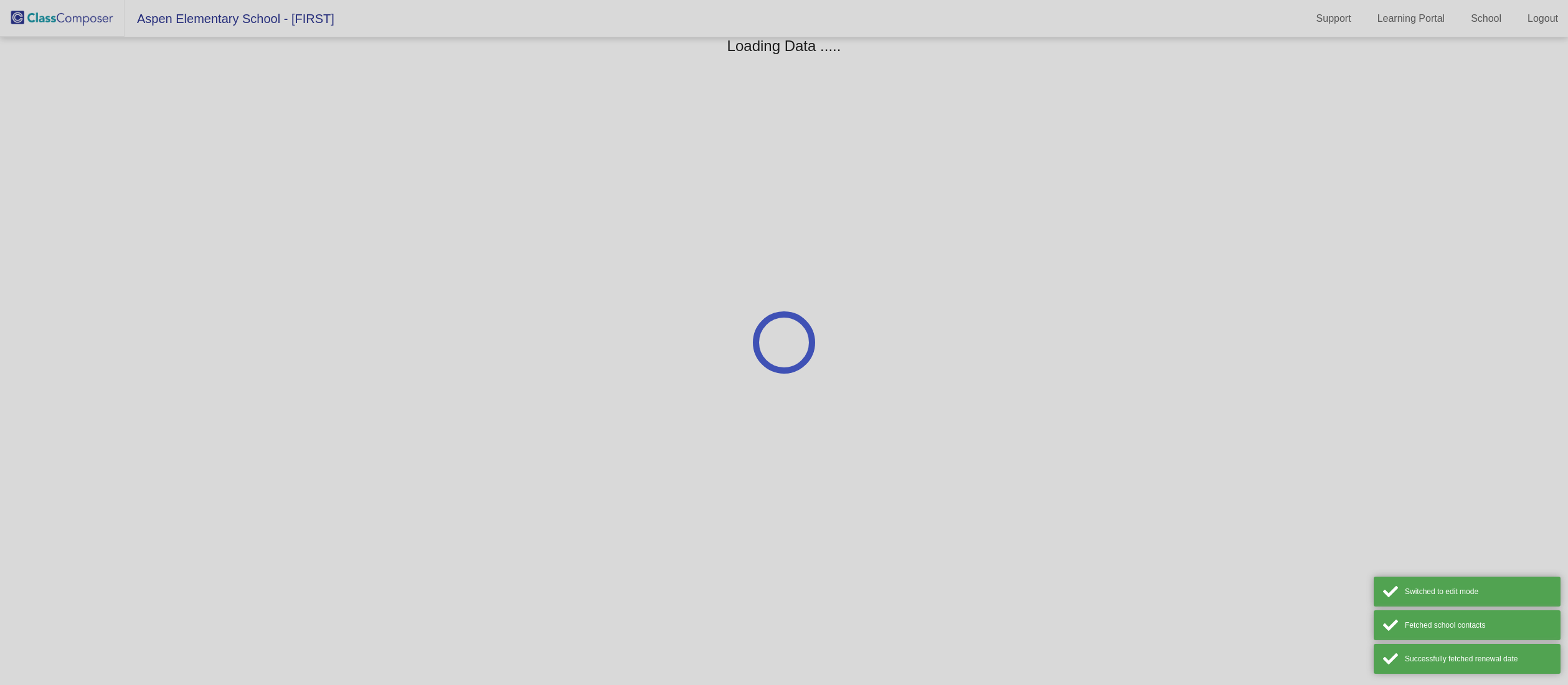scroll, scrollTop: 0, scrollLeft: 0, axis: both 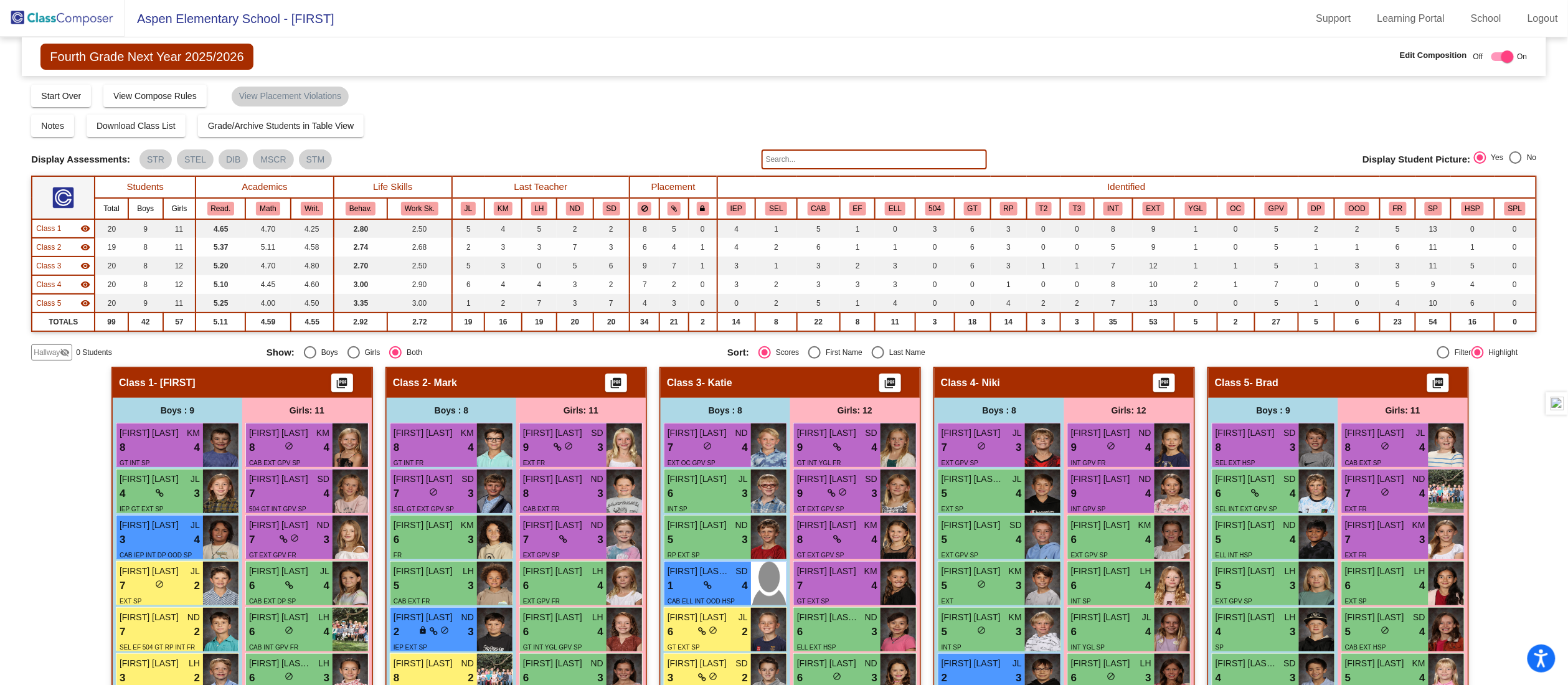 click on "Hallway   - Hallway Class  picture_as_pdf  Add Student  First Name Last Name Student Id  (Recommended)   Boy   Girl   Non Binary Add Close  Boys : 0    No Students   Girls: 0   No Students   Class 1   - Jeff  picture_as_pdf  Add Student  First Name Last Name Student Id  (Recommended)   Boy   Girl   Non Binary Add Close  Boys : 9  [FIRST] [LAST] lock do_not_disturb_alt 4 GT INT SP [FIRST] [LAST] lock do_not_disturb_alt 3 IEP GT EXT SP [FIRST] [LAST] lock do_not_disturb_alt 4 CAB IEP INT DP OOD SP [FIRST] [LAST] lock do_not_disturb_alt 2 EXT SP [FIRST] [LAST] lock do_not_disturb_alt 2 SEL EF 504 GT RP INT FR [FIRST] [LAST] lock do_not_disturb_alt 2 RP EXT SP [FIRST] [LAST] lock do_not_disturb_alt 2 CAB 504 INT EXT GPV SP [FIRST] lock do_not_disturb_alt [FIRST] [LAST] lock do_not_disturb_alt Girls: 11 [FIRST] [LAST] lock do_not_disturb_alt 4 CAB EXT GPV SP [FIRST] [LAST] lock do_not_disturb_alt 4 504 GT INT GPV SP [FIRST] [LAST] lock do_not_disturb_alt 3 GT EXT GPV FR 6" 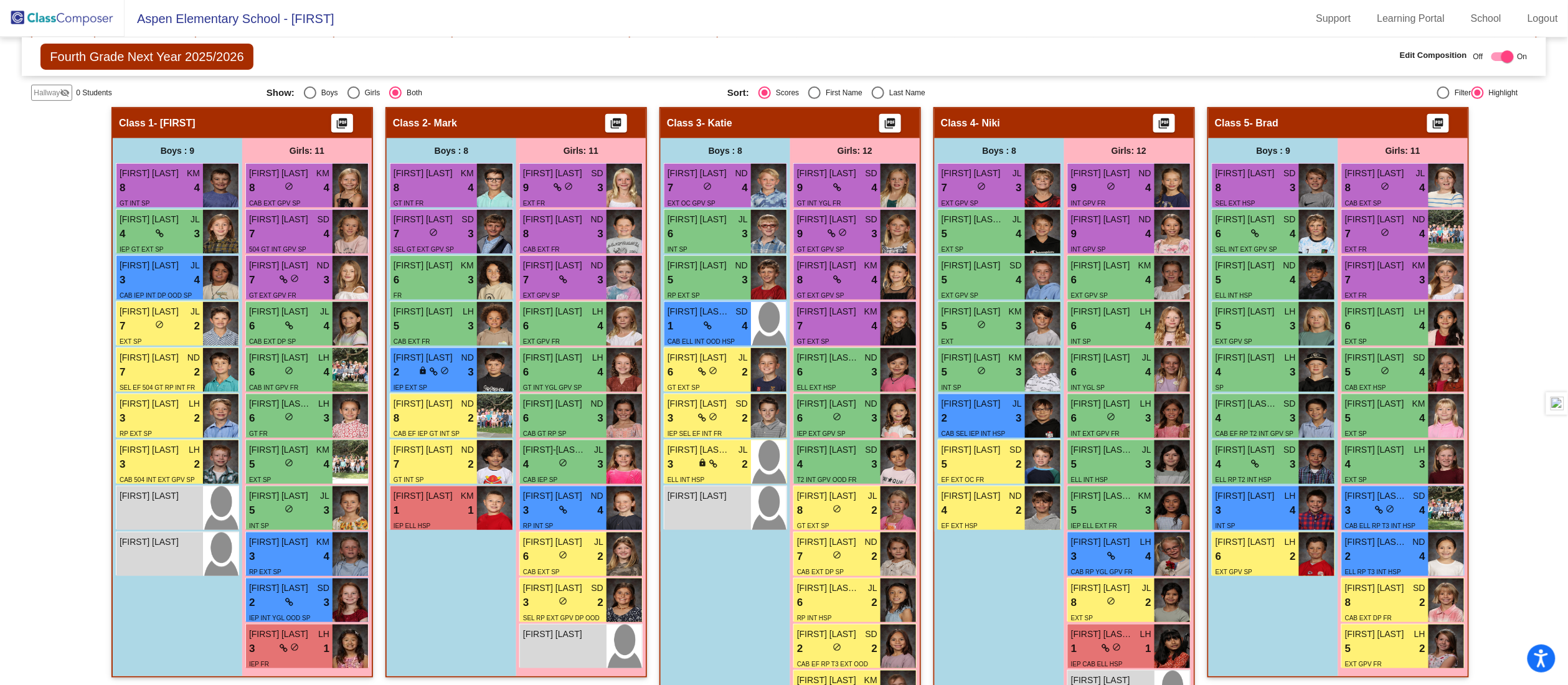 scroll, scrollTop: 309, scrollLeft: 0, axis: vertical 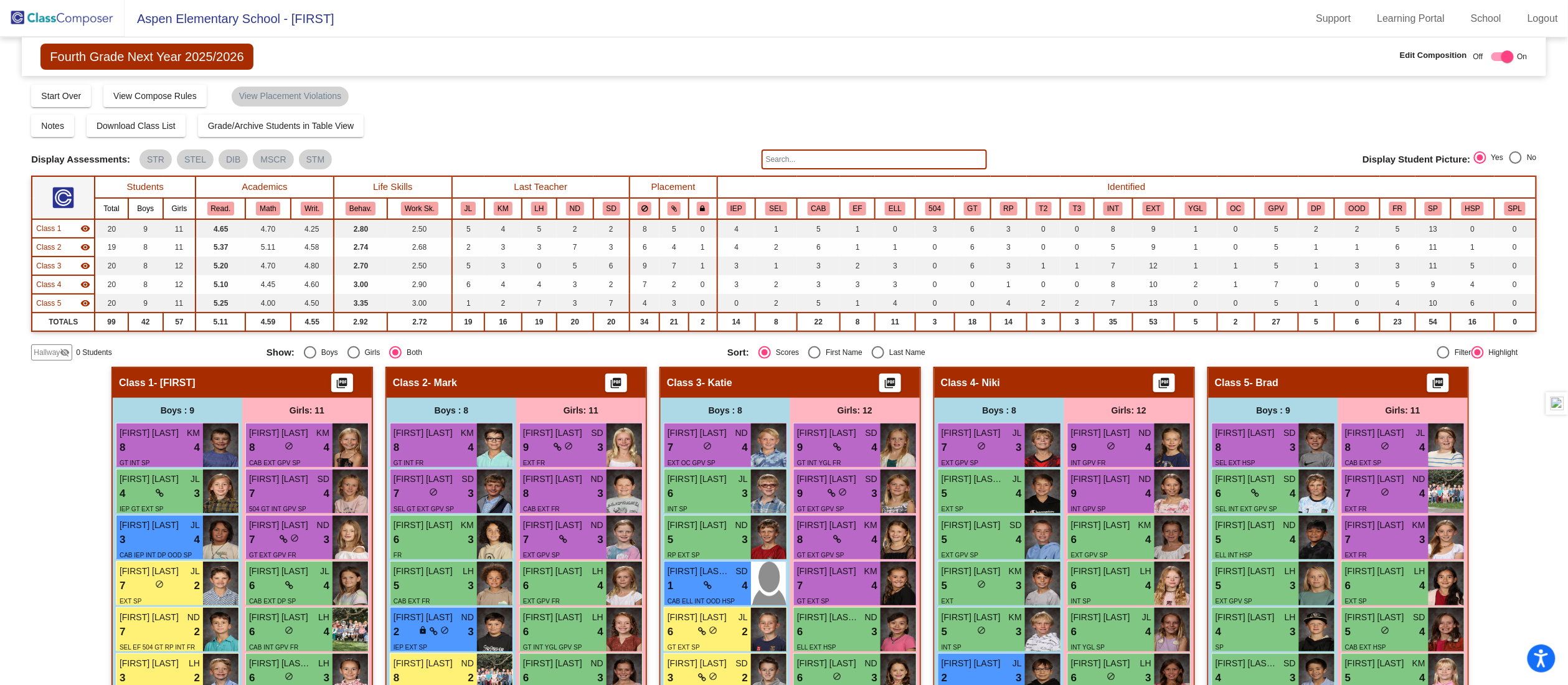 click on "Fourth Grade Next Year 2025/2026  Edit Composition Off   On  Incoming   Digital Data Wall" 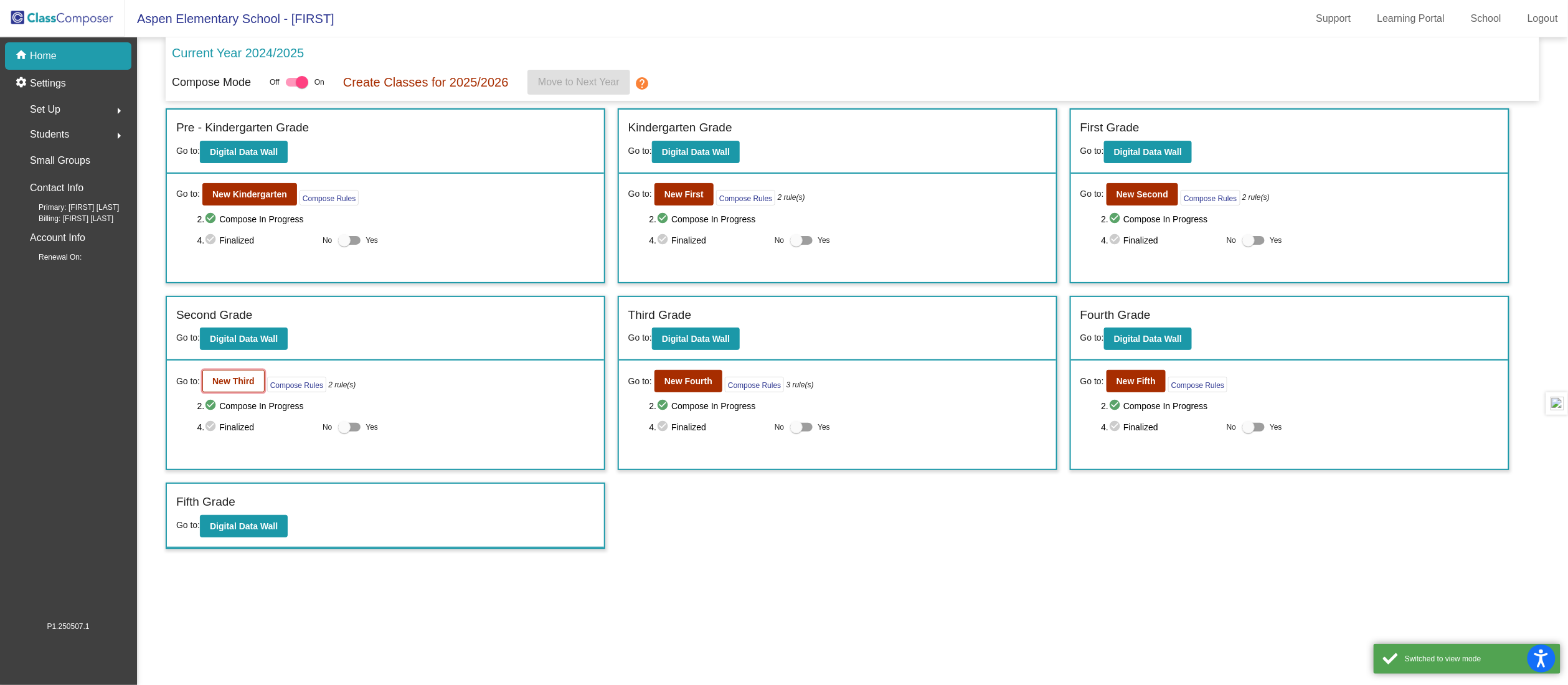 click on "New Third" 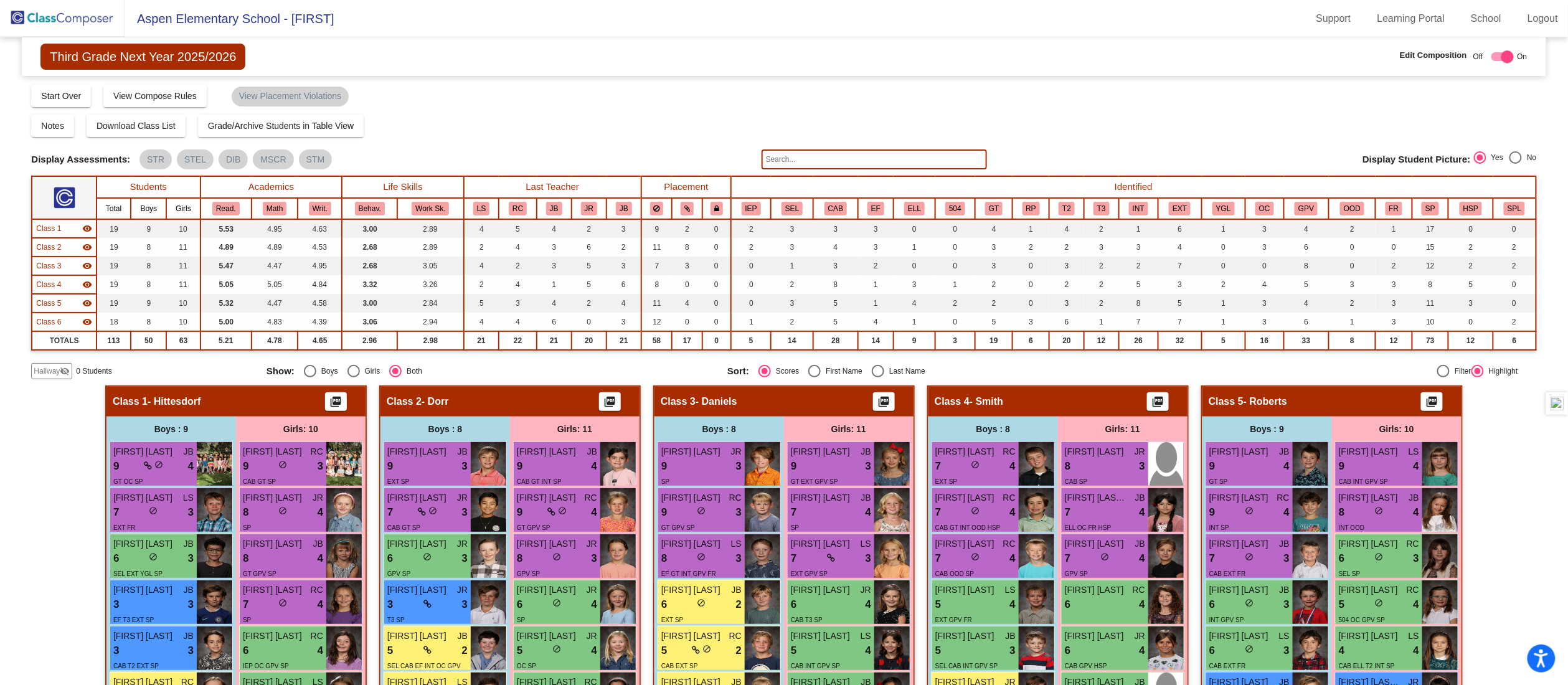 click on "Hallway   - Hallway Class  picture_as_pdf  Add Student  First Name Last Name Student Id  (Recommended)   Boy   Girl   Non Binary Add Close  Boys : 0    No Students   Girls: 0   No Students   Class 1   - Hittesdorf  picture_as_pdf  Add Student  First Name Last Name Student Id  (Recommended)   Boy   Girl   Non Binary Add Close  Boys : 9  Weston Kay JB 9 lock do_not_disturb_alt 4 GT OC SP Arlo Duncan LS 7 lock do_not_disturb_alt 3 EXT FR Anthony Frederick JB 6 lock do_not_disturb_alt 3 SEL EXT YGL SP Myles Shea JB 3 lock do_not_disturb_alt 3 EF T3 EXT SP Hudson Moerke JB 3 lock do_not_disturb_alt 3 CAB T2 EXT SP Cameron Trane RC 9 lock do_not_disturb_alt 2 EF OOD SP Odin Freeberg JB 5 lock do_not_disturb_alt 2 SEL T2 EXT OC GPV SP Cooper Hansen LS 4 lock do_not_disturb_alt 2 RP T2 INT SP William Crary JB 5 lock do_not_disturb_alt 1 IEP CAB EF GT OOD SP Girls: 10 Vivian Simpson RC 9 lock do_not_disturb_alt 3 CAB GT SP Georgia Giles JR 8 lock do_not_disturb_alt 4 SP Margaret Van Arsdale JB 8 lock 4 GT GPV SP" 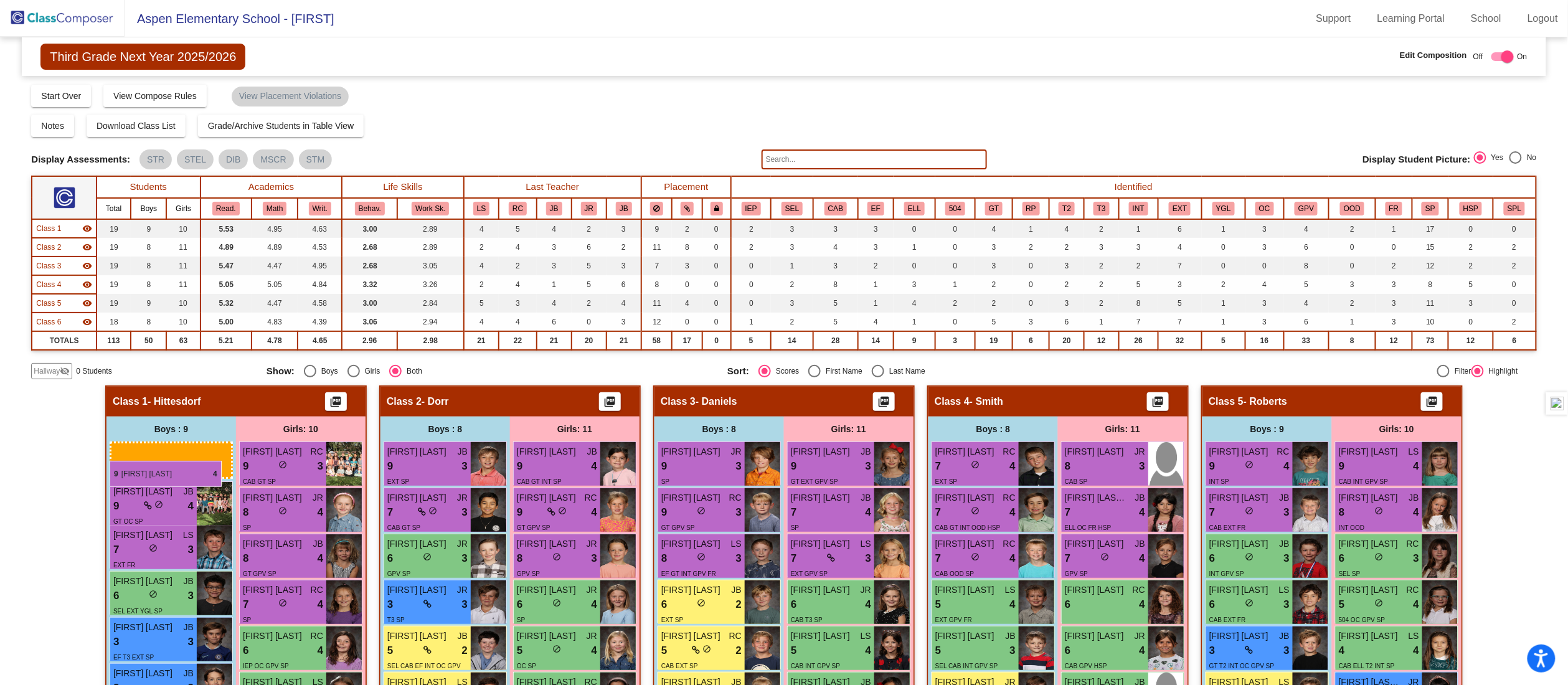 drag, startPoint x: 1233, startPoint y: 458, endPoint x: 110, endPoint y: 461, distance: 1123.004 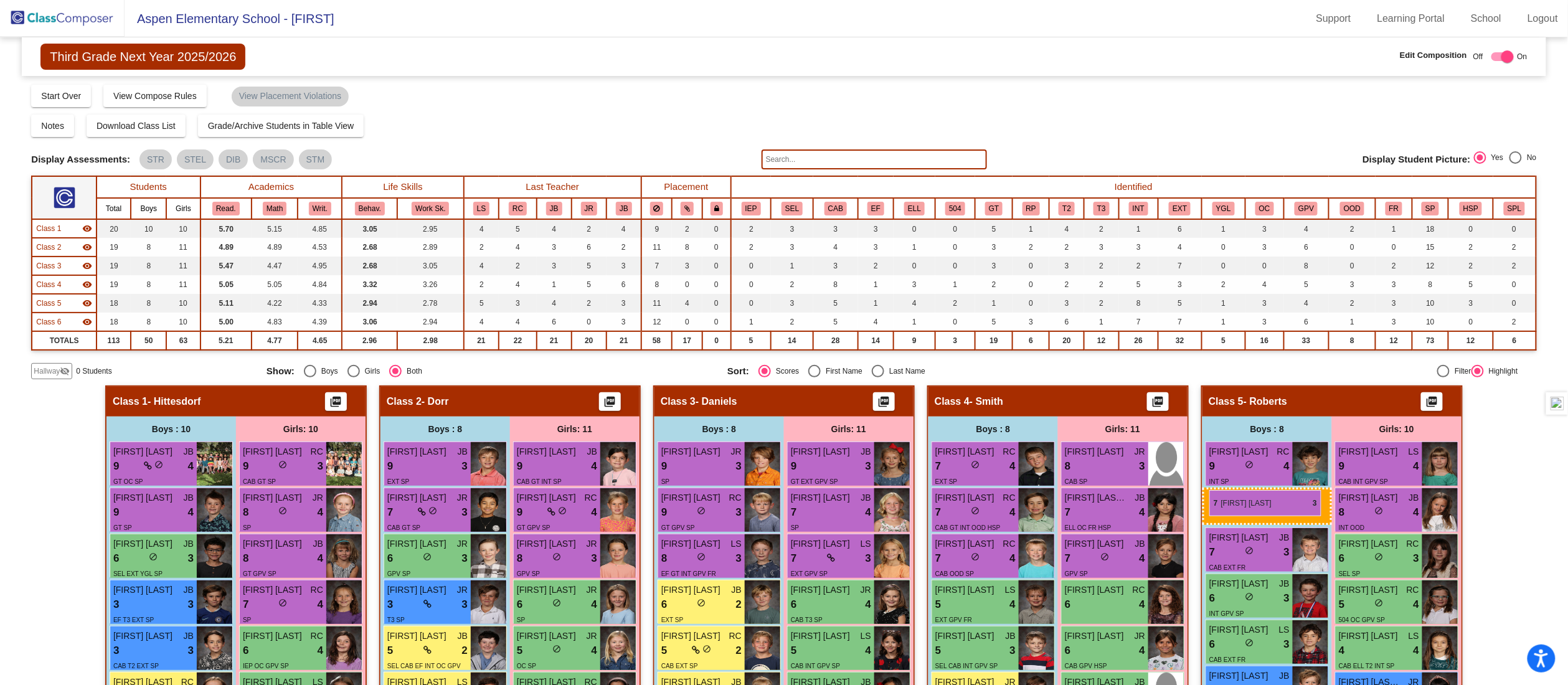 drag, startPoint x: 123, startPoint y: 557, endPoint x: 1209, endPoint y: 490, distance: 1088.0648 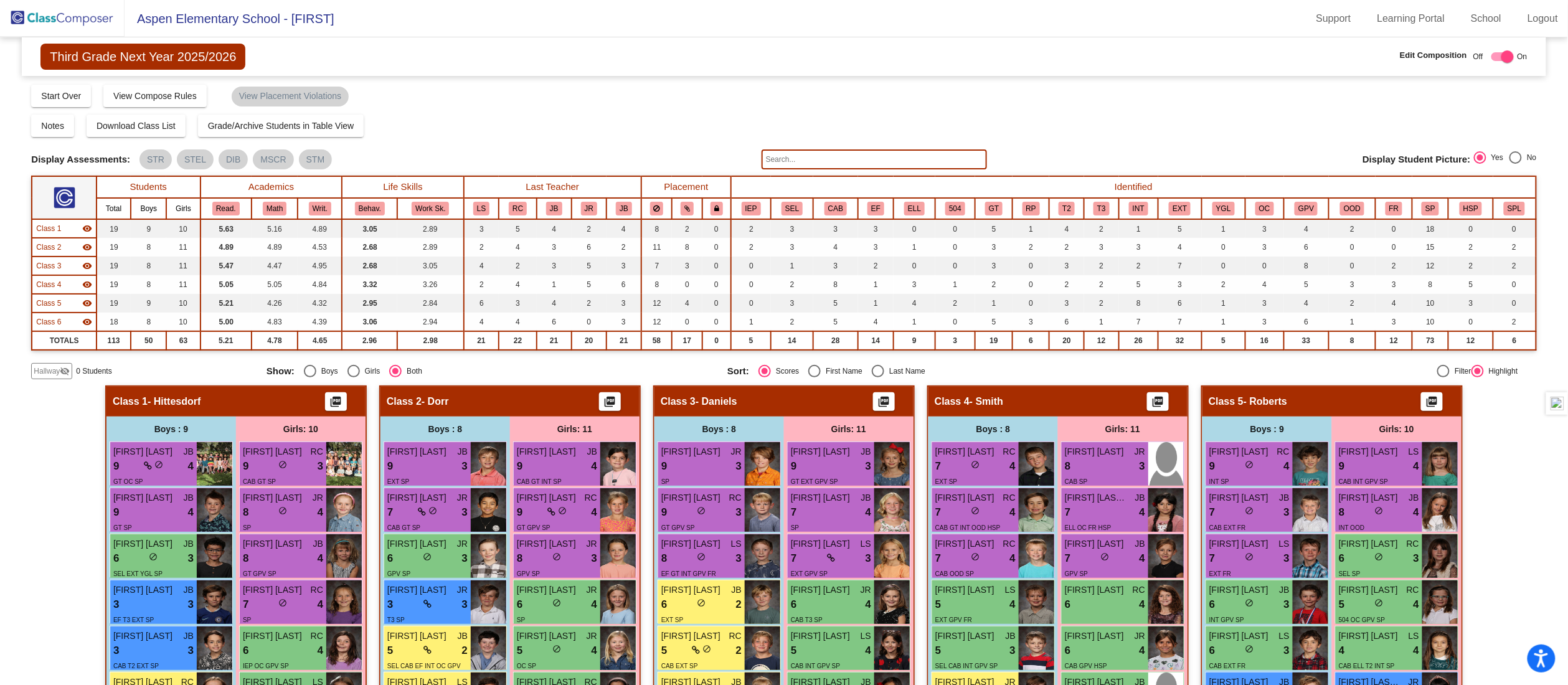 click on "Hallway   - Hallway Class  picture_as_pdf  Add Student  First Name Last Name Student Id  (Recommended)   Boy   Girl   Non Binary Add Close  Boys : 0    No Students   Girls: 0   No Students   Class 1   - Hittesdorf  picture_as_pdf  Add Student  First Name Last Name Student Id  (Recommended)   Boy   Girl   Non Binary Add Close  Boys : 9  Weston Kay JB 9 lock do_not_disturb_alt 4 GT OC SP Oscar Vugteveen JB 9 lock do_not_disturb_alt 4 GT SP Anthony Frederick JB 6 lock do_not_disturb_alt 3 SEL EXT YGL SP Myles Shea JB 3 lock do_not_disturb_alt 3 EF T3 EXT SP Hudson Moerke JB 3 lock do_not_disturb_alt 3 CAB T2 EXT SP Cameron Trane RC 9 lock do_not_disturb_alt 2 EF OOD SP Odin Freeberg JB 5 lock do_not_disturb_alt 2 SEL T2 EXT OC GPV SP Cooper Hansen LS 4 lock do_not_disturb_alt 2 RP T2 INT SP William Crary JB 5 lock do_not_disturb_alt 1 IEP CAB EF GT OOD SP Girls: 10 Vivian Simpson RC 9 lock do_not_disturb_alt 3 CAB GT SP Georgia Giles JR 8 lock do_not_disturb_alt 4 SP Margaret Van Arsdale JB 8 lock 4 RC 7 4" 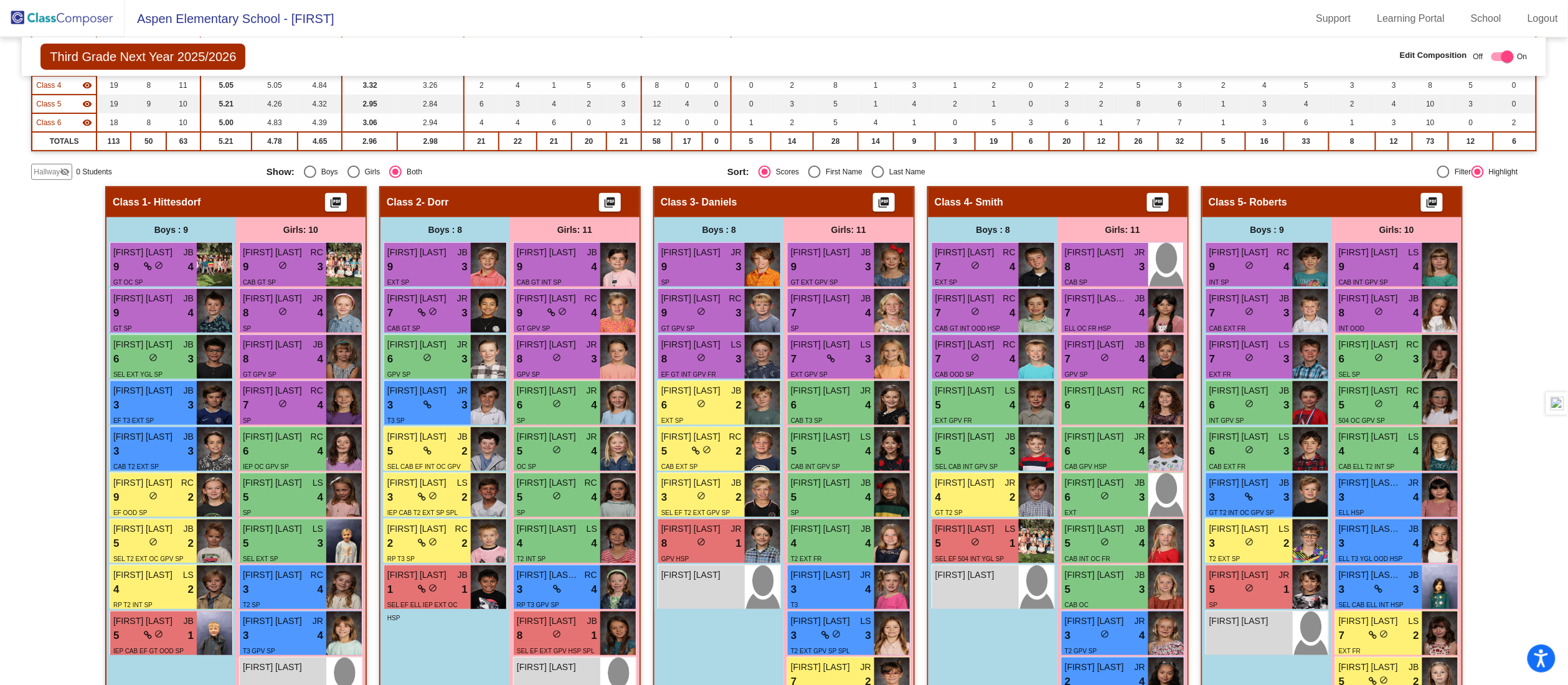 scroll, scrollTop: 249, scrollLeft: 0, axis: vertical 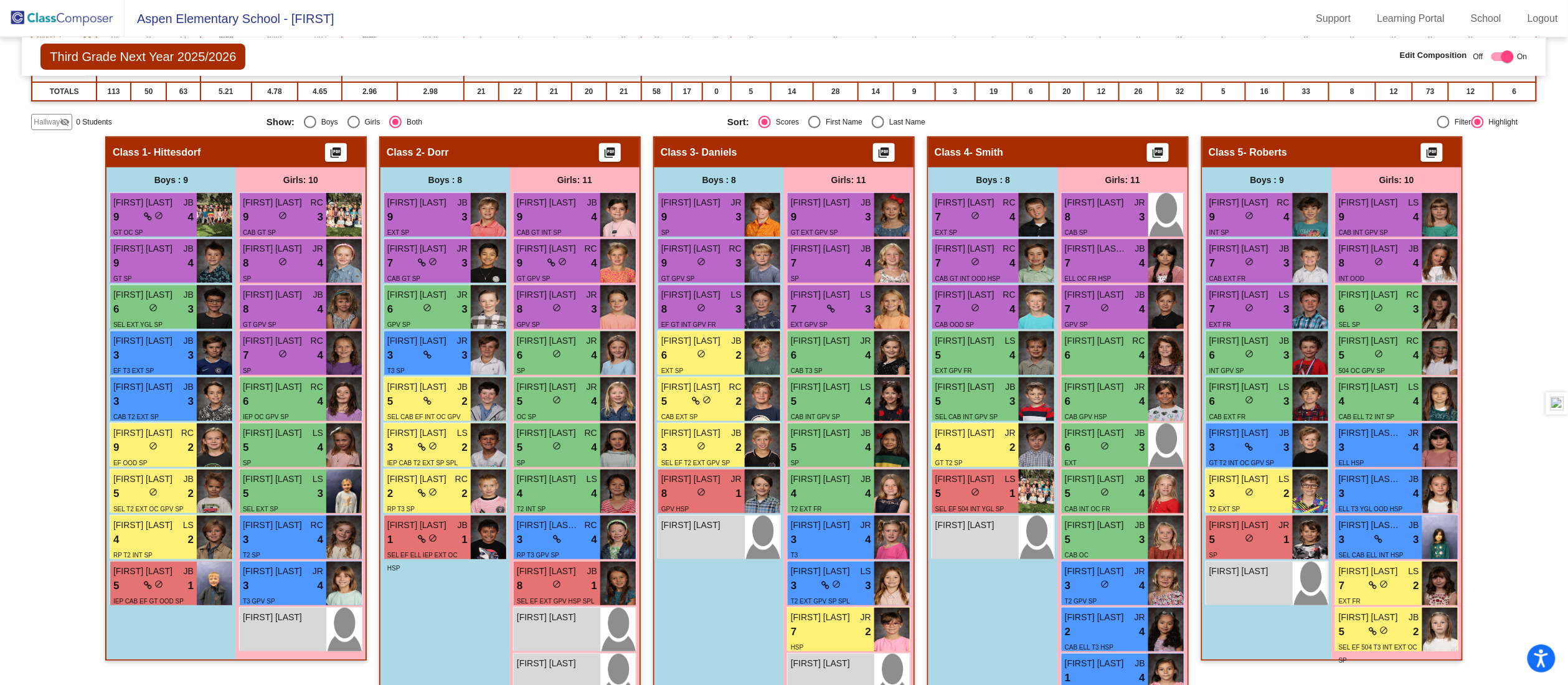click on "Hallway   - Hallway Class  picture_as_pdf  Add Student  First Name Last Name Student Id  (Recommended)   Boy   Girl   Non Binary Add Close  Boys : 0    No Students   Girls: 0   No Students   Class 1   - Hittesdorf  picture_as_pdf  Add Student  First Name Last Name Student Id  (Recommended)   Boy   Girl   Non Binary Add Close  Boys : 9  Weston Kay JB 9 lock do_not_disturb_alt 4 GT OC SP Oscar Vugteveen JB 9 lock do_not_disturb_alt 4 GT SP Anthony Frederick JB 6 lock do_not_disturb_alt 3 SEL EXT YGL SP Myles Shea JB 3 lock do_not_disturb_alt 3 EF T3 EXT SP Hudson Moerke JB 3 lock do_not_disturb_alt 3 CAB T2 EXT SP Cameron Trane RC 9 lock do_not_disturb_alt 2 EF OOD SP Odin Freeberg JB 5 lock do_not_disturb_alt 2 SEL T2 EXT OC GPV SP Cooper Hansen LS 4 lock do_not_disturb_alt 2 RP T2 INT SP William Crary JB 5 lock do_not_disturb_alt 1 IEP CAB EF GT OOD SP Girls: 10 Vivian Simpson RC 9 lock do_not_disturb_alt 3 CAB GT SP Georgia Giles JR 8 lock do_not_disturb_alt 4 SP Margaret Van Arsdale JB 8 lock 4 RC 7 4" 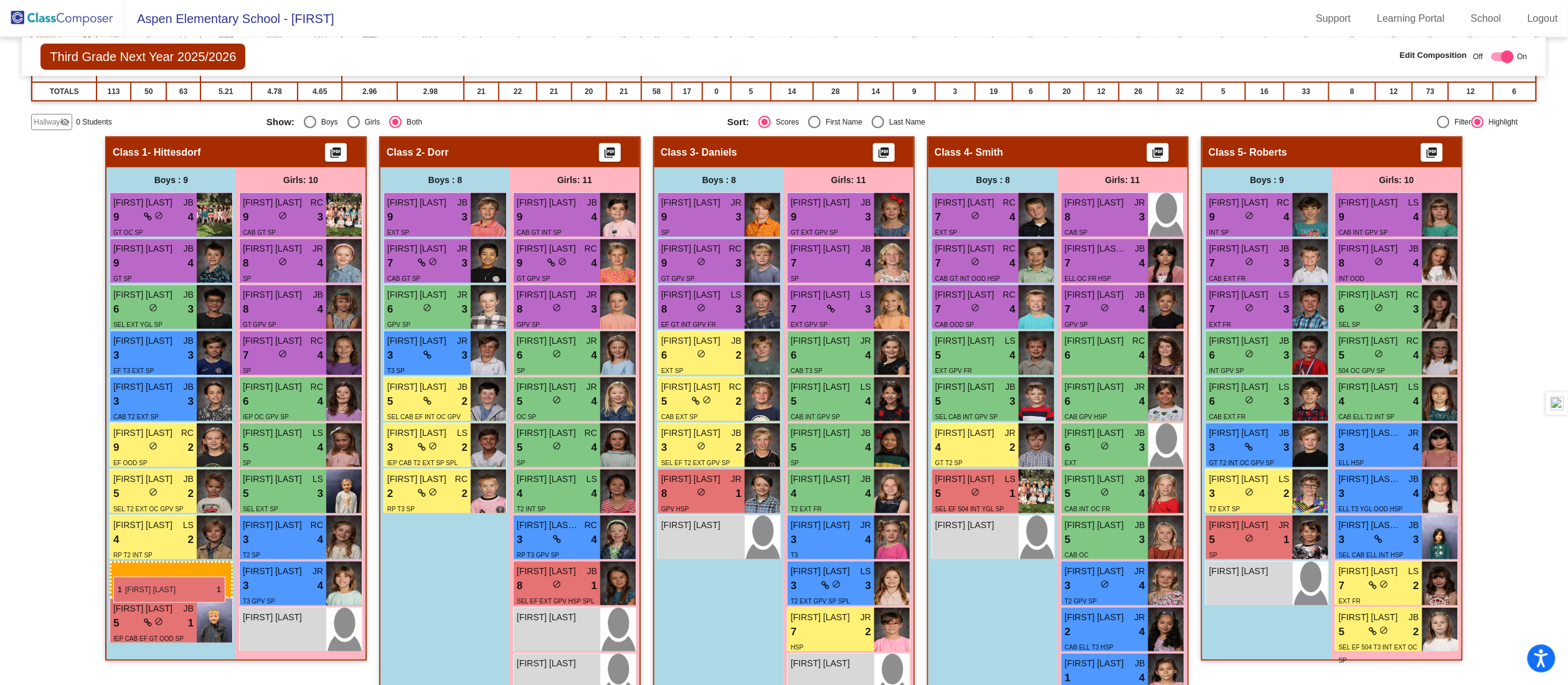 drag, startPoint x: 418, startPoint y: 546, endPoint x: 113, endPoint y: 577, distance: 306.5714 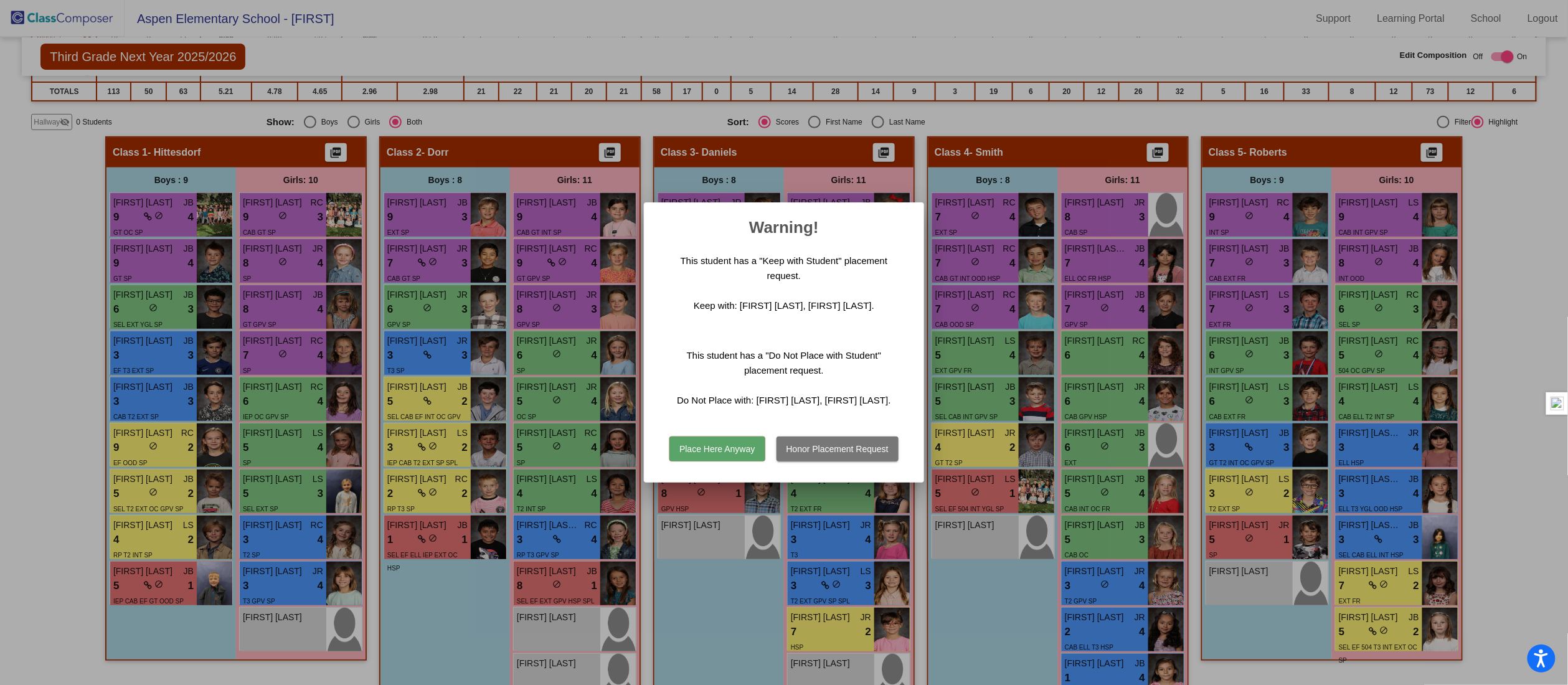 click on "Place Here Anyway" at bounding box center [717, 449] 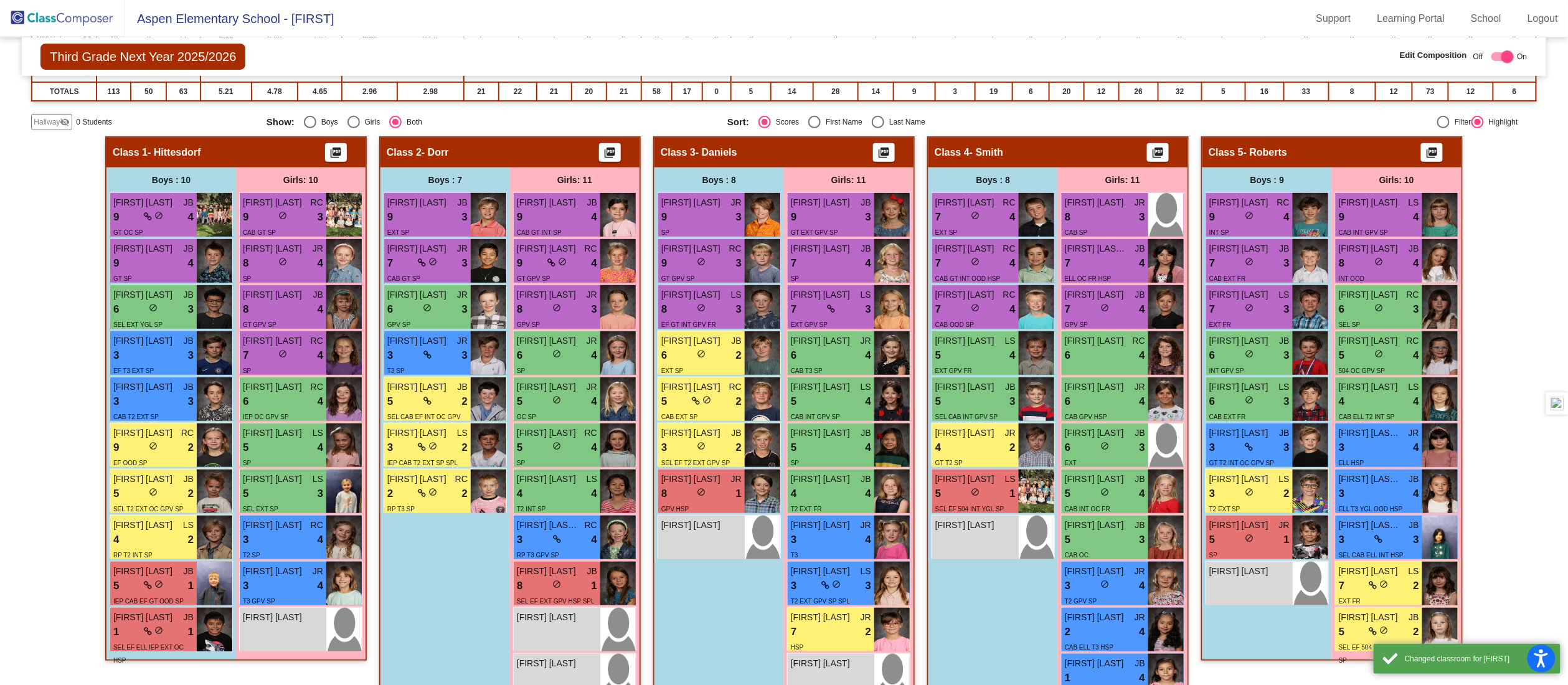 click on "Hallway   - Hallway Class  picture_as_pdf  Add Student  First Name Last Name Student Id  (Recommended)   Boy   Girl   Non Binary Add Close  Boys : 0    No Students   Girls: 0   No Students   Class 1   - Hittesdorf  picture_as_pdf  Add Student  First Name Last Name Student Id  (Recommended)   Boy   Girl   Non Binary Add Close  Boys : 10  Weston Kay JB 9 lock do_not_disturb_alt 4 GT OC SP Oscar Vugteveen JB 9 lock do_not_disturb_alt 4 GT SP Anthony Frederick JB 6 lock do_not_disturb_alt 3 SEL EXT YGL SP Myles Shea JB 3 lock do_not_disturb_alt 3 EF T3 EXT SP Hudson Moerke JB 3 lock do_not_disturb_alt 3 CAB T2 EXT SP Cameron Trane RC 9 lock do_not_disturb_alt 2 EF OOD SP Odin Freeberg JB 5 lock do_not_disturb_alt 2 SEL T2 EXT OC GPV SP Cooper Hansen LS 4 lock do_not_disturb_alt 2 RP T2 INT SP William Crary JB 5 lock do_not_disturb_alt 1 IEP CAB EF GT OOD SP Jose Reyes Arevalo JB 1 lock do_not_disturb_alt 1 SEL EF ELL IEP EXT OC HSP Girls: 10 Vivian Simpson RC 9 lock do_not_disturb_alt 3 CAB GT SP JR 8 lock" 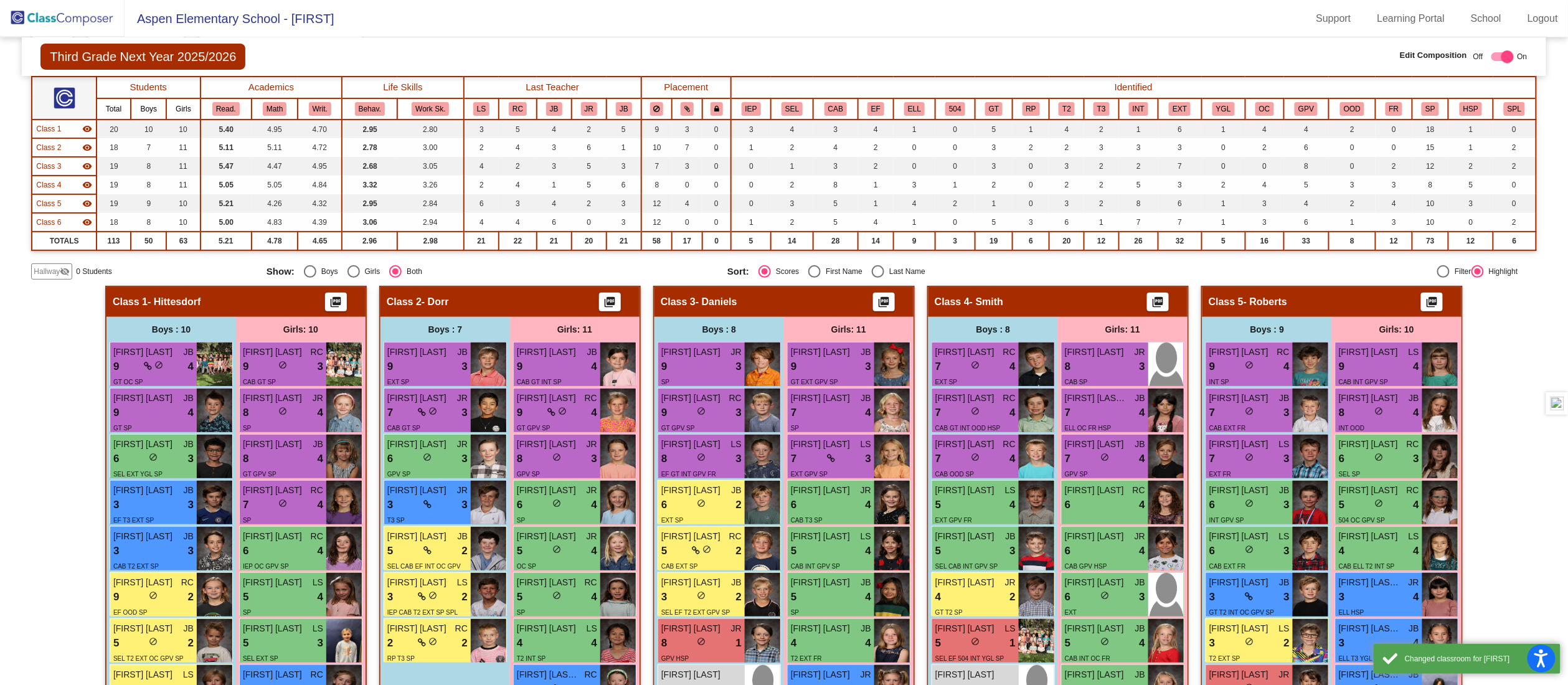 scroll, scrollTop: 50, scrollLeft: 0, axis: vertical 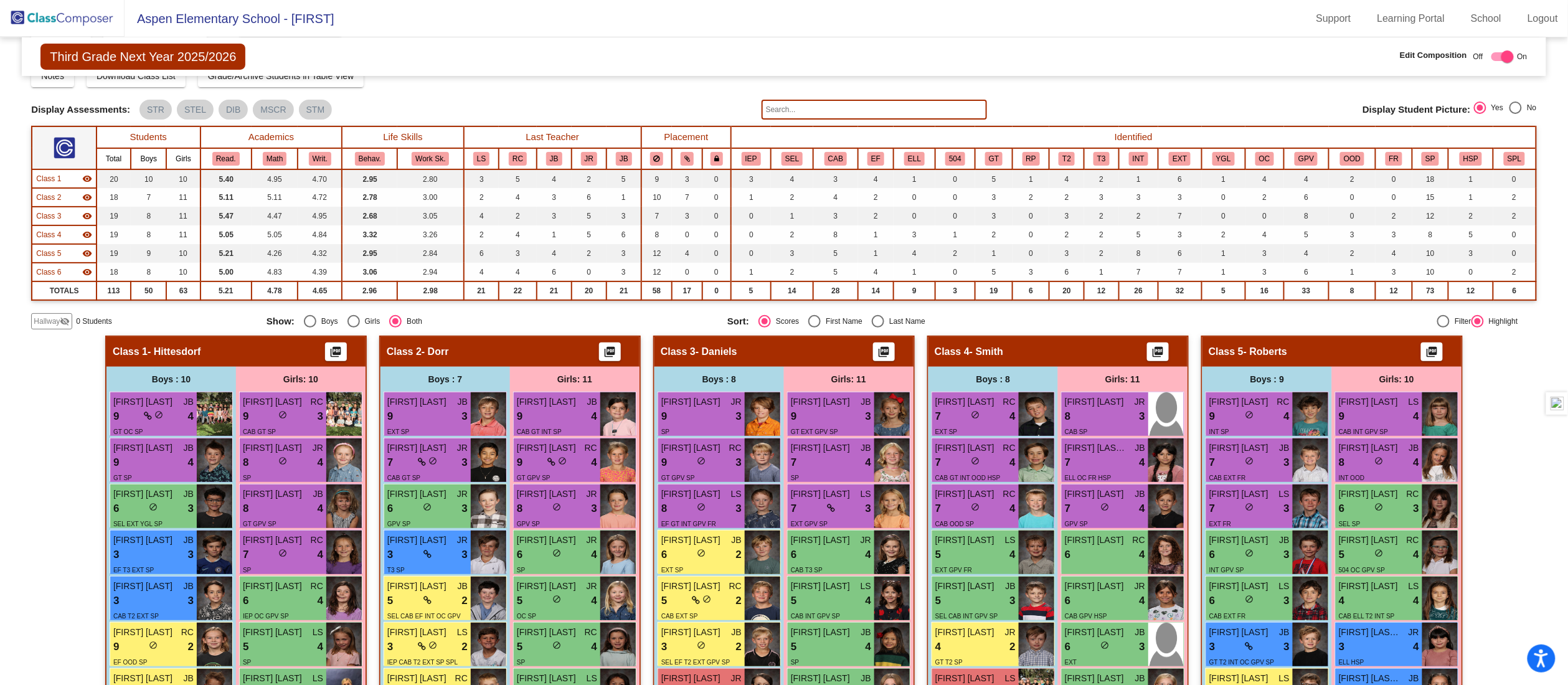 click on "Hallway   - Hallway Class  picture_as_pdf  Add Student  First Name Last Name Student Id  (Recommended)   Boy   Girl   Non Binary Add Close  Boys : 0    No Students   Girls: 0   No Students   Class 1   - Hittesdorf  picture_as_pdf  Add Student  First Name Last Name Student Id  (Recommended)   Boy   Girl   Non Binary Add Close  Boys : 10  Weston Kay JB 9 lock do_not_disturb_alt 4 GT OC SP Oscar Vugteveen JB 9 lock do_not_disturb_alt 4 GT SP Anthony Frederick JB 6 lock do_not_disturb_alt 3 SEL EXT YGL SP Myles Shea JB 3 lock do_not_disturb_alt 3 EF T3 EXT SP Hudson Moerke JB 3 lock do_not_disturb_alt 3 CAB T2 EXT SP Cameron Trane RC 9 lock do_not_disturb_alt 2 EF OOD SP Odin Freeberg JB 5 lock do_not_disturb_alt 2 SEL T2 EXT OC GPV SP Cooper Hansen LS 4 lock do_not_disturb_alt 2 RP T2 INT SP William Crary JB 5 lock do_not_disturb_alt 1 IEP CAB EF GT OOD SP Jose Reyes Arevalo JB 1 lock do_not_disturb_alt 1 SEL EF ELL IEP EXT OC HSP Girls: 10 Vivian Simpson RC 9 lock do_not_disturb_alt 3 CAB GT SP JR 8 lock" 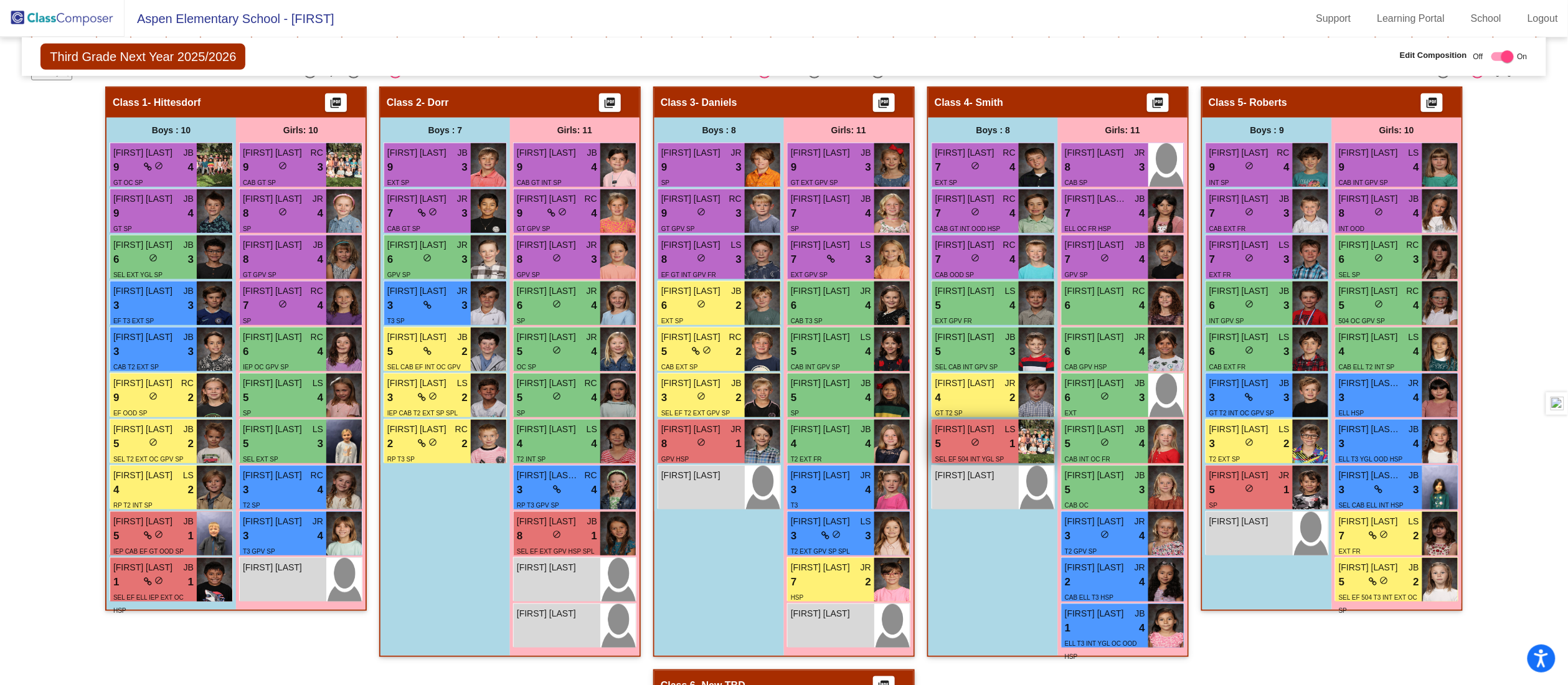 scroll, scrollTop: 349, scrollLeft: 0, axis: vertical 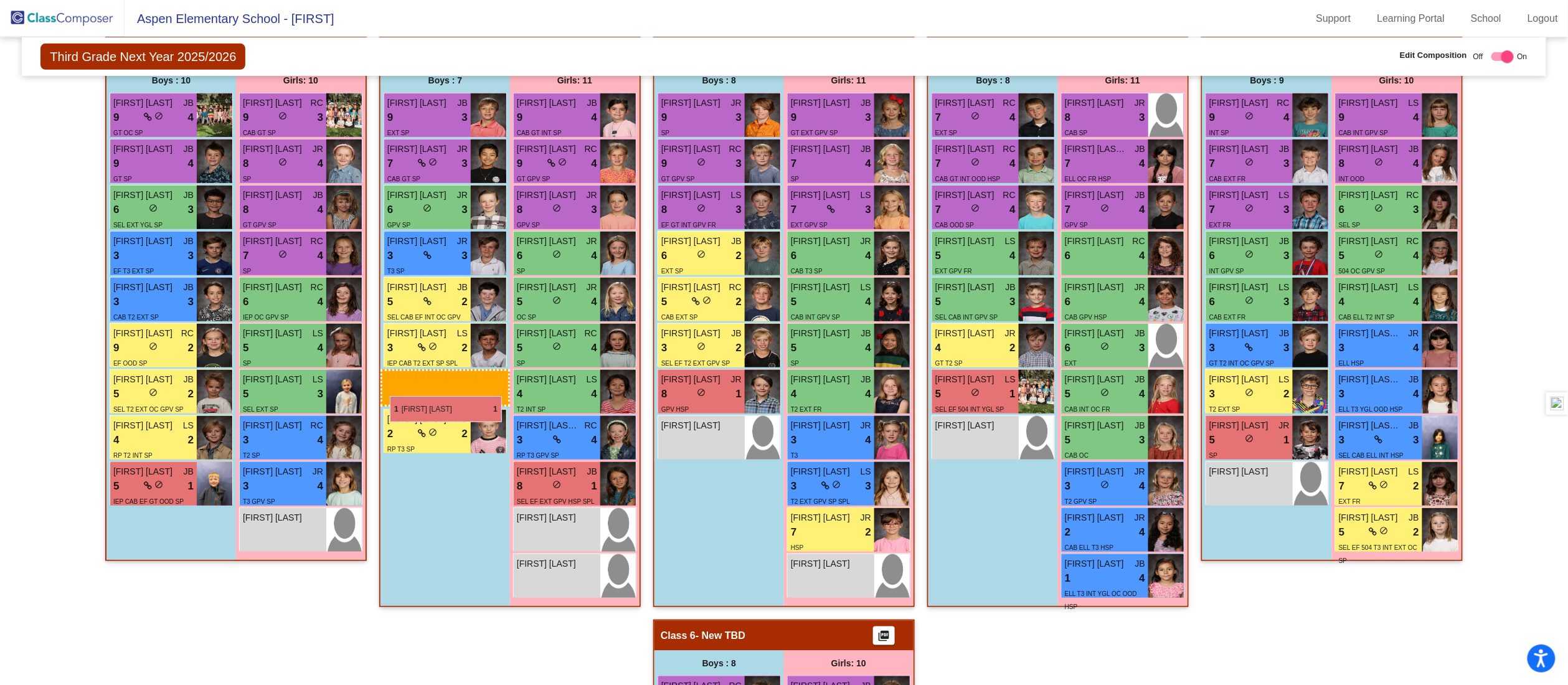 drag, startPoint x: 123, startPoint y: 533, endPoint x: 390, endPoint y: 396, distance: 300.09665 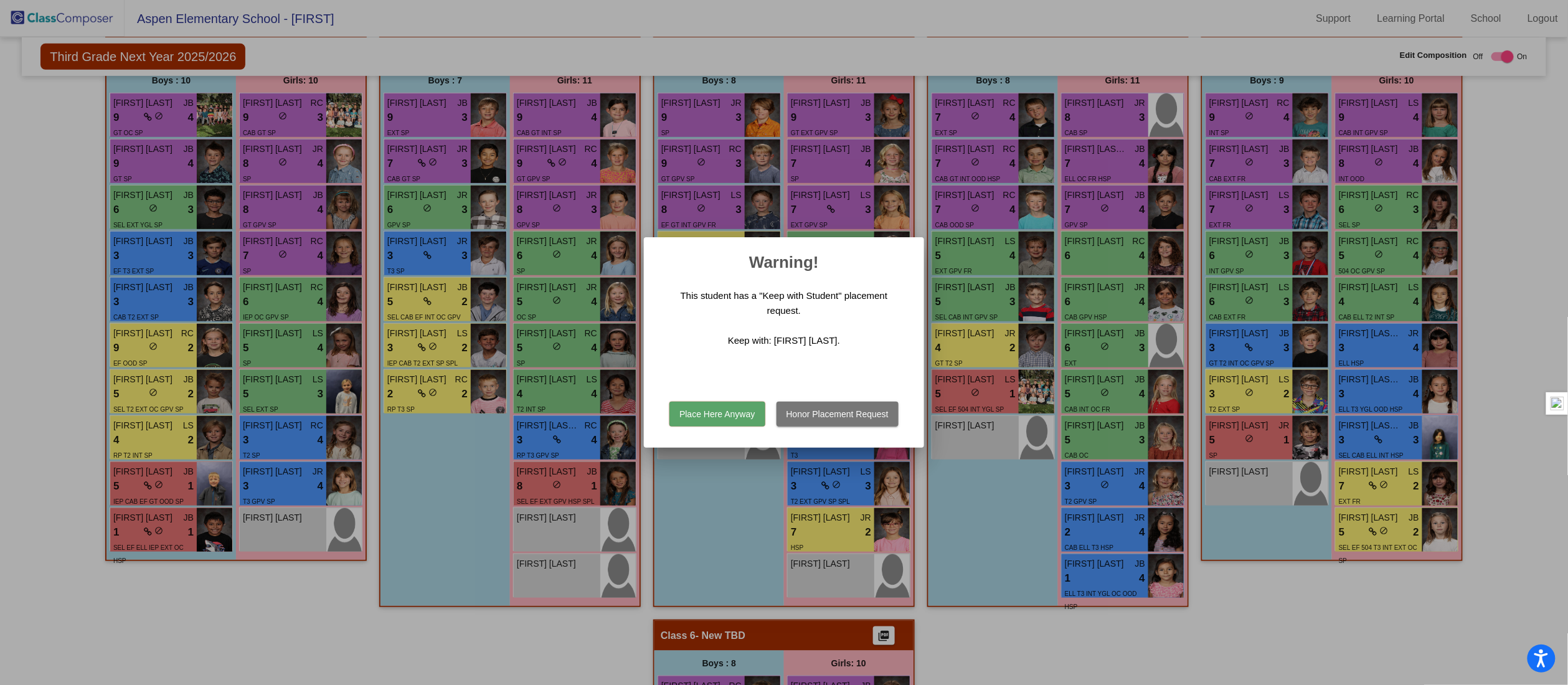 click on "Place Here Anyway" at bounding box center [717, 414] 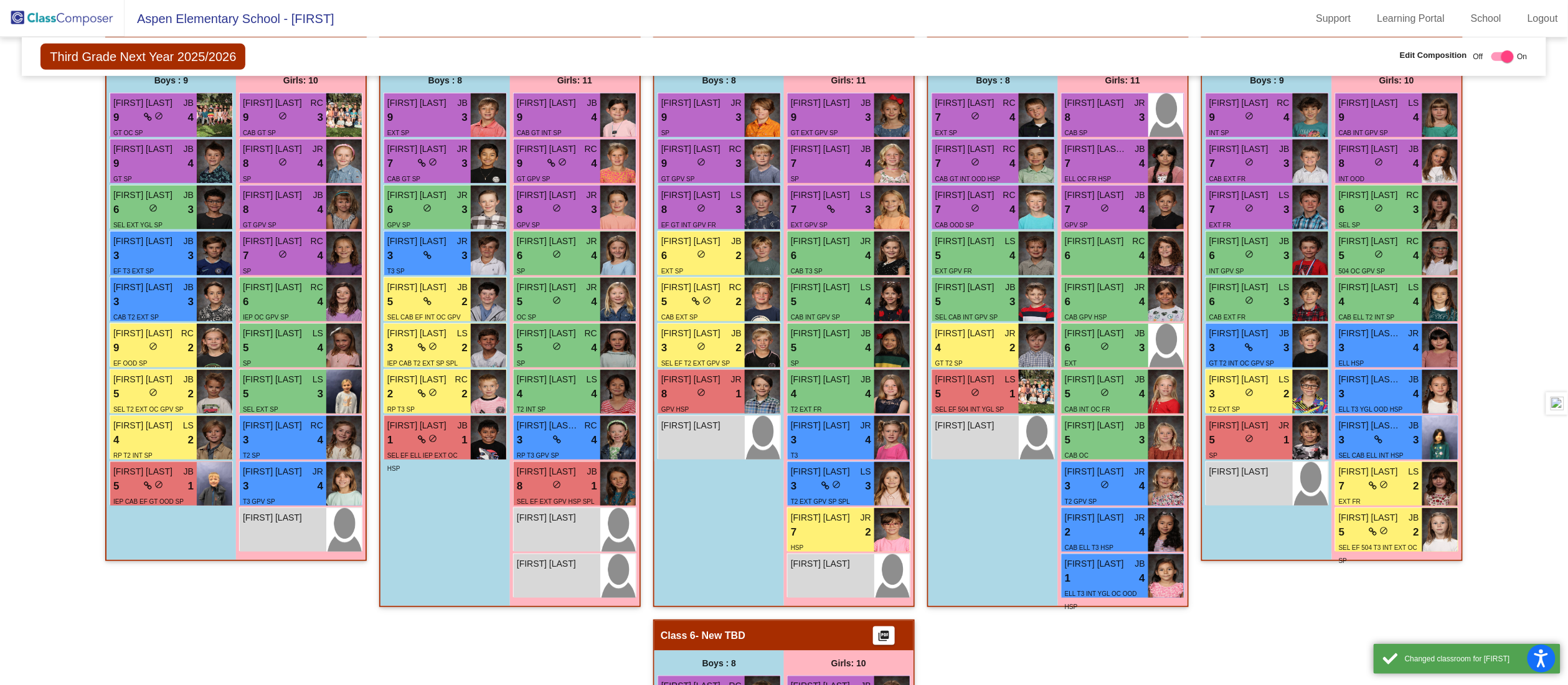 click on "Hallway   - Hallway Class  picture_as_pdf  Add Student  First Name Last Name Student Id  (Recommended)   Boy   Girl   Non Binary Add Close  Boys : 0    No Students   Girls: 0   No Students   Class 1   - Hittesdorf  picture_as_pdf  Add Student  First Name Last Name Student Id  (Recommended)   Boy   Girl   Non Binary Add Close  Boys : 9  Weston Kay JB 9 lock do_not_disturb_alt 4 GT OC SP Oscar Vugteveen JB 9 lock do_not_disturb_alt 4 GT SP Anthony Frederick JB 6 lock do_not_disturb_alt 3 SEL EXT YGL SP Myles Shea JB 3 lock do_not_disturb_alt 3 EF T3 EXT SP Hudson Moerke JB 3 lock do_not_disturb_alt 3 CAB T2 EXT SP Cameron Trane RC 9 lock do_not_disturb_alt 2 EF OOD SP Odin Freeberg JB 5 lock do_not_disturb_alt 2 SEL T2 EXT OC GPV SP Cooper Hansen LS 4 lock do_not_disturb_alt 2 RP T2 INT SP William Crary JB 5 lock do_not_disturb_alt 1 IEP CAB EF GT OOD SP Girls: 10 Vivian Simpson RC 9 lock do_not_disturb_alt 3 CAB GT SP Georgia Giles JR 8 lock do_not_disturb_alt 4 SP Margaret Van Arsdale JB 8 lock 4 RC 7 4" 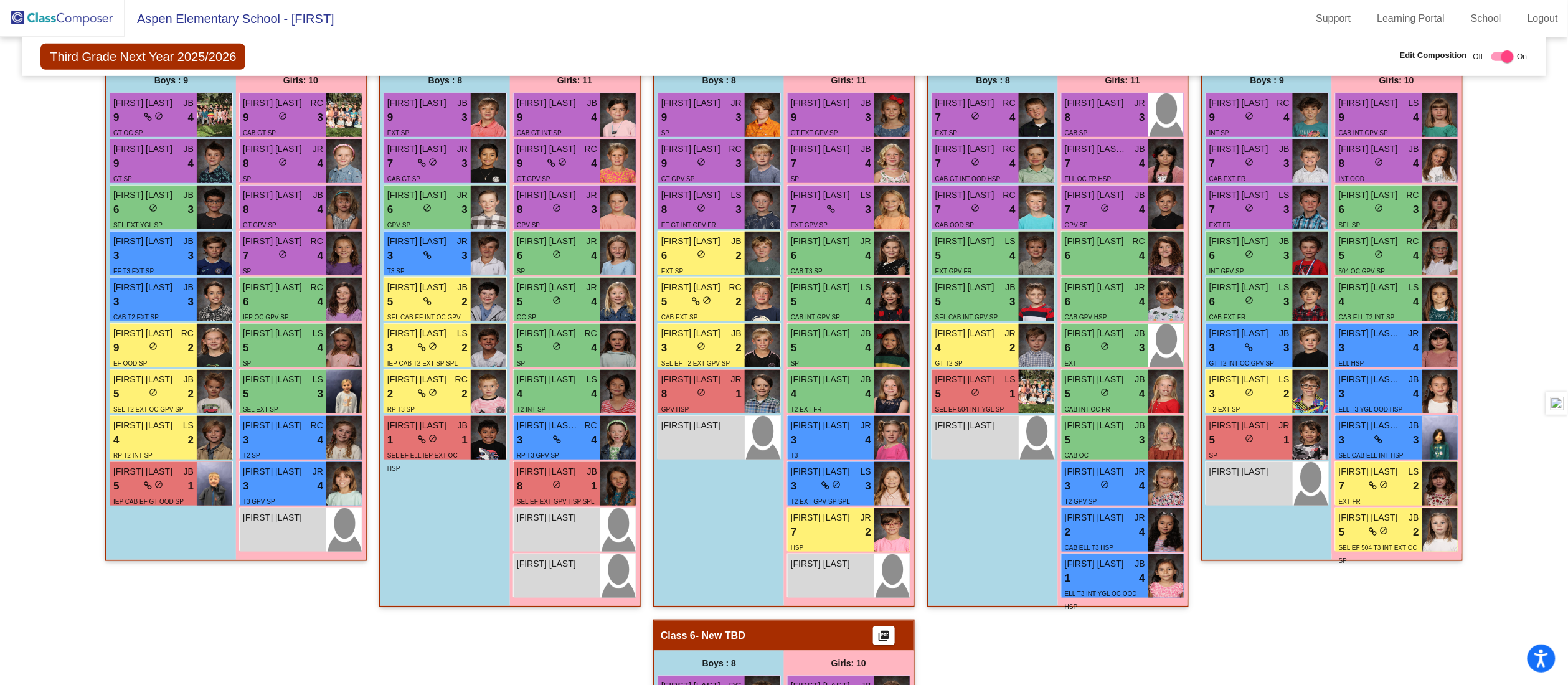 click on "Hallway   - Hallway Class  picture_as_pdf  Add Student  First Name Last Name Student Id  (Recommended)   Boy   Girl   Non Binary Add Close  Boys : 0    No Students   Girls: 0   No Students   Class 1   - Hittesdorf  picture_as_pdf  Add Student  First Name Last Name Student Id  (Recommended)   Boy   Girl   Non Binary Add Close  Boys : 9  Weston Kay JB 9 lock do_not_disturb_alt 4 GT OC SP Oscar Vugteveen JB 9 lock do_not_disturb_alt 4 GT SP Anthony Frederick JB 6 lock do_not_disturb_alt 3 SEL EXT YGL SP Myles Shea JB 3 lock do_not_disturb_alt 3 EF T3 EXT SP Hudson Moerke JB 3 lock do_not_disturb_alt 3 CAB T2 EXT SP Cameron Trane RC 9 lock do_not_disturb_alt 2 EF OOD SP Odin Freeberg JB 5 lock do_not_disturb_alt 2 SEL T2 EXT OC GPV SP Cooper Hansen LS 4 lock do_not_disturb_alt 2 RP T2 INT SP William Crary JB 5 lock do_not_disturb_alt 1 IEP CAB EF GT OOD SP Girls: 10 Vivian Simpson RC 9 lock do_not_disturb_alt 3 CAB GT SP Georgia Giles JR 8 lock do_not_disturb_alt 4 SP Margaret Van Arsdale JB 8 lock 4 RC 7 4" 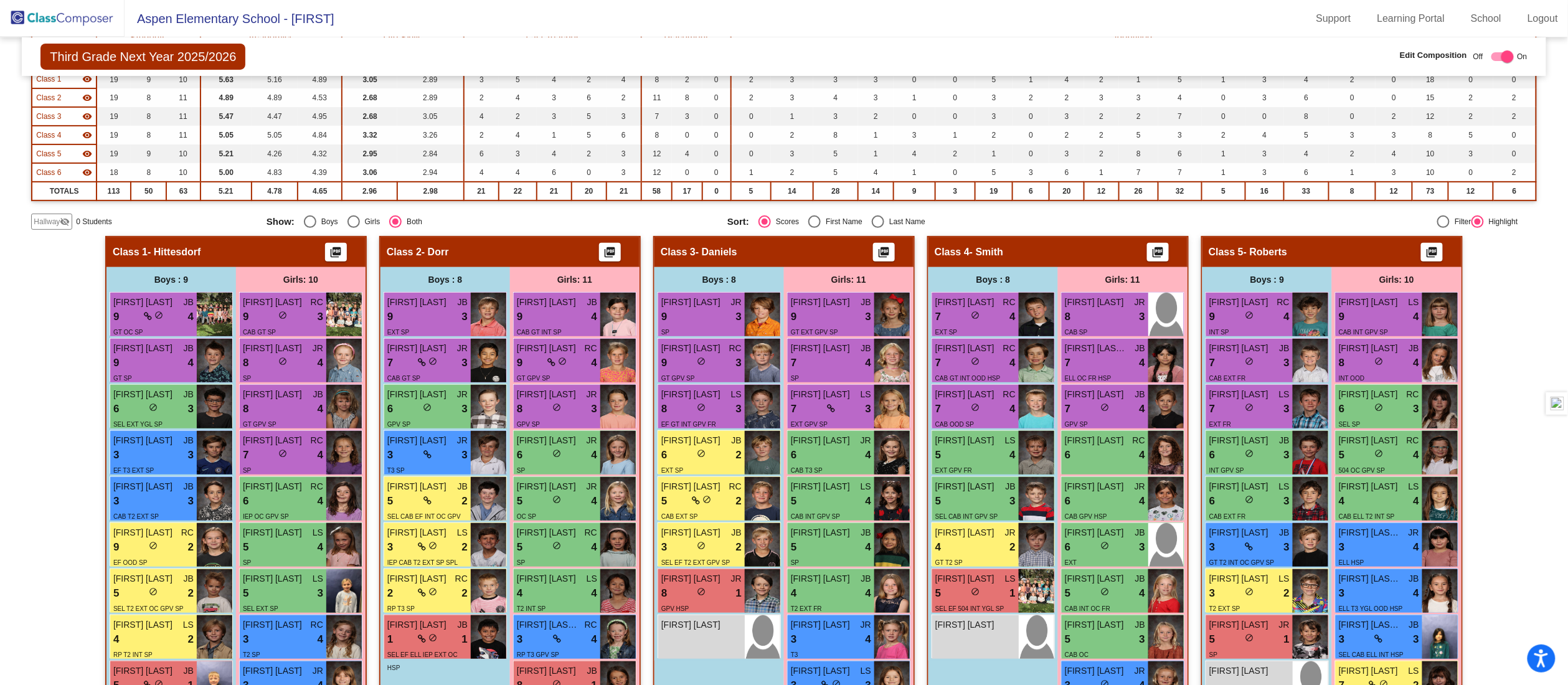 scroll, scrollTop: 100, scrollLeft: 0, axis: vertical 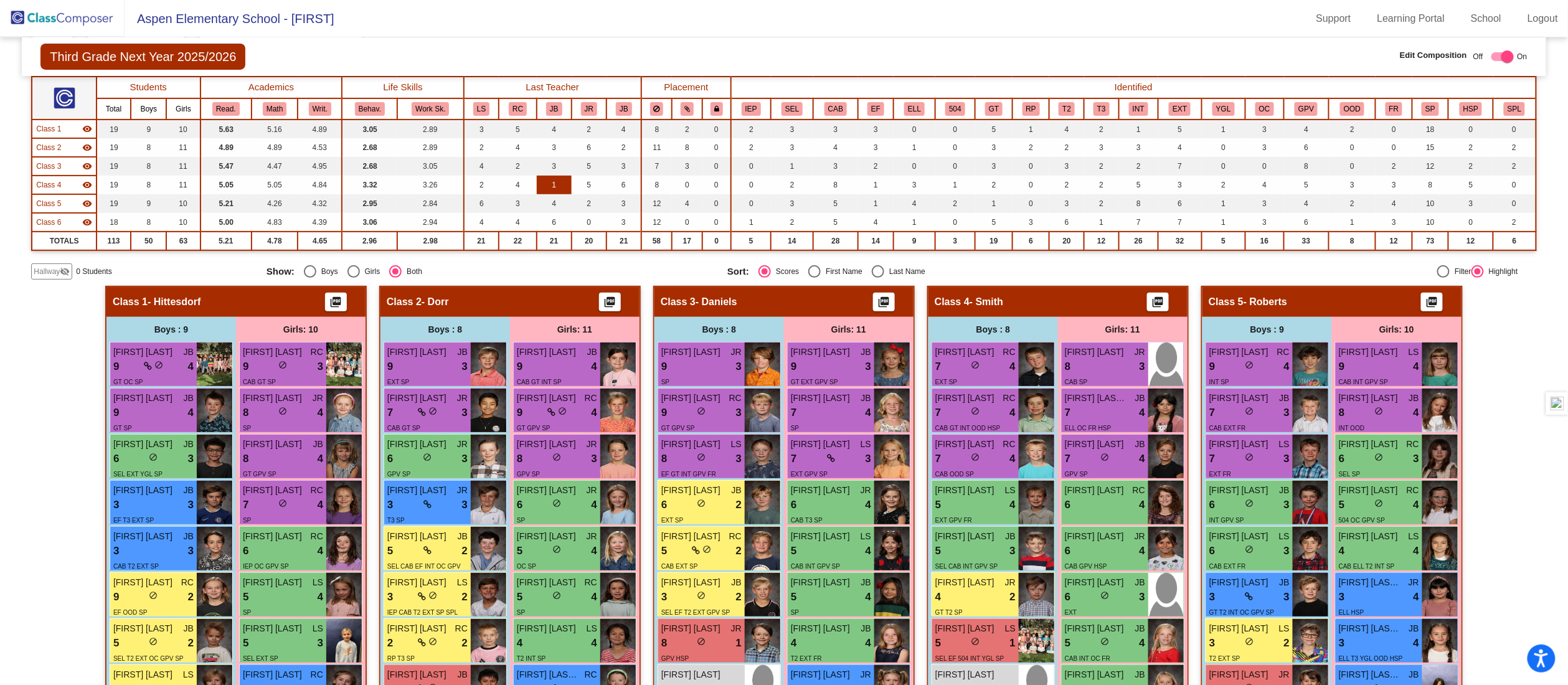 click on "1" 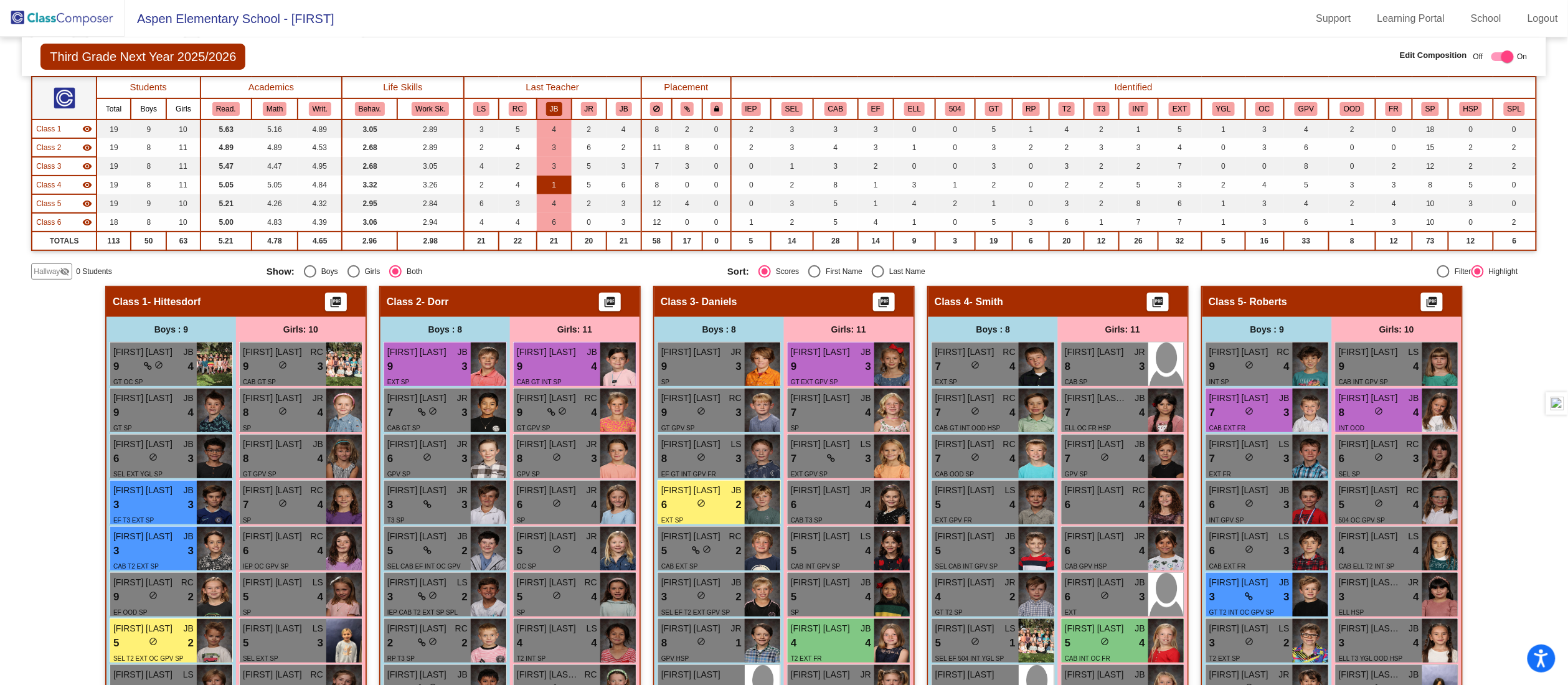 click on "1" 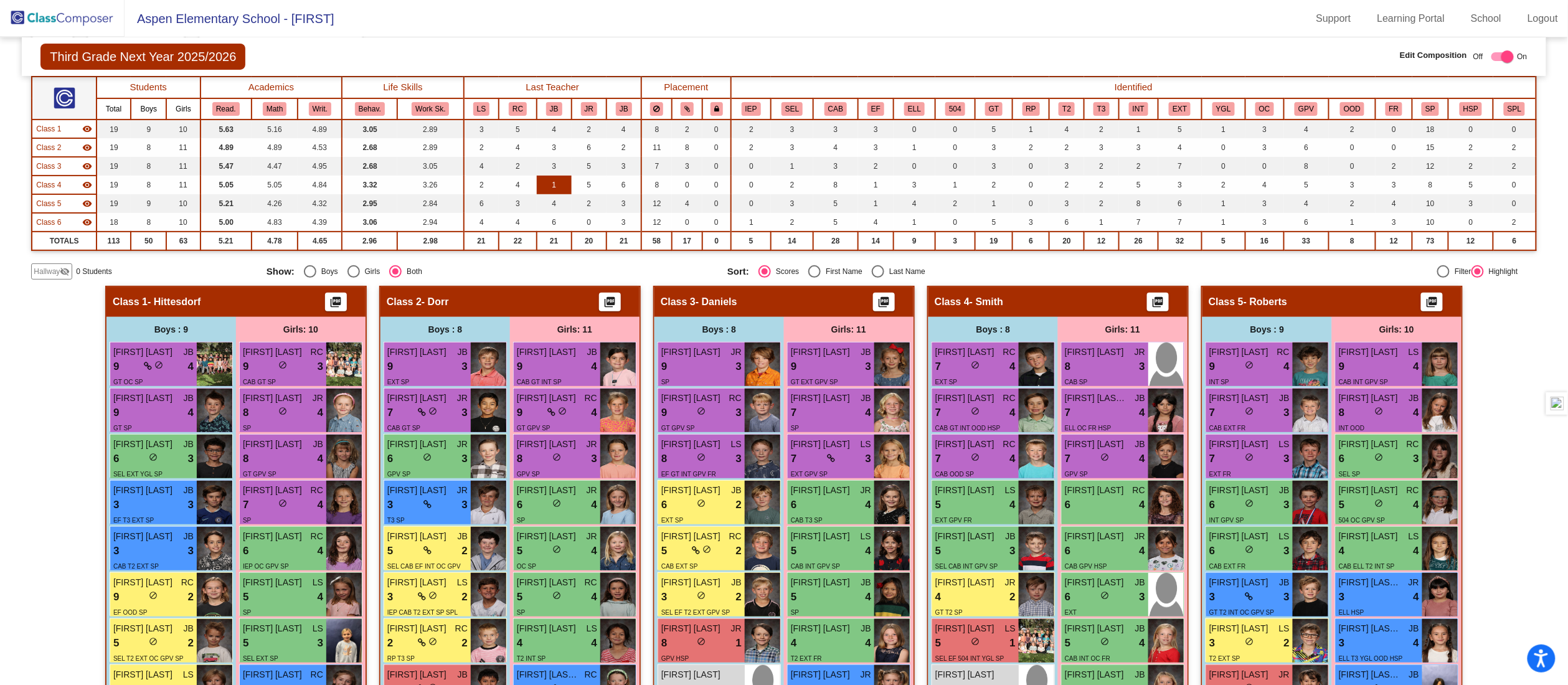 click on "1" 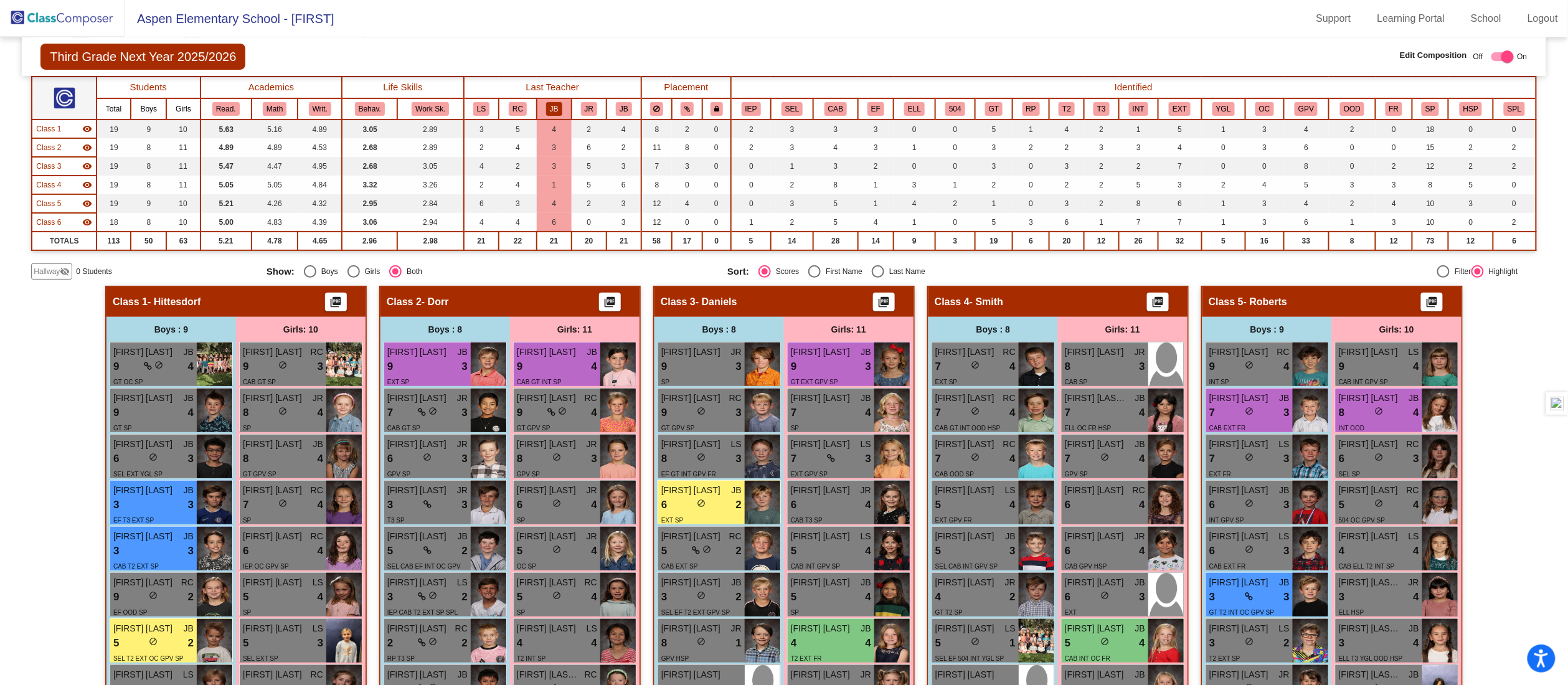 click on "Hallway   - Hallway Class  picture_as_pdf  Add Student  First Name Last Name Student Id  (Recommended)   Boy   Girl   Non Binary Add Close  Boys : 0    No Students   Girls: 0   No Students   Class 1   - Hittesdorf  picture_as_pdf  Add Student  First Name Last Name Student Id  (Recommended)   Boy   Girl   Non Binary Add Close  Boys : 9  Weston Kay JB 9 lock do_not_disturb_alt 4 GT OC SP Oscar Vugteveen JB 9 lock do_not_disturb_alt 4 GT SP Anthony Frederick JB 6 lock do_not_disturb_alt 3 SEL EXT YGL SP Myles Shea JB 3 lock do_not_disturb_alt 3 EF T3 EXT SP Hudson Moerke JB 3 lock do_not_disturb_alt 3 CAB T2 EXT SP Cameron Trane RC 9 lock do_not_disturb_alt 2 EF OOD SP Odin Freeberg JB 5 lock do_not_disturb_alt 2 SEL T2 EXT OC GPV SP Cooper Hansen LS 4 lock do_not_disturb_alt 2 RP T2 INT SP William Crary JB 5 lock do_not_disturb_alt 1 IEP CAB EF GT OOD SP Girls: 10 Vivian Simpson RC 9 lock do_not_disturb_alt 3 CAB GT SP Georgia Giles JR 8 lock do_not_disturb_alt 4 SP Margaret Van Arsdale JB 8 lock 4 RC 7 4" 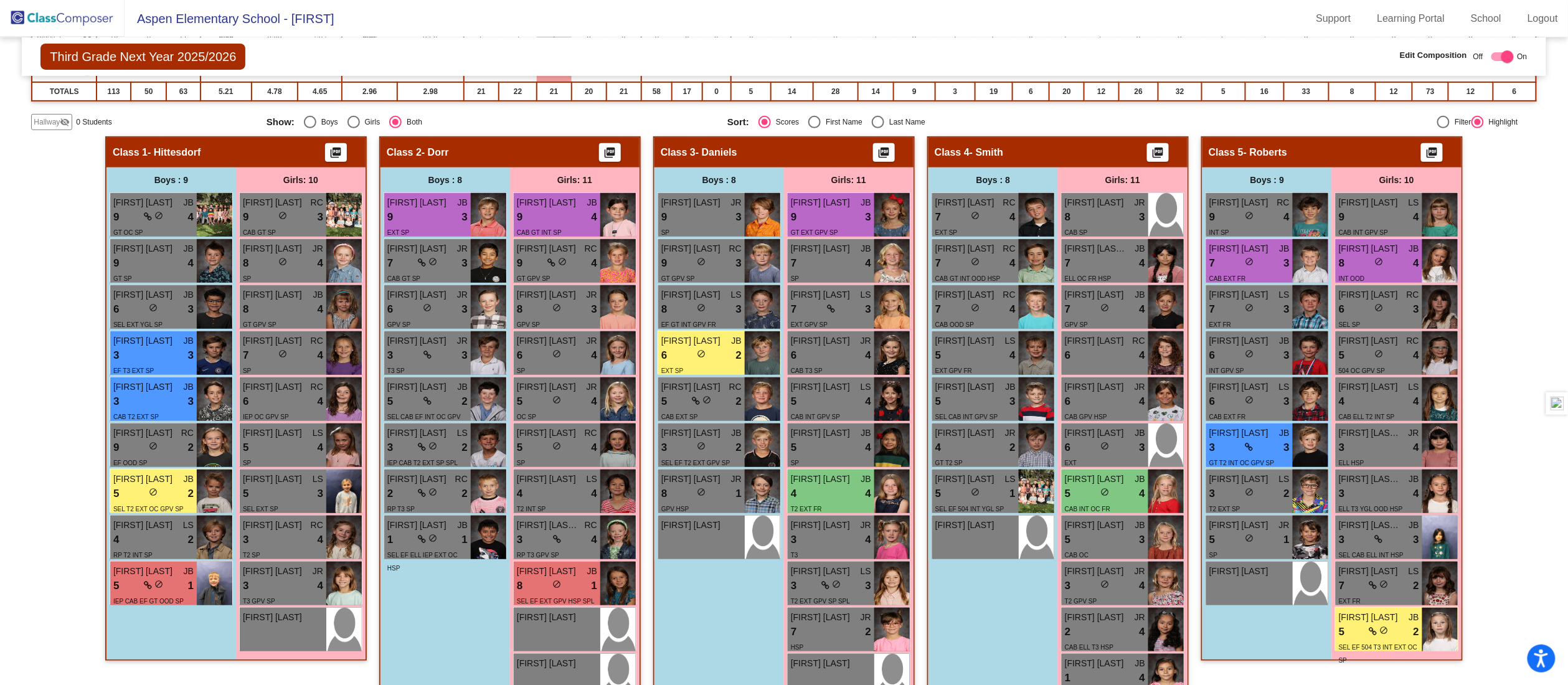 scroll, scrollTop: 299, scrollLeft: 0, axis: vertical 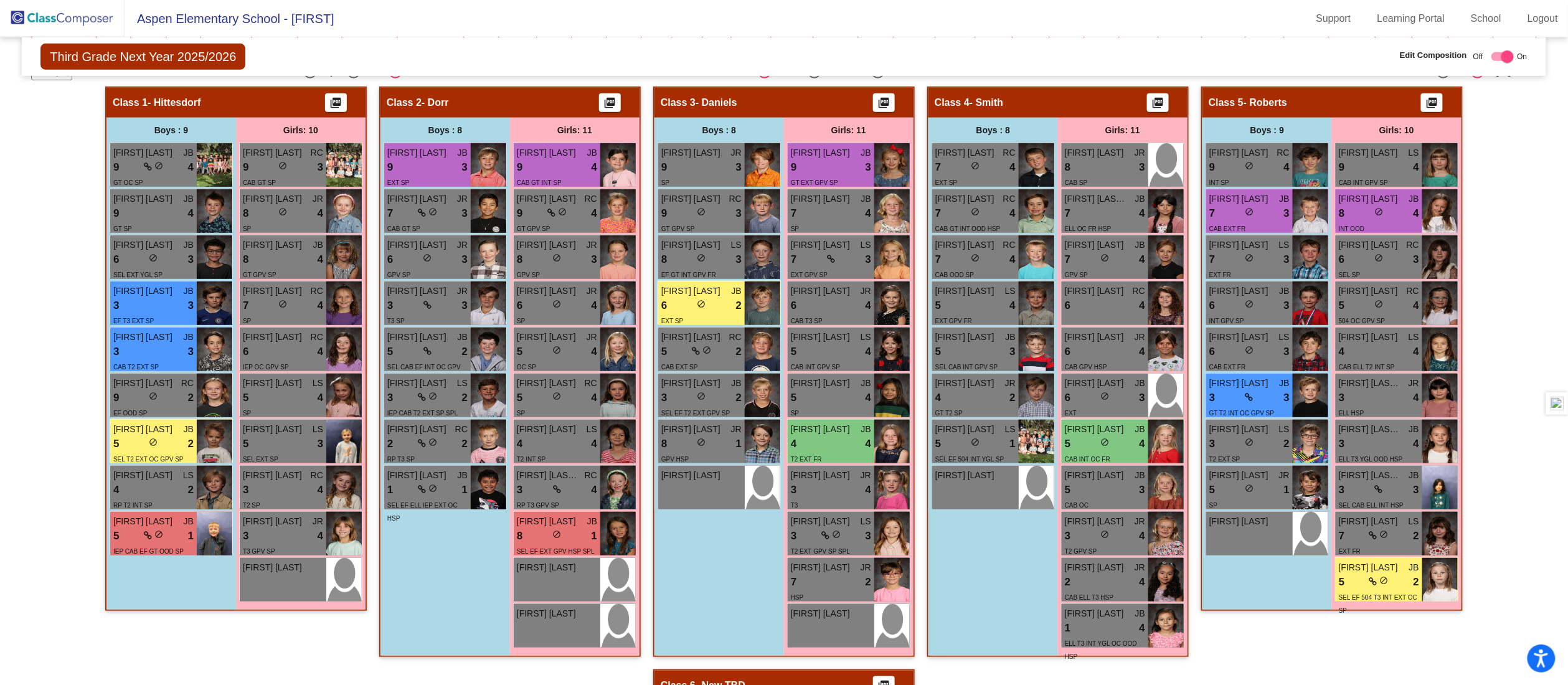click on "Class 5   - Roberts  picture_as_pdf  Add Student  First Name Last Name Student Id  (Recommended)   Boy   Girl   Non Binary Add Close  Boys : 9  Dimitar Apostolov RC 9 lock do_not_disturb_alt 4 INT SP Franco Taylor JB 7 lock do_not_disturb_alt 3 CAB EXT FR Arlo Duncan LS 7 lock do_not_disturb_alt 3 EXT FR Jonathan Duchein JB 6 lock do_not_disturb_alt 3 INT GPV SP Gaspar Tressens-Ribas LS 6 lock do_not_disturb_alt 3 CAB EXT FR Holden Bory JB 3 lock do_not_disturb_alt 3 GT T2 INT OC GPV SP Tate Strugatskiy LS 3 lock do_not_disturb_alt 2 T2 EXT SP Gavin Longnecker JR 5 lock do_not_disturb_alt 1 SP Theo Jefferys lock do_not_disturb_alt Girls: 10 Esther Gorlach LS 9 lock do_not_disturb_alt 4 CAB INT GPV SP Kirra Heckler JB 8 lock do_not_disturb_alt 4 INT OOD Leola DelGrasso RC 6 lock do_not_disturb_alt 3 SEL SP Taylor Brown-Schirato RC 5 lock do_not_disturb_alt 4 504 OC GPV SP Luna Klaas LS 4 lock do_not_disturb_alt 4 CAB ELL T2 INT SP Arlette Vega Torres JR 3 lock do_not_disturb_alt 4 ELL HSP JB 3 lock 4 JB 3 3" 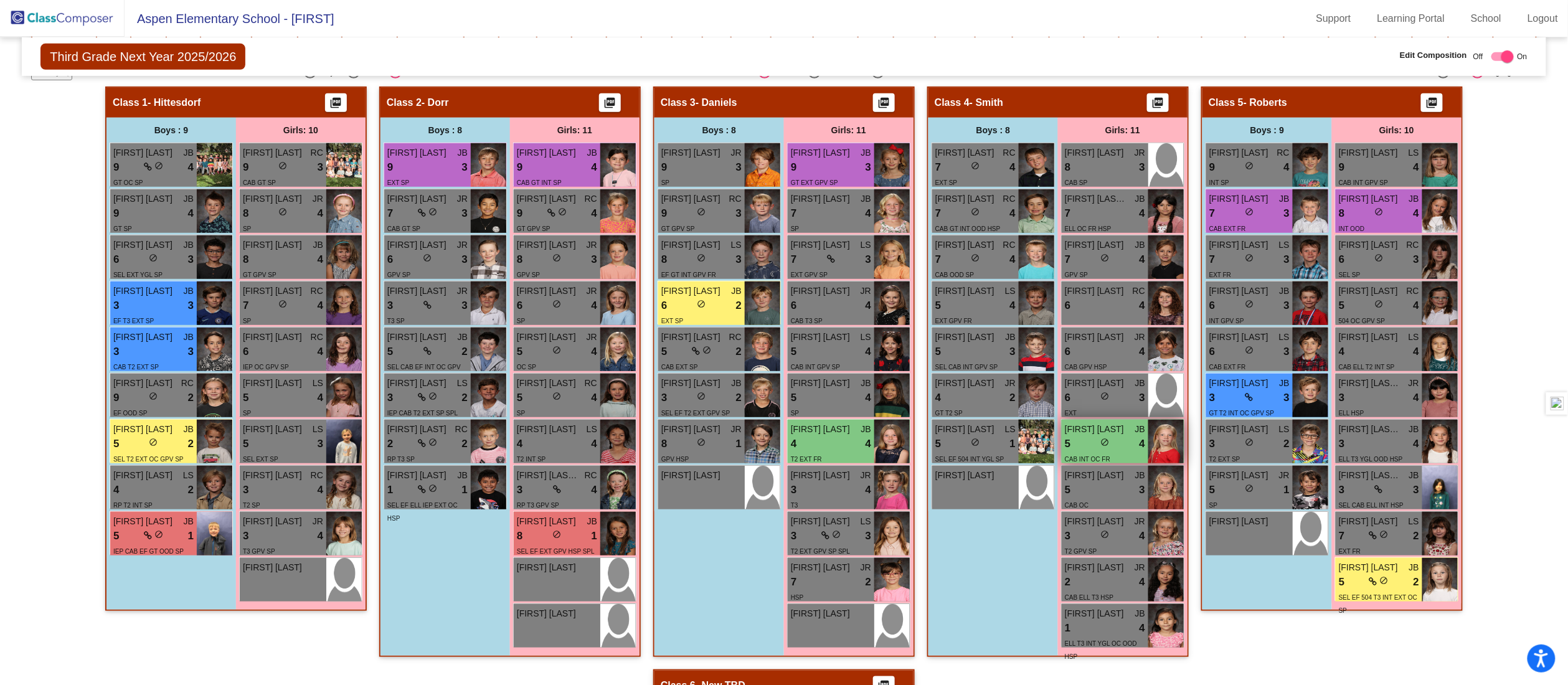 click on "5 lock do_not_disturb_alt 4" at bounding box center (1105, 444) 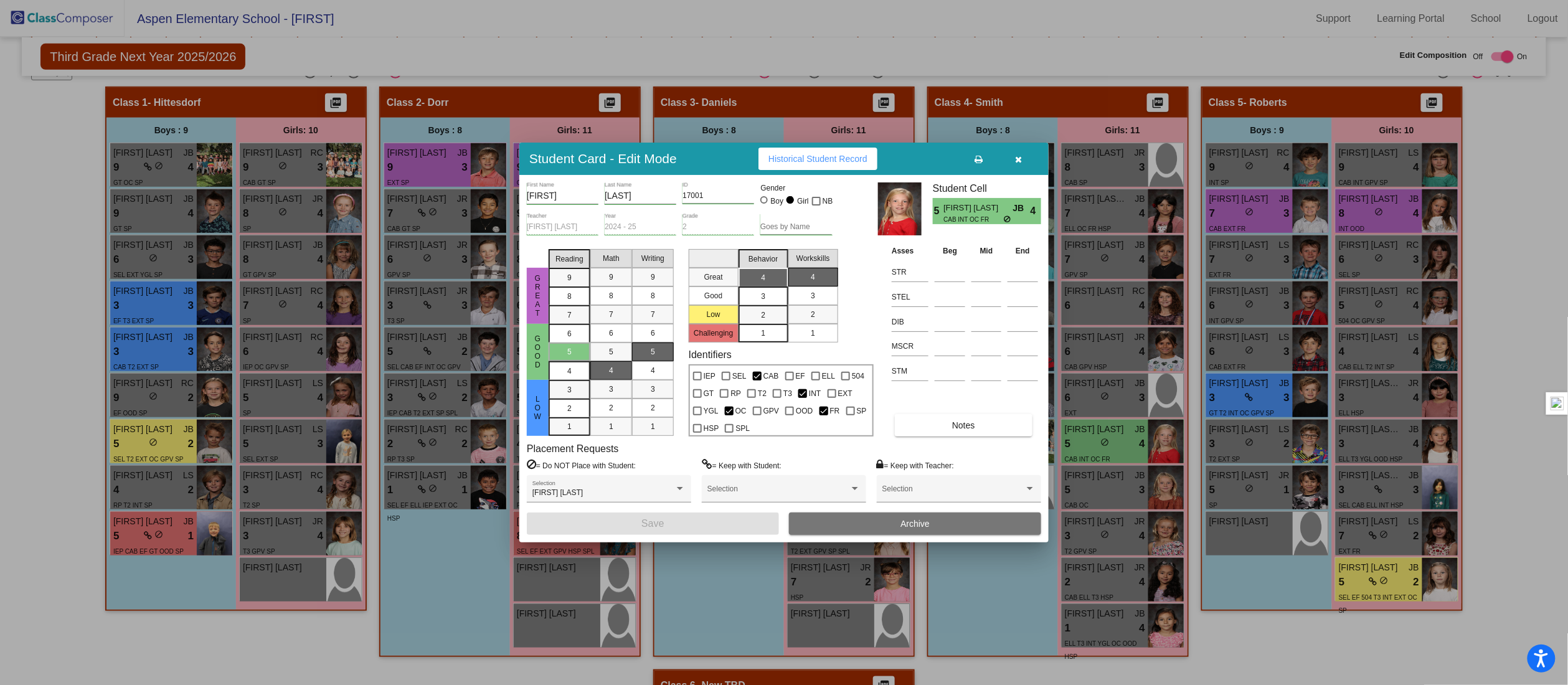 click at bounding box center (1019, 159) 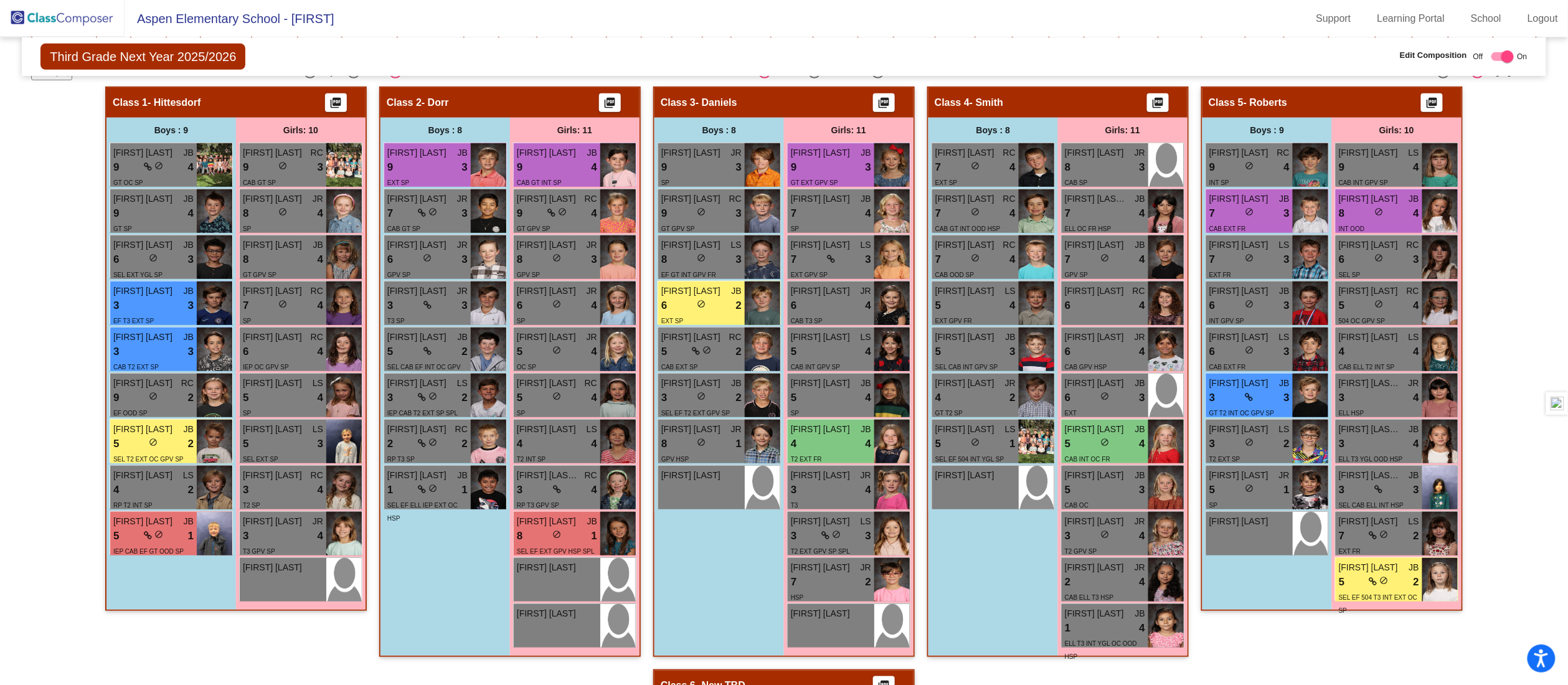 click on "Class 5   - Roberts  picture_as_pdf  Add Student  First Name Last Name Student Id  (Recommended)   Boy   Girl   Non Binary Add Close  Boys : 9  Dimitar Apostolov RC 9 lock do_not_disturb_alt 4 INT SP Franco Taylor JB 7 lock do_not_disturb_alt 3 CAB EXT FR Arlo Duncan LS 7 lock do_not_disturb_alt 3 EXT FR Jonathan Duchein JB 6 lock do_not_disturb_alt 3 INT GPV SP Gaspar Tressens-Ribas LS 6 lock do_not_disturb_alt 3 CAB EXT FR Holden Bory JB 3 lock do_not_disturb_alt 3 GT T2 INT OC GPV SP Tate Strugatskiy LS 3 lock do_not_disturb_alt 2 T2 EXT SP Gavin Longnecker JR 5 lock do_not_disturb_alt 1 SP Theo Jefferys lock do_not_disturb_alt Girls: 10 Esther Gorlach LS 9 lock do_not_disturb_alt 4 CAB INT GPV SP Kirra Heckler JB 8 lock do_not_disturb_alt 4 INT OOD Leola DelGrasso RC 6 lock do_not_disturb_alt 3 SEL SP Taylor Brown-Schirato RC 5 lock do_not_disturb_alt 4 504 OC GPV SP Luna Klaas LS 4 lock do_not_disturb_alt 4 CAB ELL T2 INT SP Arlette Vega Torres JR 3 lock do_not_disturb_alt 4 ELL HSP JB 3 lock 4 JB 3 3" 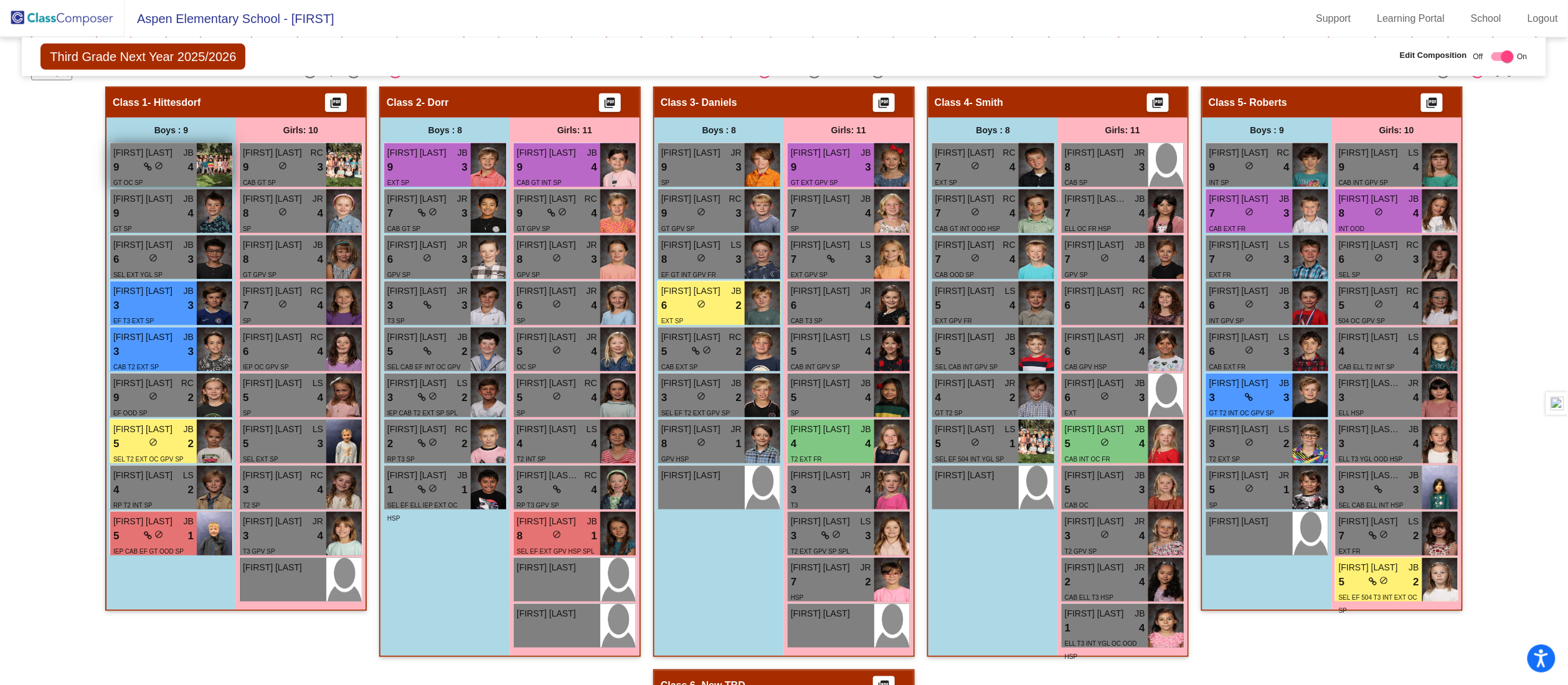 click on "9 lock do_not_disturb_alt 4" at bounding box center [153, 168] 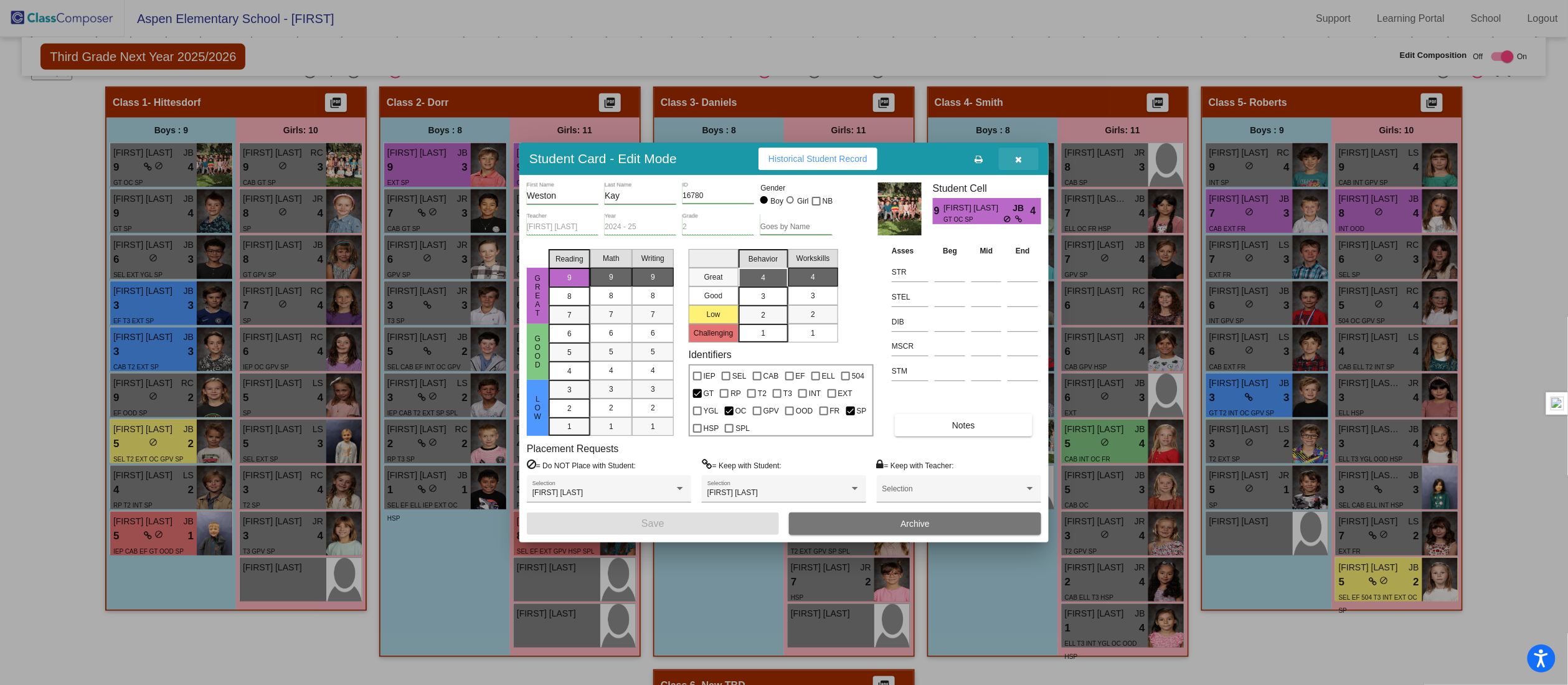 click at bounding box center (1019, 159) 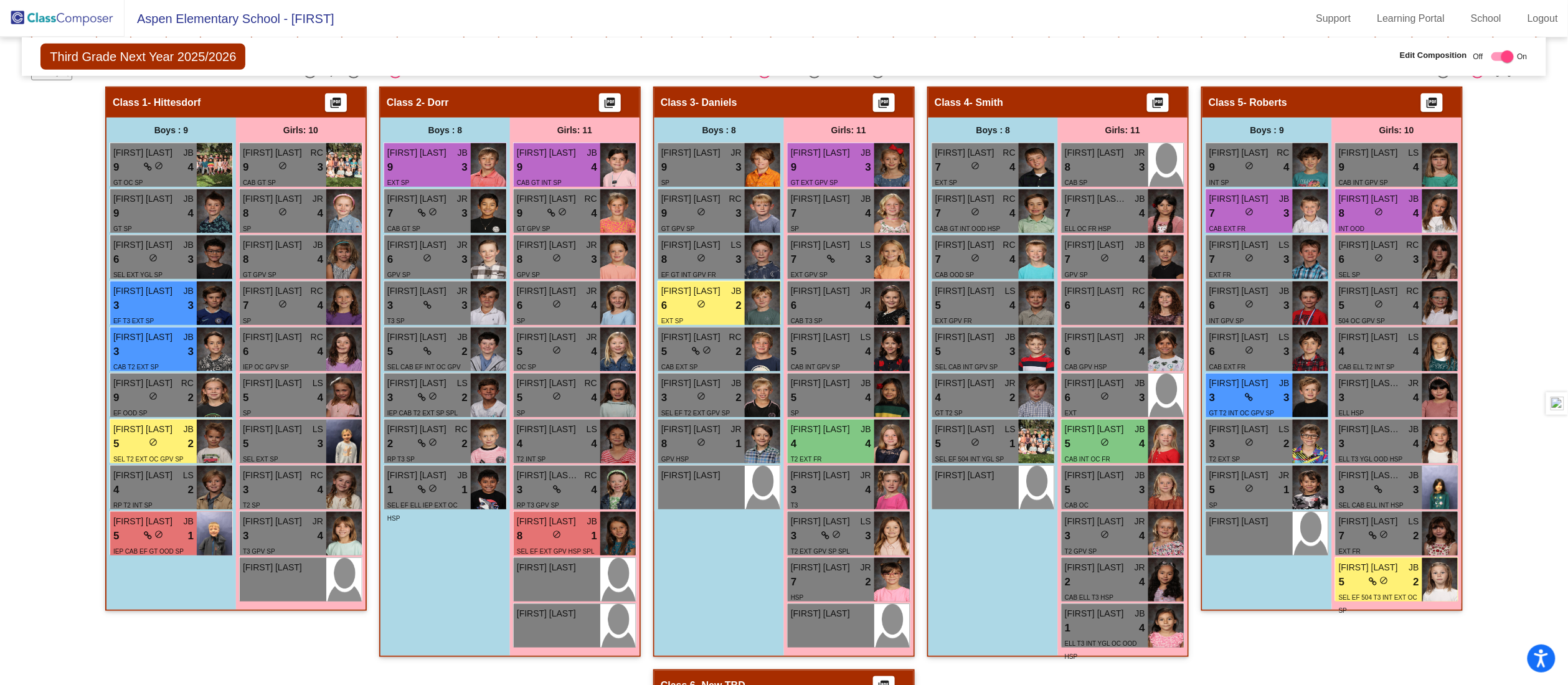 click on "Hallway   - Hallway Class  picture_as_pdf  Add Student  First Name Last Name Student Id  (Recommended)   Boy   Girl   Non Binary Add Close  Boys : 0    No Students   Girls: 0   No Students   Class 1   - Hittesdorf  picture_as_pdf  Add Student  First Name Last Name Student Id  (Recommended)   Boy   Girl   Non Binary Add Close  Boys : 9  Weston Kay JB 9 lock do_not_disturb_alt 4 GT OC SP Oscar Vugteveen JB 9 lock do_not_disturb_alt 4 GT SP Anthony Frederick JB 6 lock do_not_disturb_alt 3 SEL EXT YGL SP Myles Shea JB 3 lock do_not_disturb_alt 3 EF T3 EXT SP Hudson Moerke JB 3 lock do_not_disturb_alt 3 CAB T2 EXT SP Cameron Trane RC 9 lock do_not_disturb_alt 2 EF OOD SP Odin Freeberg JB 5 lock do_not_disturb_alt 2 SEL T2 EXT OC GPV SP Cooper Hansen LS 4 lock do_not_disturb_alt 2 RP T2 INT SP William Crary JB 5 lock do_not_disturb_alt 1 IEP CAB EF GT OOD SP Girls: 10 Vivian Simpson RC 9 lock do_not_disturb_alt 3 CAB GT SP Georgia Giles JR 8 lock do_not_disturb_alt 4 SP Margaret Van Arsdale JB 8 lock 4 RC 7 4" 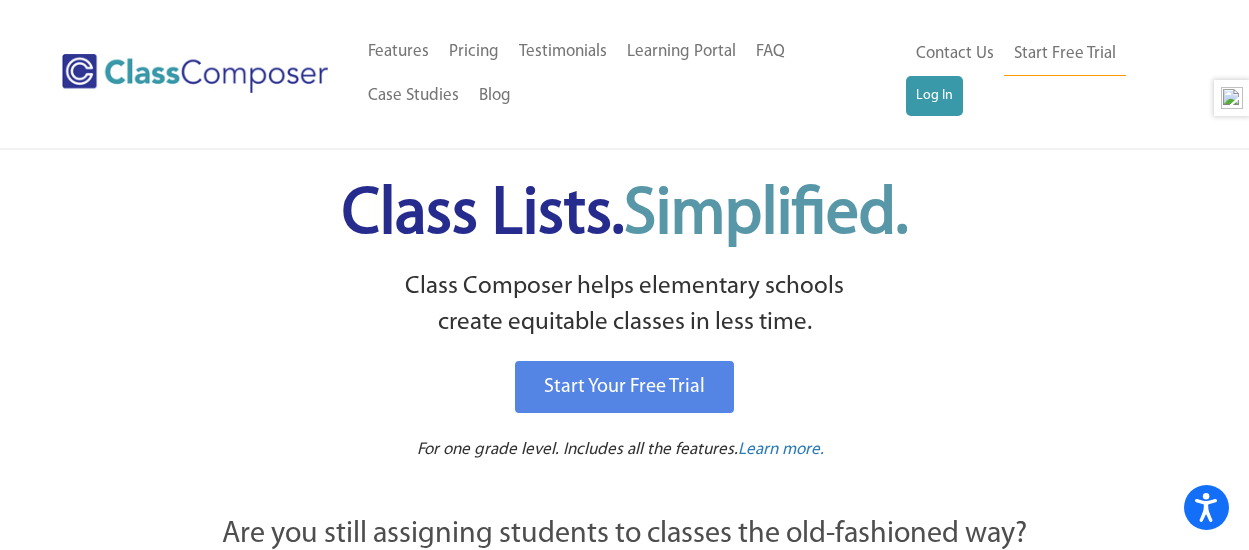 scroll, scrollTop: 0, scrollLeft: 0, axis: both 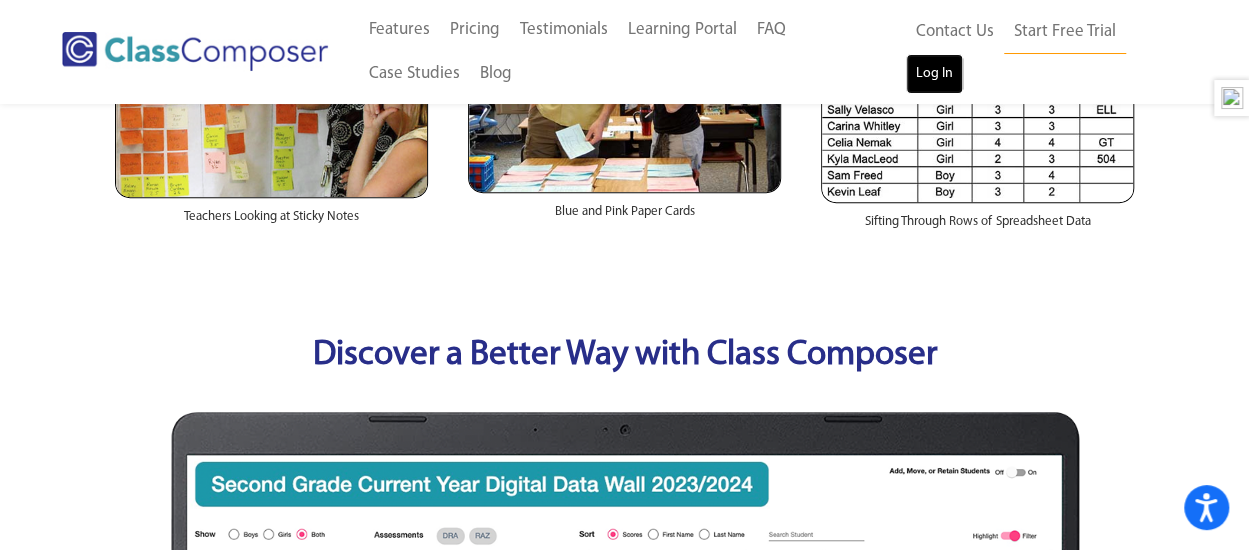 click on "Log In" at bounding box center [934, 74] 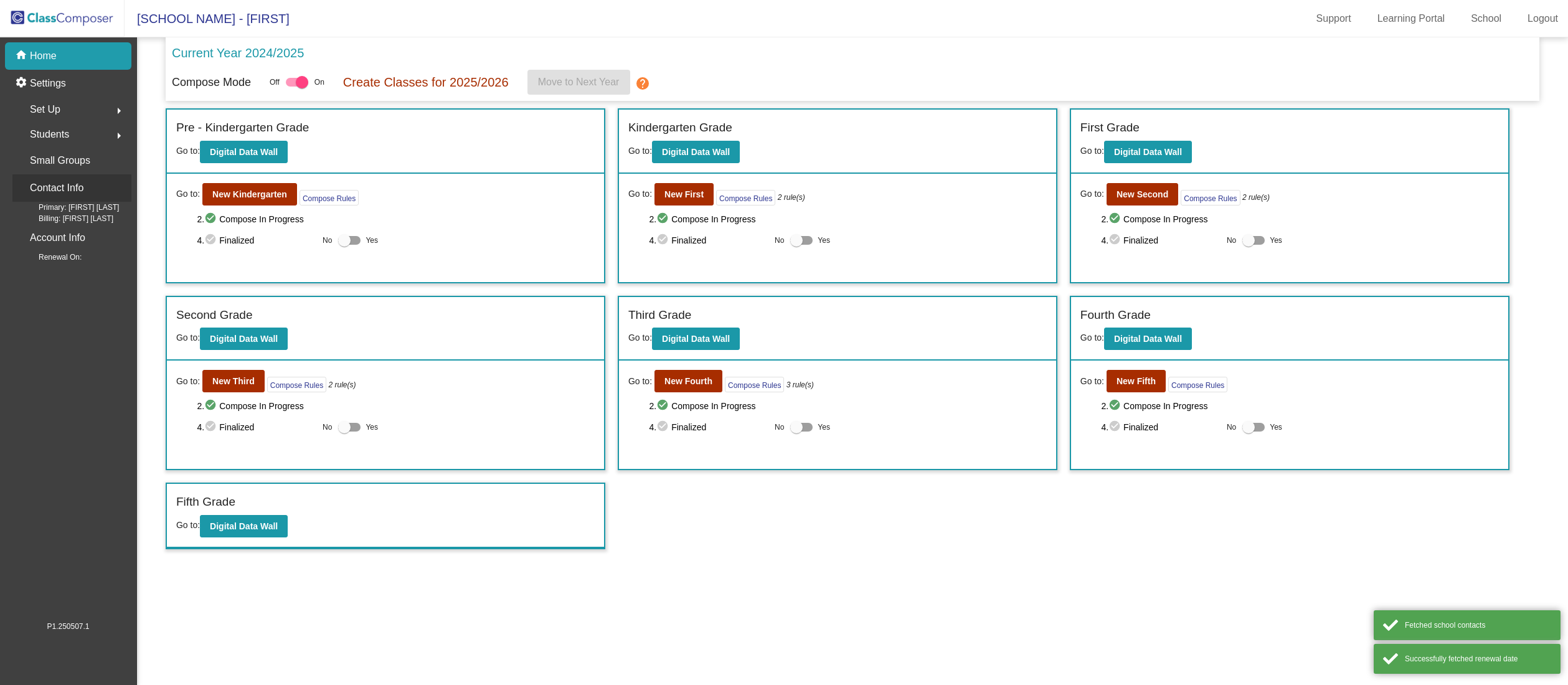scroll, scrollTop: 0, scrollLeft: 0, axis: both 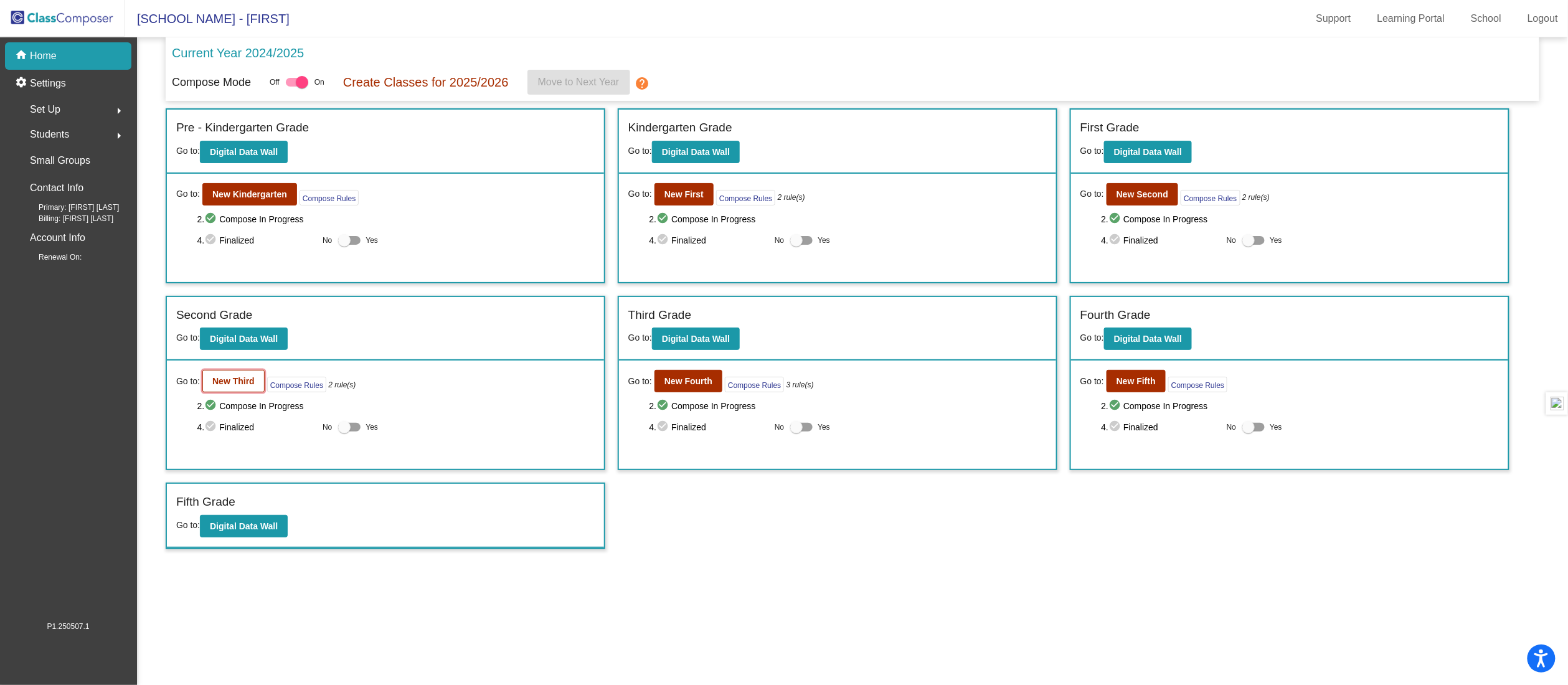 click on "New Third" 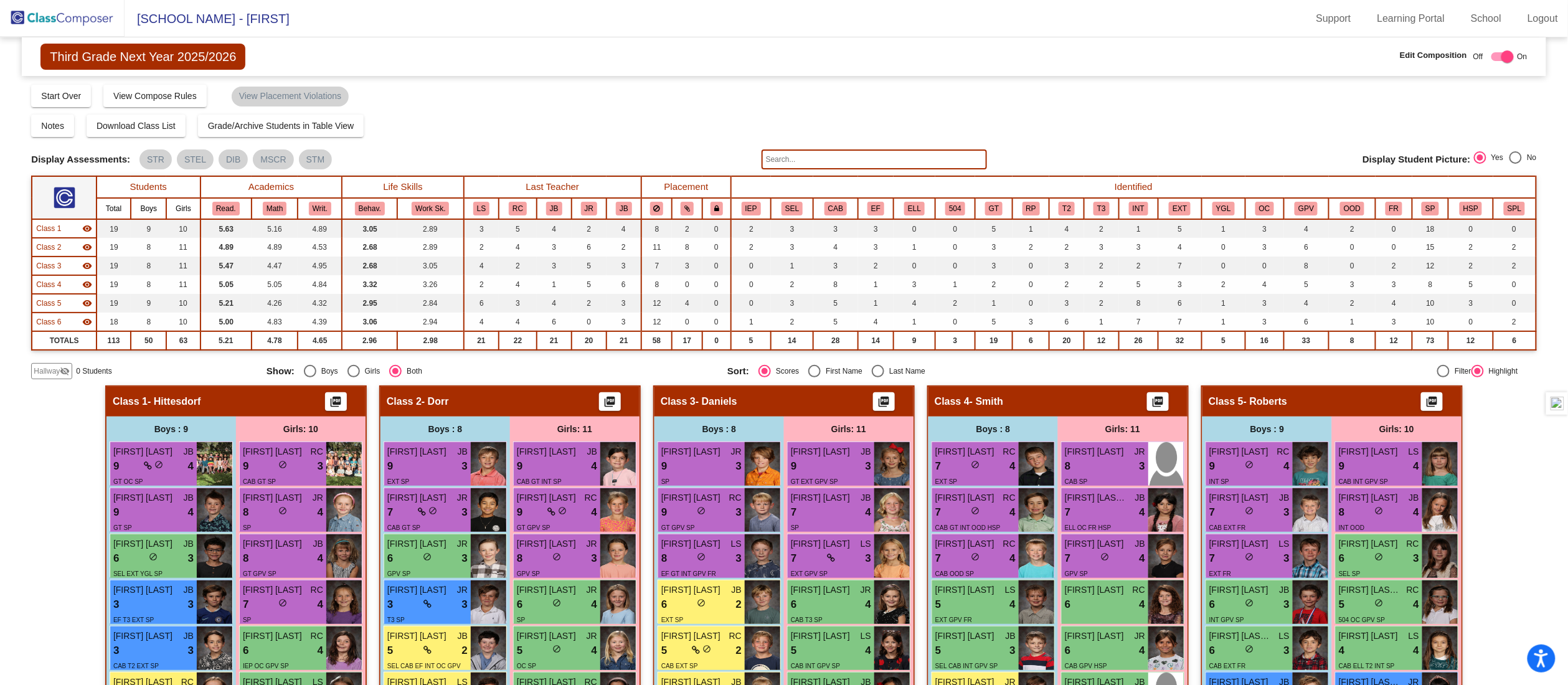 click on "Notes   Download Class List   Import Students   Grade/Archive Students in Table View   New Small Group   Saved Small Group" 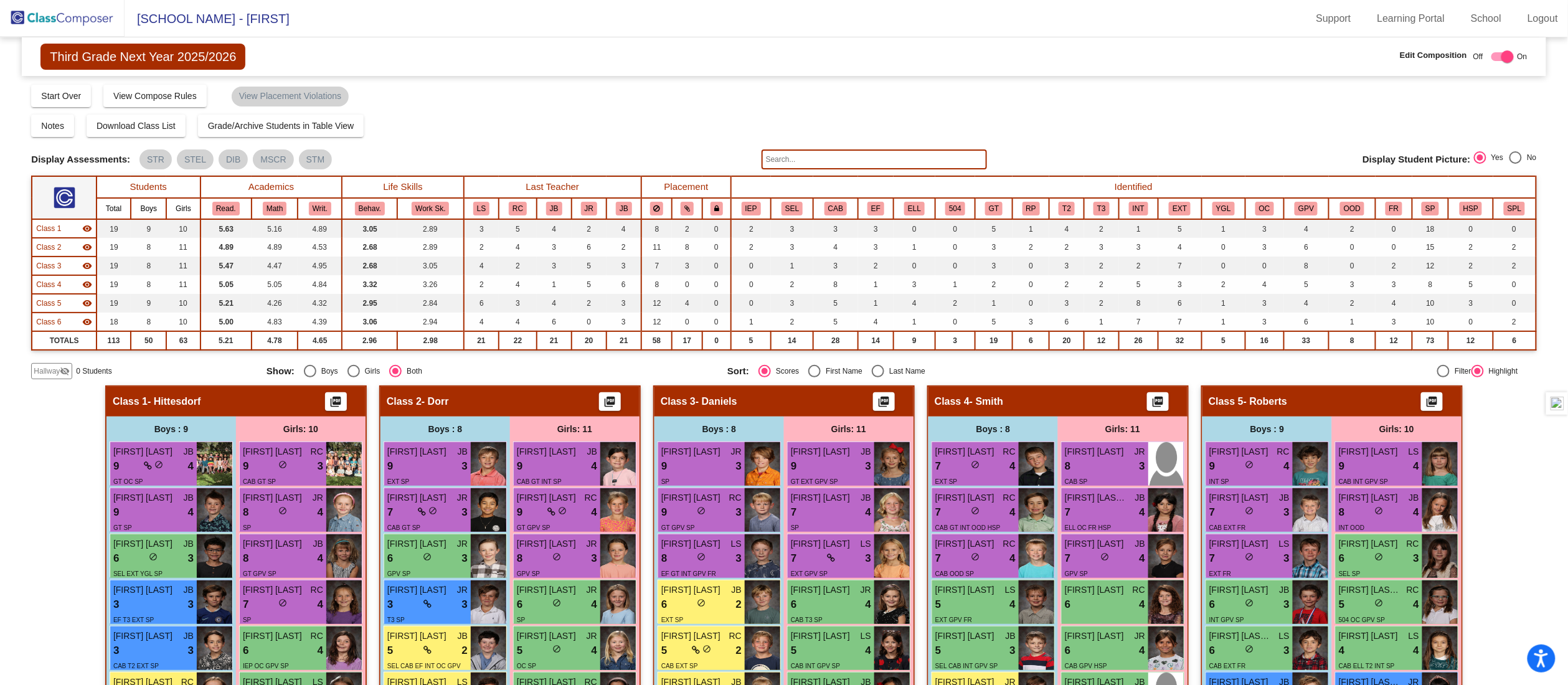 click on "Notes   Download Class List   Import Students   Grade/Archive Students in Table View   New Small Group   Saved Small Group" 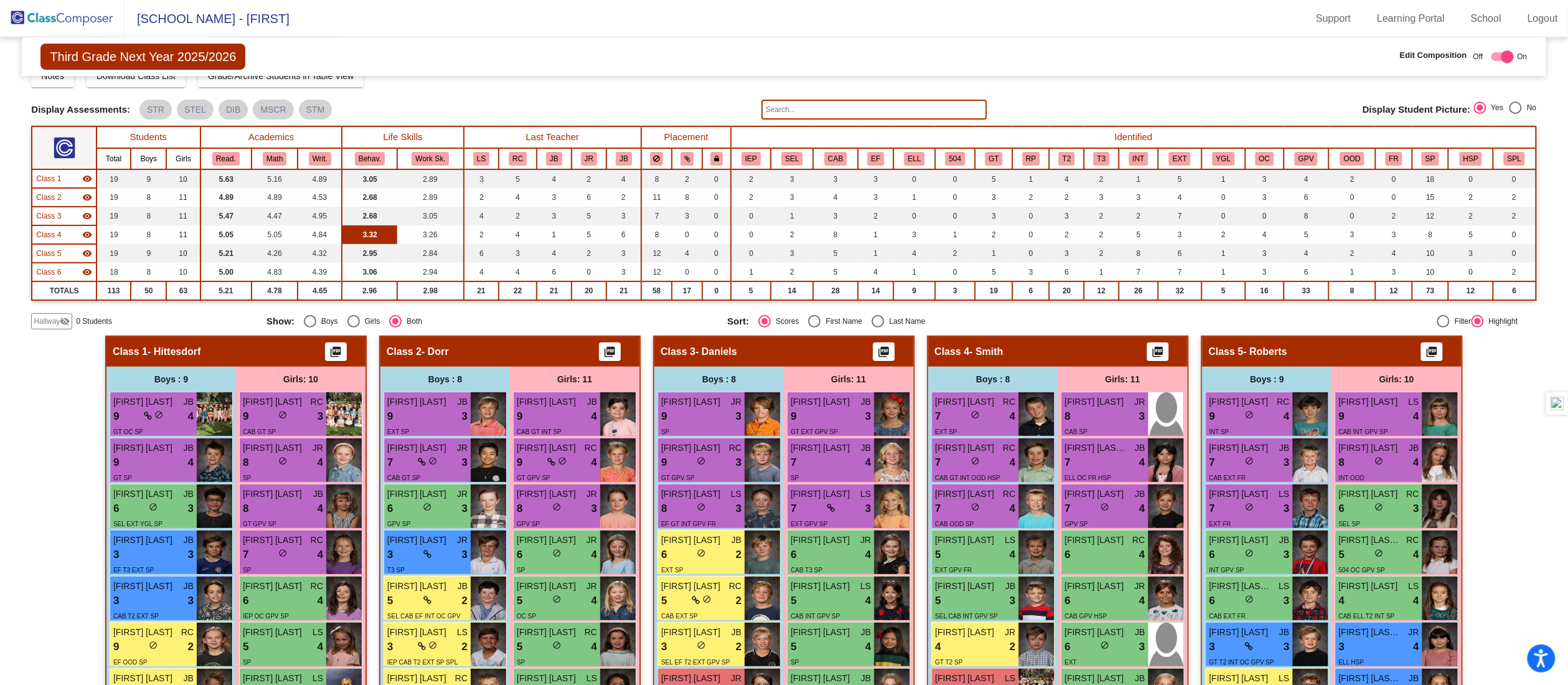 scroll, scrollTop: 100, scrollLeft: 0, axis: vertical 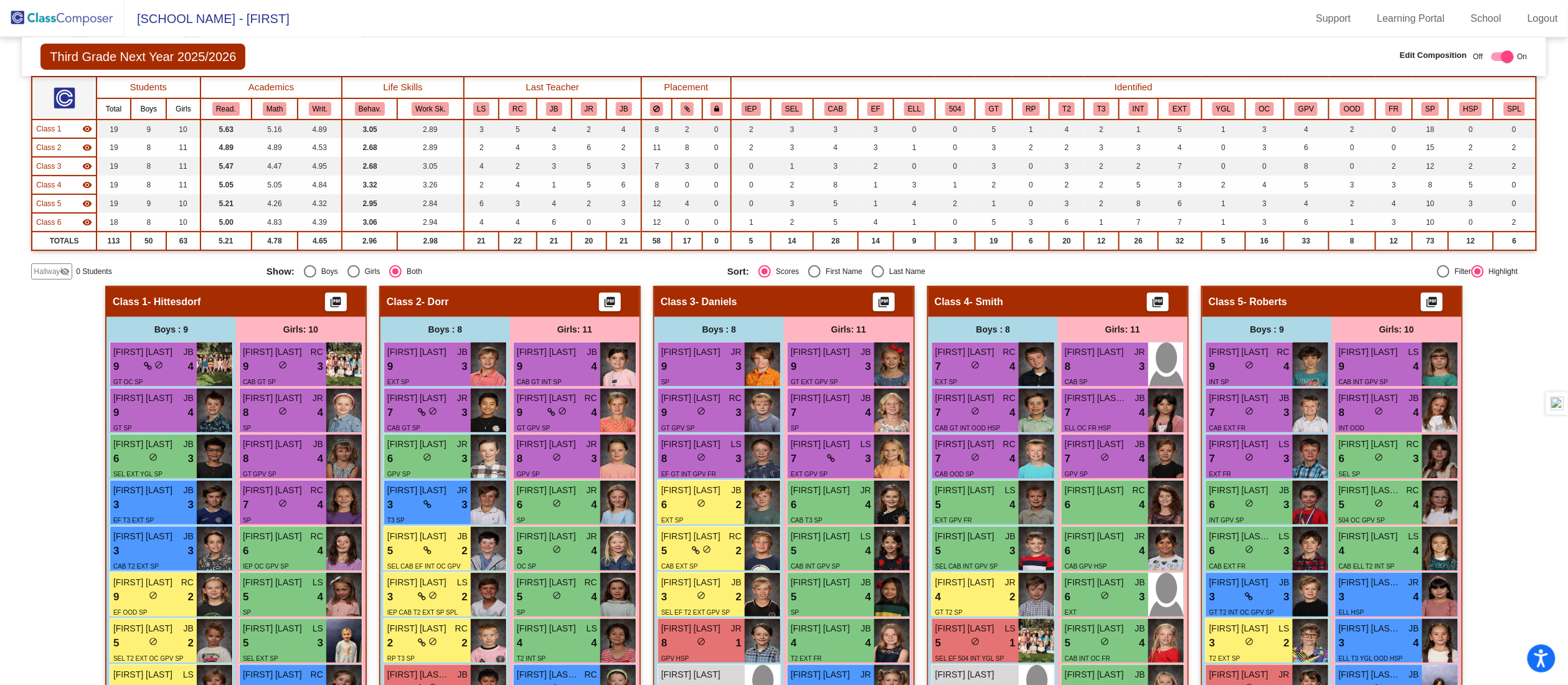 click on "Third Grade Next Year 2025/2026  Edit Composition Off   On  Incoming   Digital Data Wall    Display Scores for Years:   2023 - 2024   2024 - 2025  Grade/Archive Students in Table View   Download   New Small Group   Saved Small Group   Compose   Start Over   Submit Classes  Compose has been submitted  Check for Incomplete Scores  View Compose Rules   View Placement Violations  Notes   Download Class List   Import Students   Grade/Archive Students in Table View   New Small Group   Saved Small Group  Display Scores for Years:   2023 - 2024   2024 - 2025 Display Assessments: STR STEL DIB MSCR STM Display Student Picture:    Yes     No  Students Academics Life Skills  Last Teacher  Placement  Identified  Total Boys Girls  Read.   Math   Writ.   Behav.   Work Sk.   LS   RC   JB   JR   JB   IEP   SEL   CAB   EF   ELL   504   GT   RP   T2   T3   INT   EXT   YGL   OC   GPV   OOD   FR   SP   HSP   SPL  Hallway  visibility_off  0 0 0                 0   0   0   0   0   0   0   0   0   0   0   0   0   0   0   0" 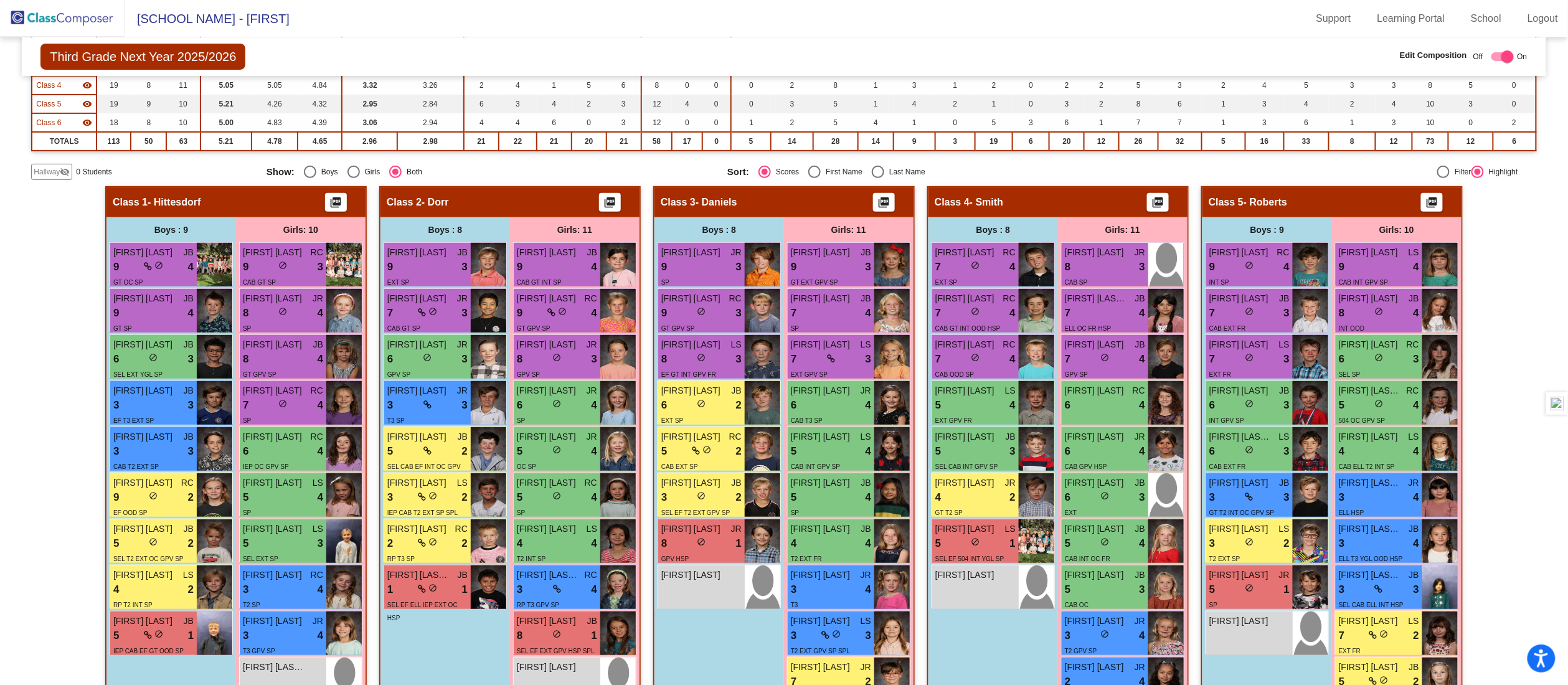 scroll, scrollTop: 249, scrollLeft: 0, axis: vertical 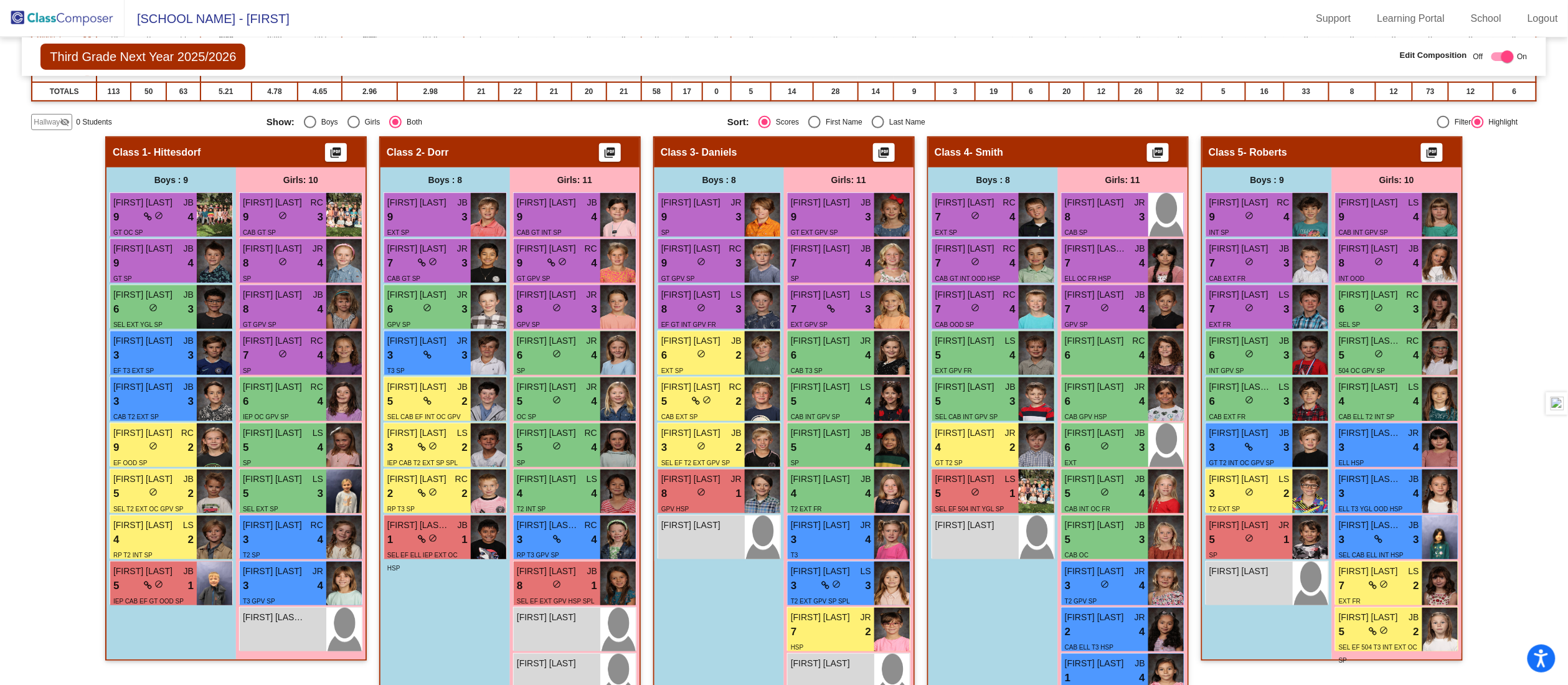 click on "Hallway   - Hallway Class  picture_as_pdf  Add Student  First Name Last Name Student Id  (Recommended)   Boy   Girl   Non Binary Add Close  Boys : 0    No Students   Girls: 0   No Students   Class 1   - Hittesdorf  picture_as_pdf  Add Student  First Name Last Name Student Id  (Recommended)   Boy   Girl   Non Binary Add Close  Boys : 9  Weston Kay JB 9 lock do_not_disturb_alt 4 GT OC SP Oscar Vugteveen JB 9 lock do_not_disturb_alt 4 GT SP Anthony Frederick JB 6 lock do_not_disturb_alt 3 SEL EXT YGL SP Myles Shea JB 3 lock do_not_disturb_alt 3 EF T3 EXT SP Hudson Moerke JB 3 lock do_not_disturb_alt 3 CAB T2 EXT SP Cameron Trane RC 9 lock do_not_disturb_alt 2 EF OOD SP Odin Freeberg JB 5 lock do_not_disturb_alt 2 SEL T2 EXT OC GPV SP Cooper Hansen LS 4 lock do_not_disturb_alt 2 RP T2 INT SP William Crary JB 5 lock do_not_disturb_alt 1 IEP CAB EF GT OOD SP Girls: 10 Vivian Simpson RC 9 lock do_not_disturb_alt 3 CAB GT SP Georgia Giles JR 8 lock do_not_disturb_alt 4 SP Margaret Van Arsdale JB 8 lock 4 RC 7 4" 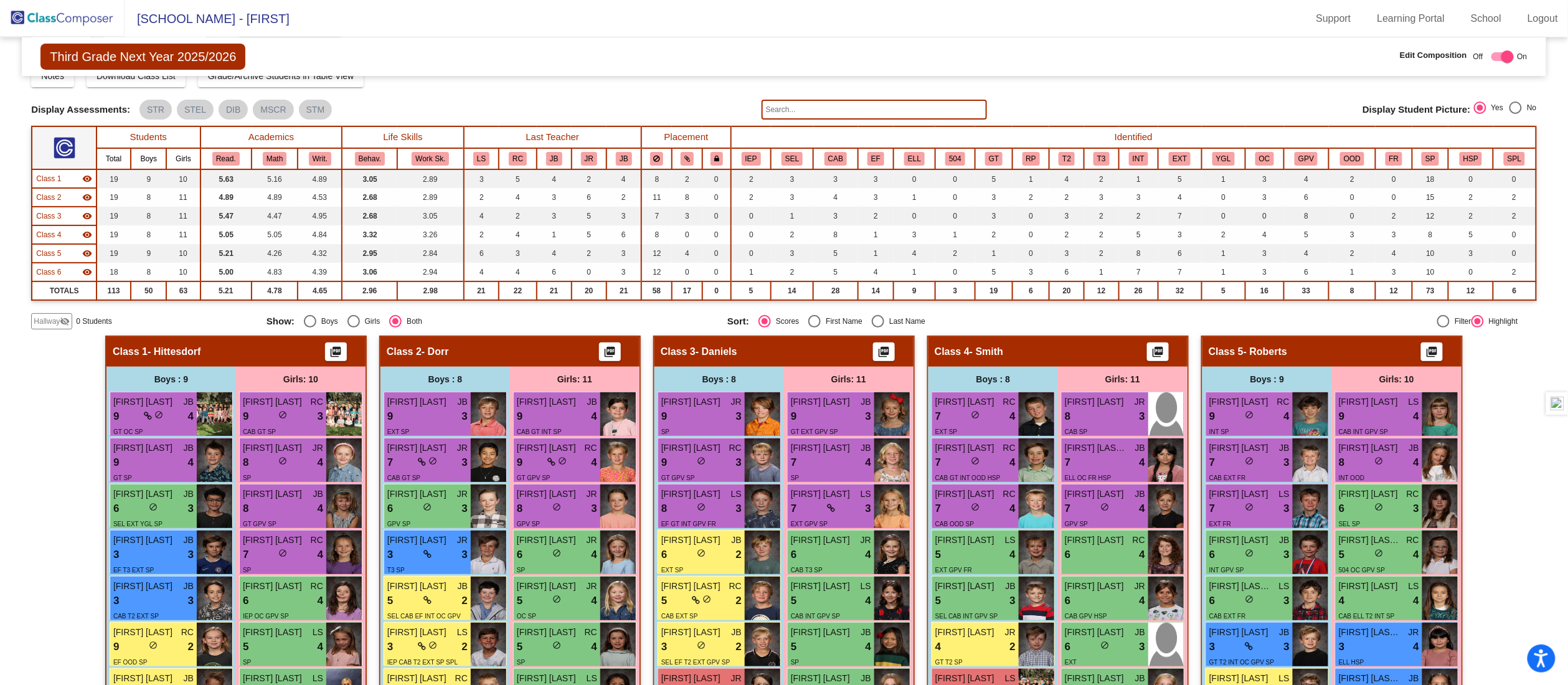scroll, scrollTop: 0, scrollLeft: 0, axis: both 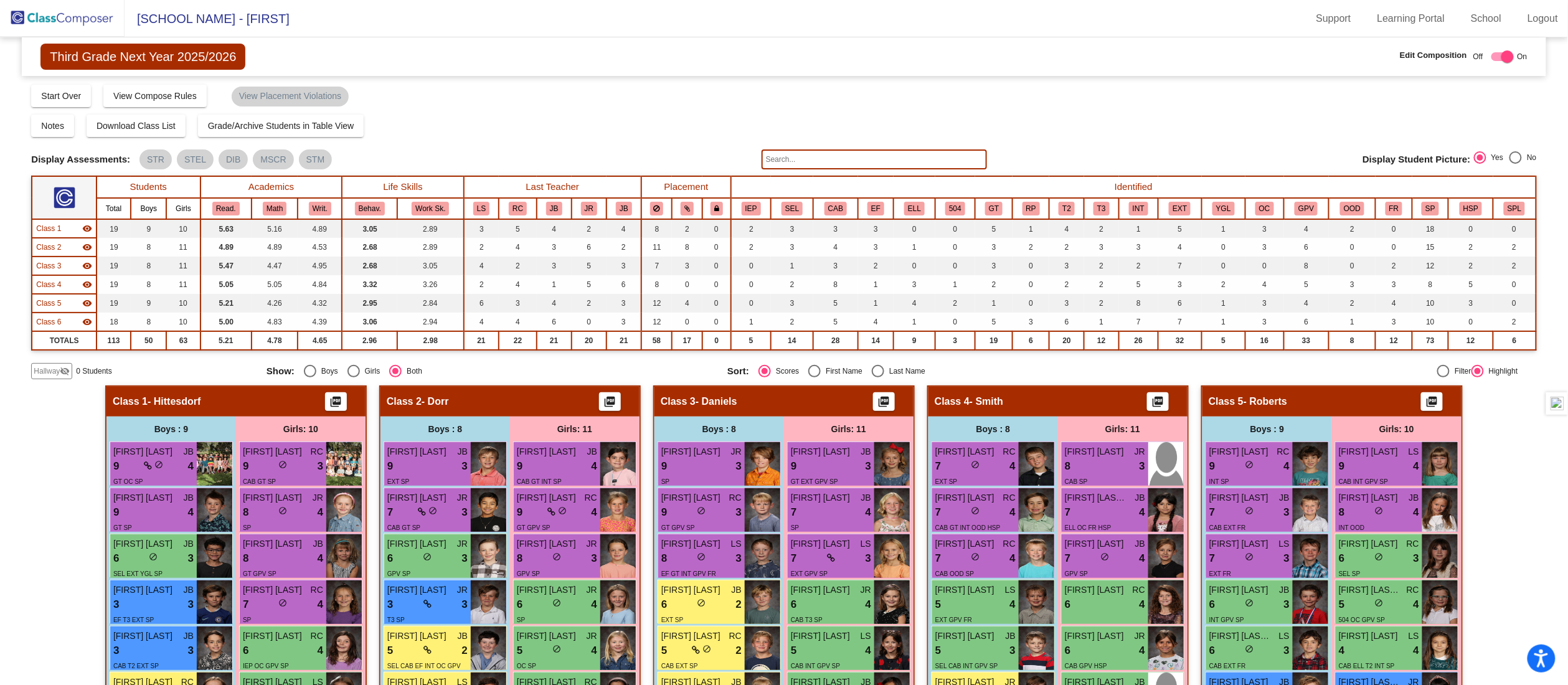 click 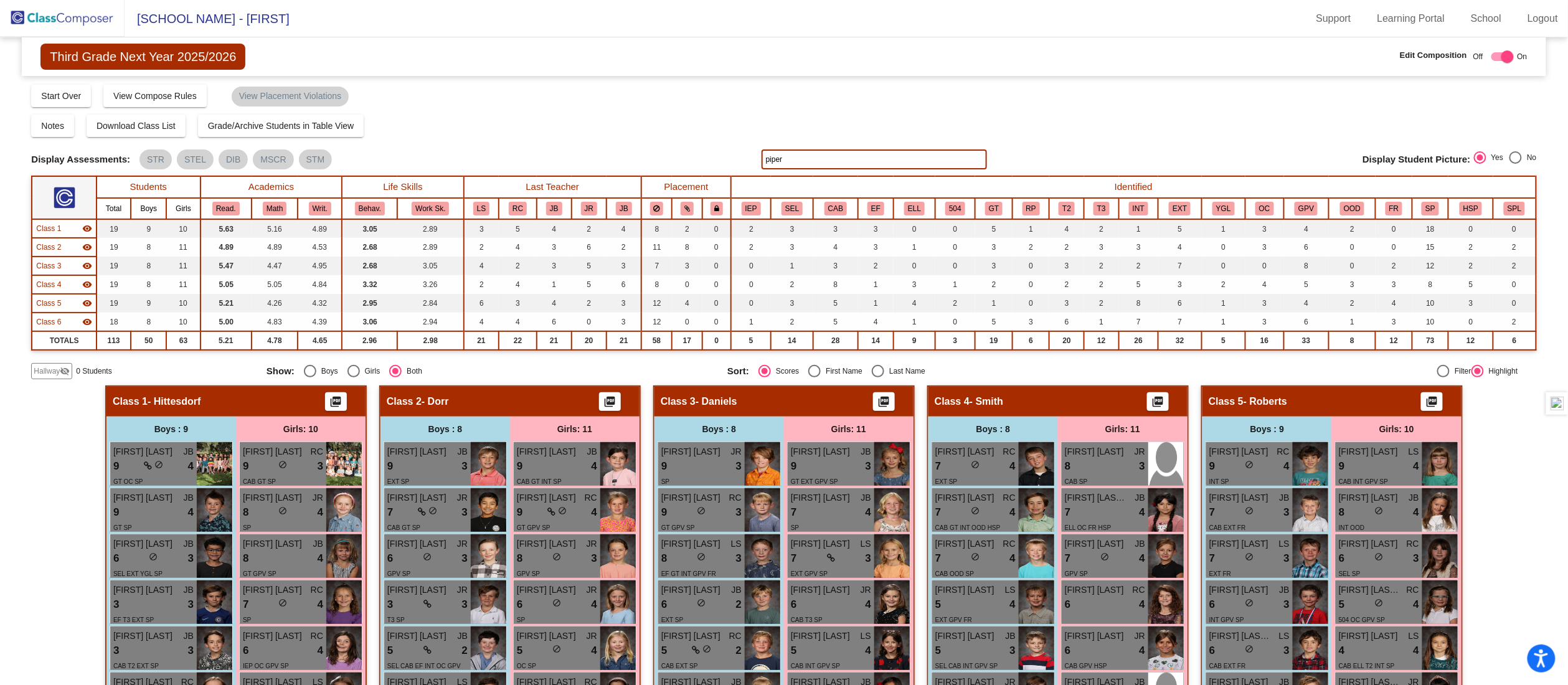 type on "piper" 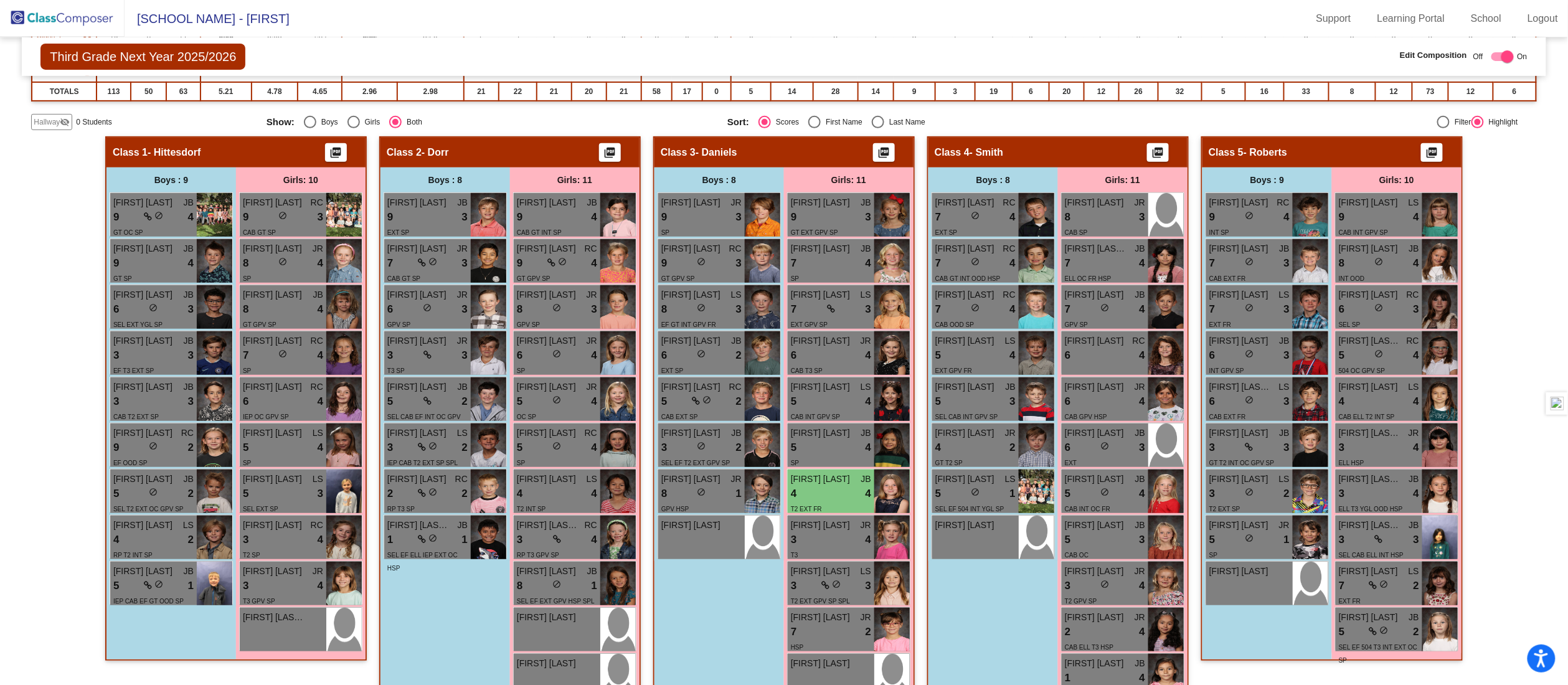 scroll, scrollTop: 299, scrollLeft: 0, axis: vertical 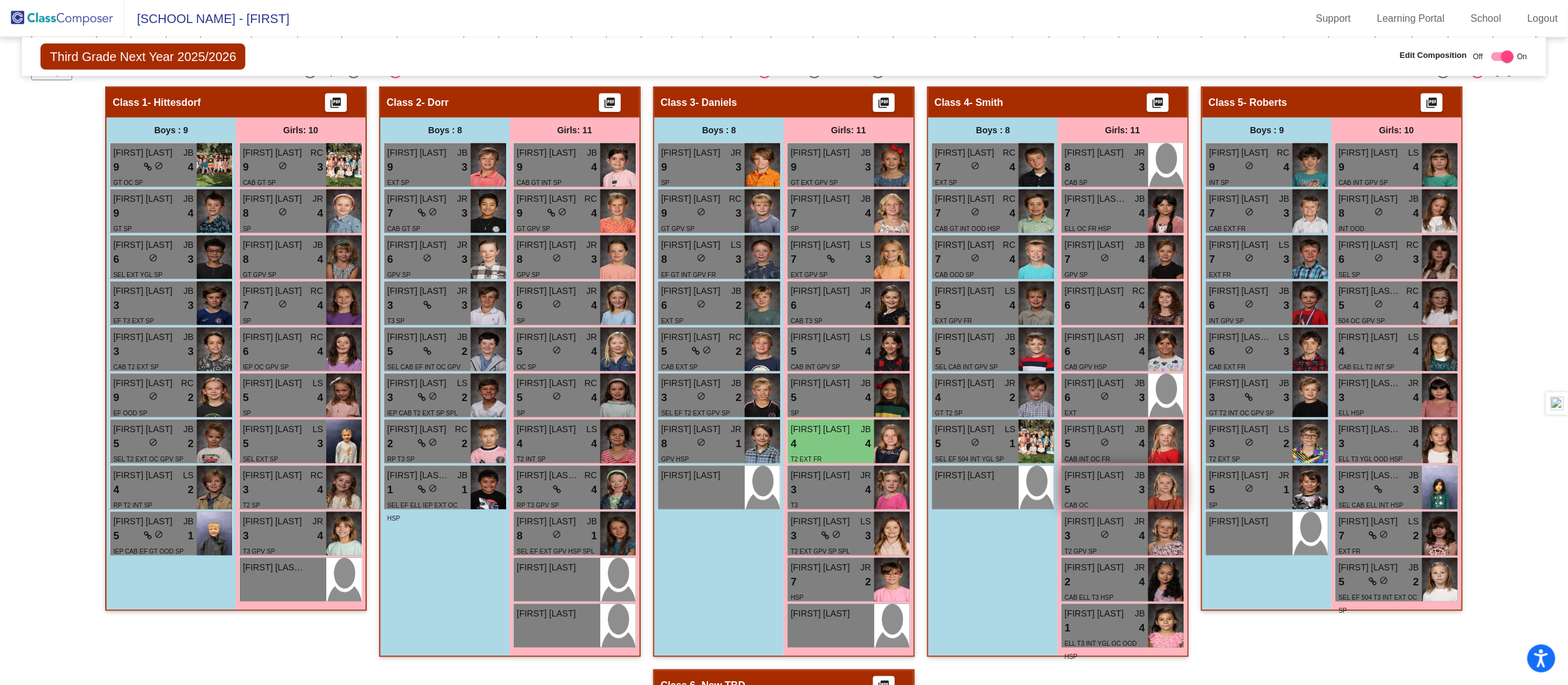 click on "5 lock do_not_disturb_alt 3" at bounding box center [1105, 490] 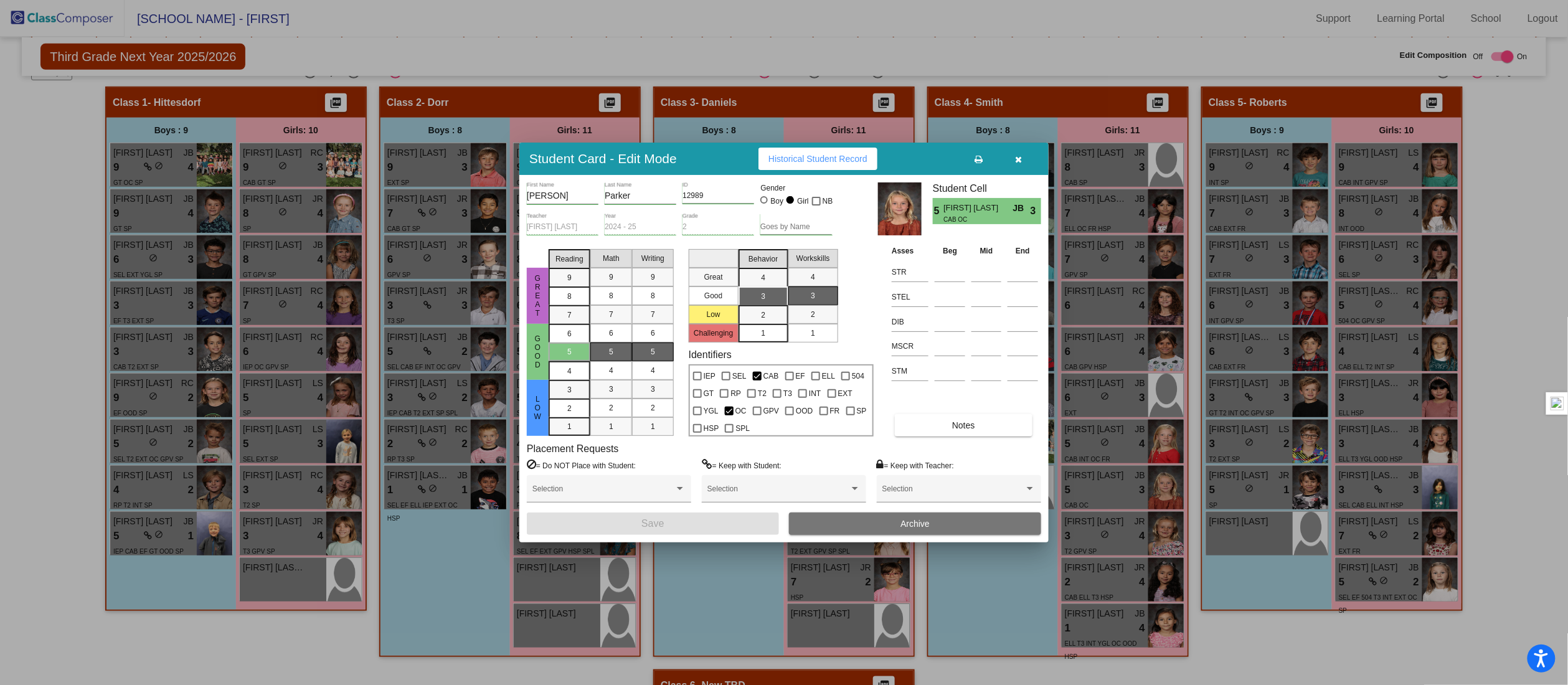 click at bounding box center [1019, 159] 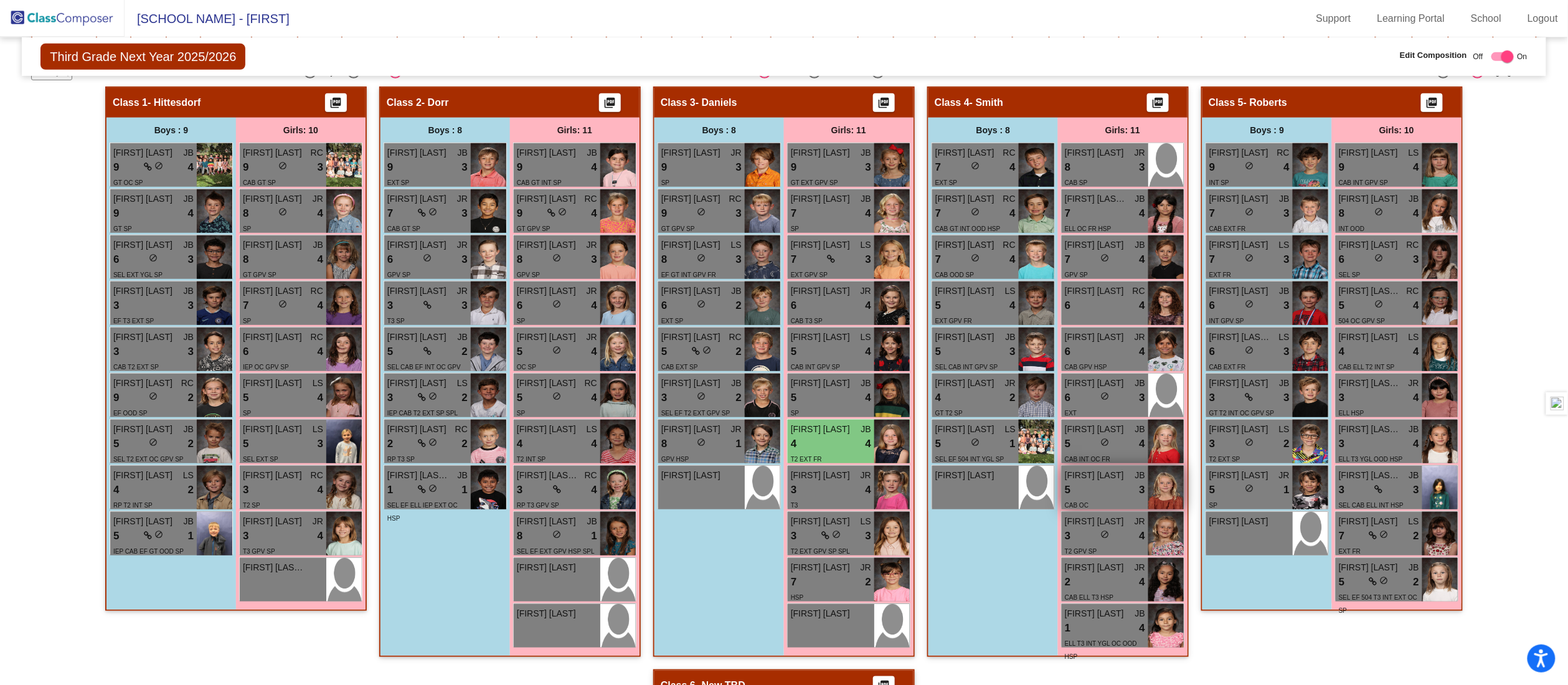 click on "5 lock do_not_disturb_alt 3" at bounding box center (1105, 490) 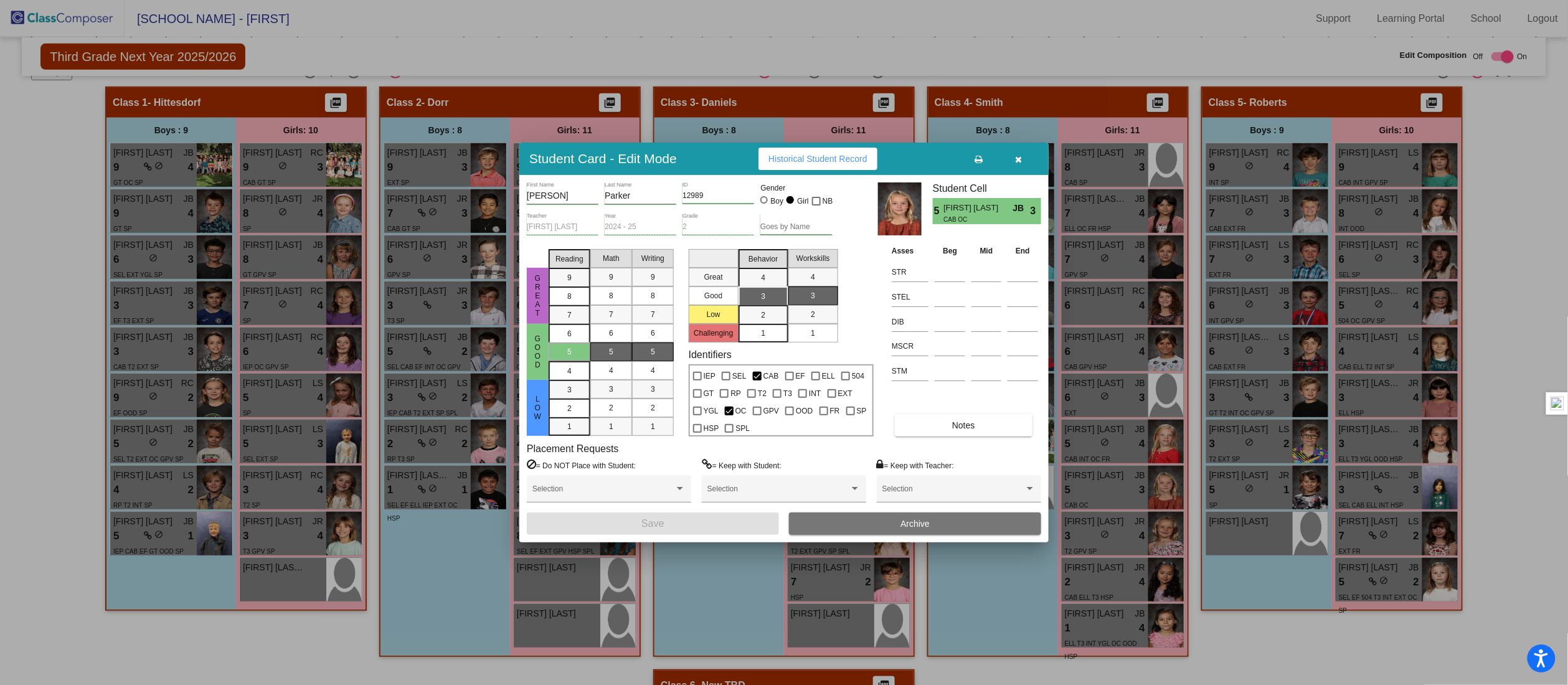 click at bounding box center [1019, 159] 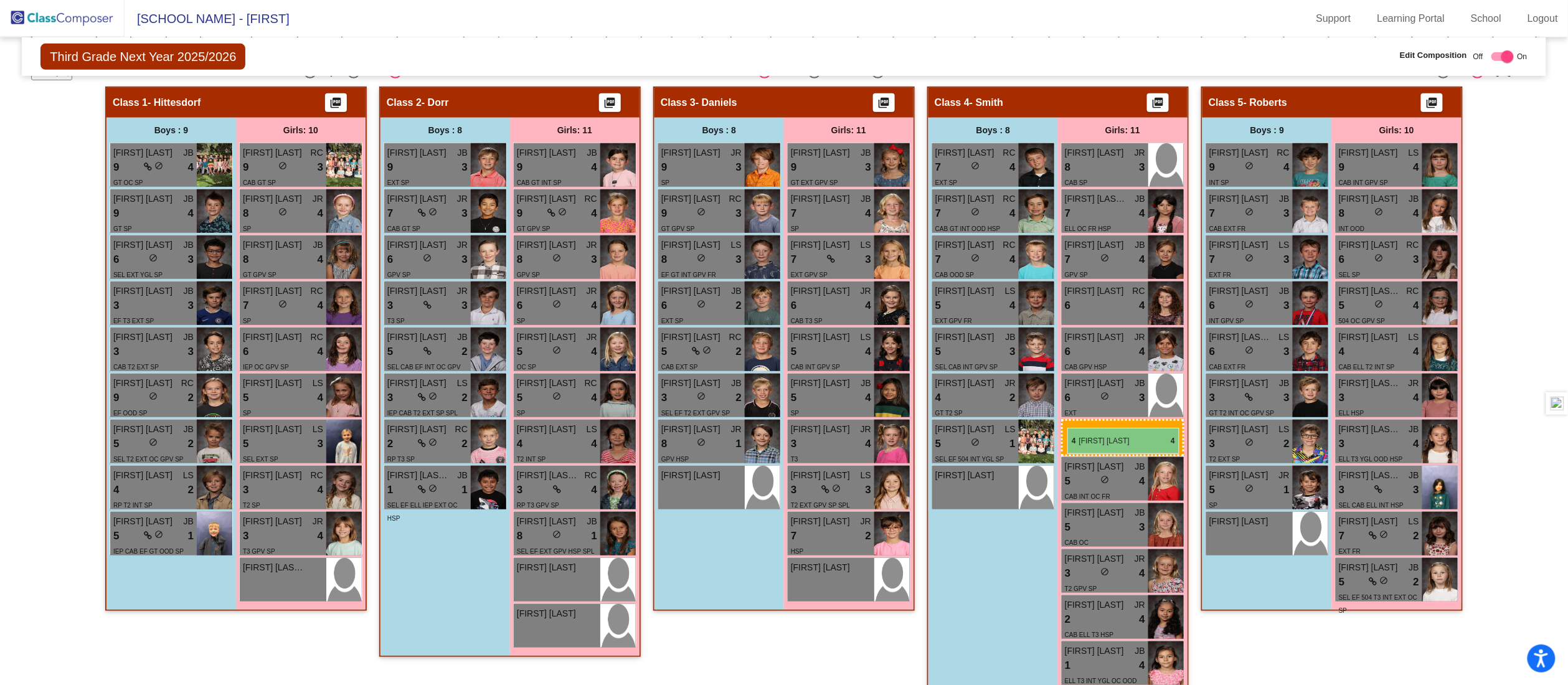 drag, startPoint x: 824, startPoint y: 435, endPoint x: 1067, endPoint y: 428, distance: 243.1008 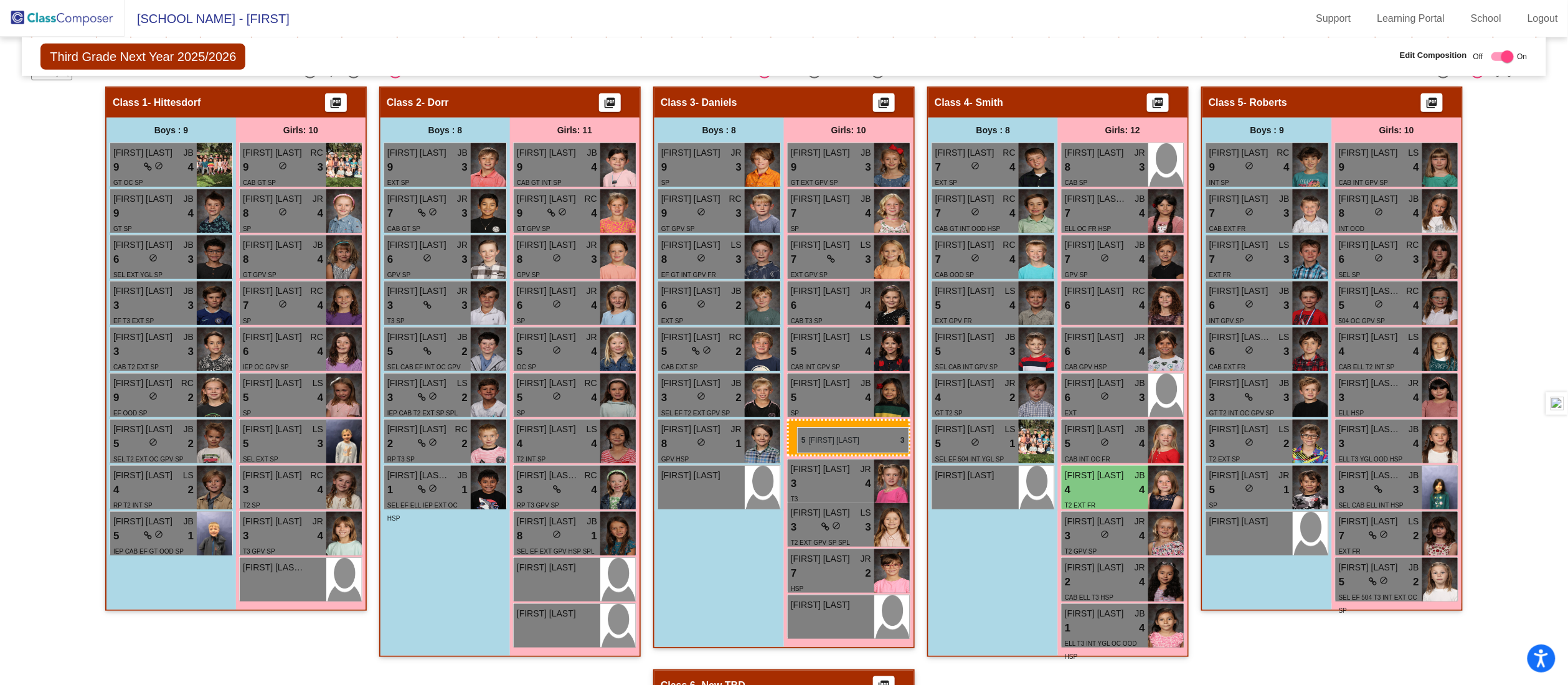 drag, startPoint x: 1084, startPoint y: 482, endPoint x: 797, endPoint y: 427, distance: 292.22252 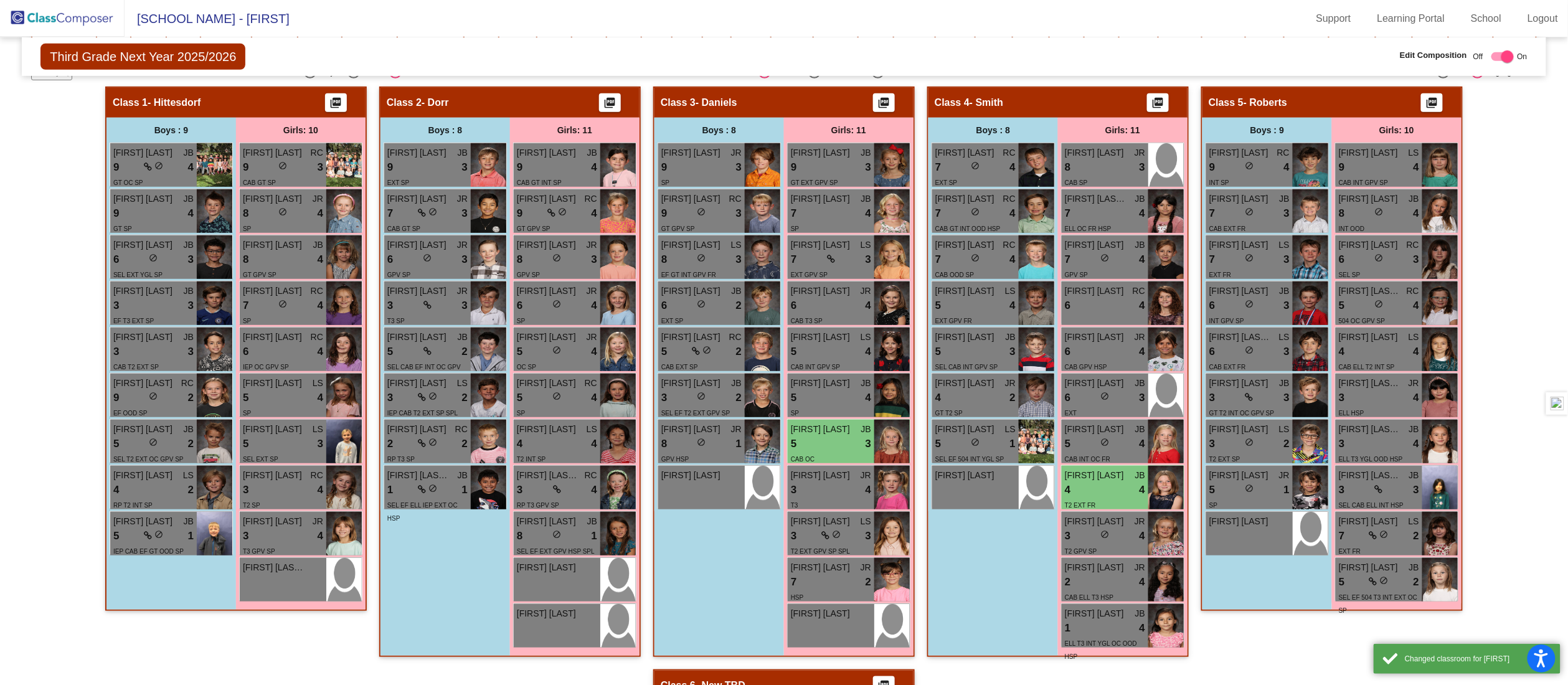 click on "Boys : 8  Cooper Cagley RC 7 lock do_not_disturb_alt 4 EXT SP Avi Lebowitz RC 7 lock do_not_disturb_alt 4 CAB GT INT OOD HSP Bronson Radunske RC 7 lock do_not_disturb_alt 4 CAB OOD SP Linden Archambault LS 5 lock do_not_disturb_alt 4 EXT GPV FR William Hall JB 5 lock do_not_disturb_alt 3 SEL CAB INT GPV SP Indio Umbarger JR 4 lock do_not_disturb_alt 2 GT T2 SP Ethan Littlejohn LS 5 lock do_not_disturb_alt 1 SEL EF 504 INT YGL SP Augustus Arias lock do_not_disturb_alt" at bounding box center [0, 0] 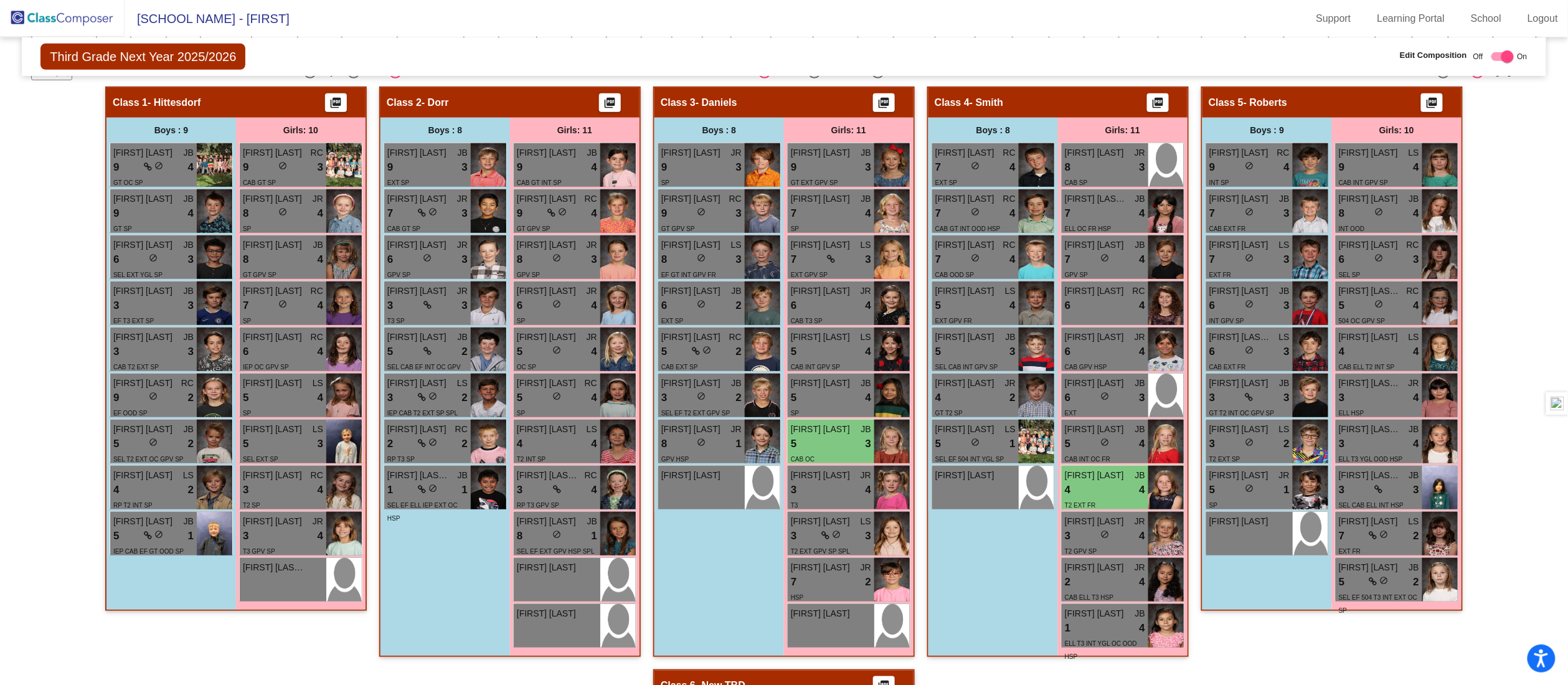 click on "Hallway   - Hallway Class  picture_as_pdf  Add Student  First Name Last Name Student Id  (Recommended)   Boy   Girl   Non Binary Add Close  Boys : 0    No Students   Girls: 0   No Students   Class 1   - Hittesdorf  picture_as_pdf  Add Student  First Name Last Name Student Id  (Recommended)   Boy   Girl   Non Binary Add Close  Boys : 9  Weston Kay JB 9 lock do_not_disturb_alt 4 GT OC SP Oscar Vugteveen JB 9 lock do_not_disturb_alt 4 GT SP Anthony Frederick JB 6 lock do_not_disturb_alt 3 SEL EXT YGL SP Myles Shea JB 3 lock do_not_disturb_alt 3 EF T3 EXT SP Hudson Moerke JB 3 lock do_not_disturb_alt 3 CAB T2 EXT SP Cameron Trane RC 9 lock do_not_disturb_alt 2 EF OOD SP Odin Freeberg JB 5 lock do_not_disturb_alt 2 SEL T2 EXT OC GPV SP Cooper Hansen LS 4 lock do_not_disturb_alt 2 RP T2 INT SP William Crary JB 5 lock do_not_disturb_alt 1 IEP CAB EF GT OOD SP Girls: 10 Vivian Simpson RC 9 lock do_not_disturb_alt 3 CAB GT SP Georgia Giles JR 8 lock do_not_disturb_alt 4 SP Margaret Van Arsdale JB 8 lock 4 RC 7 4" 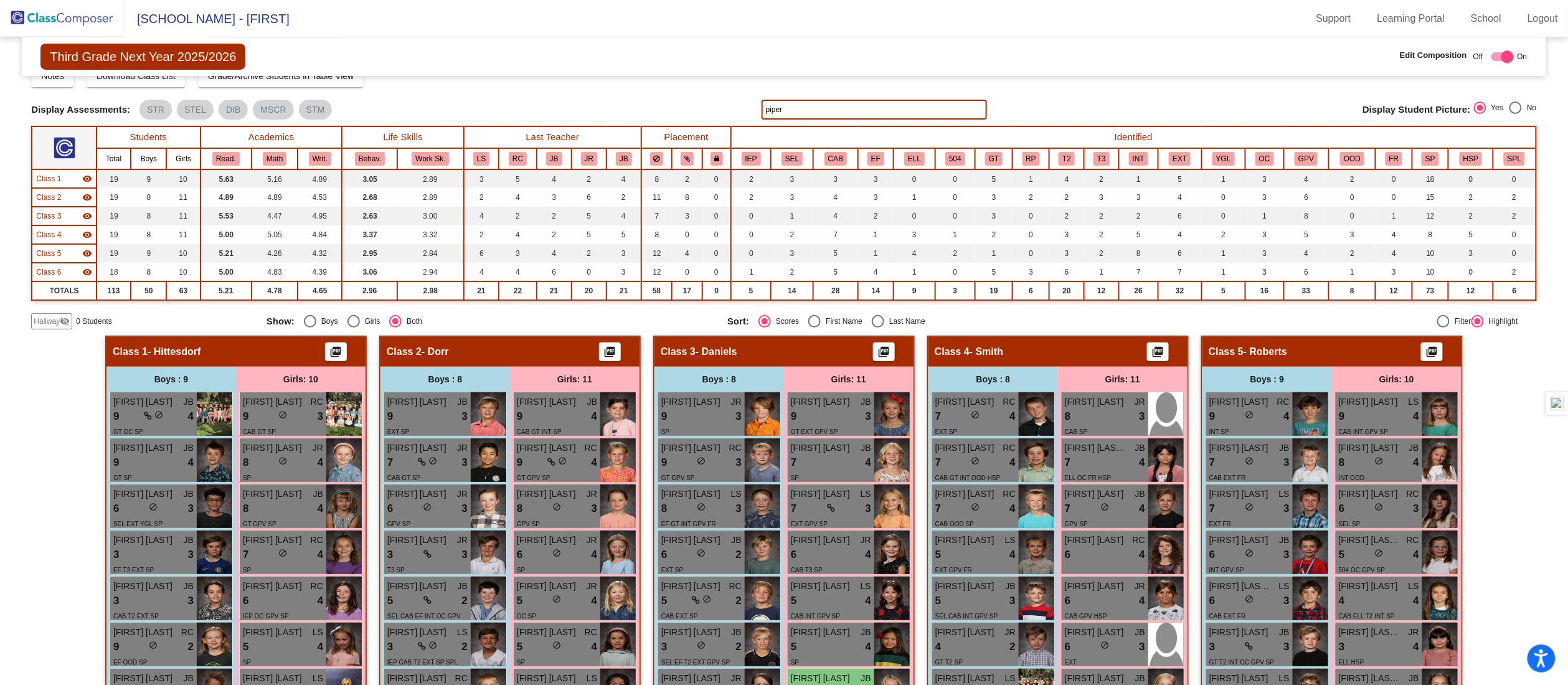 scroll, scrollTop: 0, scrollLeft: 0, axis: both 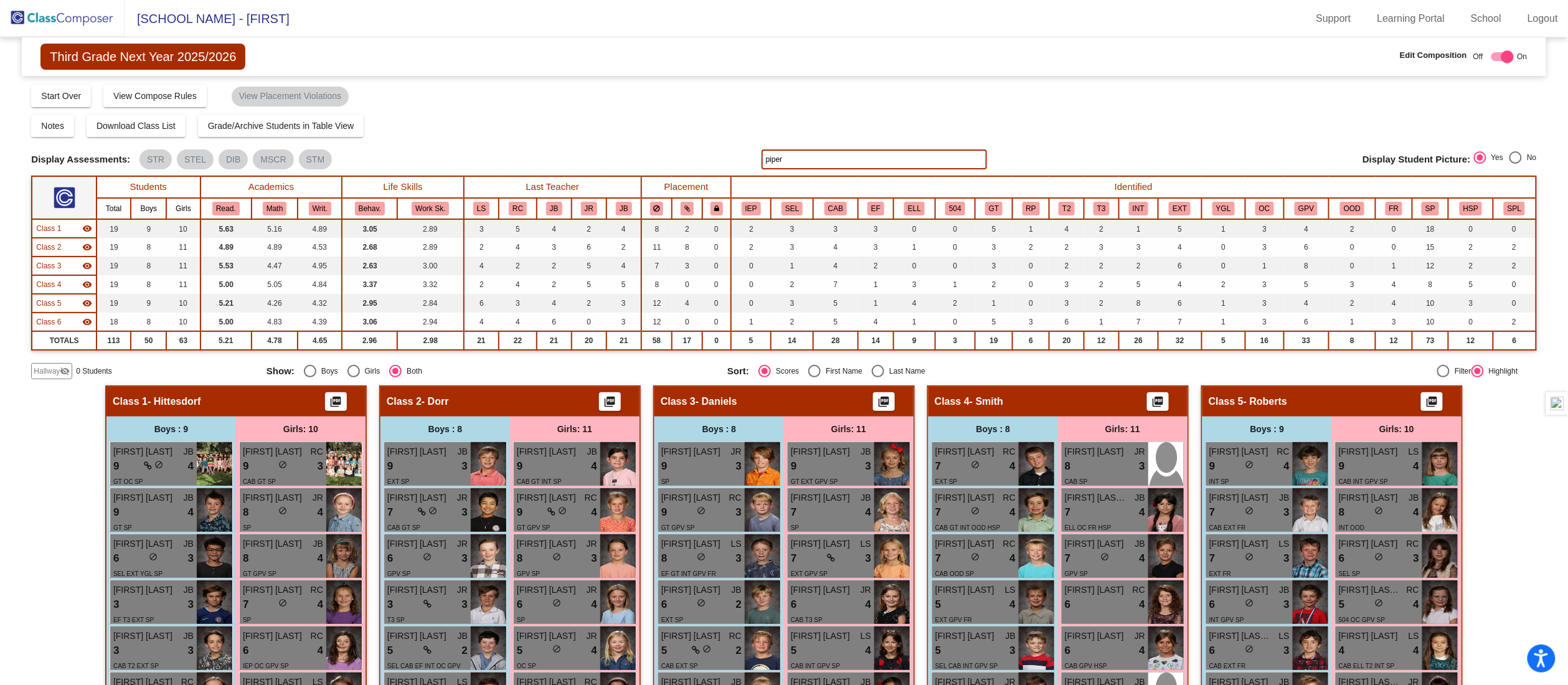 click on "Hallway   - Hallway Class  picture_as_pdf  Add Student  First Name Last Name Student Id  (Recommended)   Boy   Girl   Non Binary Add Close  Boys : 0    No Students   Girls: 0   No Students   Class 1   - Hittesdorf  picture_as_pdf  Add Student  First Name Last Name Student Id  (Recommended)   Boy   Girl   Non Binary Add Close  Boys : 9  Weston Kay JB 9 lock do_not_disturb_alt 4 GT OC SP Oscar Vugteveen JB 9 lock do_not_disturb_alt 4 GT SP Anthony Frederick JB 6 lock do_not_disturb_alt 3 SEL EXT YGL SP Myles Shea JB 3 lock do_not_disturb_alt 3 EF T3 EXT SP Hudson Moerke JB 3 lock do_not_disturb_alt 3 CAB T2 EXT SP Cameron Trane RC 9 lock do_not_disturb_alt 2 EF OOD SP Odin Freeberg JB 5 lock do_not_disturb_alt 2 SEL T2 EXT OC GPV SP Cooper Hansen LS 4 lock do_not_disturb_alt 2 RP T2 INT SP William Crary JB 5 lock do_not_disturb_alt 1 IEP CAB EF GT OOD SP Girls: 10 Vivian Simpson RC 9 lock do_not_disturb_alt 3 CAB GT SP Georgia Giles JR 8 lock do_not_disturb_alt 4 SP Margaret Van Arsdale JB 8 lock 4 RC 7 4" 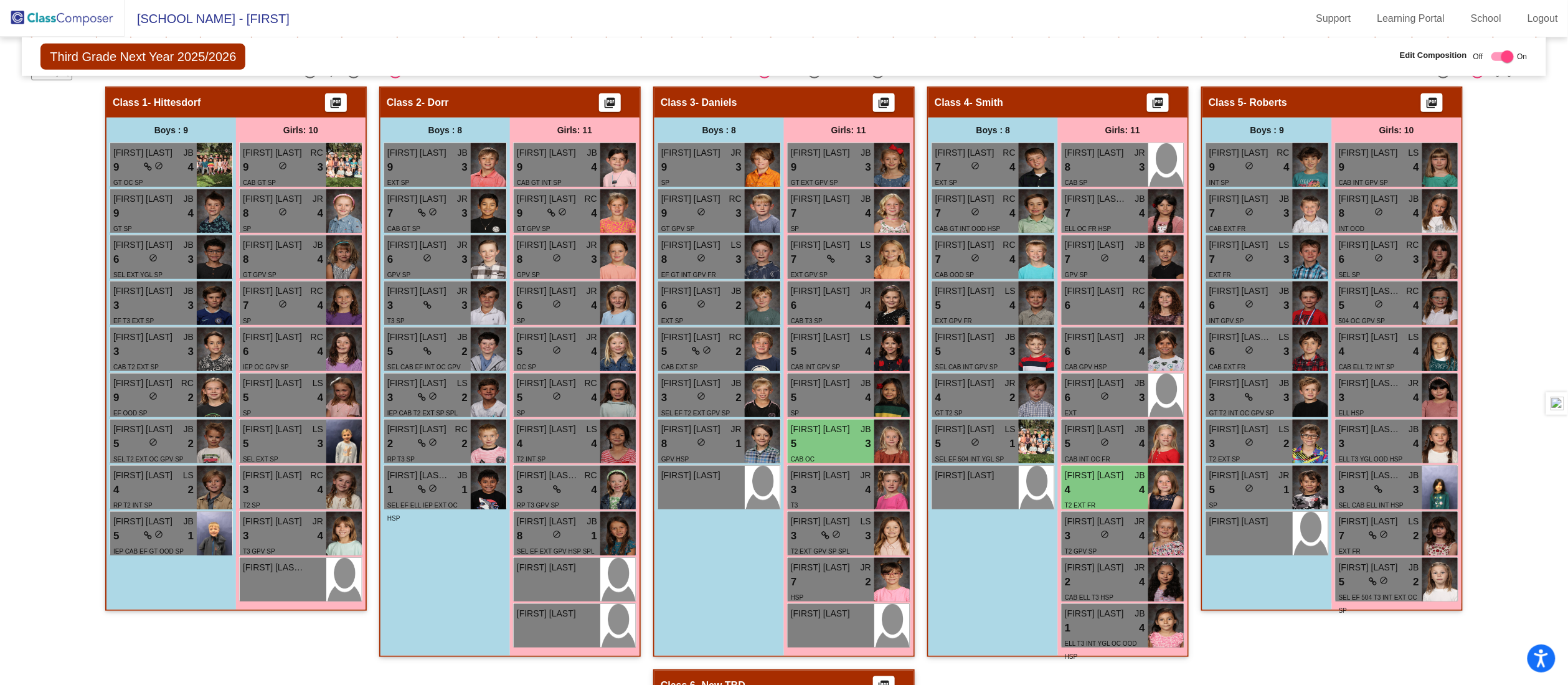 scroll, scrollTop: 349, scrollLeft: 0, axis: vertical 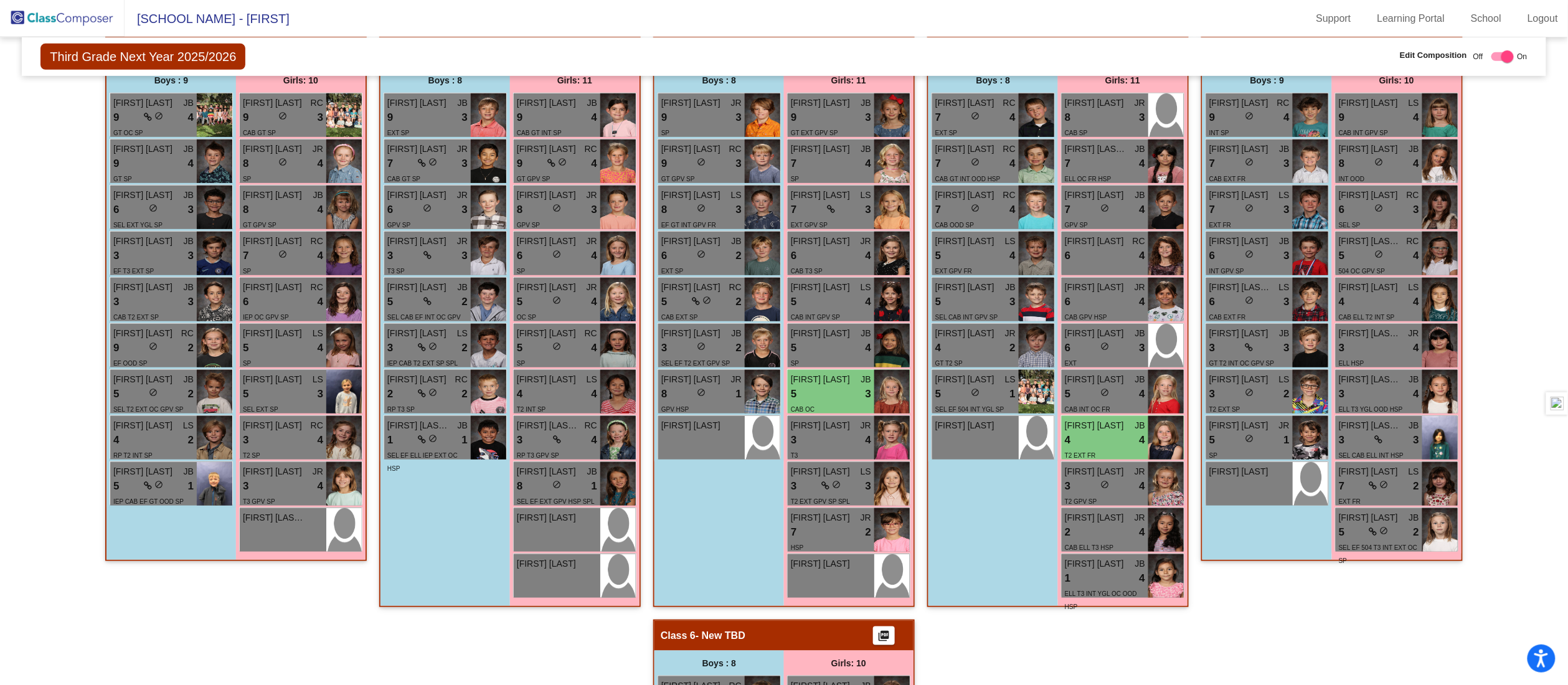 click on "Hallway   - Hallway Class  picture_as_pdf  Add Student  First Name Last Name Student Id  (Recommended)   Boy   Girl   Non Binary Add Close  Boys : 0    No Students   Girls: 0   No Students   Class 1   - Hittesdorf  picture_as_pdf  Add Student  First Name Last Name Student Id  (Recommended)   Boy   Girl   Non Binary Add Close  Boys : 9  Weston Kay JB 9 lock do_not_disturb_alt 4 GT OC SP Oscar Vugteveen JB 9 lock do_not_disturb_alt 4 GT SP Anthony Frederick JB 6 lock do_not_disturb_alt 3 SEL EXT YGL SP Myles Shea JB 3 lock do_not_disturb_alt 3 EF T3 EXT SP Hudson Moerke JB 3 lock do_not_disturb_alt 3 CAB T2 EXT SP Cameron Trane RC 9 lock do_not_disturb_alt 2 EF OOD SP Odin Freeberg JB 5 lock do_not_disturb_alt 2 SEL T2 EXT OC GPV SP Cooper Hansen LS 4 lock do_not_disturb_alt 2 RP T2 INT SP William Crary JB 5 lock do_not_disturb_alt 1 IEP CAB EF GT OOD SP Girls: 10 Vivian Simpson RC 9 lock do_not_disturb_alt 3 CAB GT SP Georgia Giles JR 8 lock do_not_disturb_alt 4 SP Margaret Van Arsdale JB 8 lock 4 RC 7 4" 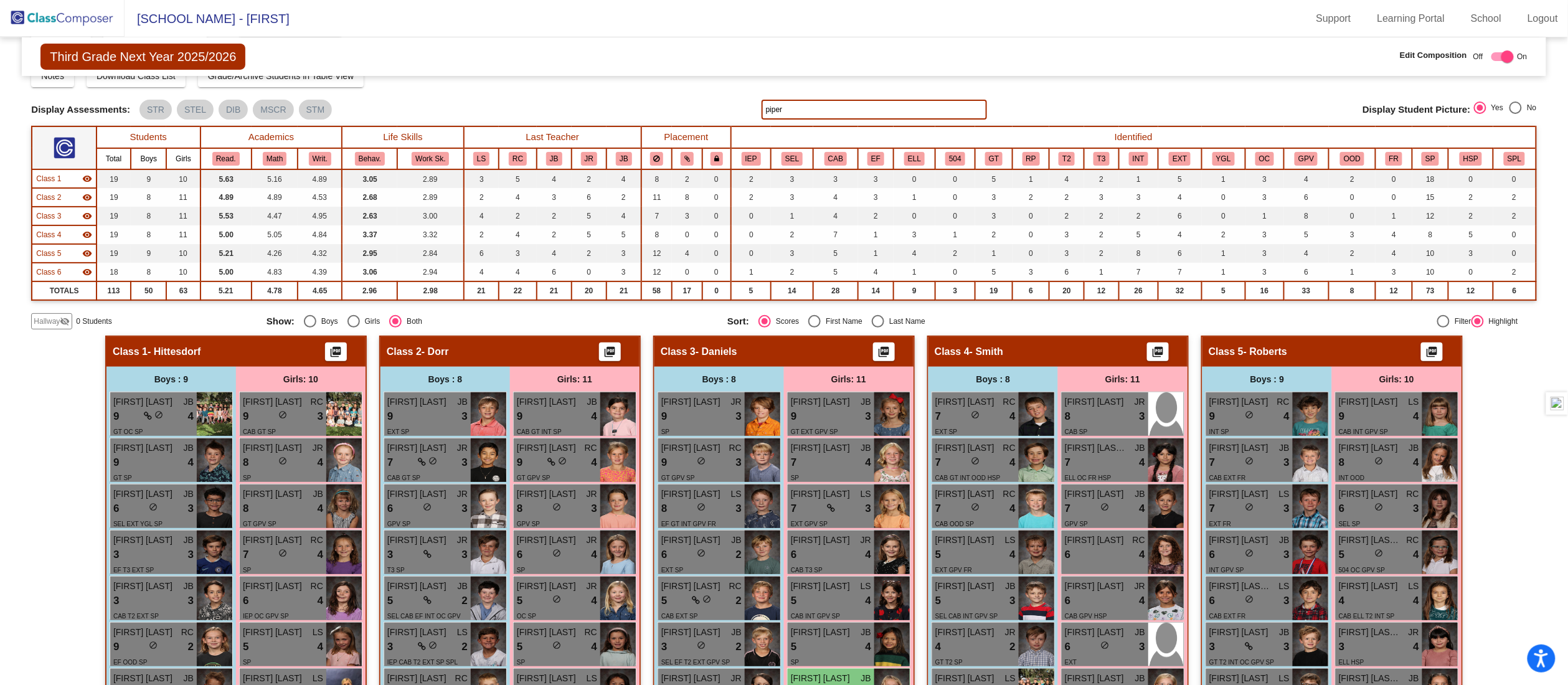 scroll, scrollTop: 0, scrollLeft: 0, axis: both 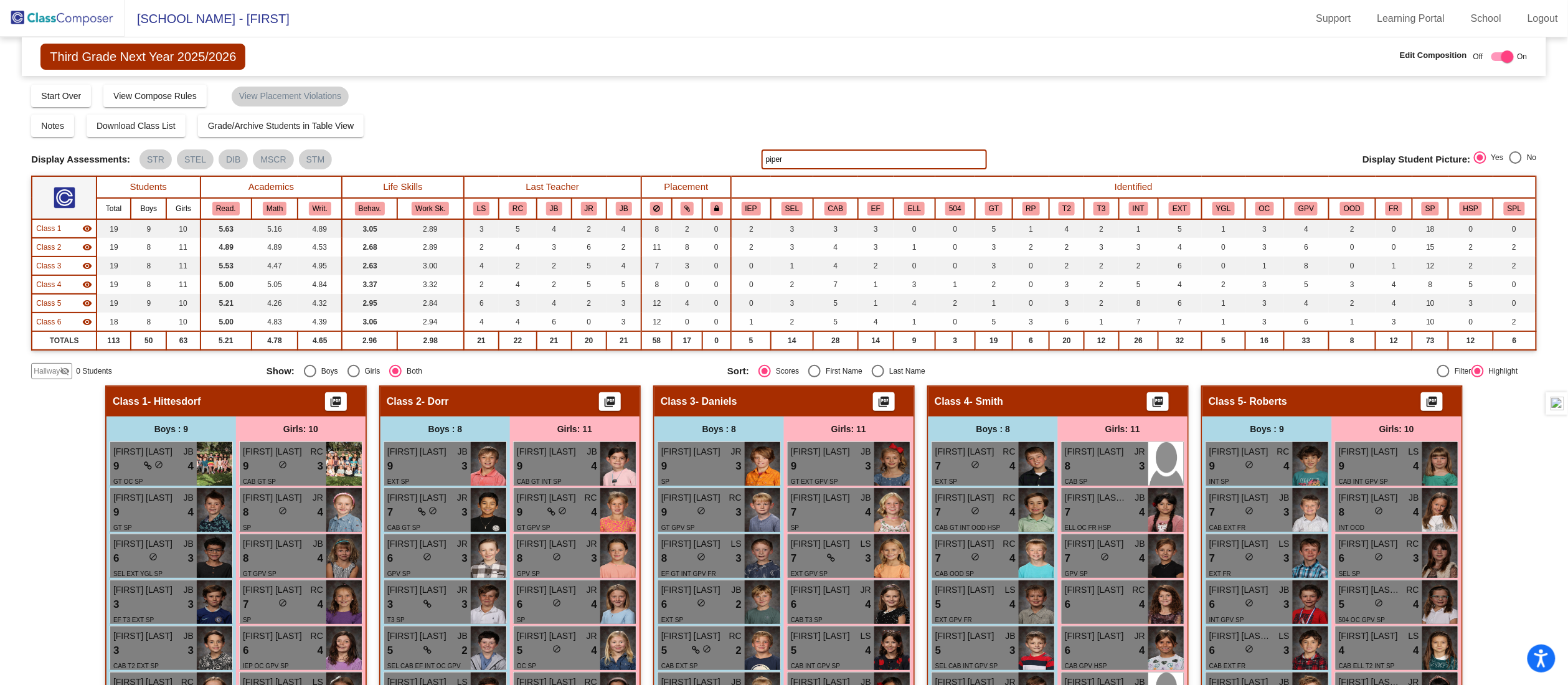 click on "piper" 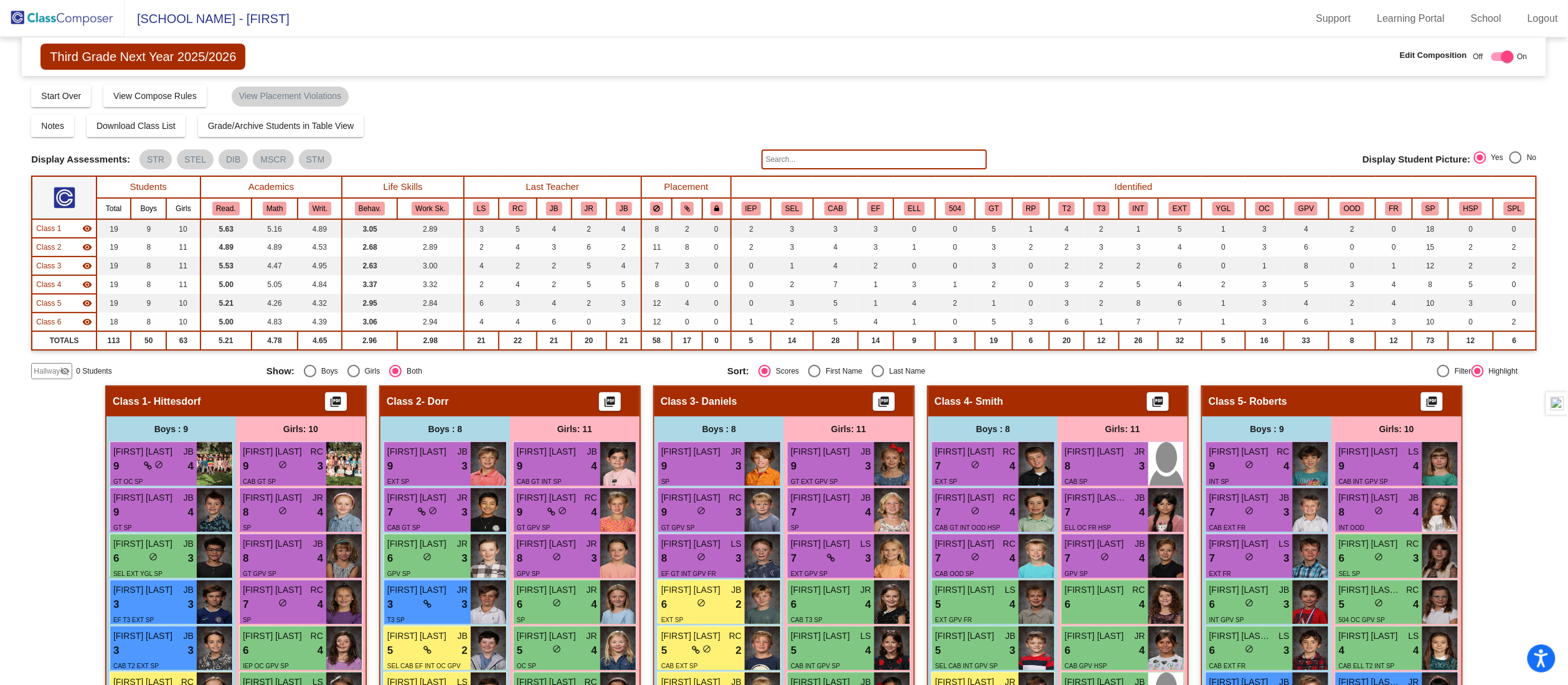 type 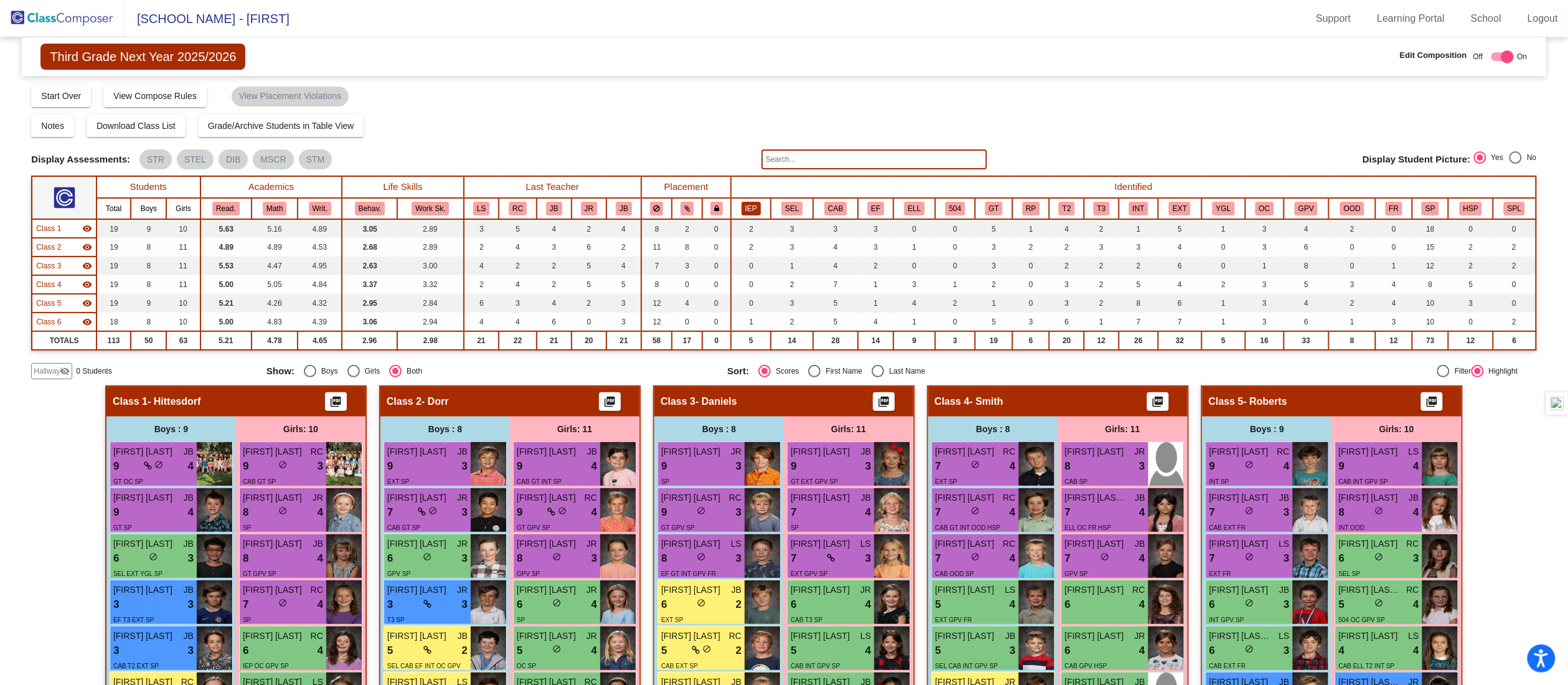 click on "IEP" 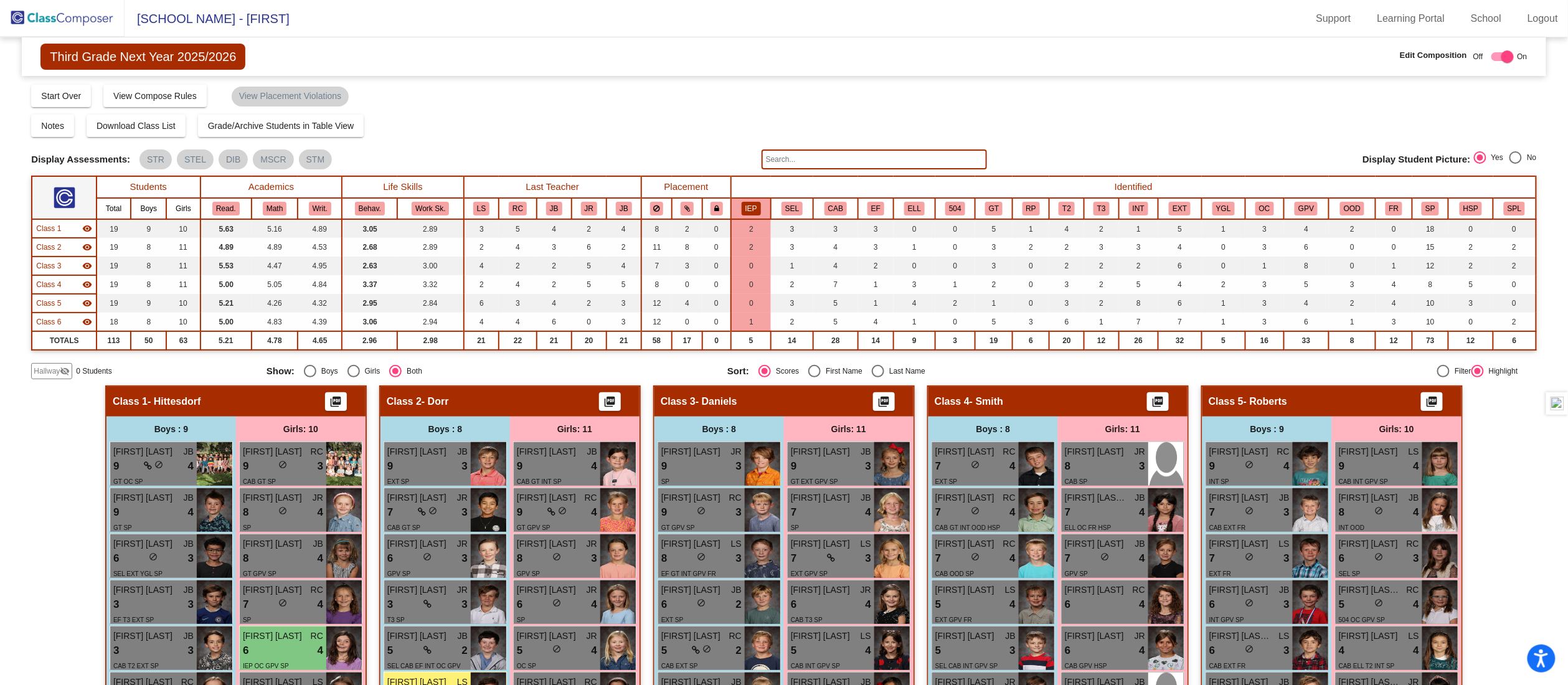 click on "Hallway   - Hallway Class  picture_as_pdf  Add Student  First Name Last Name Student Id  (Recommended)   Boy   Girl   Non Binary Add Close  Boys : 0    No Students   Girls: 0   No Students   Class 1   - Hittesdorf  picture_as_pdf  Add Student  First Name Last Name Student Id  (Recommended)   Boy   Girl   Non Binary Add Close  Boys : 9  Weston Kay JB 9 lock do_not_disturb_alt 4 GT OC SP Oscar Vugteveen JB 9 lock do_not_disturb_alt 4 GT SP Anthony Frederick JB 6 lock do_not_disturb_alt 3 SEL EXT YGL SP Myles Shea JB 3 lock do_not_disturb_alt 3 EF T3 EXT SP Hudson Moerke JB 3 lock do_not_disturb_alt 3 CAB T2 EXT SP Cameron Trane RC 9 lock do_not_disturb_alt 2 EF OOD SP Odin Freeberg JB 5 lock do_not_disturb_alt 2 SEL T2 EXT OC GPV SP Cooper Hansen LS 4 lock do_not_disturb_alt 2 RP T2 INT SP William Crary JB 5 lock do_not_disturb_alt 1 IEP CAB EF GT OOD SP Girls: 10 Vivian Simpson RC 9 lock do_not_disturb_alt 3 CAB GT SP Georgia Giles JR 8 lock do_not_disturb_alt 4 SP Margaret Van Arsdale JB 8 lock 4 RC 7 4" 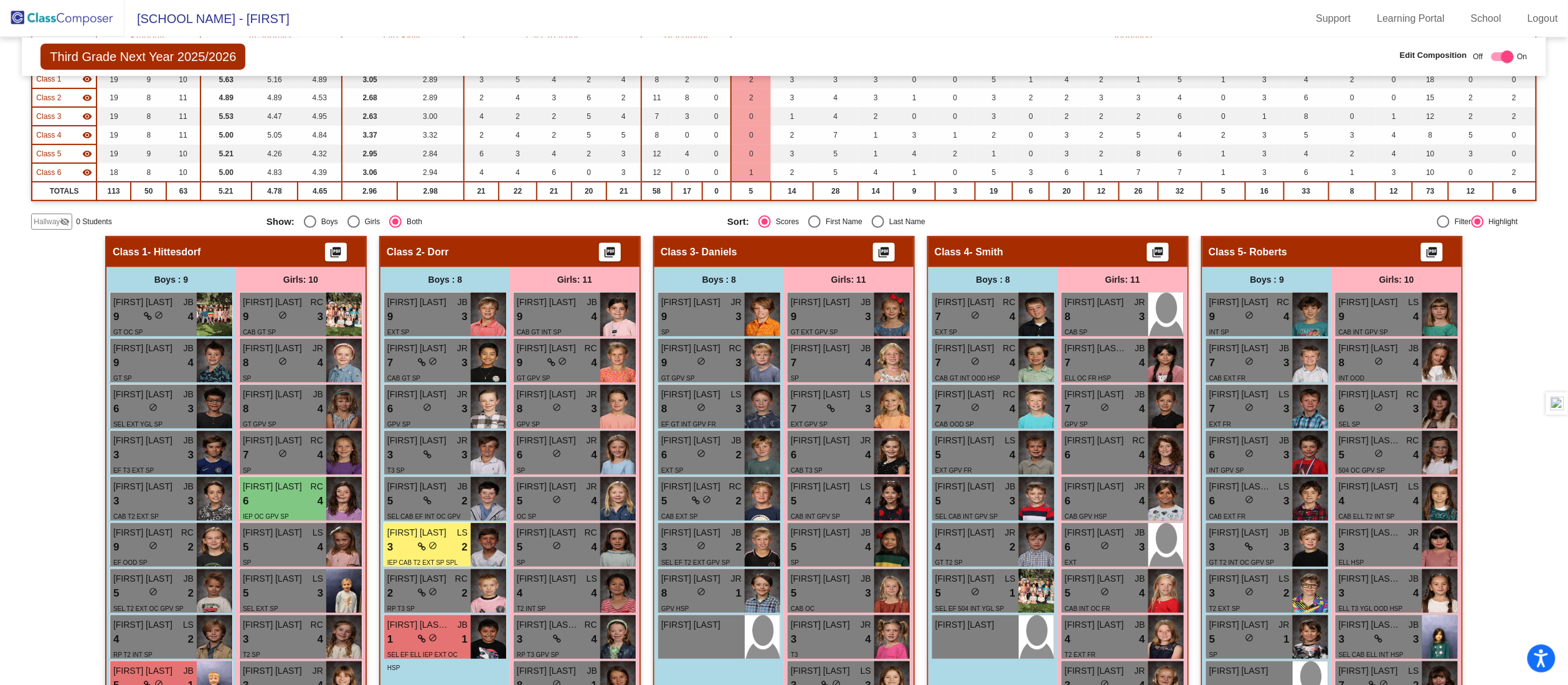 scroll, scrollTop: 0, scrollLeft: 0, axis: both 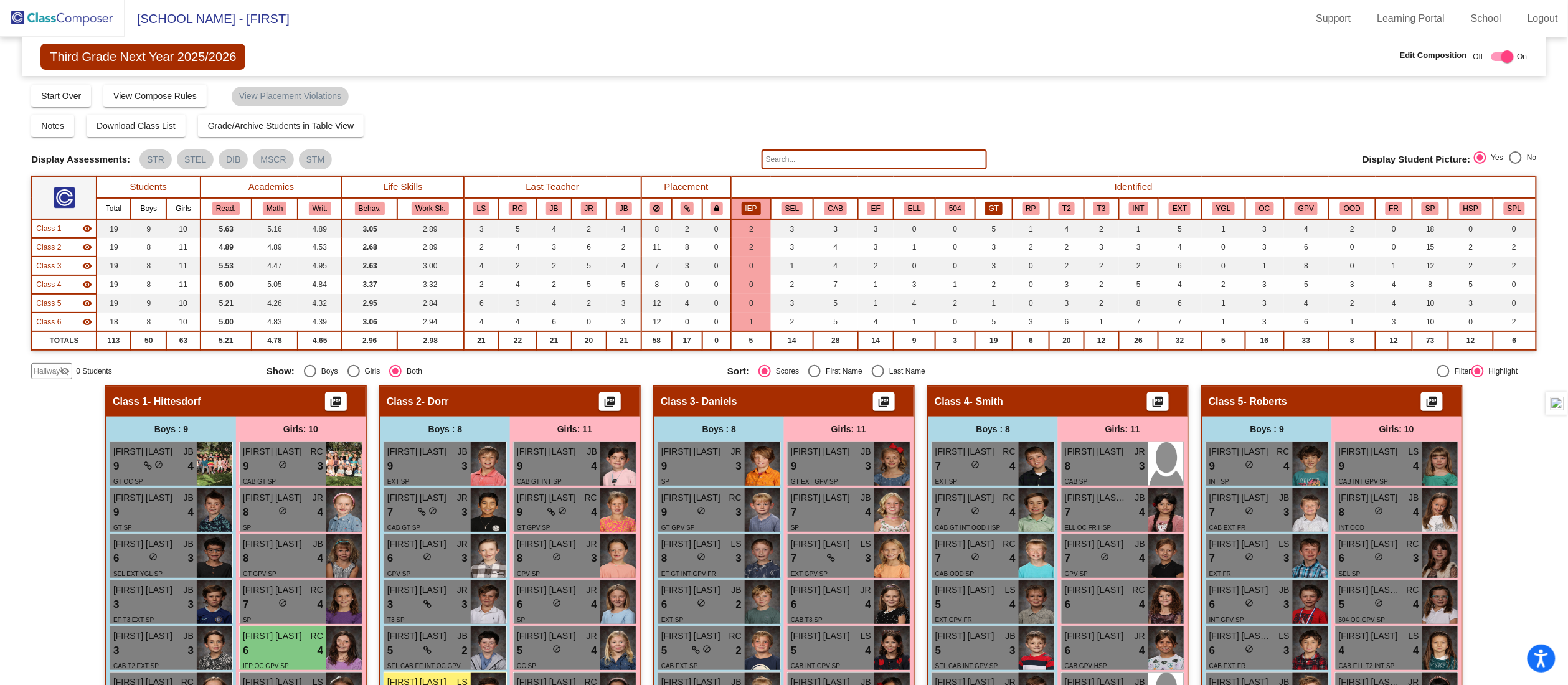 click on "GT" 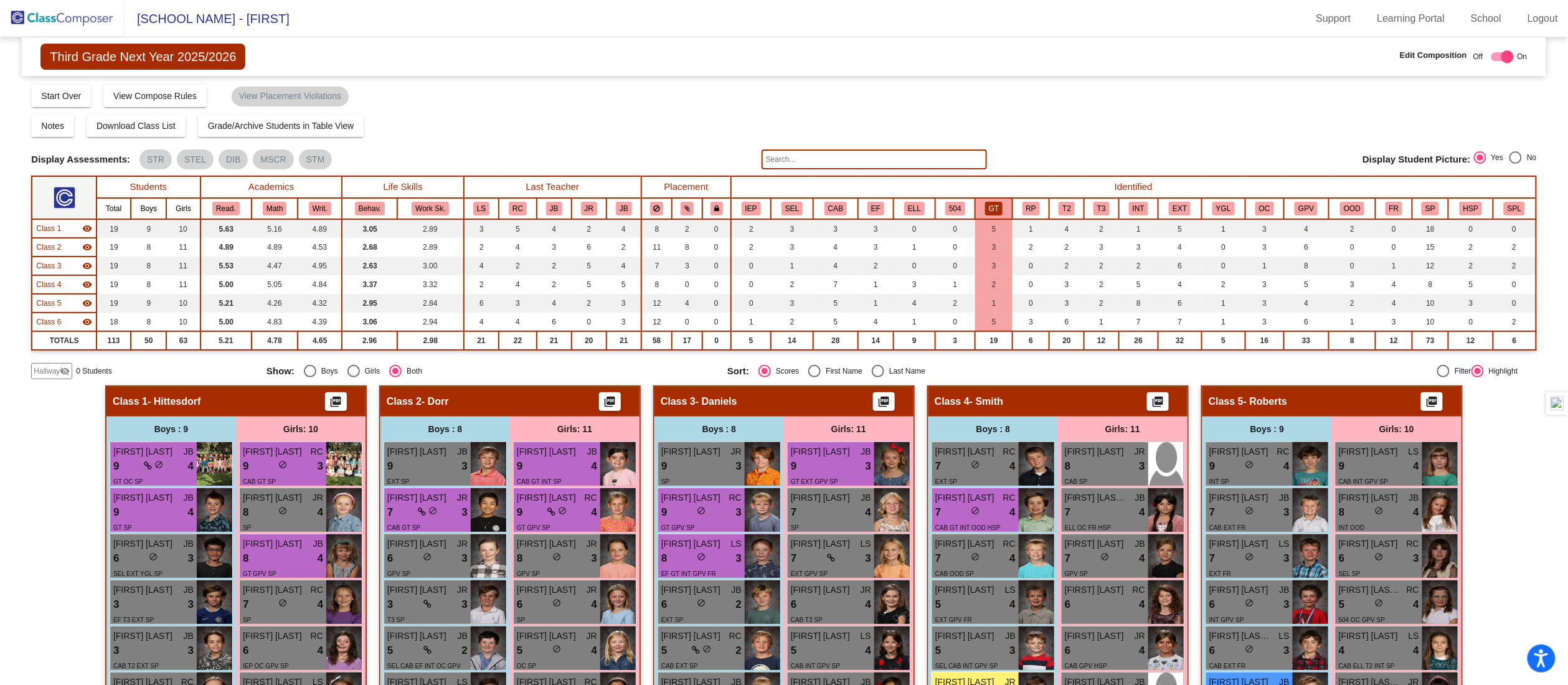click on "Hallway   - Hallway Class  picture_as_pdf  Add Student  First Name Last Name Student Id  (Recommended)   Boy   Girl   Non Binary Add Close  Boys : 0    No Students   Girls: 0   No Students   Class 1   - Hittesdorf  picture_as_pdf  Add Student  First Name Last Name Student Id  (Recommended)   Boy   Girl   Non Binary Add Close  Boys : 9  Weston Kay JB 9 lock do_not_disturb_alt 4 GT OC SP Oscar Vugteveen JB 9 lock do_not_disturb_alt 4 GT SP Anthony Frederick JB 6 lock do_not_disturb_alt 3 SEL EXT YGL SP Myles Shea JB 3 lock do_not_disturb_alt 3 EF T3 EXT SP Hudson Moerke JB 3 lock do_not_disturb_alt 3 CAB T2 EXT SP Cameron Trane RC 9 lock do_not_disturb_alt 2 EF OOD SP Odin Freeberg JB 5 lock do_not_disturb_alt 2 SEL T2 EXT OC GPV SP Cooper Hansen LS 4 lock do_not_disturb_alt 2 RP T2 INT SP William Crary JB 5 lock do_not_disturb_alt 1 IEP CAB EF GT OOD SP Girls: 10 Vivian Simpson RC 9 lock do_not_disturb_alt 3 CAB GT SP Georgia Giles JR 8 lock do_not_disturb_alt 4 SP Margaret Van Arsdale JB 8 lock 4 RC 7 4" 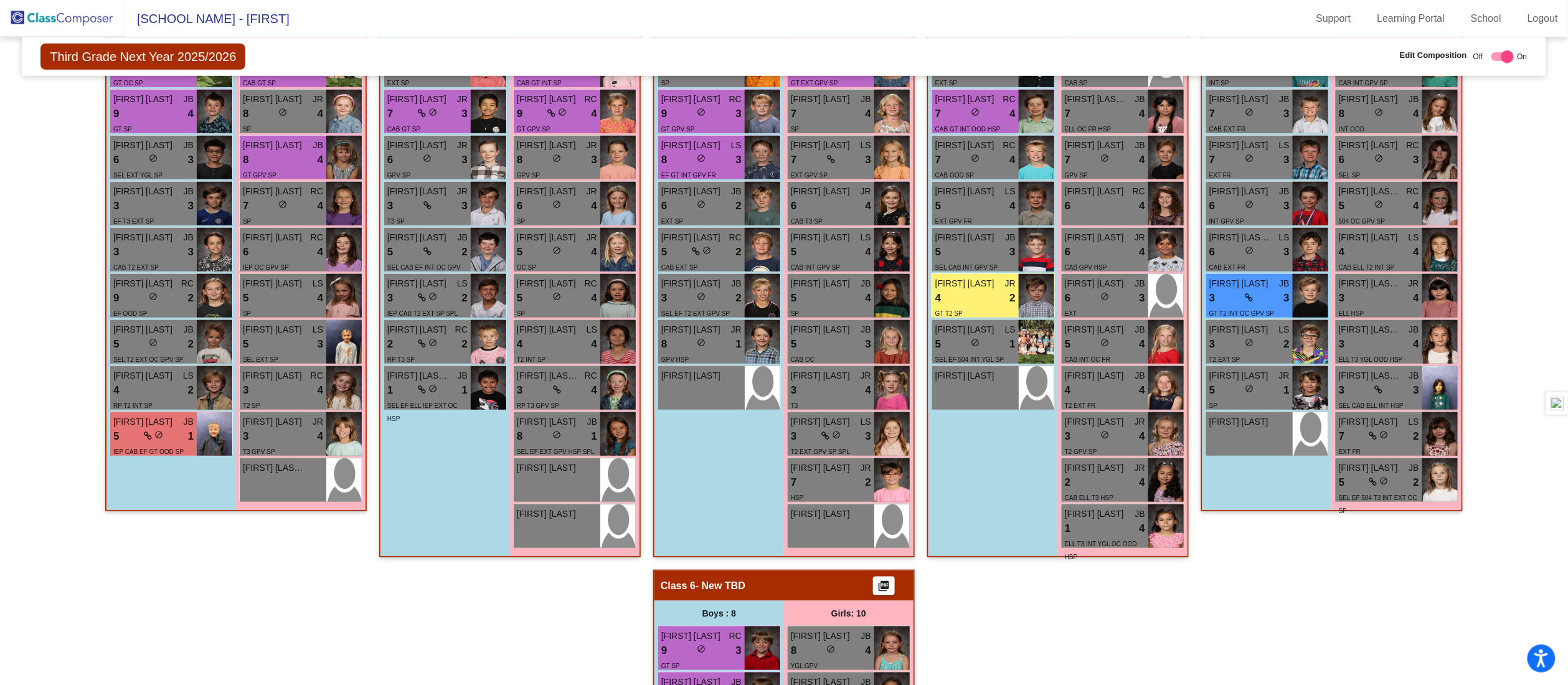 scroll, scrollTop: 249, scrollLeft: 0, axis: vertical 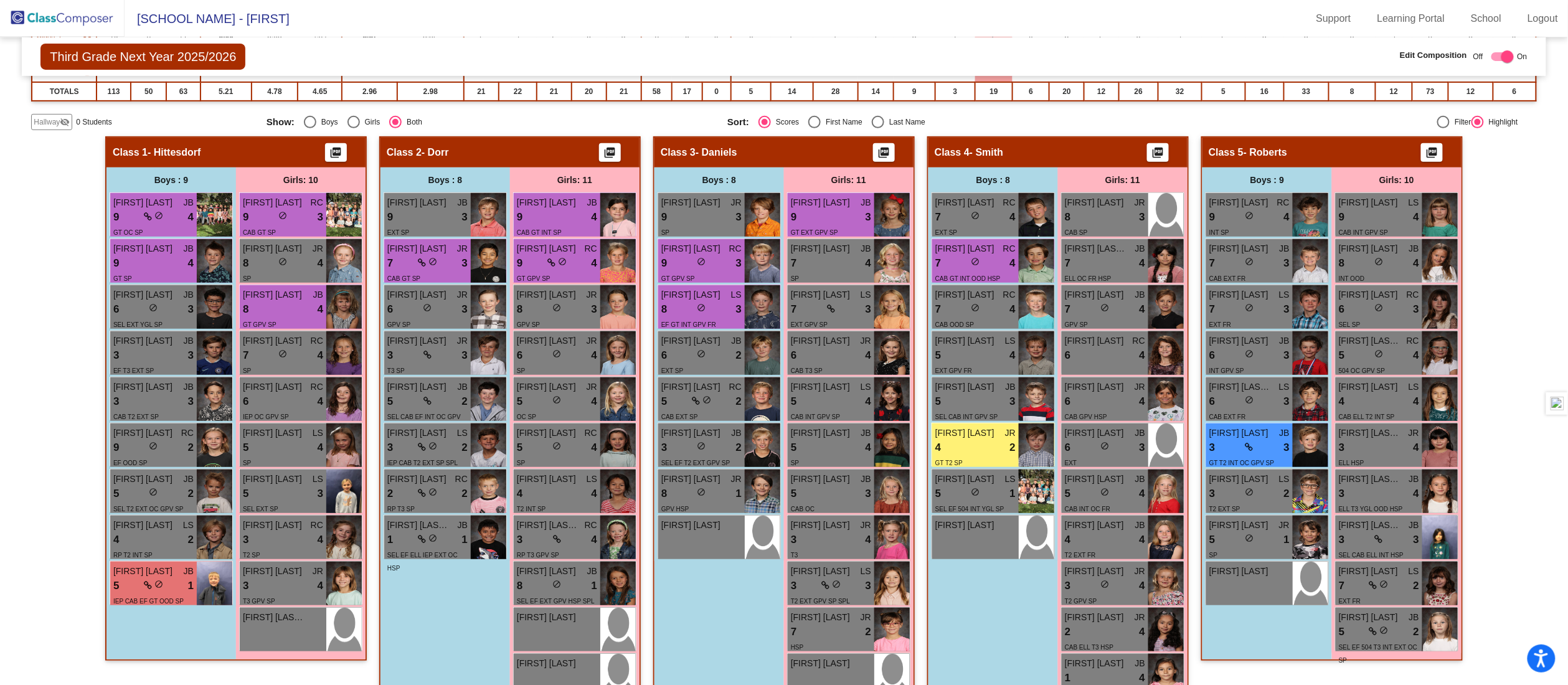click on "Third Grade Next Year 2025/2026  Edit Composition Off   On  Incoming   Digital Data Wall    Display Scores for Years:   2023 - 2024   2024 - 2025  Grade/Archive Students in Table View   Download   New Small Group   Saved Small Group   Compose   Start Over   Submit Classes  Compose has been submitted  Check for Incomplete Scores  View Compose Rules   View Placement Violations  Notes   Download Class List   Import Students   Grade/Archive Students in Table View   New Small Group   Saved Small Group  Display Scores for Years:   2023 - 2024   2024 - 2025 Display Assessments: STR STEL DIB MSCR STM Display Student Picture:    Yes     No  Students Academics Life Skills  Last Teacher  Placement  Identified  Total Boys Girls  Read.   Math   Writ.   Behav.   Work Sk.   LS   RC   JB   JR   JB   IEP   SEL   CAB   EF   ELL   504   GT   RP   T2   T3   INT   EXT   YGL   OC   GPV   OOD   FR   SP   HSP   SPL  Hallway  visibility_off  0 0 0                 0   0   0   0   0   0   0   0   0   0   0   0   0   0   0   0" 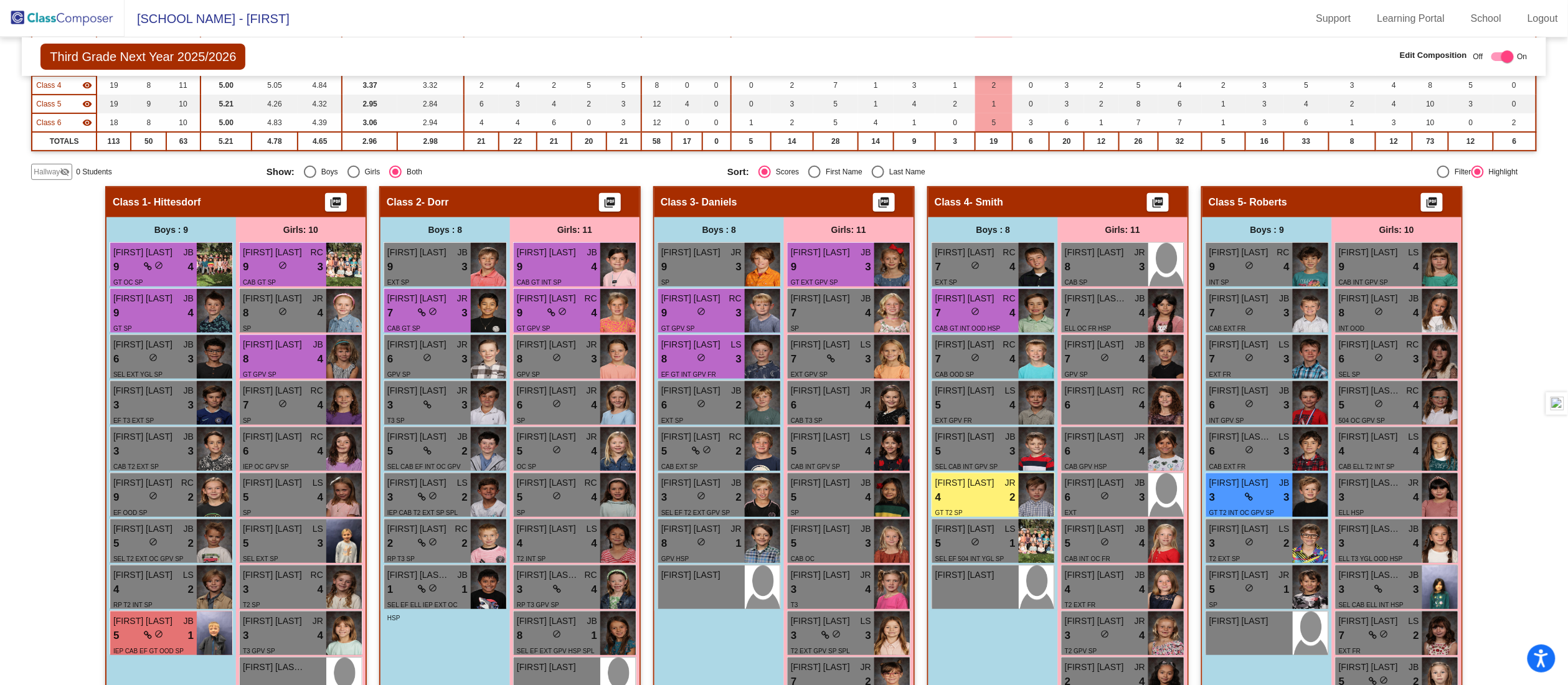 scroll, scrollTop: 0, scrollLeft: 0, axis: both 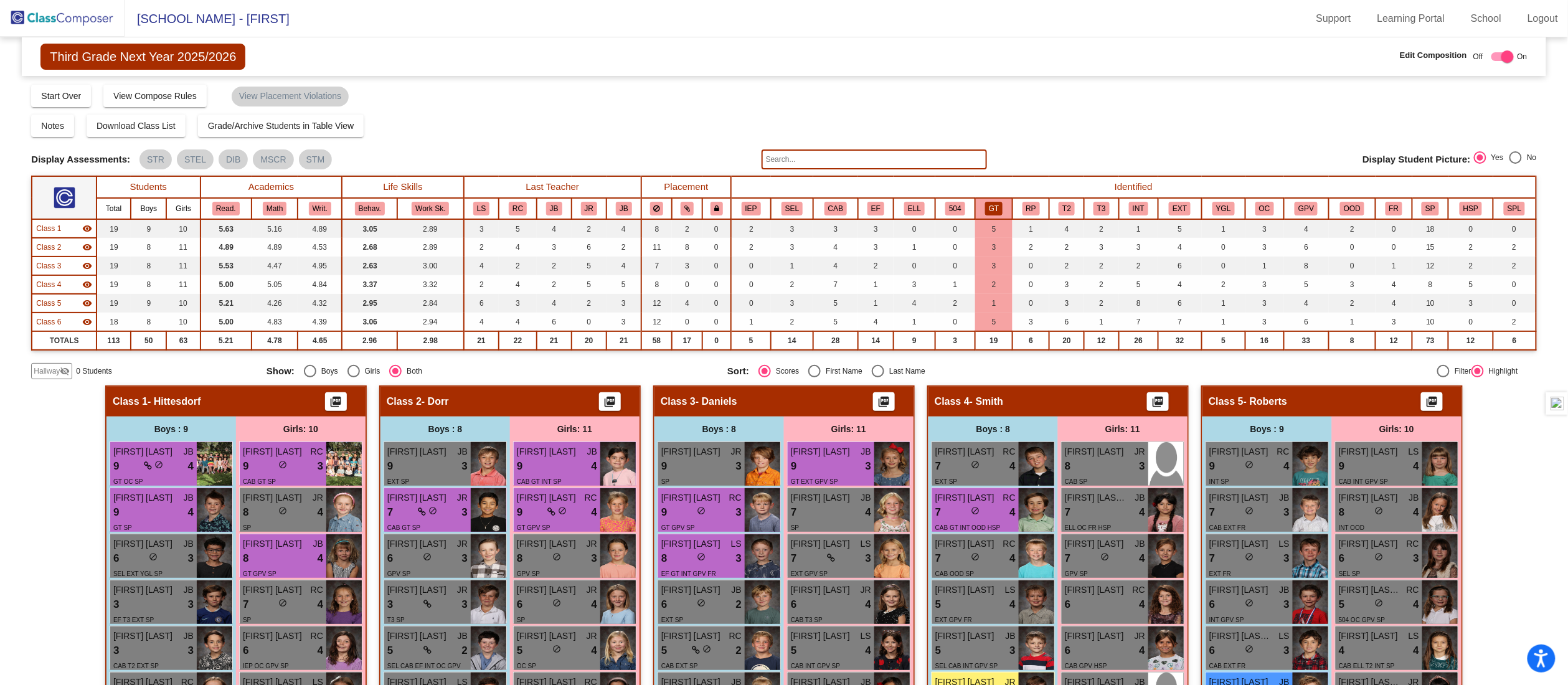 click on "GT" 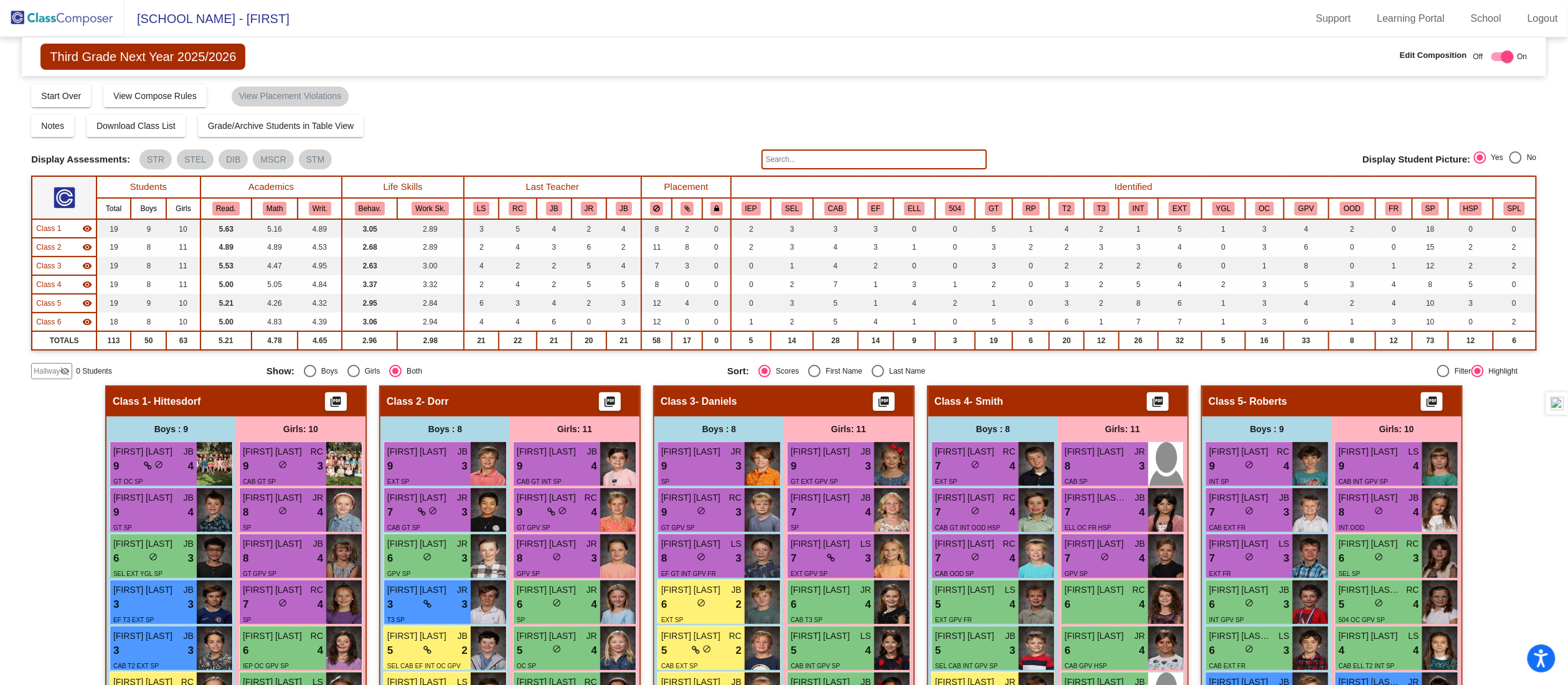 click on "Hallway   - Hallway Class  picture_as_pdf  Add Student  First Name Last Name Student Id  (Recommended)   Boy   Girl   Non Binary Add Close  Boys : 0    No Students   Girls: 0   No Students   Class 1   - Hittesdorf  picture_as_pdf  Add Student  First Name Last Name Student Id  (Recommended)   Boy   Girl   Non Binary Add Close  Boys : 9  Weston Kay JB 9 lock do_not_disturb_alt 4 GT OC SP Oscar Vugteveen JB 9 lock do_not_disturb_alt 4 GT SP Anthony Frederick JB 6 lock do_not_disturb_alt 3 SEL EXT YGL SP Myles Shea JB 3 lock do_not_disturb_alt 3 EF T3 EXT SP Hudson Moerke JB 3 lock do_not_disturb_alt 3 CAB T2 EXT SP Cameron Trane RC 9 lock do_not_disturb_alt 2 EF OOD SP Odin Freeberg JB 5 lock do_not_disturb_alt 2 SEL T2 EXT OC GPV SP Cooper Hansen LS 4 lock do_not_disturb_alt 2 RP T2 INT SP William Crary JB 5 lock do_not_disturb_alt 1 IEP CAB EF GT OOD SP Girls: 10 Vivian Simpson RC 9 lock do_not_disturb_alt 3 CAB GT SP Georgia Giles JR 8 lock do_not_disturb_alt 4 SP Margaret Van Arsdale JB 8 lock 4 RC 7 4" 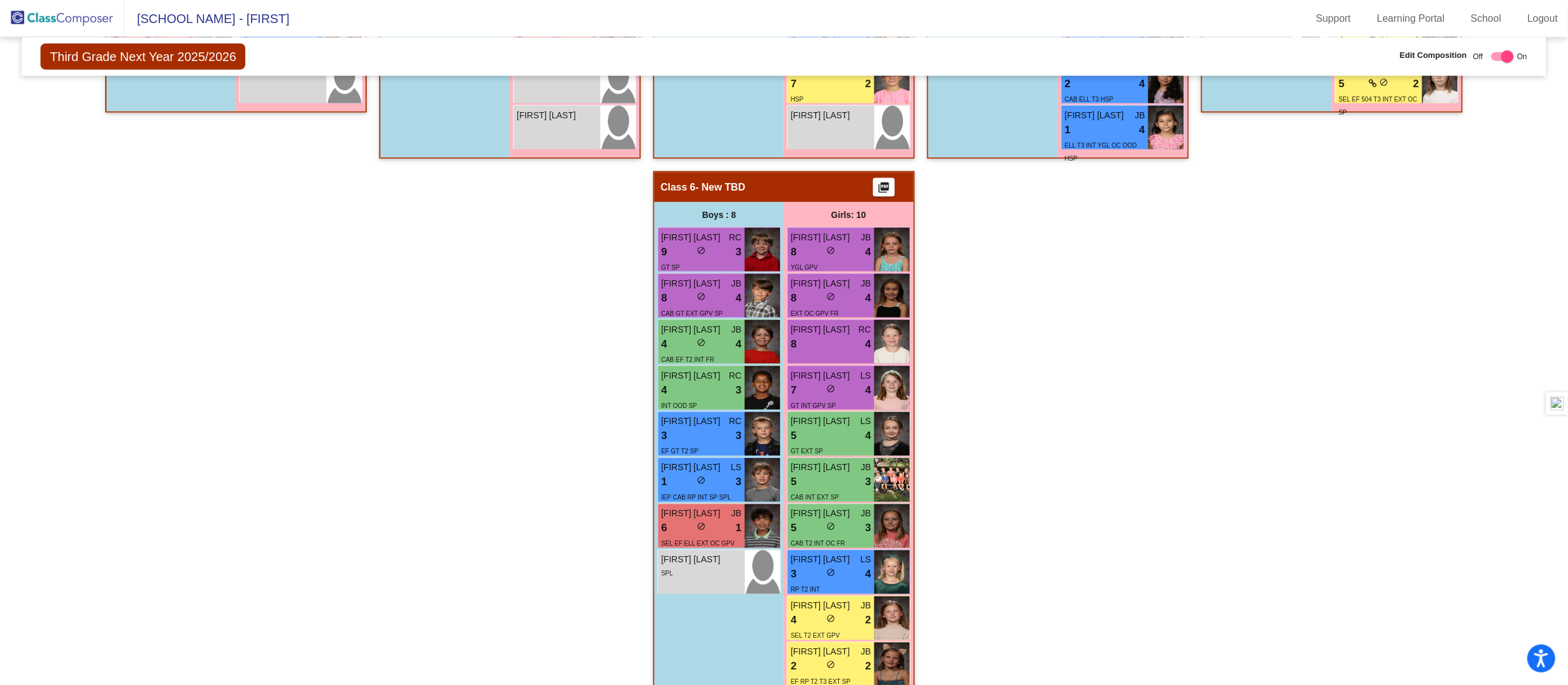scroll, scrollTop: 818, scrollLeft: 0, axis: vertical 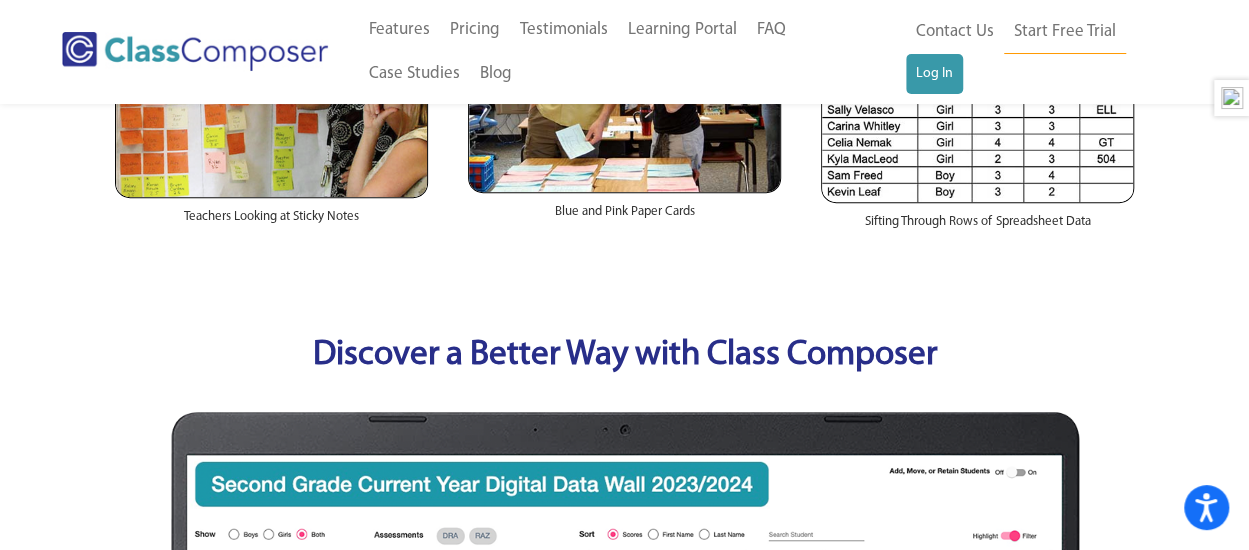 click on "Class Lists.  Simplified.
Class Composer helps elementary schools
create equitable classes in less time.
Start Your Free Trial
For one grade level. Includes all the features.   Learn more.
Are you still assigning students to classes the old-fashioned way?
Teachers Looking at Sticky Notes
Blue and Pink Paper Cards
Sifting Through Rows of Spreadsheet Data
Discover a Better Way with Class Composer
Student  Placement Software  Your Teachers Will Love
How It Works" at bounding box center [624, 2832] 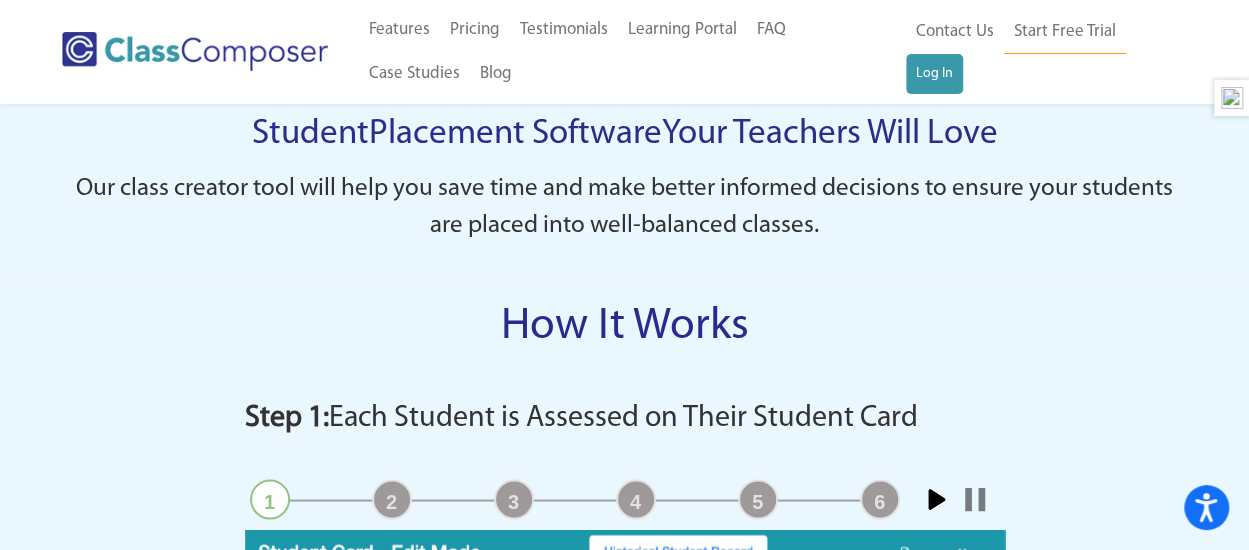 scroll, scrollTop: 1516, scrollLeft: 0, axis: vertical 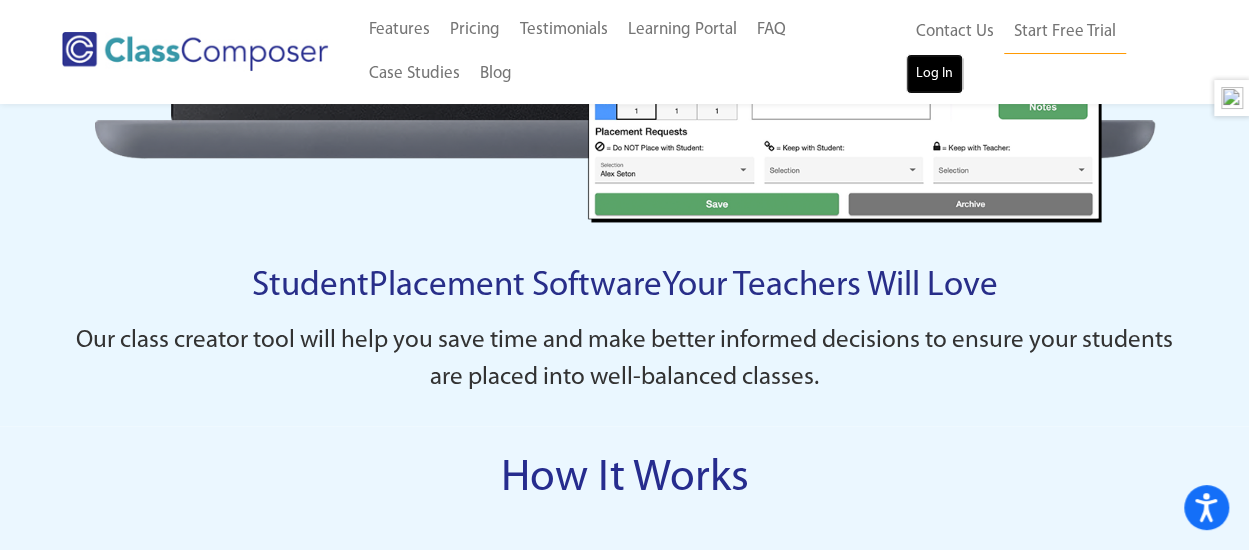 click on "Log In" at bounding box center (934, 74) 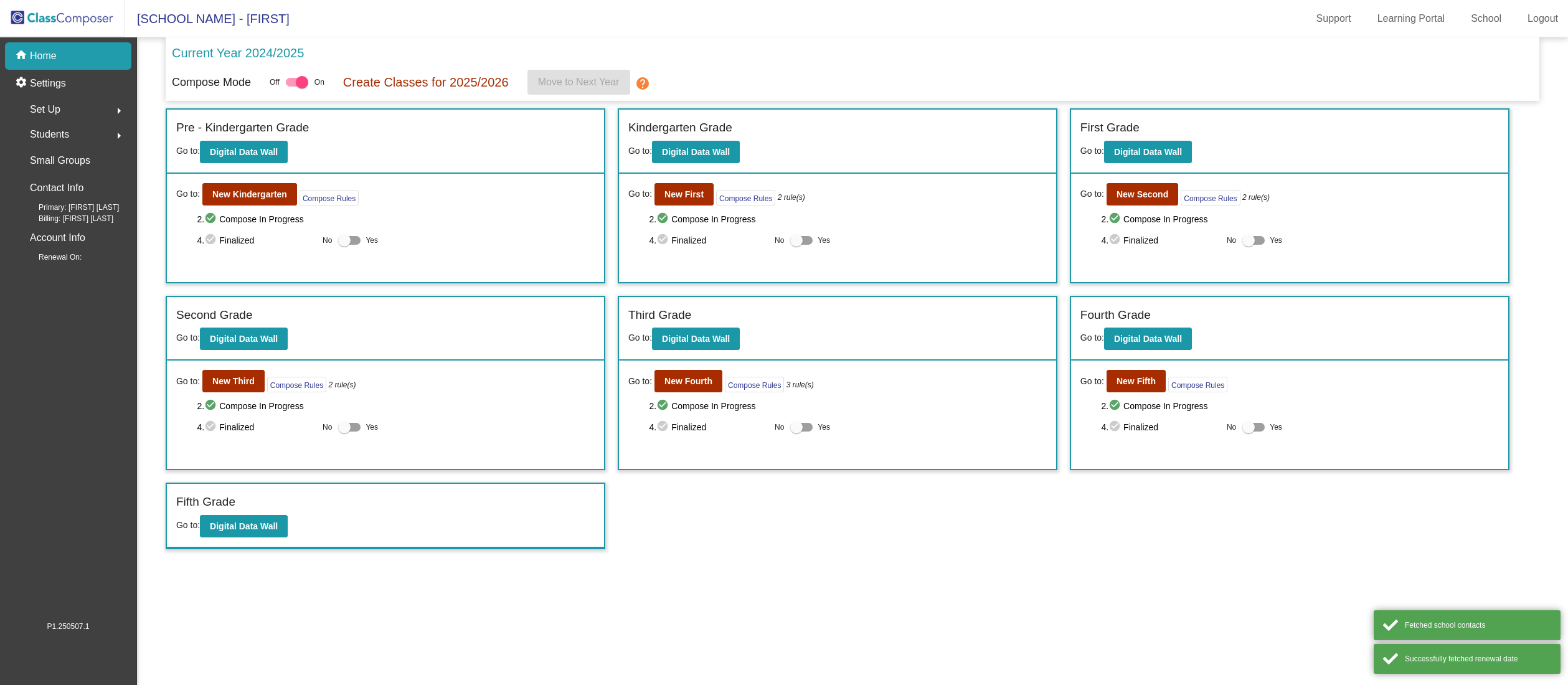 scroll, scrollTop: 0, scrollLeft: 0, axis: both 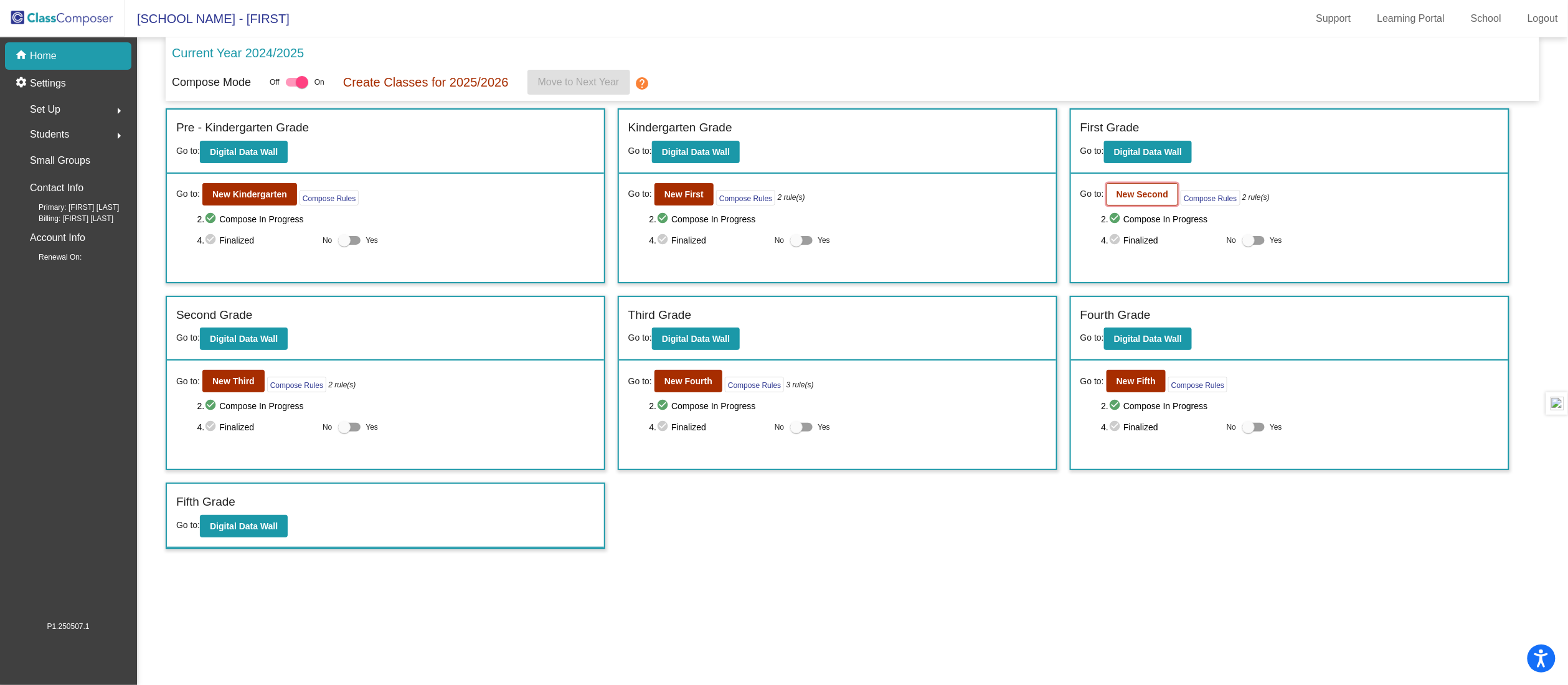click on "New Second" 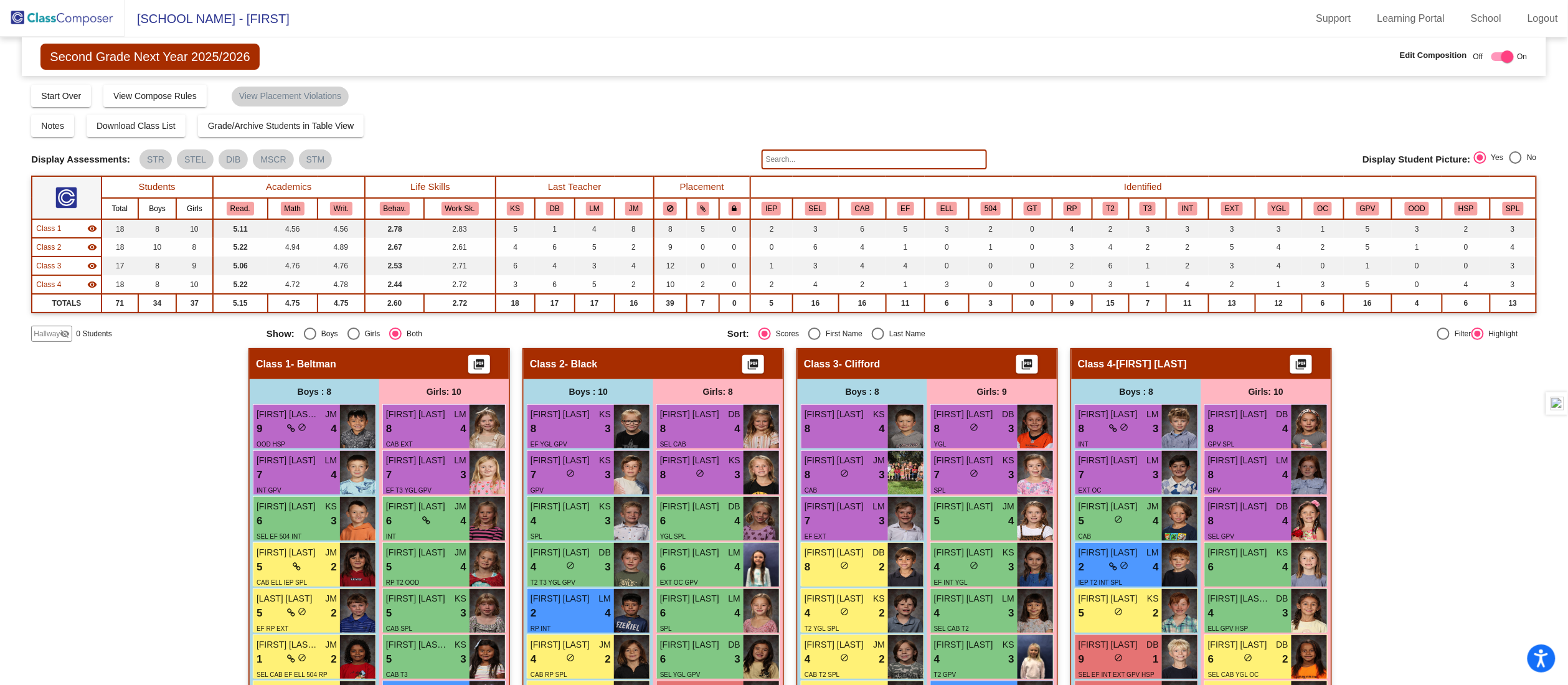 click on "Hallway   - Hallway Class  picture_as_pdf  Add Student  First Name Last Name Student Id  (Recommended)   Boy   Girl   Non Binary Add Close  Boys : 0    No Students   Girls: 0   No Students   Class 1   - Beltman  picture_as_pdf  Add Student  First Name Last Name Student Id  (Recommended)   Boy   Girl   Non Binary Add Close  Boys : 8  [FIRST] [LAST] JM 9 lock do_not_disturb_alt 4 OOD HSP [FIRST] [LAST] LM 7 lock do_not_disturb_alt 4 INT GPV [FIRST] [LAST] KS 6 lock do_not_disturb_alt 3 SEL EF 504 INT [FIRST] [LAST] JM 5 lock do_not_disturb_alt 2 CAB ELL IEP SPL [LAST] [LAST] JM 5 lock do_not_disturb_alt 2 EF RP EXT [FIRST] [LAST] [LAST] JM 1 lock do_not_disturb_alt 2 SEL CAB EF ELL 504 RP HSP [FIRST] [LAST] KS 1 lock do_not_disturb_alt 2 EF IEP GPV SPL [FIRST] [LAST] DB 8 lock do_not_disturb_alt 1 EXT YGL OC GPV Girls: 10 [FIRST] [LAST] LM 8 lock do_not_disturb_alt 4 CAB EXT [FIRST] [LAST] LM 7 lock do_not_disturb_alt 3 EF T3 YGL GPV [FIRST] [LAST] JM 6 lock do_not_disturb_alt 4 INT [FIRST] [LAST] JM 5 lock 4 KS" 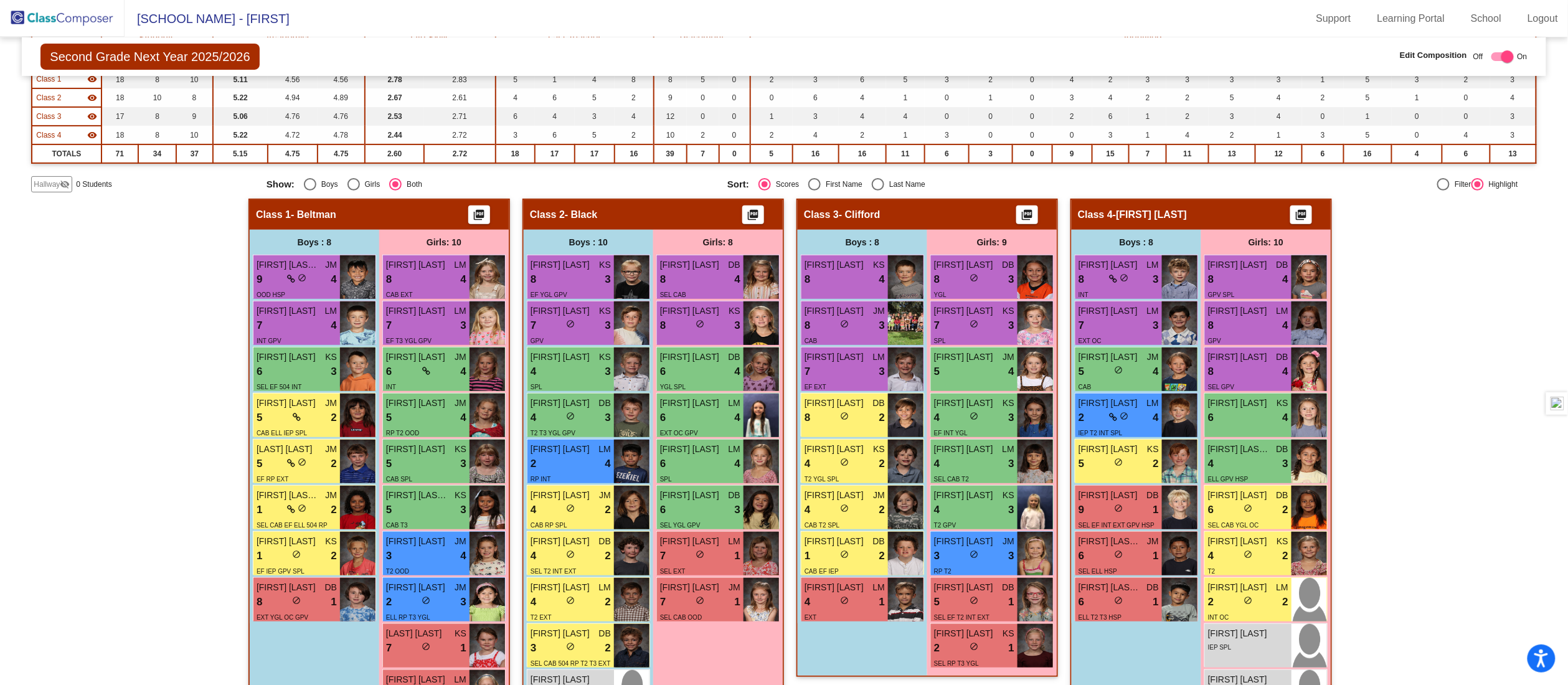 scroll, scrollTop: 198, scrollLeft: 0, axis: vertical 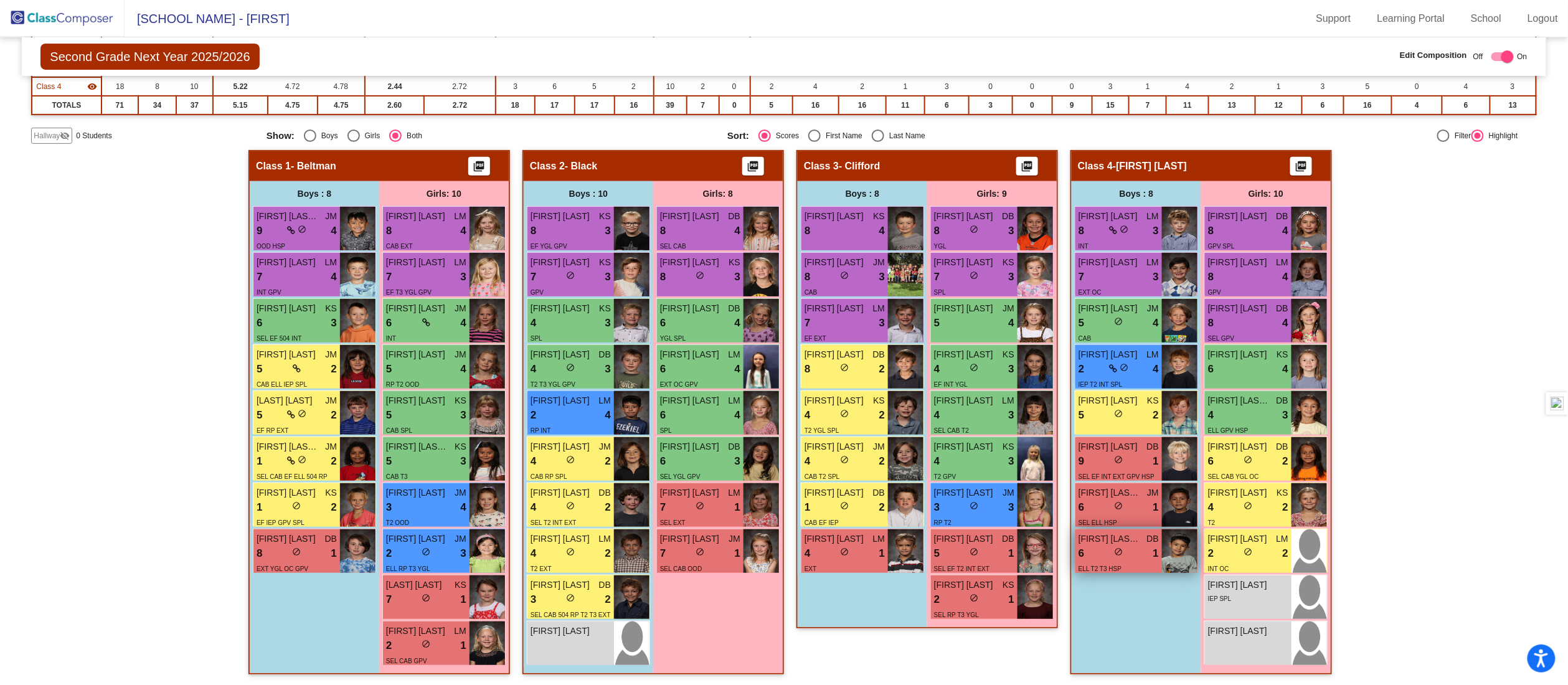 click on "SEL EF INT EXT GPV HSP" at bounding box center [1117, 476] 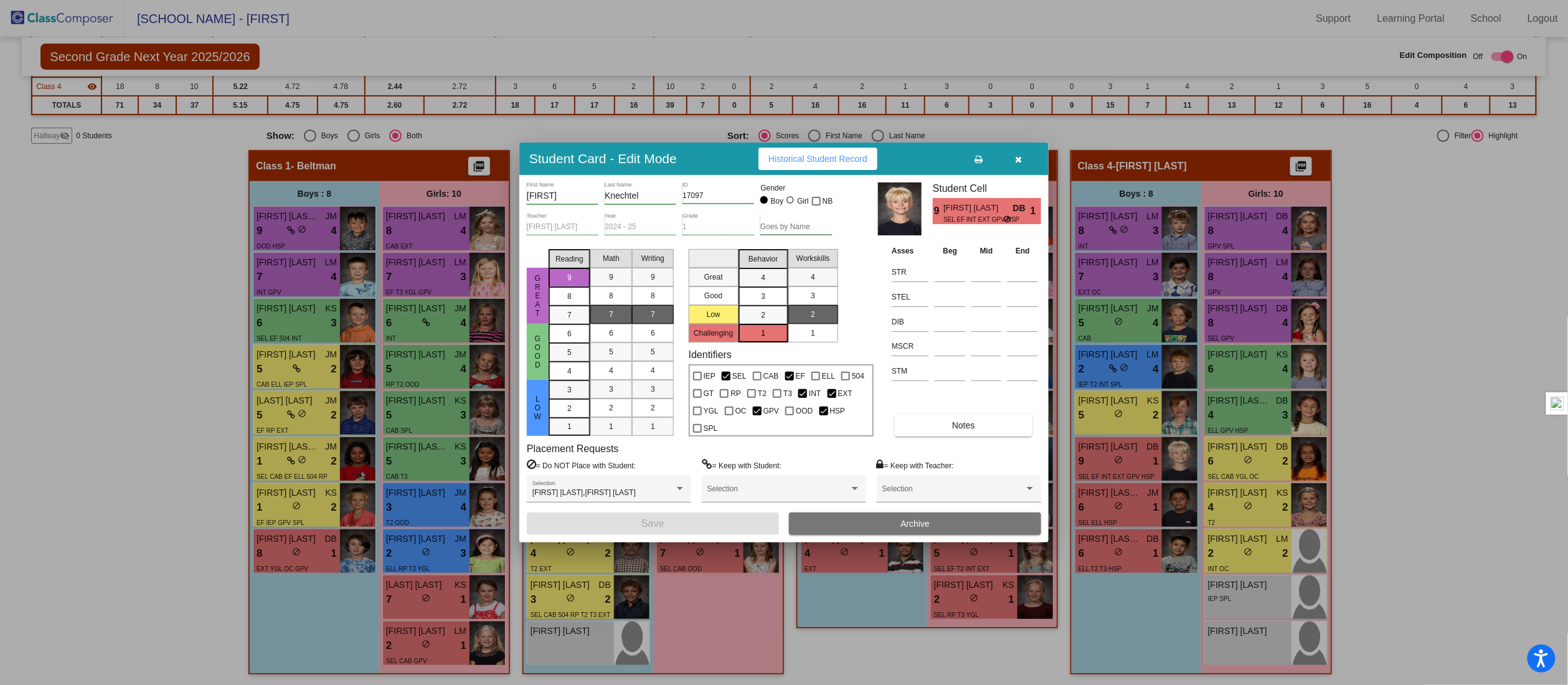click at bounding box center [1019, 159] 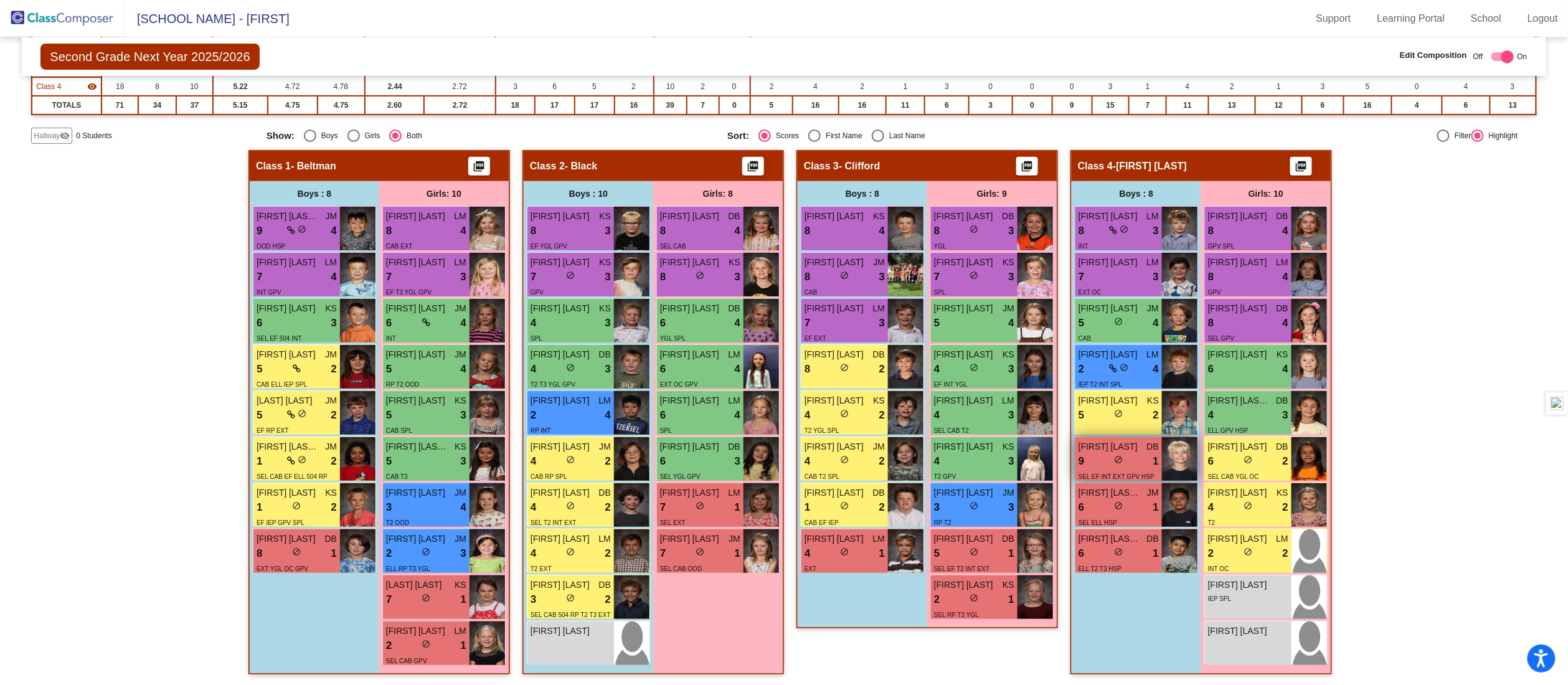 click on "9 lock do_not_disturb_alt 1" at bounding box center [1118, 461] 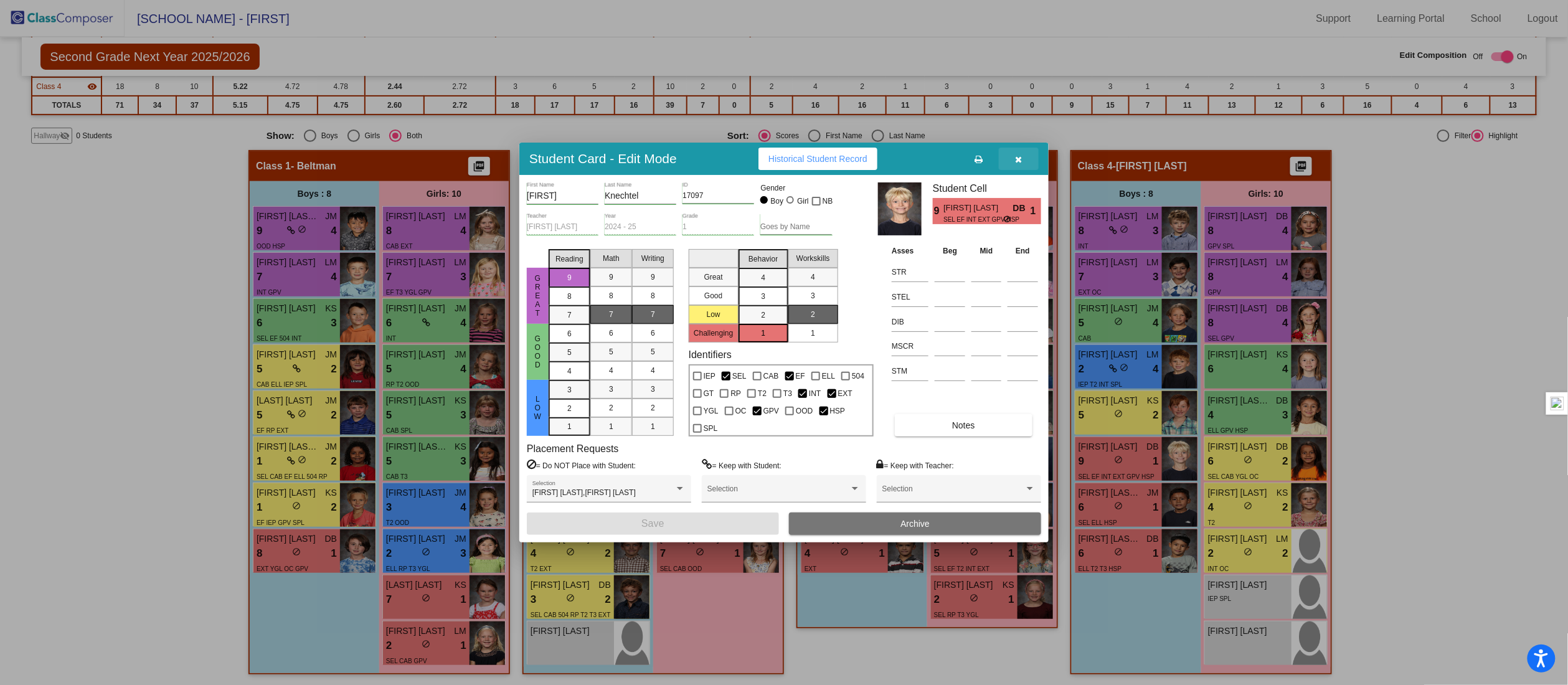 click at bounding box center [1019, 159] 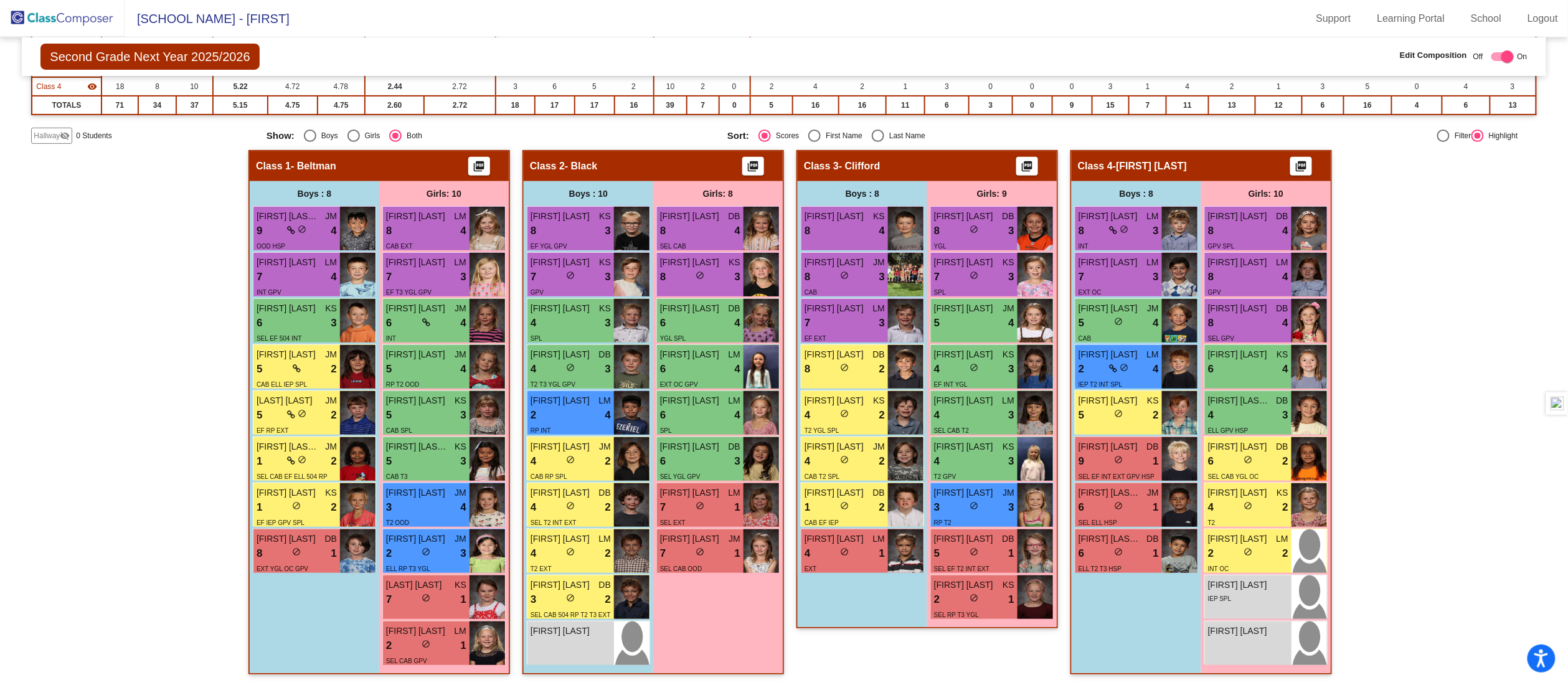 click on "Hallway   - Hallway Class  picture_as_pdf  Add Student  First Name Last Name Student Id  (Recommended)   Boy   Girl   Non Binary Add Close  Boys : 0    No Students   Girls: 0   No Students   Class 1   - Beltman  picture_as_pdf  Add Student  First Name Last Name Student Id  (Recommended)   Boy   Girl   Non Binary Add Close  Boys : 8  [FIRST] [LAST] JM 9 lock do_not_disturb_alt 4 OOD HSP [FIRST] [LAST] LM 7 lock do_not_disturb_alt 4 INT GPV [FIRST] [LAST] KS 6 lock do_not_disturb_alt 3 SEL EF 504 INT [FIRST] [LAST] JM 5 lock do_not_disturb_alt 2 CAB ELL IEP SPL [LAST] [LAST] JM 5 lock do_not_disturb_alt 2 EF RP EXT [FIRST] [LAST] [LAST] JM 1 lock do_not_disturb_alt 2 SEL CAB EF ELL 504 RP HSP [FIRST] [LAST] KS 1 lock do_not_disturb_alt 2 EF IEP GPV SPL [FIRST] [LAST] DB 8 lock do_not_disturb_alt 1 EXT YGL OC GPV Girls: 10 [FIRST] [LAST] LM 8 lock do_not_disturb_alt 4 CAB EXT [FIRST] [LAST] LM 7 lock do_not_disturb_alt 3 EF T3 YGL GPV [FIRST] [LAST] JM 6 lock do_not_disturb_alt 4 INT [FIRST] [LAST] JM 5 lock 4 KS" 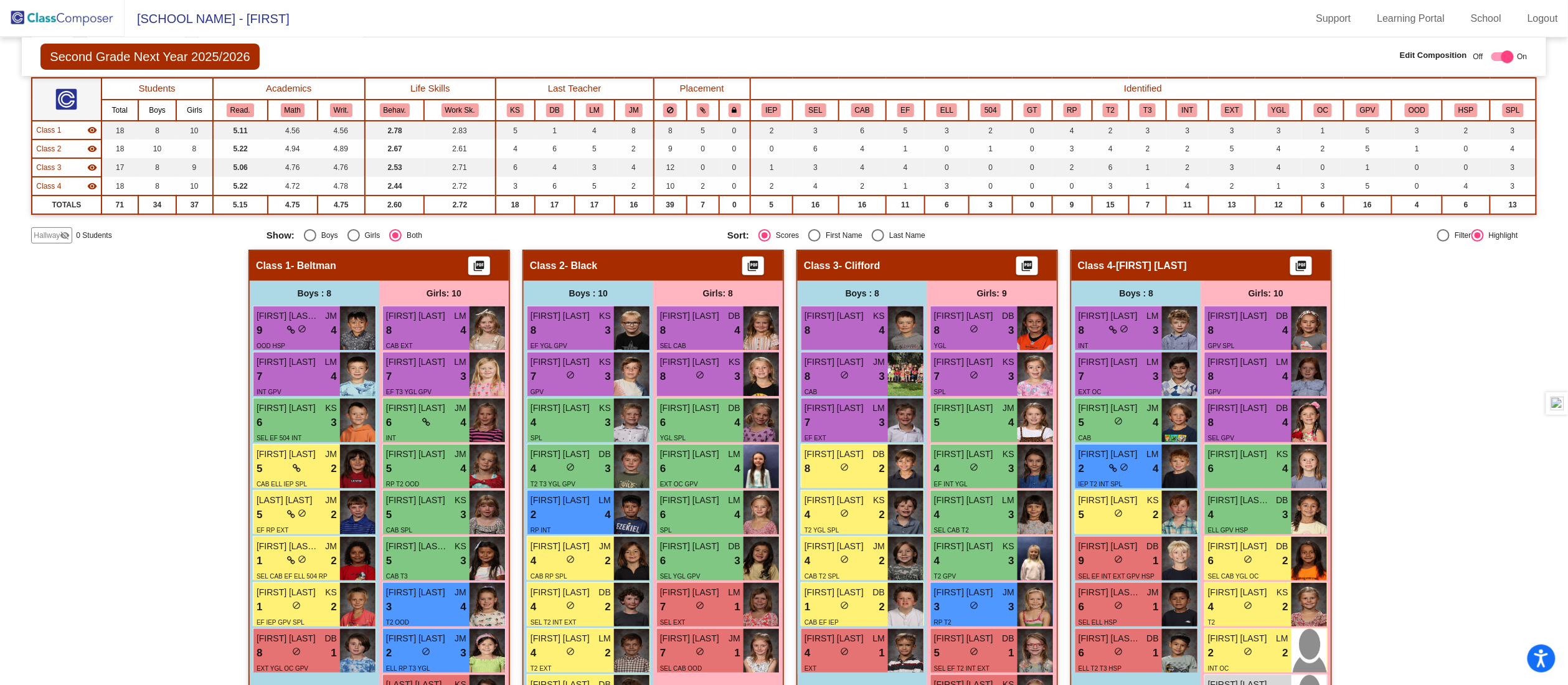 scroll, scrollTop: 49, scrollLeft: 0, axis: vertical 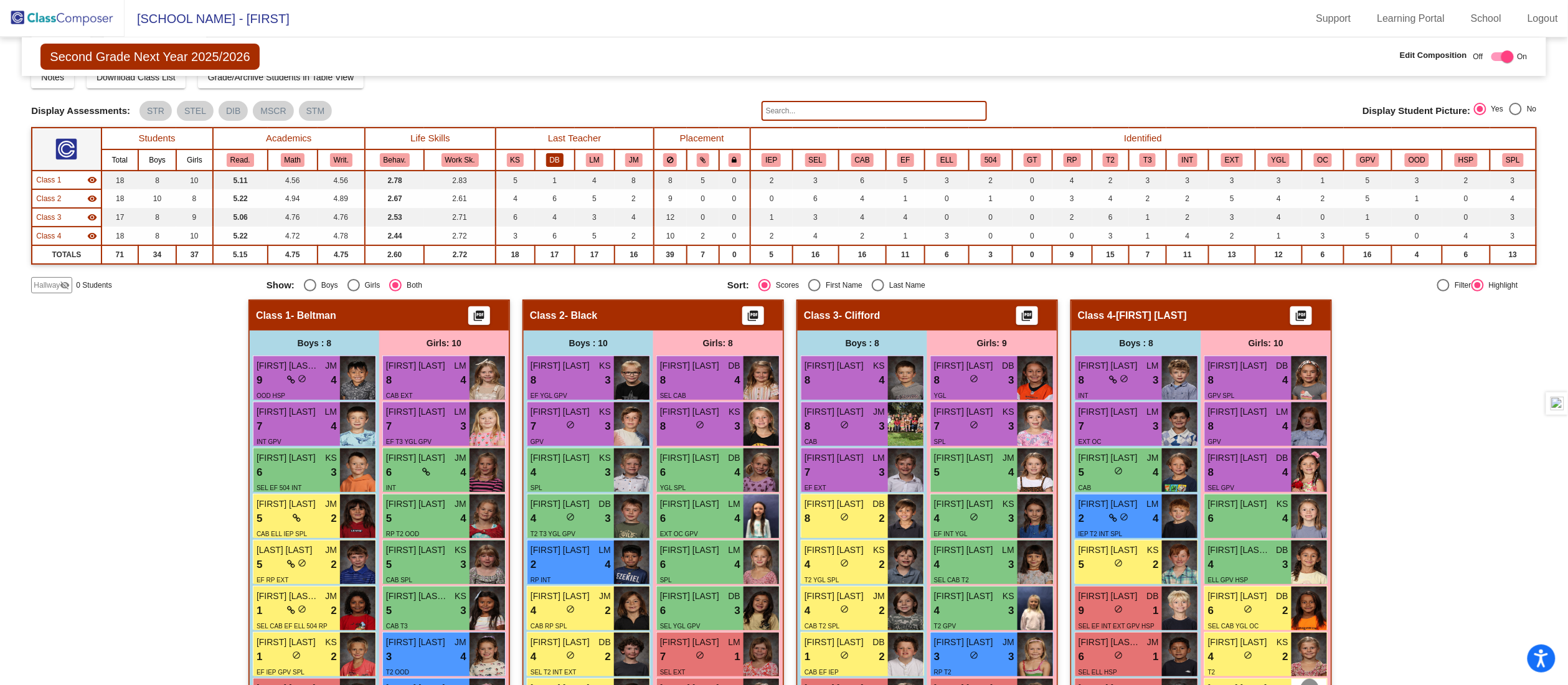 click on "DB" 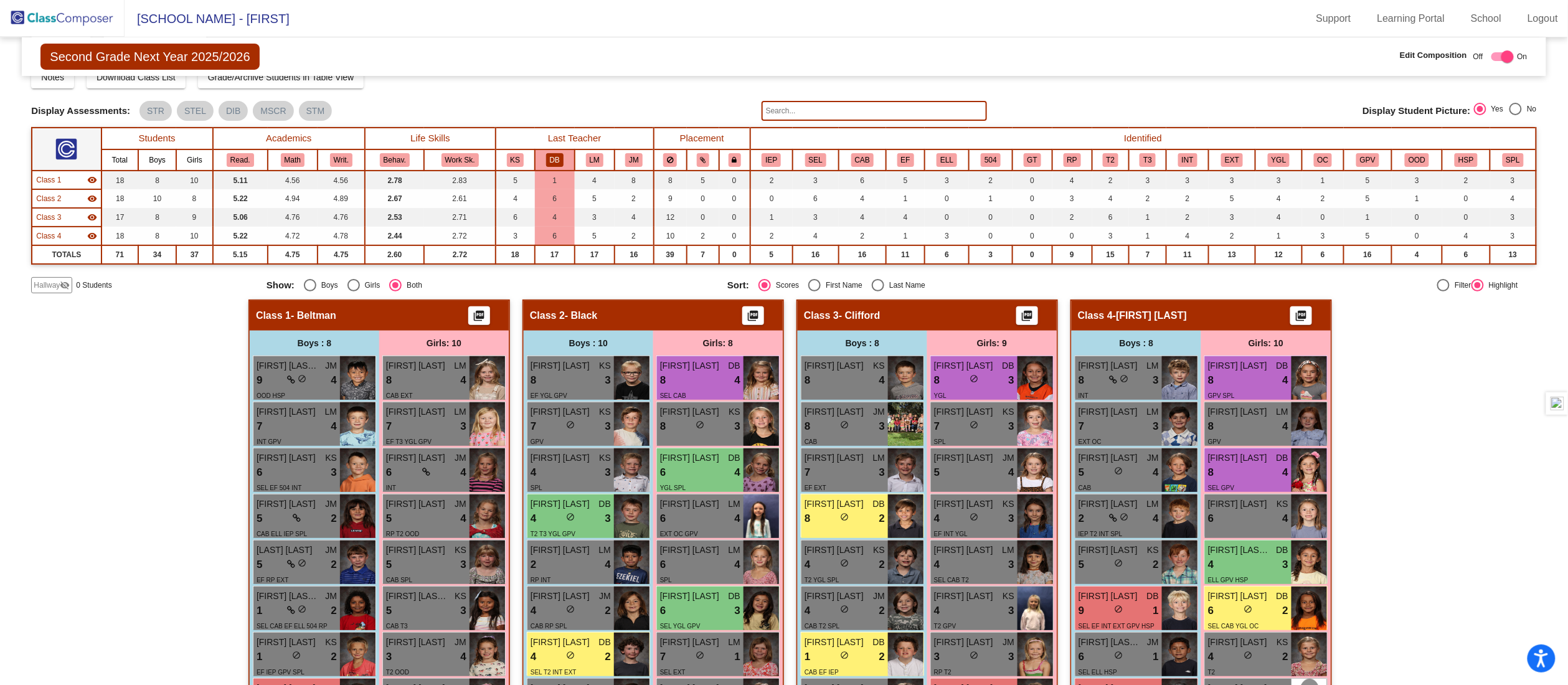 click on "Hallway   - Hallway Class  picture_as_pdf  Add Student  First Name Last Name Student Id  (Recommended)   Boy   Girl   Non Binary Add Close  Boys : 0    No Students   Girls: 0   No Students   Class 1   - Beltman  picture_as_pdf  Add Student  First Name Last Name Student Id  (Recommended)   Boy   Girl   Non Binary Add Close  Boys : 8  [FIRST] [LAST] JM 9 lock do_not_disturb_alt 4 OOD HSP [FIRST] [LAST] LM 7 lock do_not_disturb_alt 4 INT GPV [FIRST] [LAST] KS 6 lock do_not_disturb_alt 3 SEL EF 504 INT [FIRST] [LAST] JM 5 lock do_not_disturb_alt 2 CAB ELL IEP SPL [LAST] [LAST] JM 5 lock do_not_disturb_alt 2 EF RP EXT [FIRST] [LAST] [LAST] JM 1 lock do_not_disturb_alt 2 SEL CAB EF ELL 504 RP HSP [FIRST] [LAST] KS 1 lock do_not_disturb_alt 2 EF IEP GPV SPL [FIRST] [LAST] DB 8 lock do_not_disturb_alt 1 EXT YGL OC GPV Girls: 10 [FIRST] [LAST] LM 8 lock do_not_disturb_alt 4 CAB EXT [FIRST] [LAST] LM 7 lock do_not_disturb_alt 3 EF T3 YGL GPV [FIRST] [LAST] JM 6 lock do_not_disturb_alt 4 INT [FIRST] [LAST] JM 5 lock 4 KS" 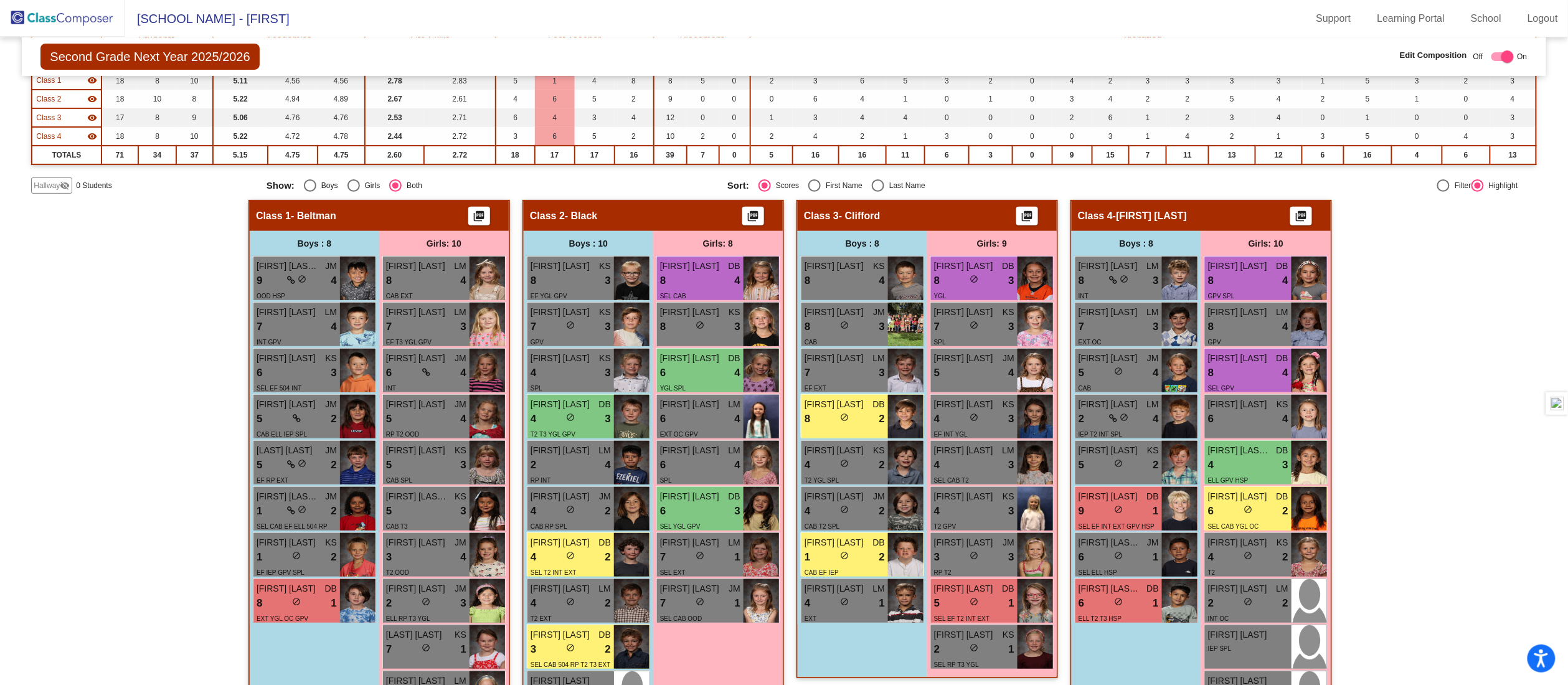 scroll, scrollTop: 198, scrollLeft: 0, axis: vertical 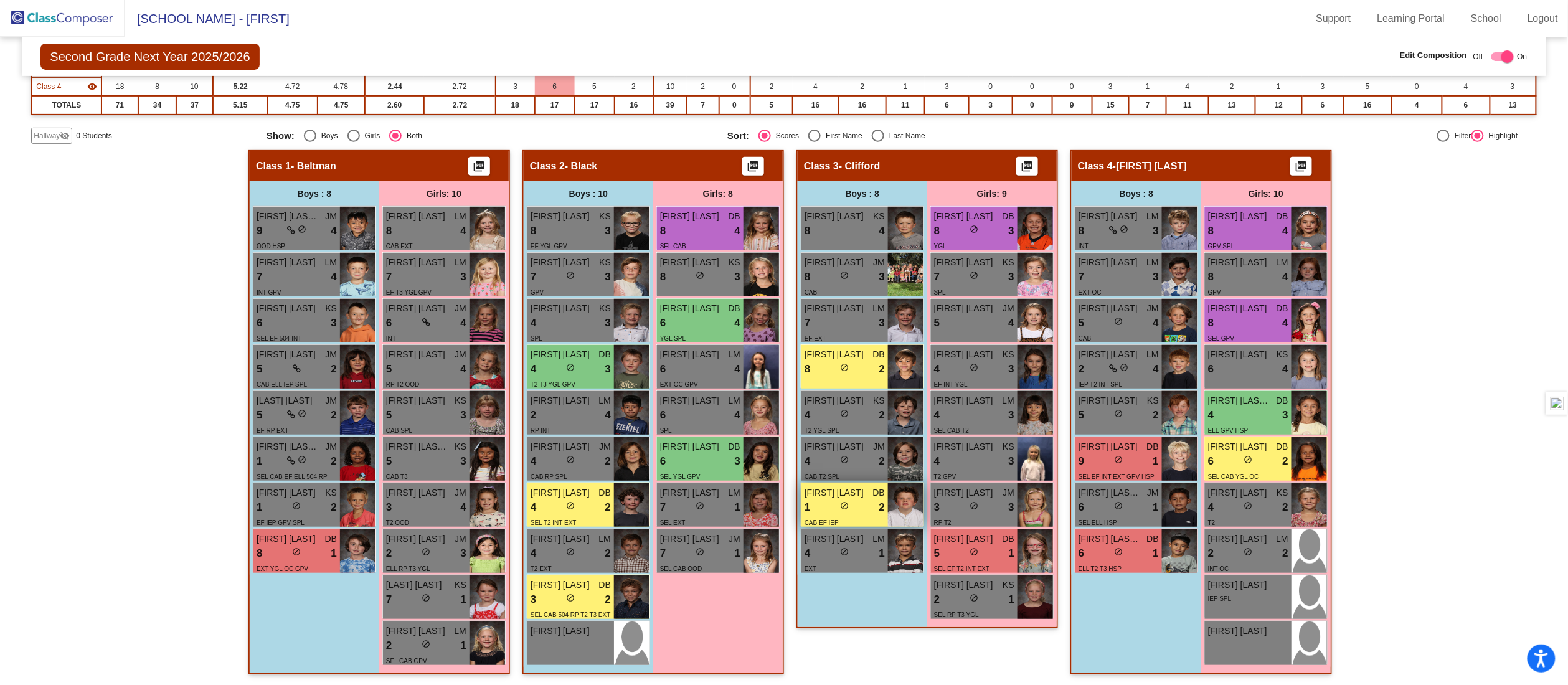 click on "1 lock do_not_disturb_alt 2" at bounding box center [844, 508] 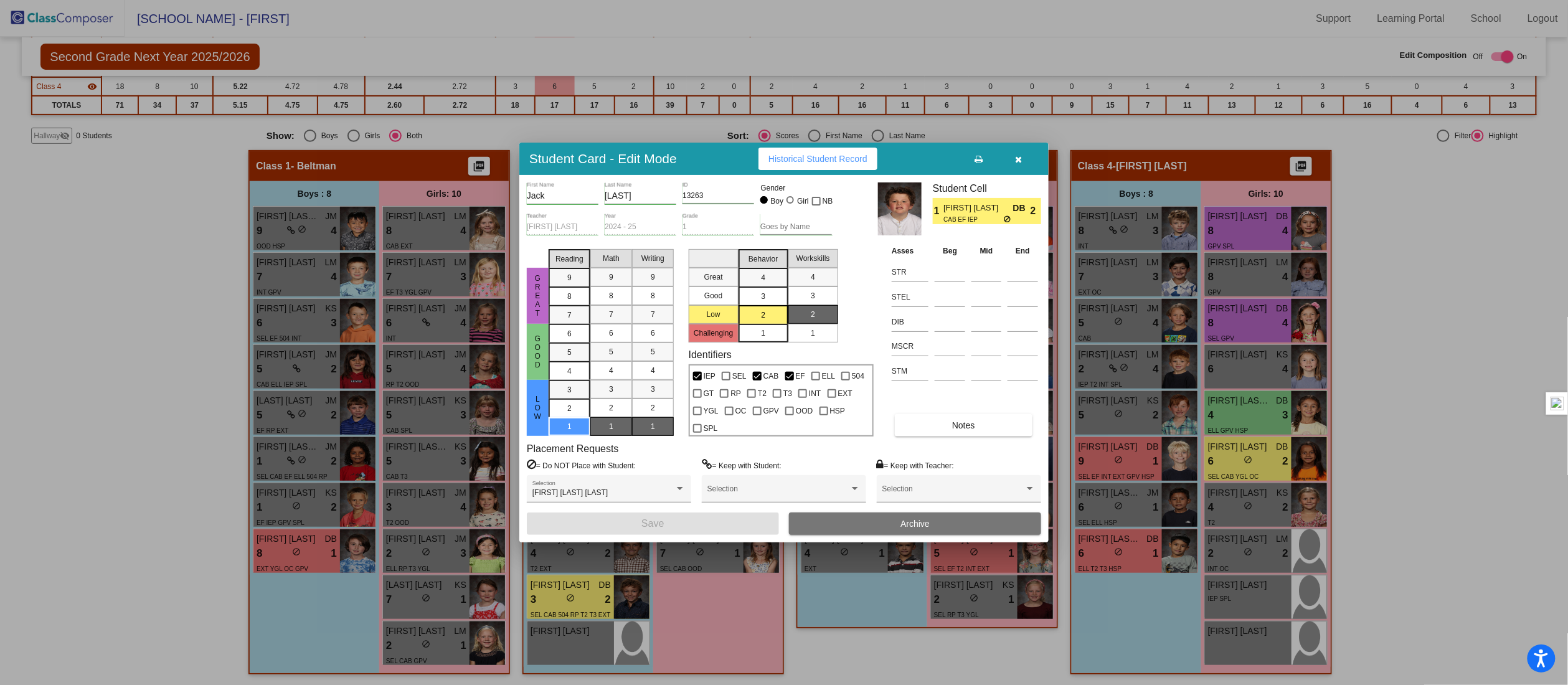 click at bounding box center (1019, 159) 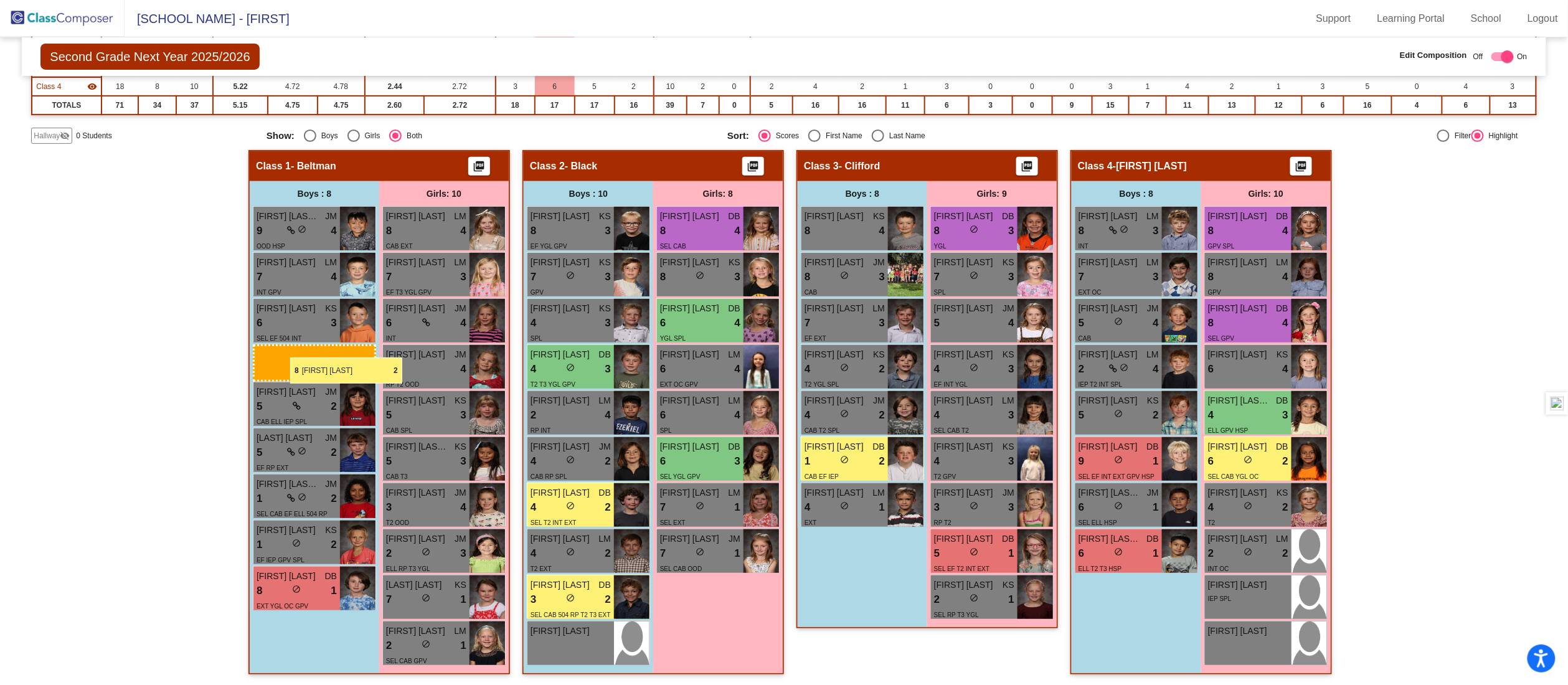 drag, startPoint x: 841, startPoint y: 367, endPoint x: 290, endPoint y: 357, distance: 551.0907 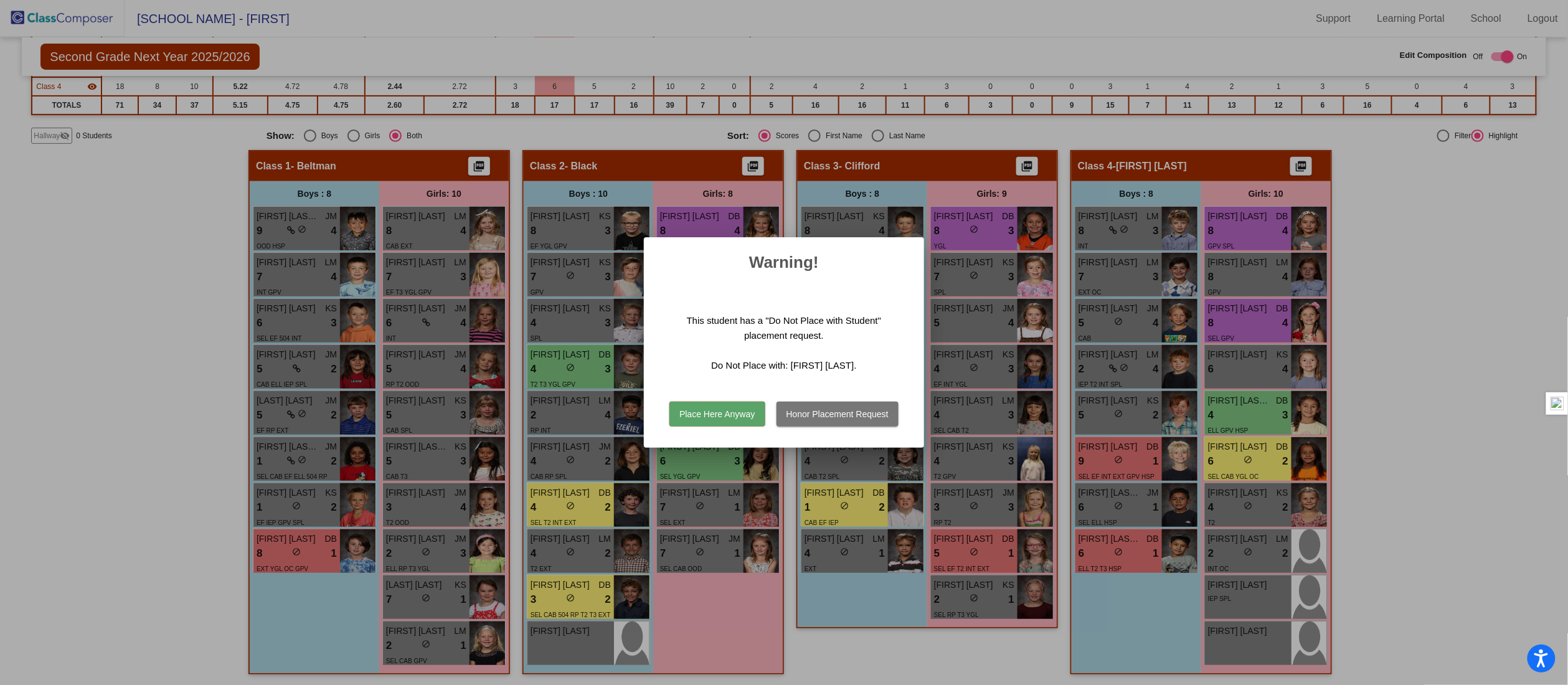 click on "Place Here Anyway" at bounding box center [717, 414] 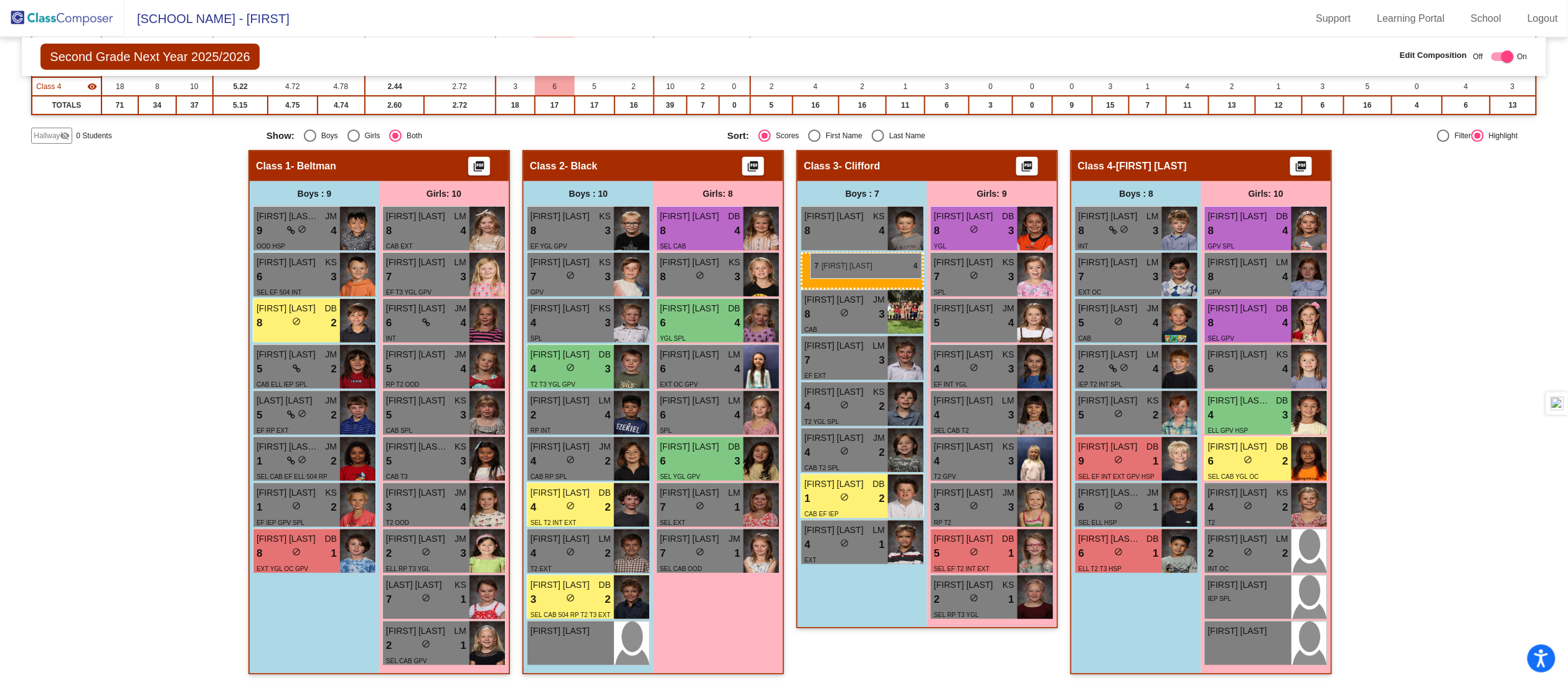 drag, startPoint x: 277, startPoint y: 276, endPoint x: 810, endPoint y: 253, distance: 533.496 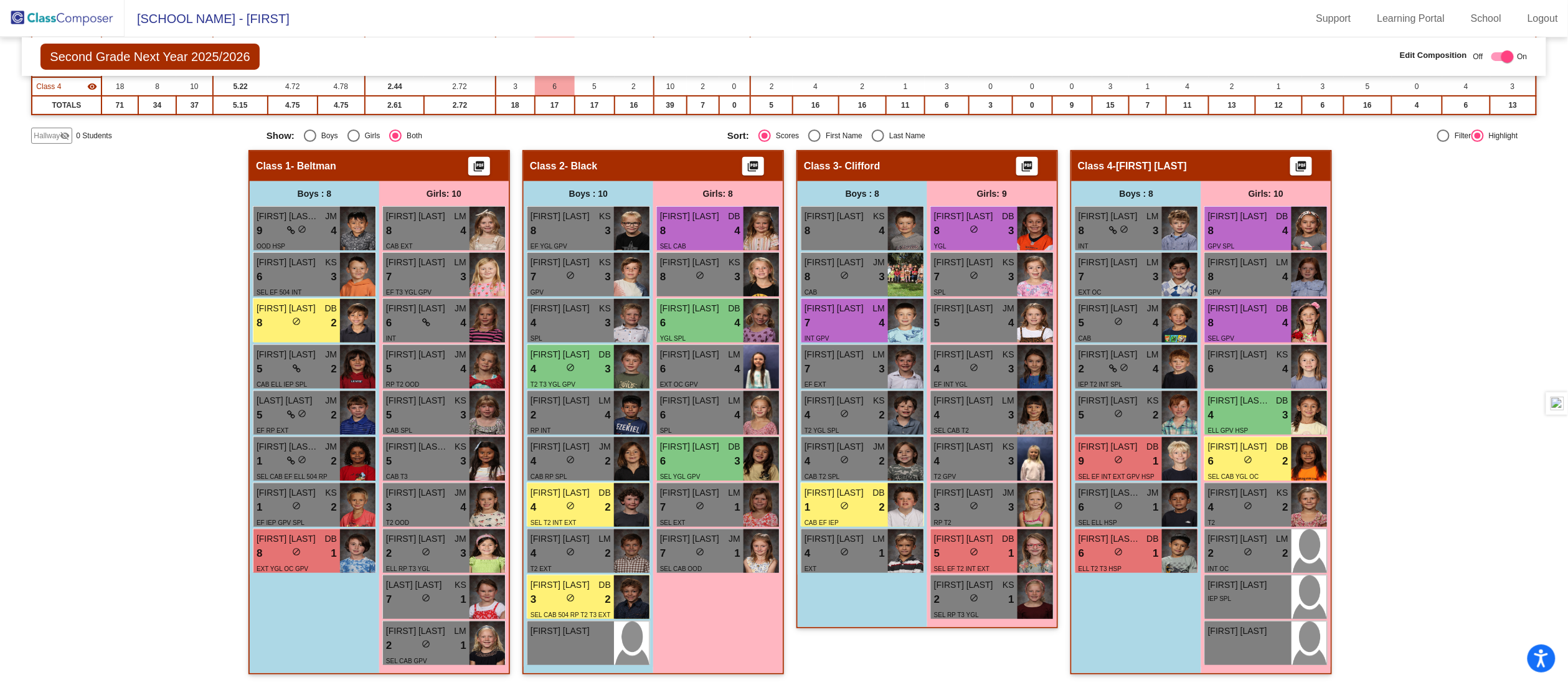 click on "Hallway   - Hallway Class  picture_as_pdf  Add Student  First Name Last Name Student Id  (Recommended)   Boy   Girl   Non Binary Add Close  Boys : 0    No Students   Girls: 0   No Students   Class 1   - Beltman  picture_as_pdf  Add Student  First Name Last Name Student Id  (Recommended)   Boy   Girl   Non Binary Add Close  Boys : 8  [FIRST] [LAST] JM 9 lock do_not_disturb_alt 4 OOD HSP [FIRST] [LAST] KS 6 lock do_not_disturb_alt 3 SEL EF 504 INT [FIRST] [LAST] DB 8 lock do_not_disturb_alt 2 [FIRST] [LAST] JM 5 lock do_not_disturb_alt 2 CAB ELL IEP SPL [LAST] [LAST] JM 5 lock do_not_disturb_alt 2 EF RP EXT [FIRST] [LAST] [LAST] JM 1 lock do_not_disturb_alt 2 SEL CAB EF ELL 504 RP HSP [FIRST] [LAST] KS 1 lock do_not_disturb_alt 2 EF IEP GPV SPL [FIRST] [LAST] DB 8 lock do_not_disturb_alt 1 EXT YGL OC GPV Girls: 10 [FIRST] [LAST] LM 8 lock do_not_disturb_alt 4 CAB EXT [FIRST] [LAST] LM 7 lock do_not_disturb_alt 3 EF T3 YGL GPV [FIRST] [LAST] JM 6 lock do_not_disturb_alt 4 INT [FIRST] [LAST] JM 5 lock 4 RP T2 OOD KS 5" 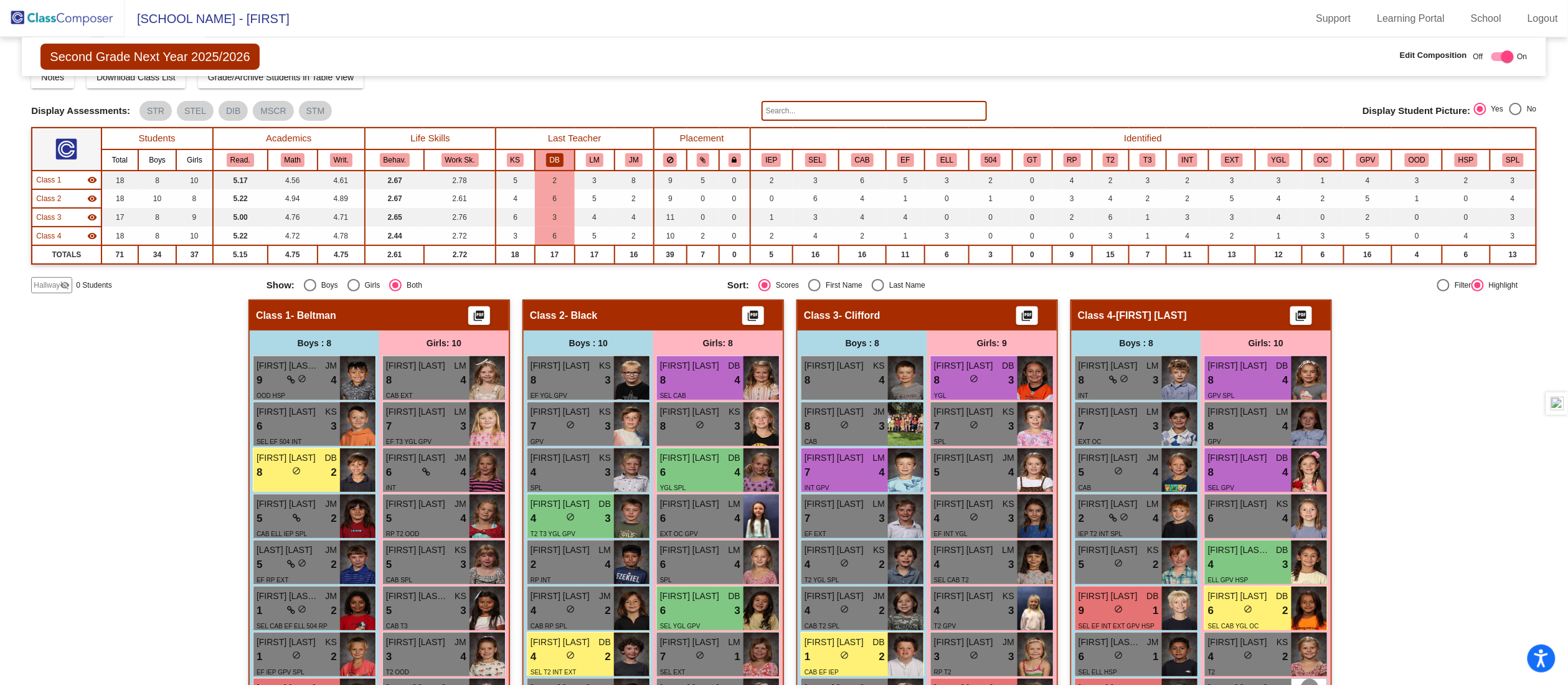 scroll, scrollTop: 0, scrollLeft: 0, axis: both 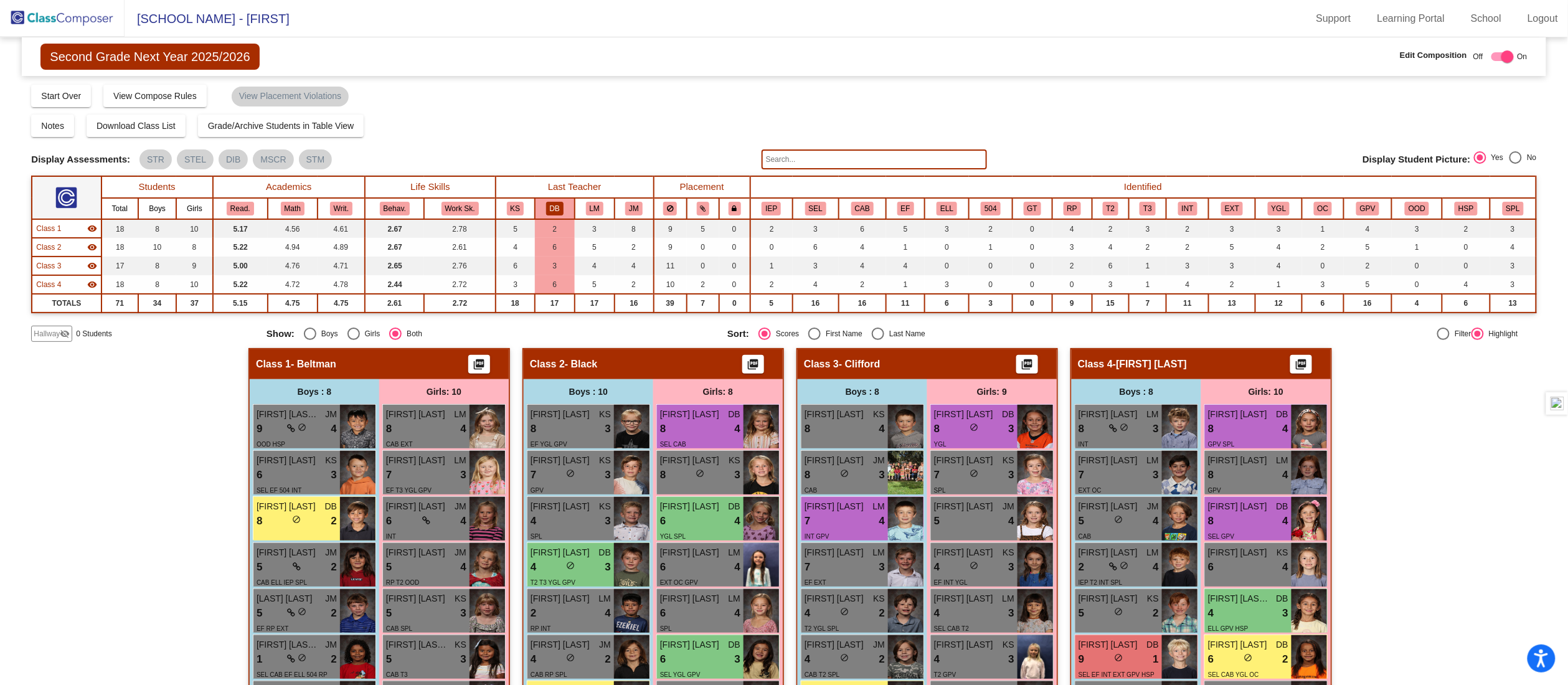 click on "DB" 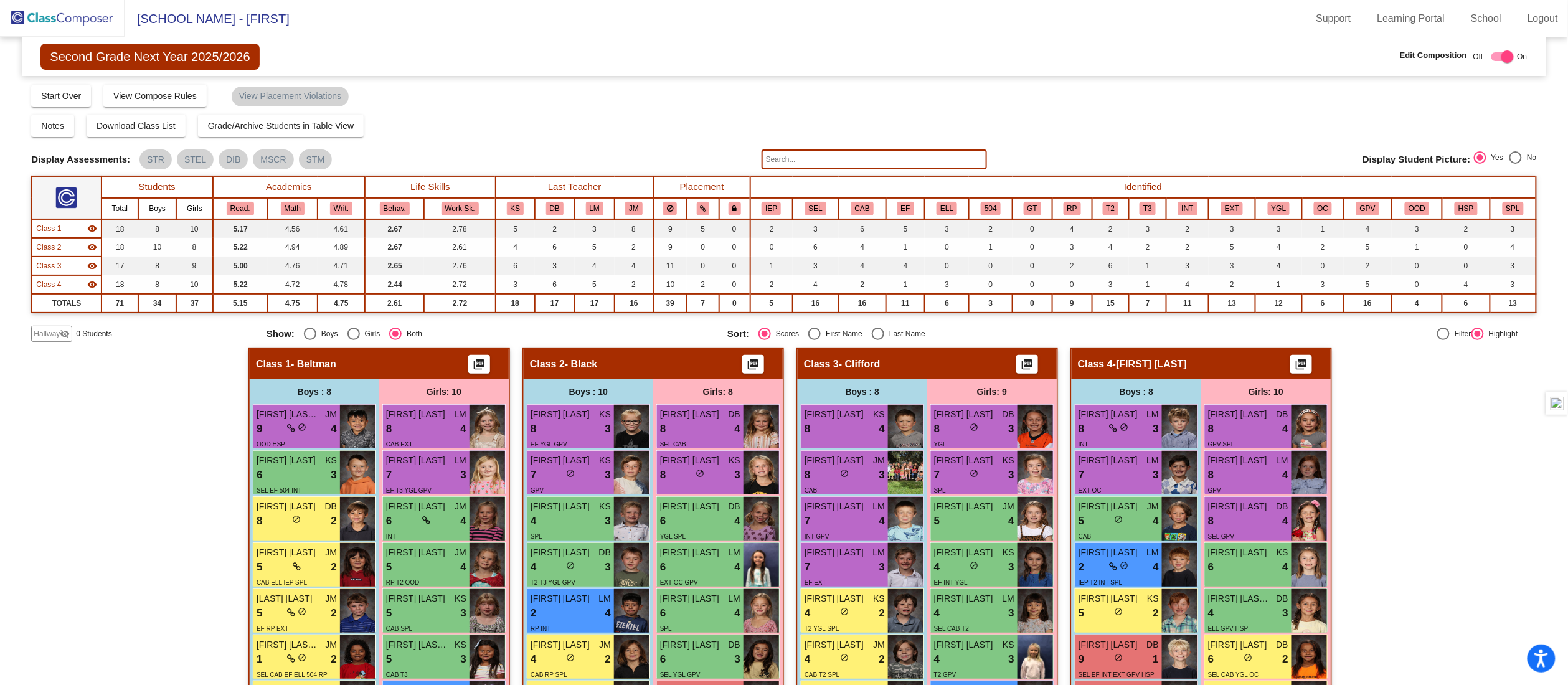click on "Hallway   - Hallway Class  picture_as_pdf  Add Student  First Name Last Name Student Id  (Recommended)   Boy   Girl   Non Binary Add Close  Boys : 0    No Students   Girls: 0   No Students   Class 1   - Beltman  picture_as_pdf  Add Student  First Name Last Name Student Id  (Recommended)   Boy   Girl   Non Binary Add Close  Boys : 8  [FIRST] [LAST] JM 9 lock do_not_disturb_alt 4 OOD HSP [FIRST] [LAST] KS 6 lock do_not_disturb_alt 3 SEL EF 504 INT [FIRST] [LAST] DB 8 lock do_not_disturb_alt 2 [FIRST] [LAST] JM 5 lock do_not_disturb_alt 2 CAB ELL IEP SPL [LAST] [LAST] JM 5 lock do_not_disturb_alt 2 EF RP EXT [FIRST] [LAST] [LAST] JM 1 lock do_not_disturb_alt 2 SEL CAB EF ELL 504 RP HSP [FIRST] [LAST] KS 1 lock do_not_disturb_alt 2 EF IEP GPV SPL [FIRST] [LAST] DB 8 lock do_not_disturb_alt 1 EXT YGL OC GPV Girls: 10 [FIRST] [LAST] LM 8 lock do_not_disturb_alt 4 CAB EXT [FIRST] [LAST] LM 7 lock do_not_disturb_alt 3 EF T3 YGL GPV [FIRST] [LAST] JM 6 lock do_not_disturb_alt 4 INT [FIRST] [LAST] JM 5 lock 4 RP T2 OOD KS 5" 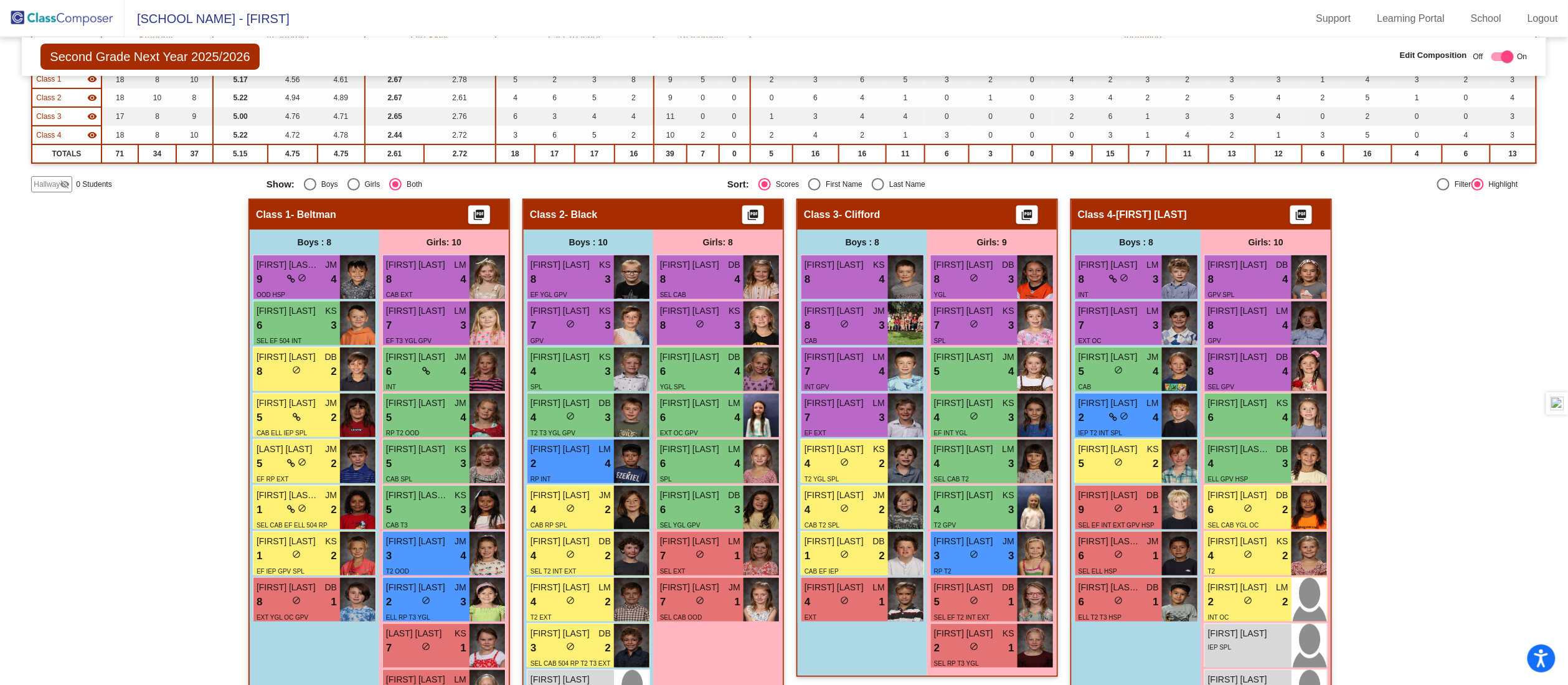 scroll, scrollTop: 198, scrollLeft: 0, axis: vertical 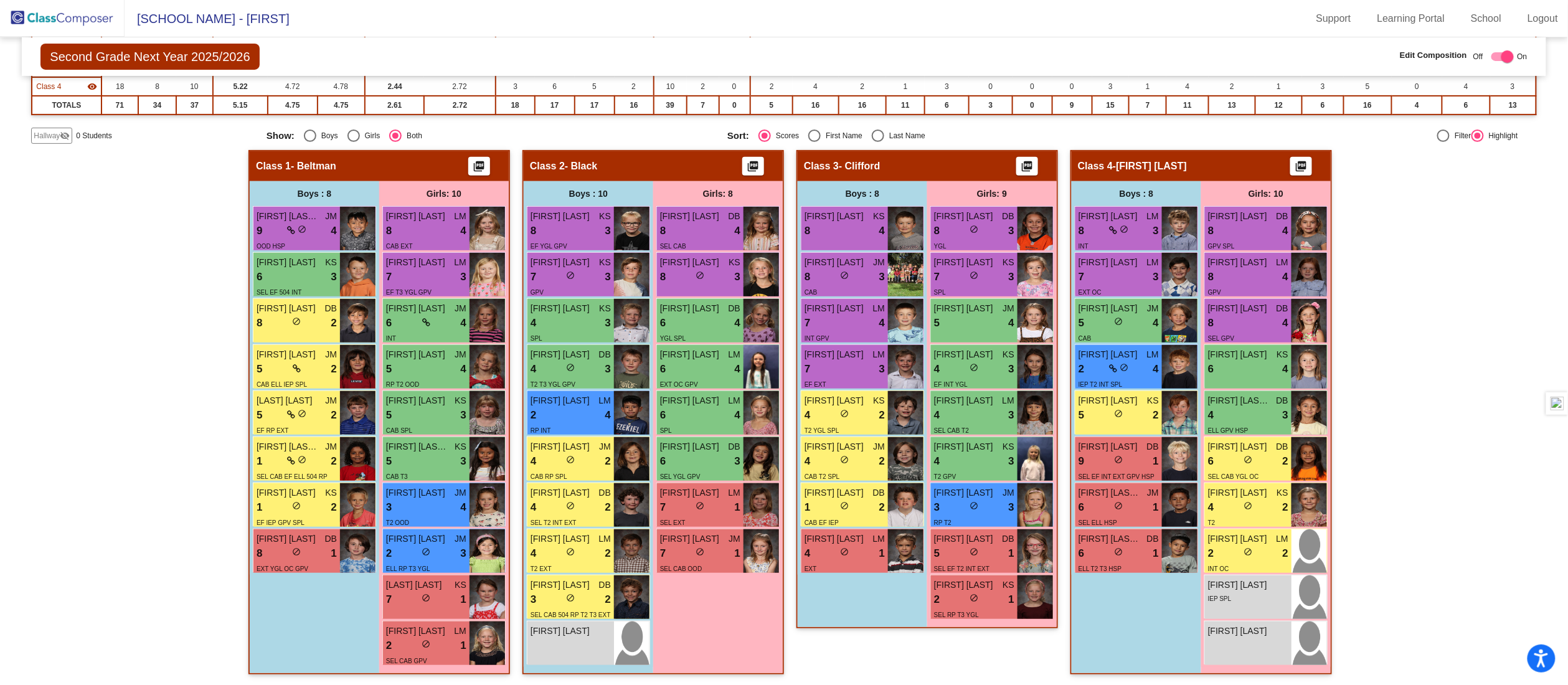 click on "Hallway   - Hallway Class  picture_as_pdf  Add Student  First Name Last Name Student Id  (Recommended)   Boy   Girl   Non Binary Add Close  Boys : 0    No Students   Girls: 0   No Students   Class 1   - Beltman  picture_as_pdf  Add Student  First Name Last Name Student Id  (Recommended)   Boy   Girl   Non Binary Add Close  Boys : 8  [FIRST] [LAST] JM 9 lock do_not_disturb_alt 4 OOD HSP [FIRST] [LAST] KS 6 lock do_not_disturb_alt 3 SEL EF 504 INT [FIRST] [LAST] DB 8 lock do_not_disturb_alt 2 [FIRST] [LAST] JM 5 lock do_not_disturb_alt 2 CAB ELL IEP SPL [LAST] [LAST] JM 5 lock do_not_disturb_alt 2 EF RP EXT [FIRST] [LAST] [LAST] JM 1 lock do_not_disturb_alt 2 SEL CAB EF ELL 504 RP HSP [FIRST] [LAST] KS 1 lock do_not_disturb_alt 2 EF IEP GPV SPL [FIRST] [LAST] DB 8 lock do_not_disturb_alt 1 EXT YGL OC GPV Girls: 10 [FIRST] [LAST] LM 8 lock do_not_disturb_alt 4 CAB EXT [FIRST] [LAST] LM 7 lock do_not_disturb_alt 3 EF T3 YGL GPV [FIRST] [LAST] JM 6 lock do_not_disturb_alt 4 INT [FIRST] [LAST] JM 5 lock 4 RP T2 OOD KS 5" 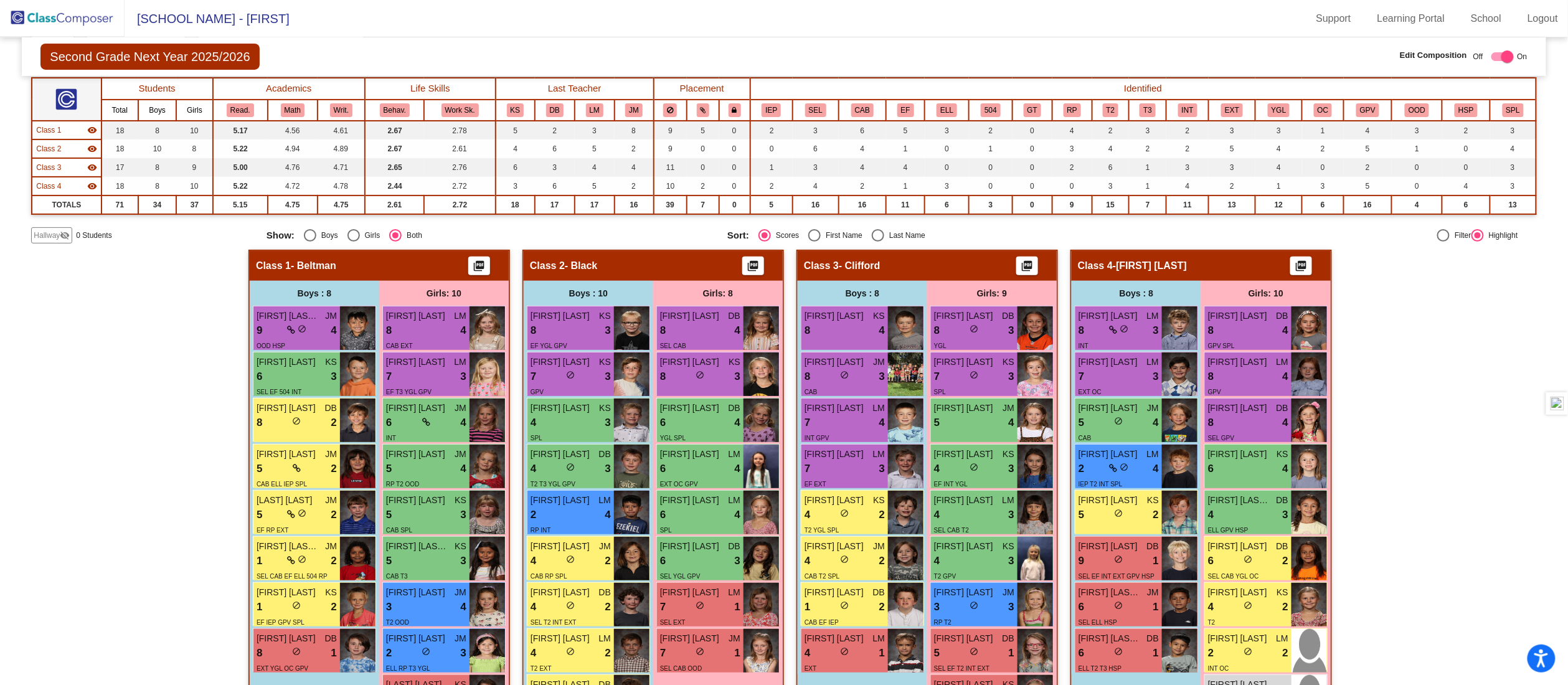 scroll, scrollTop: 49, scrollLeft: 0, axis: vertical 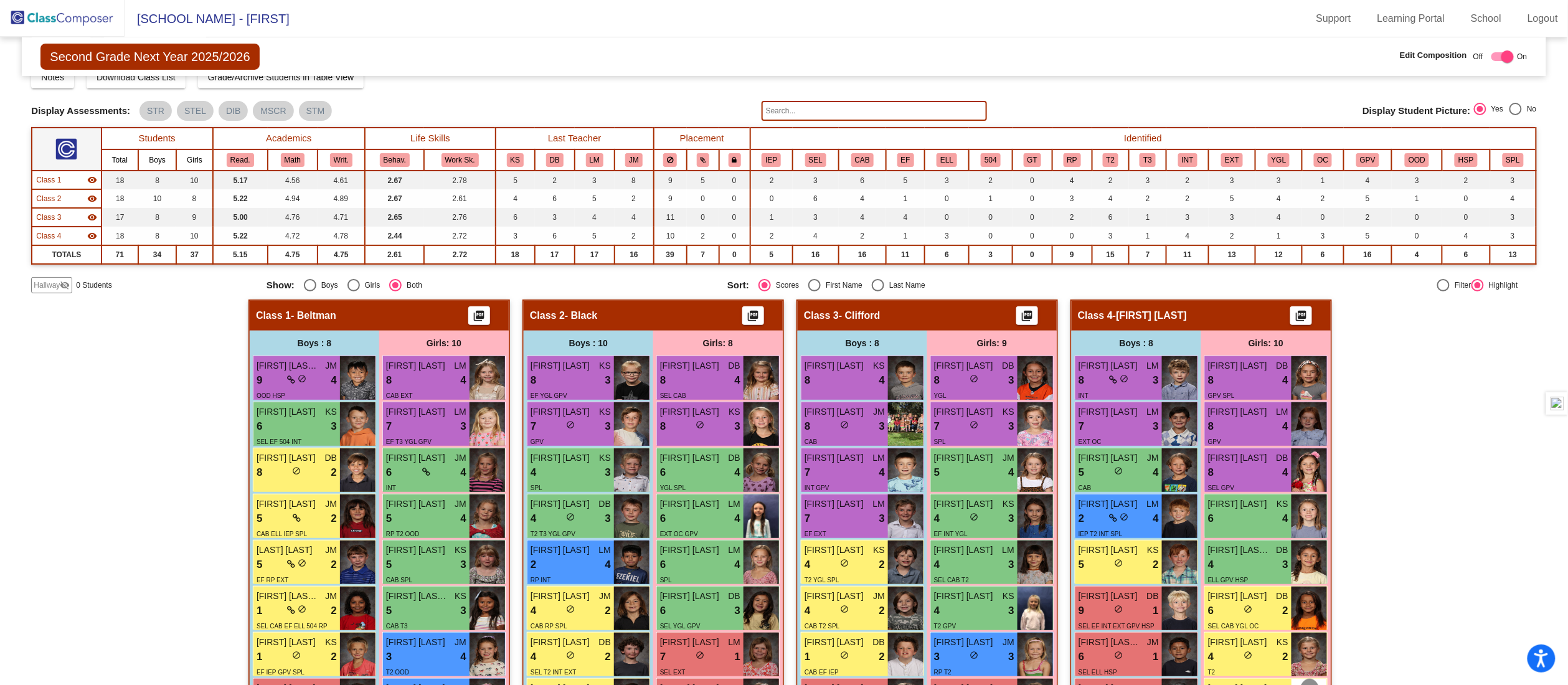 click on "Hallway   - Hallway Class  picture_as_pdf  Add Student  First Name Last Name Student Id  (Recommended)   Boy   Girl   Non Binary Add Close  Boys : 0    No Students   Girls: 0   No Students   Class 1   - Beltman  picture_as_pdf  Add Student  First Name Last Name Student Id  (Recommended)   Boy   Girl   Non Binary Add Close  Boys : 8  [FIRST] [LAST] JM 9 lock do_not_disturb_alt 4 OOD HSP [FIRST] [LAST] KS 6 lock do_not_disturb_alt 3 SEL EF 504 INT [FIRST] [LAST] DB 8 lock do_not_disturb_alt 2 [FIRST] [LAST] JM 5 lock do_not_disturb_alt 2 CAB ELL IEP SPL [LAST] [LAST] JM 5 lock do_not_disturb_alt 2 EF RP EXT [FIRST] [LAST] [LAST] JM 1 lock do_not_disturb_alt 2 SEL CAB EF ELL 504 RP HSP [FIRST] [LAST] KS 1 lock do_not_disturb_alt 2 EF IEP GPV SPL [FIRST] [LAST] DB 8 lock do_not_disturb_alt 1 EXT YGL OC GPV Girls: 10 [FIRST] [LAST] LM 8 lock do_not_disturb_alt 4 CAB EXT [FIRST] [LAST] LM 7 lock do_not_disturb_alt 3 EF T3 YGL GPV [FIRST] [LAST] JM 6 lock do_not_disturb_alt 4 INT [FIRST] [LAST] JM 5 lock 4 RP T2 OOD KS 5" 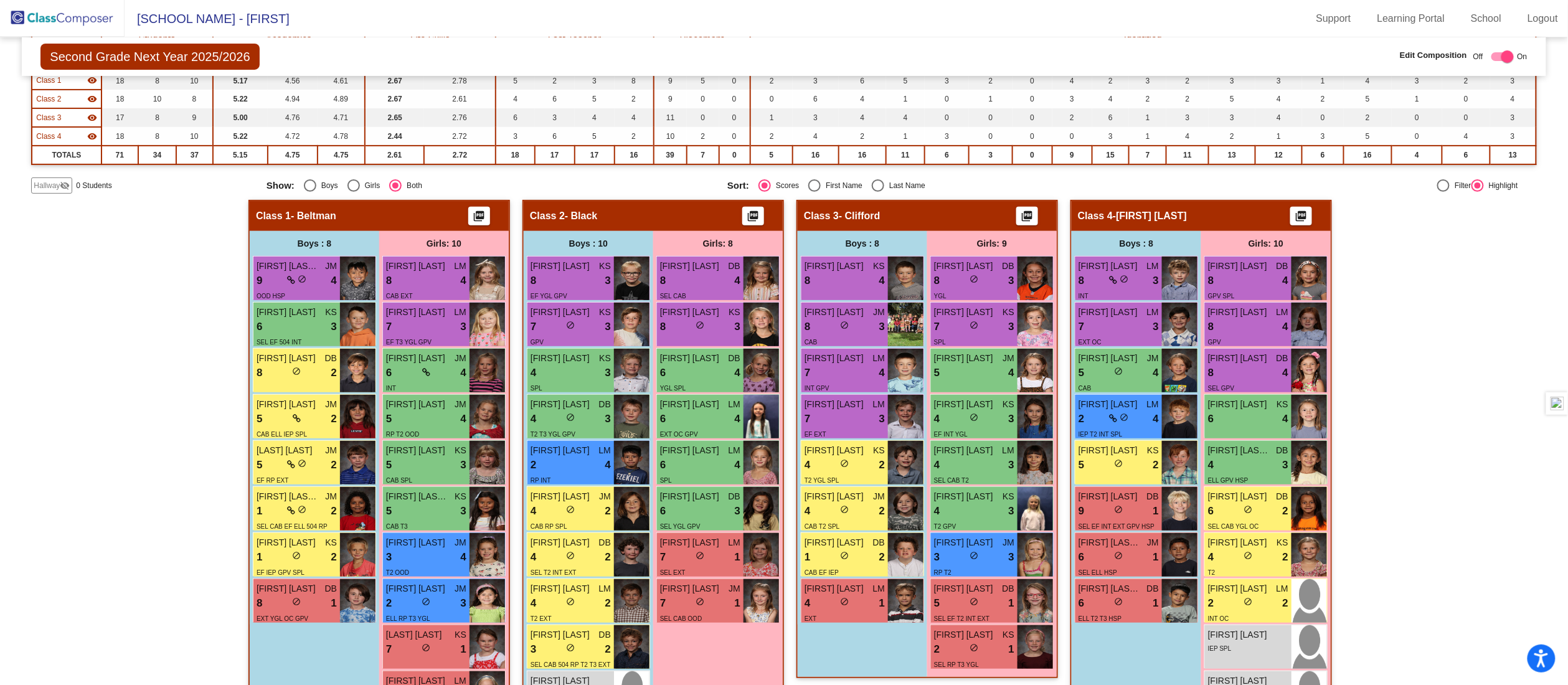 scroll, scrollTop: 198, scrollLeft: 0, axis: vertical 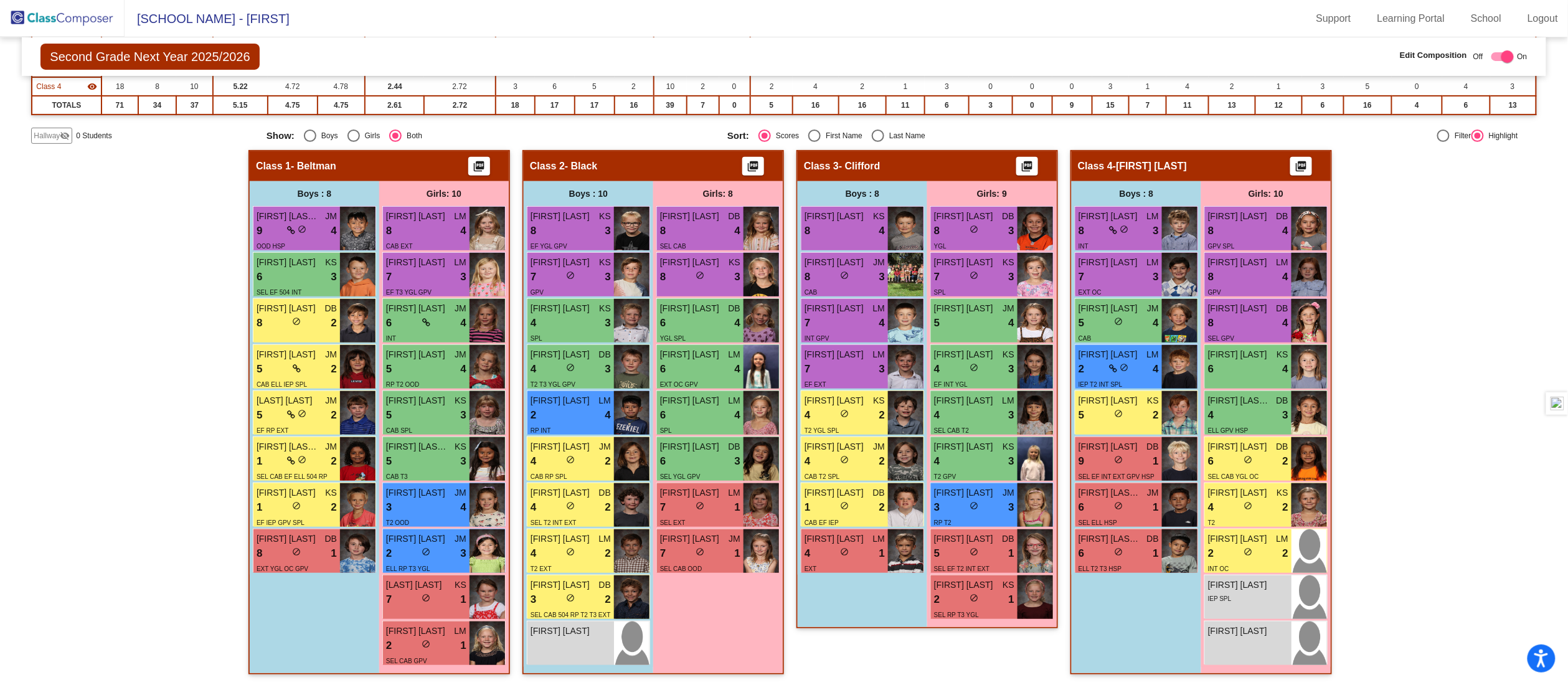 click on "Hallway   - Hallway Class  picture_as_pdf  Add Student  First Name Last Name Student Id  (Recommended)   Boy   Girl   Non Binary Add Close  Boys : 0    No Students   Girls: 0   No Students   Class 1   - Beltman  picture_as_pdf  Add Student  First Name Last Name Student Id  (Recommended)   Boy   Girl   Non Binary Add Close  Boys : 8  [FIRST] [LAST] JM 9 lock do_not_disturb_alt 4 OOD HSP [FIRST] [LAST] KS 6 lock do_not_disturb_alt 3 SEL EF 504 INT [FIRST] [LAST] DB 8 lock do_not_disturb_alt 2 [FIRST] [LAST] JM 5 lock do_not_disturb_alt 2 CAB ELL IEP SPL [LAST] [LAST] JM 5 lock do_not_disturb_alt 2 EF RP EXT [FIRST] [LAST] [LAST] JM 1 lock do_not_disturb_alt 2 SEL CAB EF ELL 504 RP HSP [FIRST] [LAST] KS 1 lock do_not_disturb_alt 2 EF IEP GPV SPL [FIRST] [LAST] DB 8 lock do_not_disturb_alt 1 EXT YGL OC GPV Girls: 10 [FIRST] [LAST] LM 8 lock do_not_disturb_alt 4 CAB EXT [FIRST] [LAST] LM 7 lock do_not_disturb_alt 3 EF T3 YGL GPV [FIRST] [LAST] JM 6 lock do_not_disturb_alt 4 INT [FIRST] [LAST] JM 5 lock 4 RP T2 OOD KS 5" 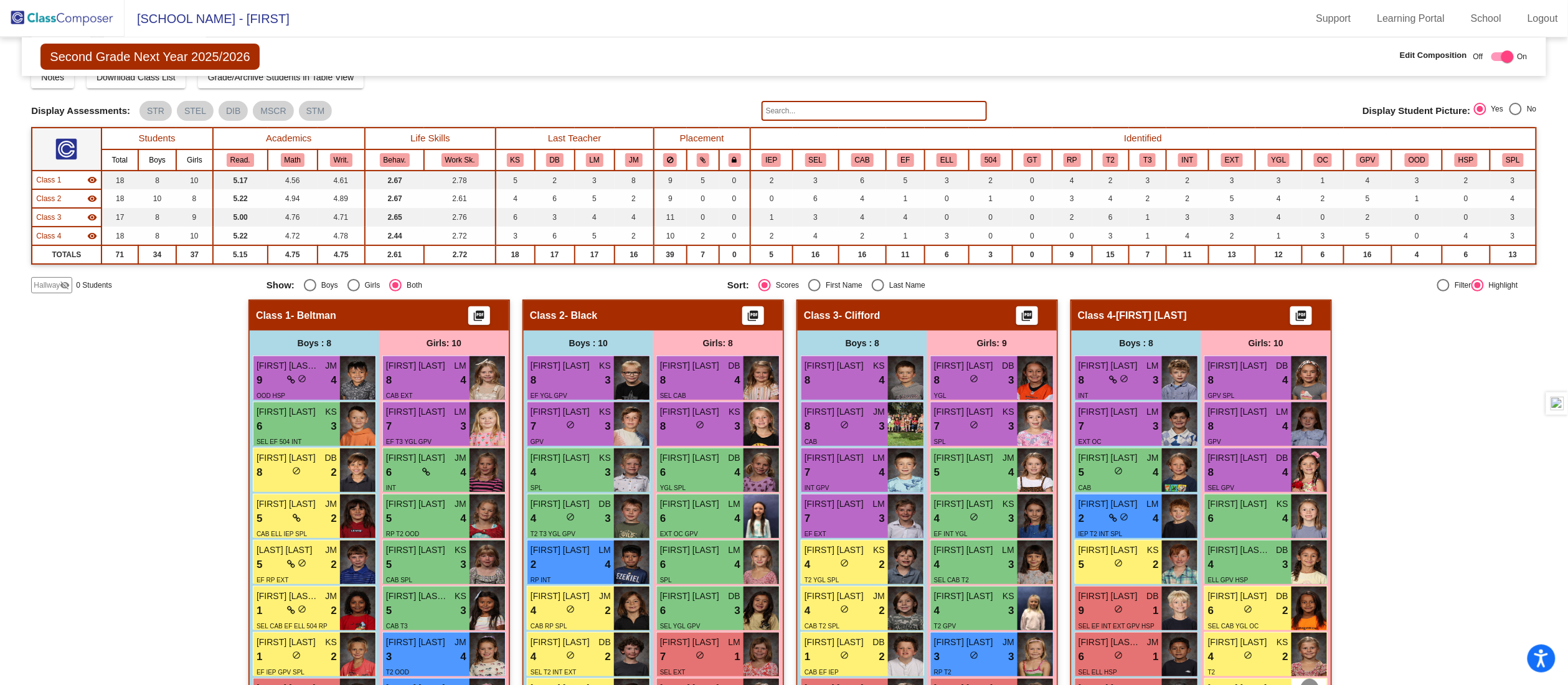 scroll, scrollTop: 0, scrollLeft: 0, axis: both 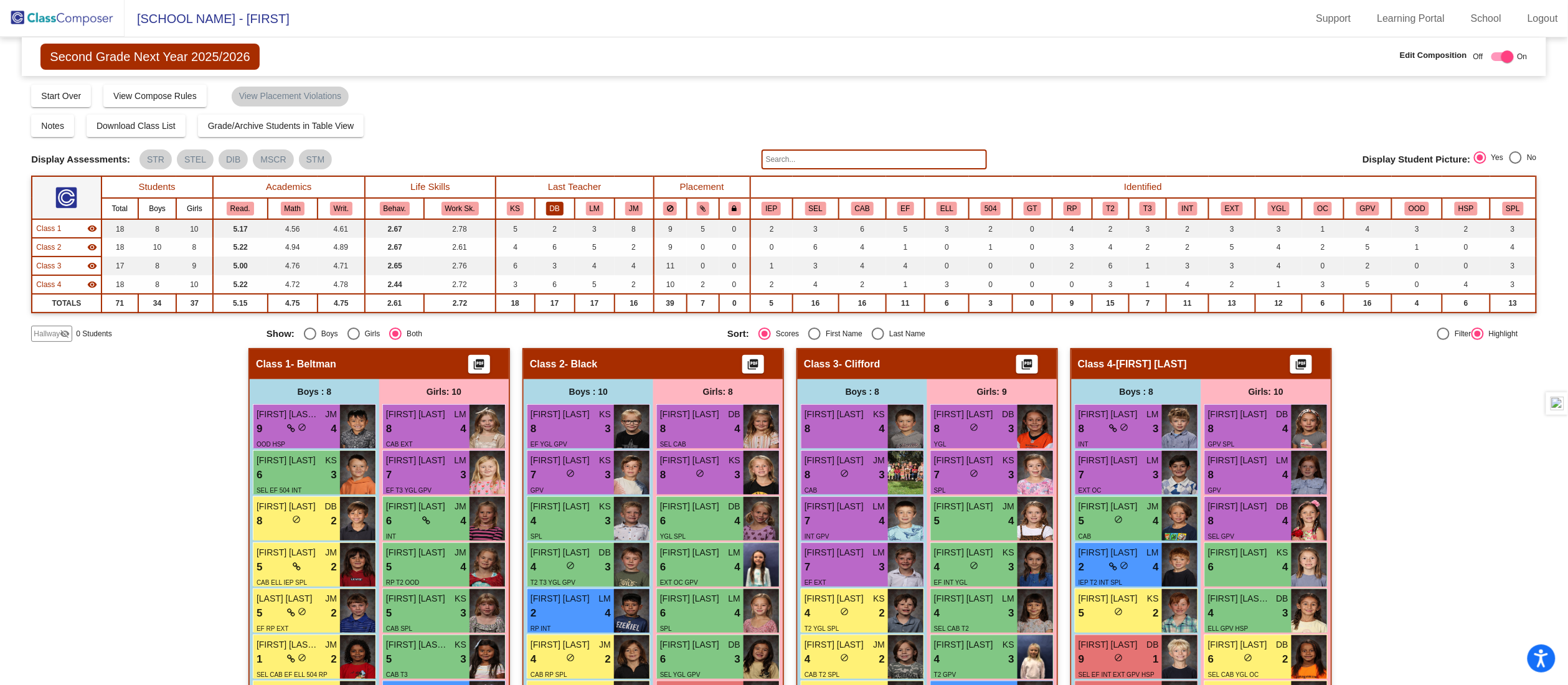 click on "DB" 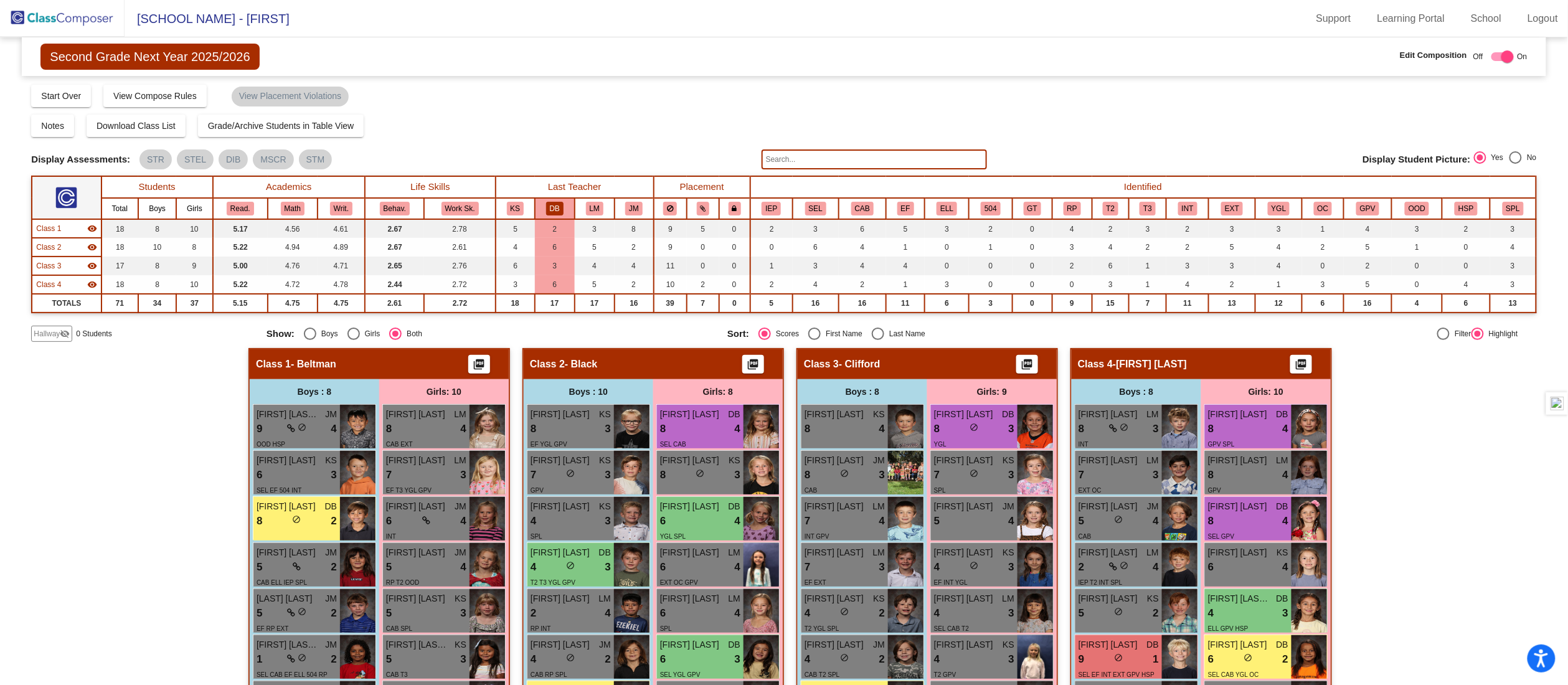 click on "Hallway   - Hallway Class  picture_as_pdf  Add Student  First Name Last Name Student Id  (Recommended)   Boy   Girl   Non Binary Add Close  Boys : 0    No Students   Girls: 0   No Students   Class 1   - Beltman  picture_as_pdf  Add Student  First Name Last Name Student Id  (Recommended)   Boy   Girl   Non Binary Add Close  Boys : 8  [FIRST] [LAST] JM 9 lock do_not_disturb_alt 4 OOD HSP [FIRST] [LAST] KS 6 lock do_not_disturb_alt 3 SEL EF 504 INT [FIRST] [LAST] DB 8 lock do_not_disturb_alt 2 [FIRST] [LAST] JM 5 lock do_not_disturb_alt 2 CAB ELL IEP SPL [LAST] [LAST] JM 5 lock do_not_disturb_alt 2 EF RP EXT [FIRST] [LAST] [LAST] JM 1 lock do_not_disturb_alt 2 SEL CAB EF ELL 504 RP HSP [FIRST] [LAST] KS 1 lock do_not_disturb_alt 2 EF IEP GPV SPL [FIRST] [LAST] DB 8 lock do_not_disturb_alt 1 EXT YGL OC GPV Girls: 10 [FIRST] [LAST] LM 8 lock do_not_disturb_alt 4 CAB EXT [FIRST] [LAST] LM 7 lock do_not_disturb_alt 3 EF T3 YGL GPV [FIRST] [LAST] JM 6 lock do_not_disturb_alt 4 INT [FIRST] [LAST] JM 5 lock 4 RP T2 OOD KS 5" 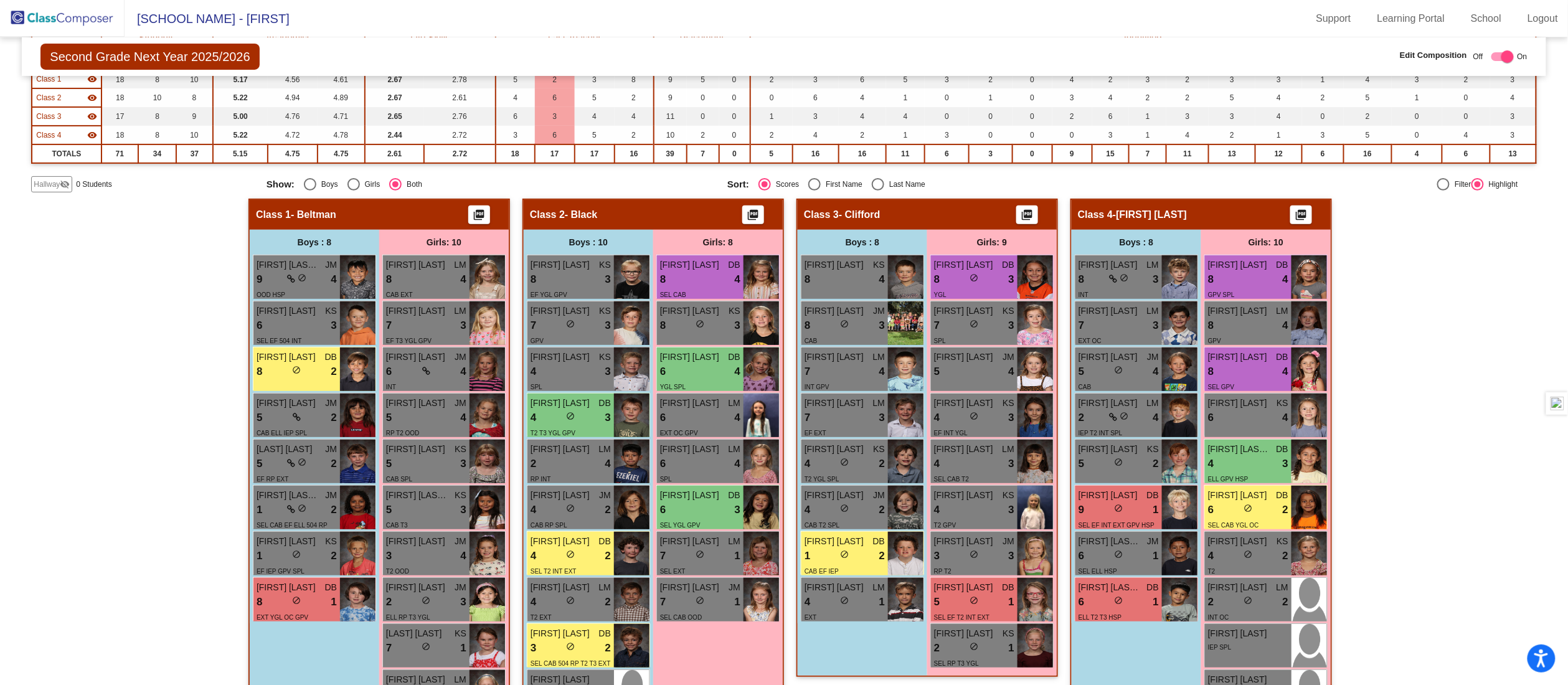 scroll, scrollTop: 198, scrollLeft: 0, axis: vertical 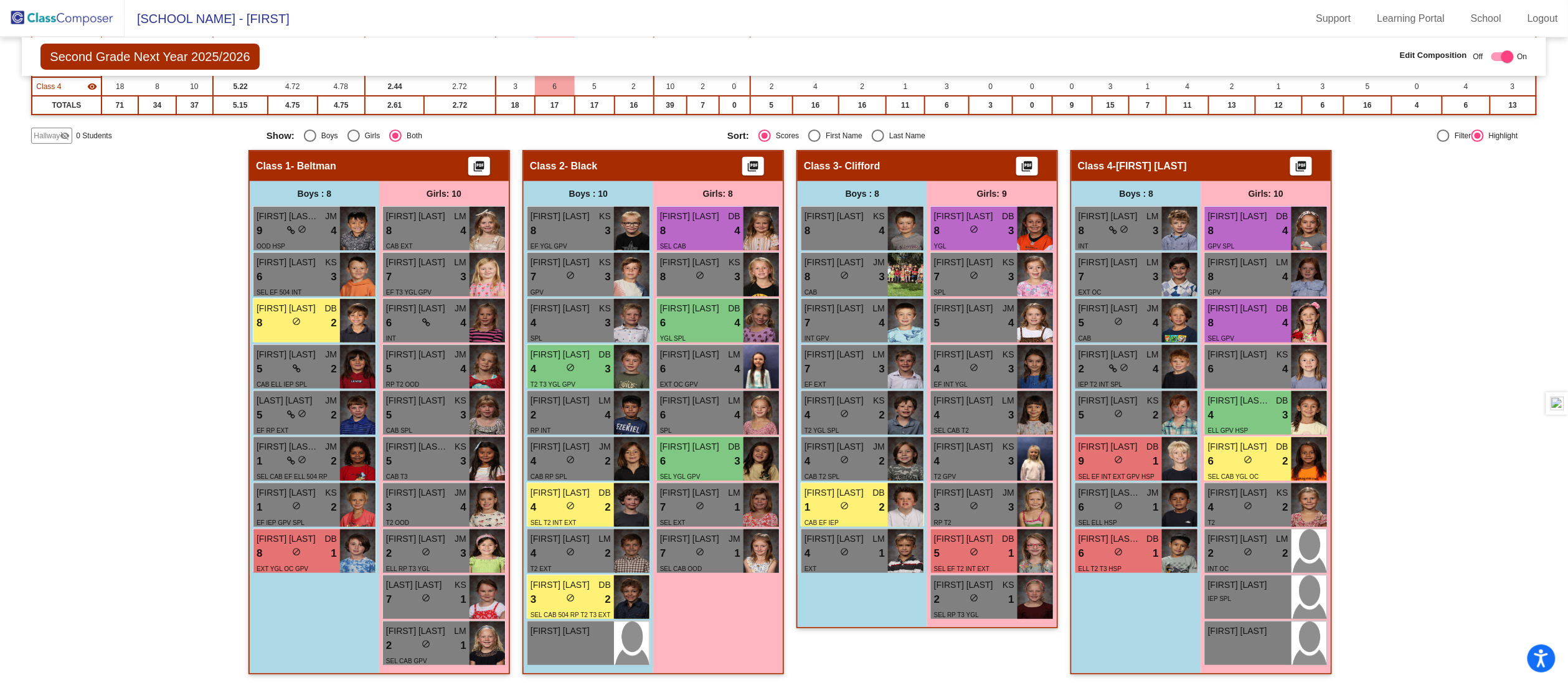click on "Hallway   - Hallway Class  picture_as_pdf  Add Student  First Name Last Name Student Id  (Recommended)   Boy   Girl   Non Binary Add Close  Boys : 0    No Students   Girls: 0   No Students   Class 1   - Beltman  picture_as_pdf  Add Student  First Name Last Name Student Id  (Recommended)   Boy   Girl   Non Binary Add Close  Boys : 8  [FIRST] [LAST] JM 9 lock do_not_disturb_alt 4 OOD HSP [FIRST] [LAST] KS 6 lock do_not_disturb_alt 3 SEL EF 504 INT [FIRST] [LAST] DB 8 lock do_not_disturb_alt 2 [FIRST] [LAST] JM 5 lock do_not_disturb_alt 2 CAB ELL IEP SPL [LAST] [LAST] JM 5 lock do_not_disturb_alt 2 EF RP EXT [FIRST] [LAST] [LAST] JM 1 lock do_not_disturb_alt 2 SEL CAB EF ELL 504 RP HSP [FIRST] [LAST] KS 1 lock do_not_disturb_alt 2 EF IEP GPV SPL [FIRST] [LAST] DB 8 lock do_not_disturb_alt 1 EXT YGL OC GPV Girls: 10 [FIRST] [LAST] LM 8 lock do_not_disturb_alt 4 CAB EXT [FIRST] [LAST] LM 7 lock do_not_disturb_alt 3 EF T3 YGL GPV [FIRST] [LAST] JM 6 lock do_not_disturb_alt 4 INT [FIRST] [LAST] JM 5 lock 4 RP T2 OOD KS 5" 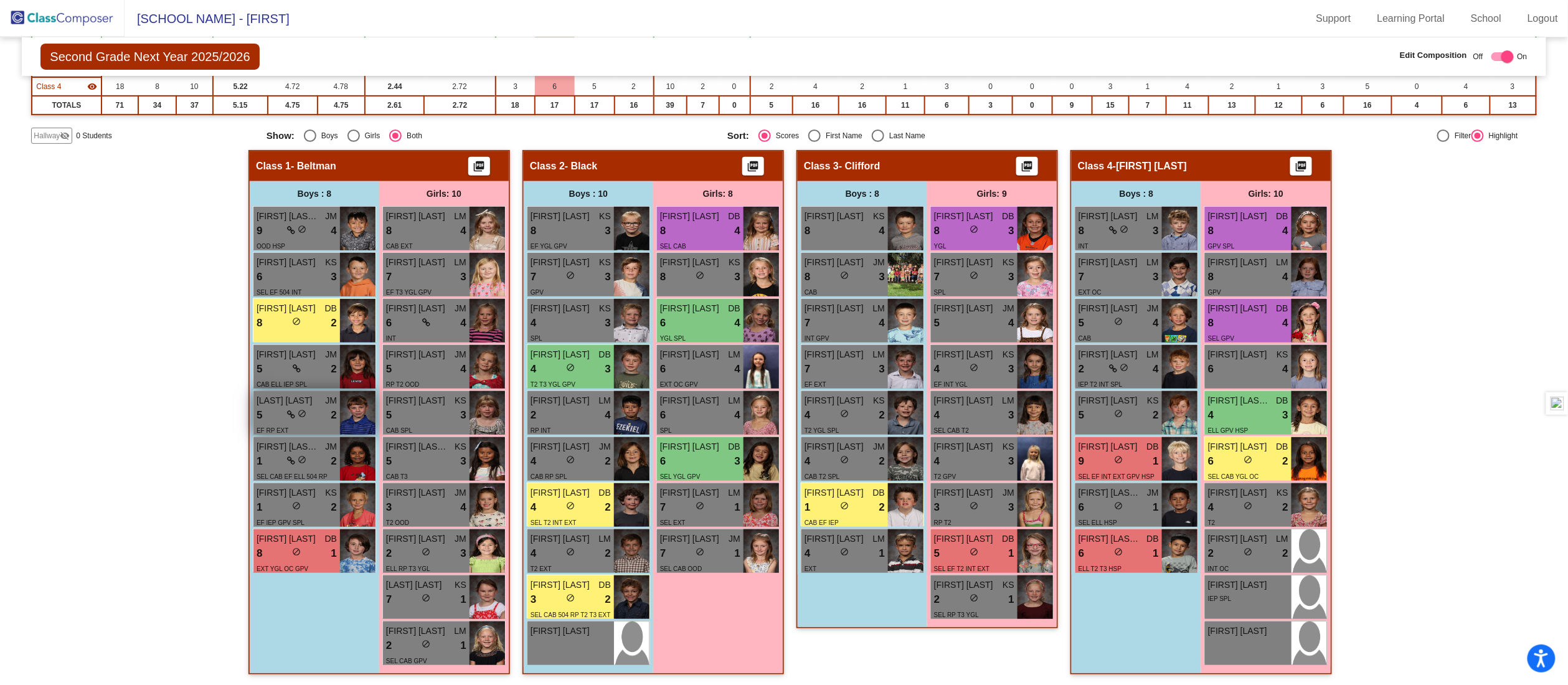 click on "5 lock do_not_disturb_alt 2" at bounding box center (296, 415) 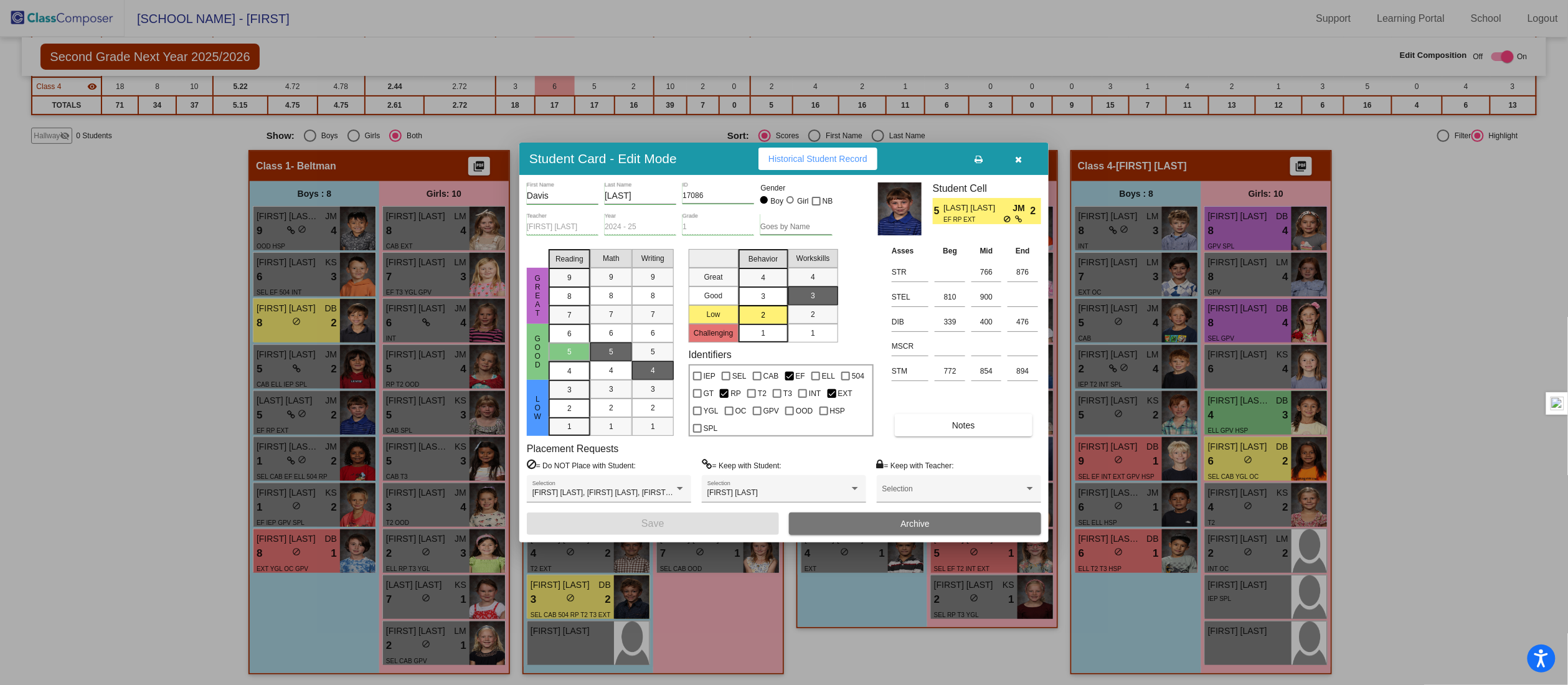 click on "Notes" at bounding box center [963, 425] 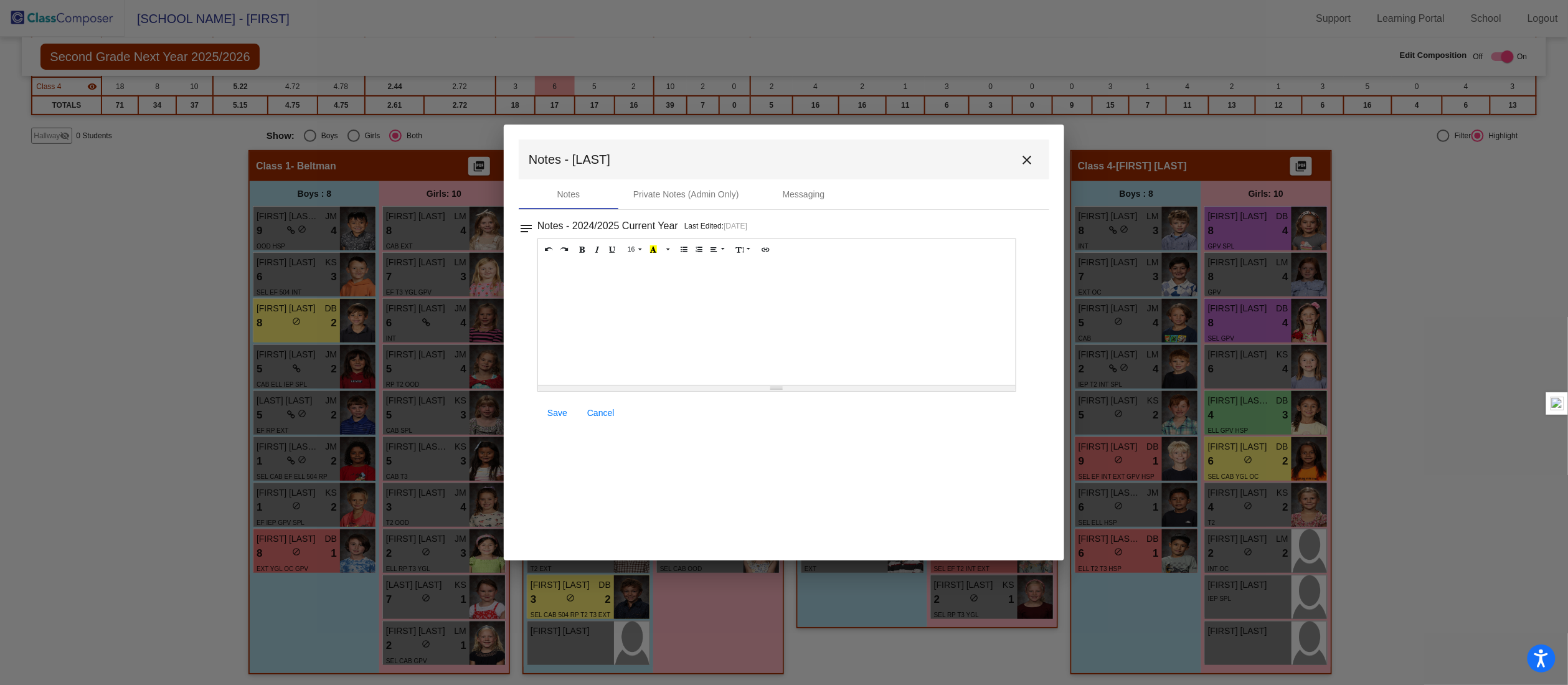 click on "close" at bounding box center [1027, 160] 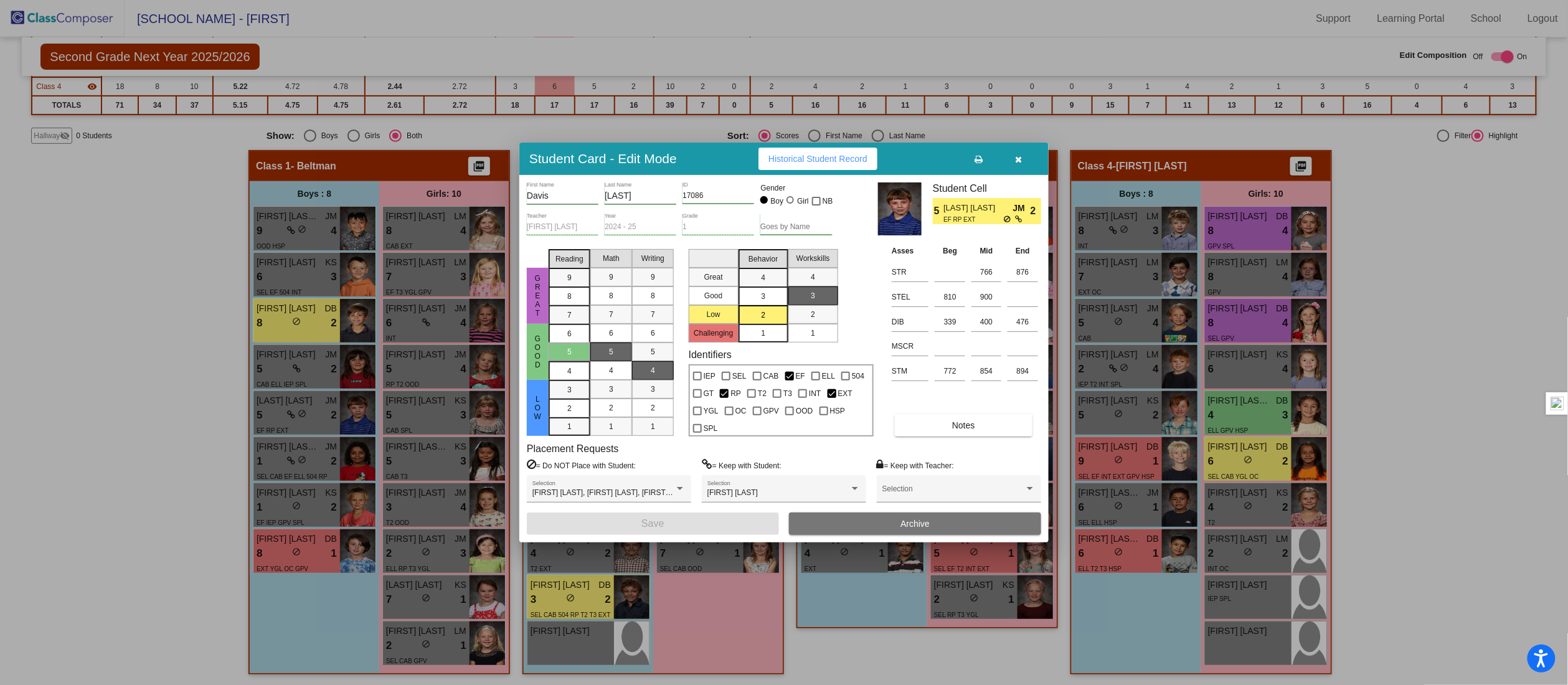 click at bounding box center (1019, 159) 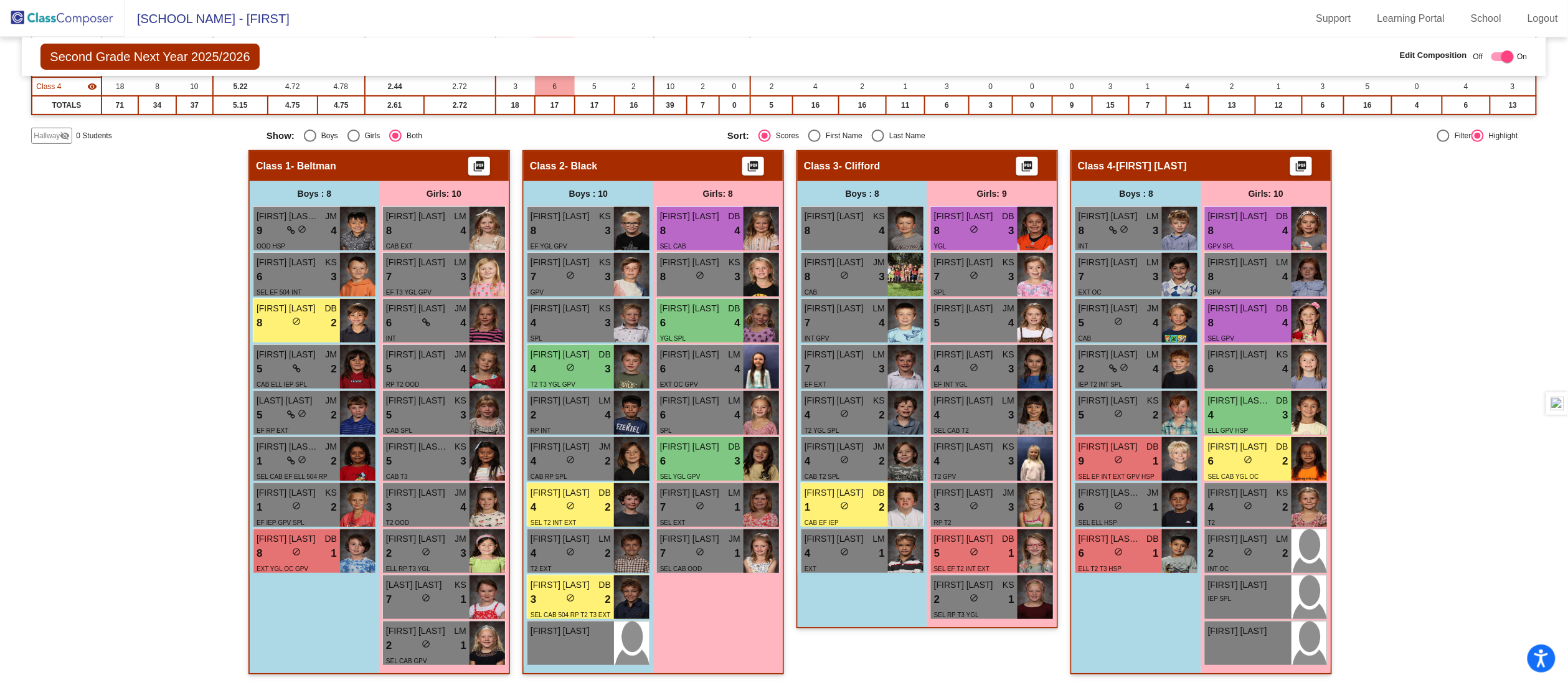 click on "Hallway   - Hallway Class  picture_as_pdf  Add Student  First Name Last Name Student Id  (Recommended)   Boy   Girl   Non Binary Add Close  Boys : 0    No Students   Girls: 0   No Students   Class 1   - Beltman  picture_as_pdf  Add Student  First Name Last Name Student Id  (Recommended)   Boy   Girl   Non Binary Add Close  Boys : 8  [FIRST] [LAST] JM 9 lock do_not_disturb_alt 4 OOD HSP [FIRST] [LAST] KS 6 lock do_not_disturb_alt 3 SEL EF 504 INT [FIRST] [LAST] DB 8 lock do_not_disturb_alt 2 [FIRST] [LAST] JM 5 lock do_not_disturb_alt 2 CAB ELL IEP SPL [LAST] [LAST] JM 5 lock do_not_disturb_alt 2 EF RP EXT [FIRST] [LAST] [LAST] JM 1 lock do_not_disturb_alt 2 SEL CAB EF ELL 504 RP HSP [FIRST] [LAST] KS 1 lock do_not_disturb_alt 2 EF IEP GPV SPL [FIRST] [LAST] DB 8 lock do_not_disturb_alt 1 EXT YGL OC GPV Girls: 10 [FIRST] [LAST] LM 8 lock do_not_disturb_alt 4 CAB EXT [FIRST] [LAST] LM 7 lock do_not_disturb_alt 3 EF T3 YGL GPV [FIRST] [LAST] JM 6 lock do_not_disturb_alt 4 INT [FIRST] [LAST] JM 5 lock 4 RP T2 OOD KS 5" 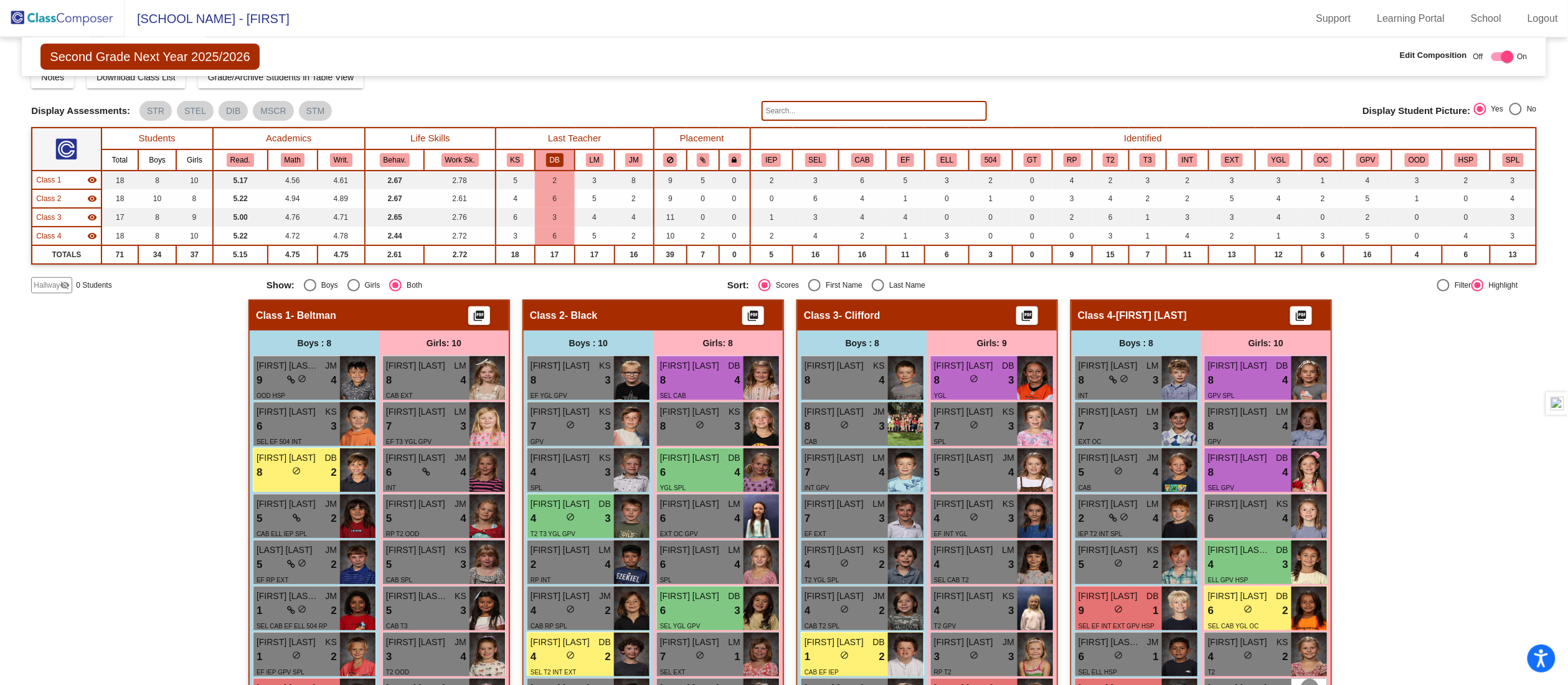 scroll, scrollTop: 0, scrollLeft: 0, axis: both 